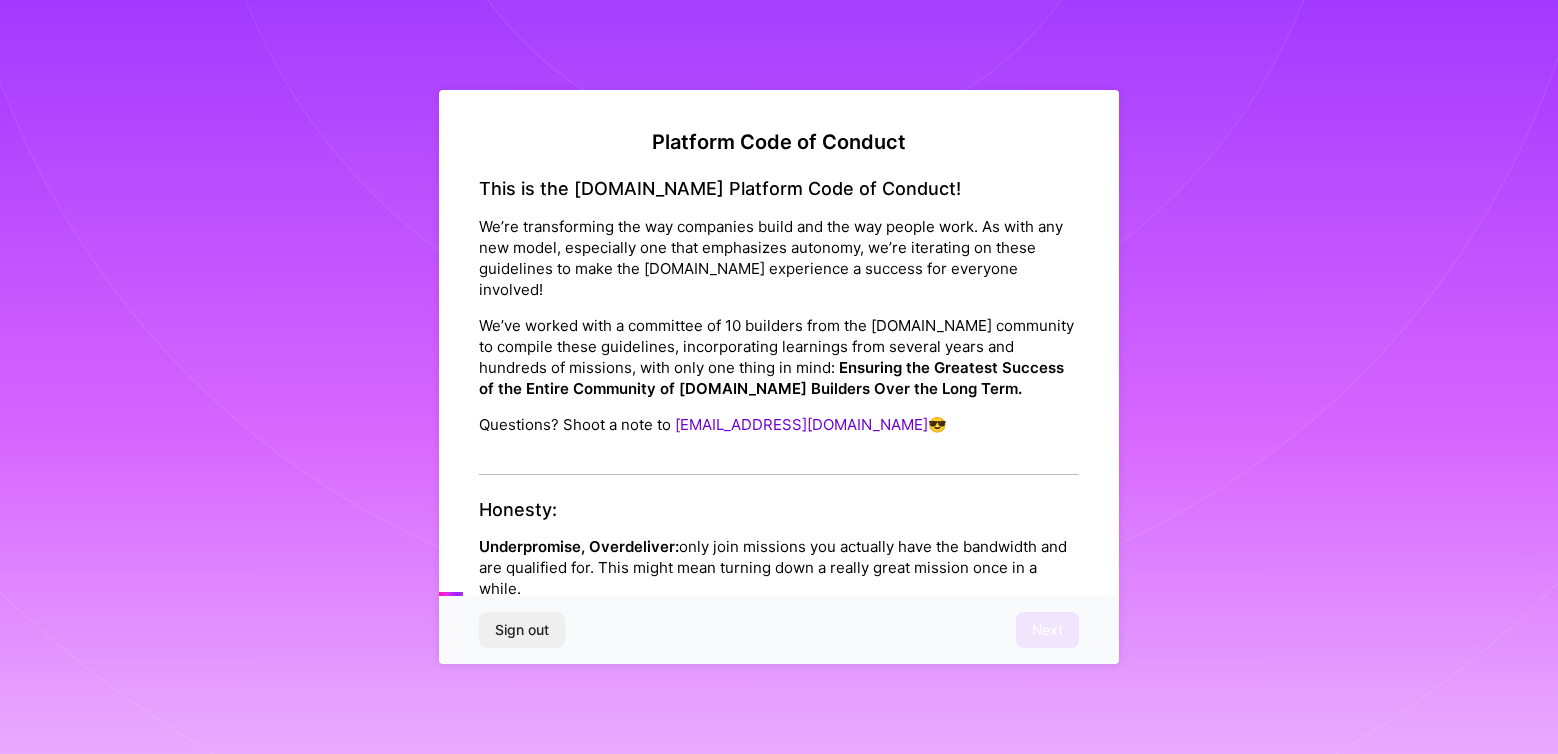 scroll, scrollTop: 0, scrollLeft: 0, axis: both 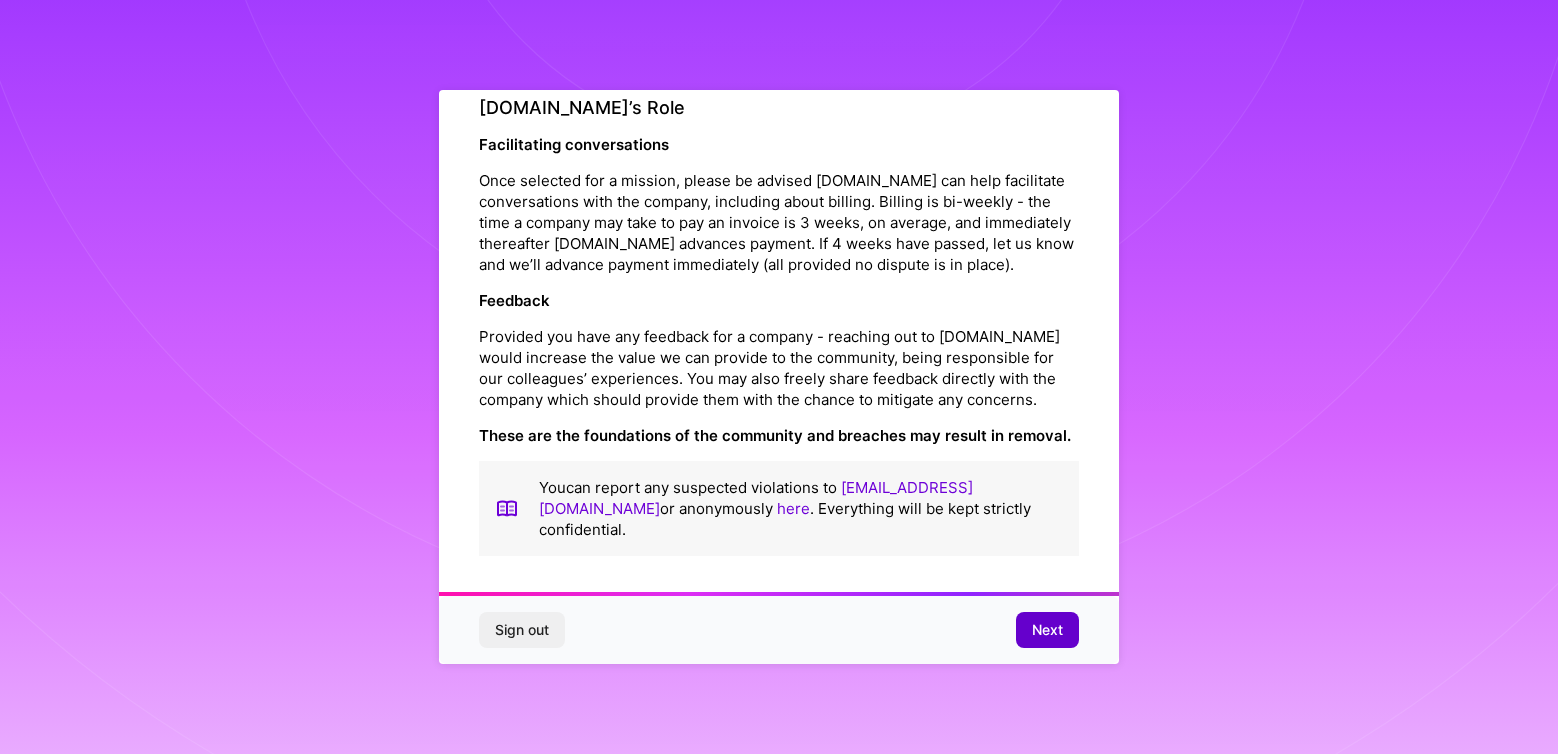 click on "Next" at bounding box center (1047, 630) 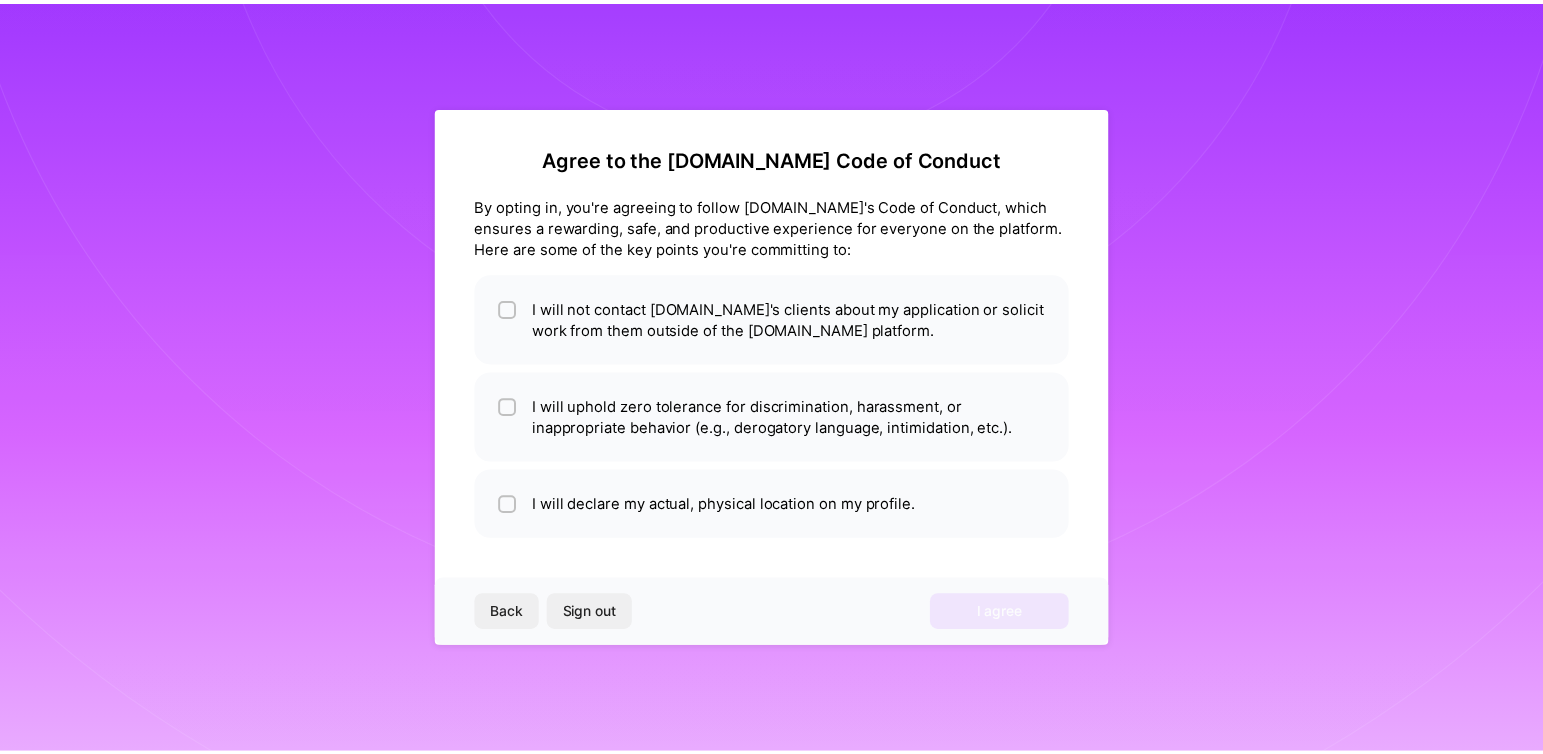 scroll, scrollTop: 0, scrollLeft: 0, axis: both 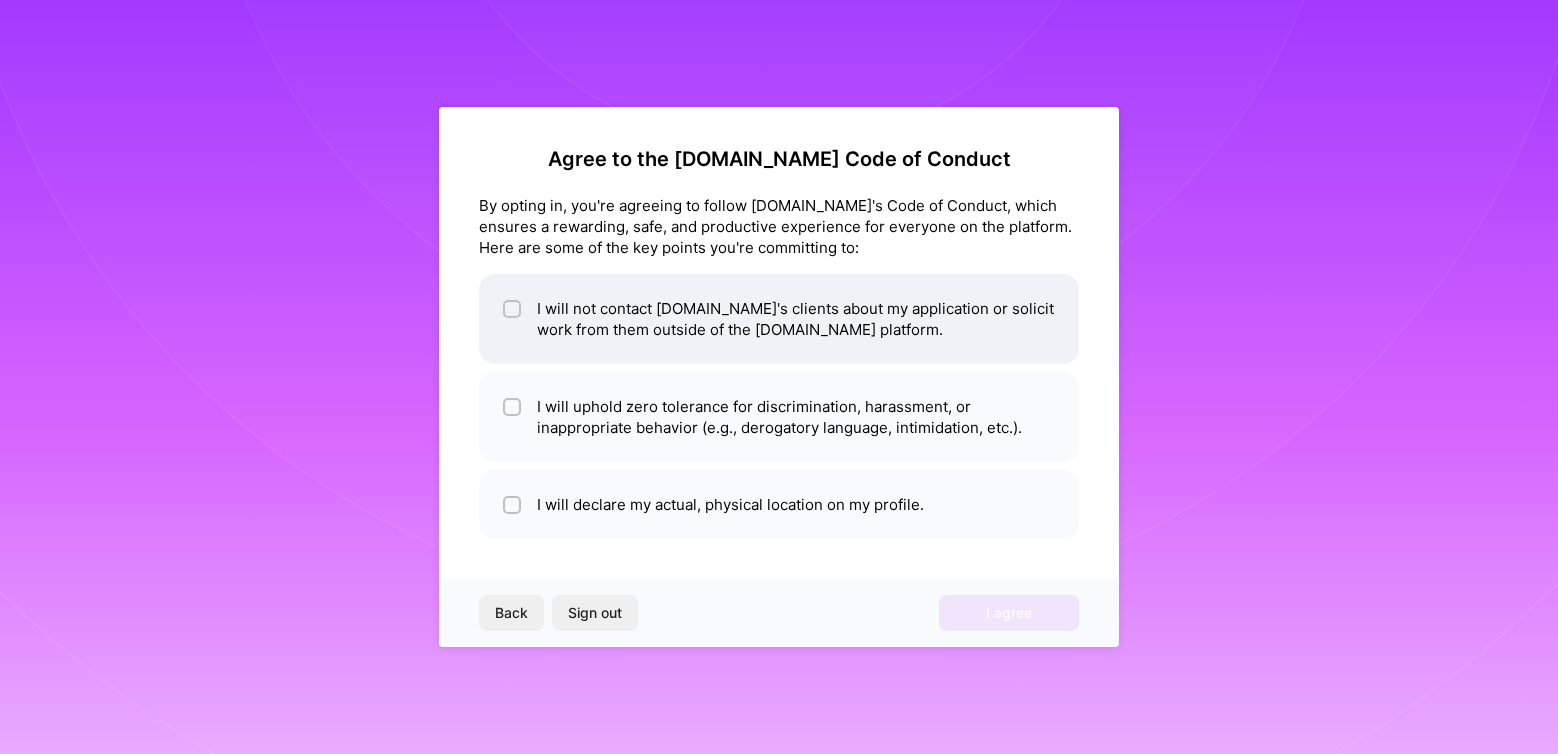 click on "I will not contact [DOMAIN_NAME]'s clients about my application or solicit work from them outside of the [DOMAIN_NAME] platform." at bounding box center (779, 319) 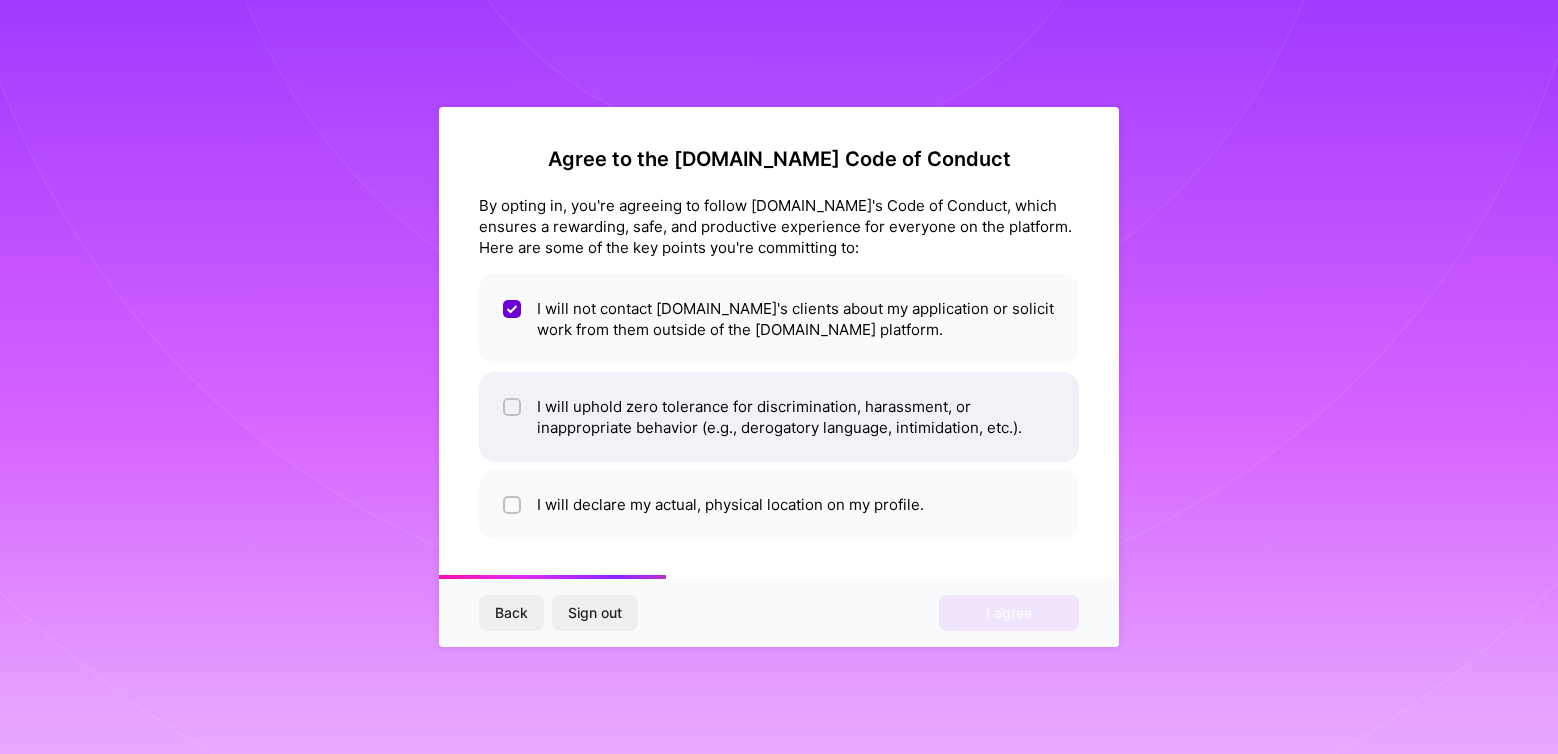 click on "I will uphold zero tolerance for discrimination, harassment, or inappropriate behavior (e.g., derogatory language, intimidation, etc.)." at bounding box center [779, 417] 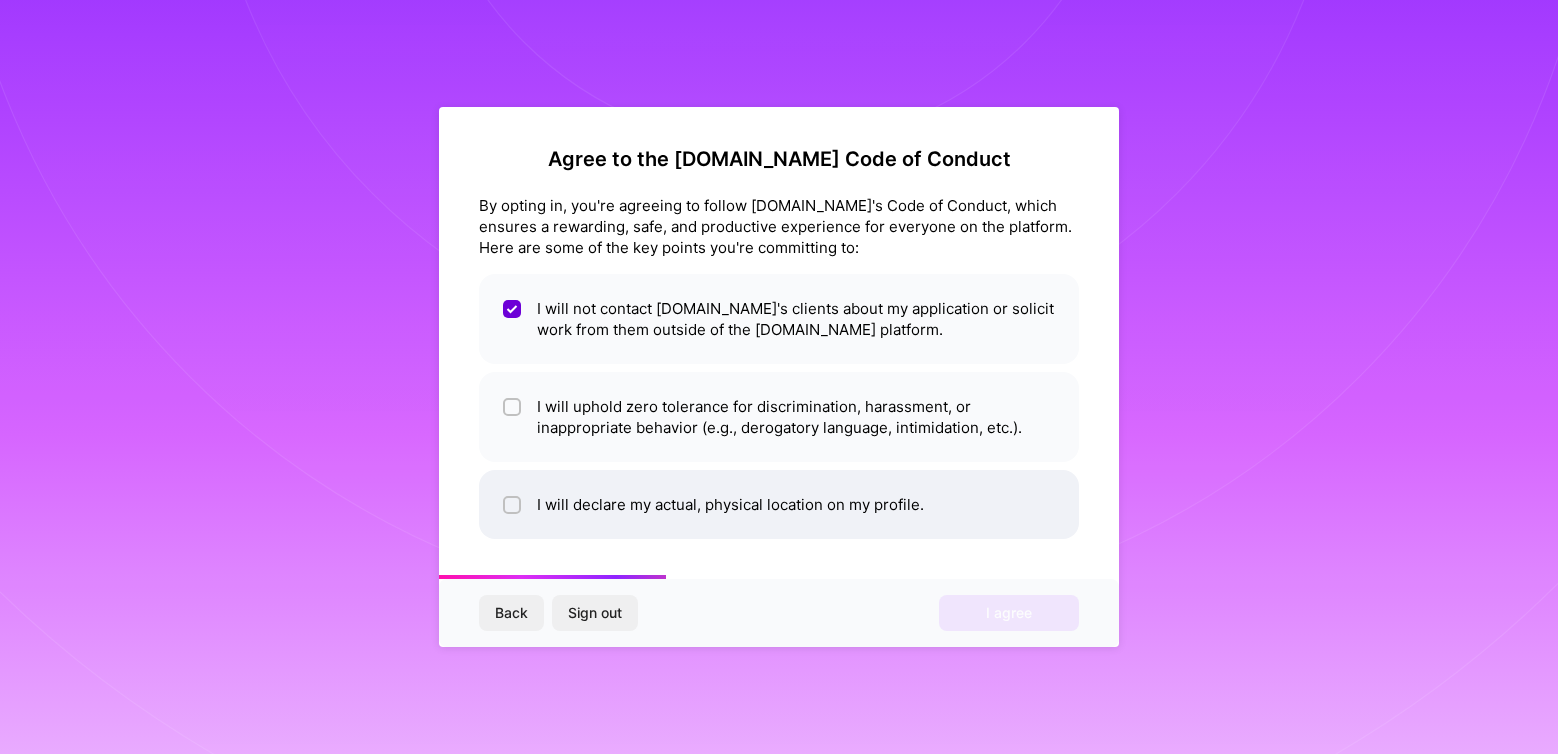 checkbox on "true" 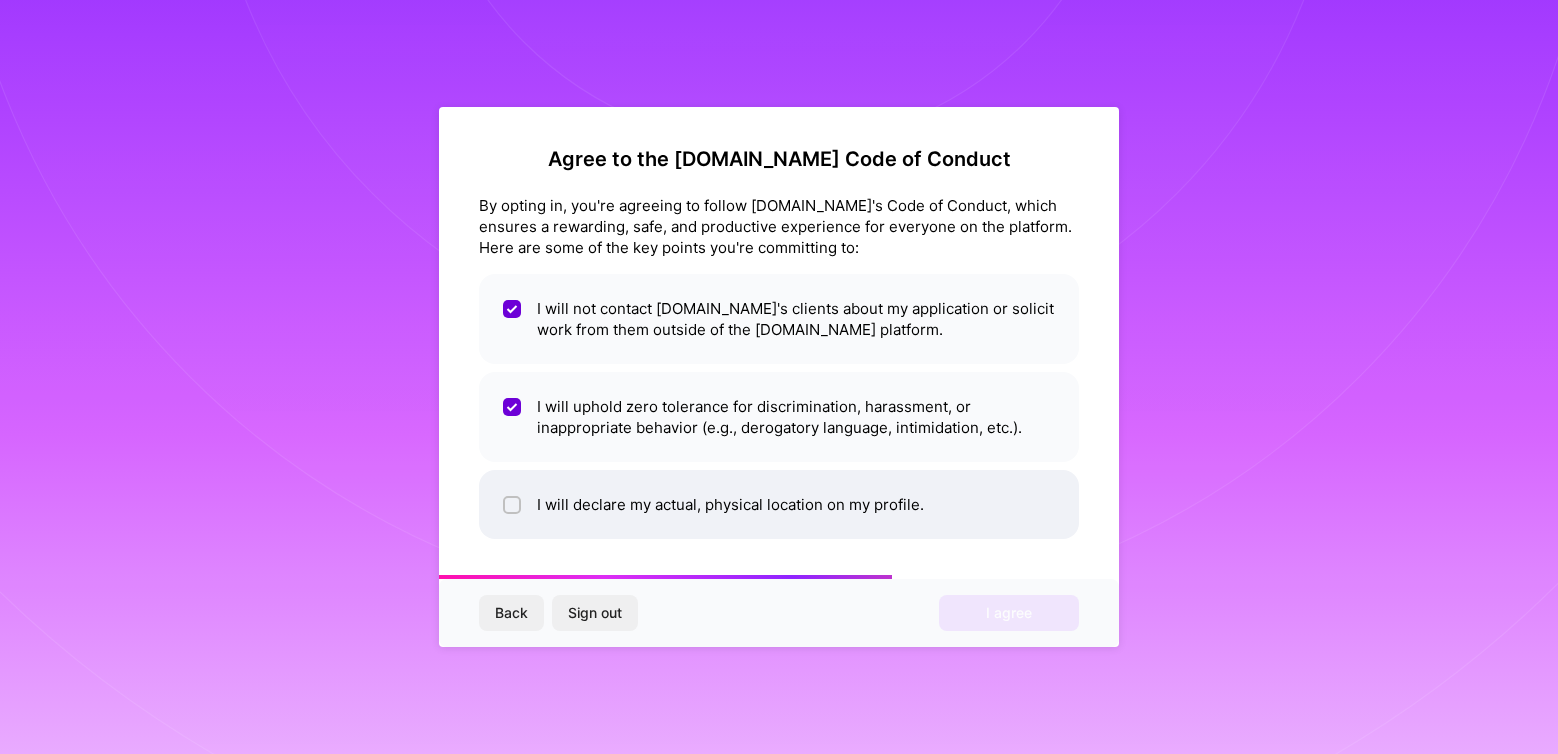 click on "I will declare my actual, physical location on my profile." at bounding box center [779, 504] 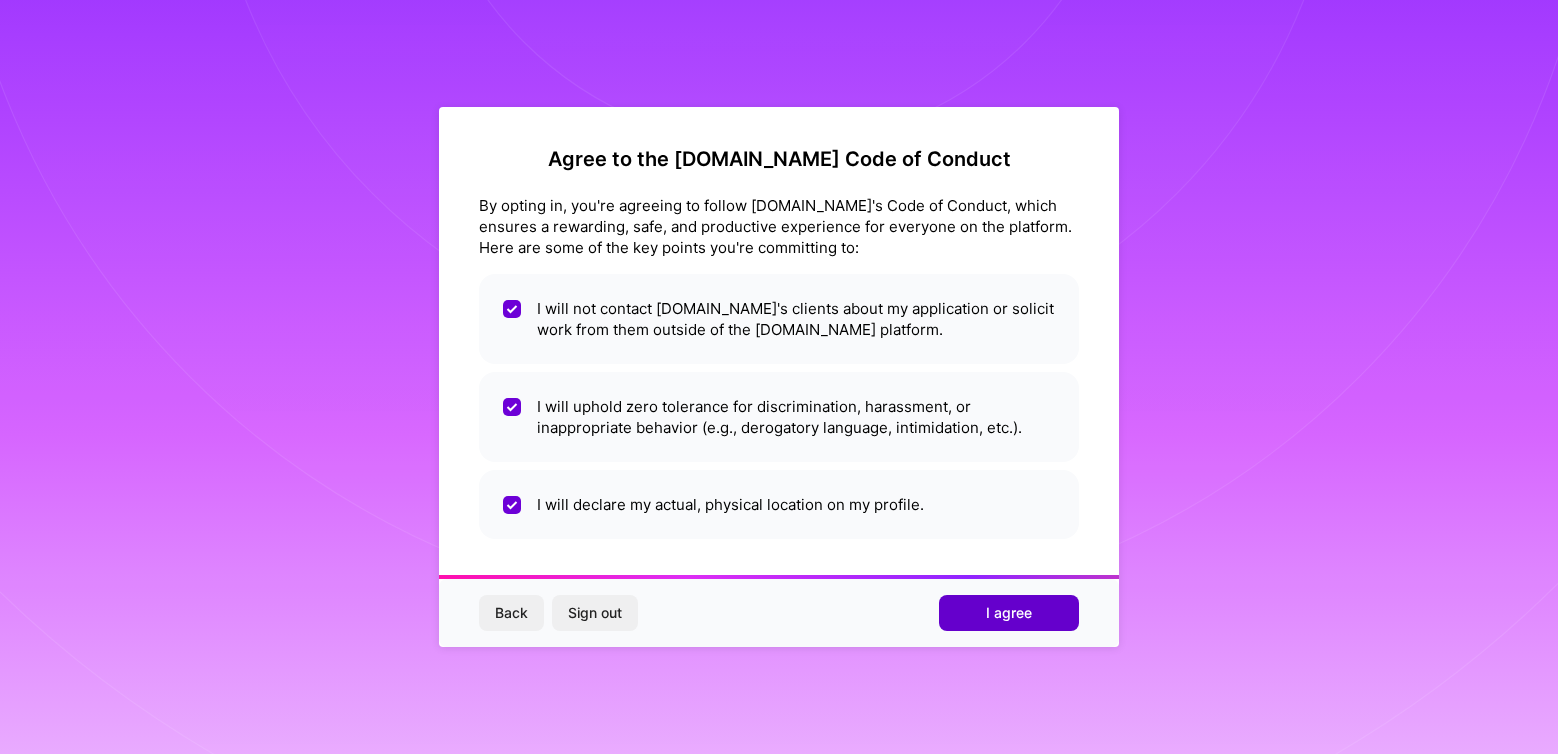click on "I agree" at bounding box center [1009, 613] 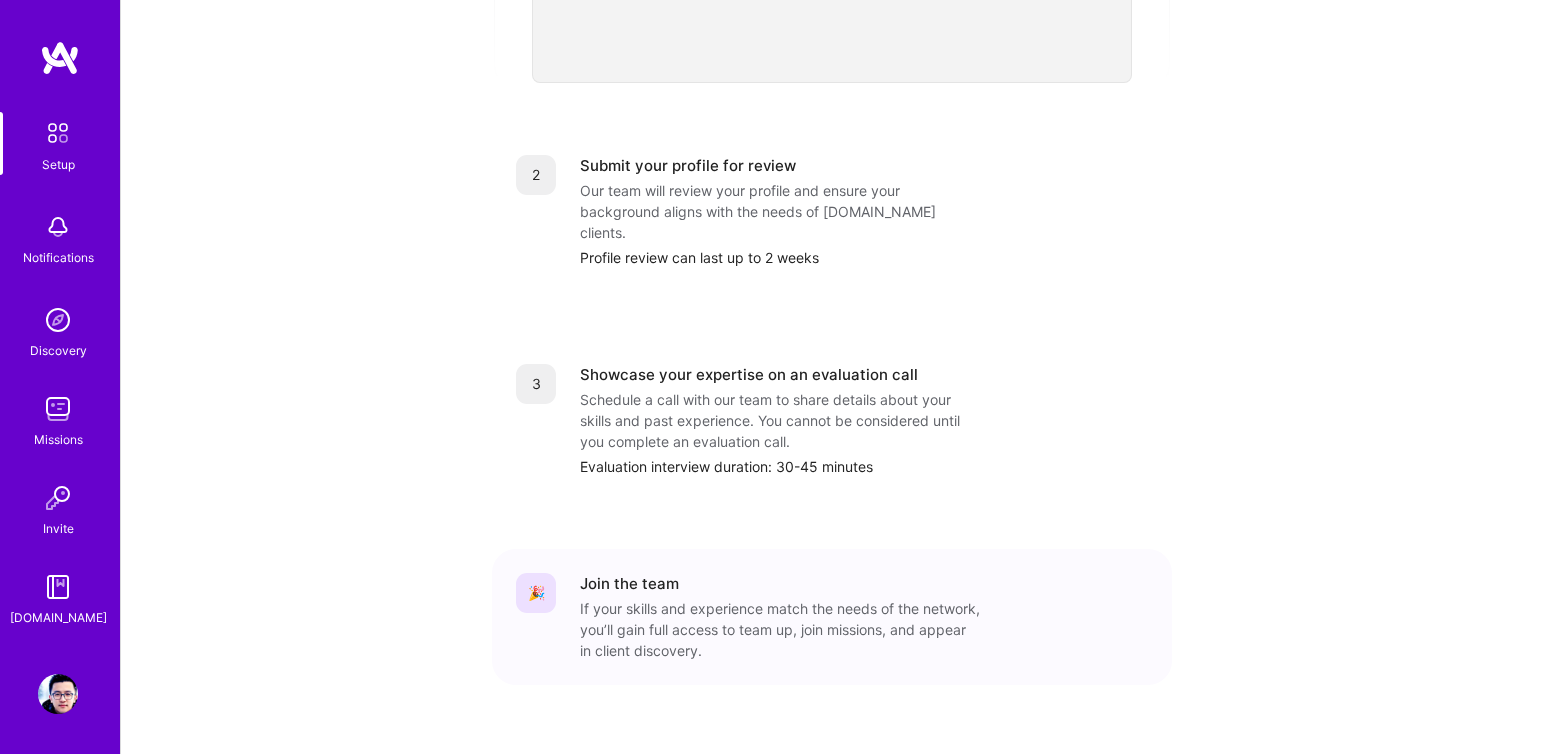 scroll, scrollTop: 0, scrollLeft: 0, axis: both 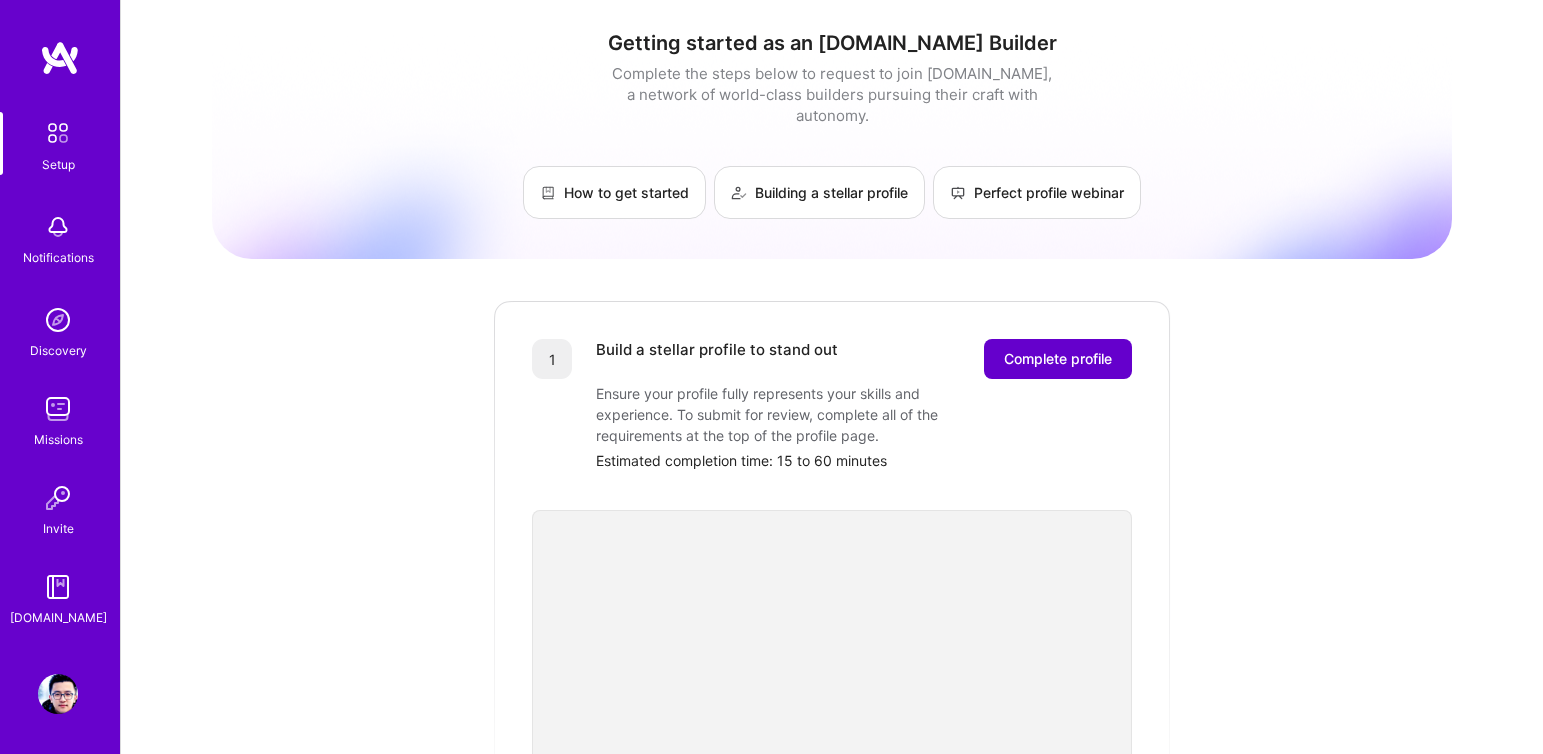 click on "Complete profile" at bounding box center (1058, 359) 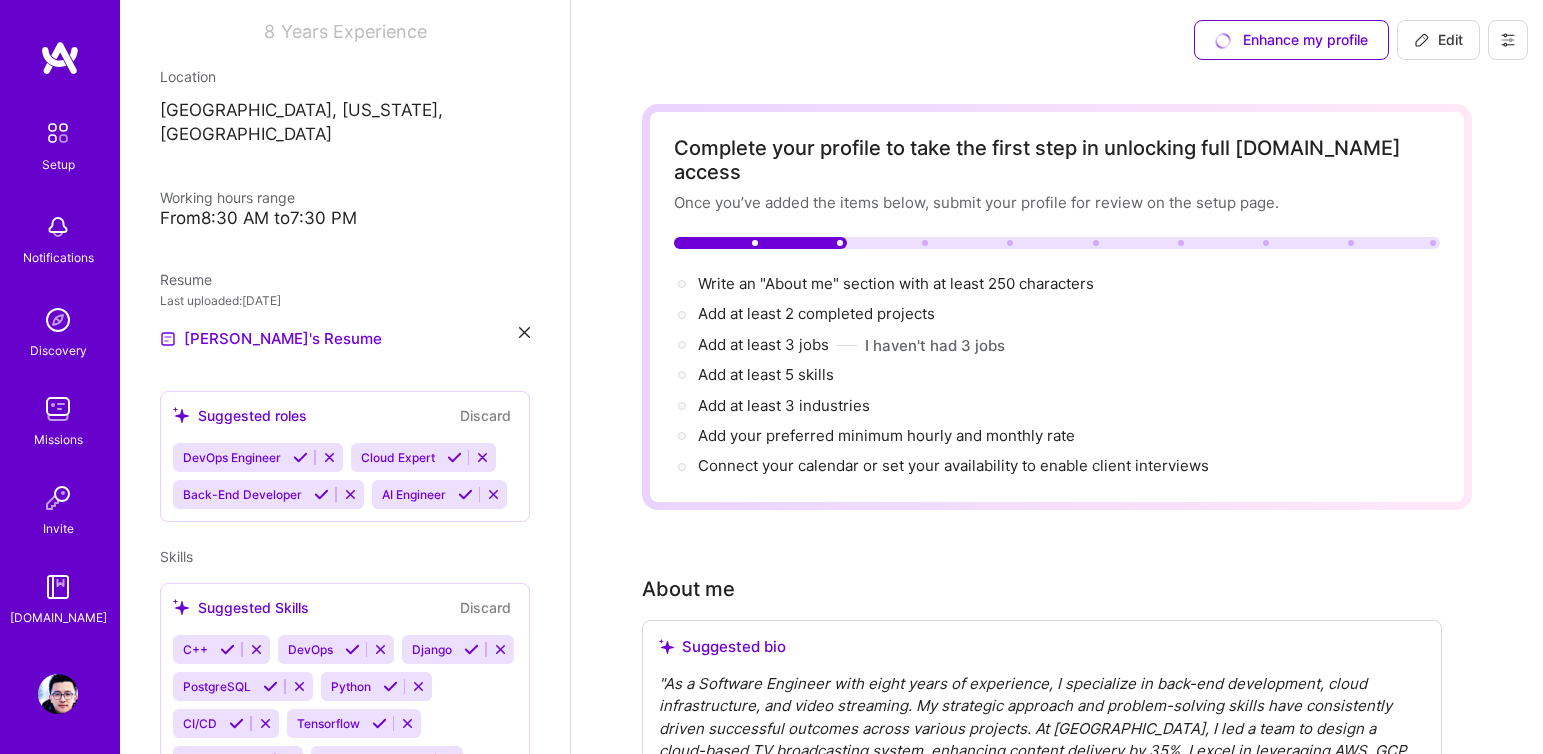 scroll, scrollTop: 286, scrollLeft: 0, axis: vertical 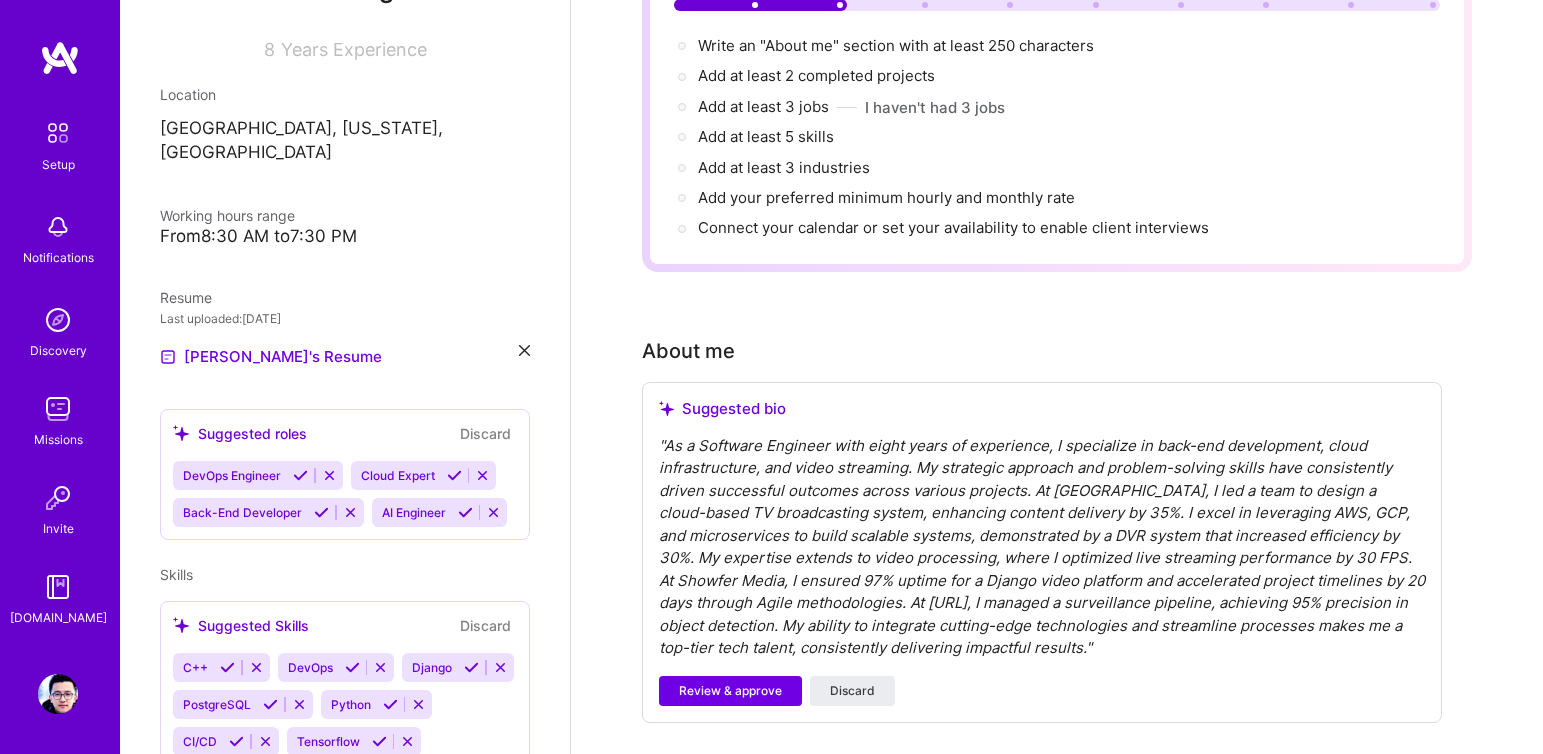 click on "" As a Software Engineer with eight years of experience, I specialize in back-end development, cloud infrastructure, and video streaming. My strategic approach and problem-solving skills have consistently driven successful outcomes across various projects. At [GEOGRAPHIC_DATA], I led a team to design a cloud-based TV broadcasting system, enhancing content delivery by 35%. I excel in leveraging AWS, GCP, and microservices to build scalable systems, demonstrated by a DVR system that increased efficiency by 30%. My expertise extends to video processing, where I optimized live streaming performance by 30 FPS. At Showfer Media, I ensured 97% uptime for a Django video platform and accelerated project timelines by 20 days through Agile methodologies. At [URL], I managed a surveillance pipeline, achieving 95% precision in object detection. My ability to integrate cutting-edge technologies and streamline processes makes me a top-tier tech talent, consistently delivering impactful results. "" at bounding box center [1042, 547] 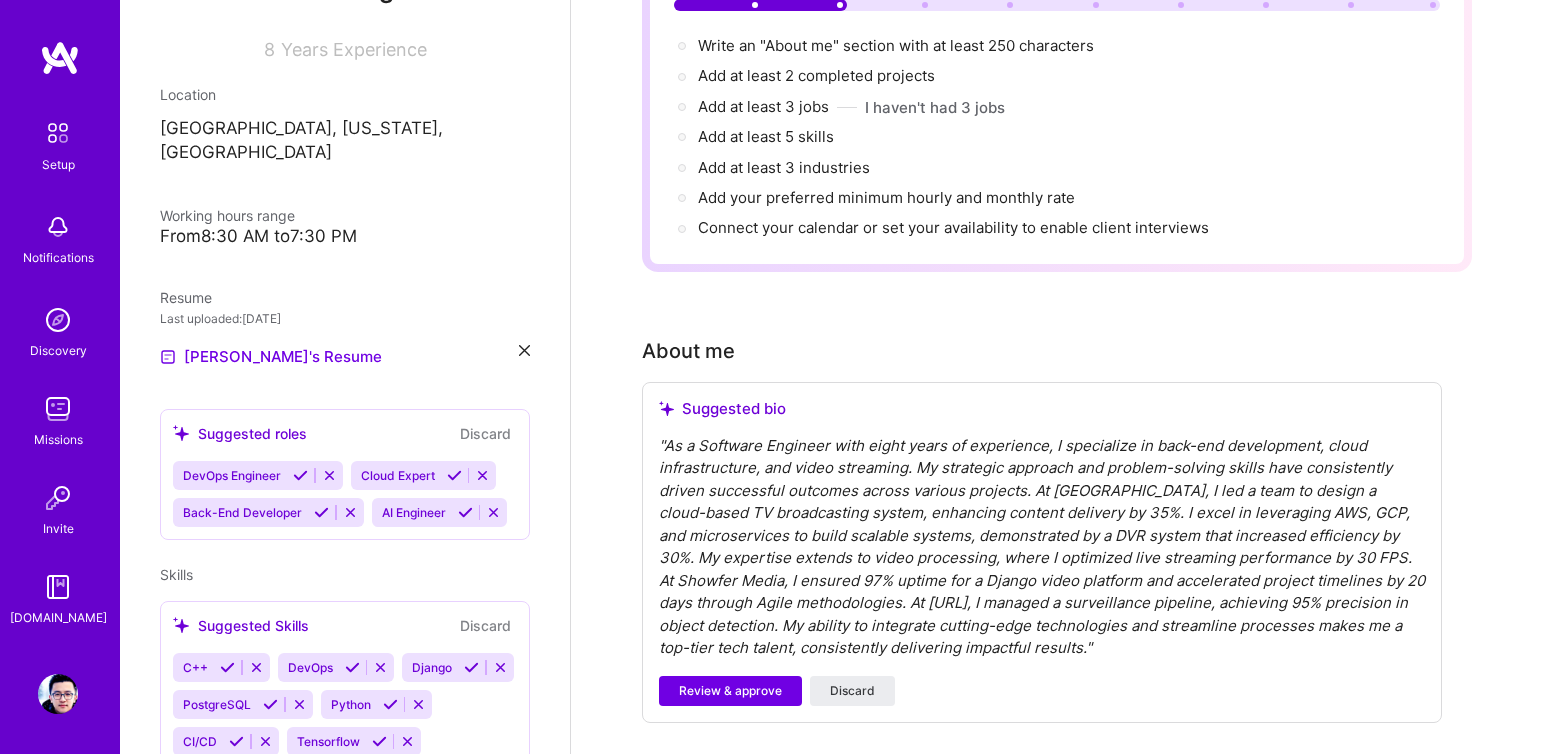 click on "" As a Software Engineer with eight years of experience, I specialize in back-end development, cloud infrastructure, and video streaming. My strategic approach and problem-solving skills have consistently driven successful outcomes across various projects. At [GEOGRAPHIC_DATA], I led a team to design a cloud-based TV broadcasting system, enhancing content delivery by 35%. I excel in leveraging AWS, GCP, and microservices to build scalable systems, demonstrated by a DVR system that increased efficiency by 30%. My expertise extends to video processing, where I optimized live streaming performance by 30 FPS. At Showfer Media, I ensured 97% uptime for a Django video platform and accelerated project timelines by 20 days through Agile methodologies. At [URL], I managed a surveillance pipeline, achieving 95% precision in object detection. My ability to integrate cutting-edge technologies and streamline processes makes me a top-tier tech talent, consistently delivering impactful results. "" at bounding box center (1042, 547) 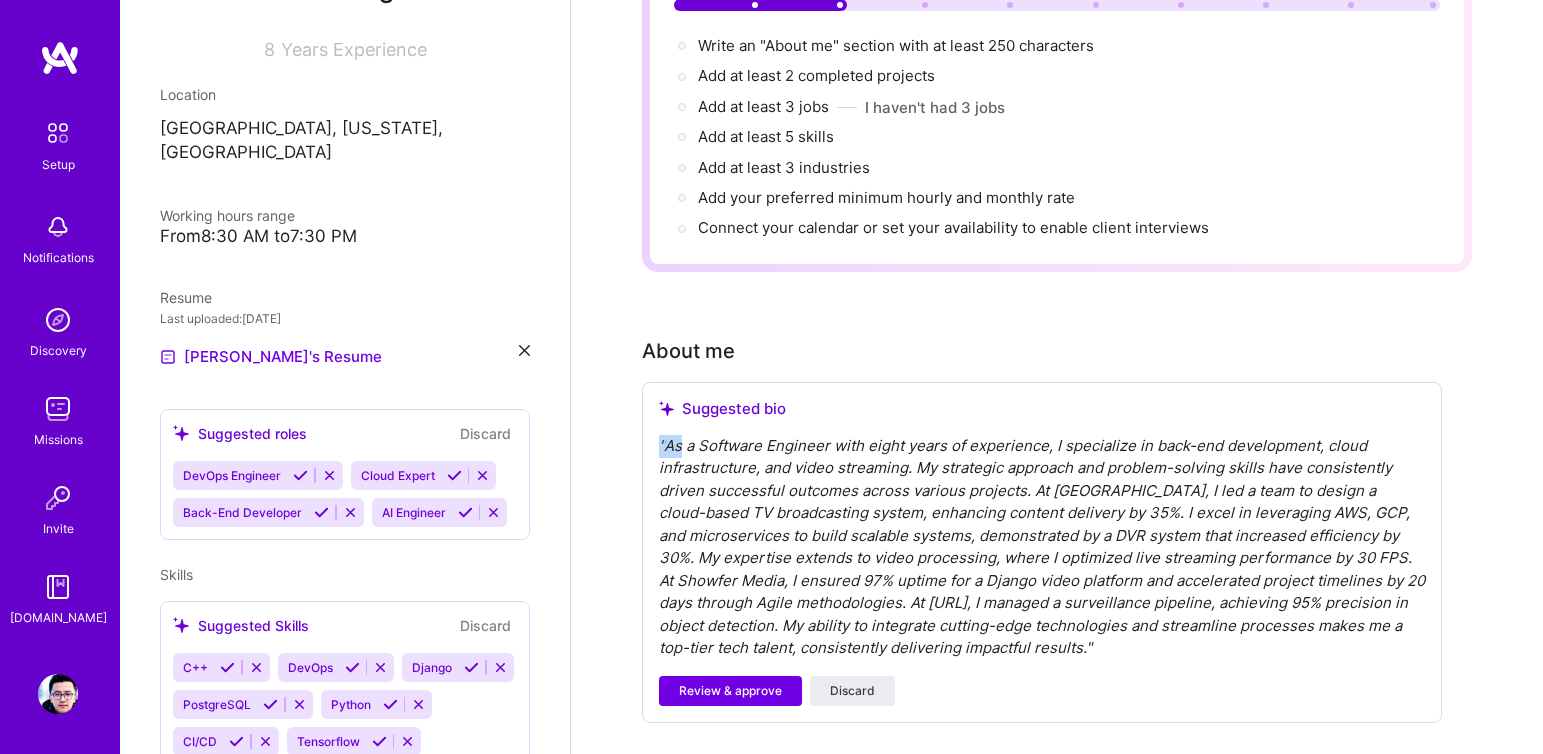 drag, startPoint x: 667, startPoint y: 422, endPoint x: 625, endPoint y: 422, distance: 42 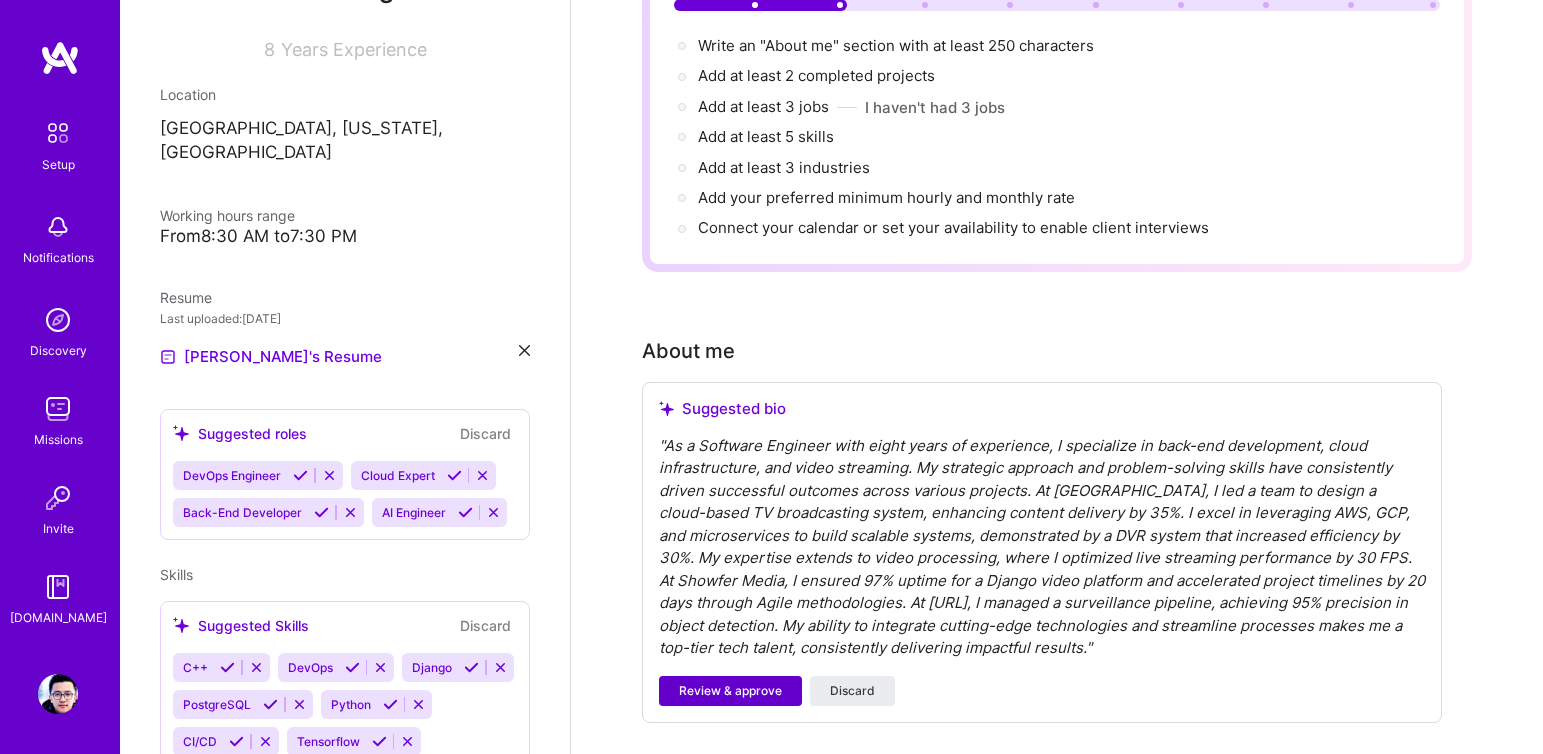 click on "Review & approve" at bounding box center [730, 691] 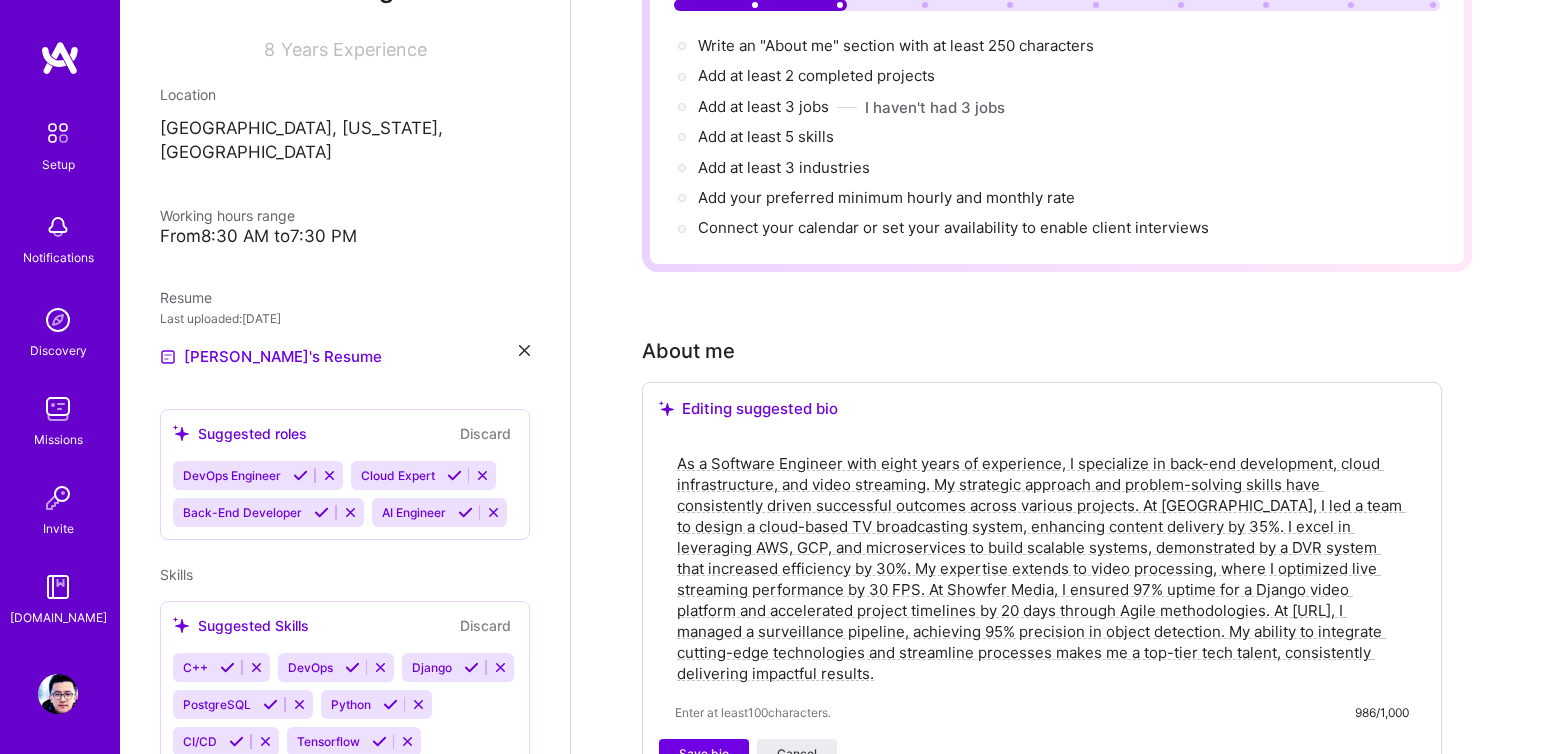 click on "As a Software Engineer with eight years of experience, I specialize in back-end development, cloud infrastructure, and video streaming. My strategic approach and problem-solving skills have consistently driven successful outcomes across various projects. At [GEOGRAPHIC_DATA], I led a team to design a cloud-based TV broadcasting system, enhancing content delivery by 35%. I excel in leveraging AWS, GCP, and microservices to build scalable systems, demonstrated by a DVR system that increased efficiency by 30%. My expertise extends to video processing, where I optimized live streaming performance by 30 FPS. At Showfer Media, I ensured 97% uptime for a Django video platform and accelerated project timelines by 20 days through Agile methodologies. At [URL], I managed a surveillance pipeline, achieving 95% precision in object detection. My ability to integrate cutting-edge technologies and streamline processes makes me a top-tier tech talent, consistently delivering impactful results." at bounding box center [1042, 568] 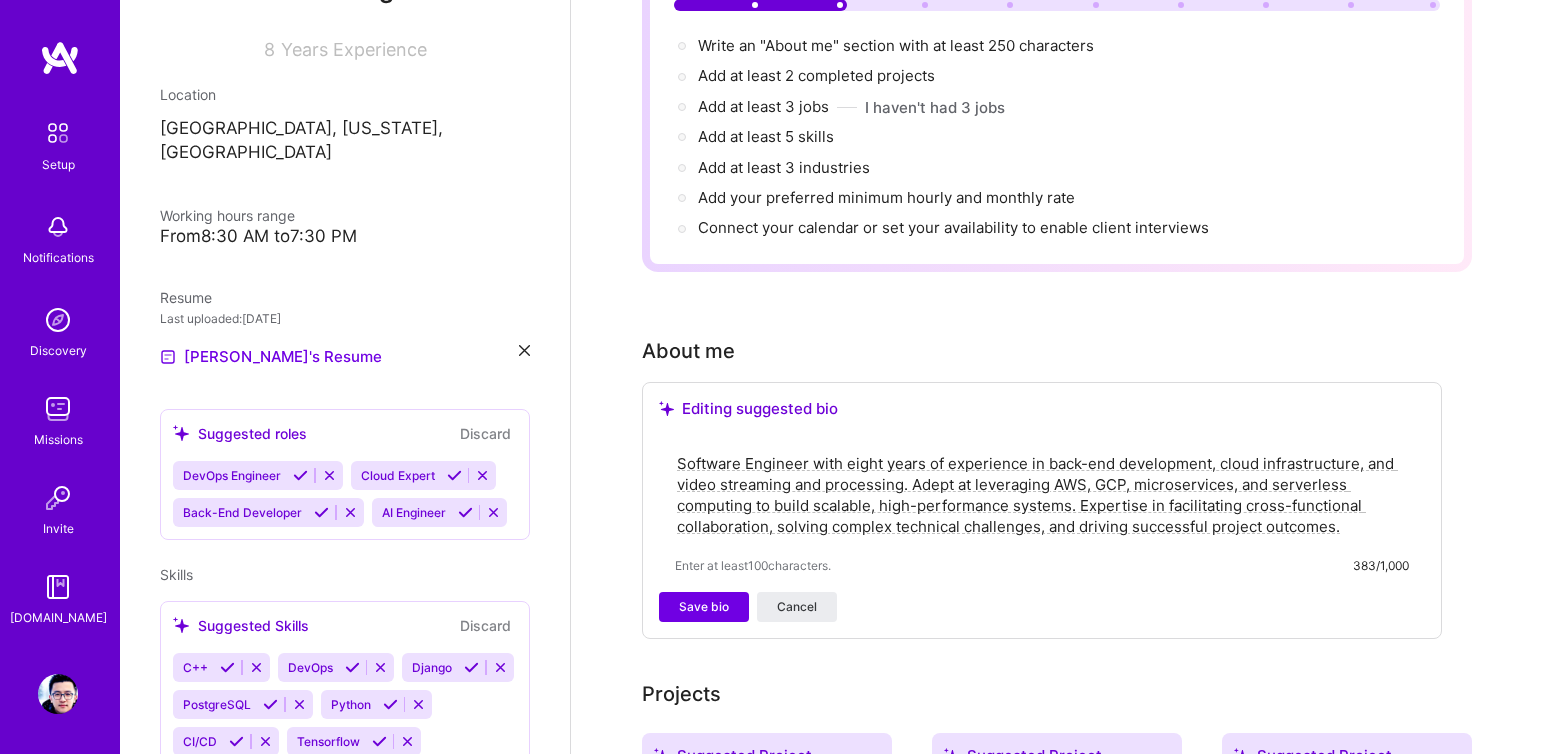 scroll, scrollTop: 272, scrollLeft: 0, axis: vertical 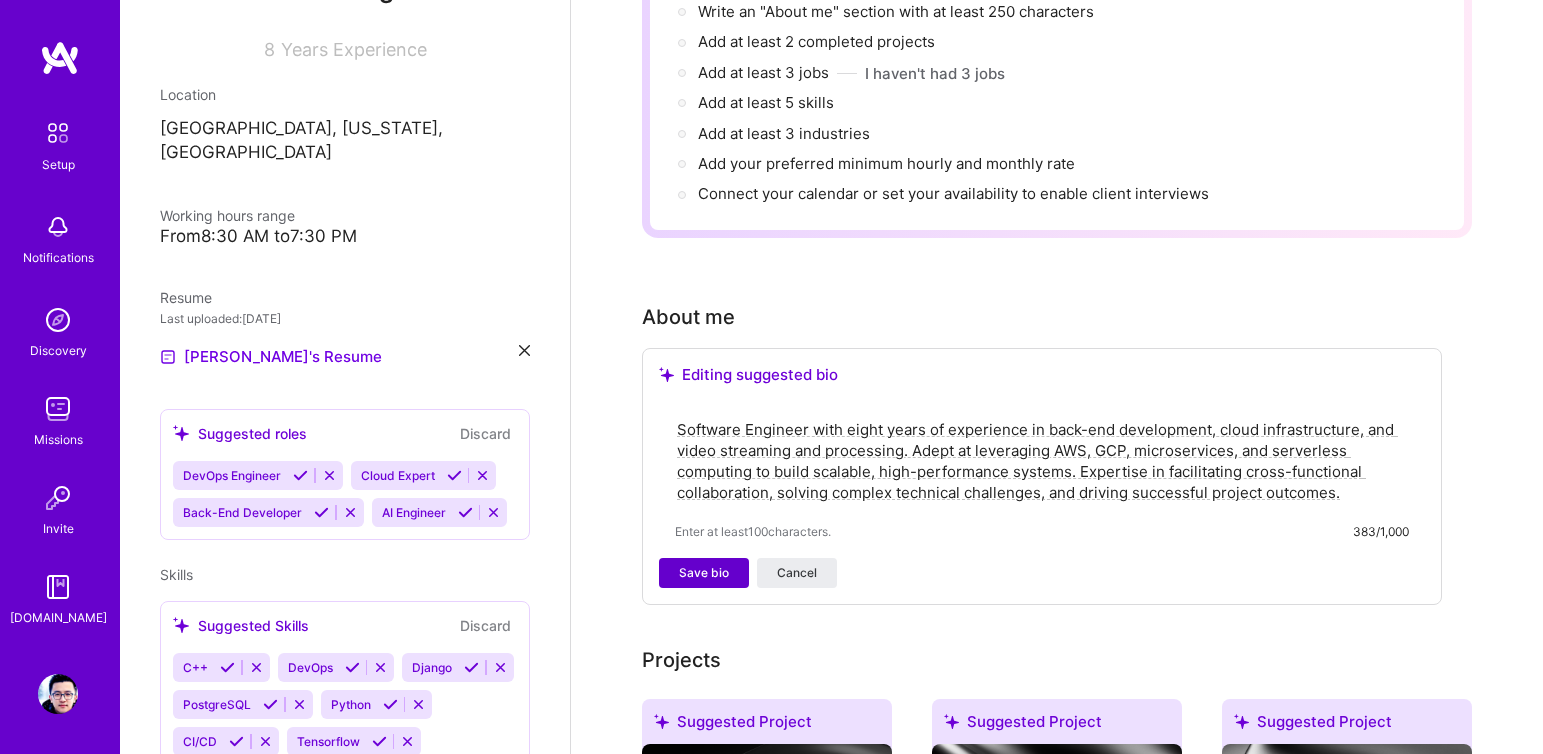 type on "Software Engineer with eight years of experience in back-end development, cloud infrastructure, and video streaming and processing. Adept at leveraging AWS, GCP, microservices, and serverless computing to build scalable, high-performance systems. Expertise in facilitating cross-functional collaboration, solving complex technical challenges, and driving successful project outcomes." 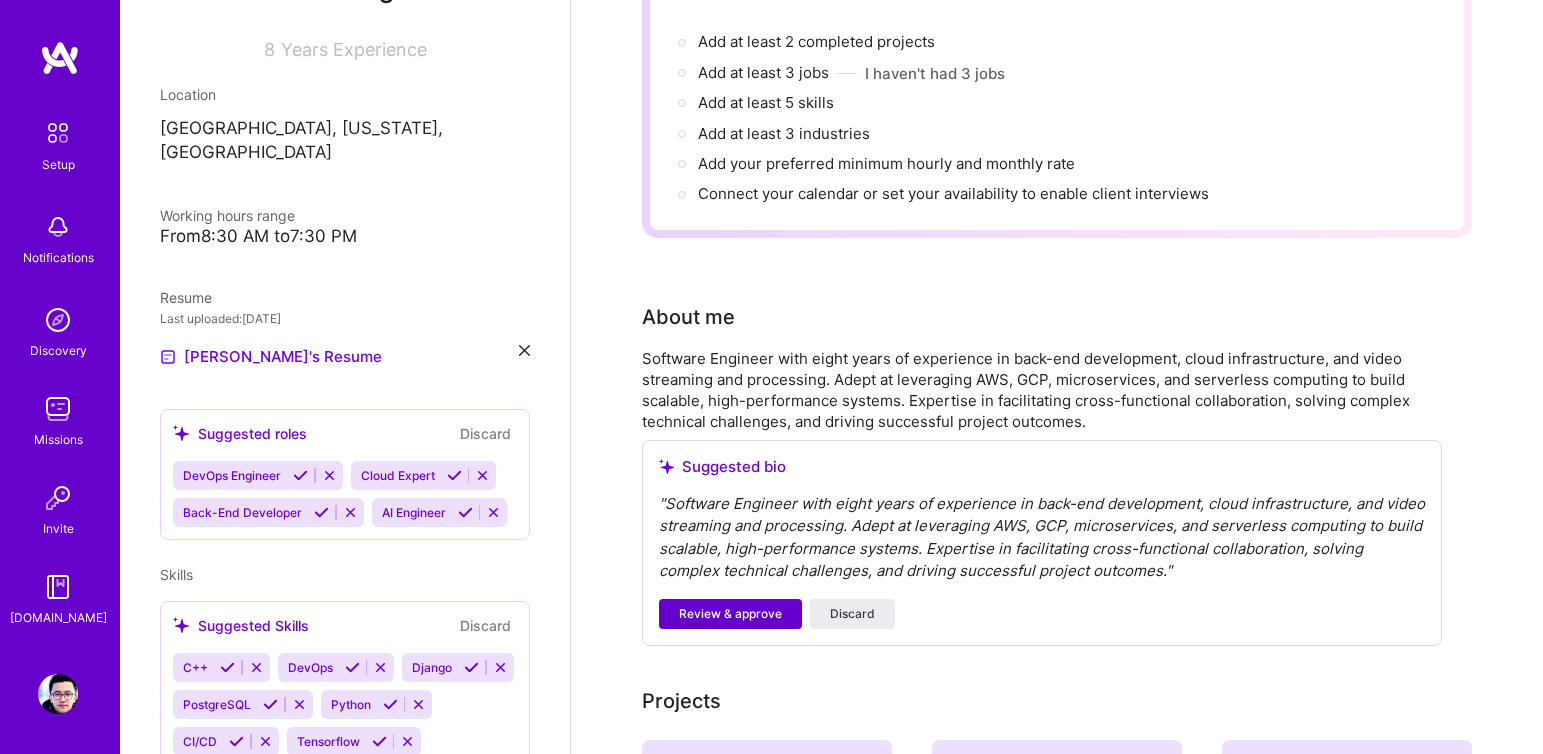 click on "Review & approve" at bounding box center (730, 614) 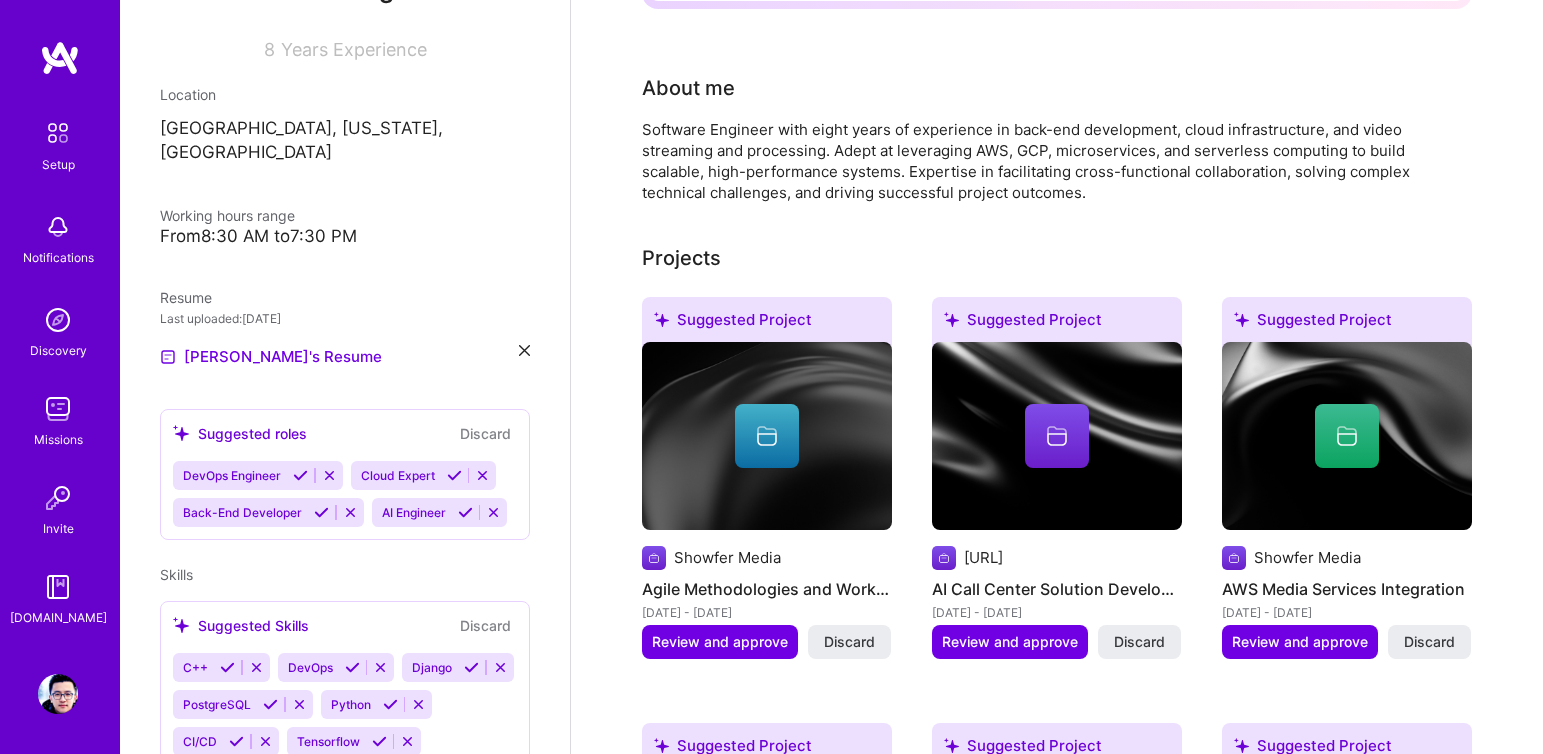 scroll, scrollTop: 505, scrollLeft: 0, axis: vertical 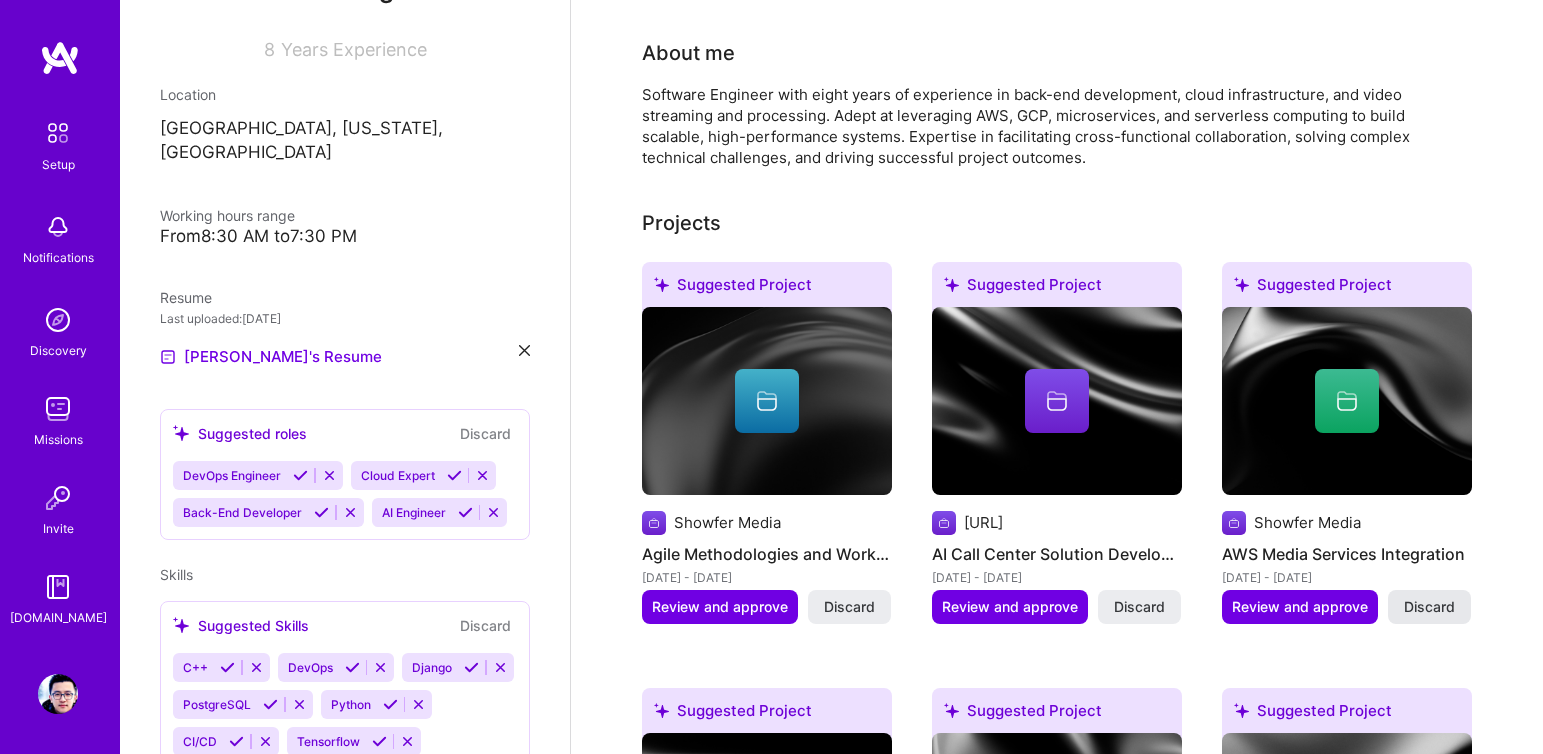 click on "Discard" at bounding box center (1429, 607) 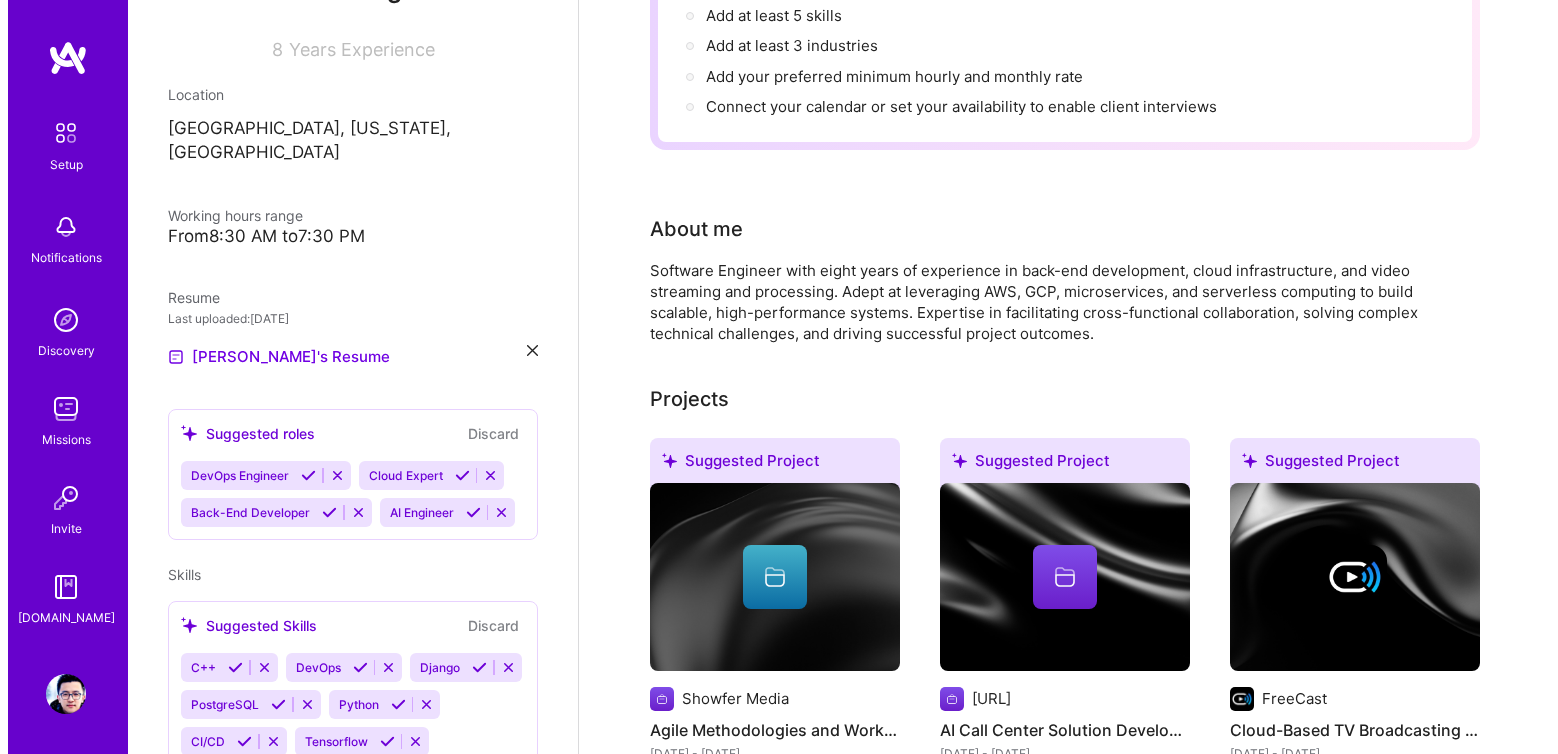 scroll, scrollTop: 363, scrollLeft: 0, axis: vertical 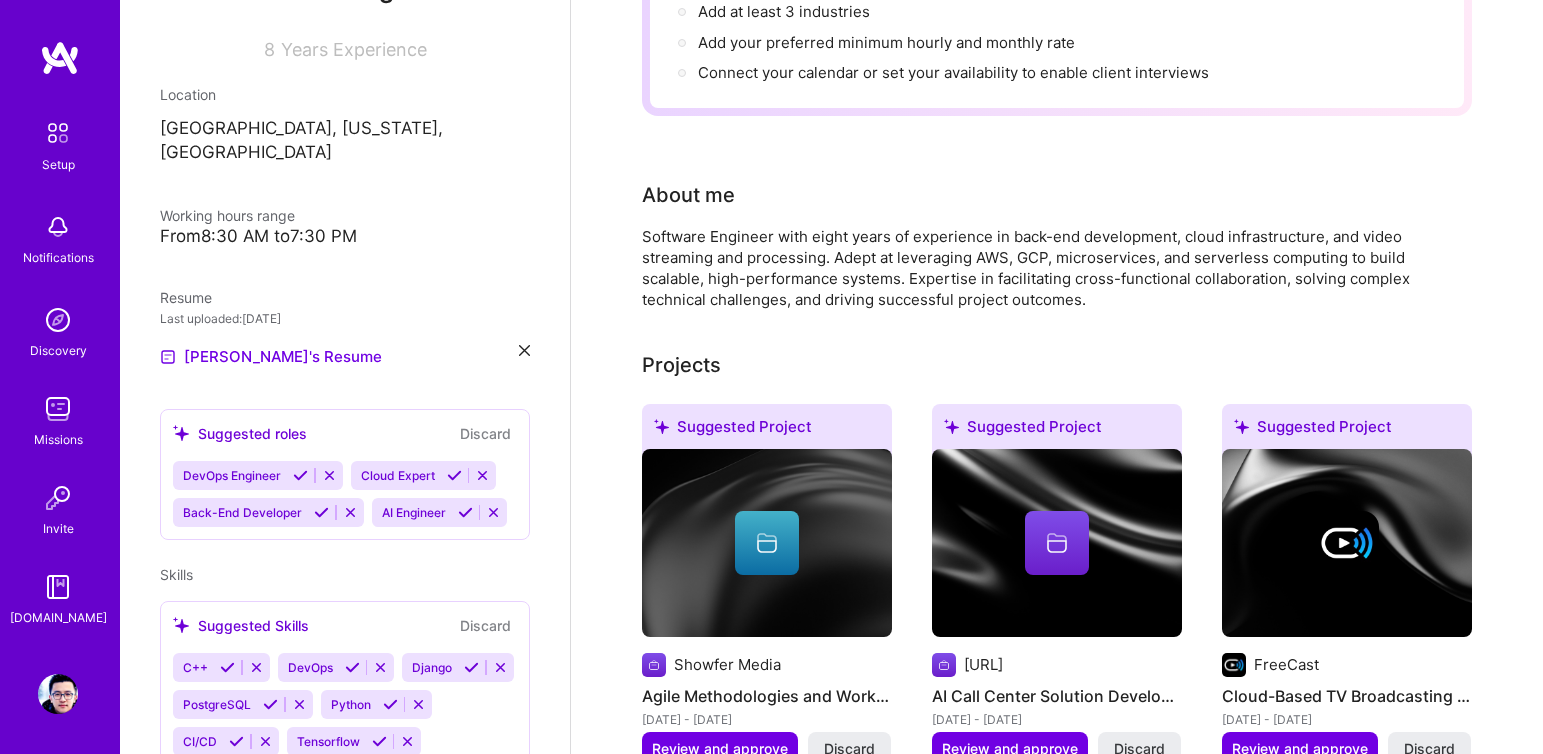 click at bounding box center [1347, 543] 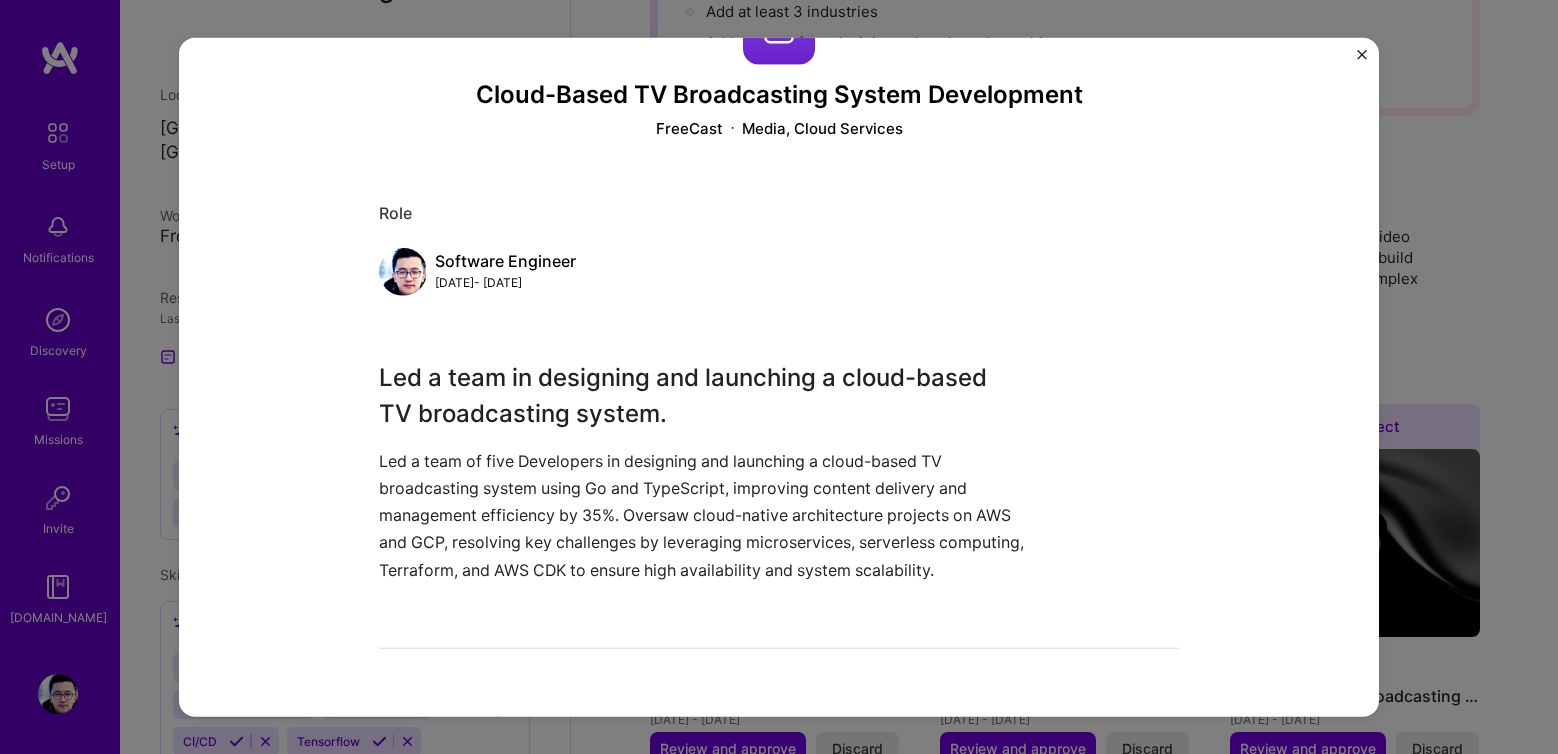 scroll, scrollTop: 166, scrollLeft: 0, axis: vertical 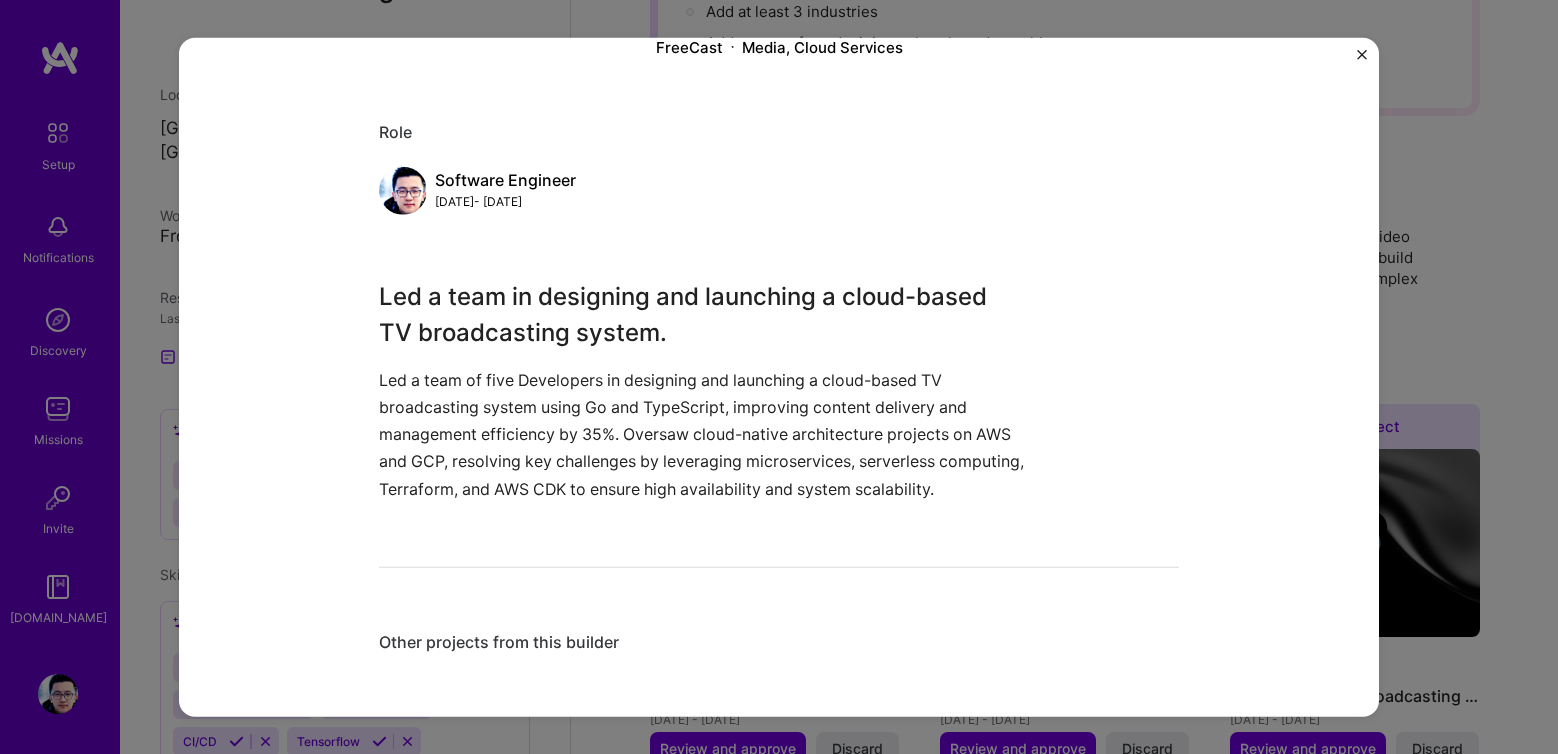 drag, startPoint x: 564, startPoint y: 460, endPoint x: 549, endPoint y: 460, distance: 15 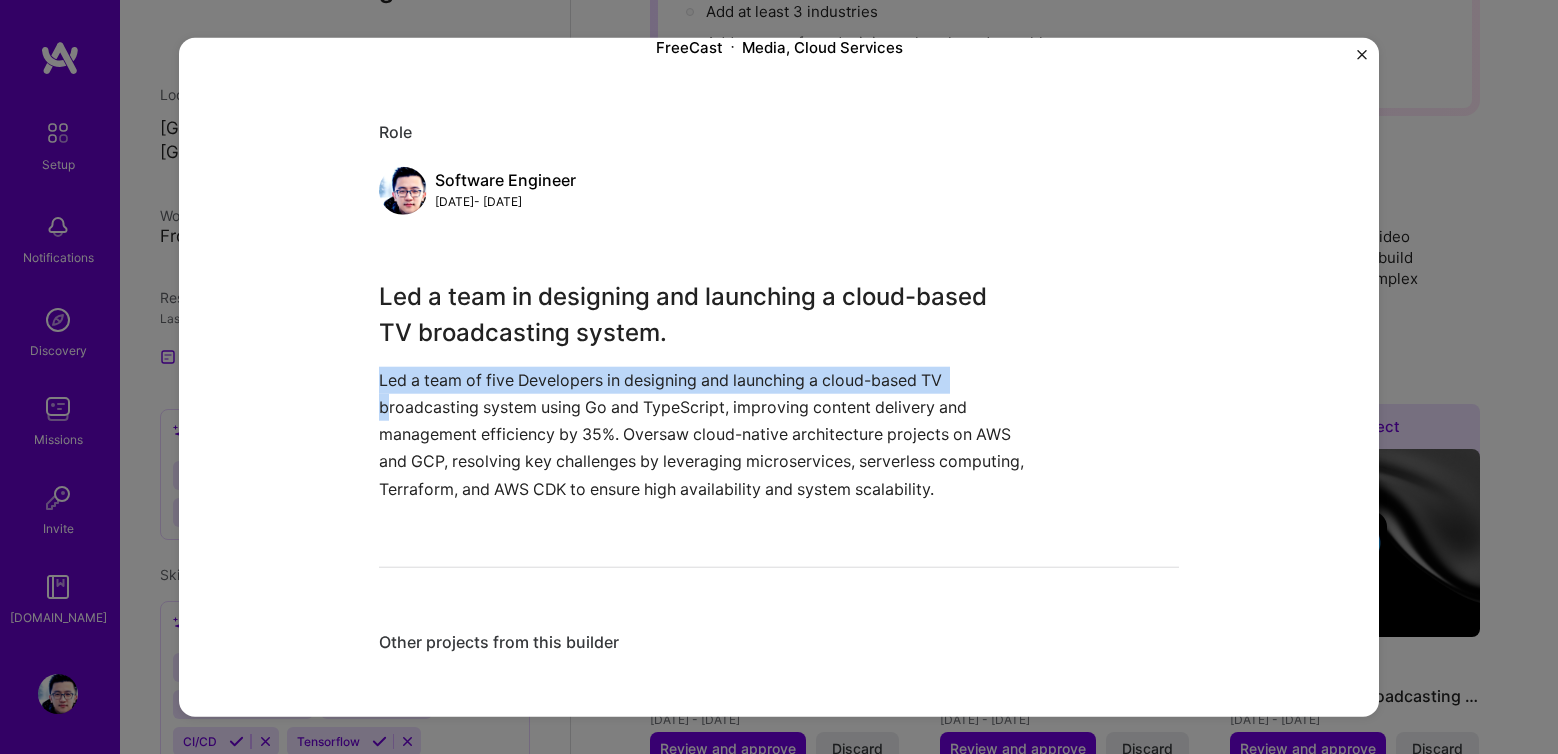 click on "Cloud-Based TV Broadcasting System Development FreeCast Media, Cloud Services Role Software Engineer [DATE]  -   [DATE] Led a team in designing and launching a cloud-based TV broadcasting system. Led a team of five Developers in designing and launching a cloud-based TV broadcasting system using Go and TypeScript, improving content delivery and management efficiency by 35%. Oversaw cloud-native architecture projects on AWS and GCP, resolving key challenges by leveraging microservices, serverless computing, Terraform, and AWS CDK to ensure high availability and system scalability. Other projects from this builder" at bounding box center (779, 377) 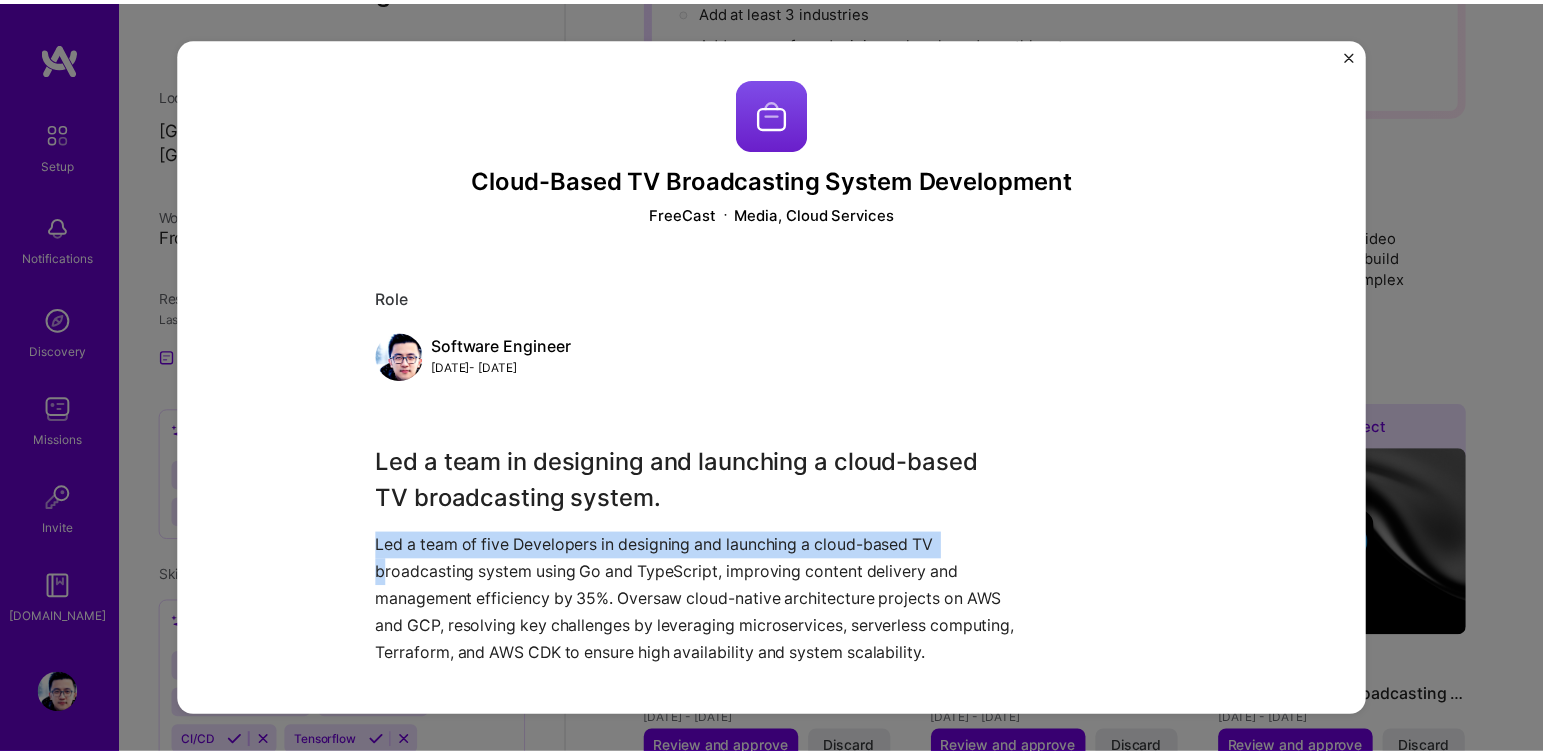 scroll, scrollTop: 35, scrollLeft: 0, axis: vertical 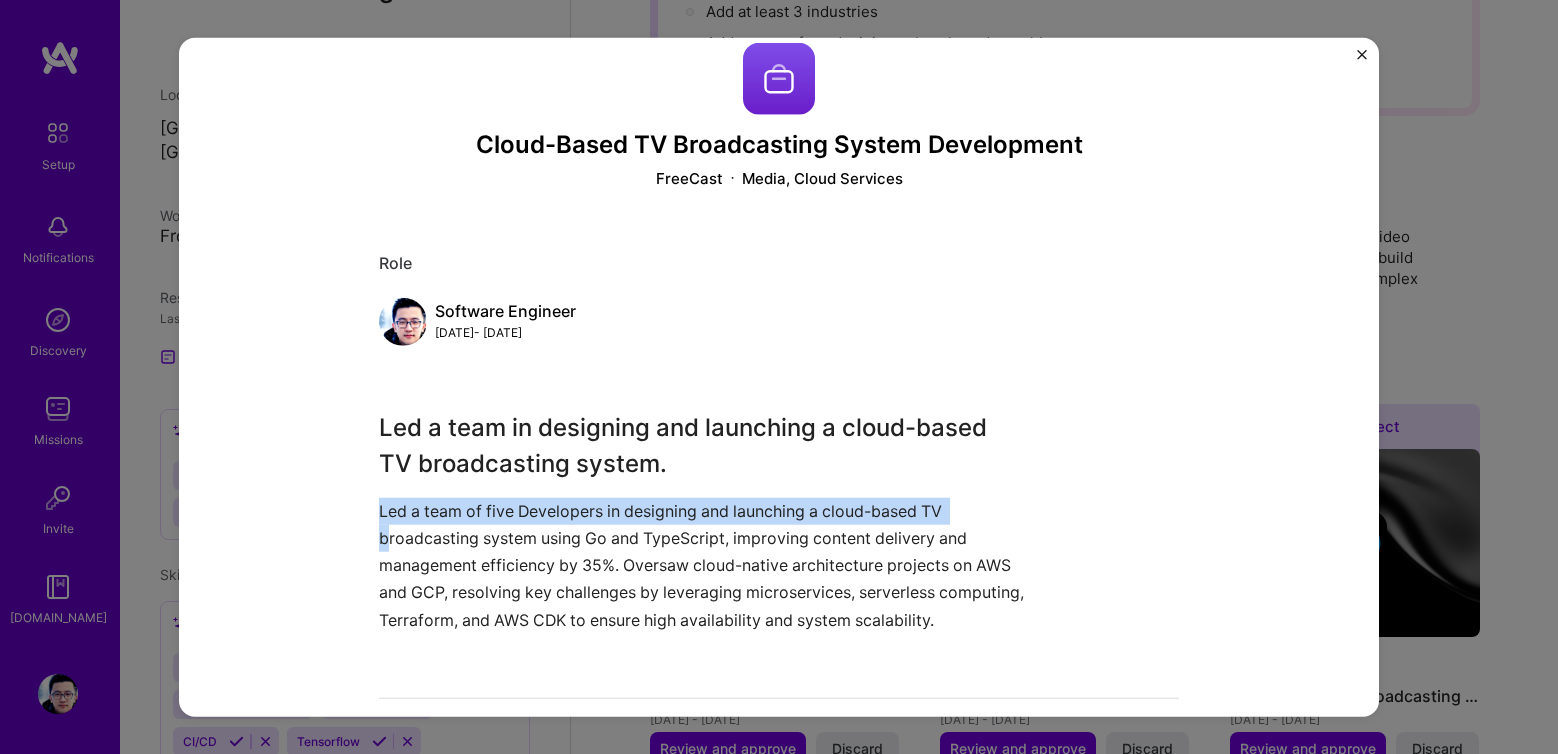 click at bounding box center (1362, 60) 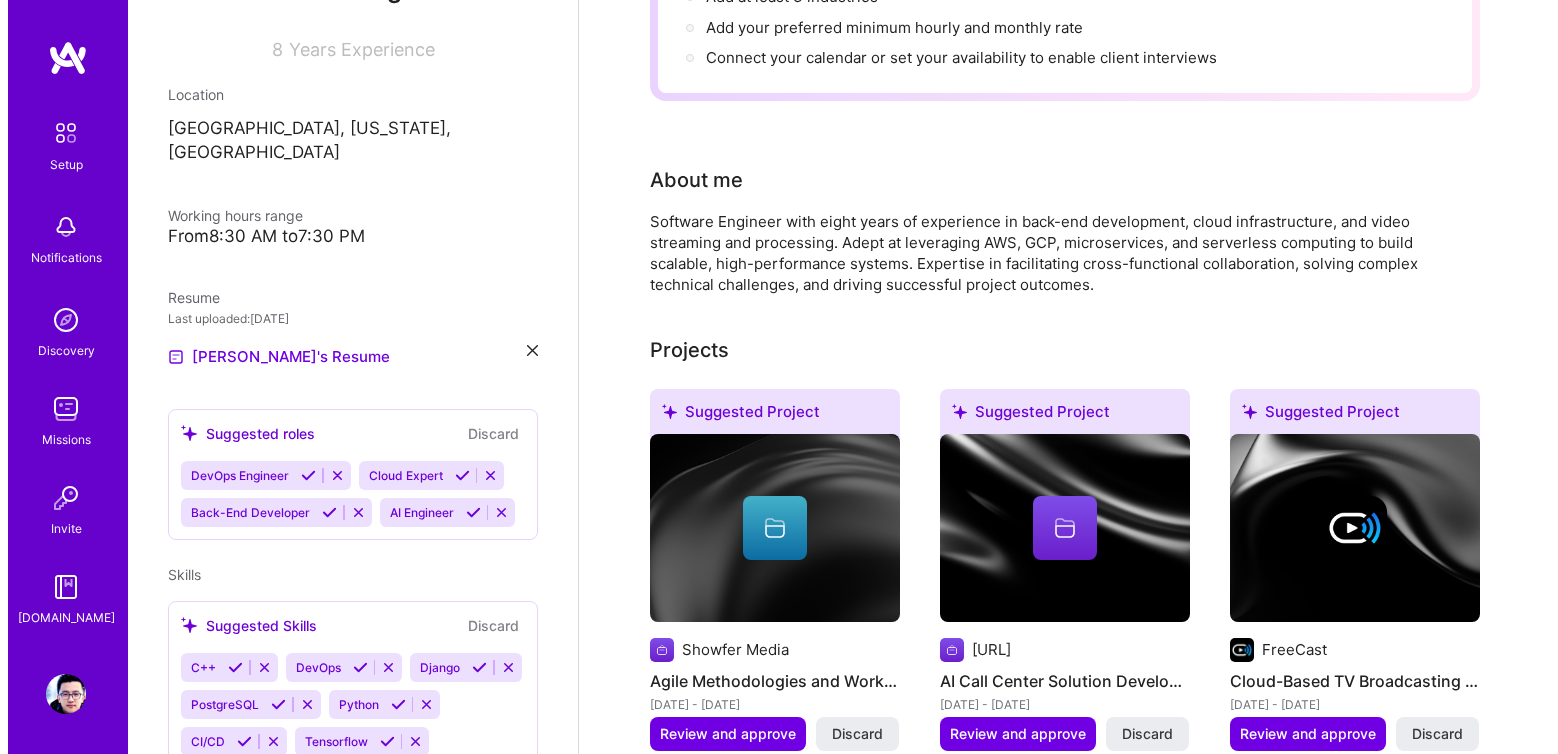 scroll, scrollTop: 398, scrollLeft: 0, axis: vertical 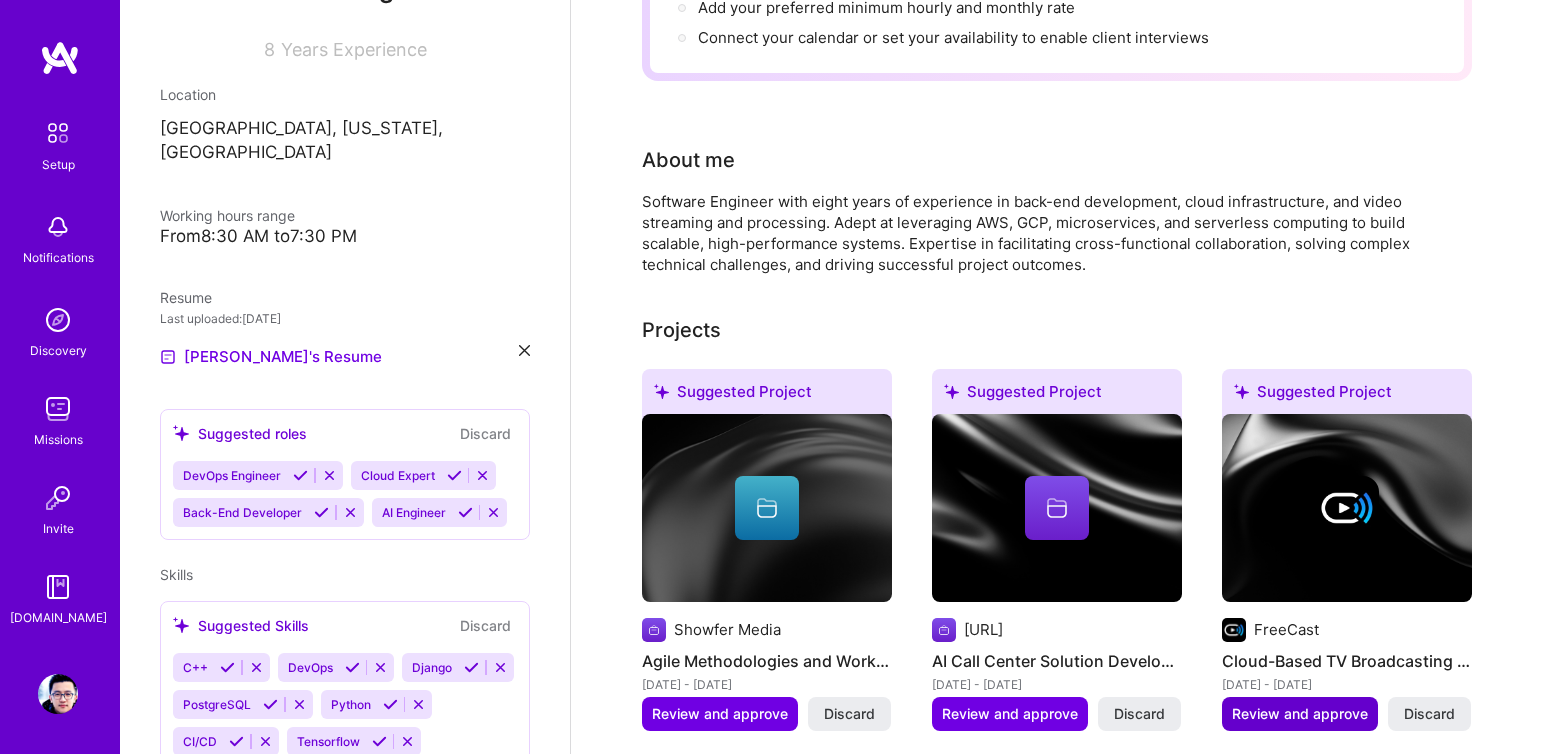 click on "Review and approve" at bounding box center (1300, 714) 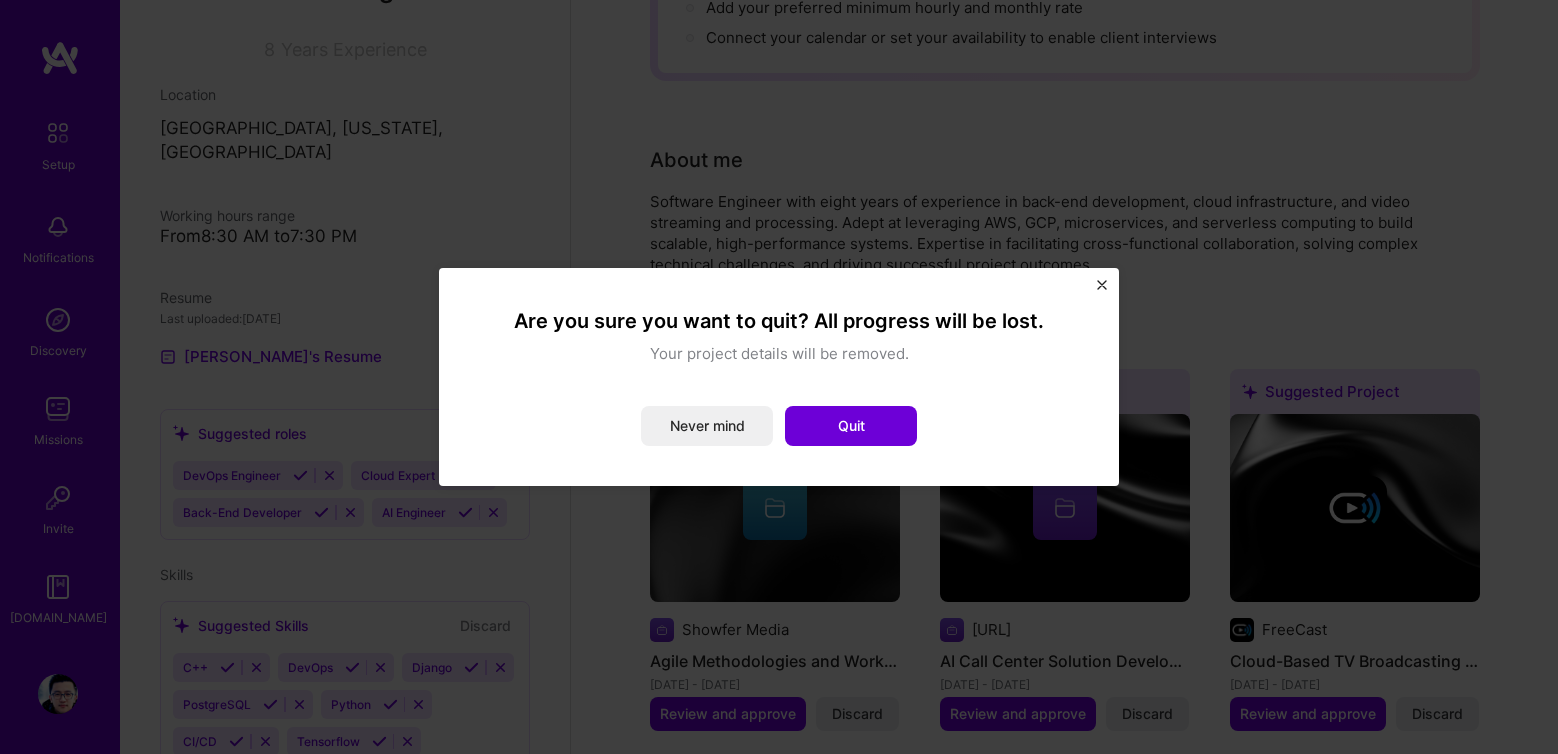 click at bounding box center (1102, 285) 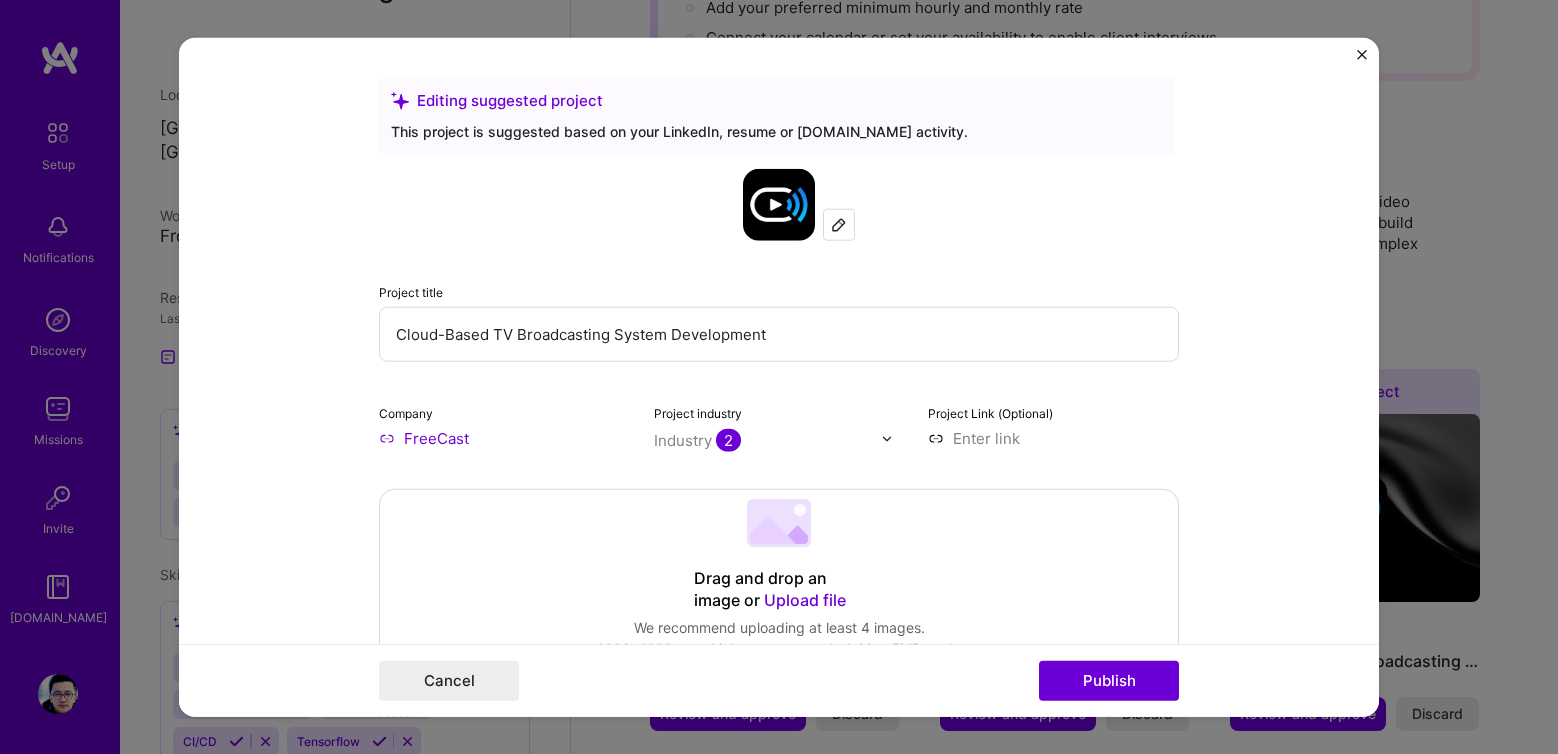click at bounding box center (1362, 55) 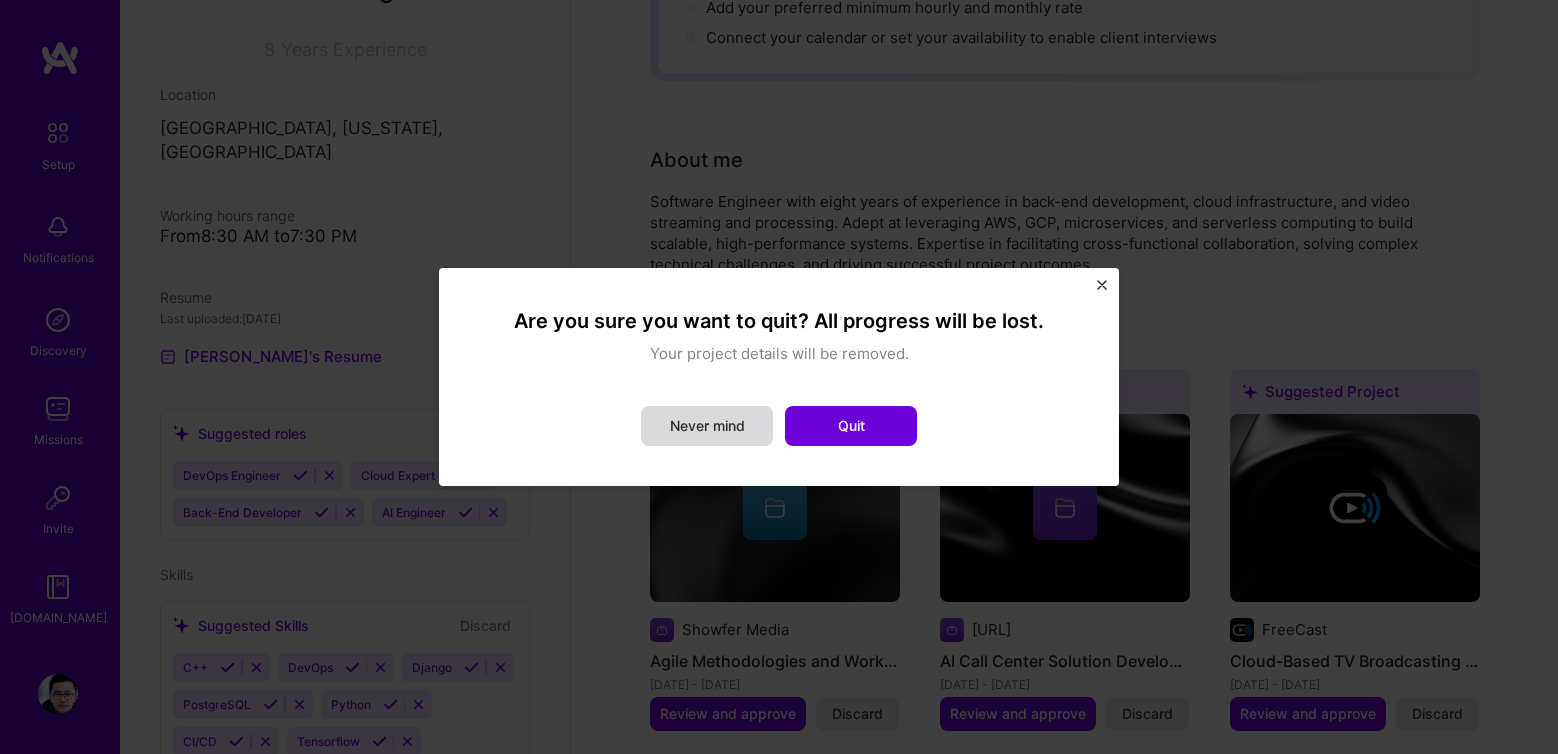 click on "Never mind" at bounding box center (707, 426) 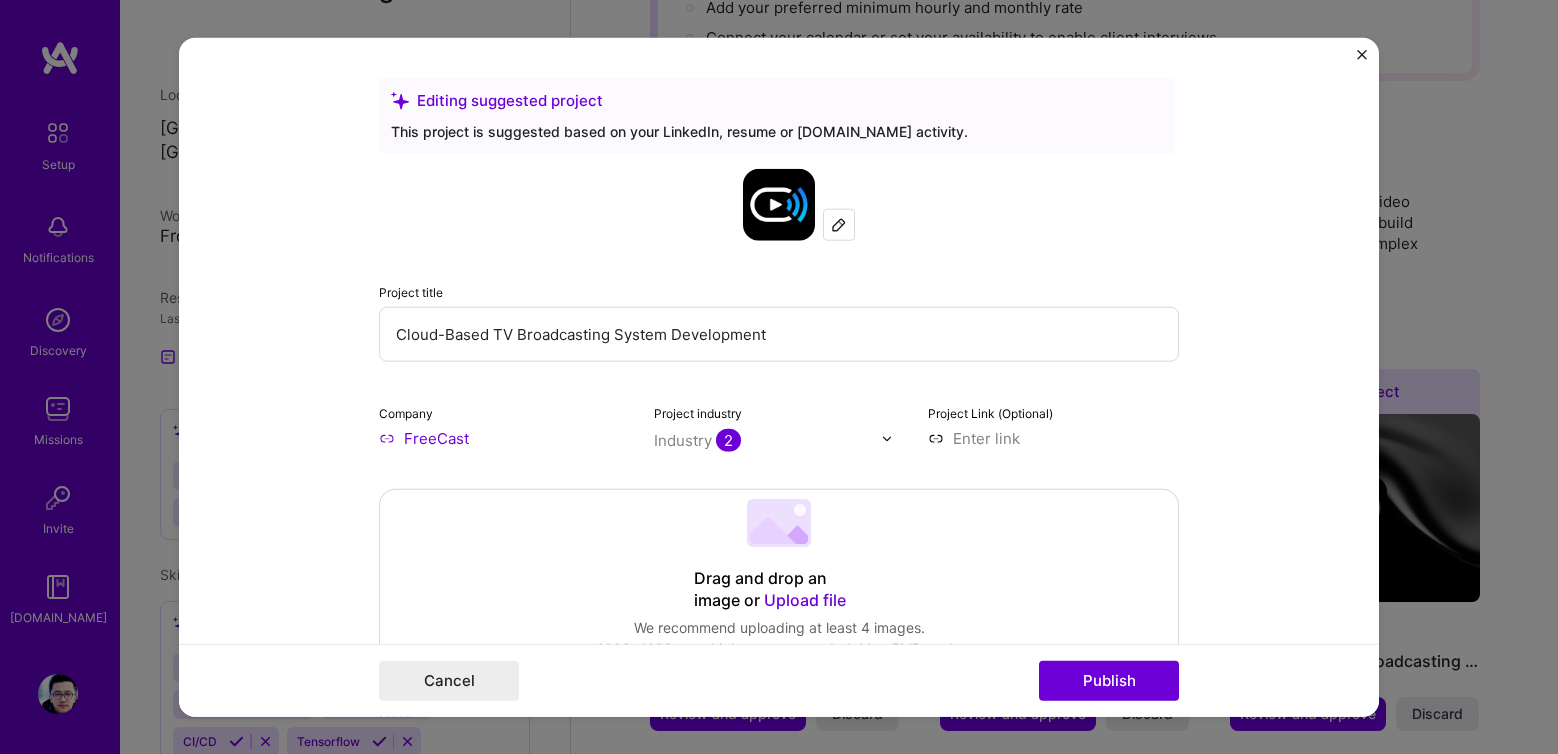 click at bounding box center (1362, 60) 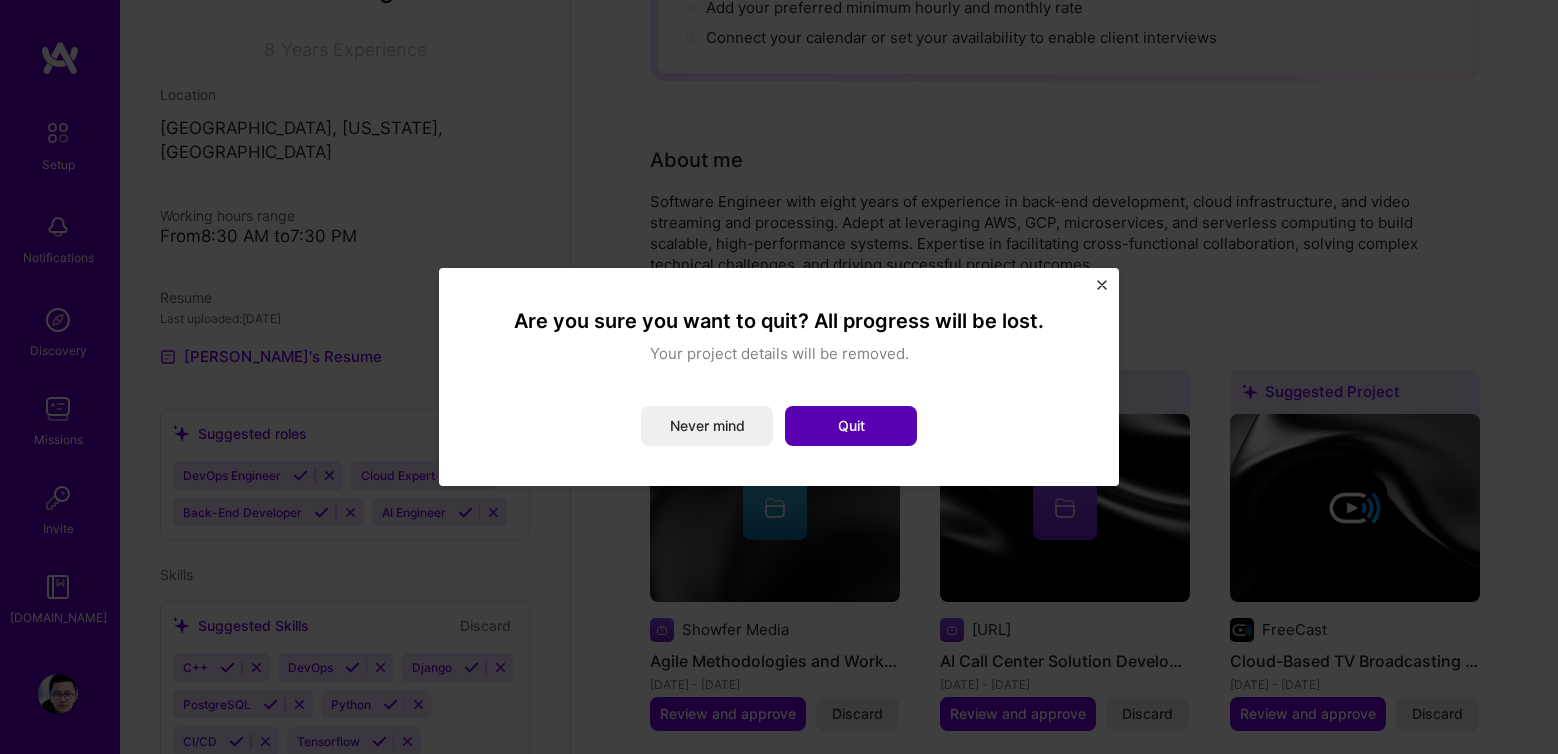 click on "Quit" at bounding box center [851, 426] 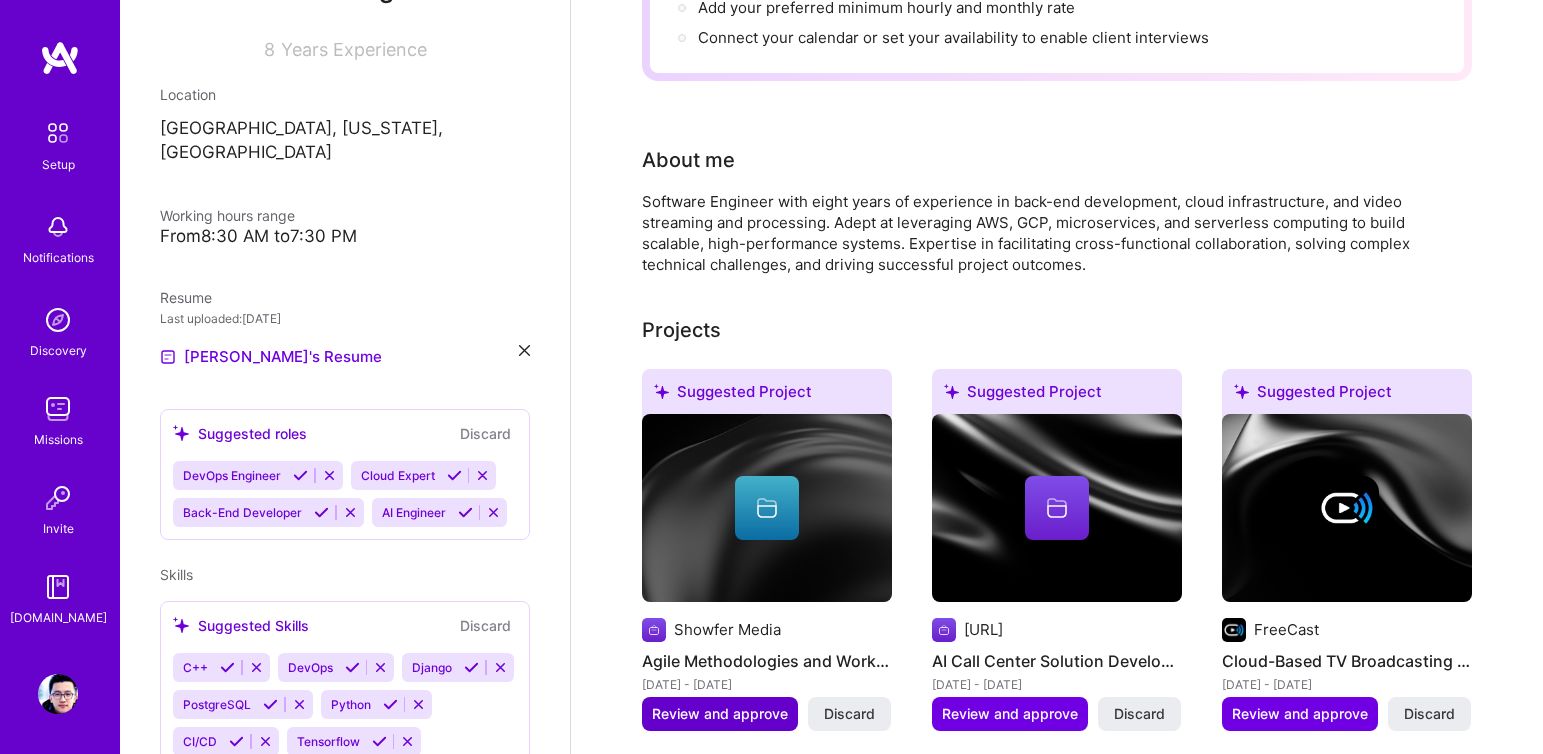 click on "Review and approve" at bounding box center (720, 714) 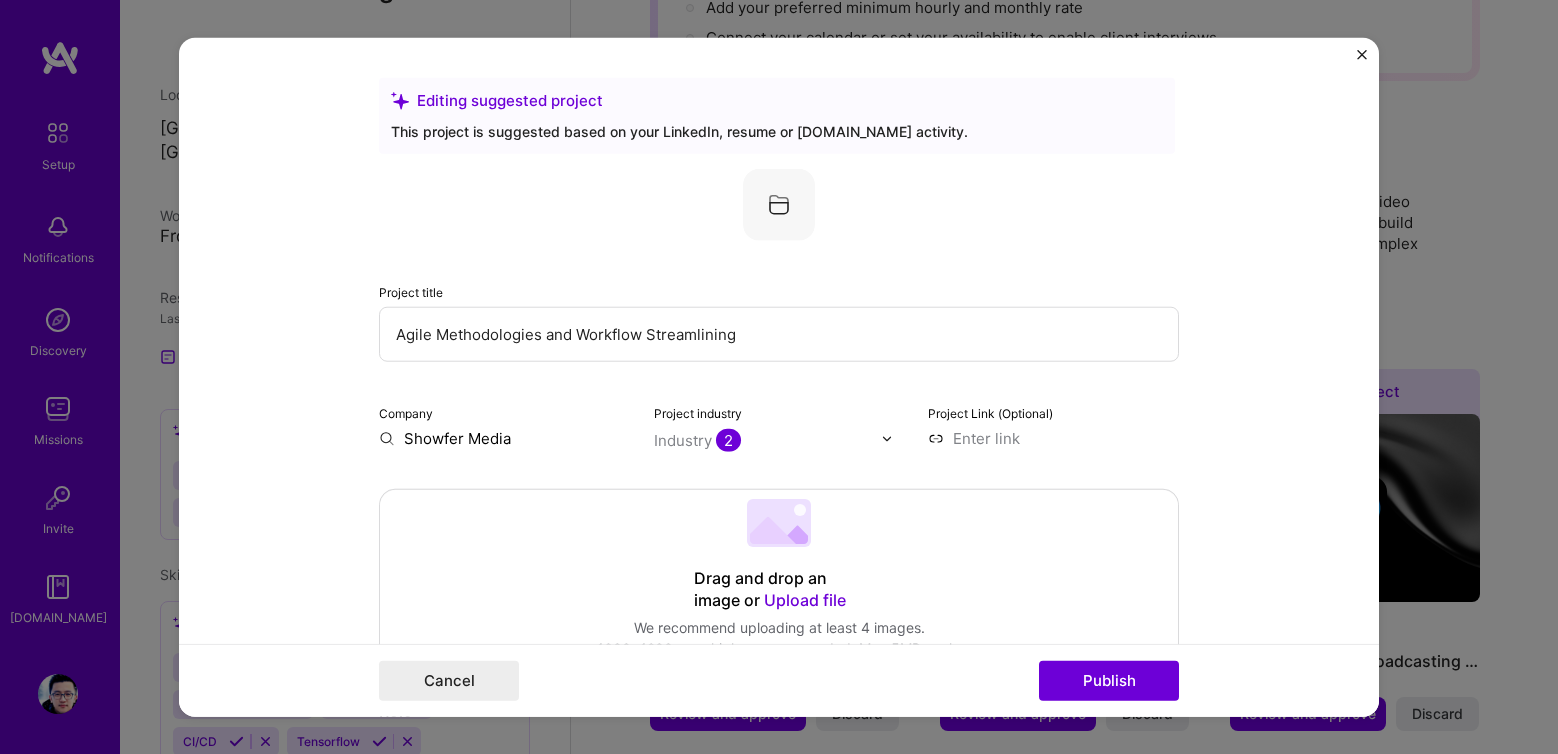 click on "Editing suggested project This project is suggested based on your LinkedIn, resume or [DOMAIN_NAME] activity. Project title Agile Methodologies and Workflow Streamlining Company Showfer Media
Project industry Industry 2 Project Link (Optional)
Drag and drop an image or   Upload file Upload file We recommend uploading at least 4 images. 1600x1200px or higher recommended. Max 5MB each. Role Software Developer Select role type [DATE]
to [DATE]
I’m still working on this project Skills used — Add up to 12 skills Any new skills will be added to your profile. Enter skills... 3 Agile 1 2 3 4 5 Jira 1 2 3 4 5 Scrum 1 2 3 4 5 Did this role require you to manage team members? (Optional) Yes, I managed — team members. Were you involved from inception to launch (0  ->  1)? (Optional) Zero to one is creation and development of a unique product from the ground up. Add metrics (Optional)   245" at bounding box center (779, 377) 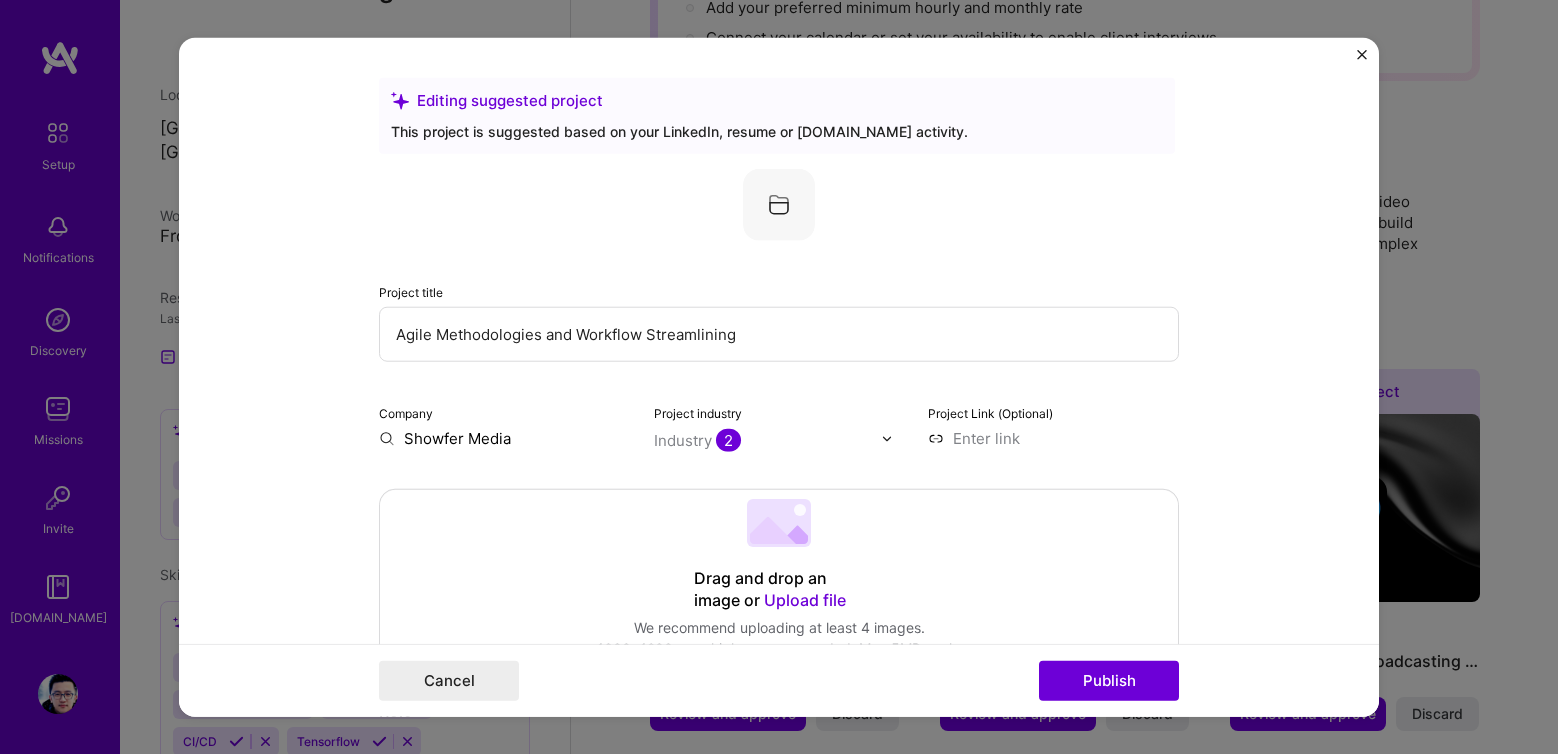 click at bounding box center (1362, 55) 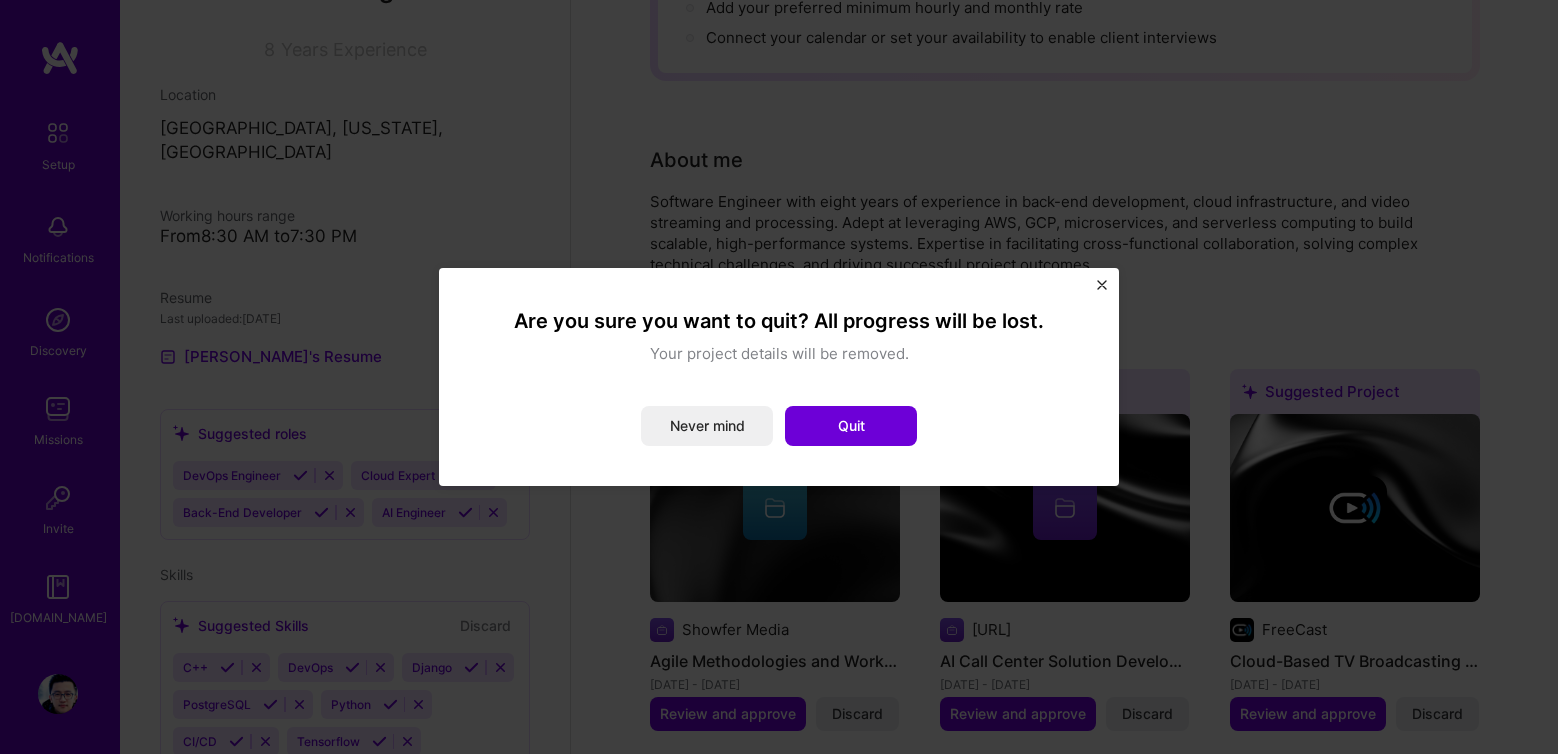 click on "Are you sure you want to quit? All progress will be lost. Your project details will be removed. Never mind Quit" at bounding box center [779, 377] 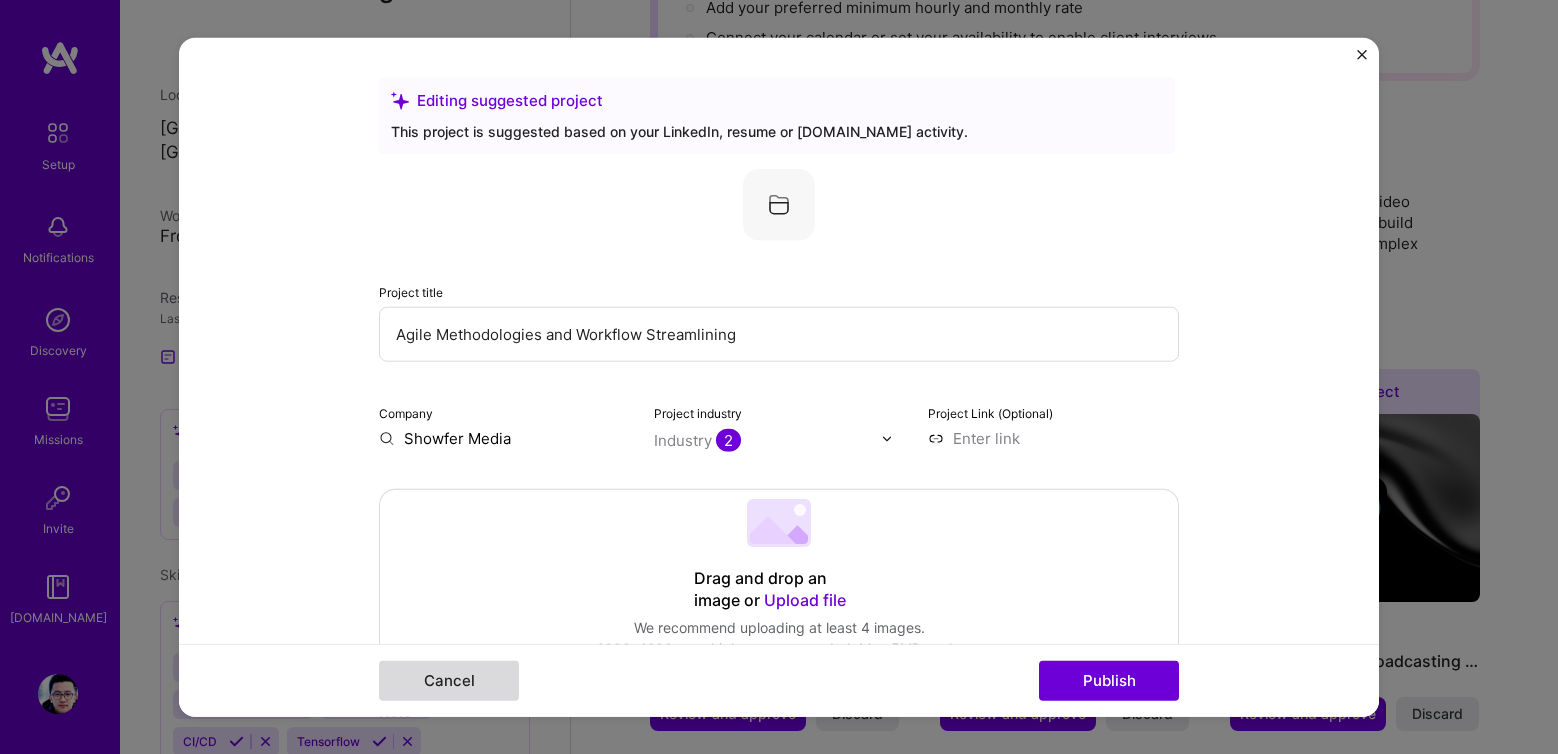 click on "Cancel" at bounding box center [449, 680] 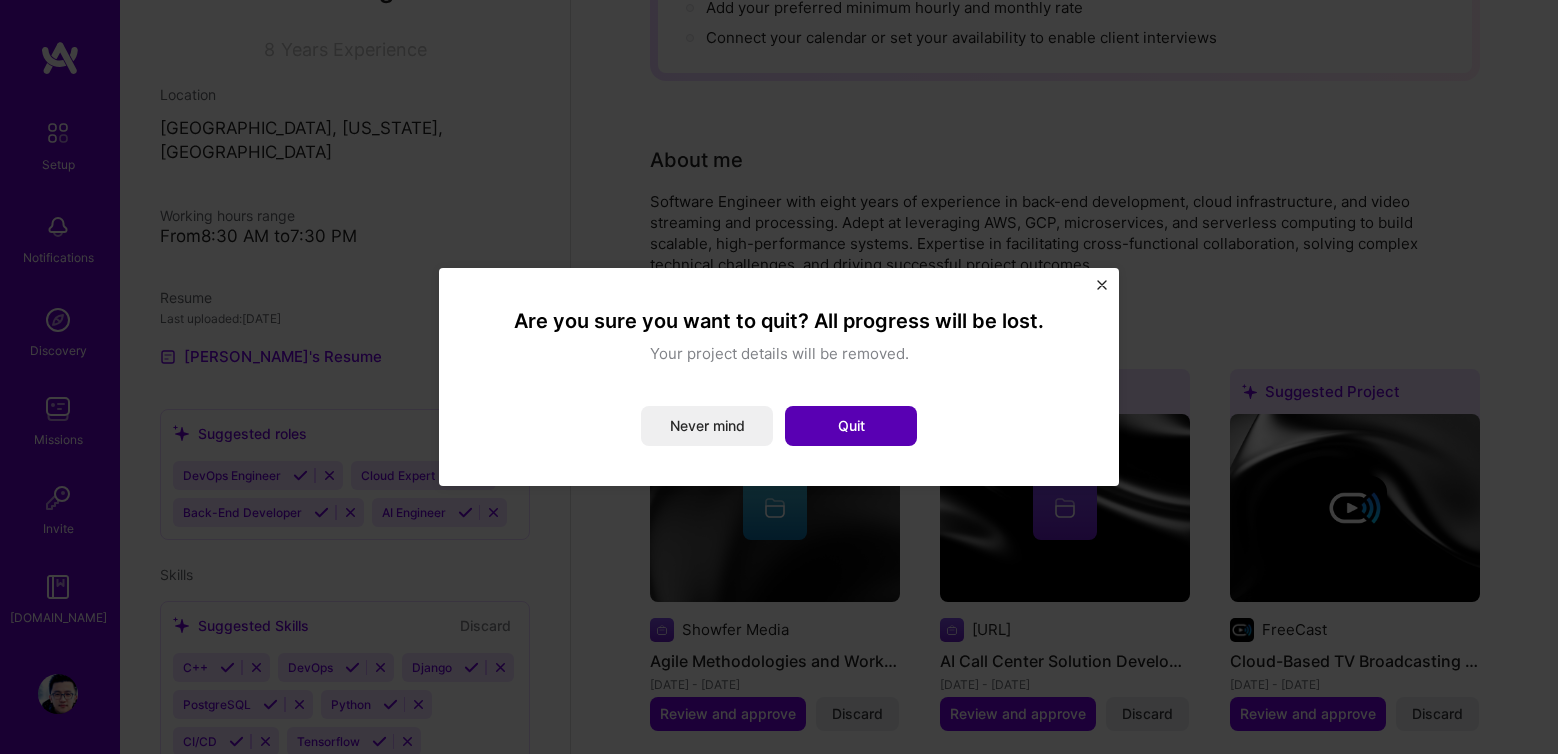 click on "Quit" at bounding box center (851, 426) 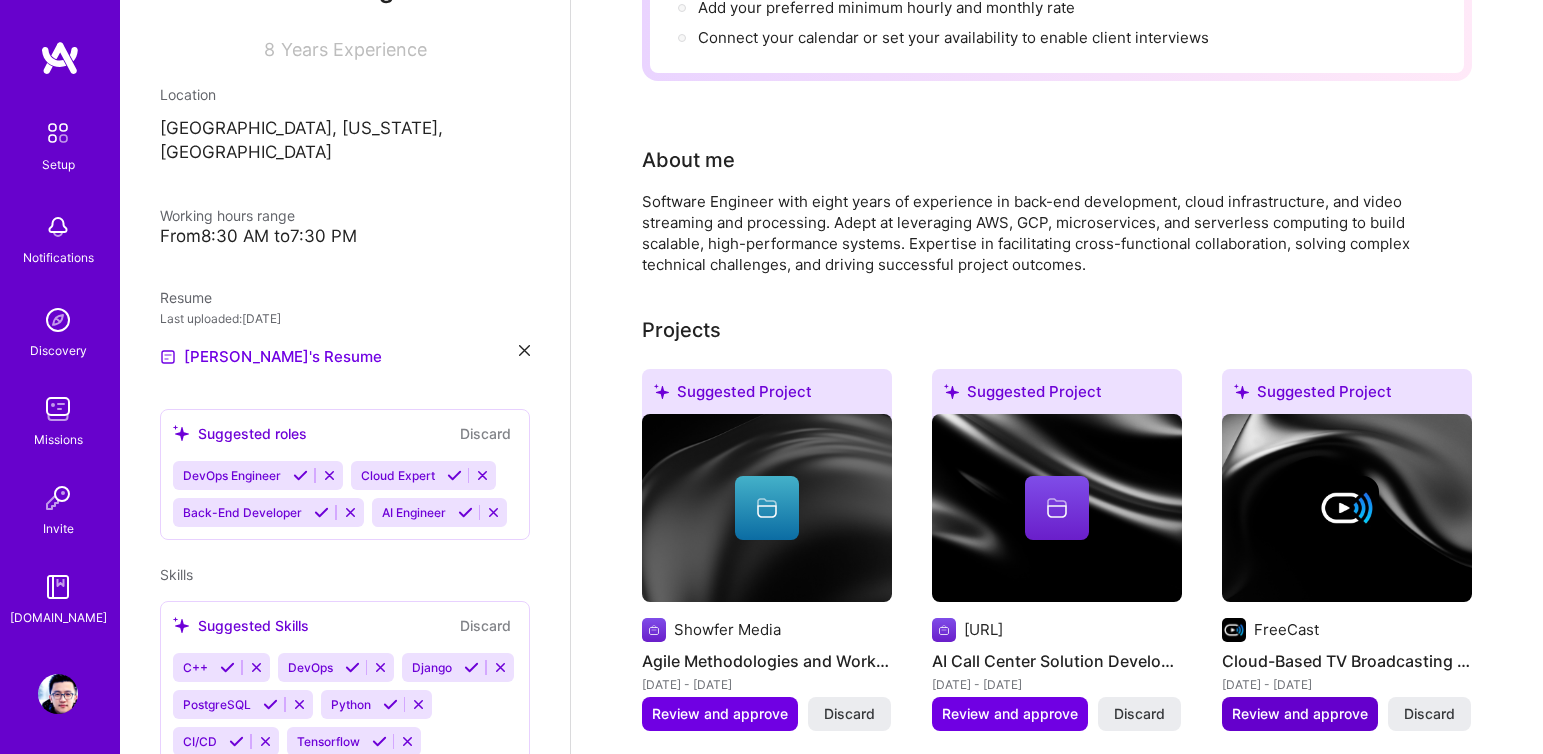 click on "Review and approve" at bounding box center [1300, 714] 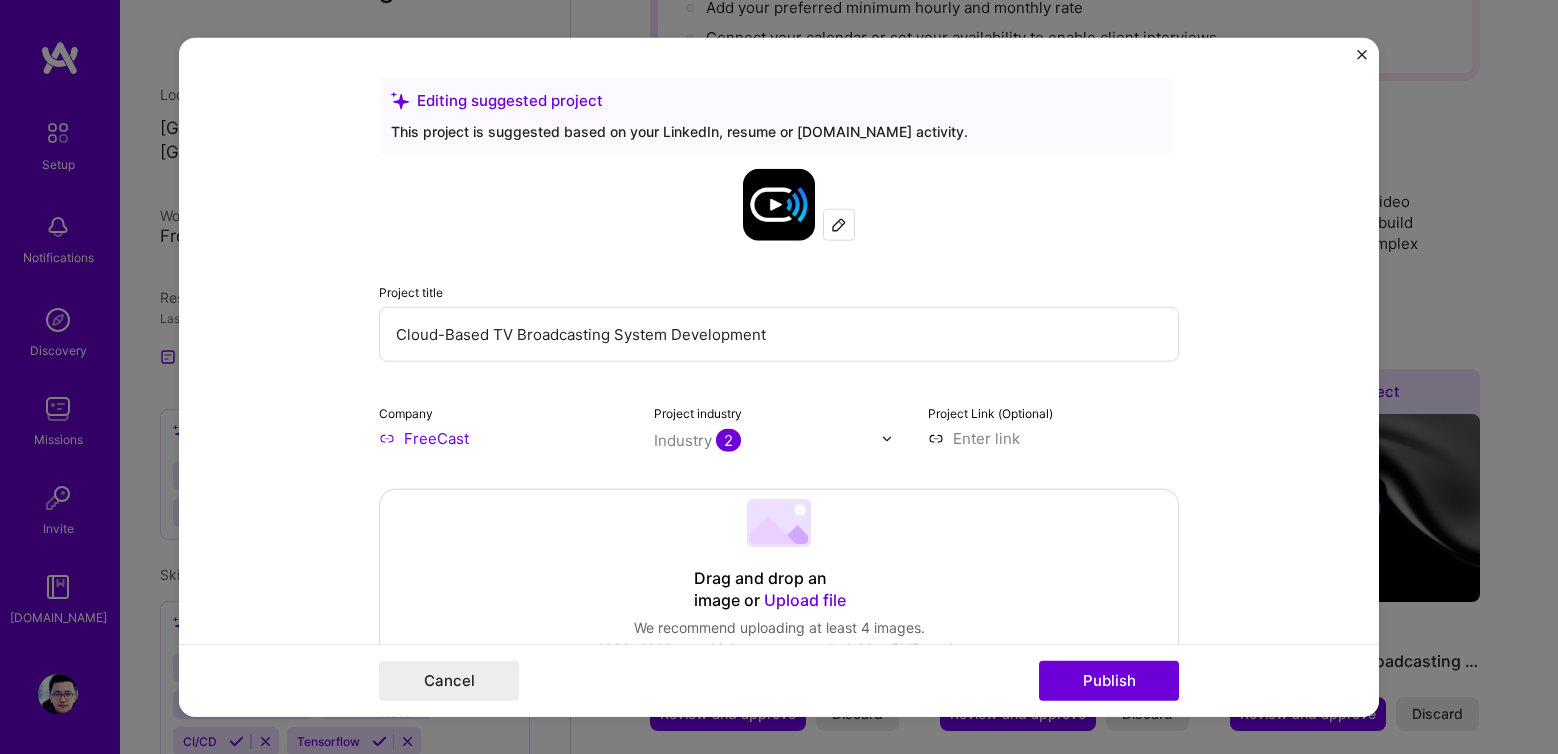 click on "Cloud-Based TV Broadcasting System Development" at bounding box center (779, 334) 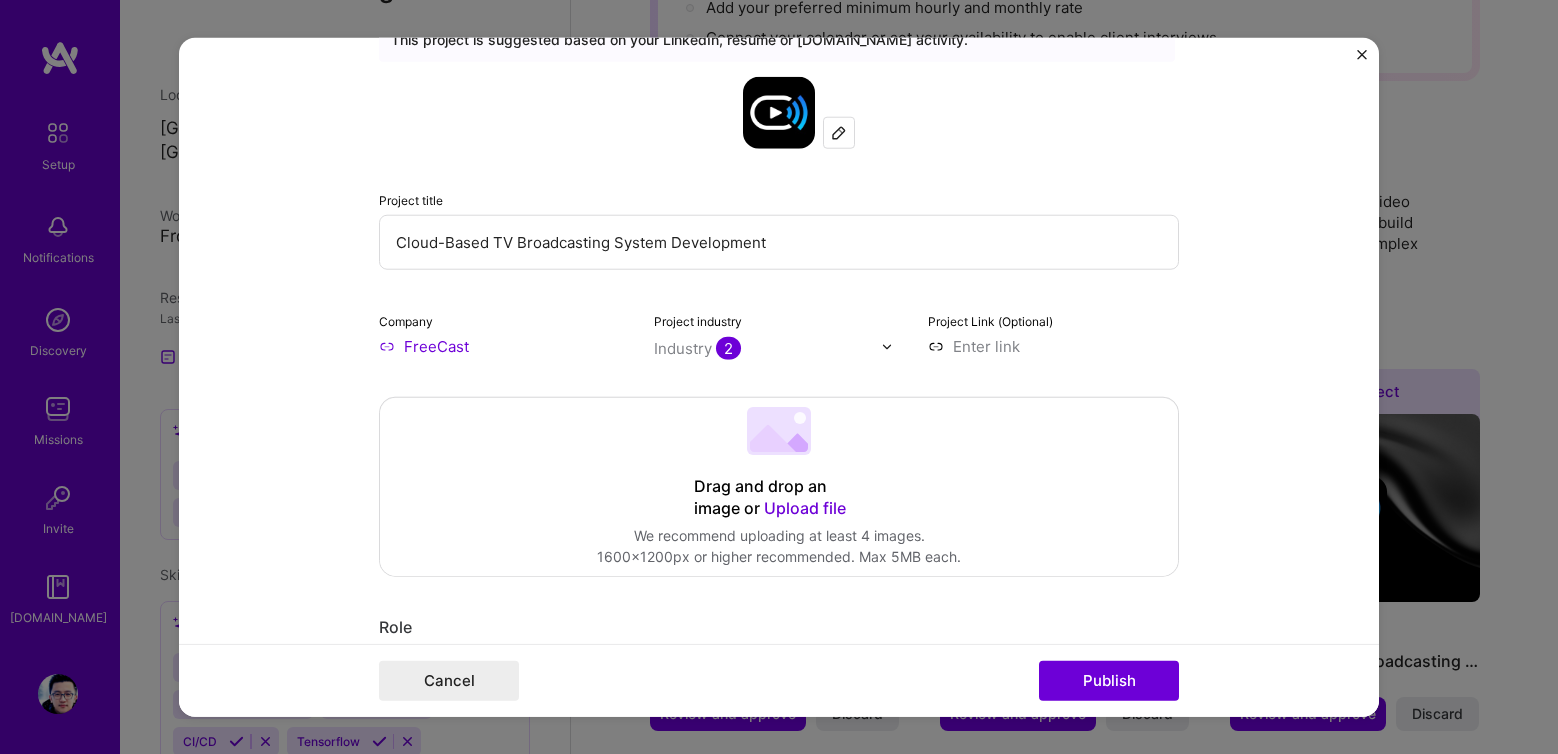 scroll, scrollTop: 91, scrollLeft: 0, axis: vertical 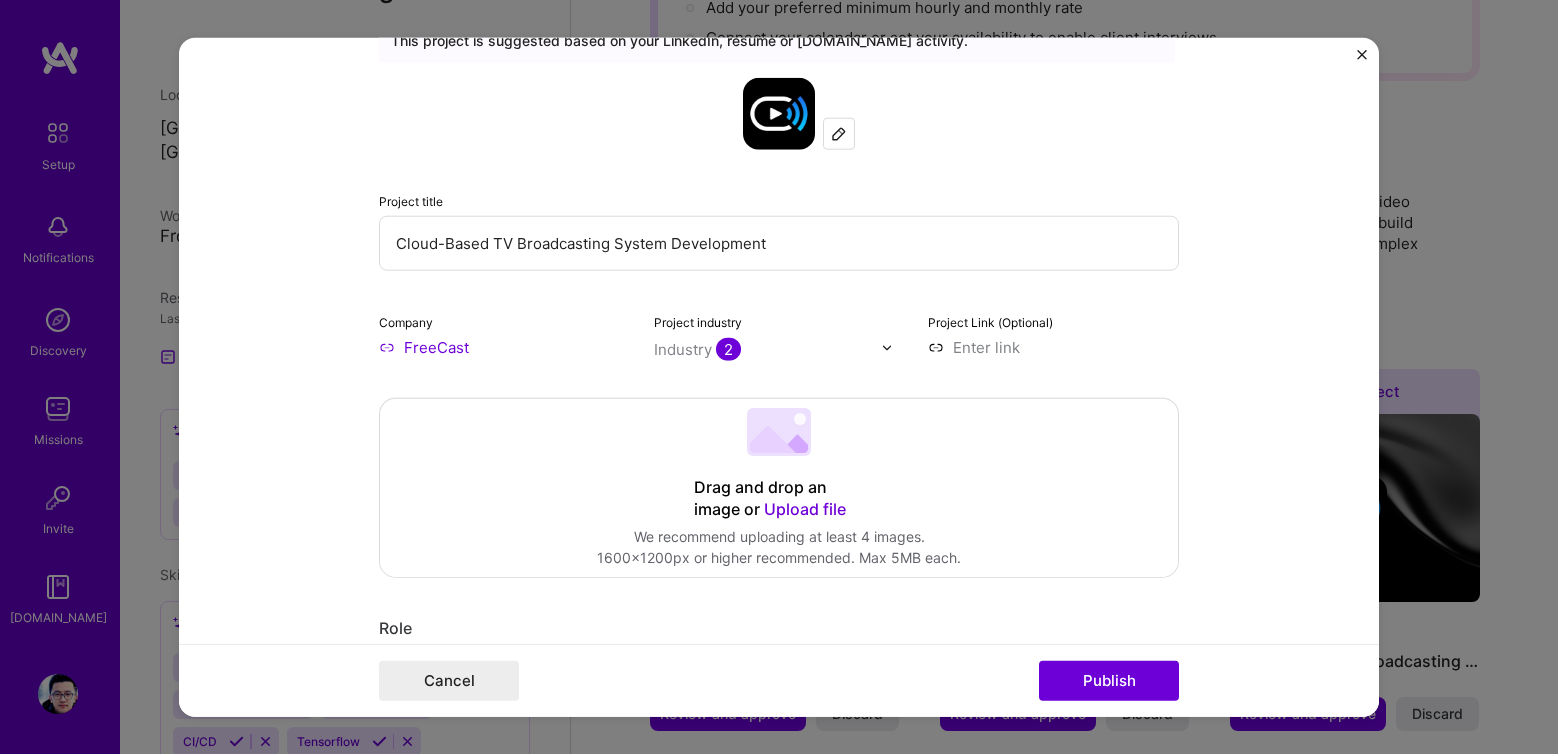 click on "Upload file" at bounding box center (805, 509) 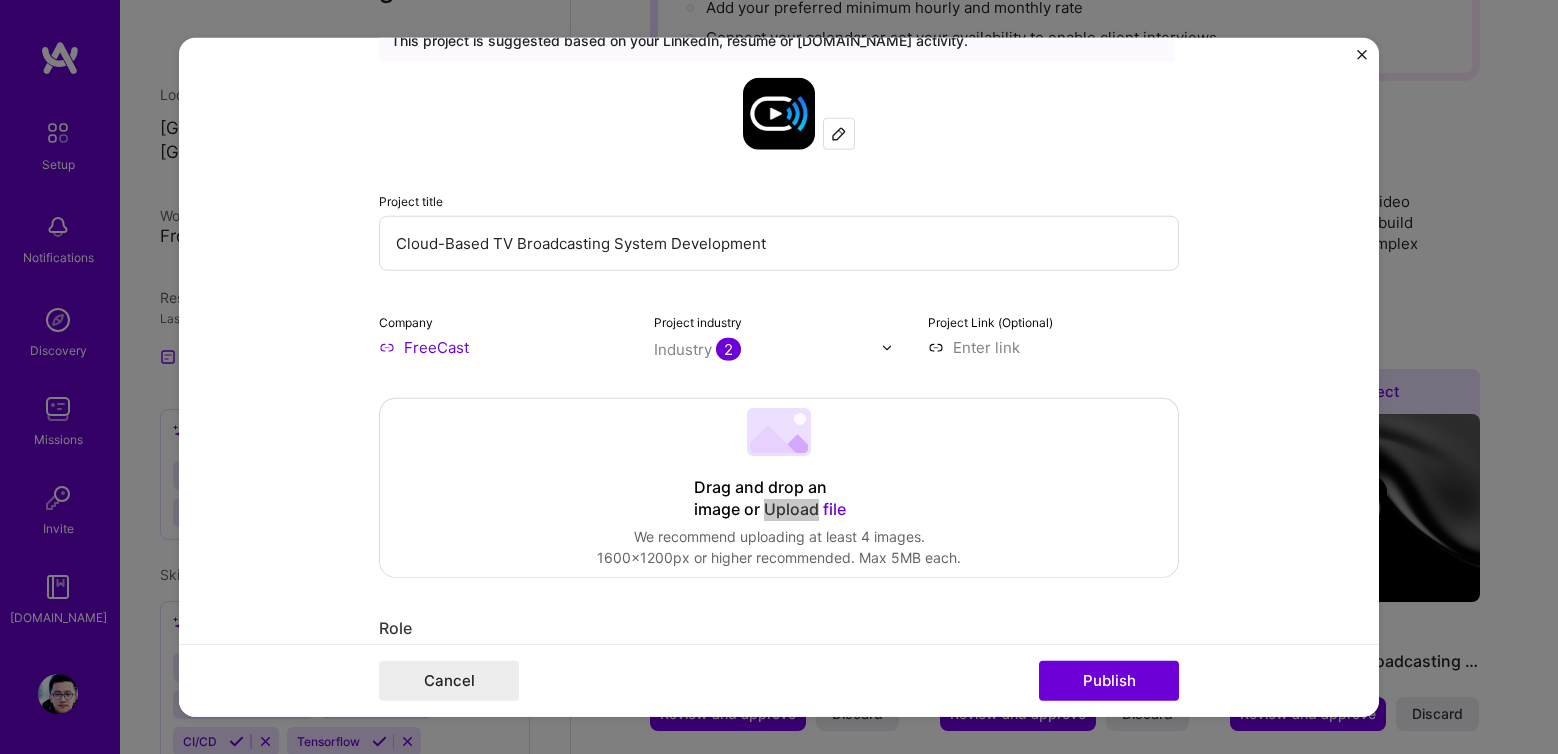 click on "Upload file" at bounding box center [805, 509] 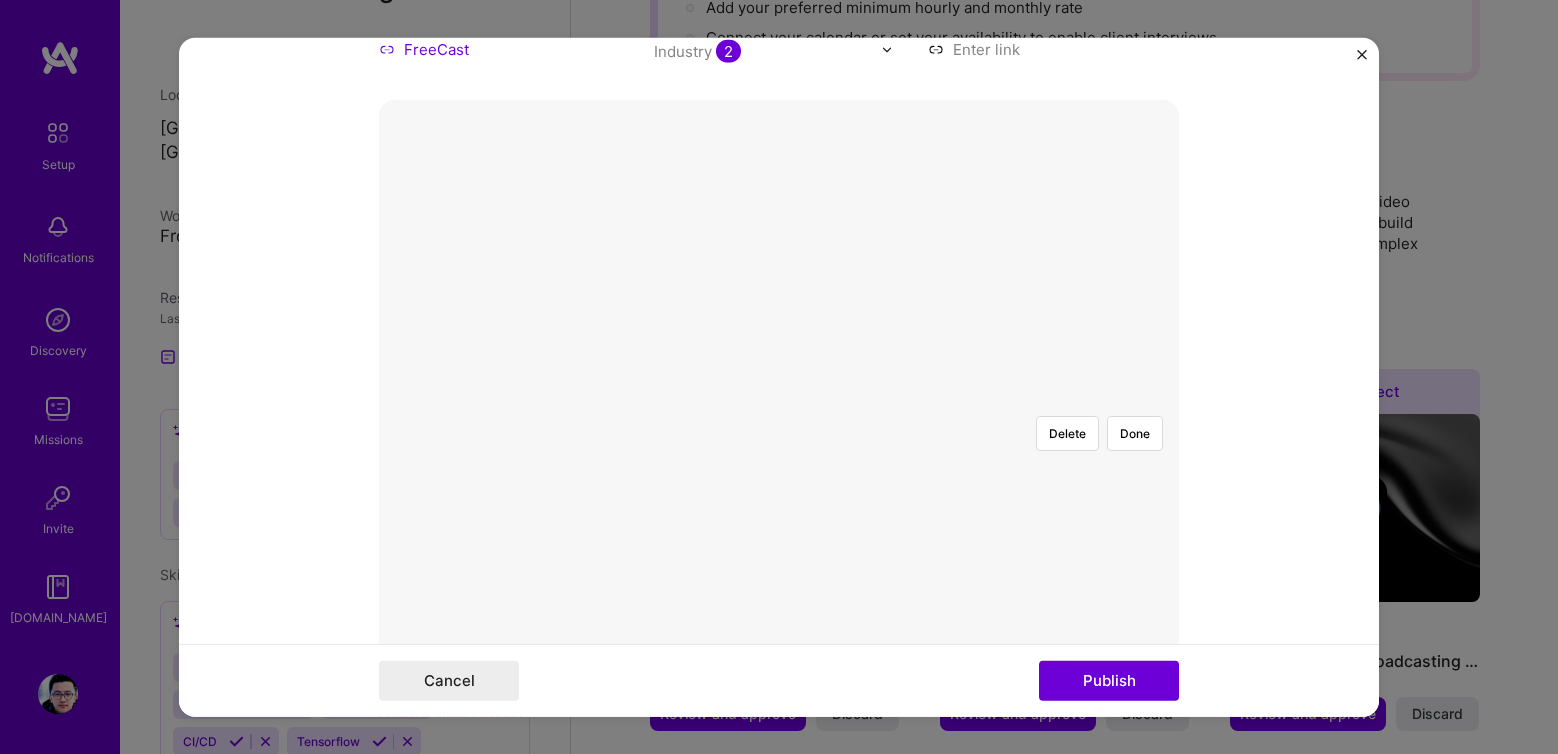 scroll, scrollTop: 371, scrollLeft: 0, axis: vertical 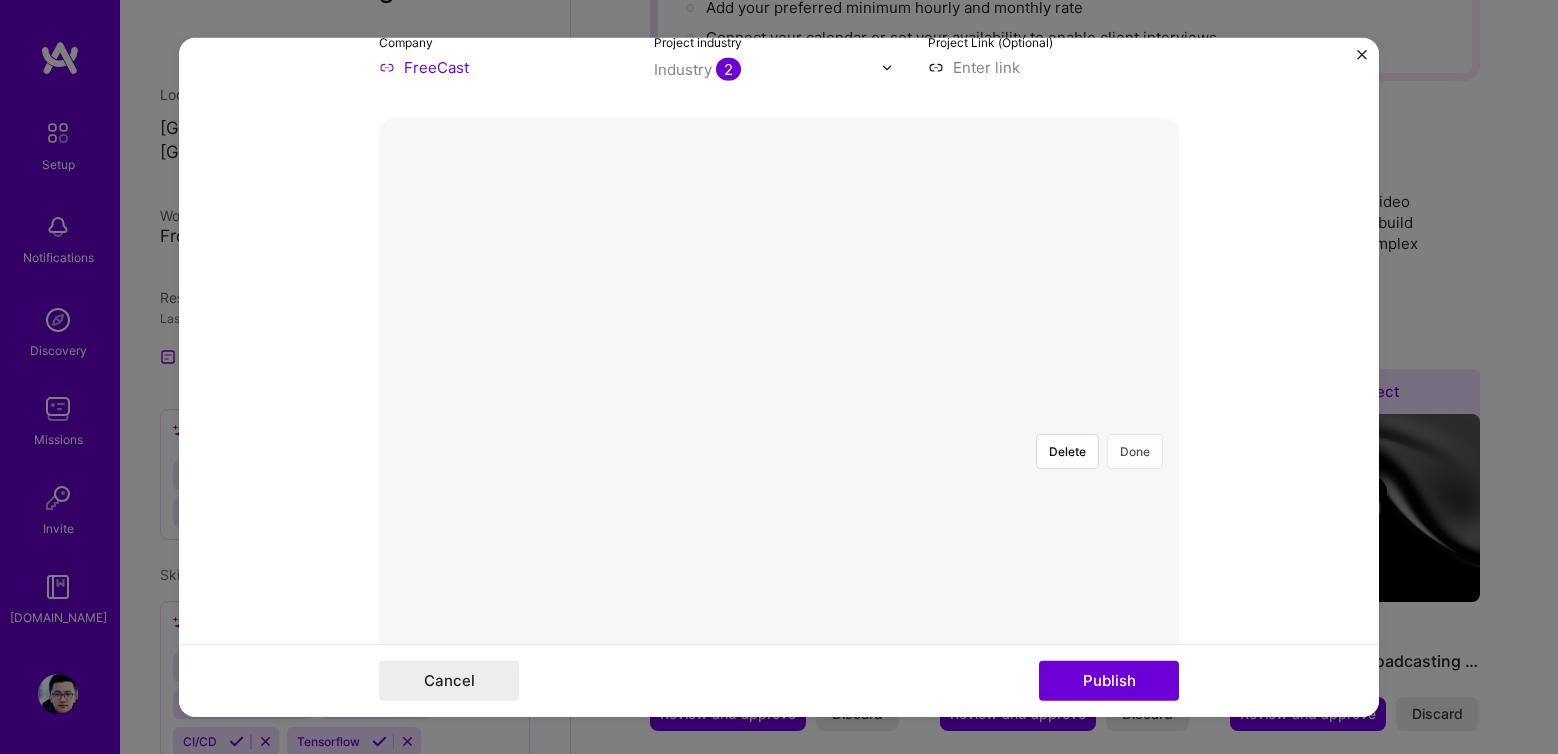 click on "Done" at bounding box center (1135, 451) 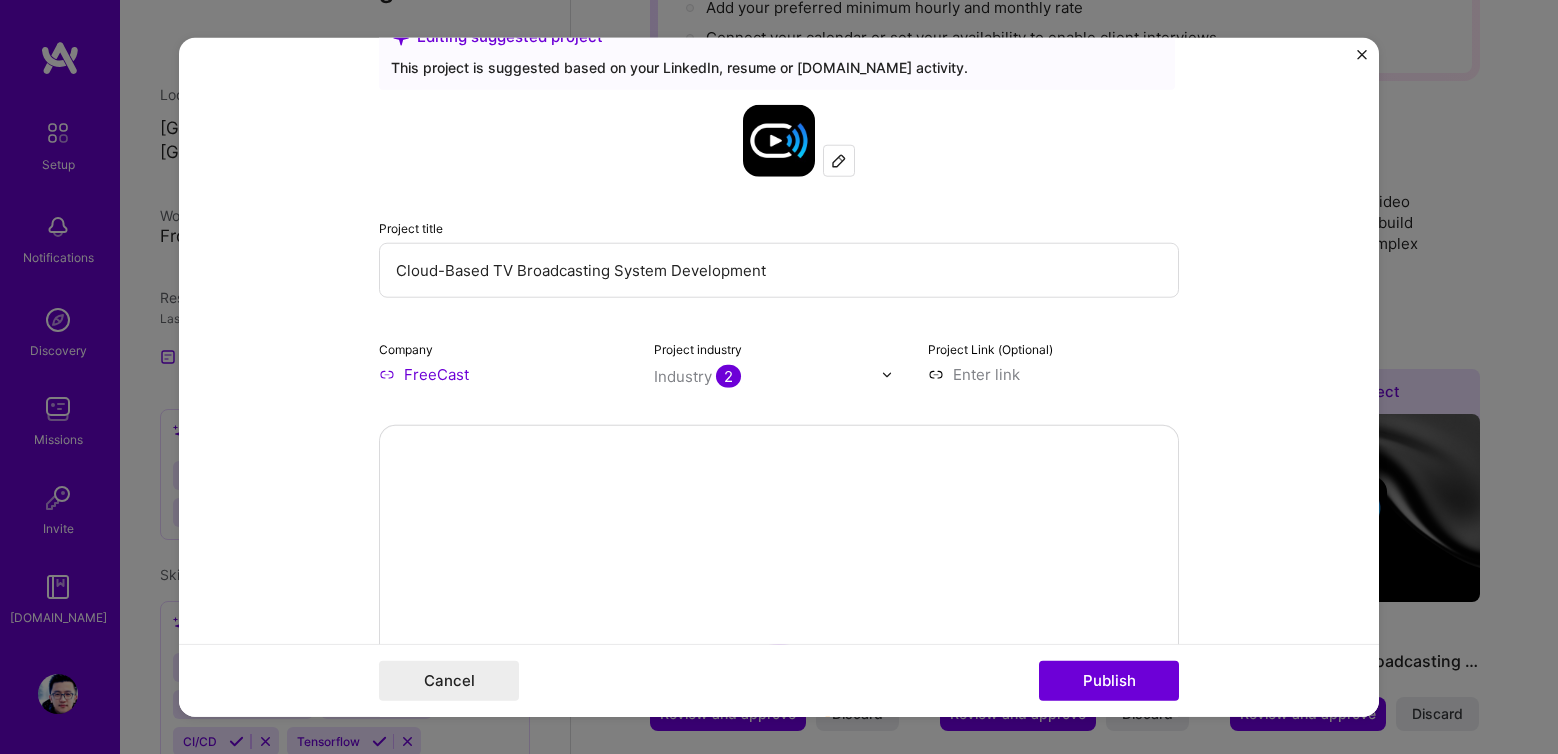 scroll, scrollTop: 44, scrollLeft: 0, axis: vertical 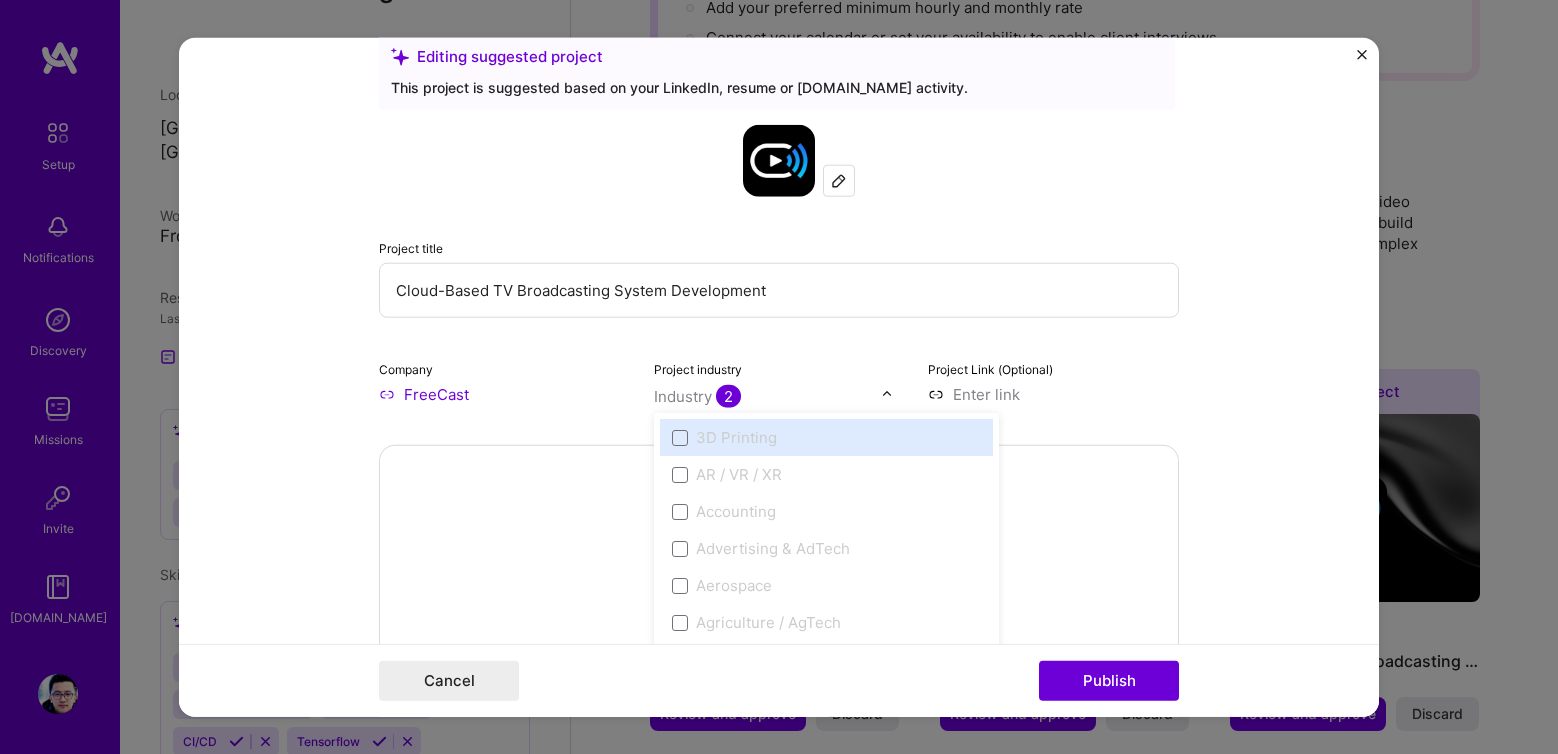 click at bounding box center [887, 394] 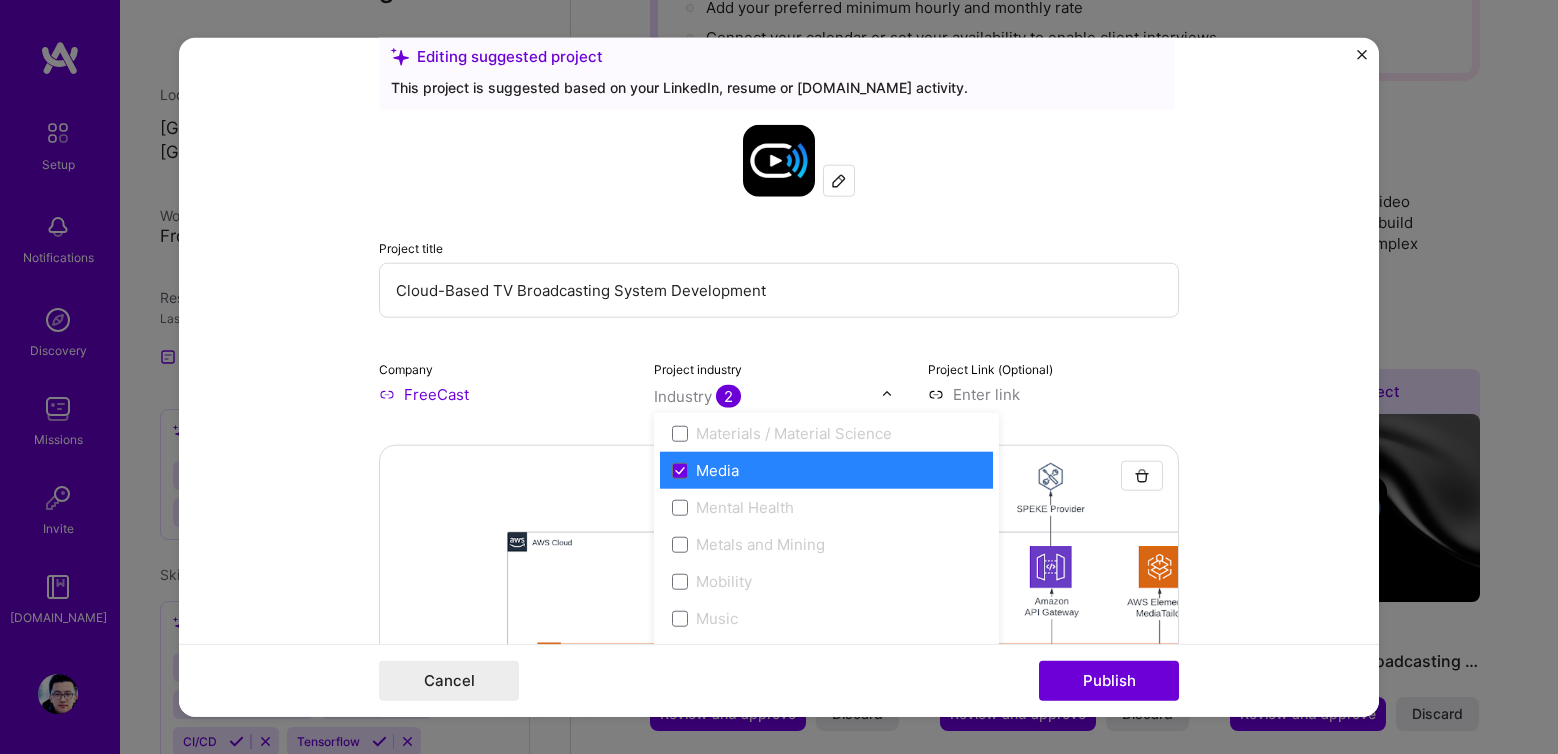 scroll, scrollTop: 3072, scrollLeft: 0, axis: vertical 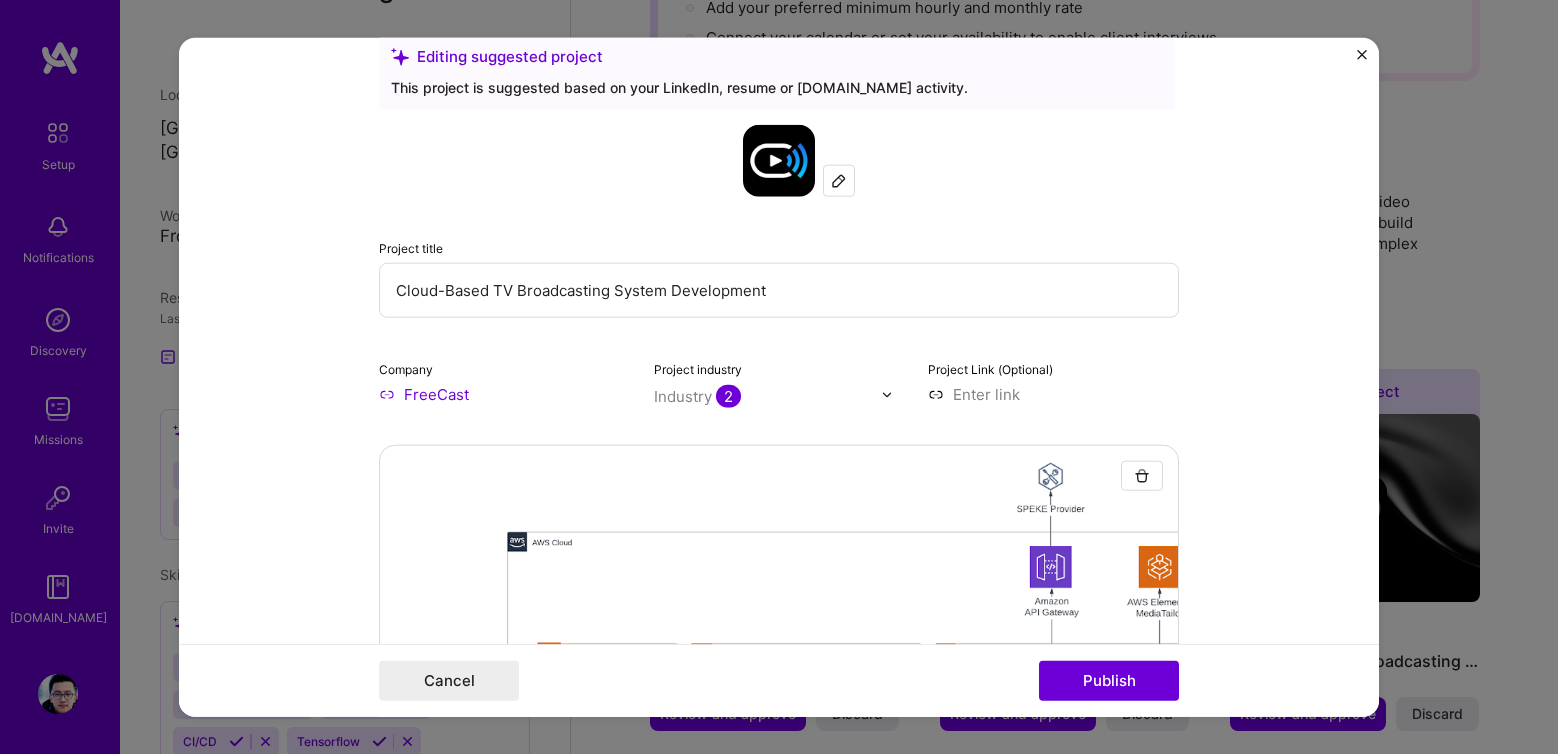 click on "Editing suggested project This project is suggested based on your LinkedIn, resume or [DOMAIN_NAME] activity. Project title Cloud-Based TV Broadcasting System Development Company FreeCast
Project industry Industry 2 Project Link (Optional)
Add New Image Remove Image Role Software Engineer Software Engineer [DATE]
to [DATE]
I’m still working on this project Skills used — Add up to 12 skills Any new skills will be added to your profile. Enter skills... 7 AWS 1 2 3 4 5 AWS CDK 1 2 3 4 5 Algorithm Design 1 2 3 4 5 Google Cloud / GCP 1 2 3 4 5 Microservices 1 2 3 4 5 Terraform 1 2 3 4 5 TypeScript 1 2 3 4 5 Did this role require you to manage team members? (Optional) Yes, I managed — team members. Were you involved from inception to launch (0  ->  1)? (Optional) Zero to one is creation and development of a unique product from the ground up. Add metrics (Optional) Project details   /" at bounding box center (779, 377) 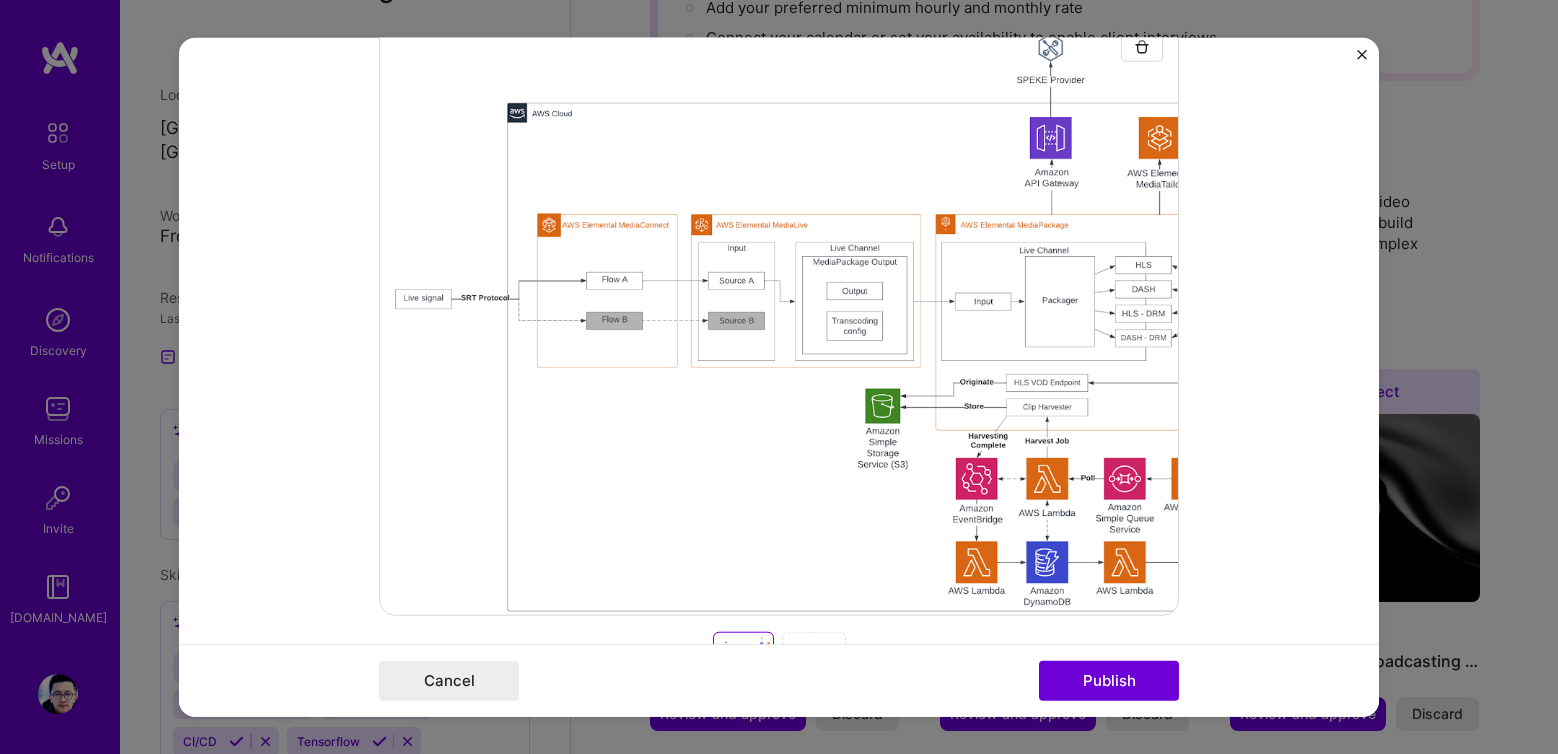 scroll, scrollTop: 477, scrollLeft: 0, axis: vertical 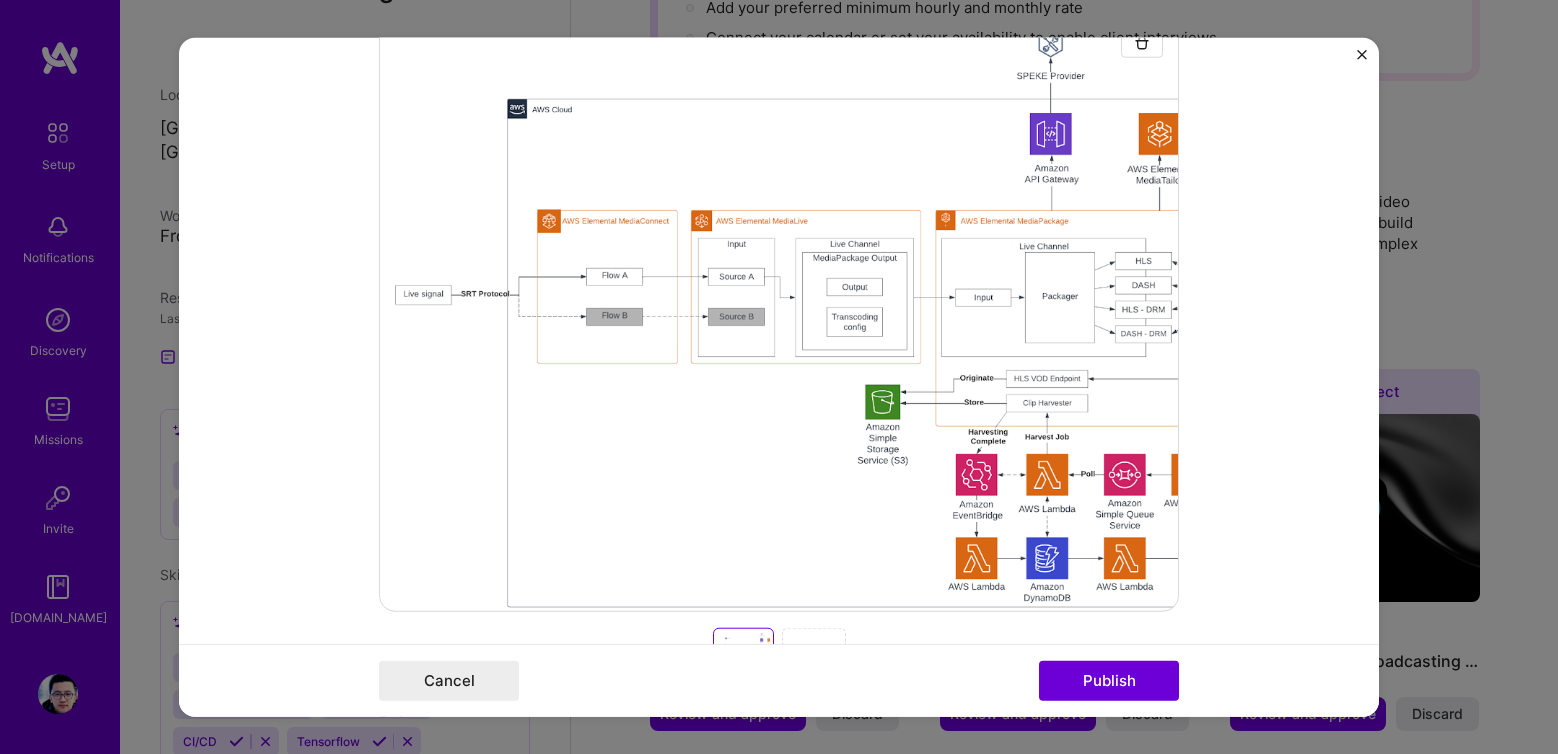 drag, startPoint x: 903, startPoint y: 406, endPoint x: 851, endPoint y: 406, distance: 52 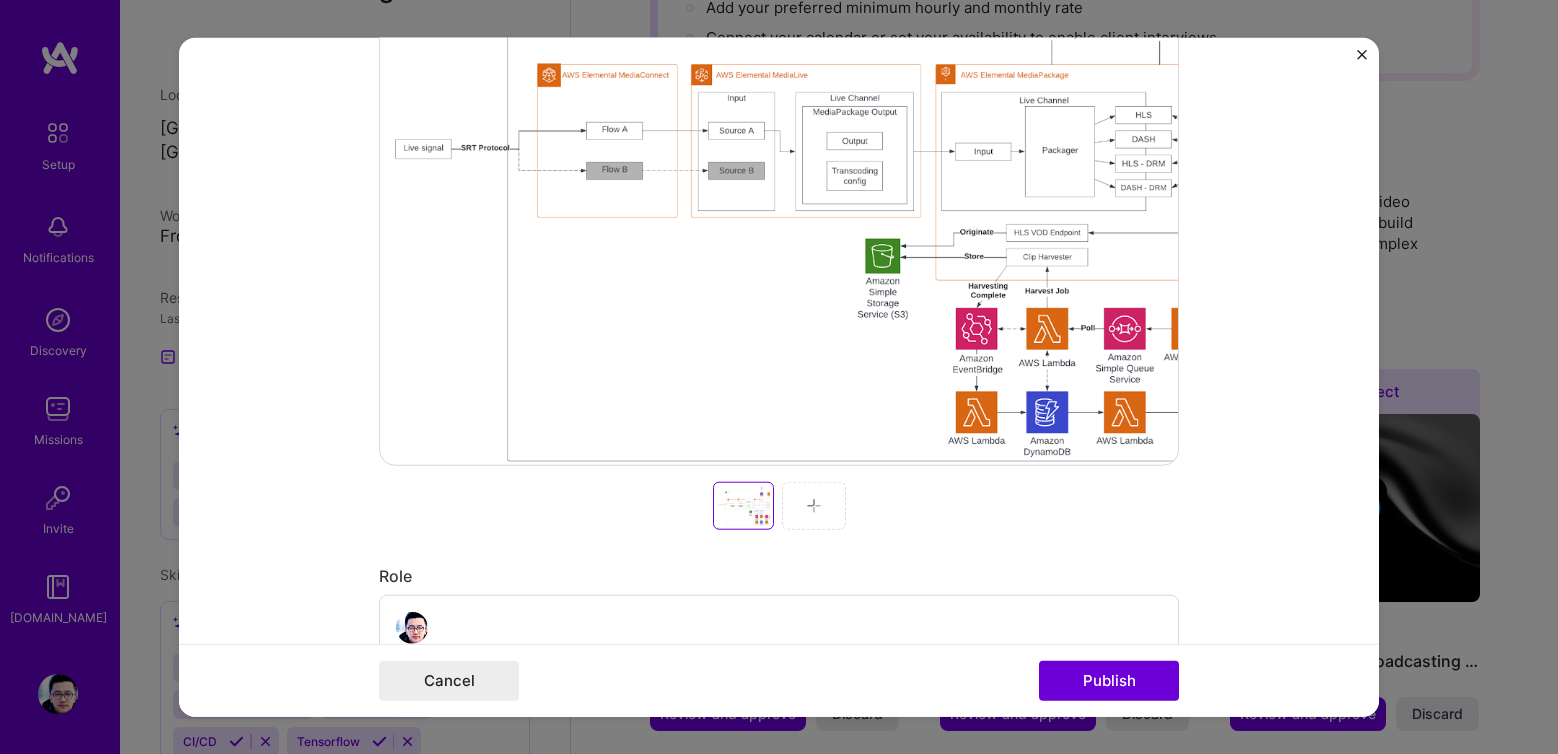 scroll, scrollTop: 642, scrollLeft: 0, axis: vertical 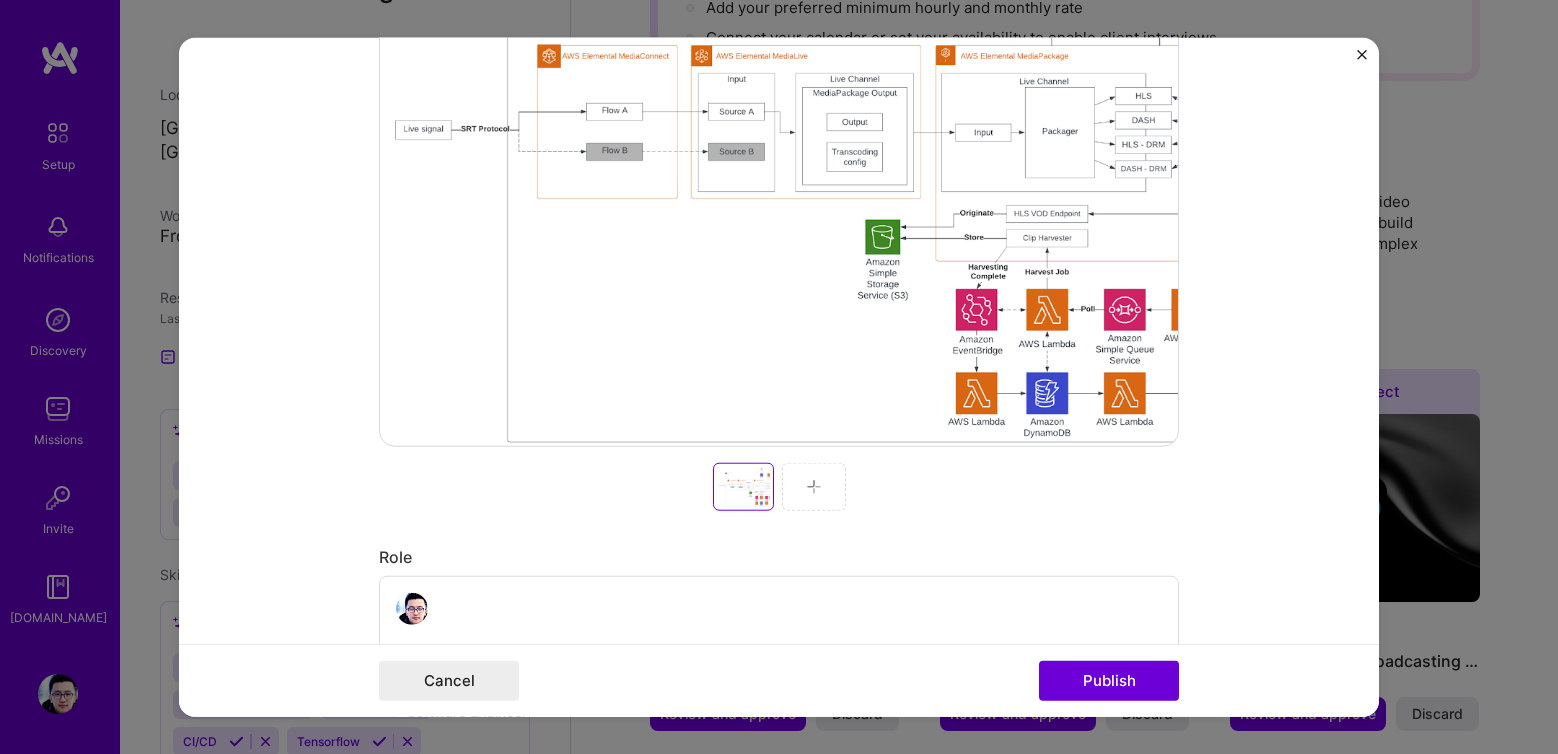 click at bounding box center [814, 487] 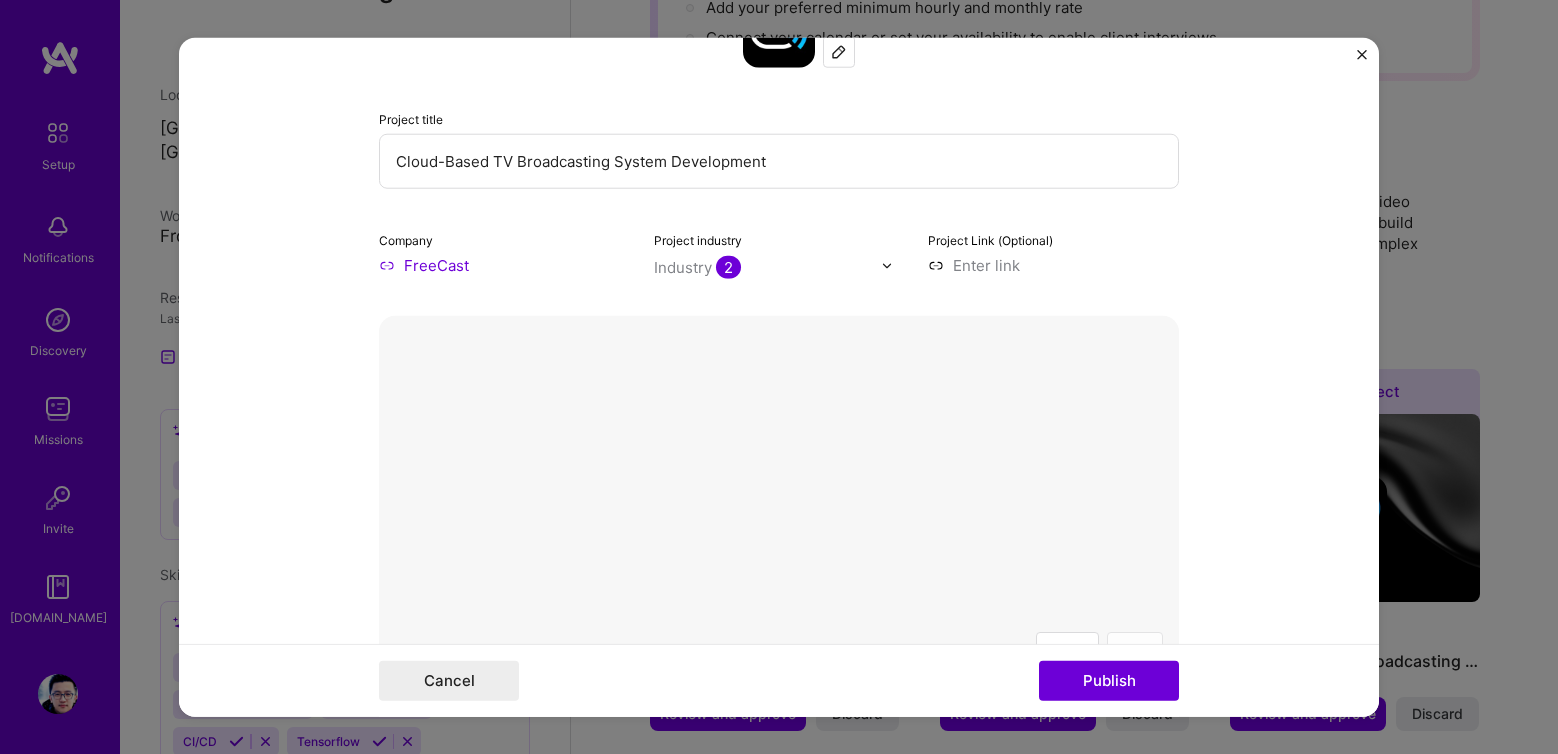 scroll, scrollTop: 177, scrollLeft: 0, axis: vertical 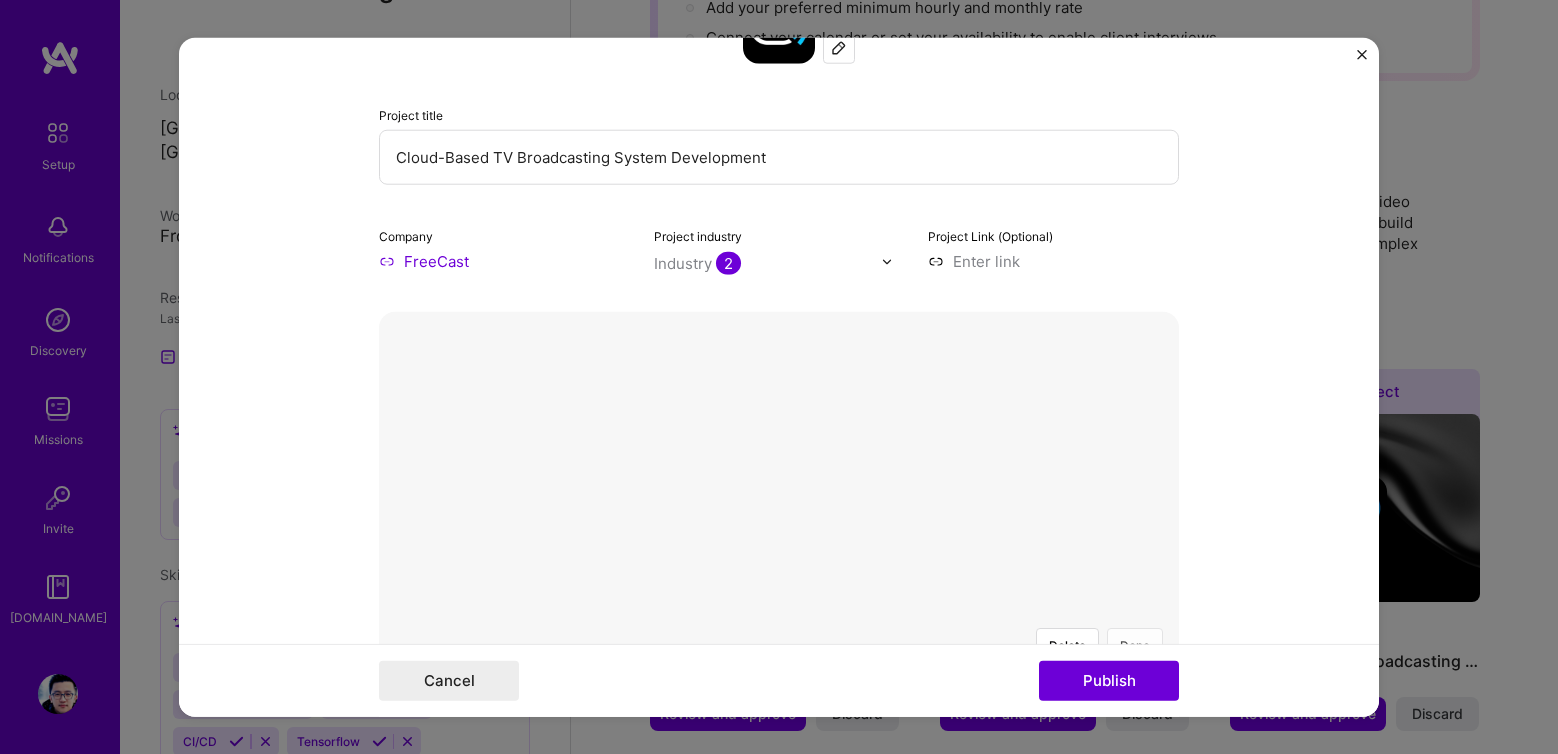 click on "Done" at bounding box center [1135, 645] 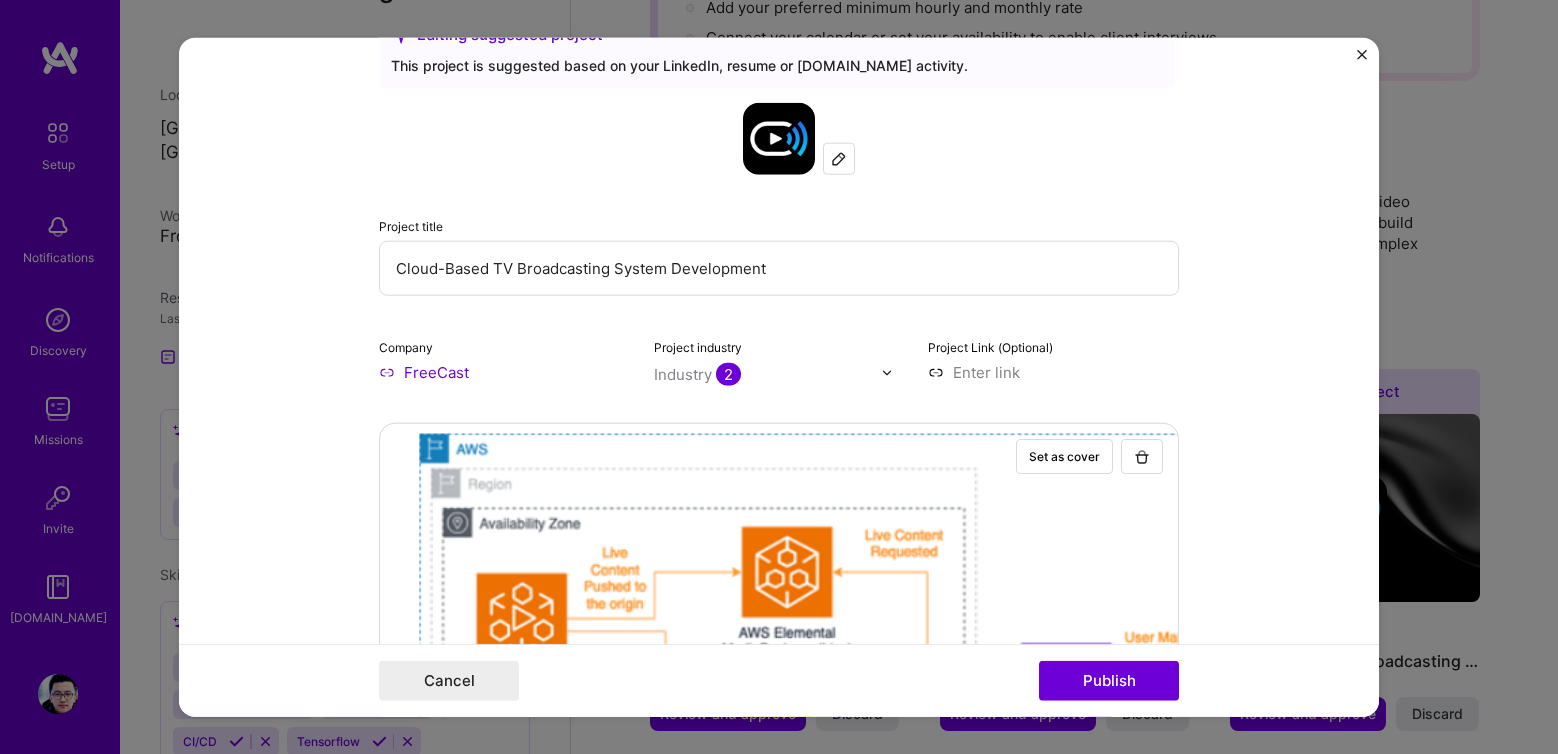scroll, scrollTop: 733, scrollLeft: 0, axis: vertical 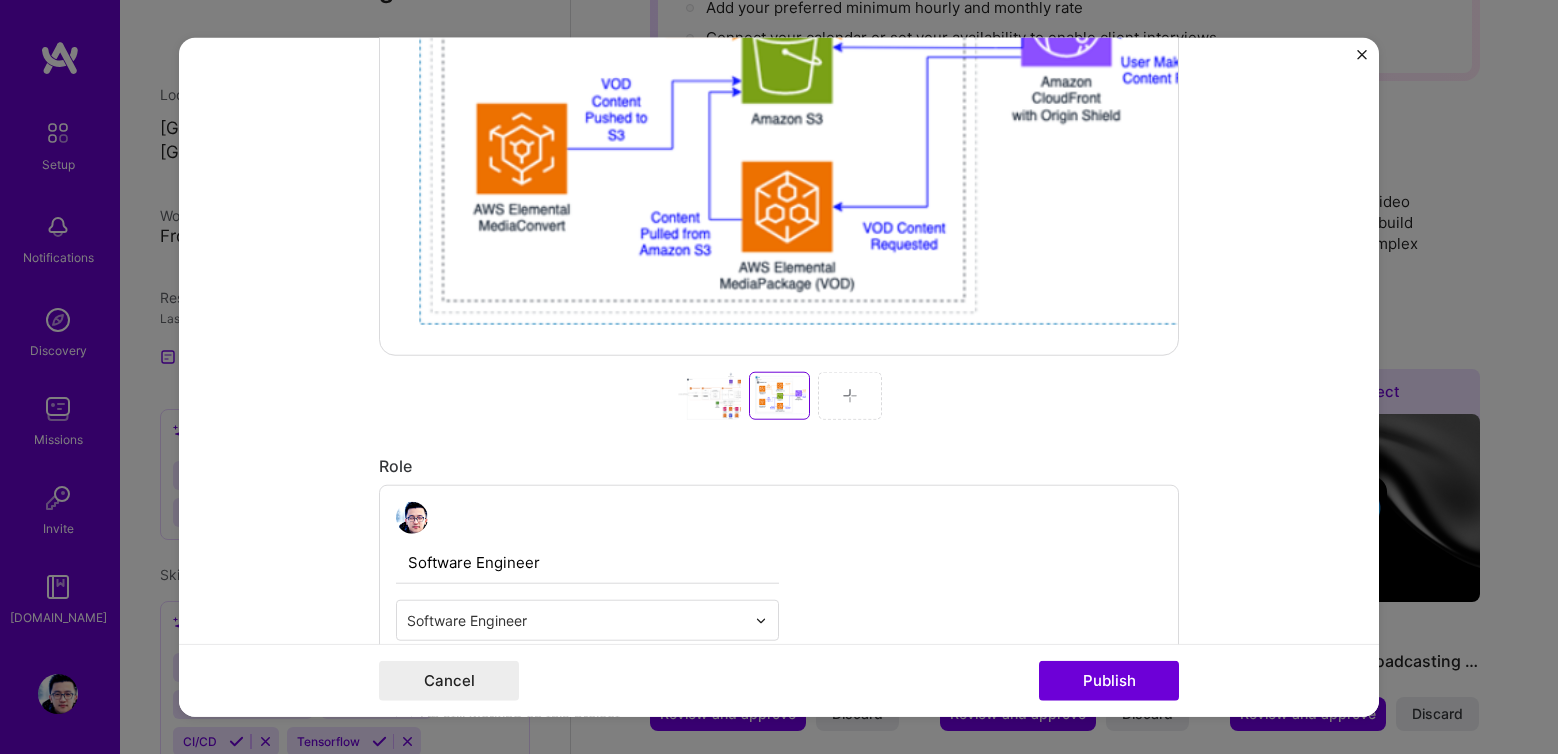 click at bounding box center (850, 396) 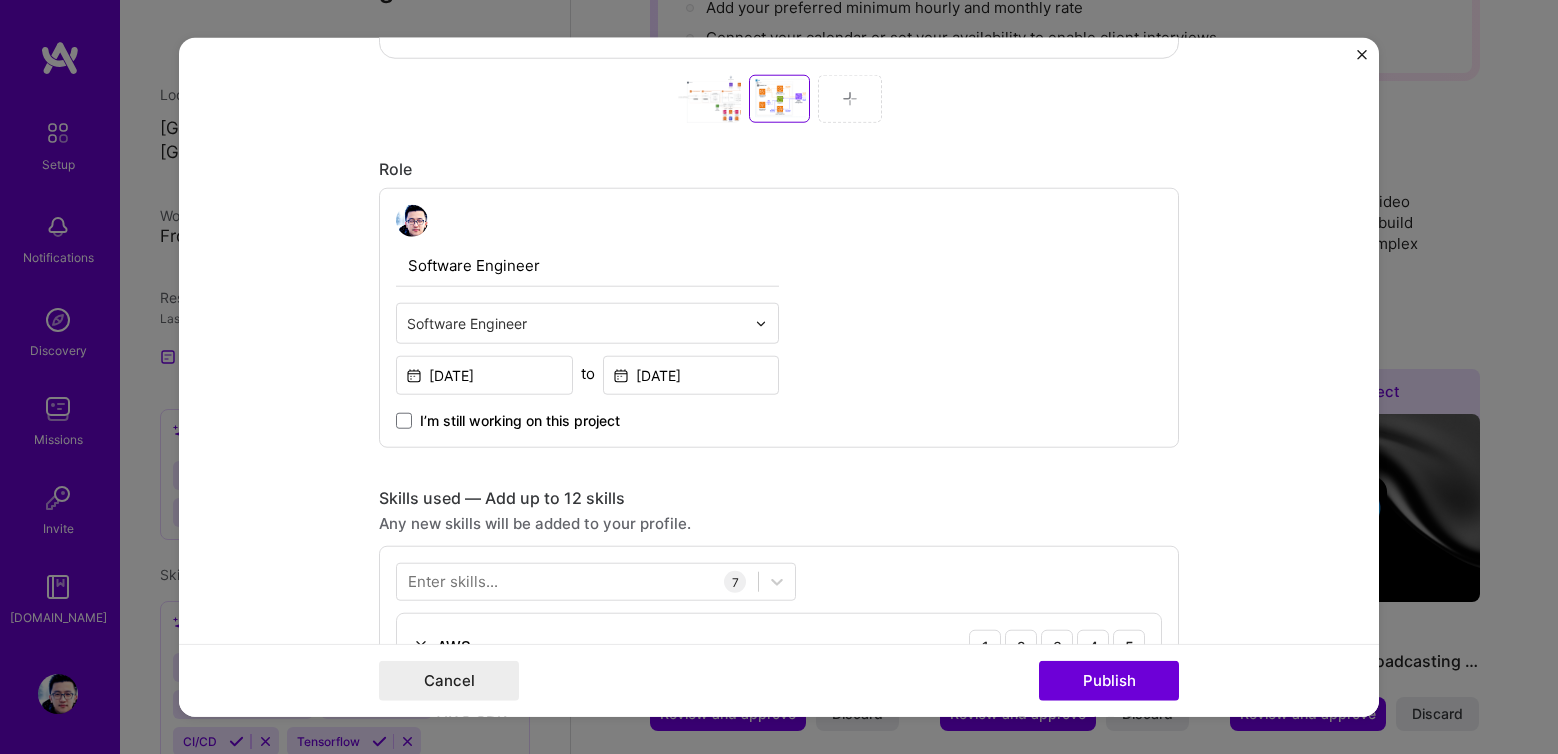 scroll, scrollTop: 1034, scrollLeft: 0, axis: vertical 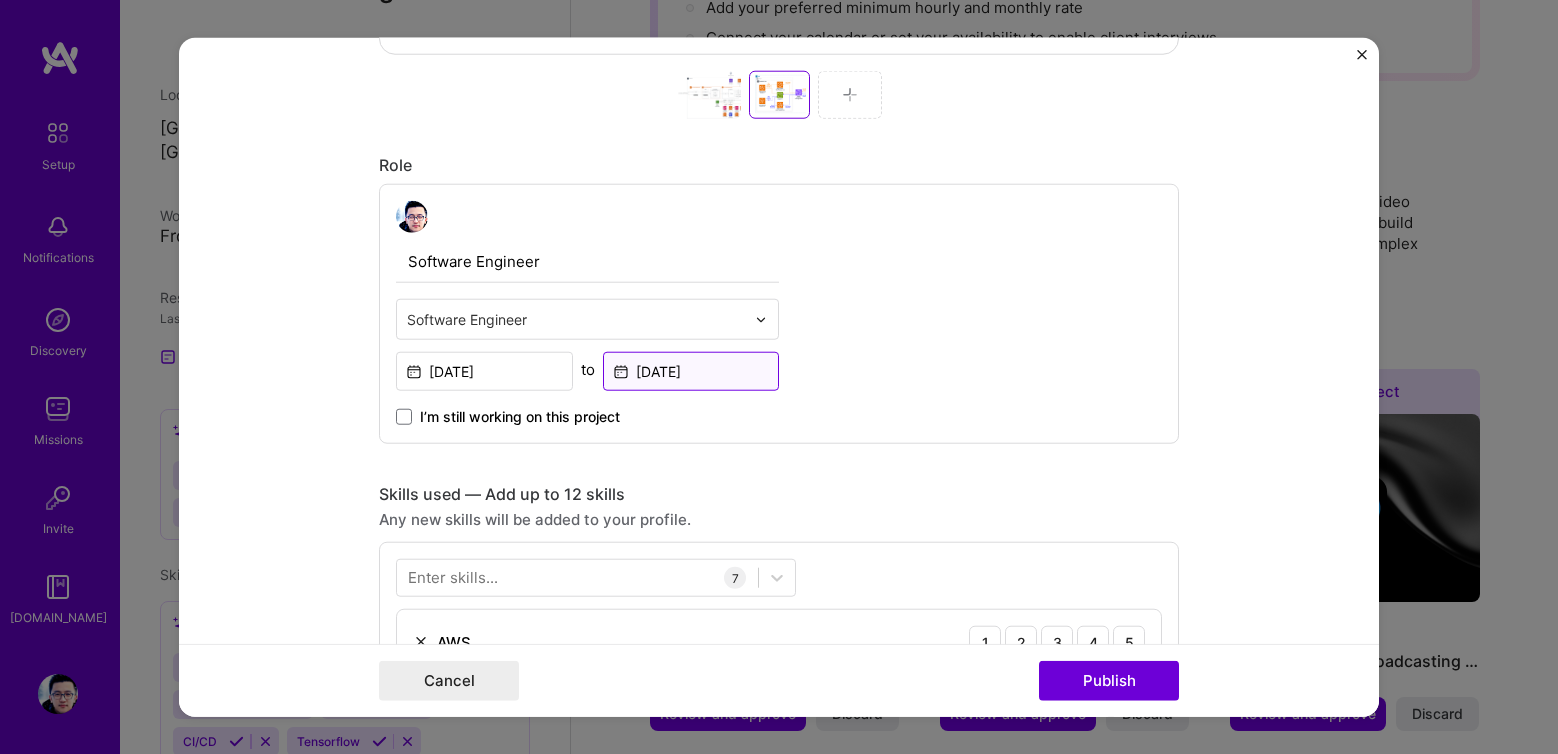 click on "[DATE]" at bounding box center (691, 371) 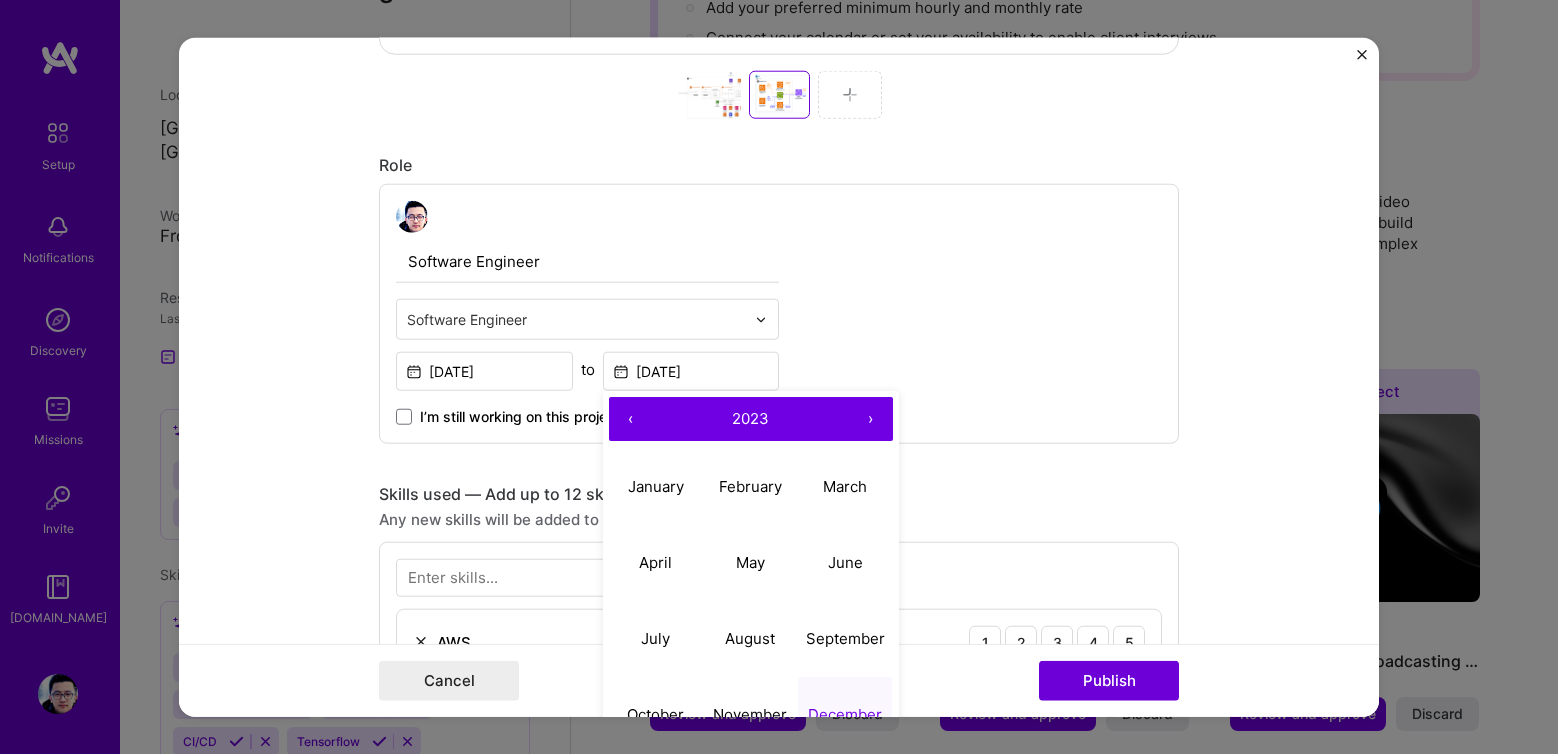 click on "›" at bounding box center (871, 419) 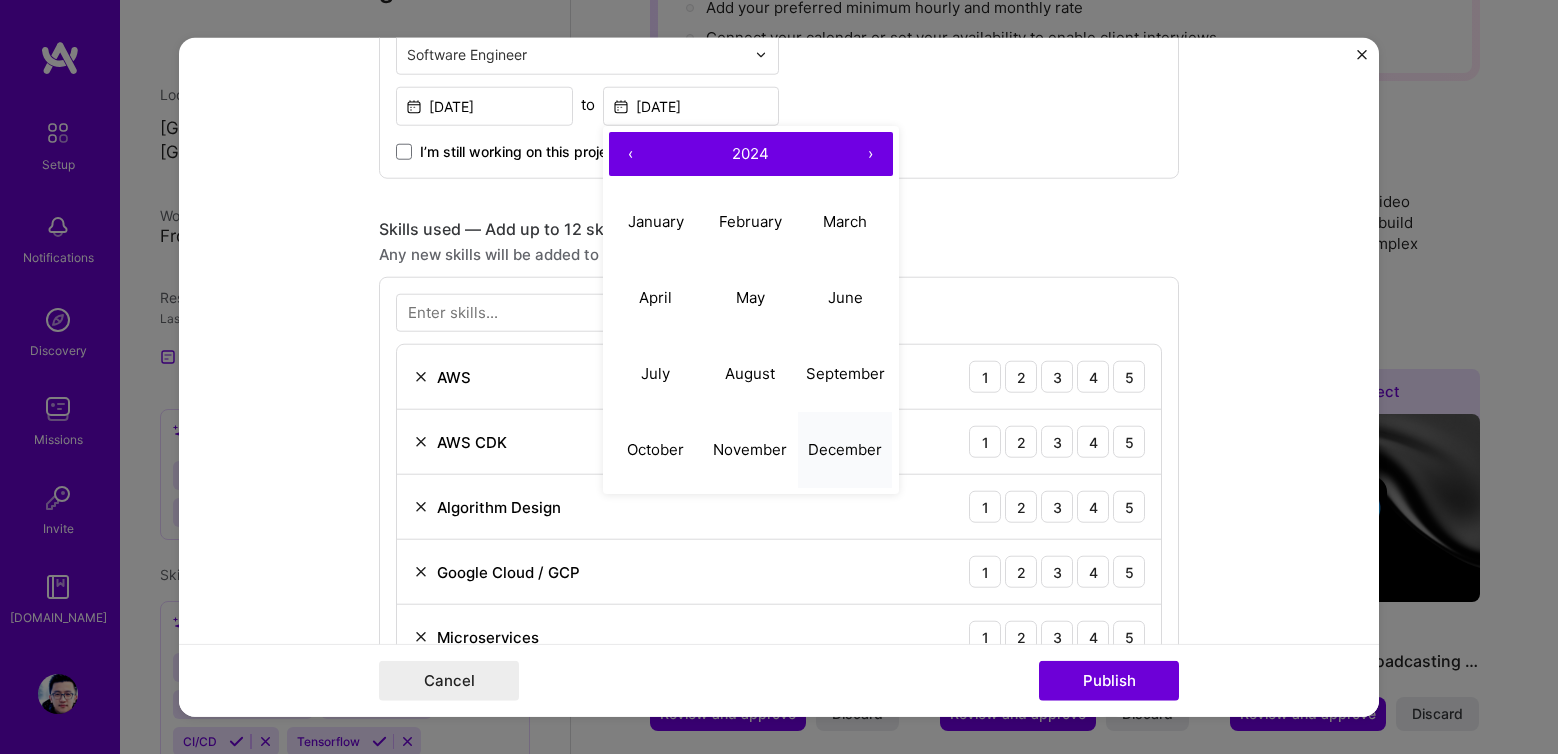 click on "December" at bounding box center (845, 449) 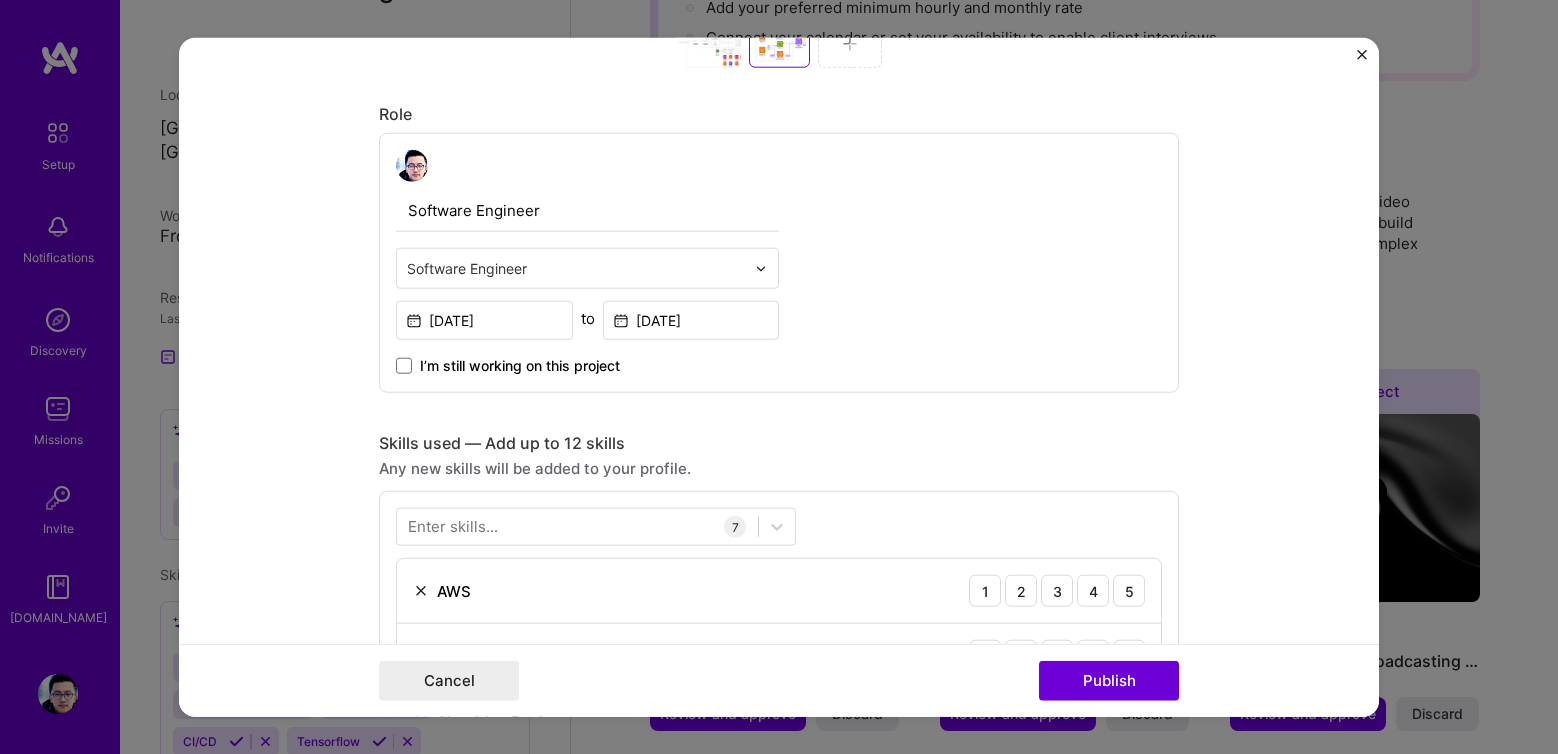 scroll, scrollTop: 1005, scrollLeft: 0, axis: vertical 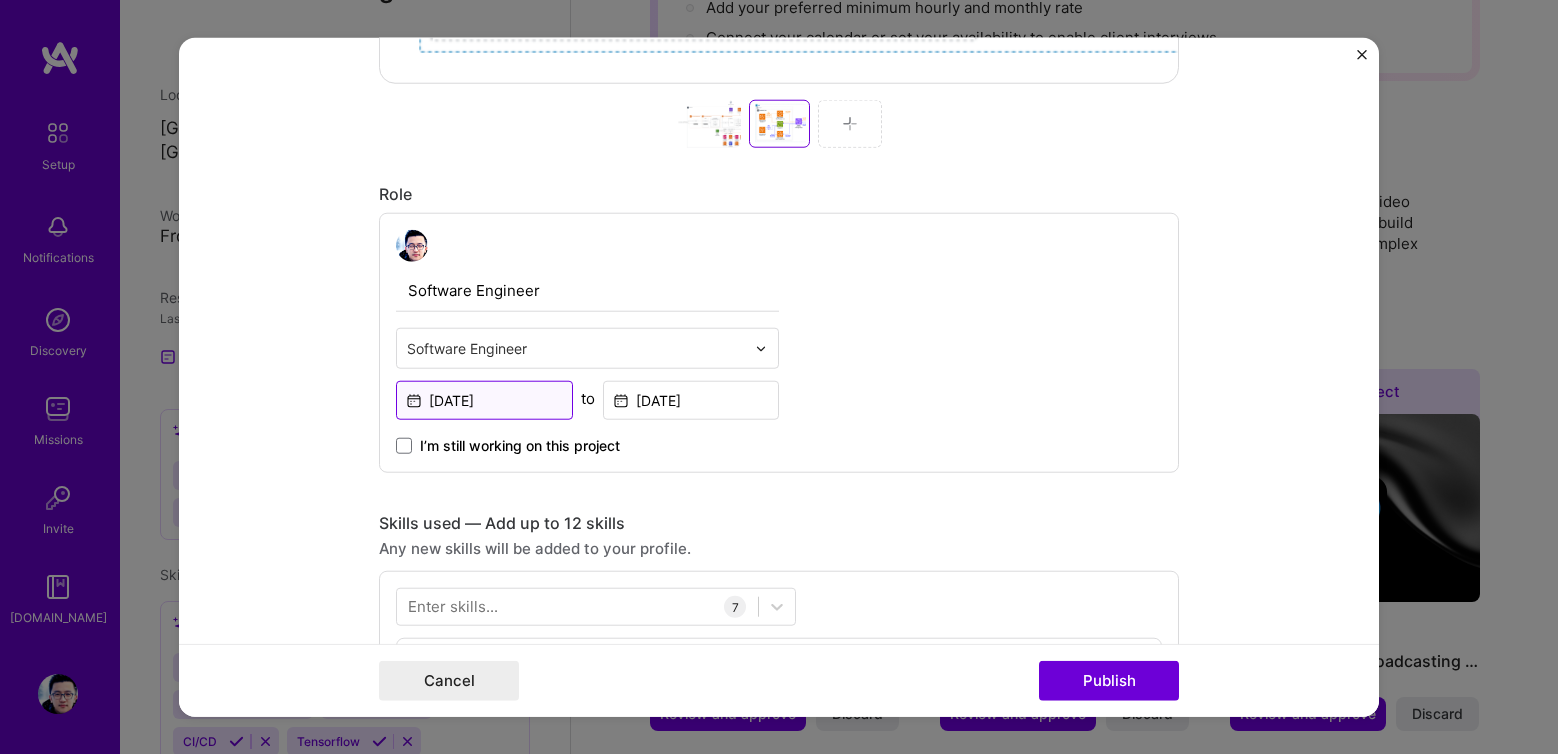 click on "[DATE]" at bounding box center (484, 400) 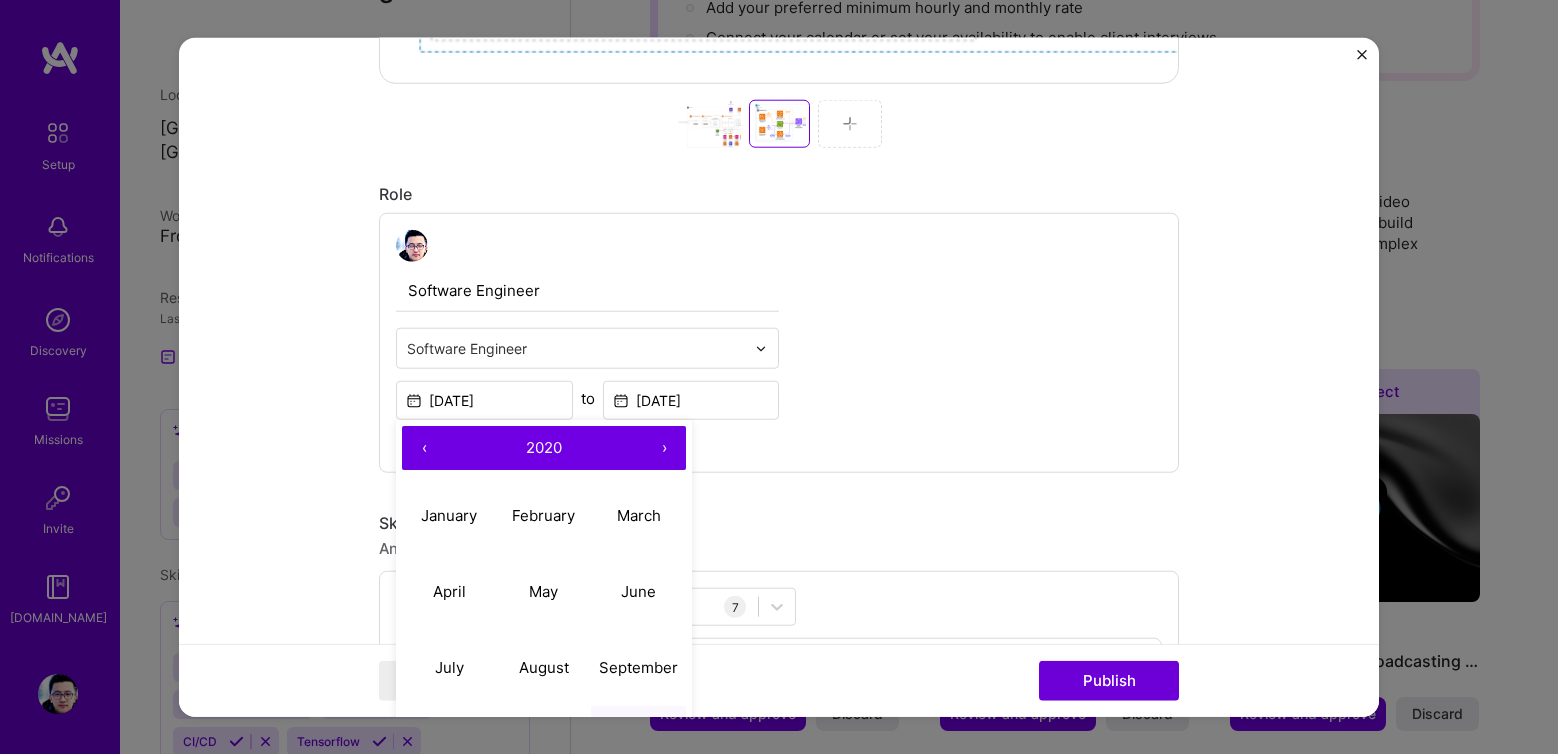 click on "›" at bounding box center [664, 448] 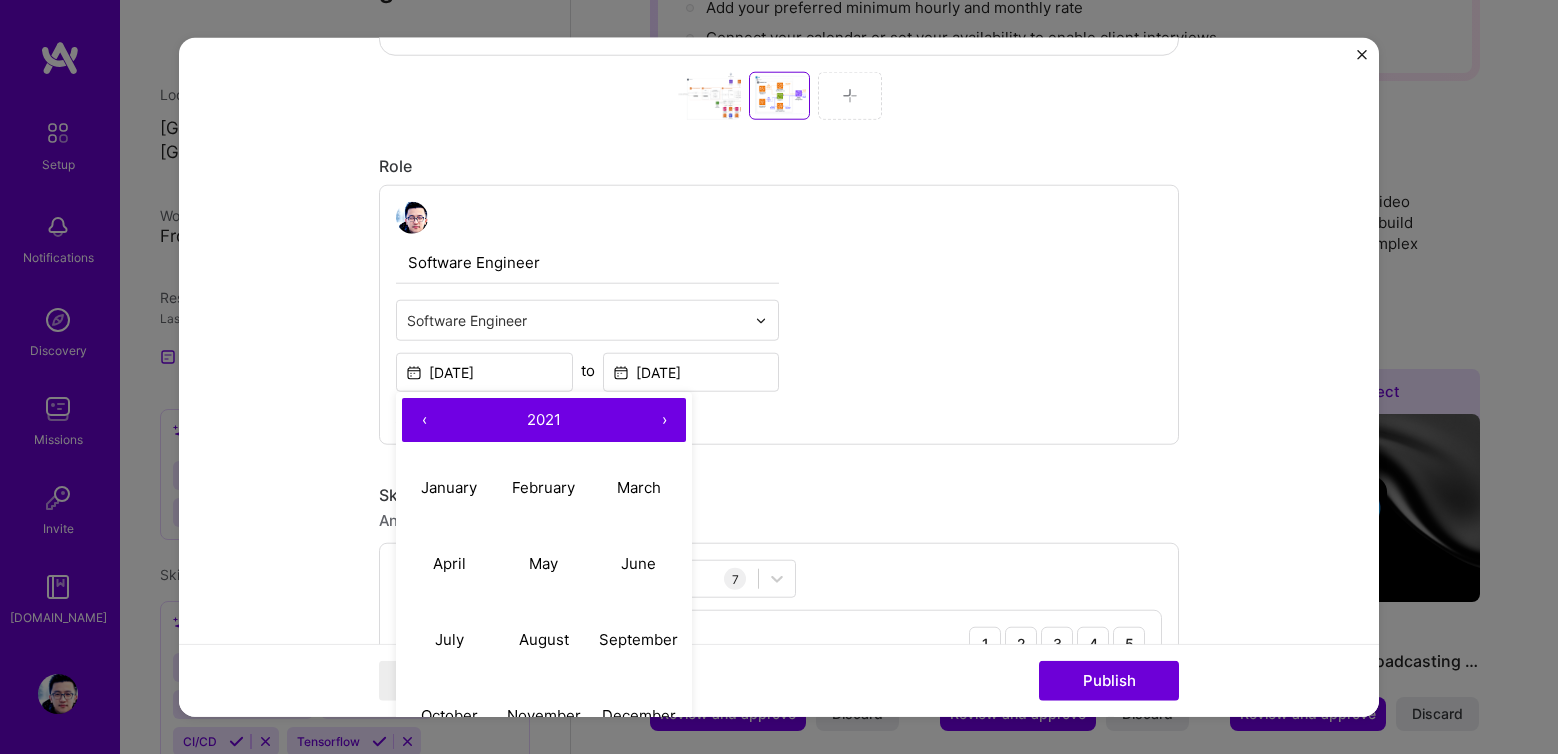 scroll, scrollTop: 1034, scrollLeft: 0, axis: vertical 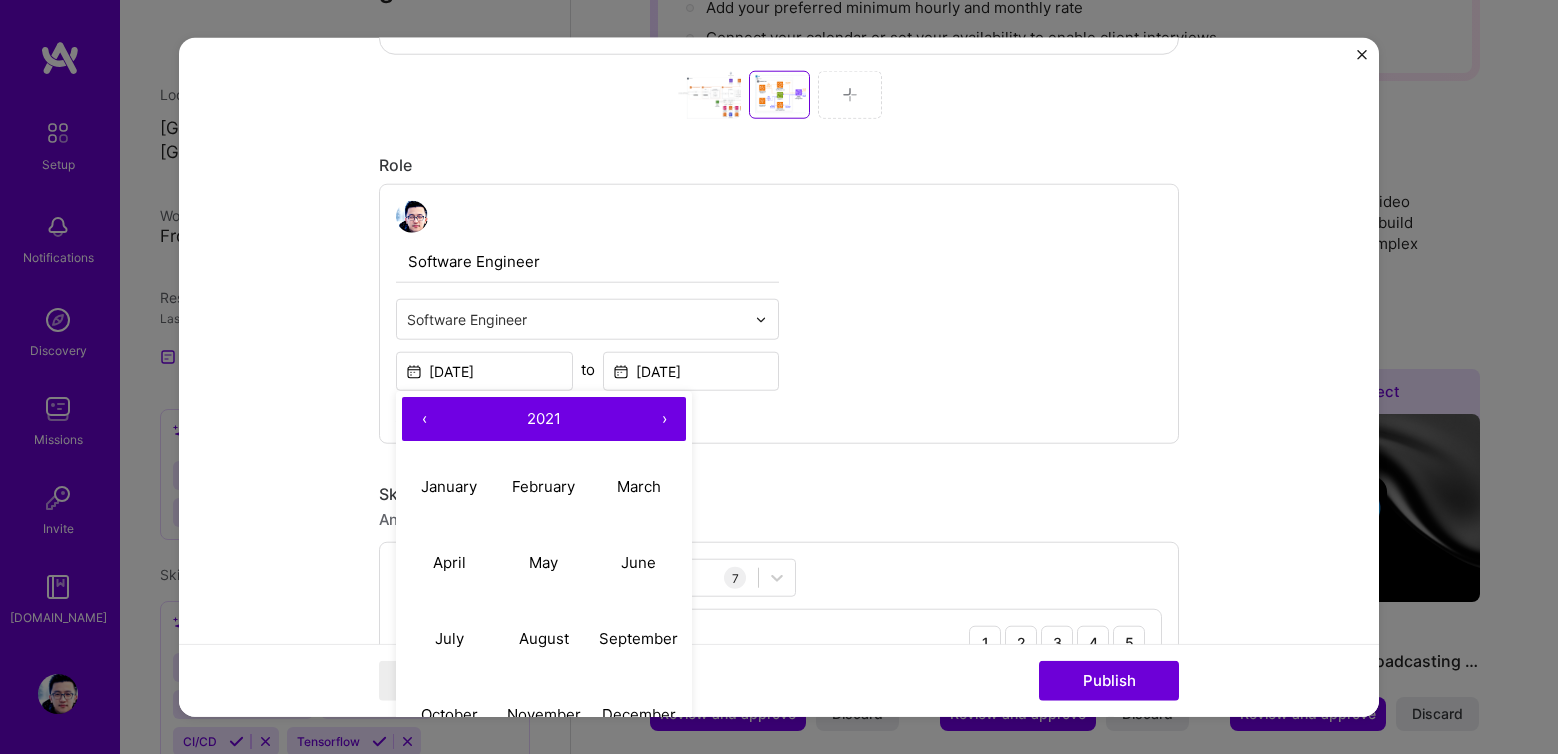 click on "›" at bounding box center [664, 419] 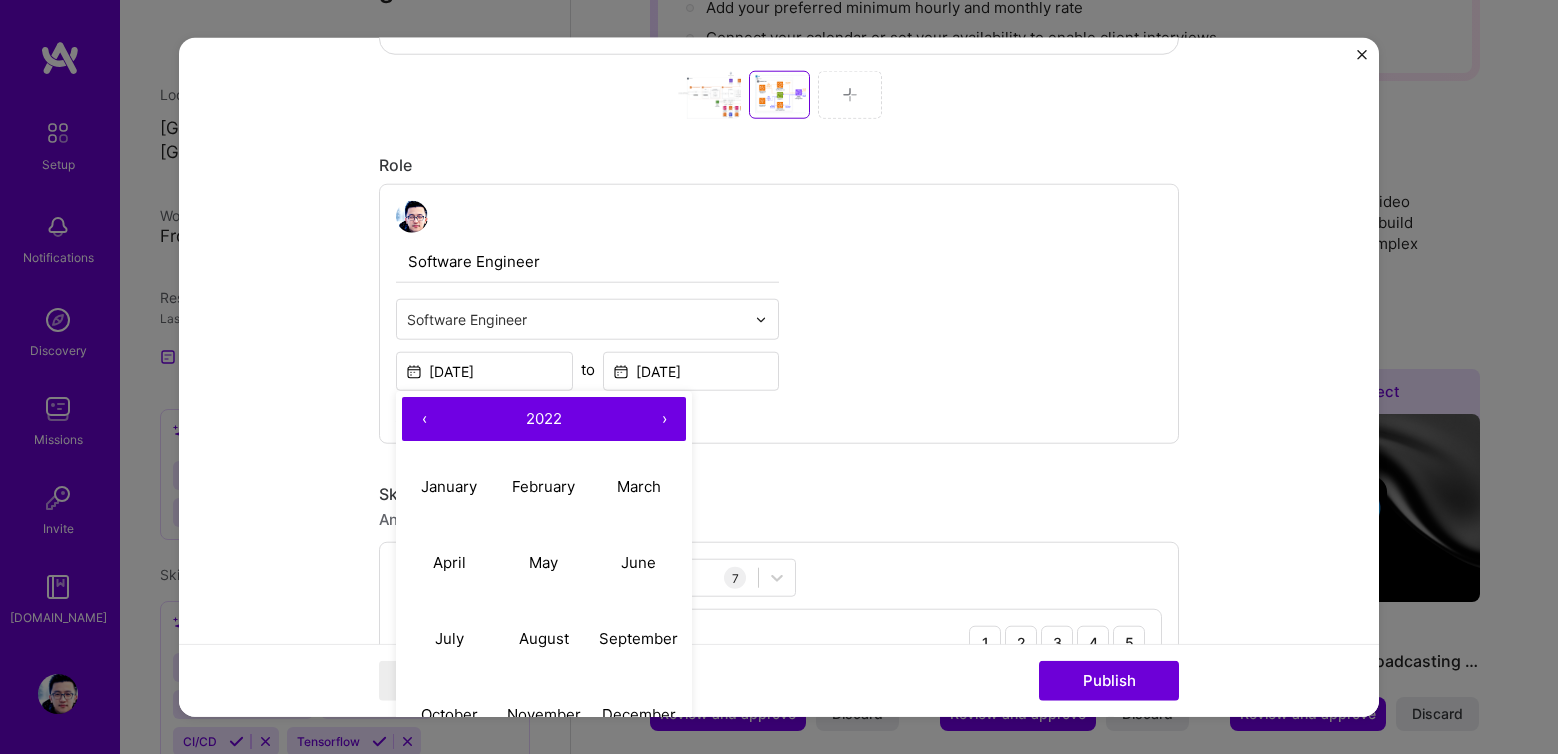 click on "›" at bounding box center [664, 419] 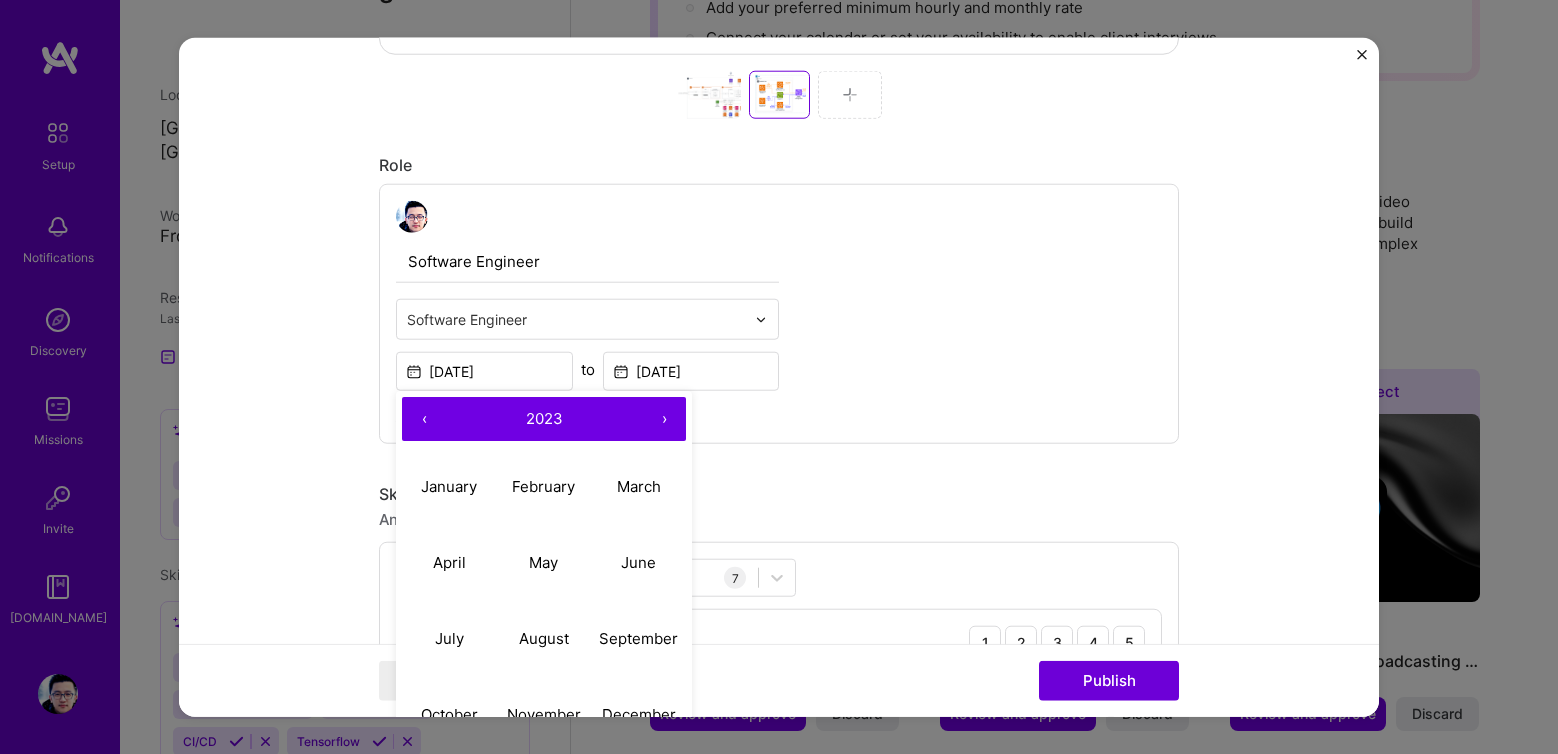 click on "›" at bounding box center (664, 419) 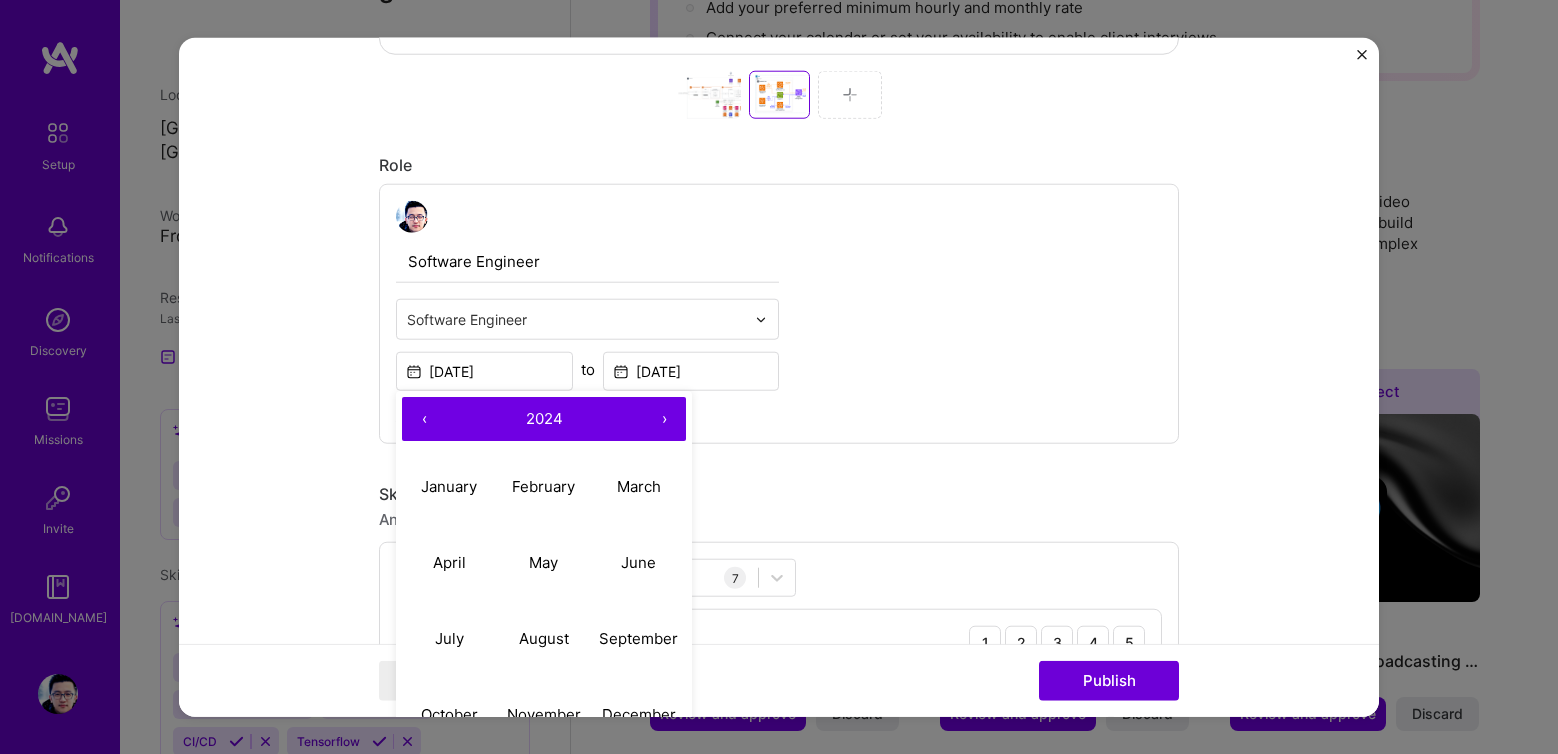 click on "‹" at bounding box center [424, 419] 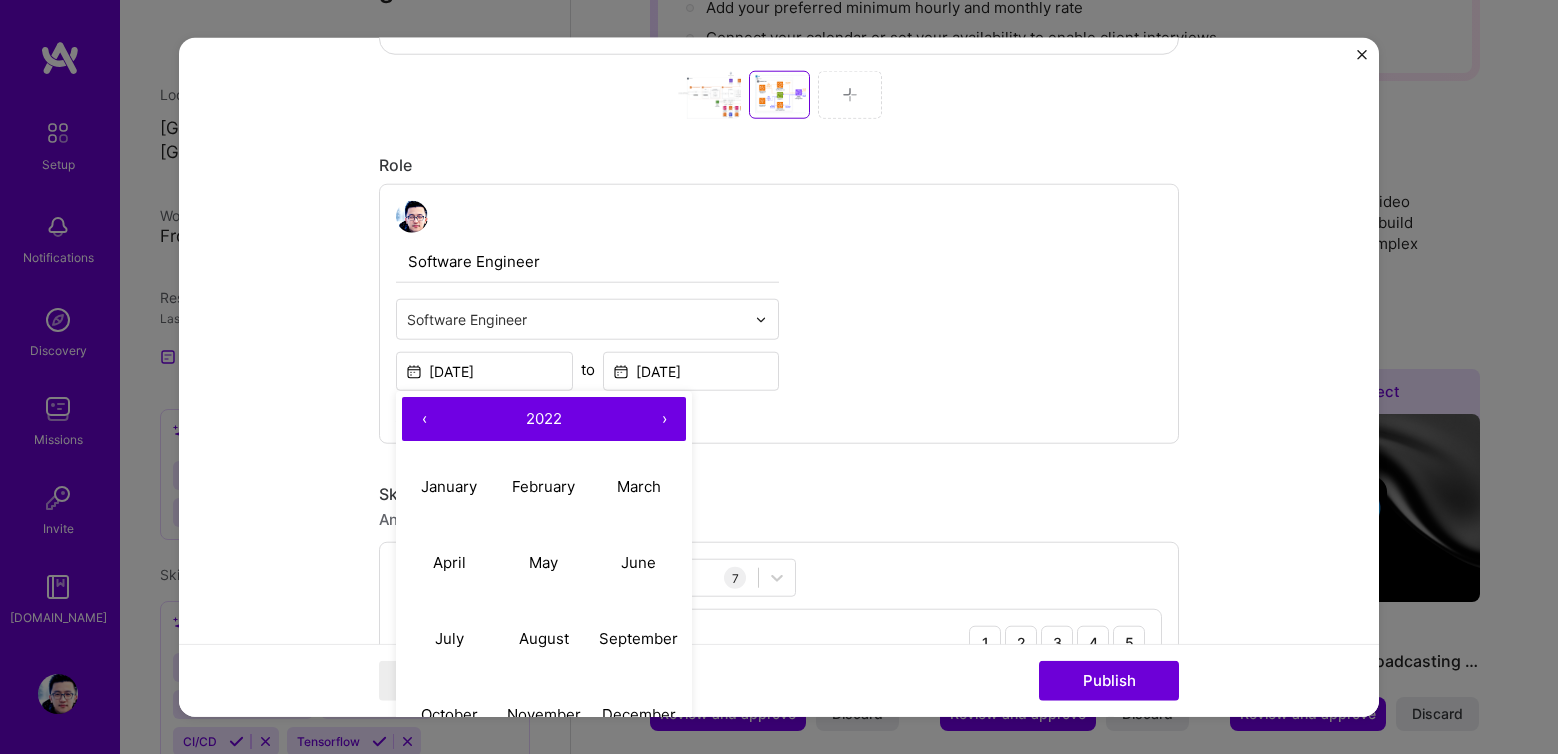 click on "‹" at bounding box center [424, 419] 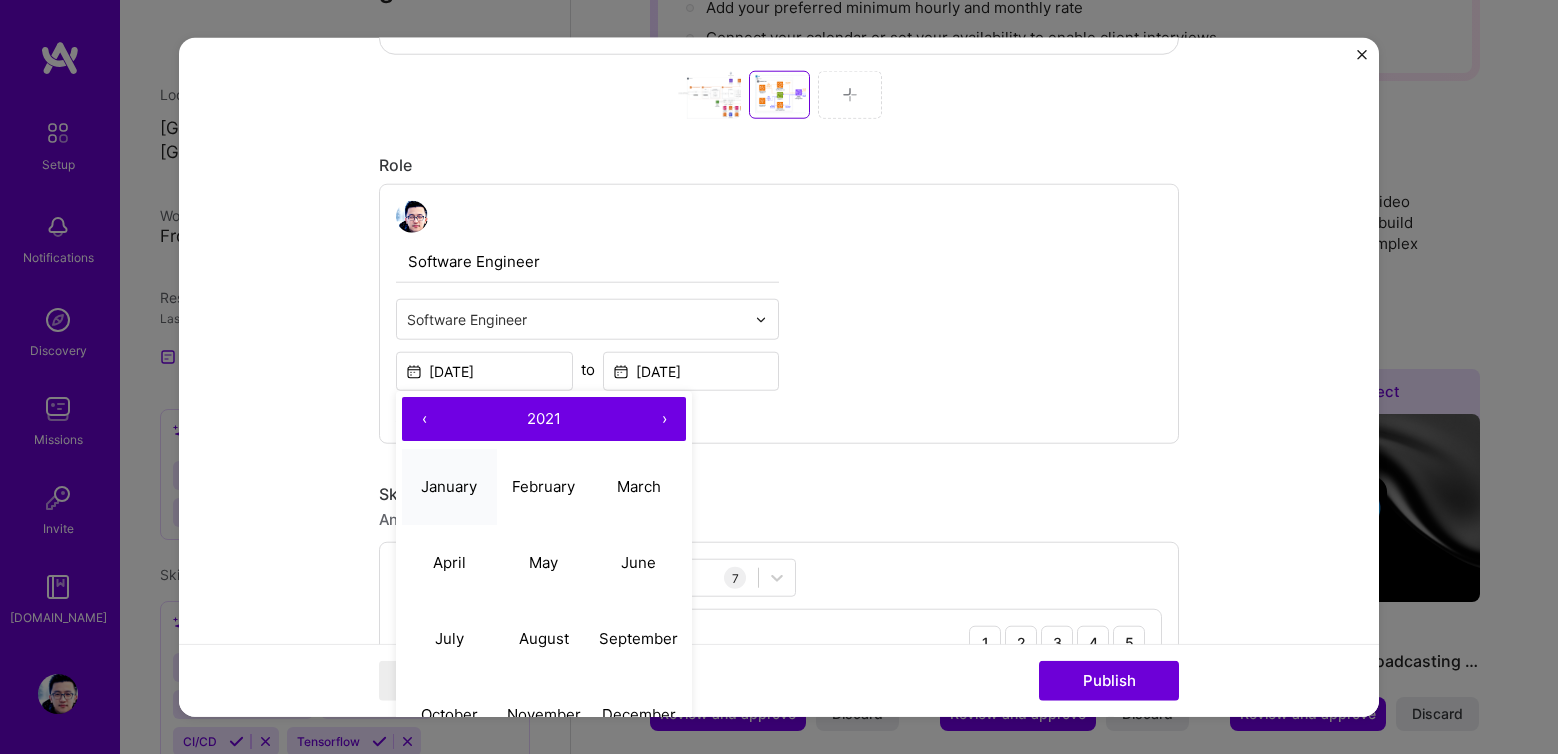 click on "January" at bounding box center (449, 485) 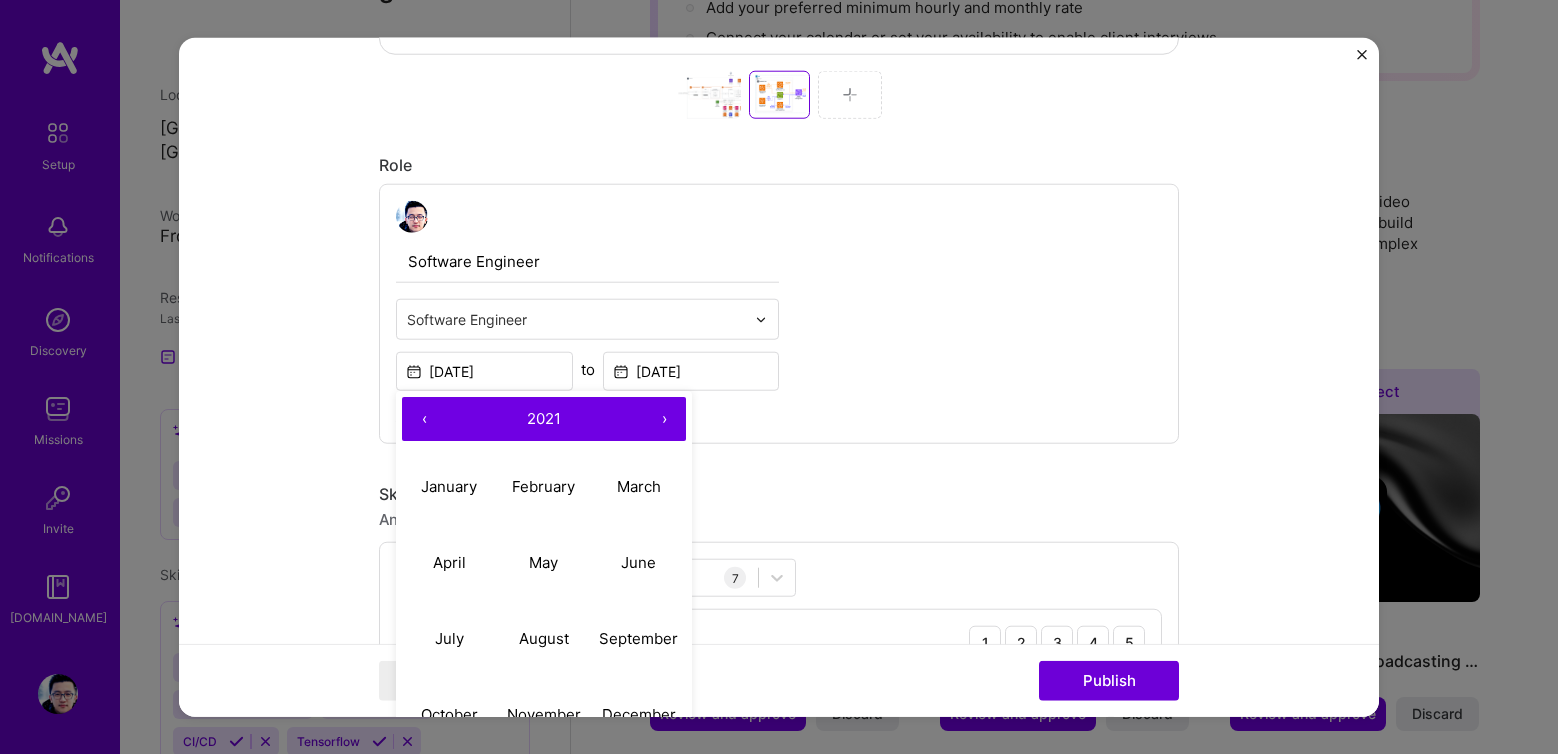 type on "[DATE]" 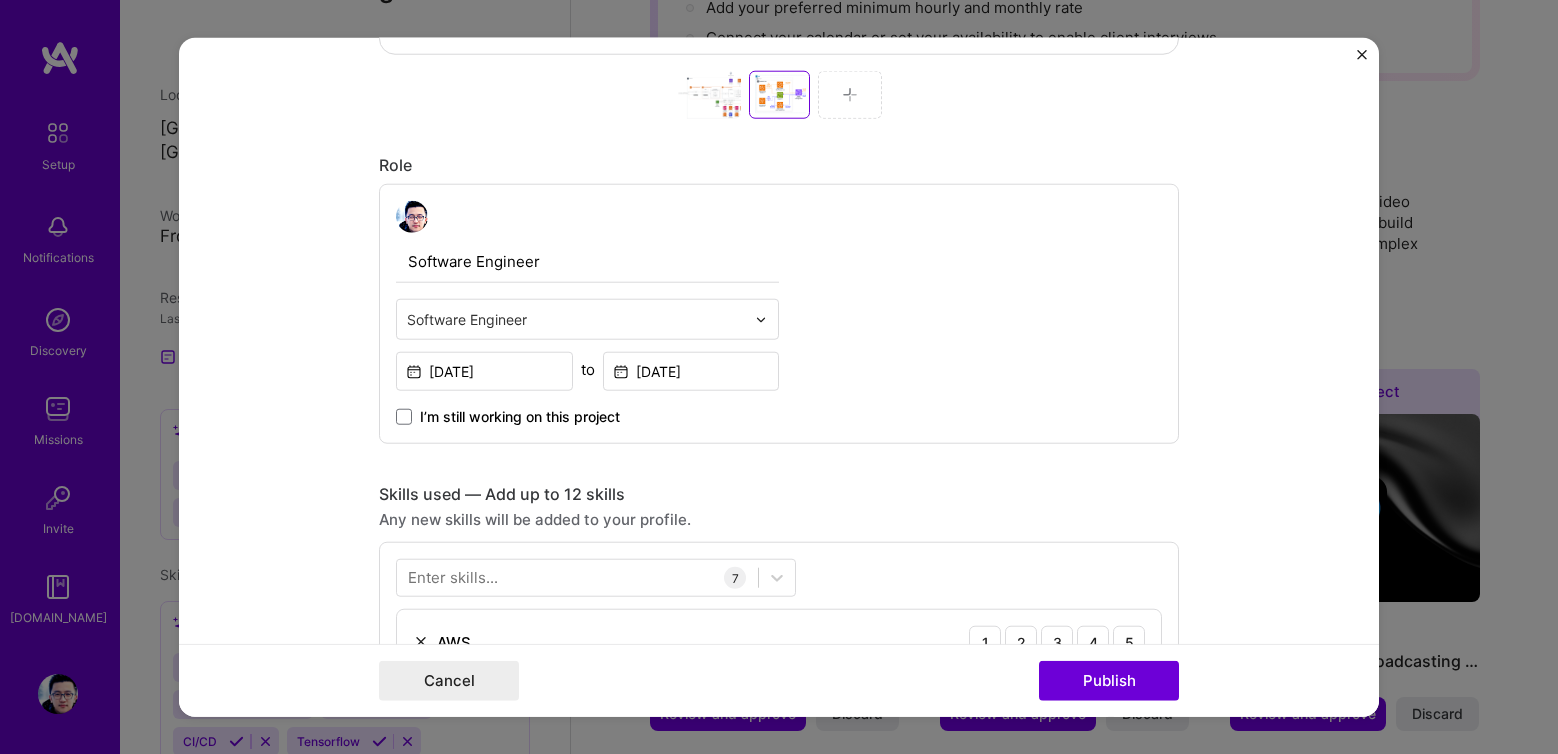 click on "Editing suggested project This project is suggested based on your LinkedIn, resume or [DOMAIN_NAME] activity. Project title Cloud-Based TV Broadcasting System Development Company FreeCast
Project industry Industry 2 Project Link (Optional)
Set as cover Add New Image  |  Set as Cover Remove Image Role Software Engineer Software Engineer [DATE]
to [DATE]
I’m still working on this project Skills used — Add up to 12 skills Any new skills will be added to your profile. Enter skills... 7 AWS 1 2 3 4 5 AWS CDK 1 2 3 4 5 Algorithm Design 1 2 3 4 5 Google Cloud / GCP 1 2 3 4 5 Microservices 1 2 3 4 5 Terraform 1 2 3 4 5 TypeScript 1 2 3 4 5 Did this role require you to manage team members? (Optional) Yes, I managed — team members. Were you involved from inception to launch (0  ->  1)? (Optional) Zero to one is creation and development of a unique product from the ground up.   464 / 1,000" at bounding box center (779, 575) 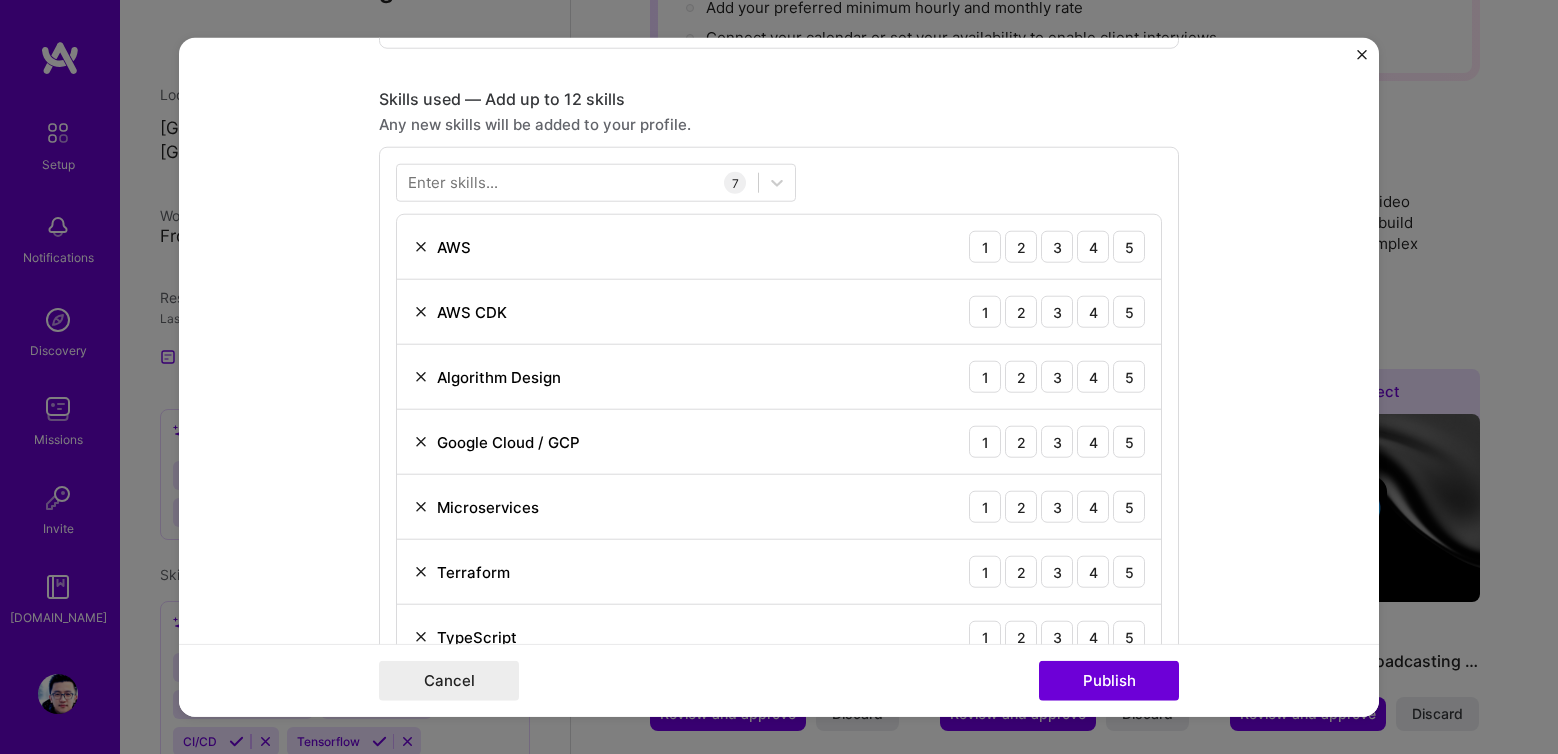 scroll, scrollTop: 1427, scrollLeft: 0, axis: vertical 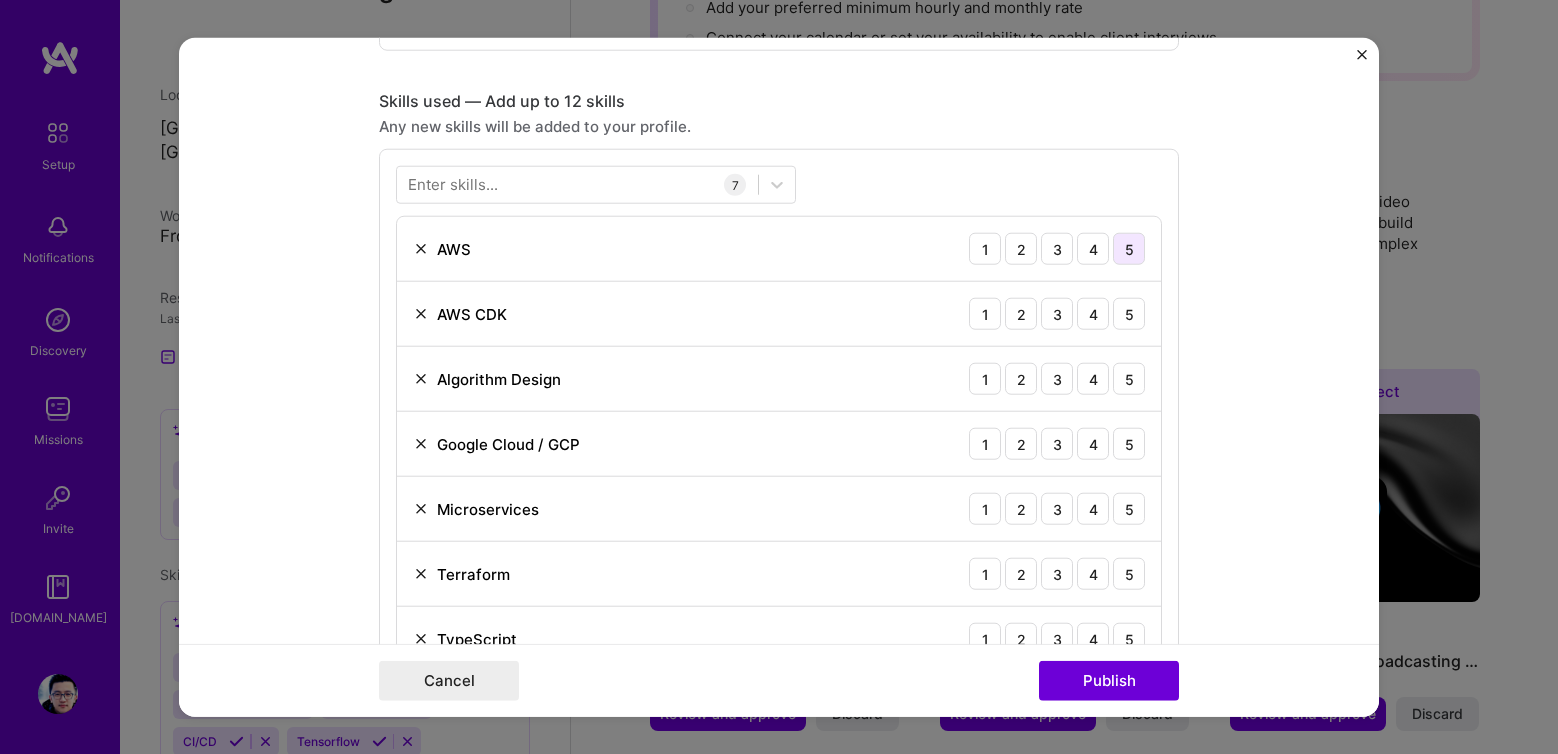 click on "5" at bounding box center [1129, 249] 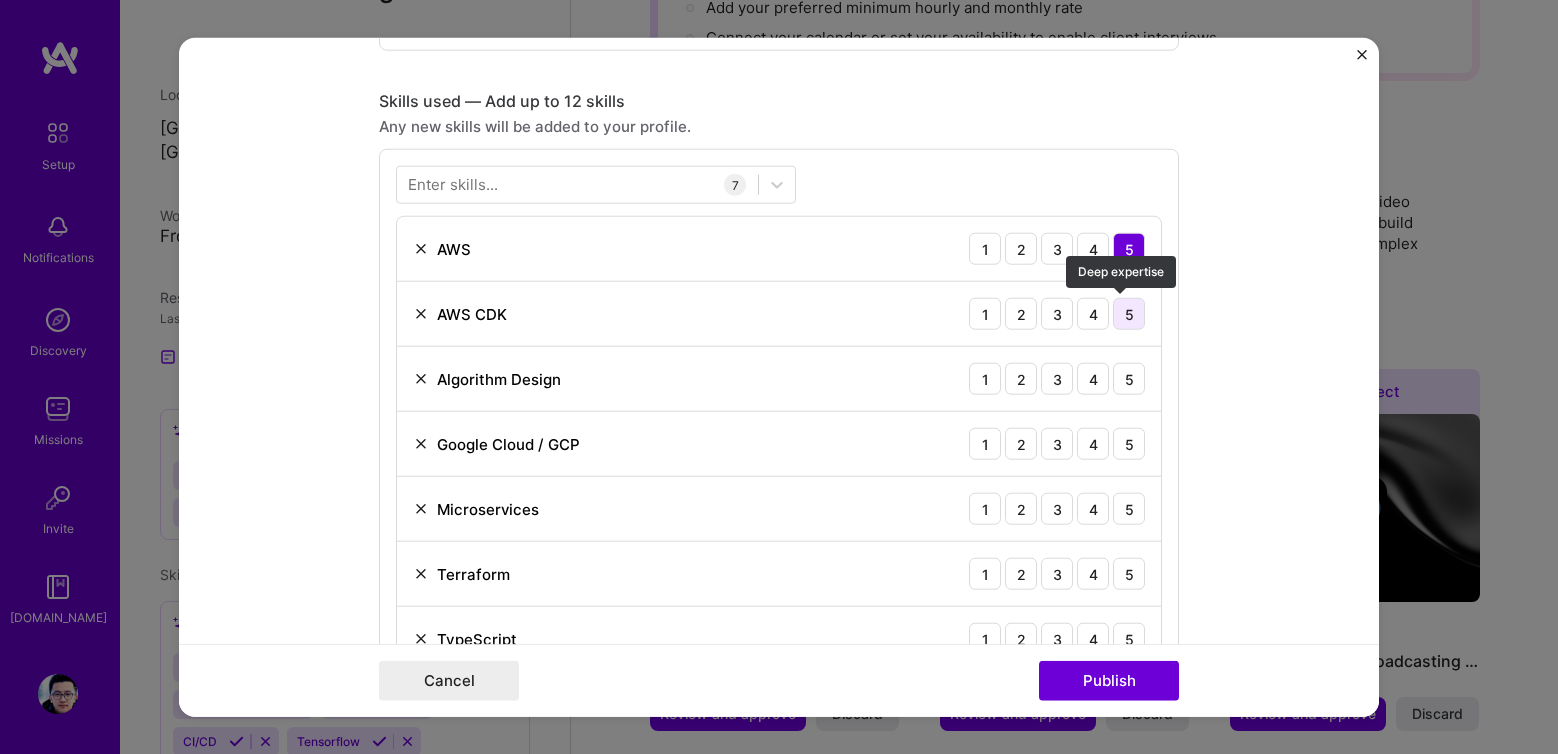 click on "5" at bounding box center [1129, 314] 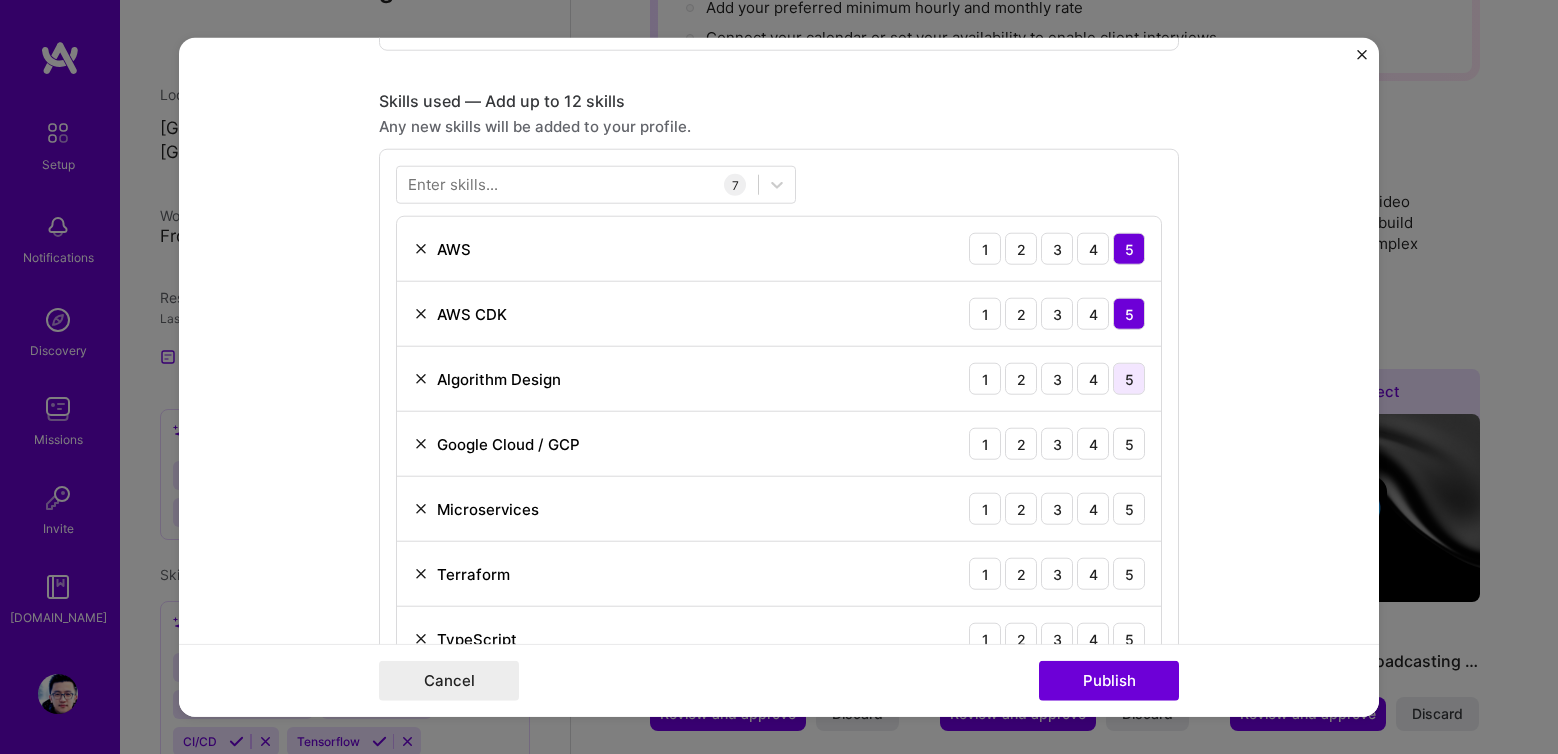 drag, startPoint x: 1124, startPoint y: 357, endPoint x: 1122, endPoint y: 368, distance: 11.18034 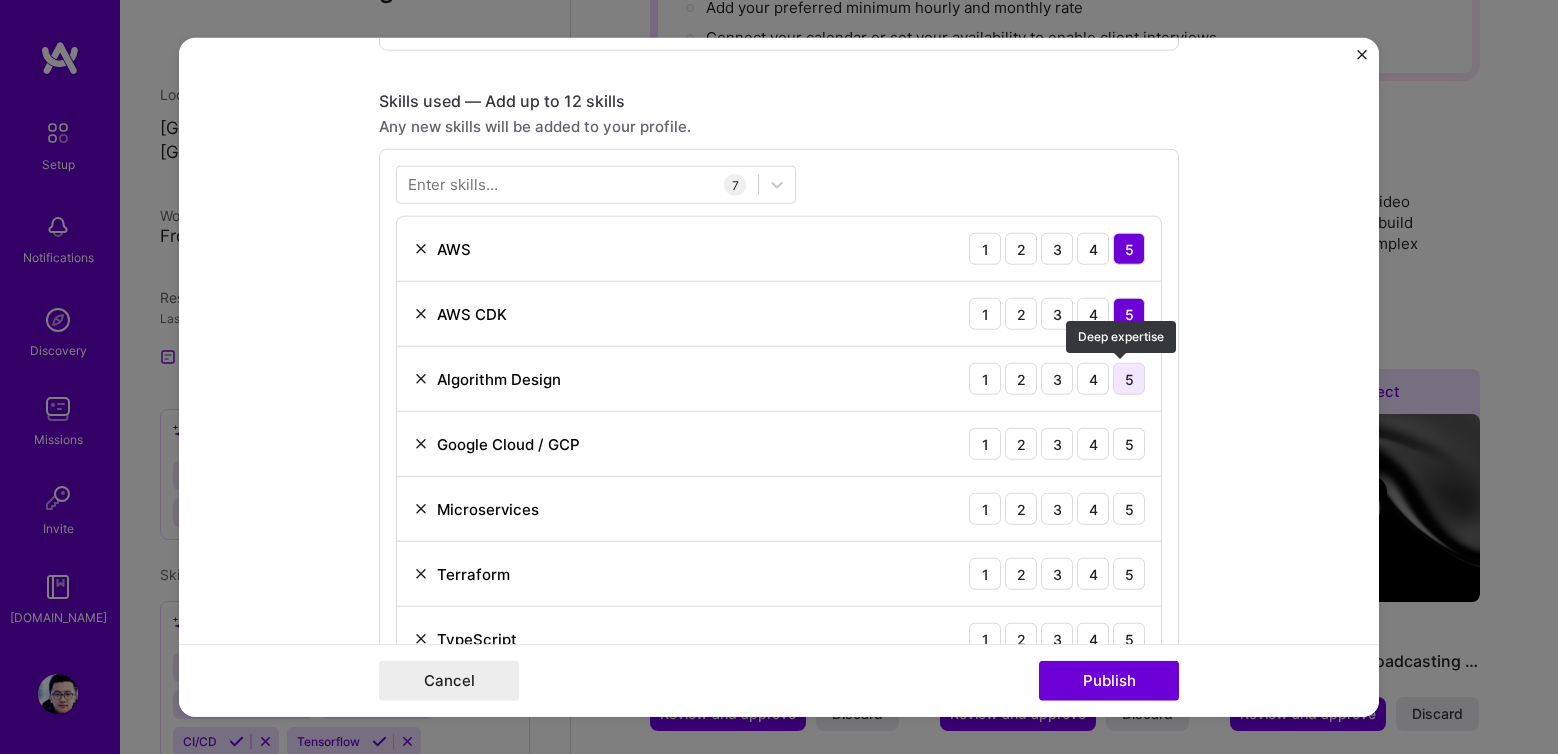 click on "5" at bounding box center (1129, 379) 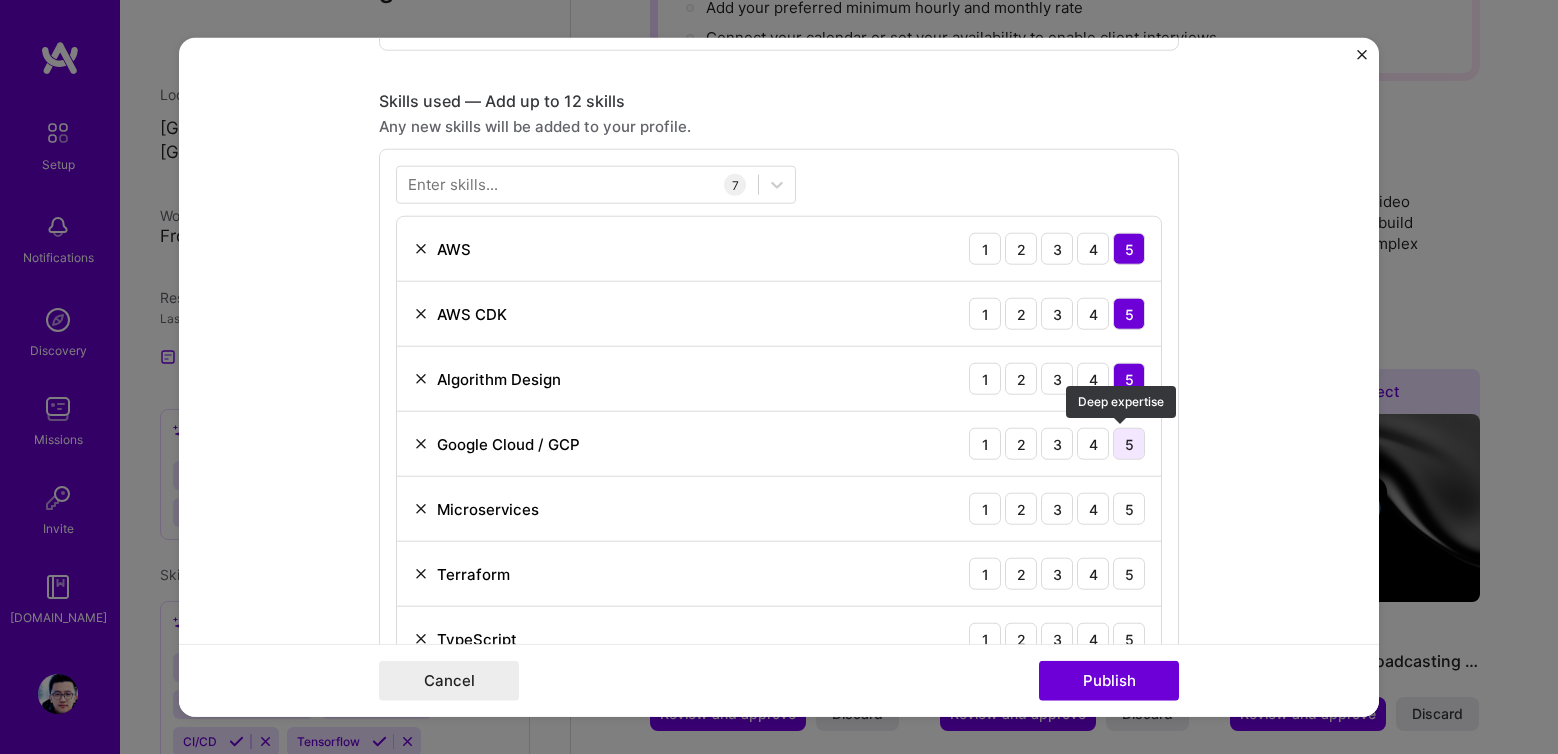 click on "5" at bounding box center [1129, 444] 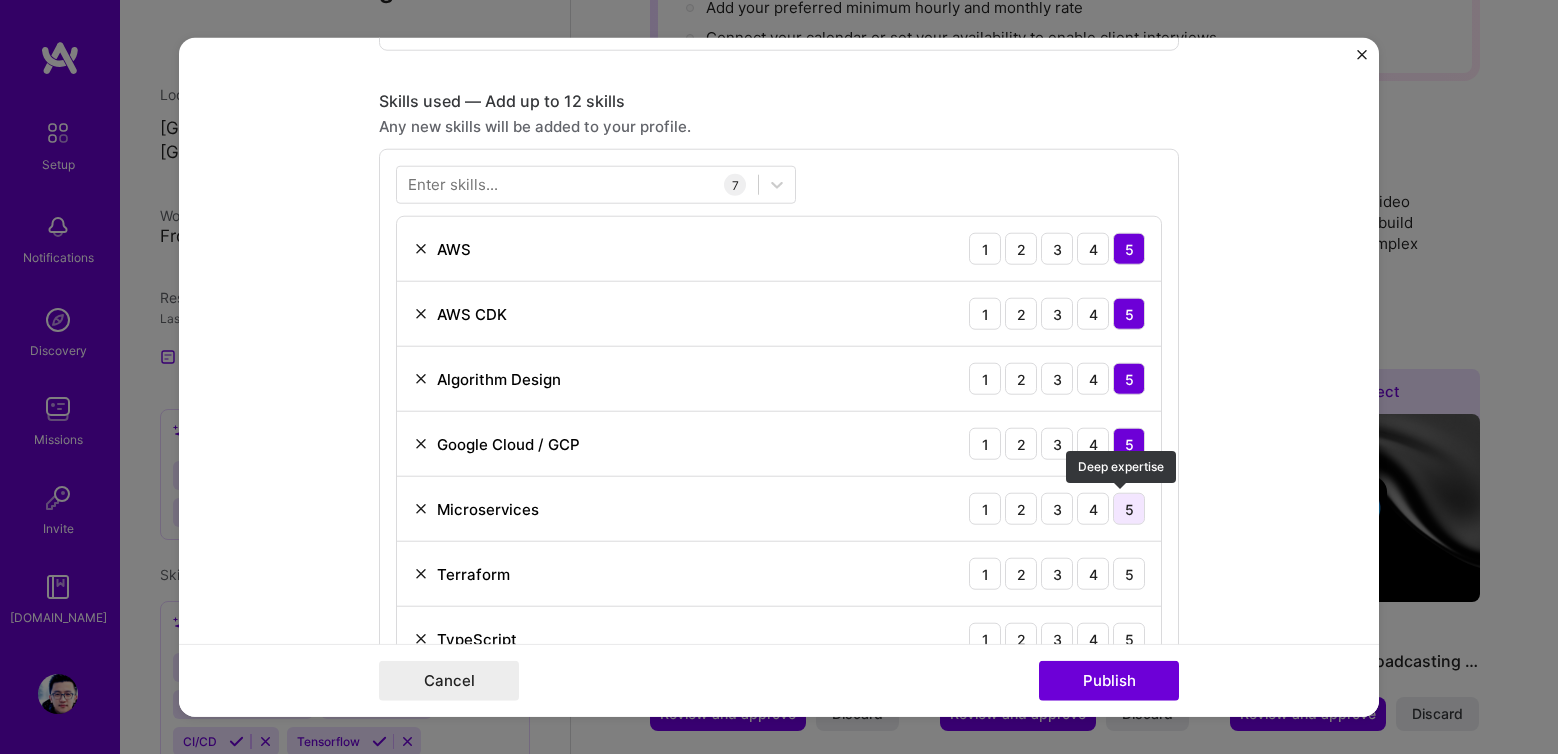 click on "5" at bounding box center (1129, 509) 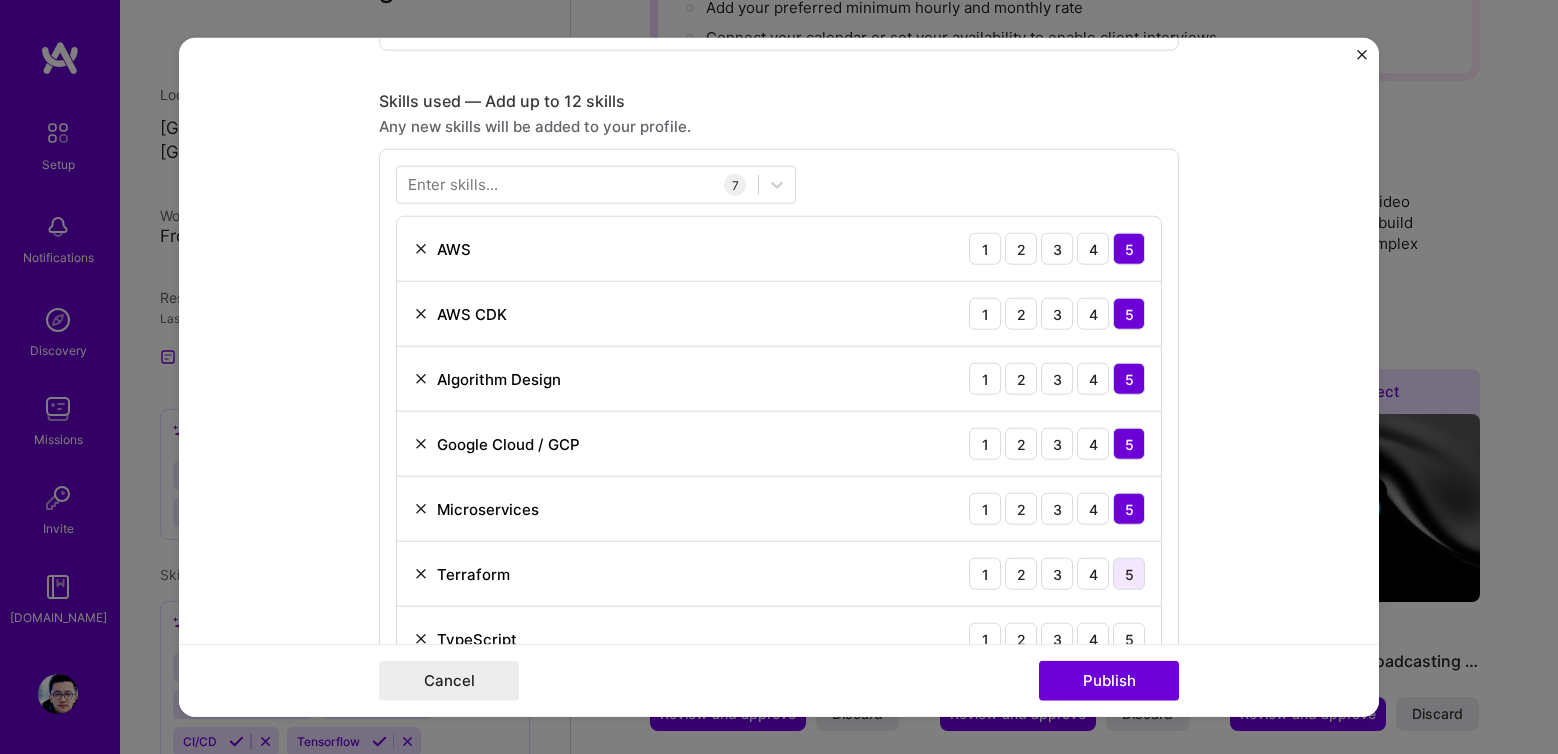 click on "5" at bounding box center [1129, 574] 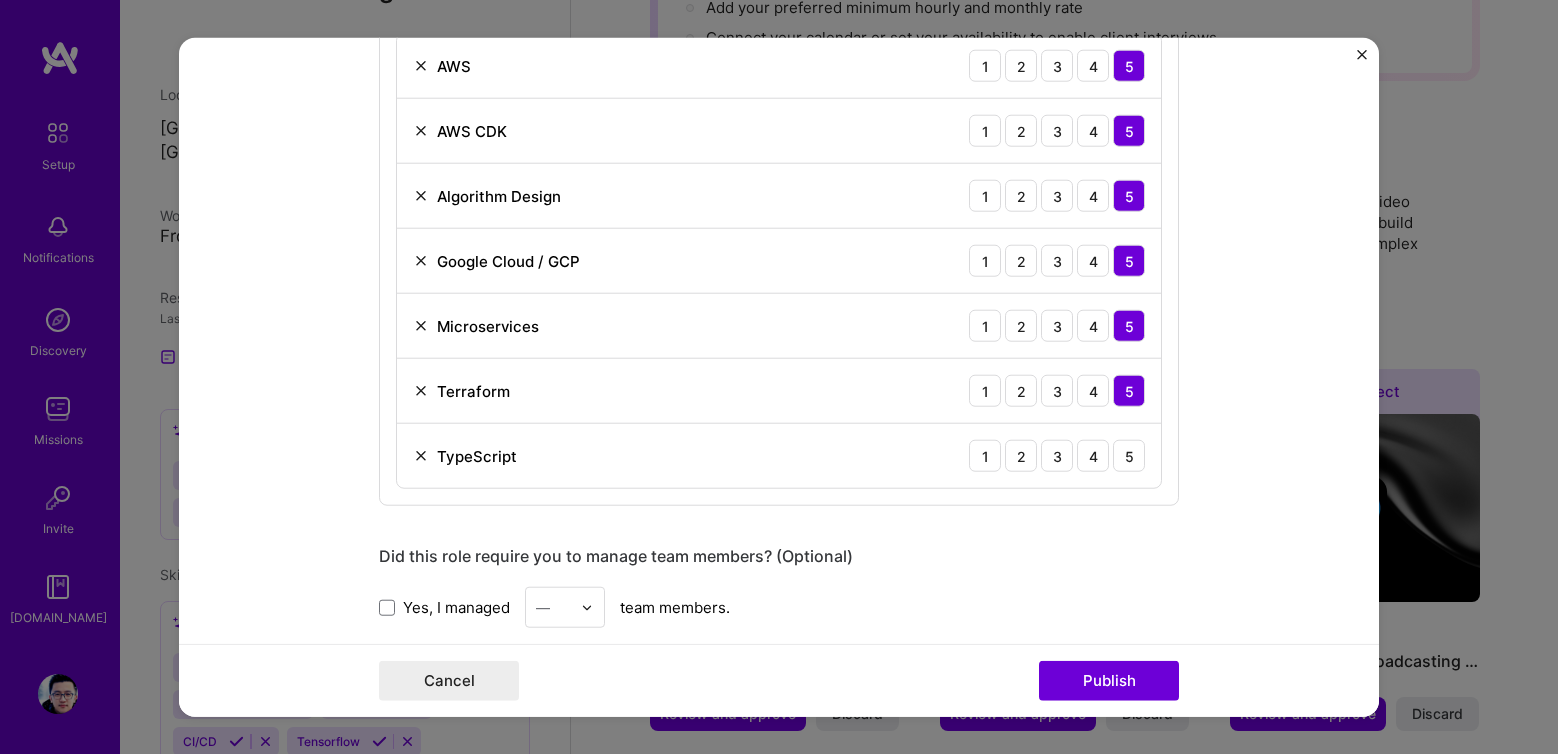 scroll, scrollTop: 1612, scrollLeft: 0, axis: vertical 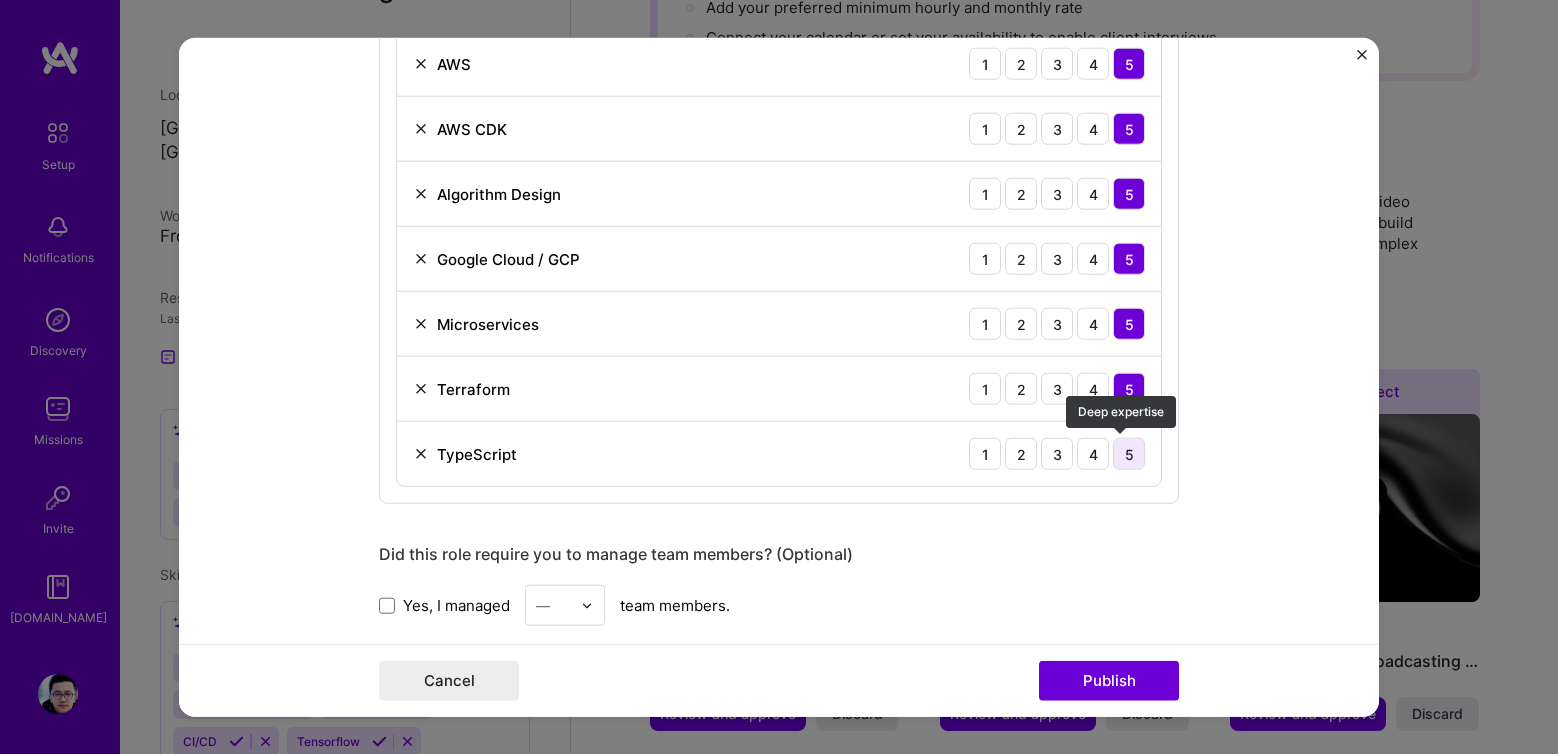 click on "5" at bounding box center (1129, 454) 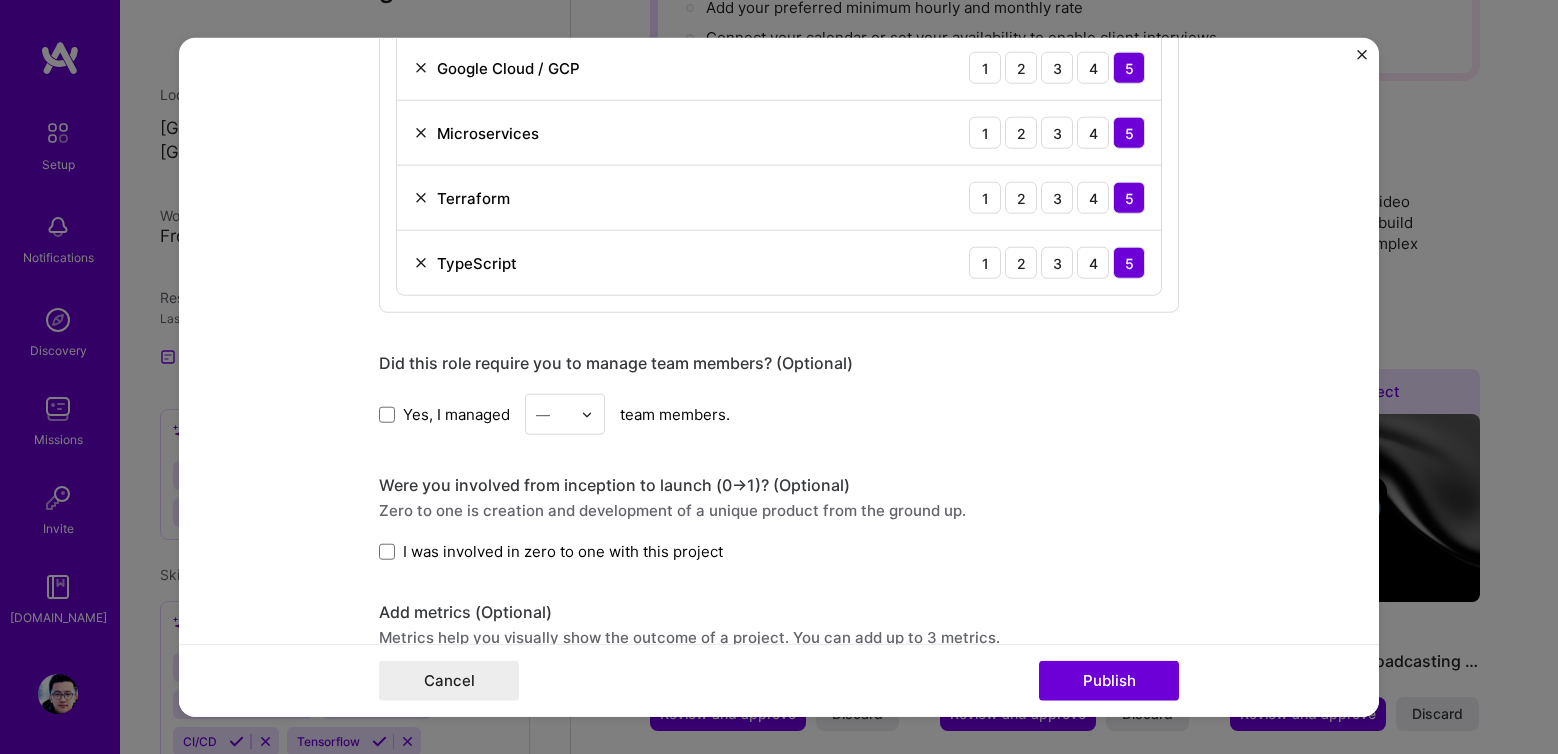 scroll, scrollTop: 1831, scrollLeft: 0, axis: vertical 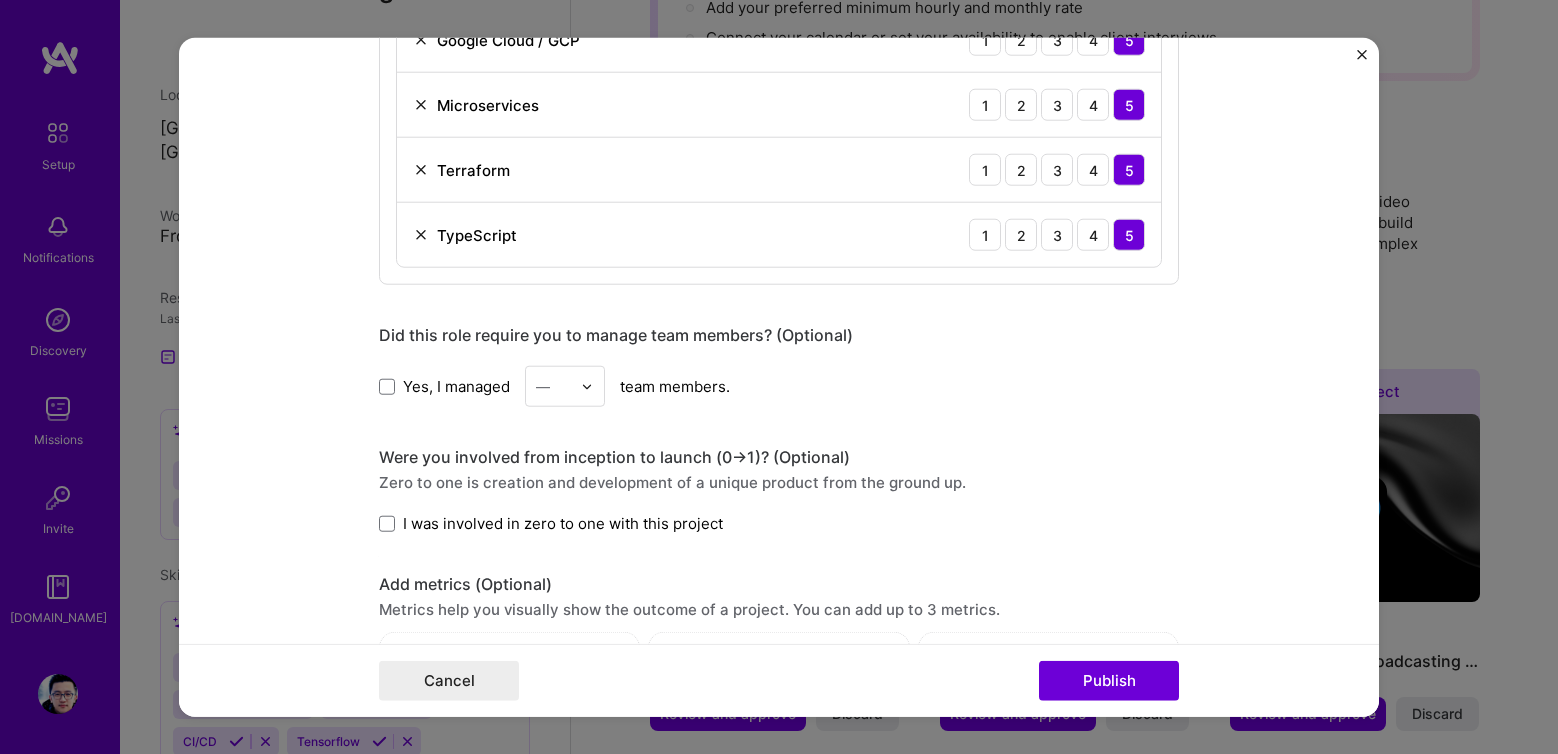 click on "Yes, I managed" at bounding box center (456, 385) 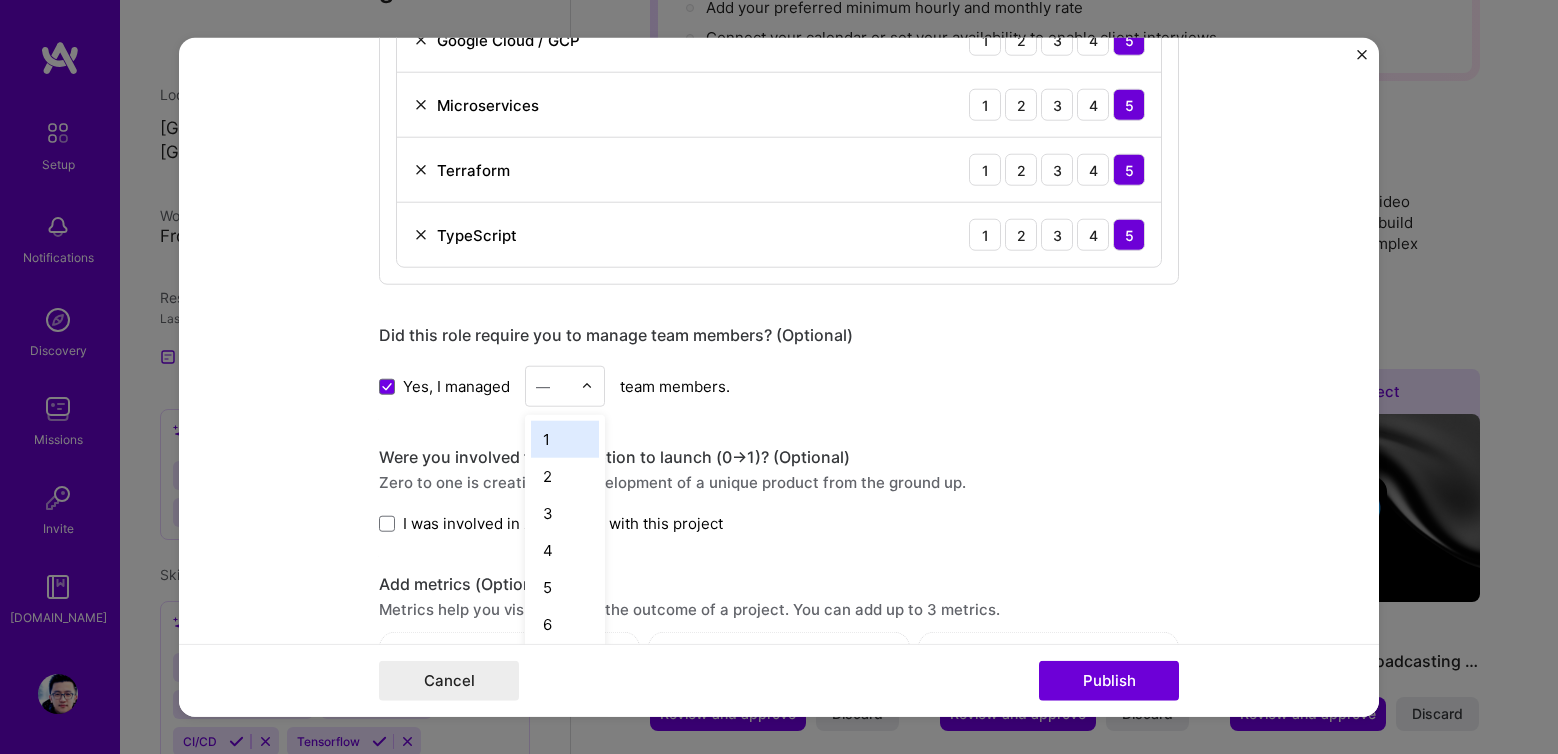 click at bounding box center (553, 386) 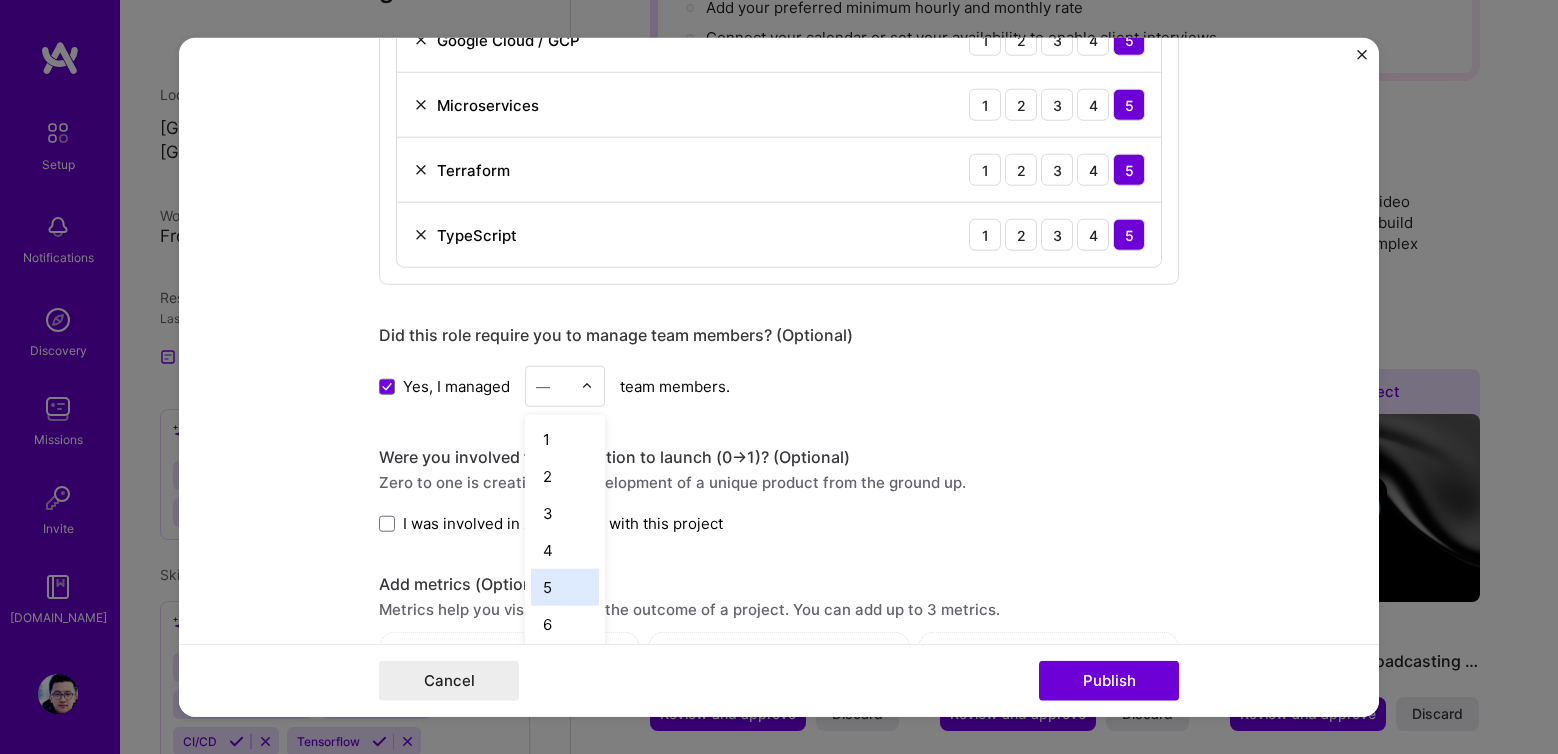 click on "5" at bounding box center (565, 587) 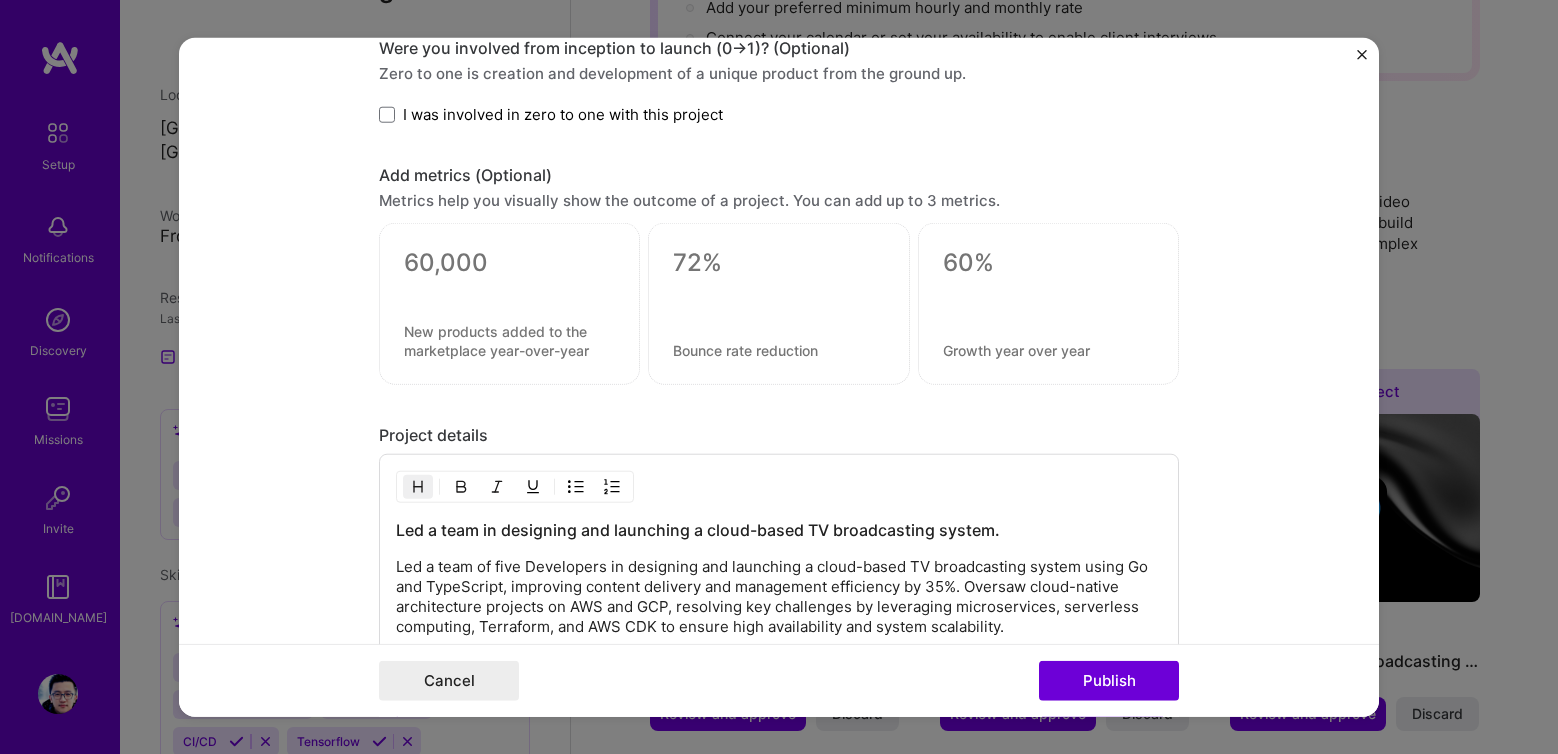 scroll, scrollTop: 2379, scrollLeft: 0, axis: vertical 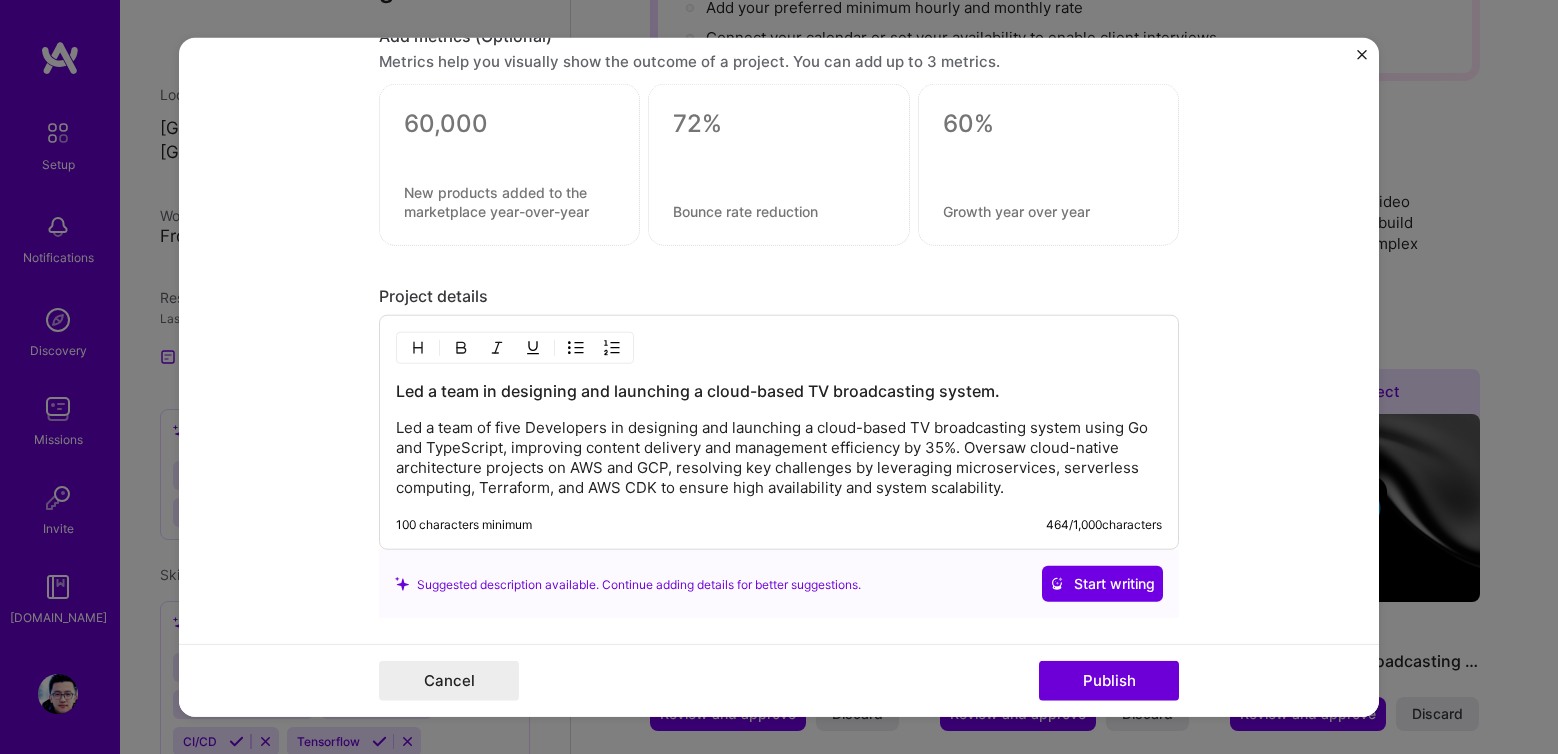 click on "Led a team of five Developers in designing and launching a cloud-based TV broadcasting system using Go and TypeScript, improving content delivery and management efficiency by 35%. Oversaw cloud-native architecture projects on AWS and GCP, resolving key challenges by leveraging microservices, serverless computing, Terraform, and AWS CDK to ensure high availability and system scalability." at bounding box center (779, 458) 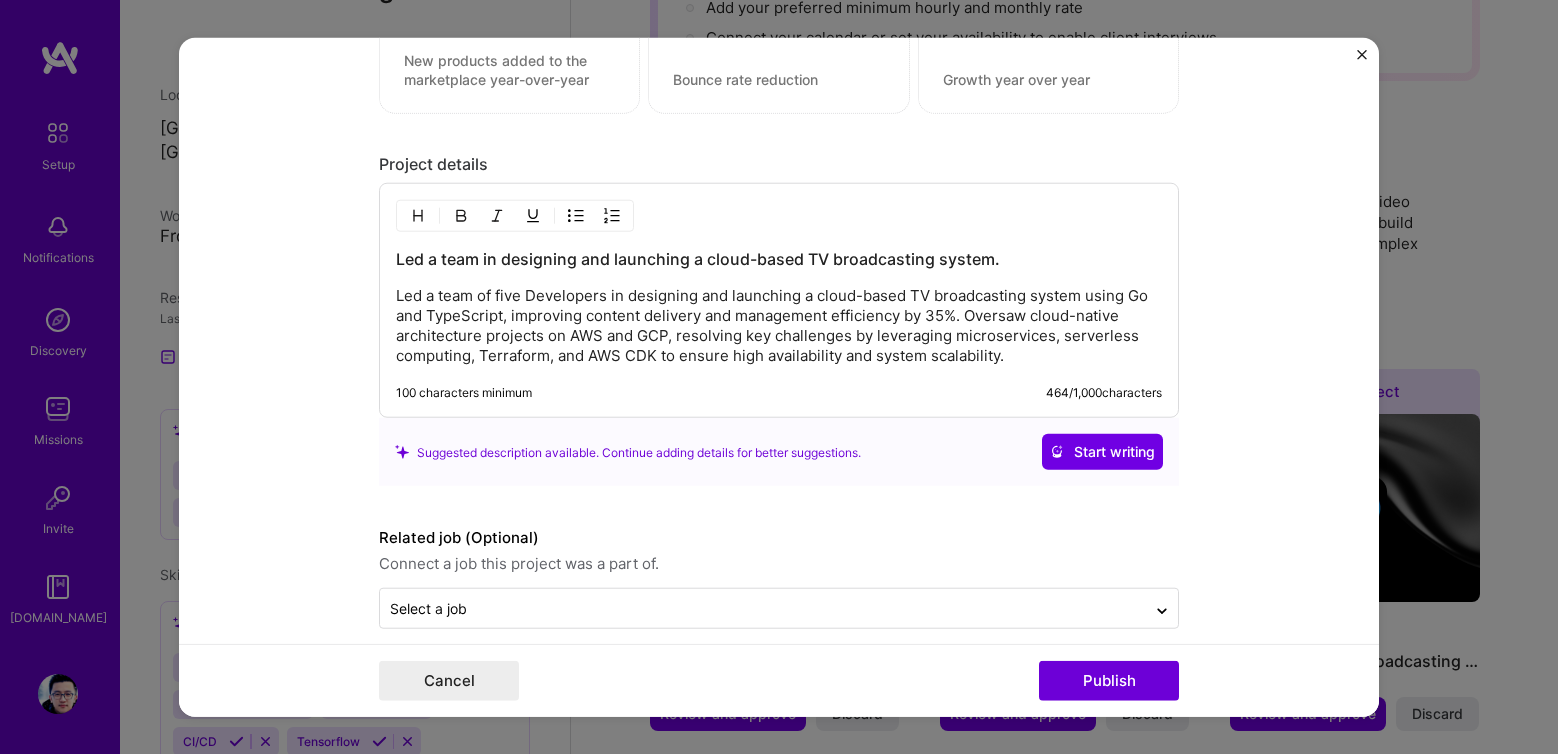scroll, scrollTop: 2533, scrollLeft: 0, axis: vertical 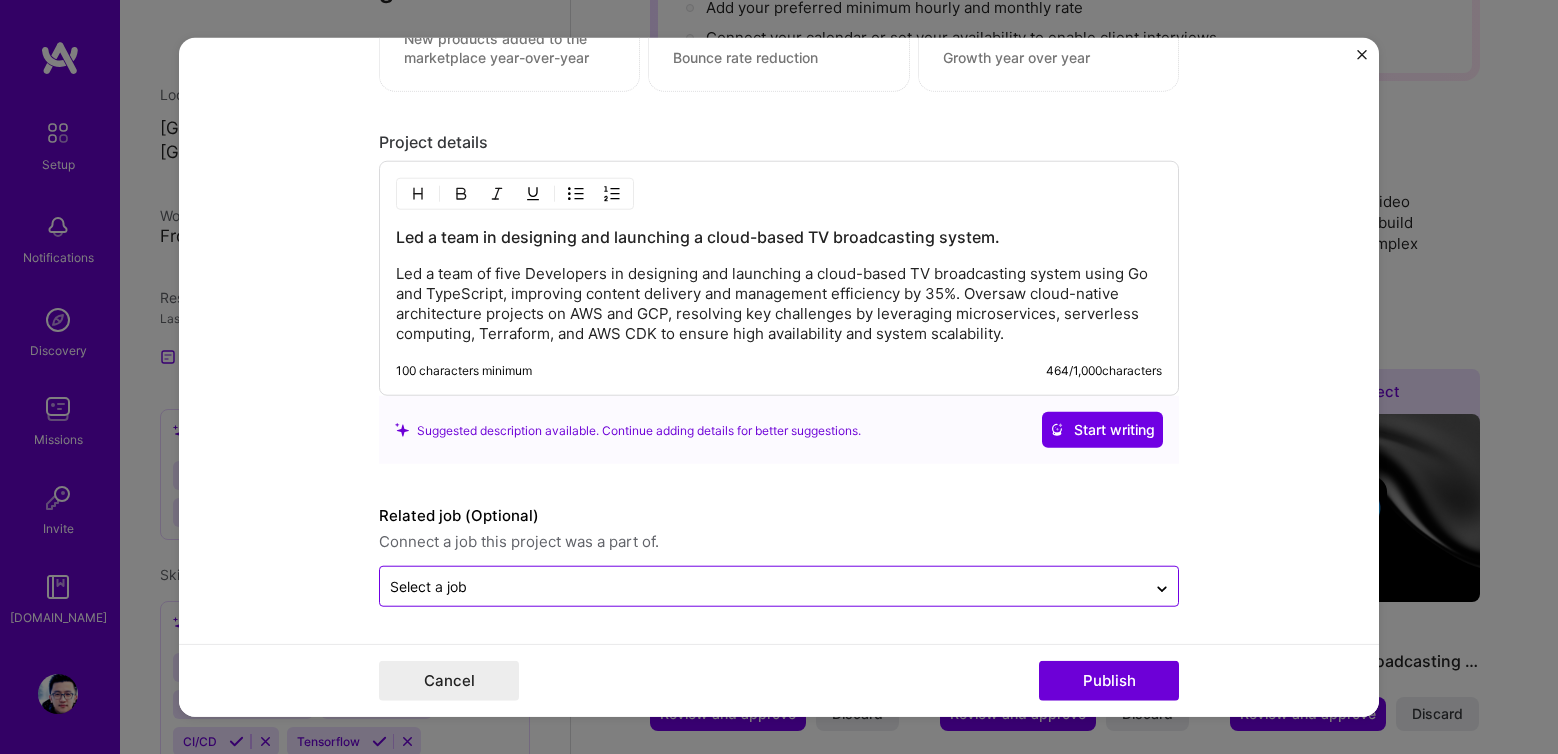 click at bounding box center [763, 586] 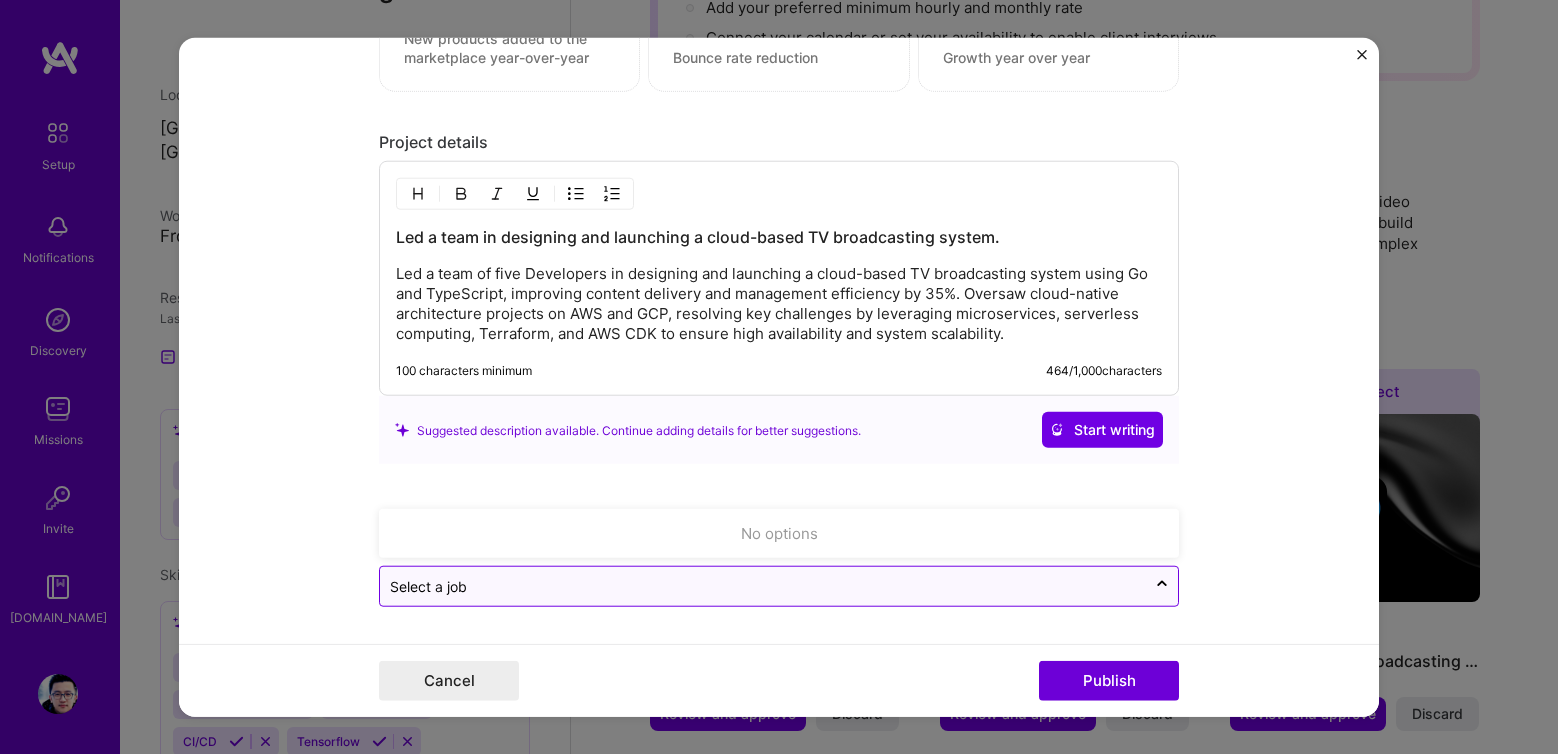 click at bounding box center (763, 586) 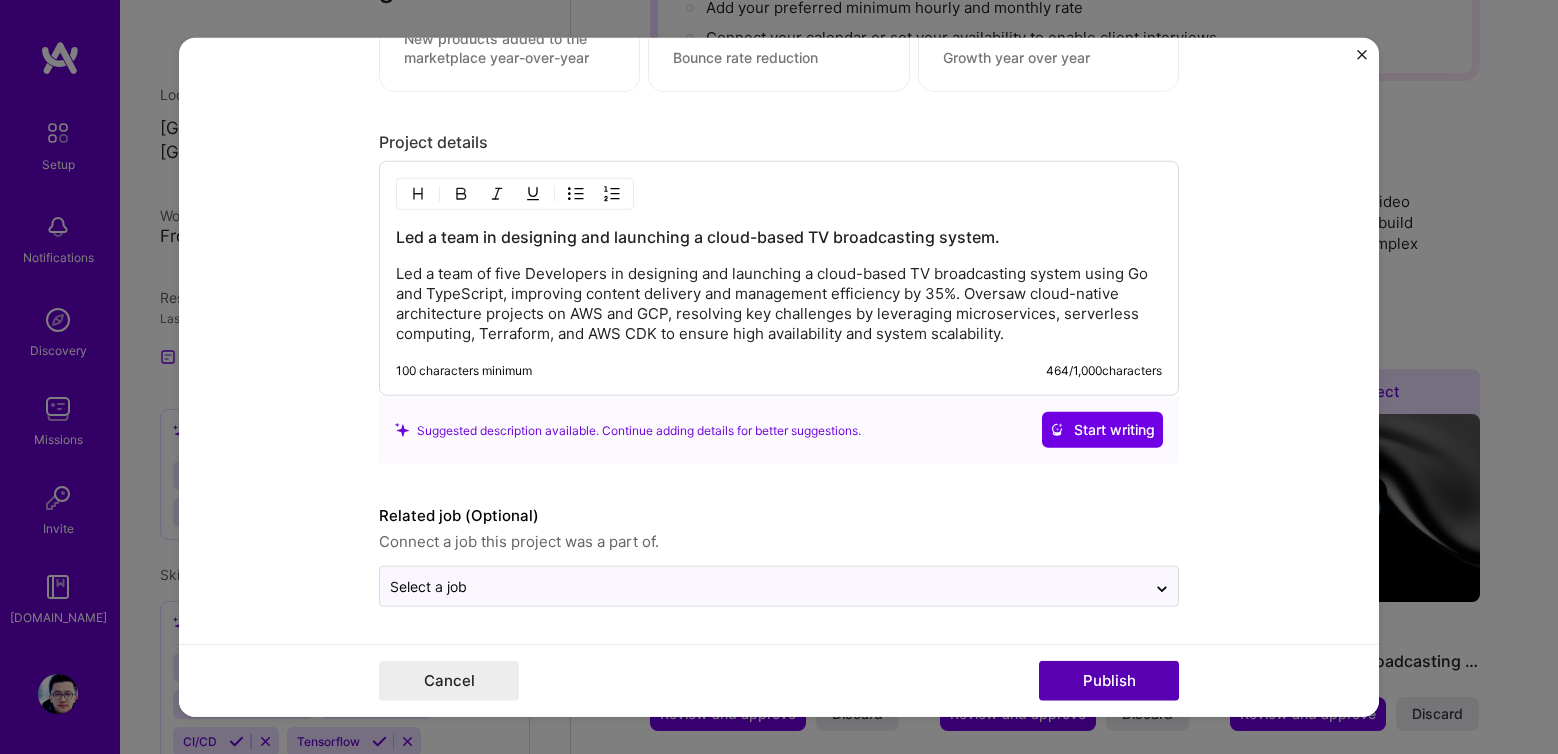 click on "Publish" at bounding box center (1109, 680) 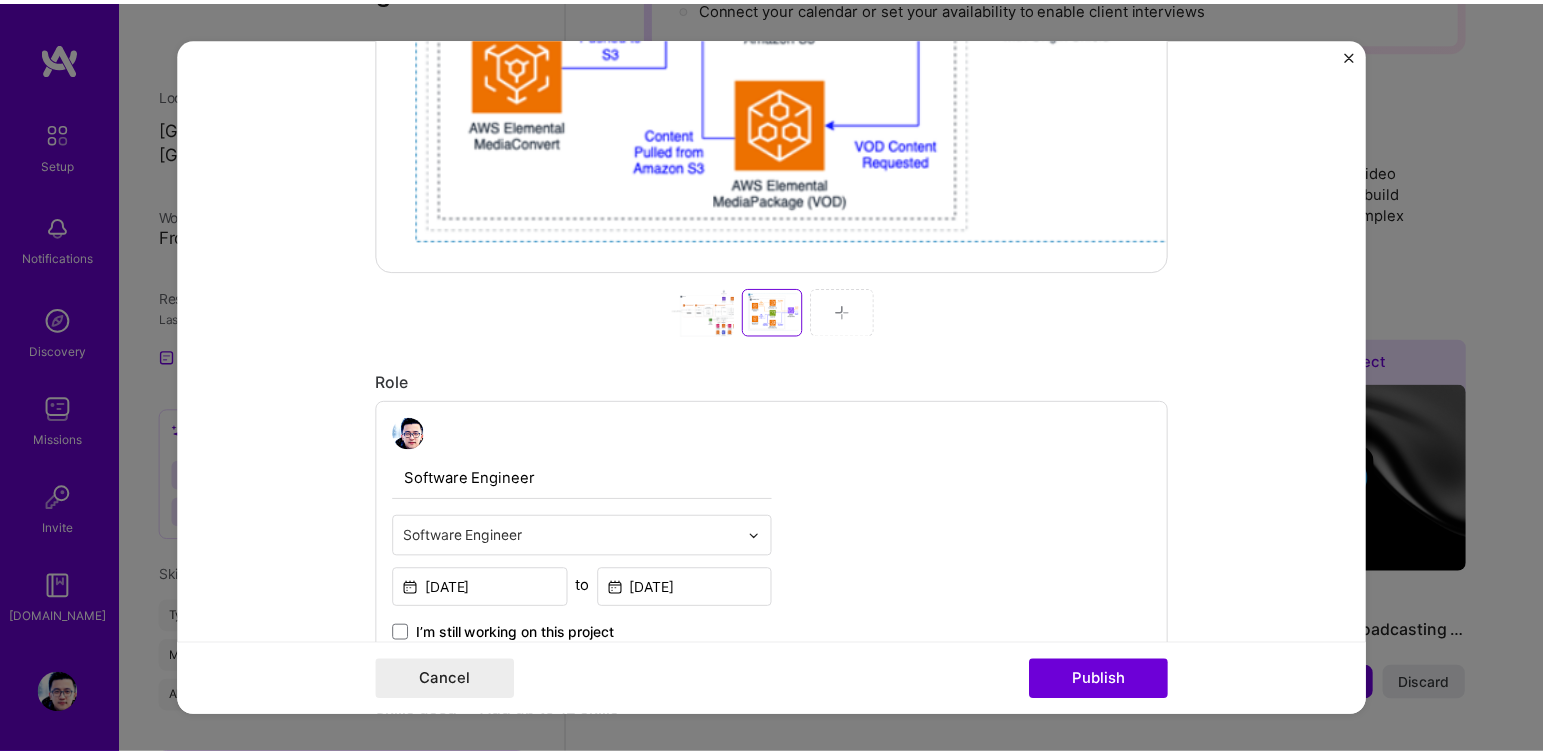 scroll, scrollTop: 333, scrollLeft: 0, axis: vertical 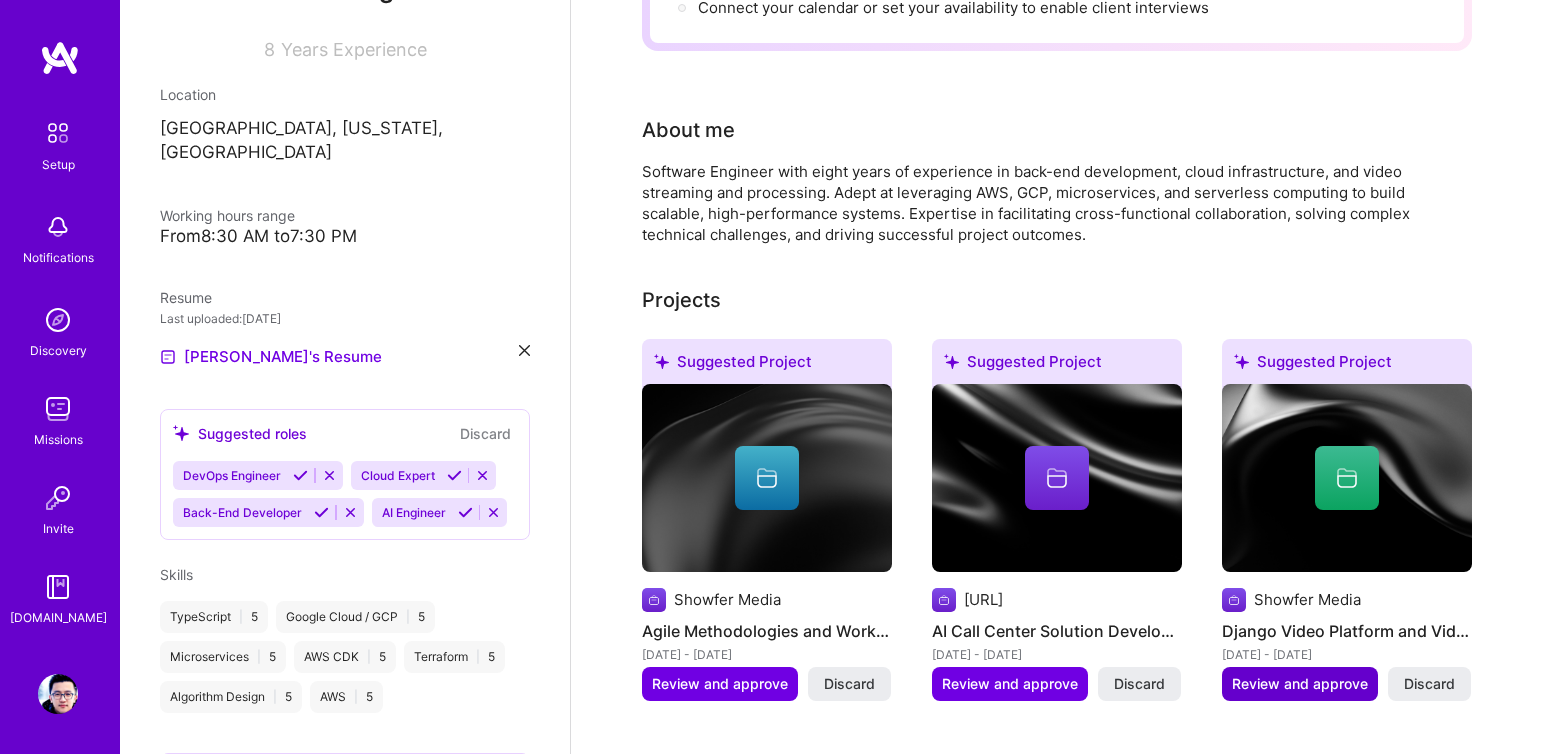 click on "Review and approve" at bounding box center (1300, 684) 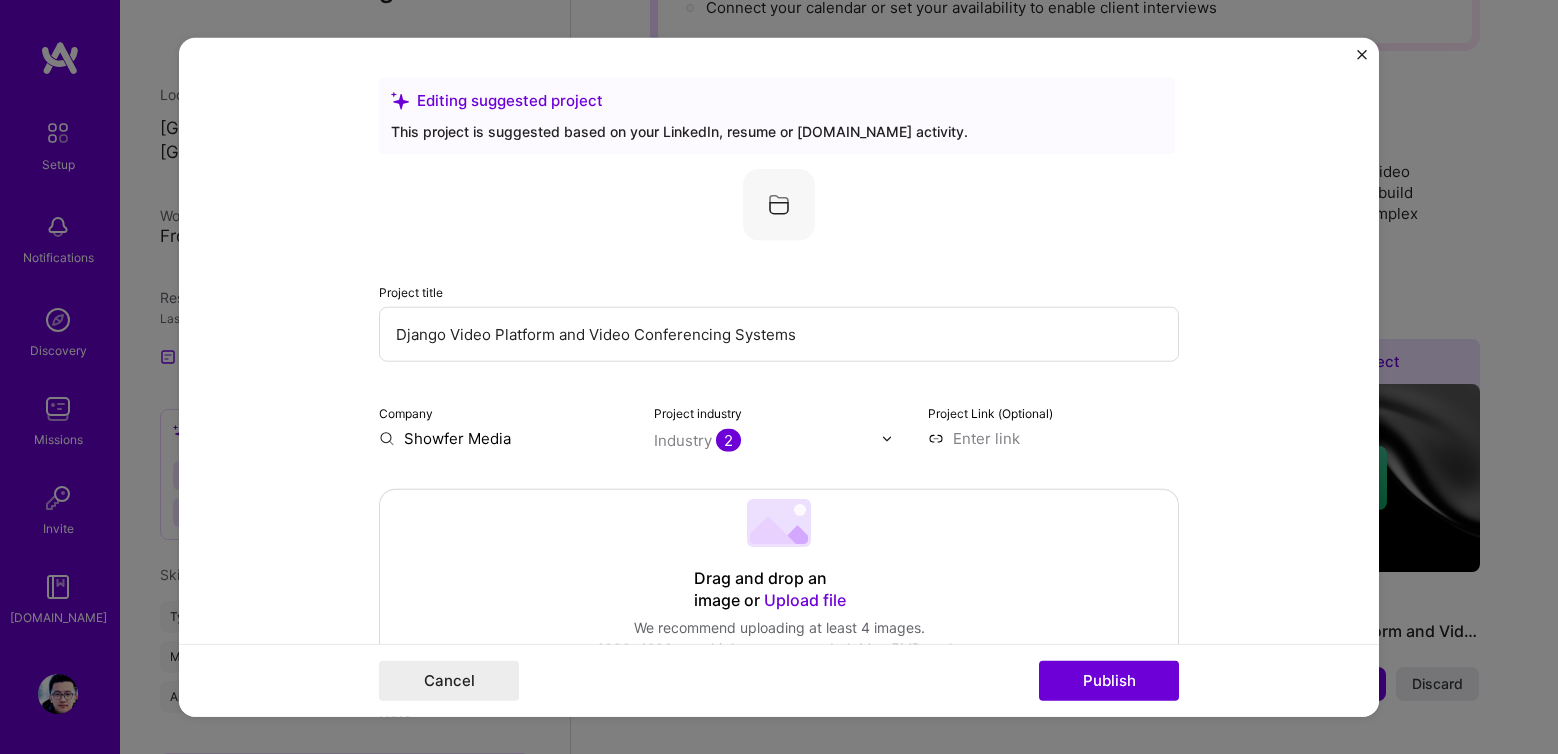 click at bounding box center (1362, 55) 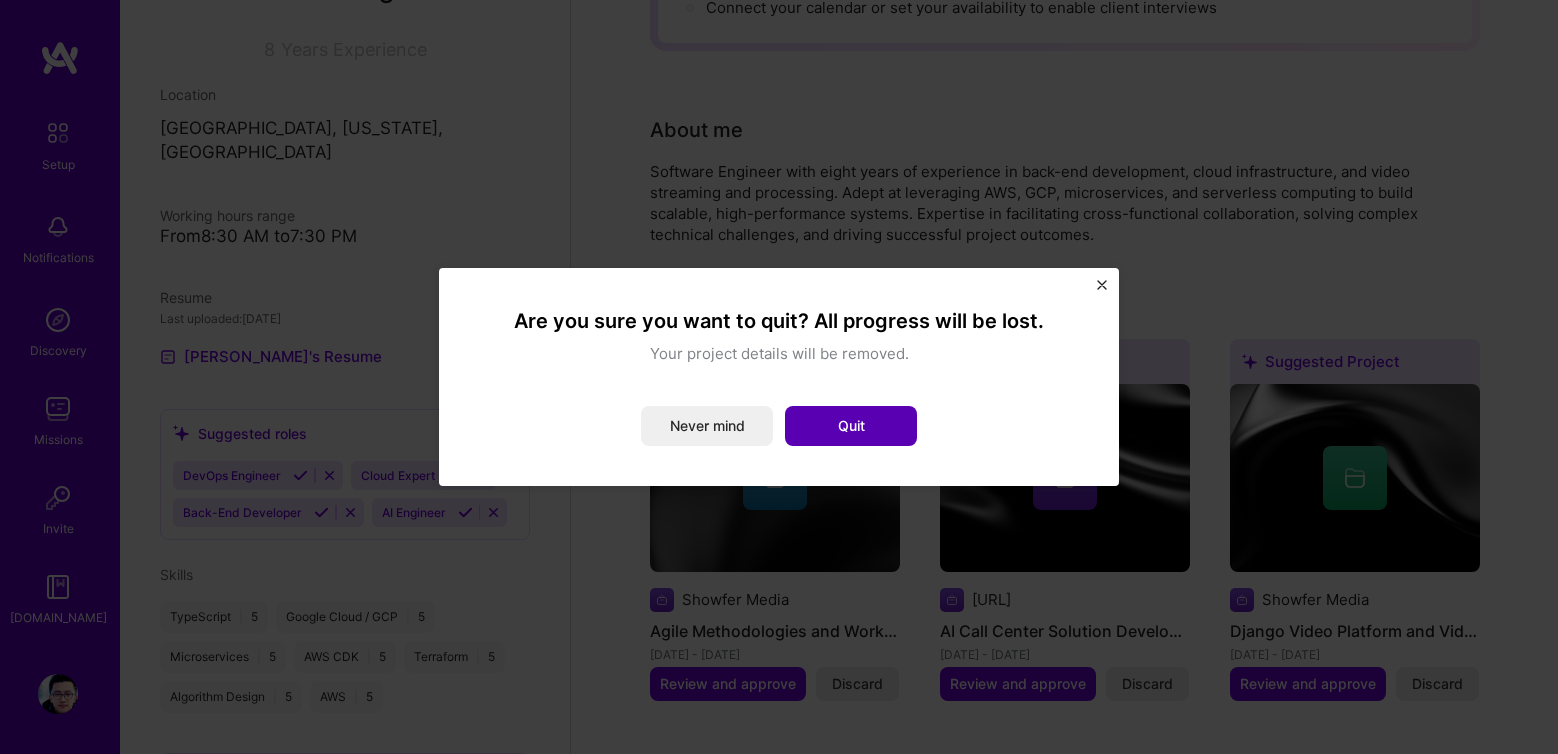 click on "Quit" at bounding box center [851, 426] 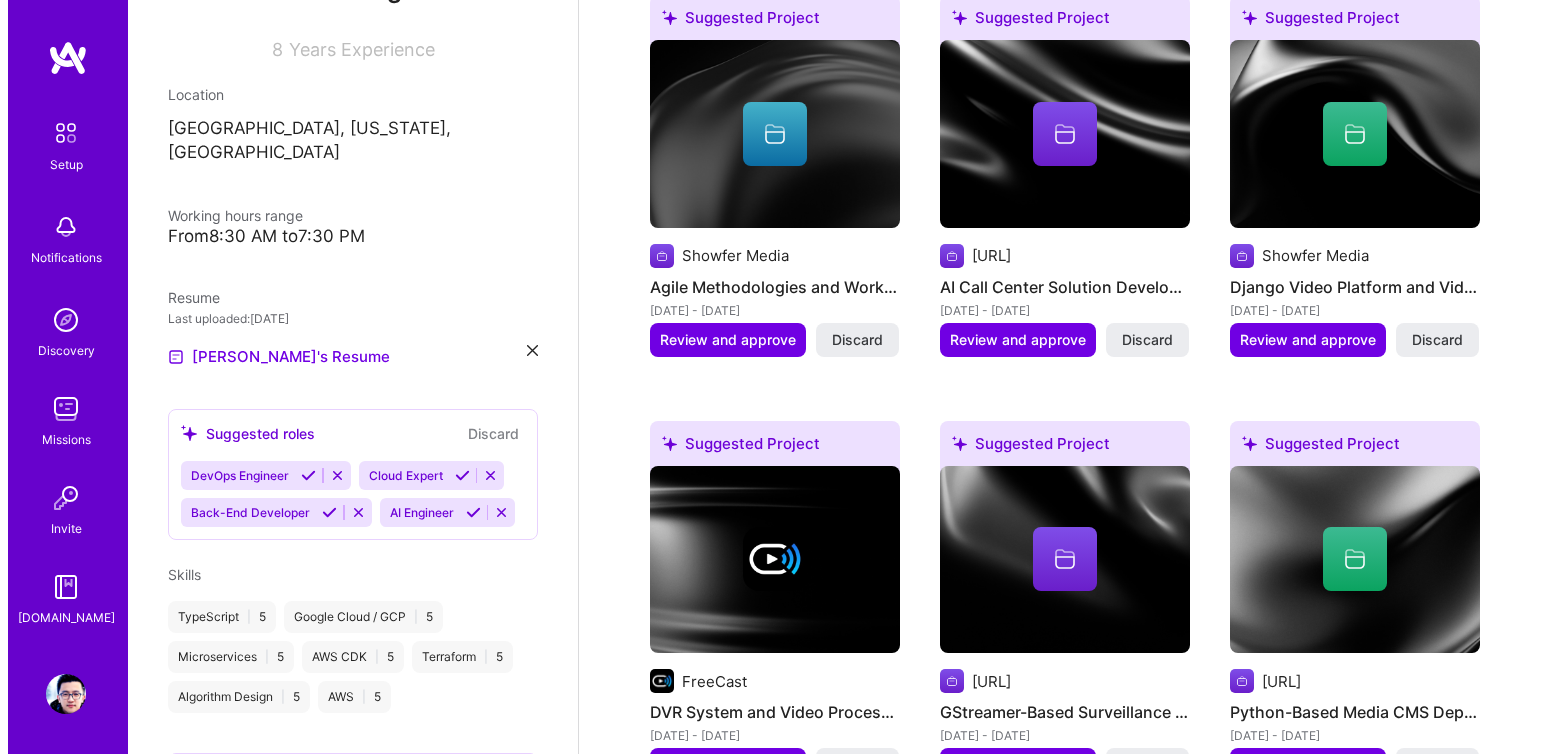 scroll, scrollTop: 855, scrollLeft: 0, axis: vertical 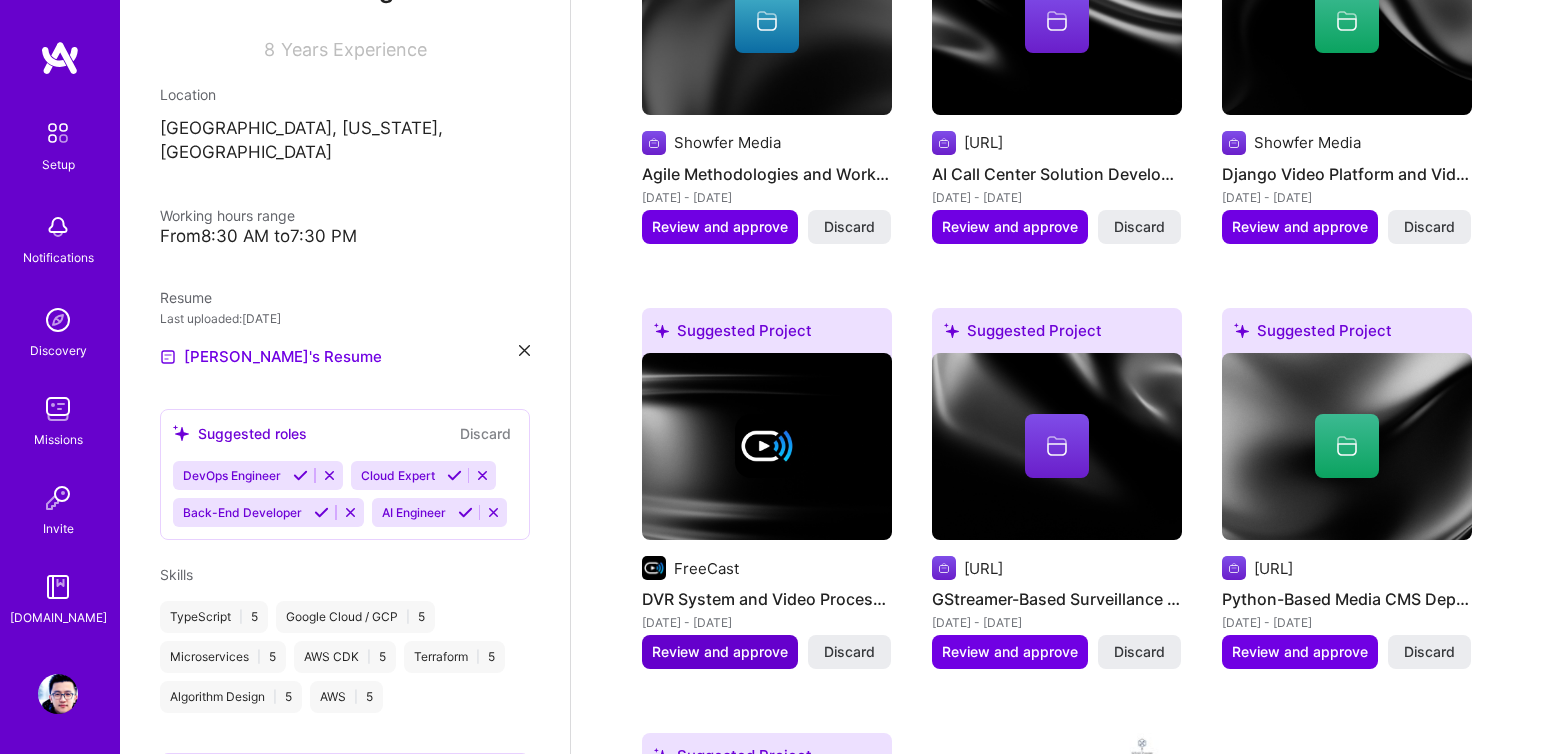 click on "Review and approve" at bounding box center (720, 652) 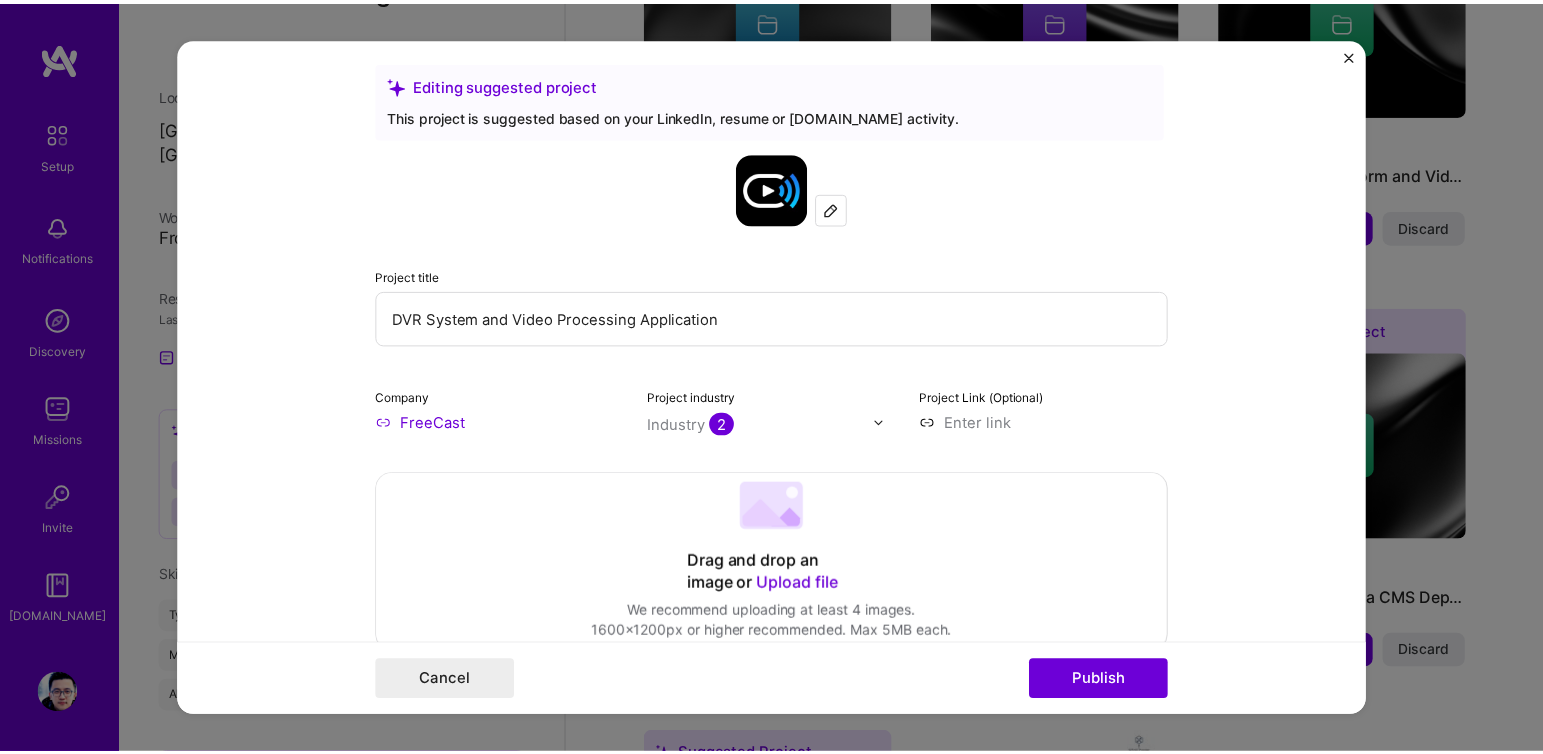 scroll, scrollTop: 0, scrollLeft: 0, axis: both 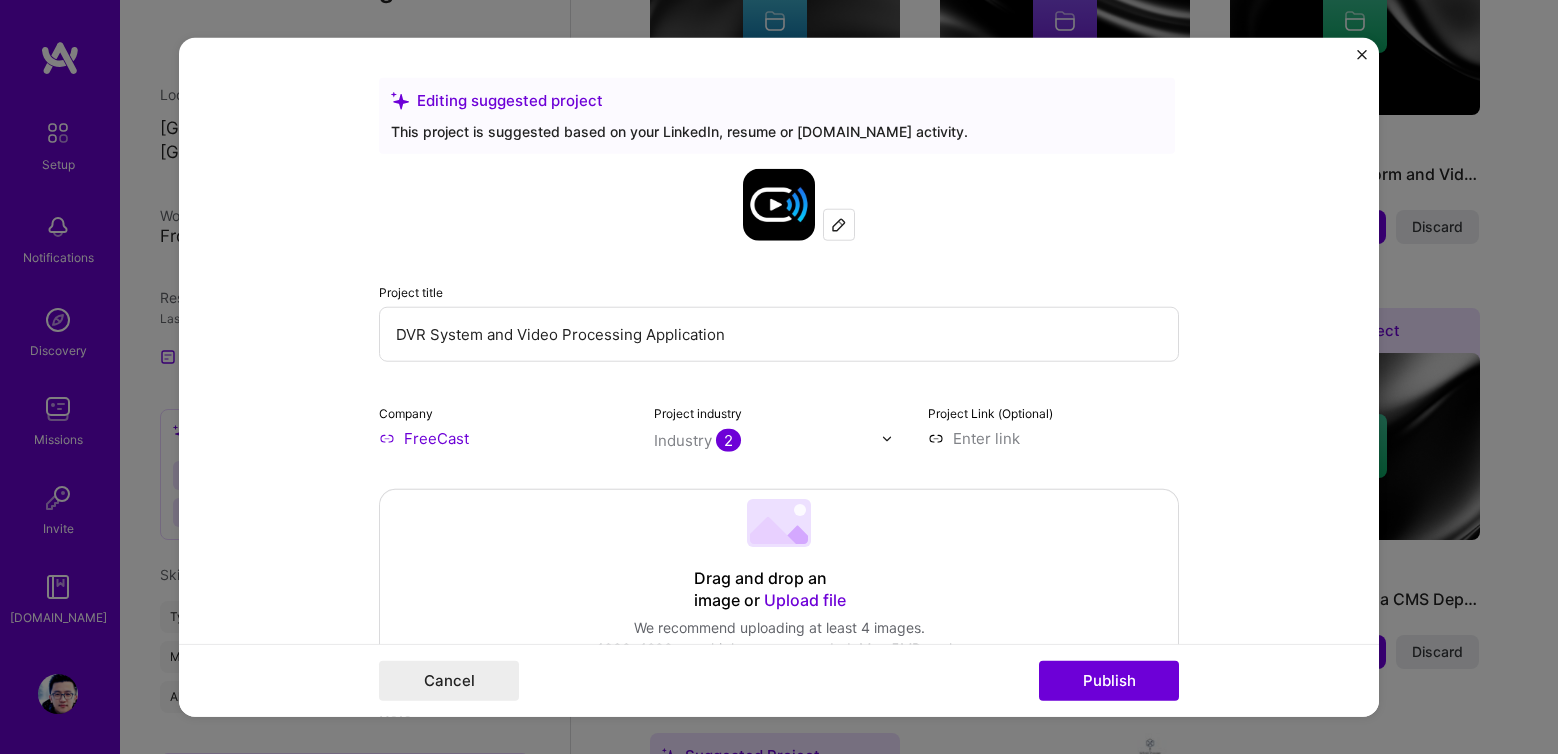 click at bounding box center [1362, 55] 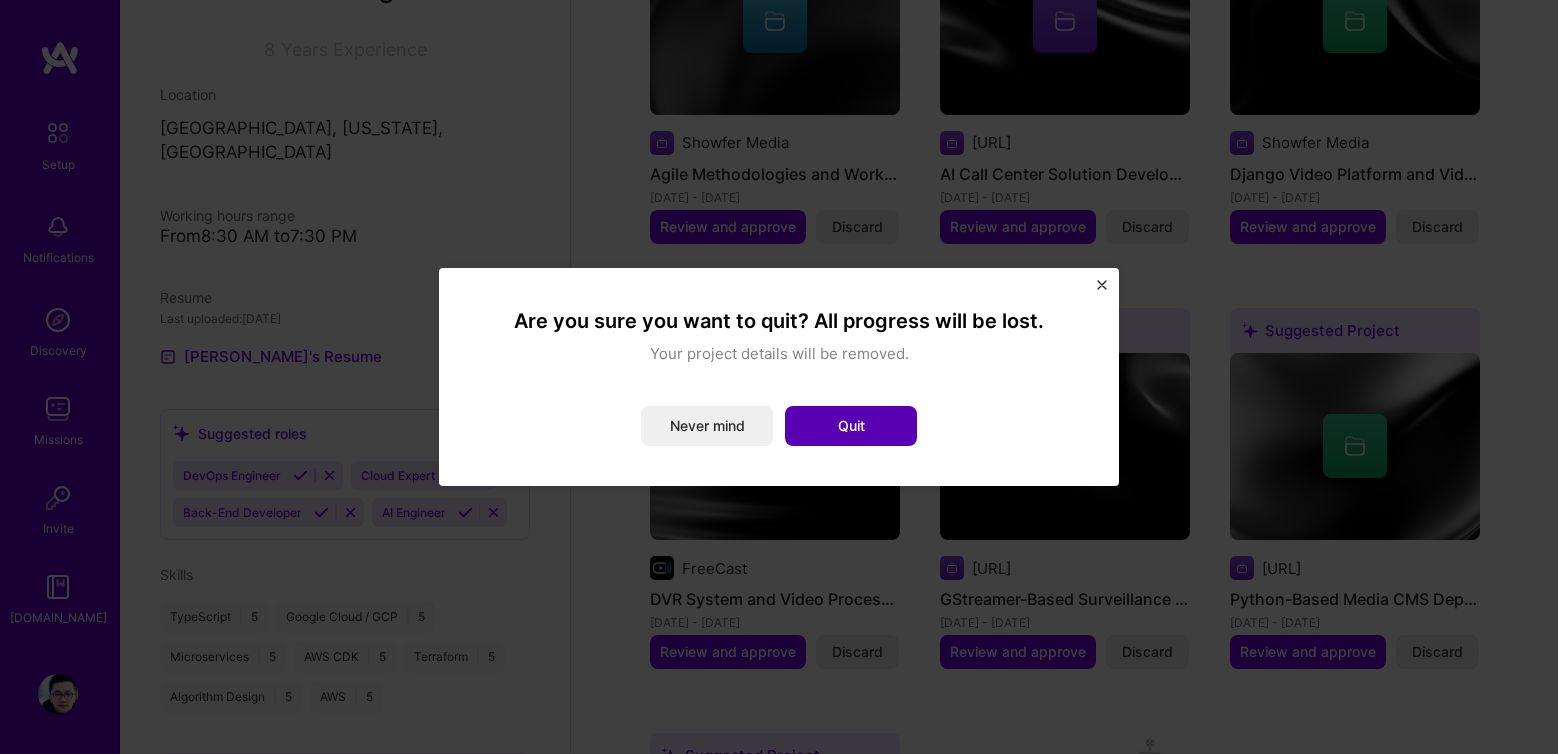 click on "Quit" at bounding box center [851, 426] 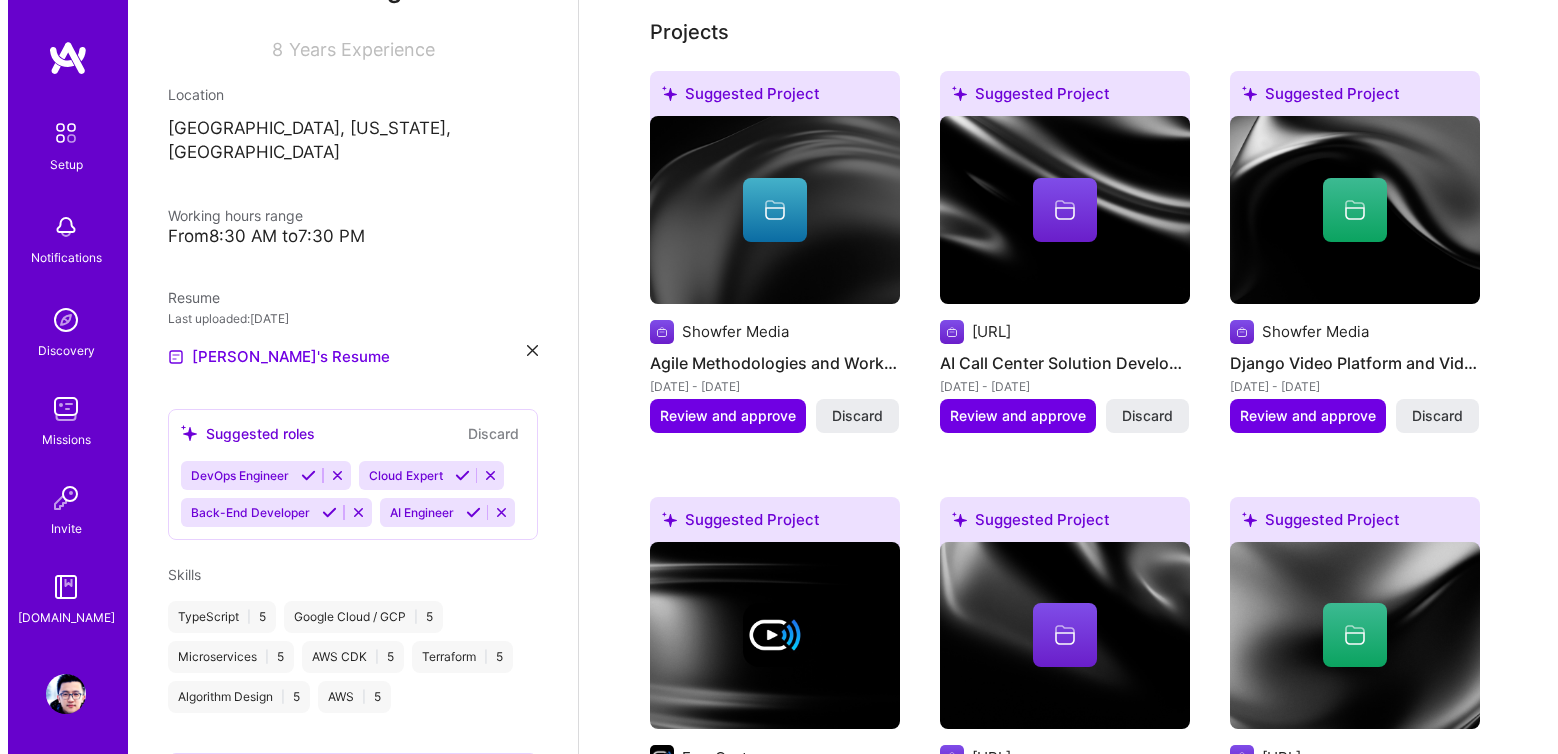 scroll, scrollTop: 459, scrollLeft: 0, axis: vertical 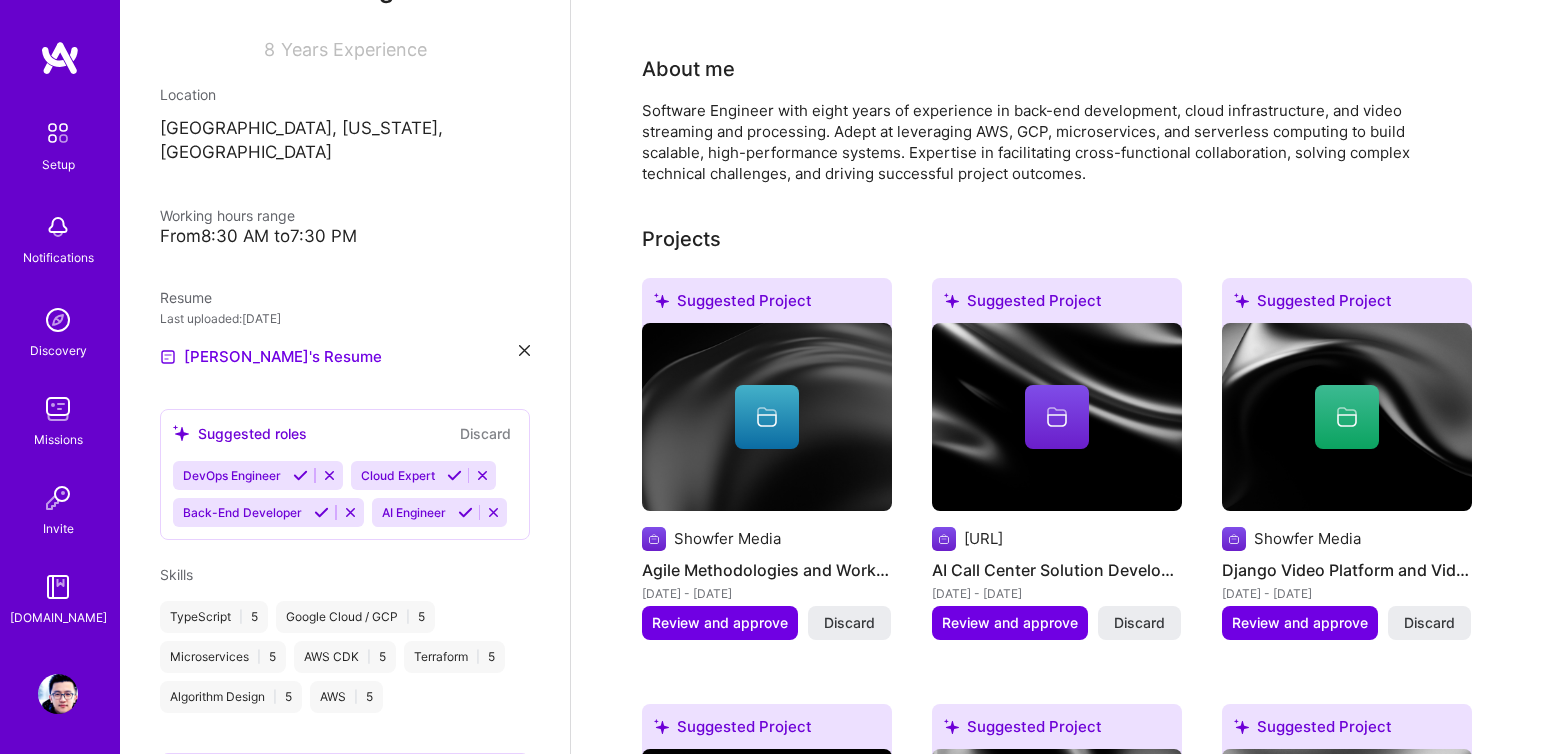 click at bounding box center [767, 417] 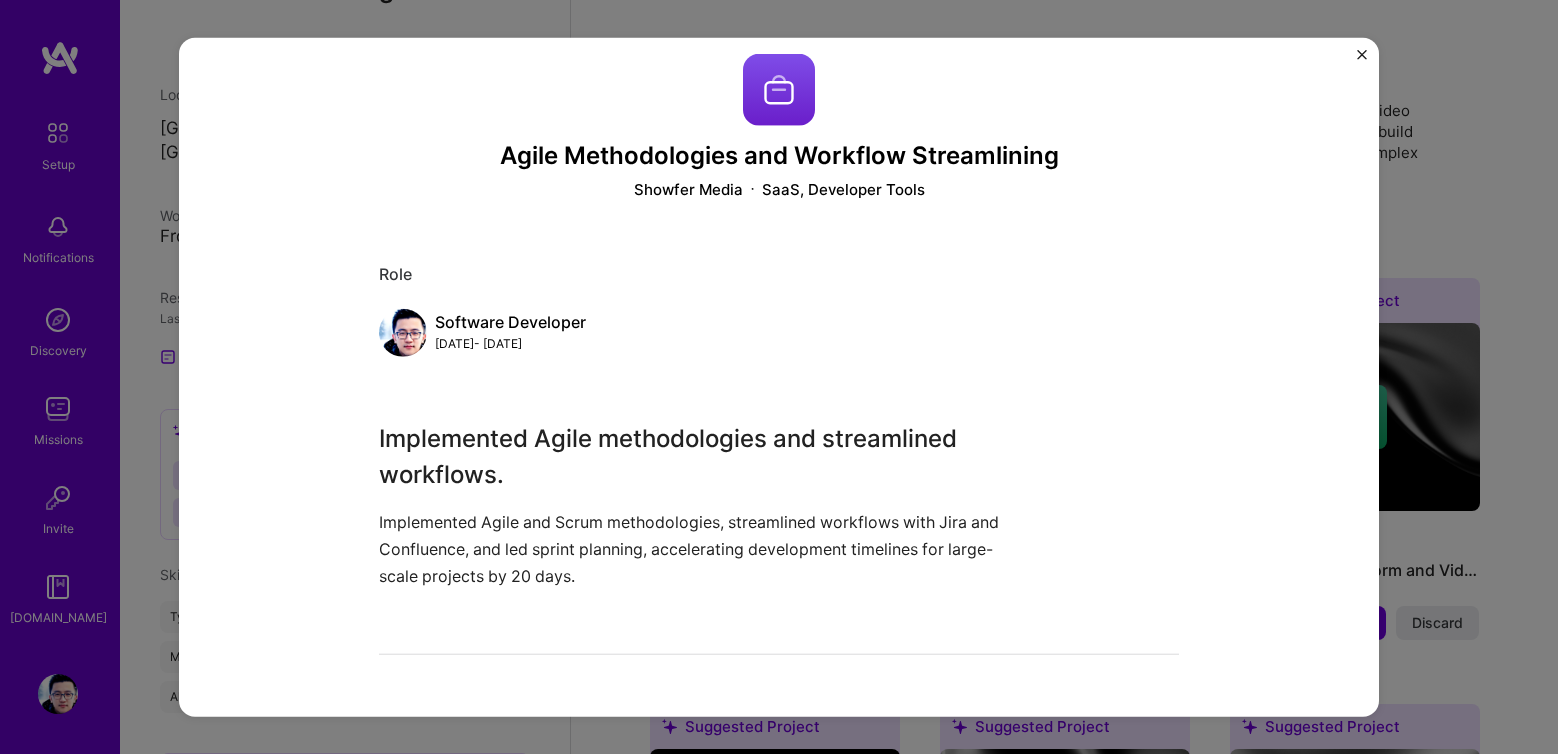 scroll, scrollTop: 0, scrollLeft: 0, axis: both 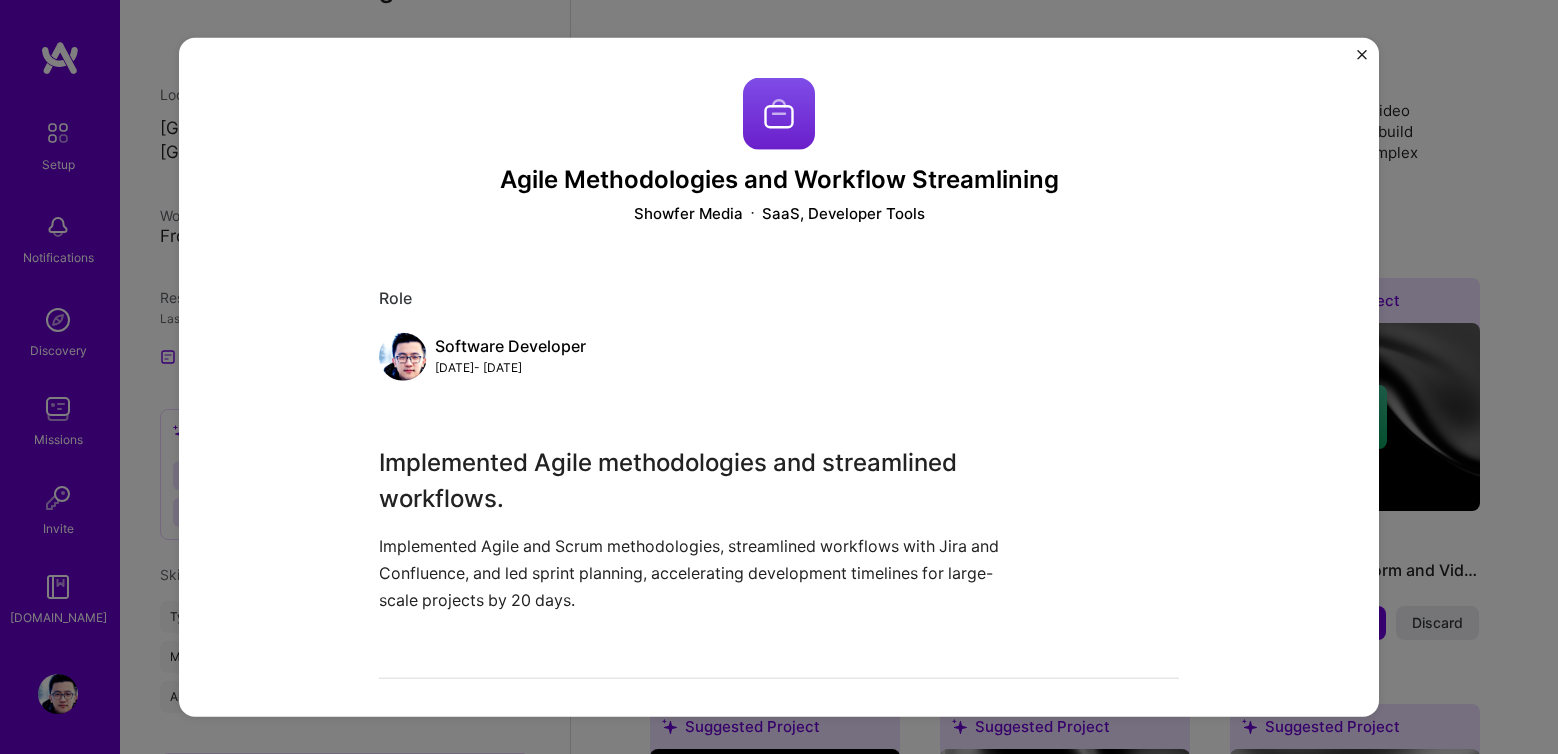 click at bounding box center [1362, 55] 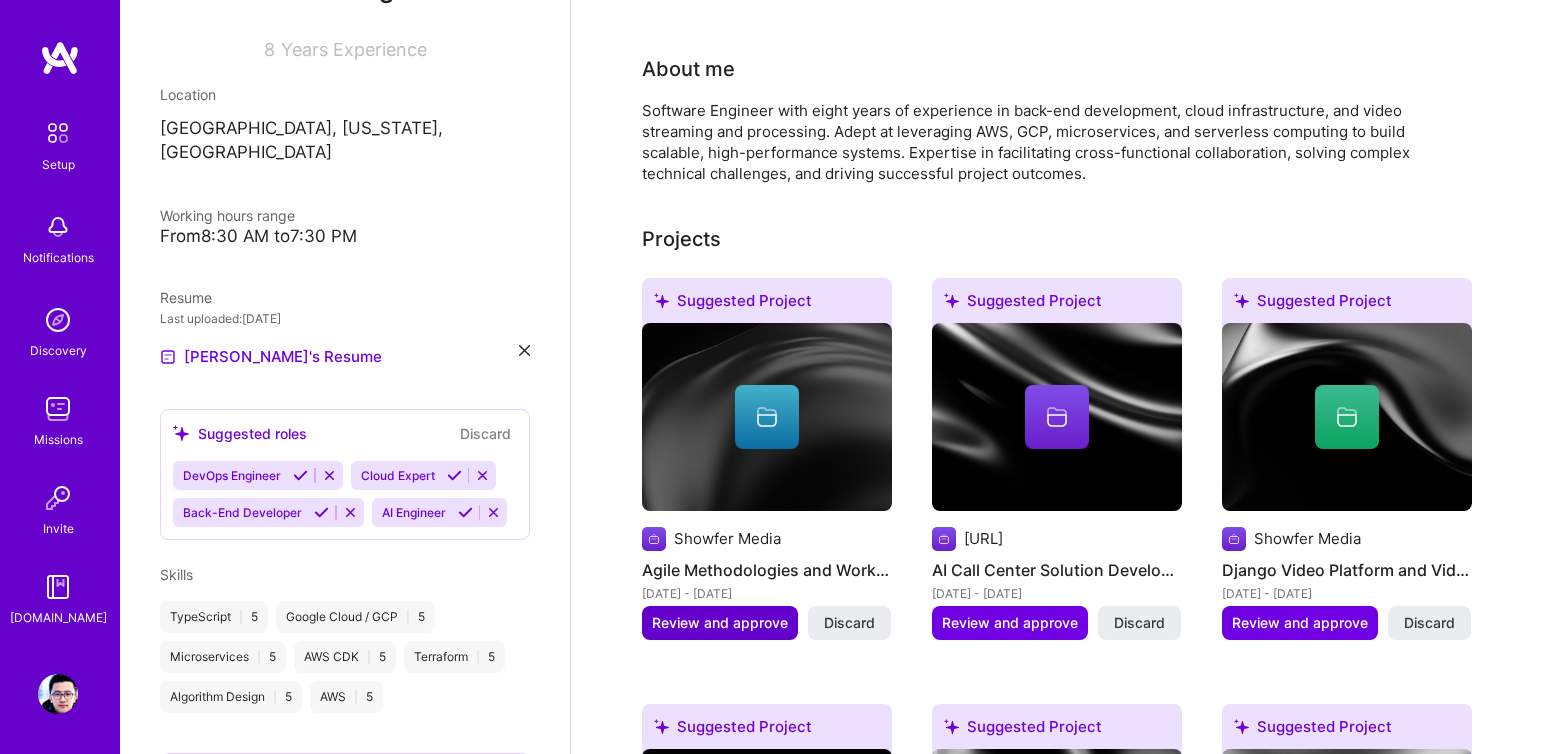 click on "Review and approve" at bounding box center [720, 623] 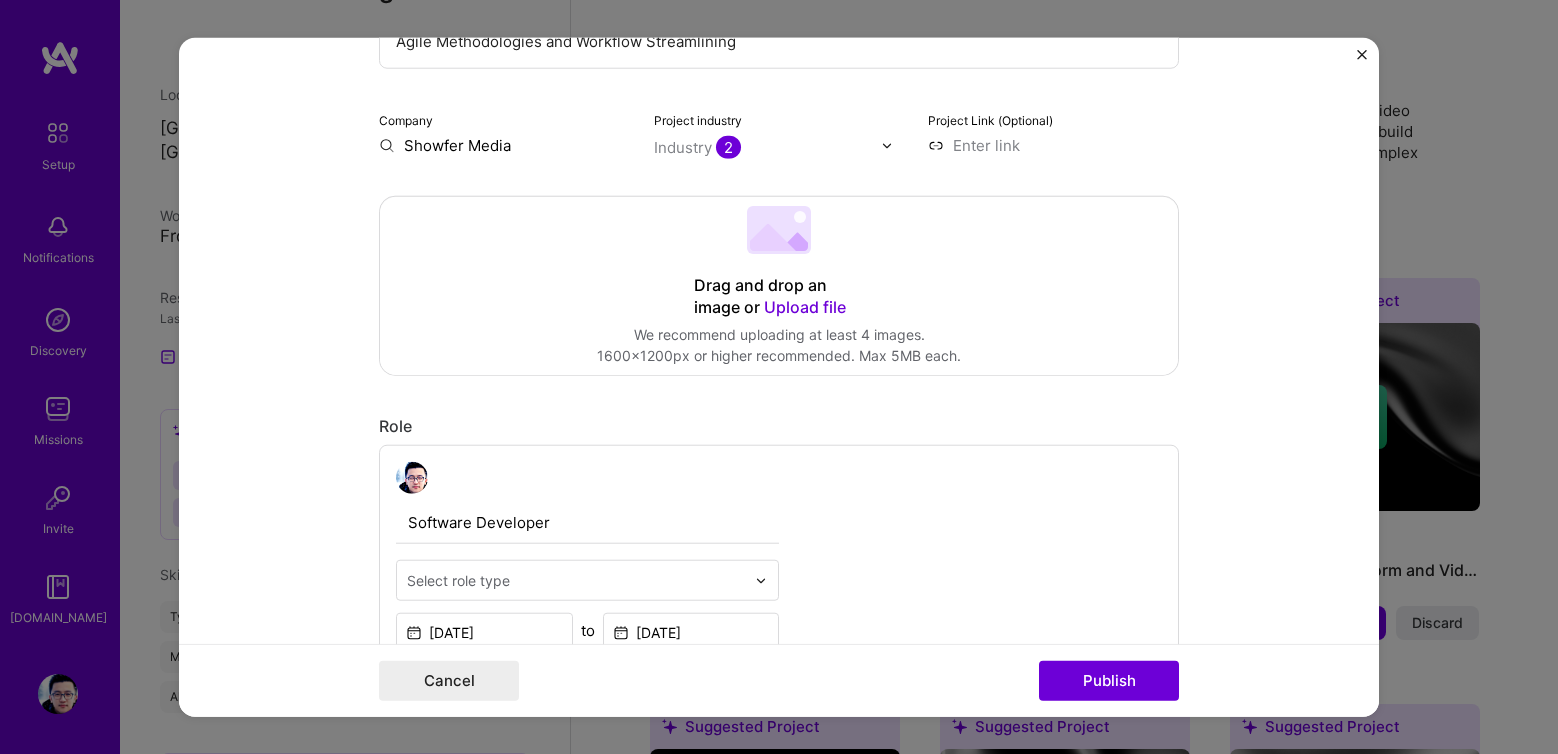 scroll, scrollTop: 0, scrollLeft: 0, axis: both 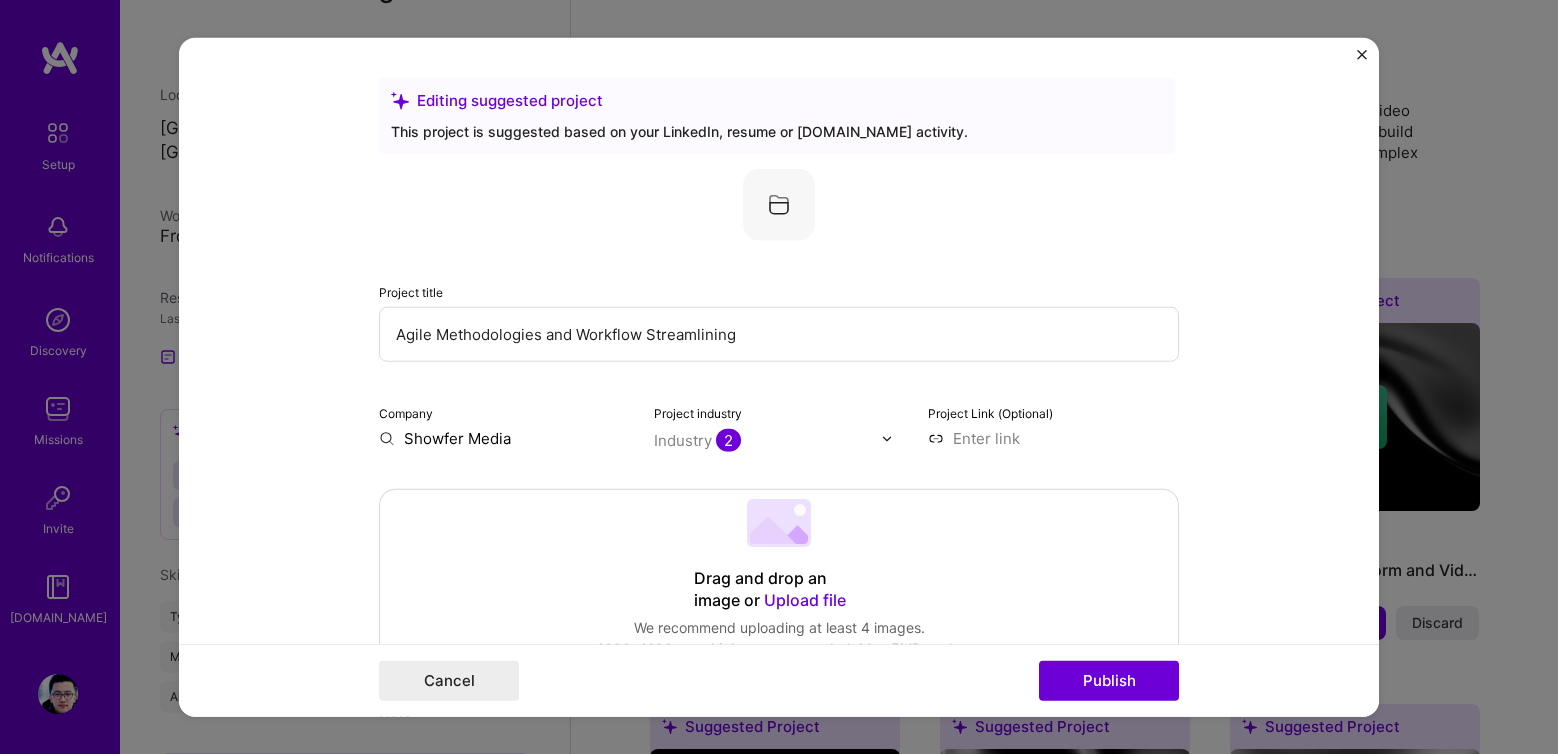 click on "Agile Methodologies and Workflow Streamlining" at bounding box center (779, 334) 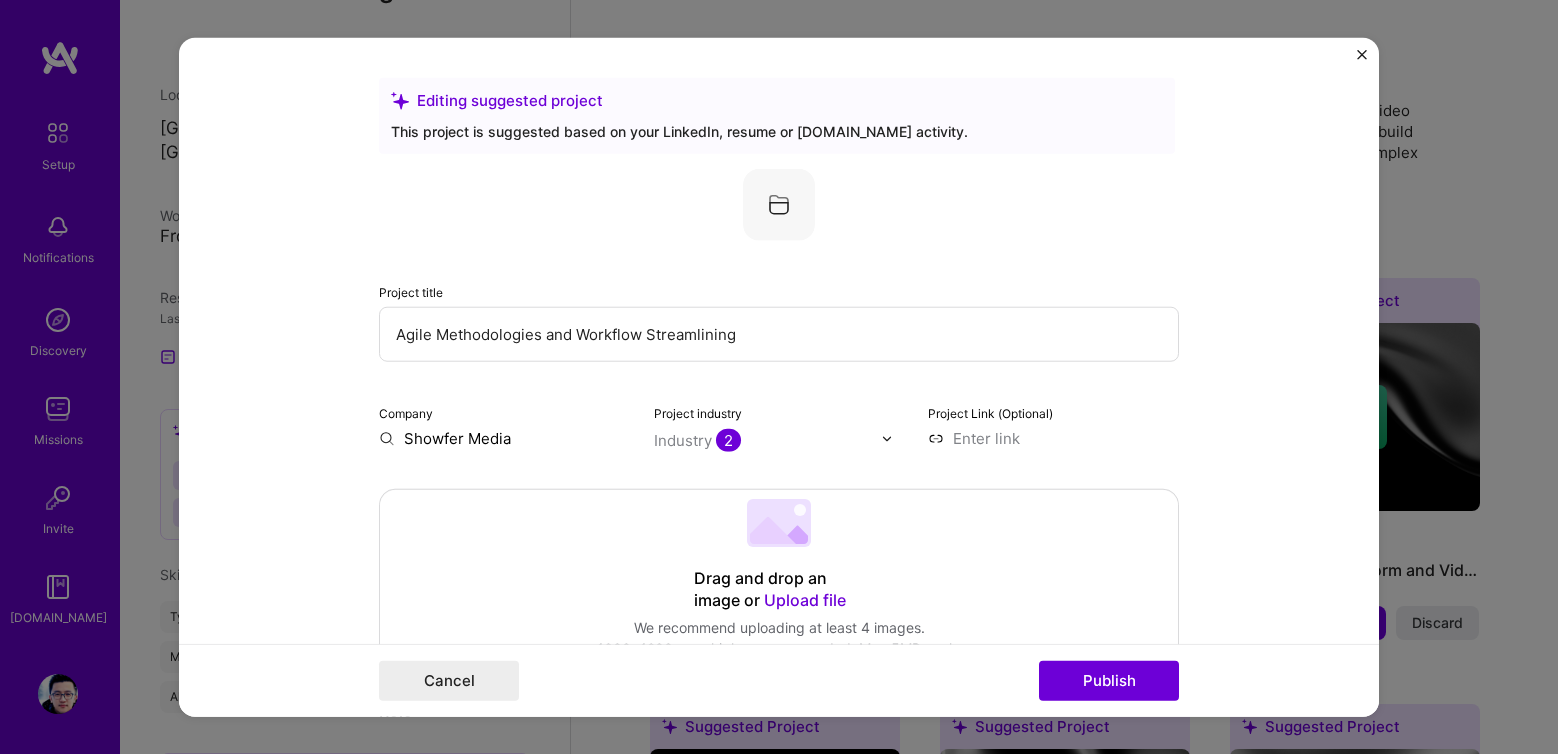 drag, startPoint x: 667, startPoint y: 321, endPoint x: 397, endPoint y: 308, distance: 270.31277 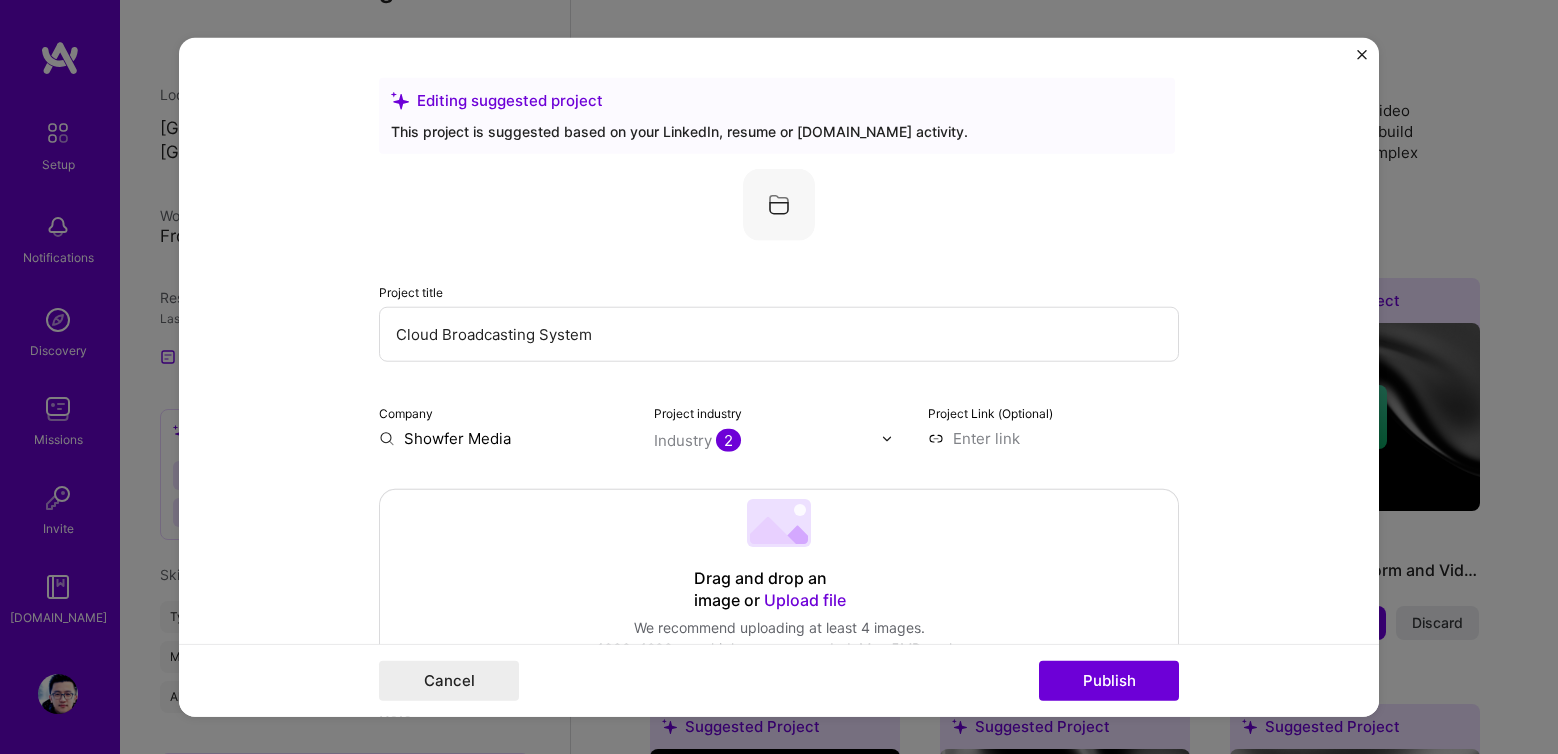 scroll, scrollTop: 176, scrollLeft: 0, axis: vertical 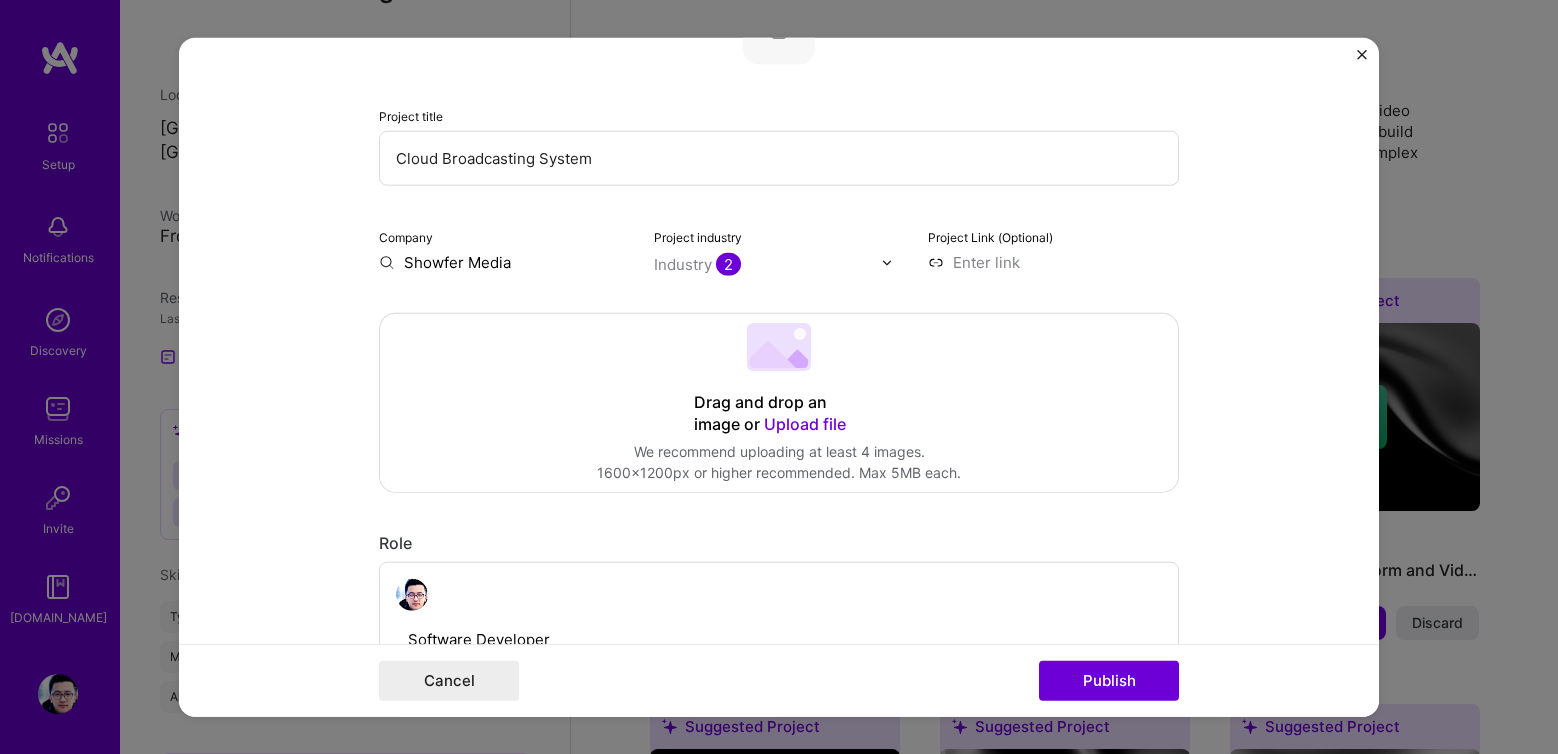 type on "Cloud Broadcasting System" 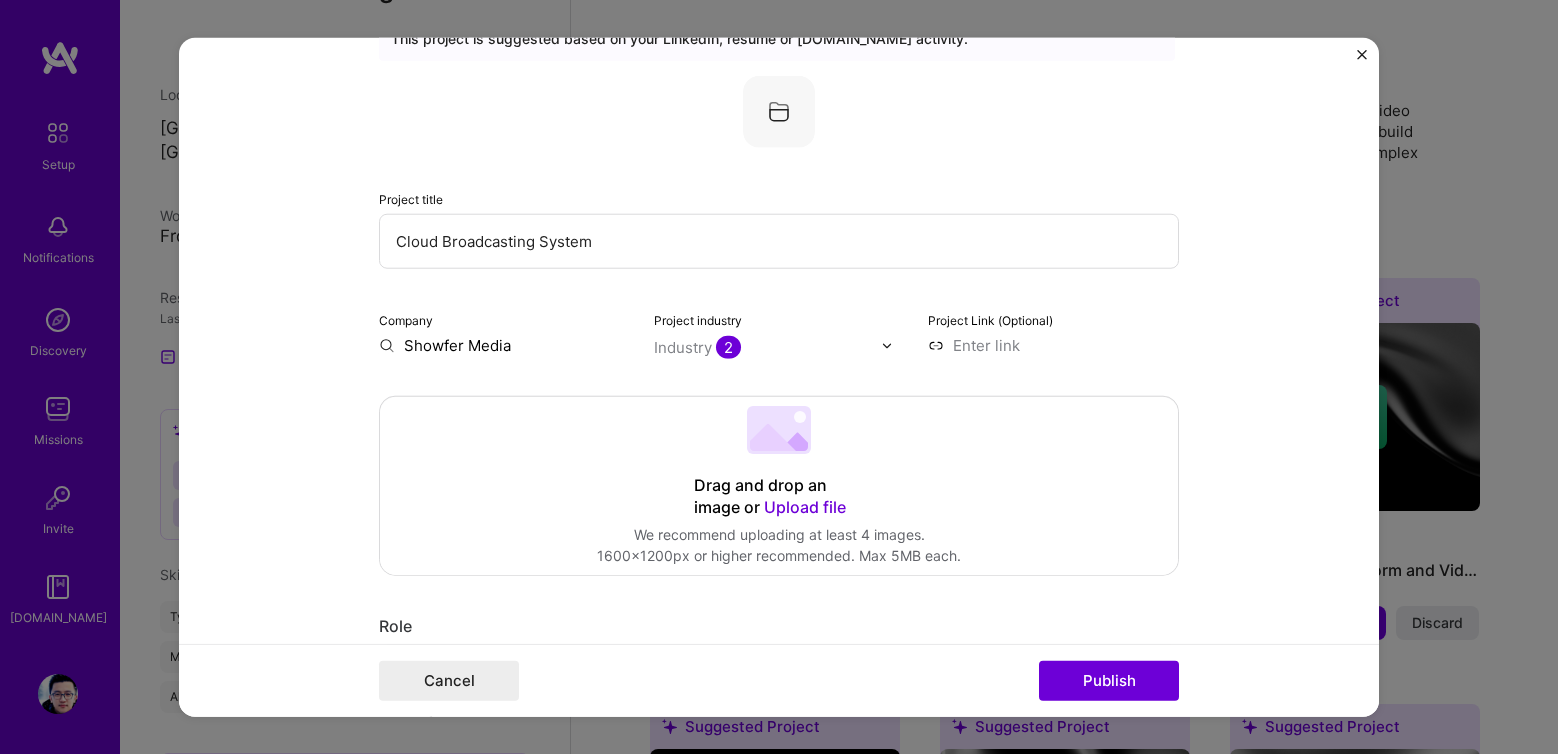 scroll, scrollTop: 0, scrollLeft: 0, axis: both 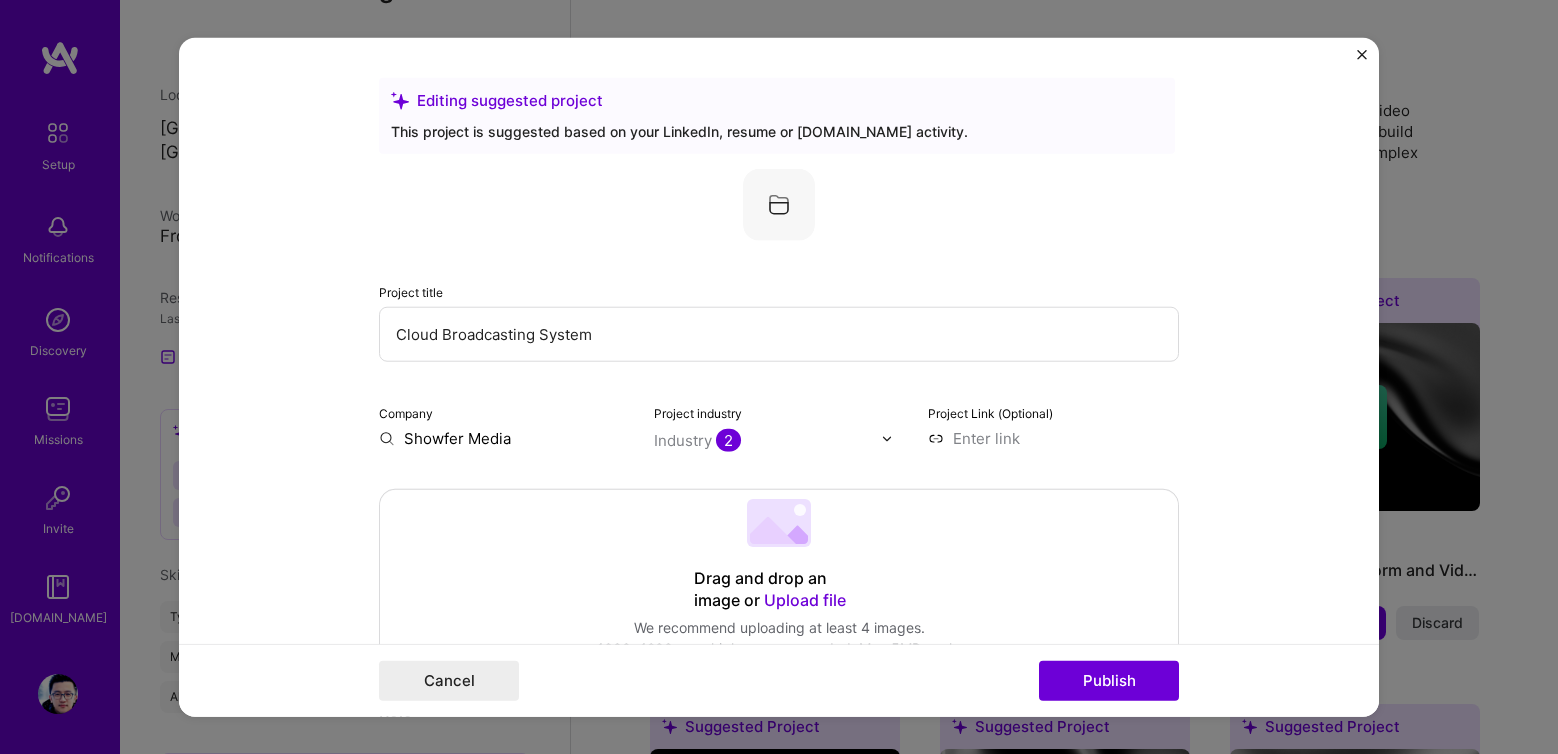 click at bounding box center [779, 205] 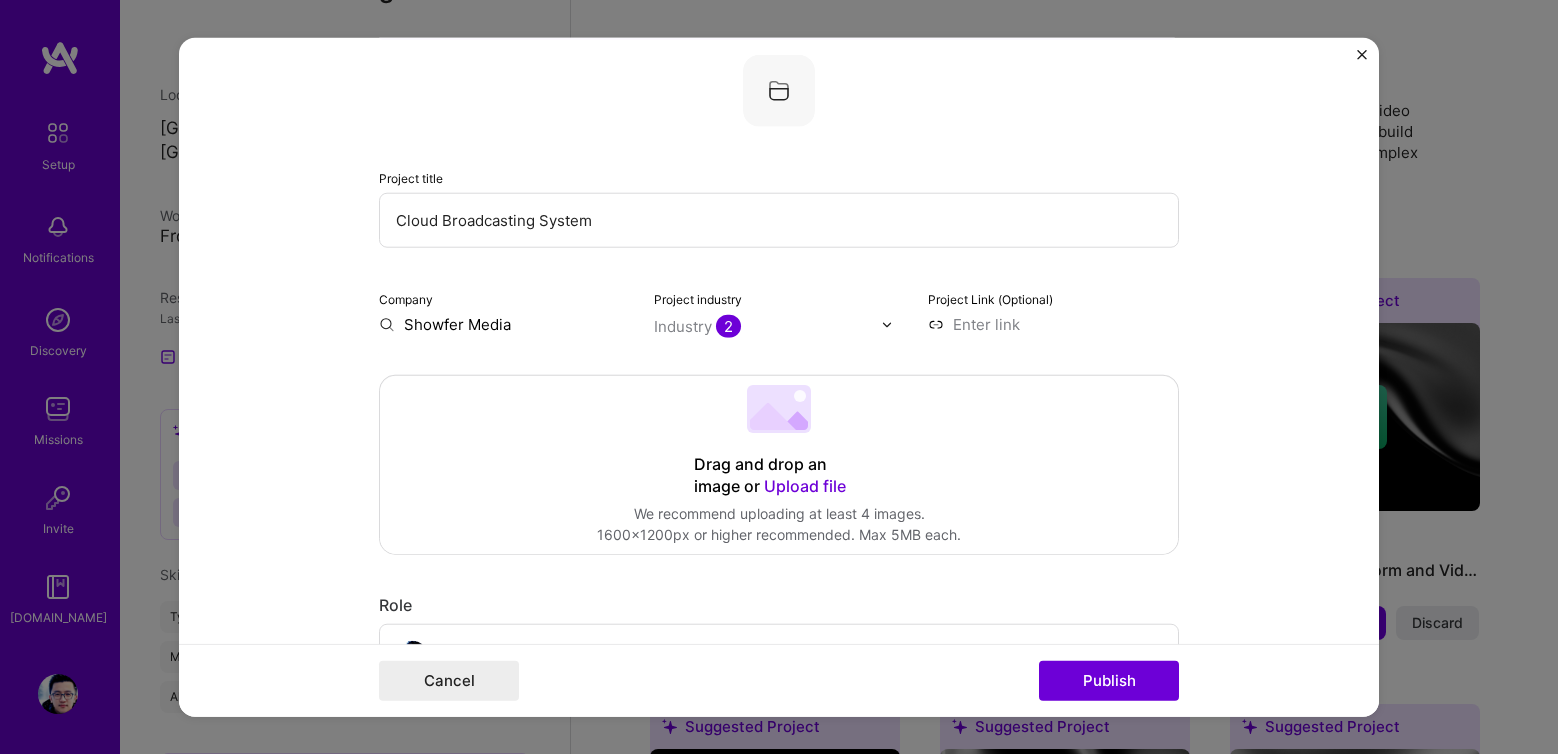 scroll, scrollTop: 115, scrollLeft: 0, axis: vertical 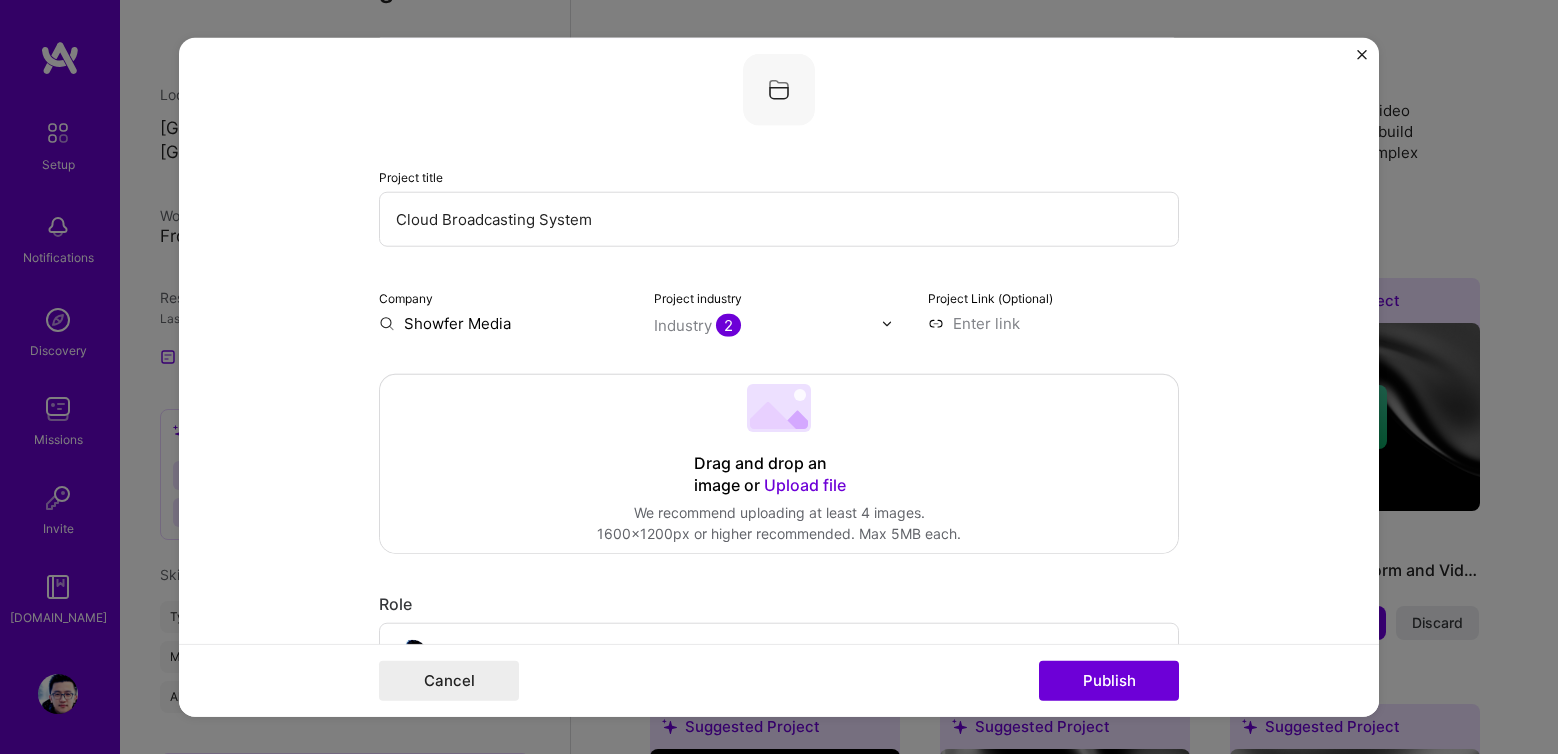 click on "Upload file" at bounding box center (805, 485) 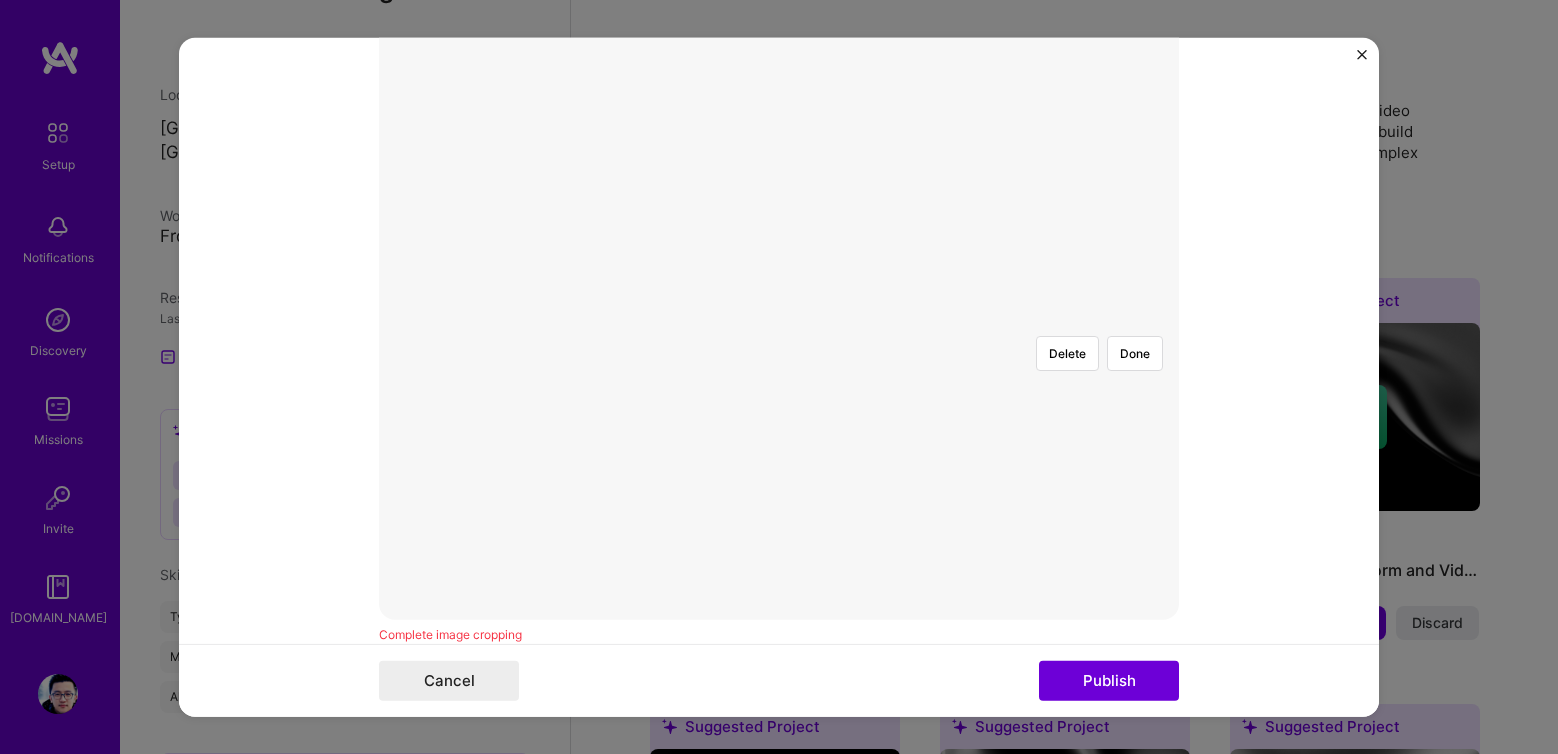 scroll, scrollTop: 481, scrollLeft: 0, axis: vertical 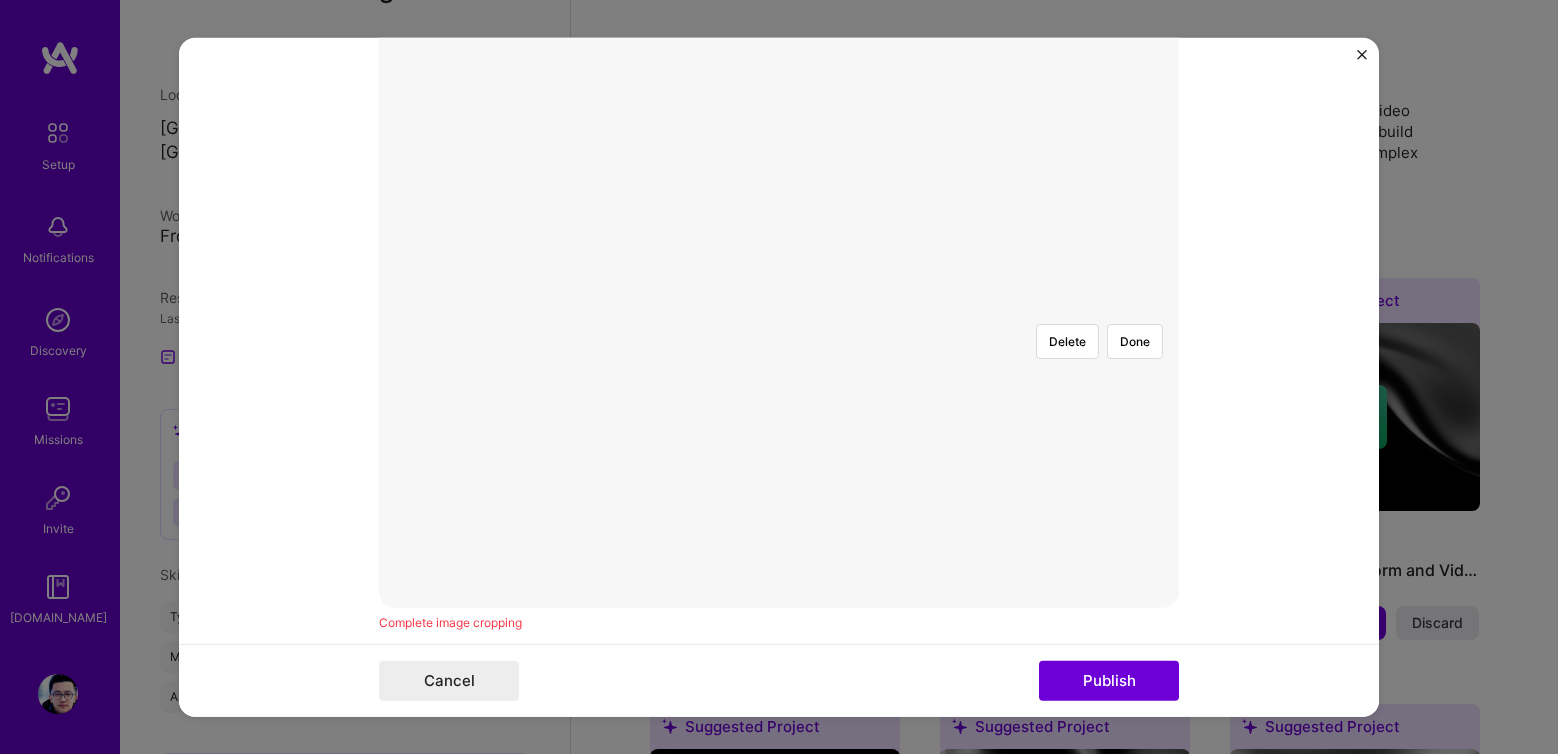 click at bounding box center (990, 466) 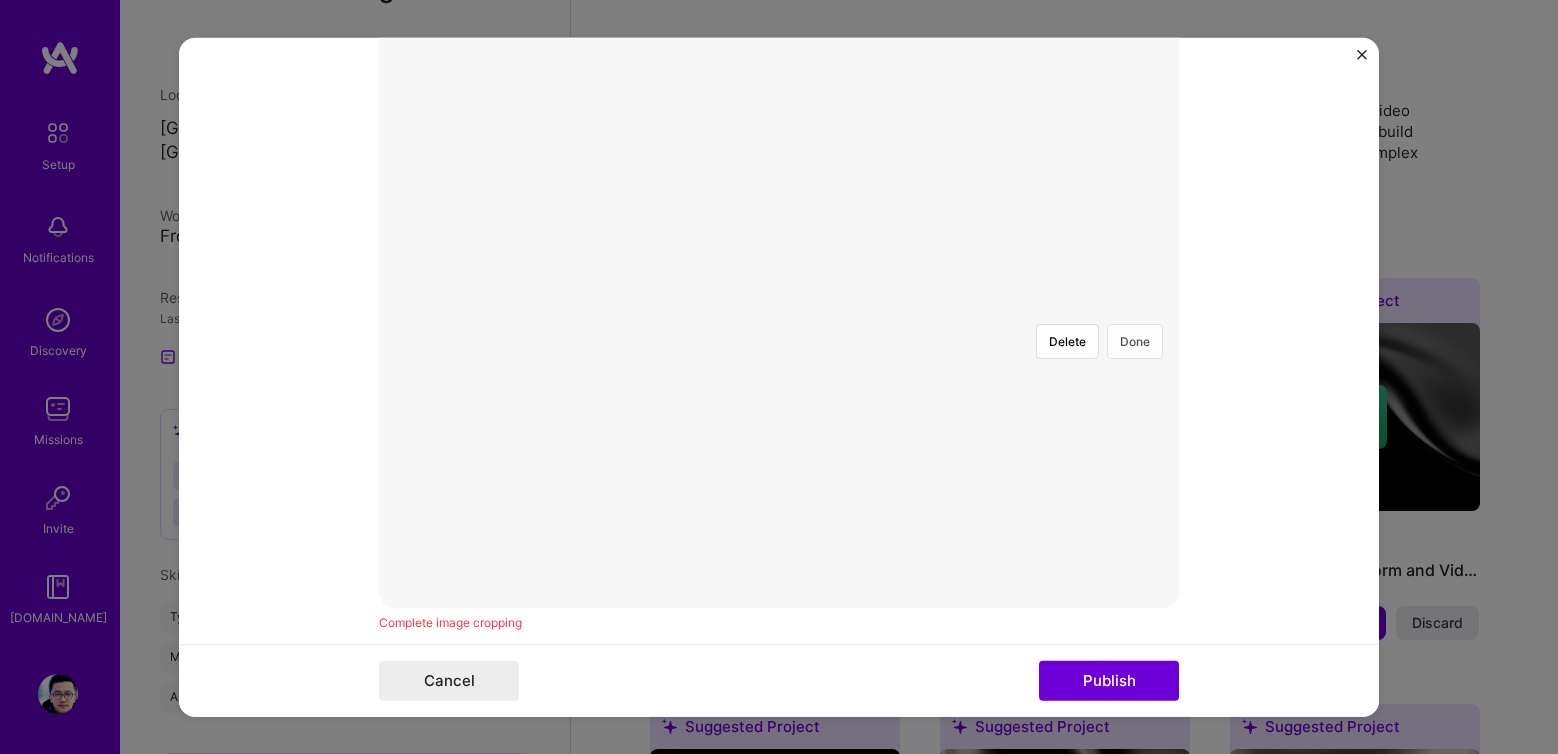 click on "Done" at bounding box center [1135, 341] 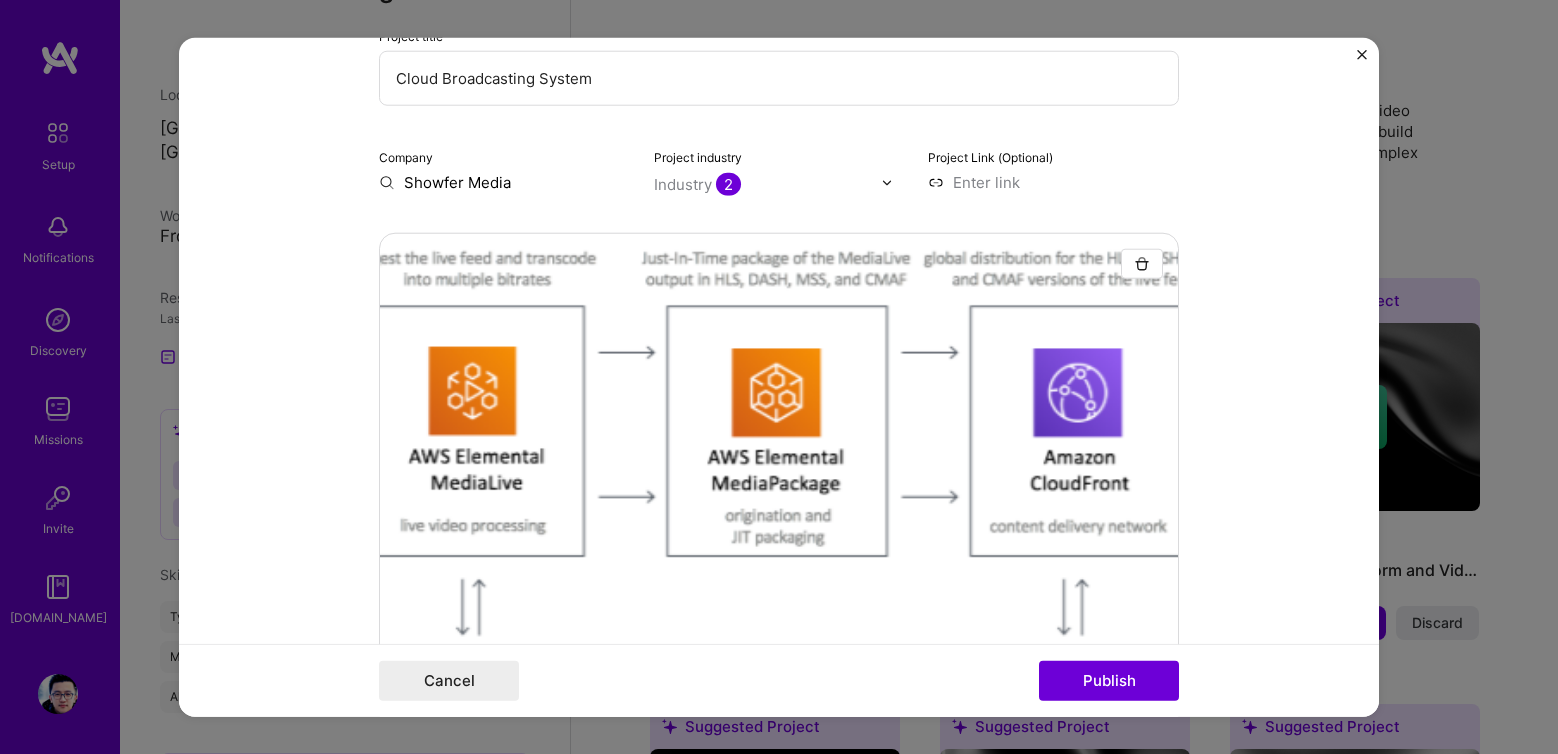 scroll, scrollTop: 255, scrollLeft: 0, axis: vertical 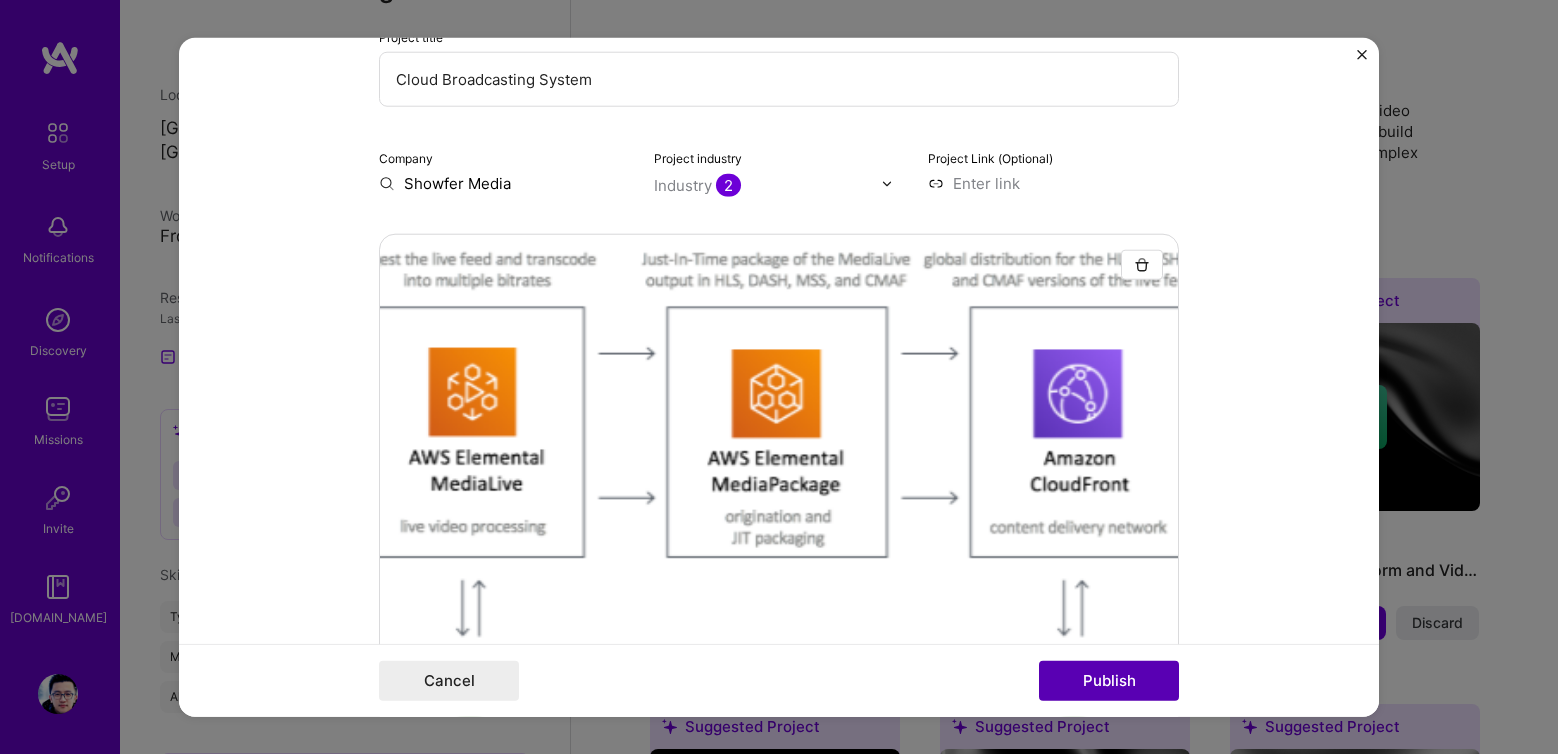 click on "Publish" at bounding box center (1109, 680) 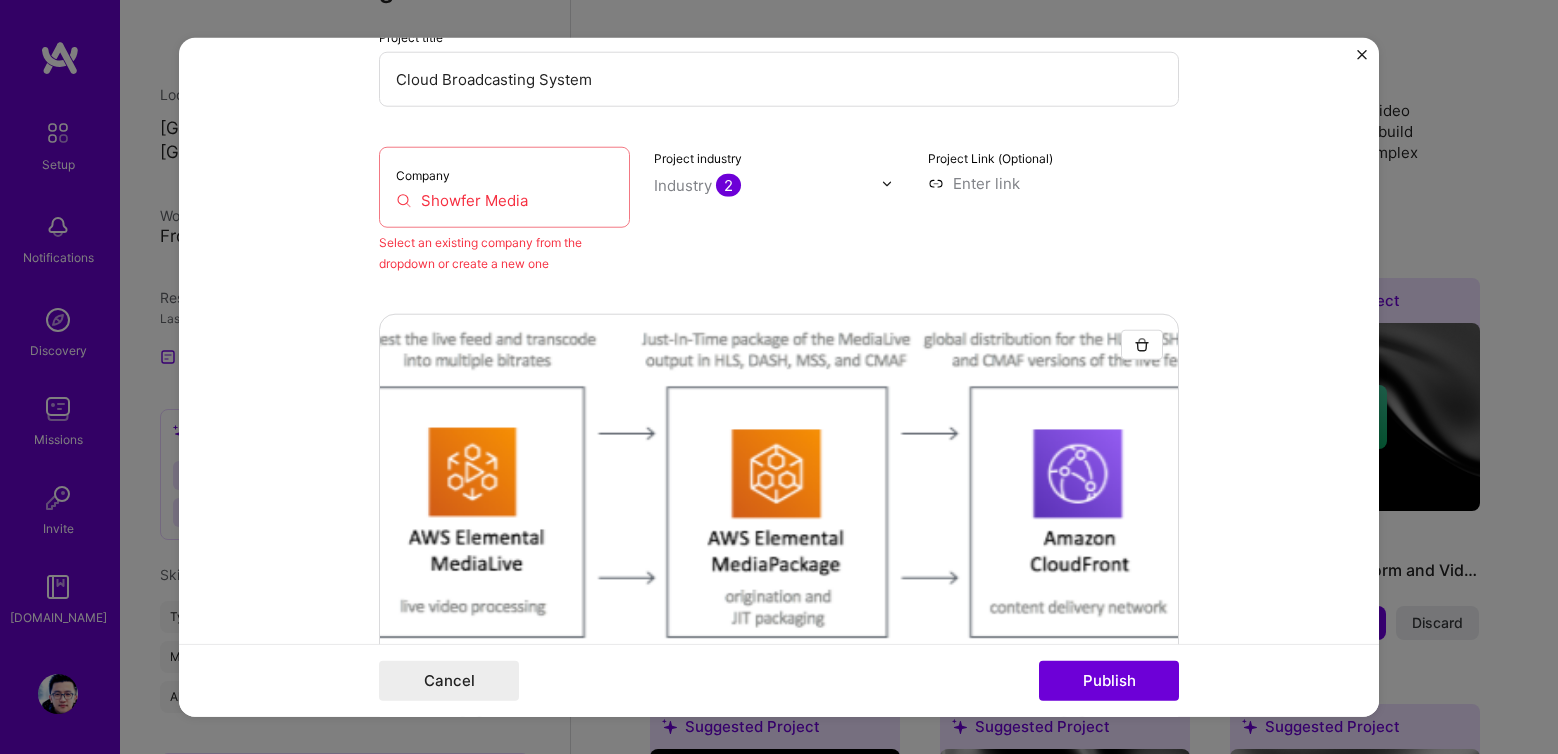 scroll, scrollTop: 131, scrollLeft: 0, axis: vertical 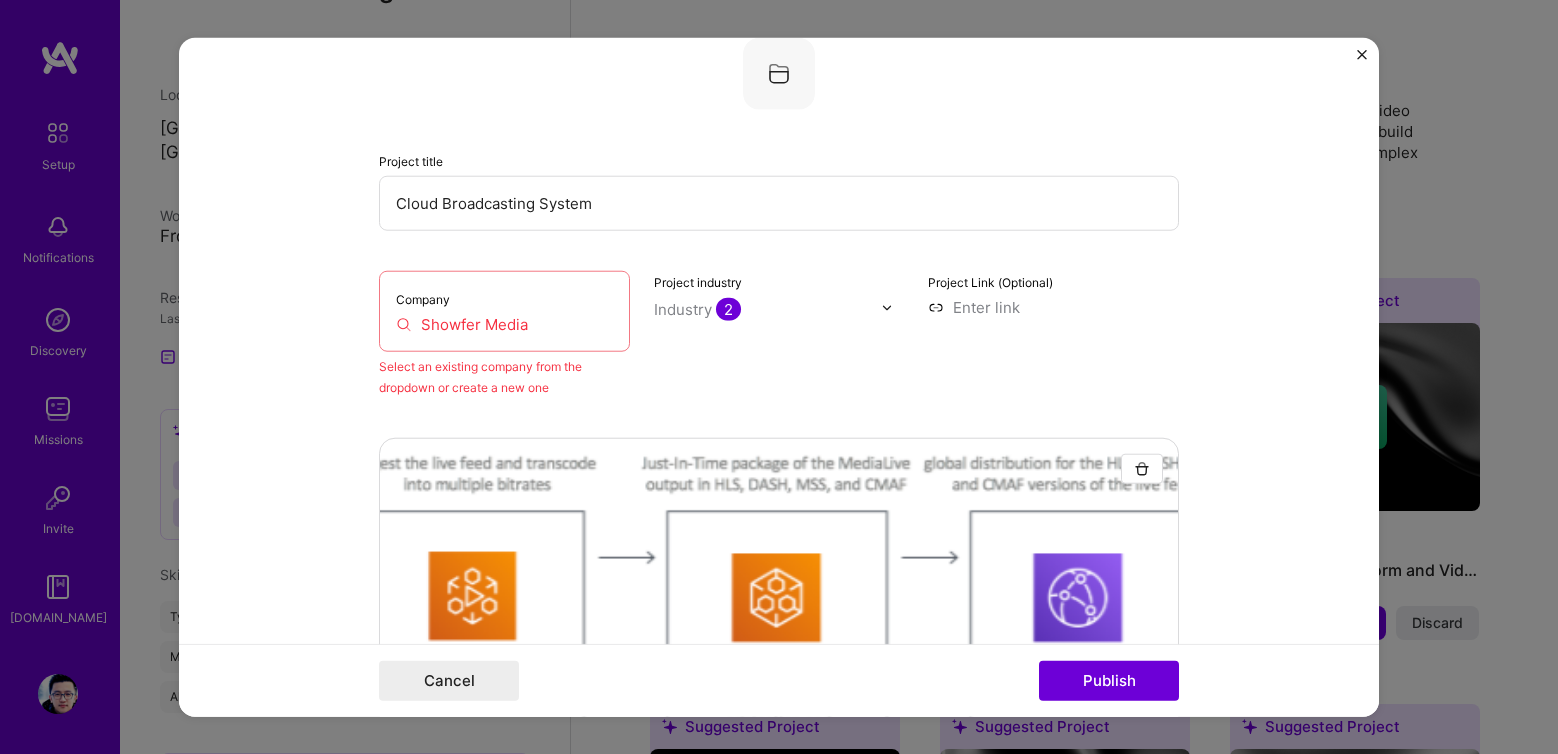 click on "Showfer Media" at bounding box center [504, 324] 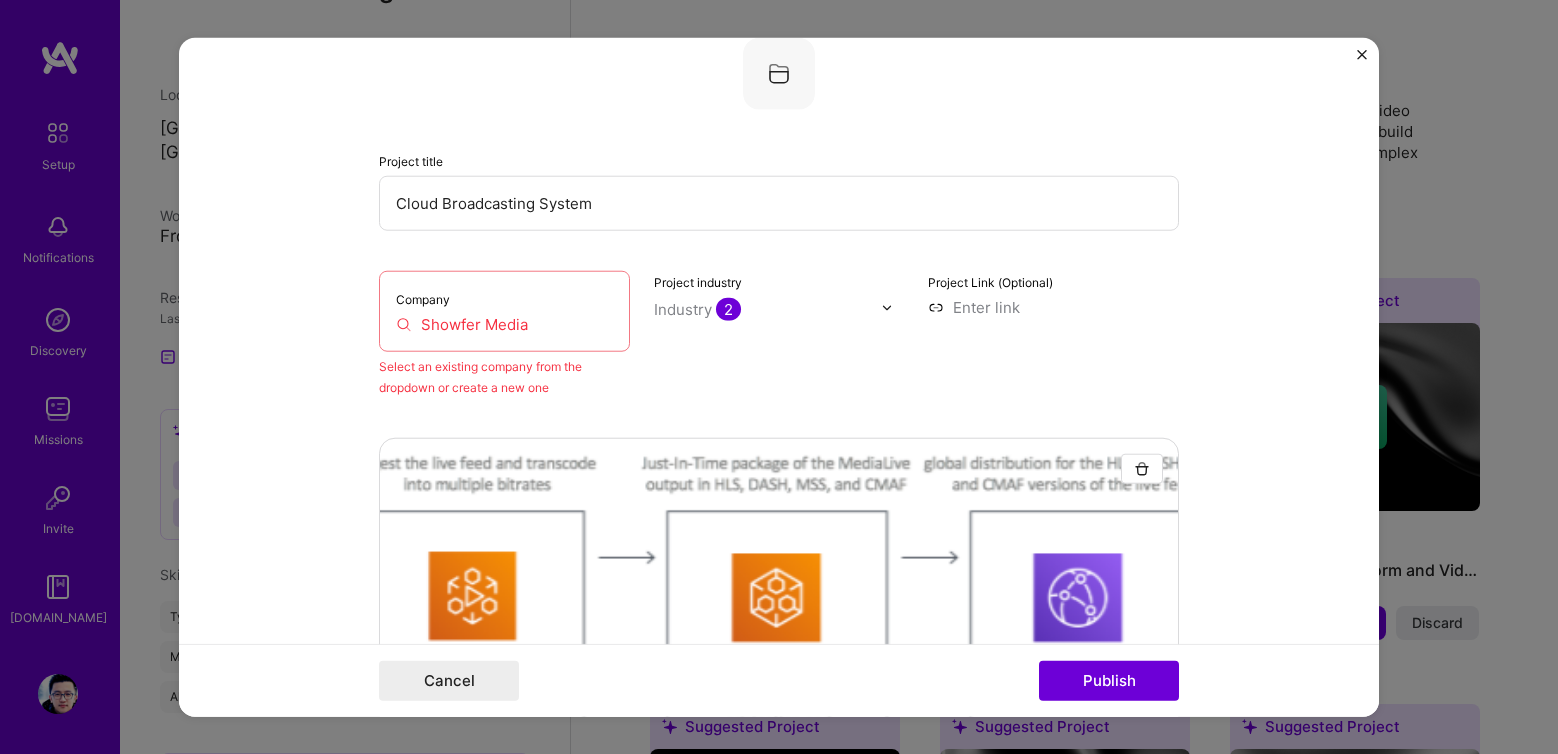 click on "Showfer Media" at bounding box center (504, 324) 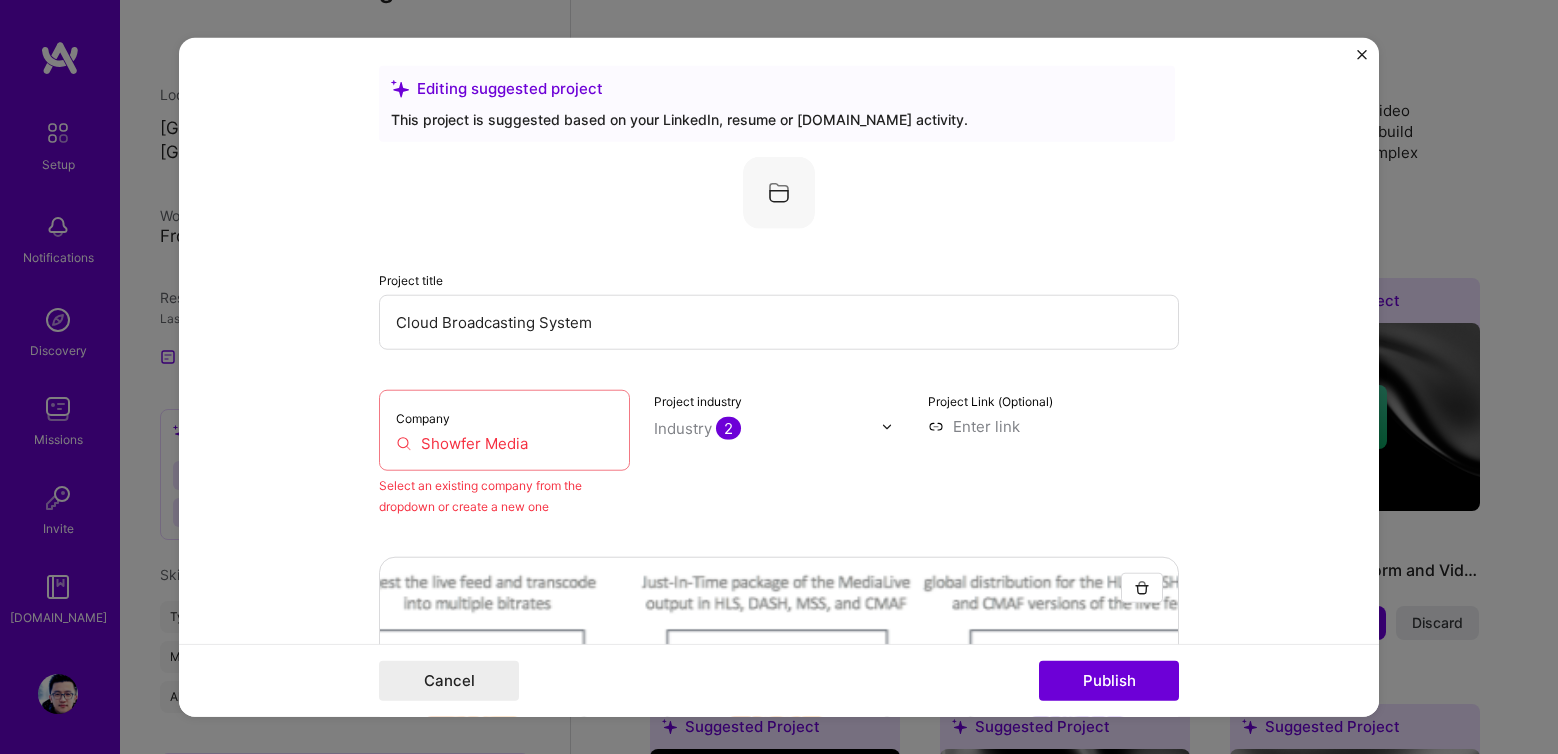 scroll, scrollTop: 0, scrollLeft: 0, axis: both 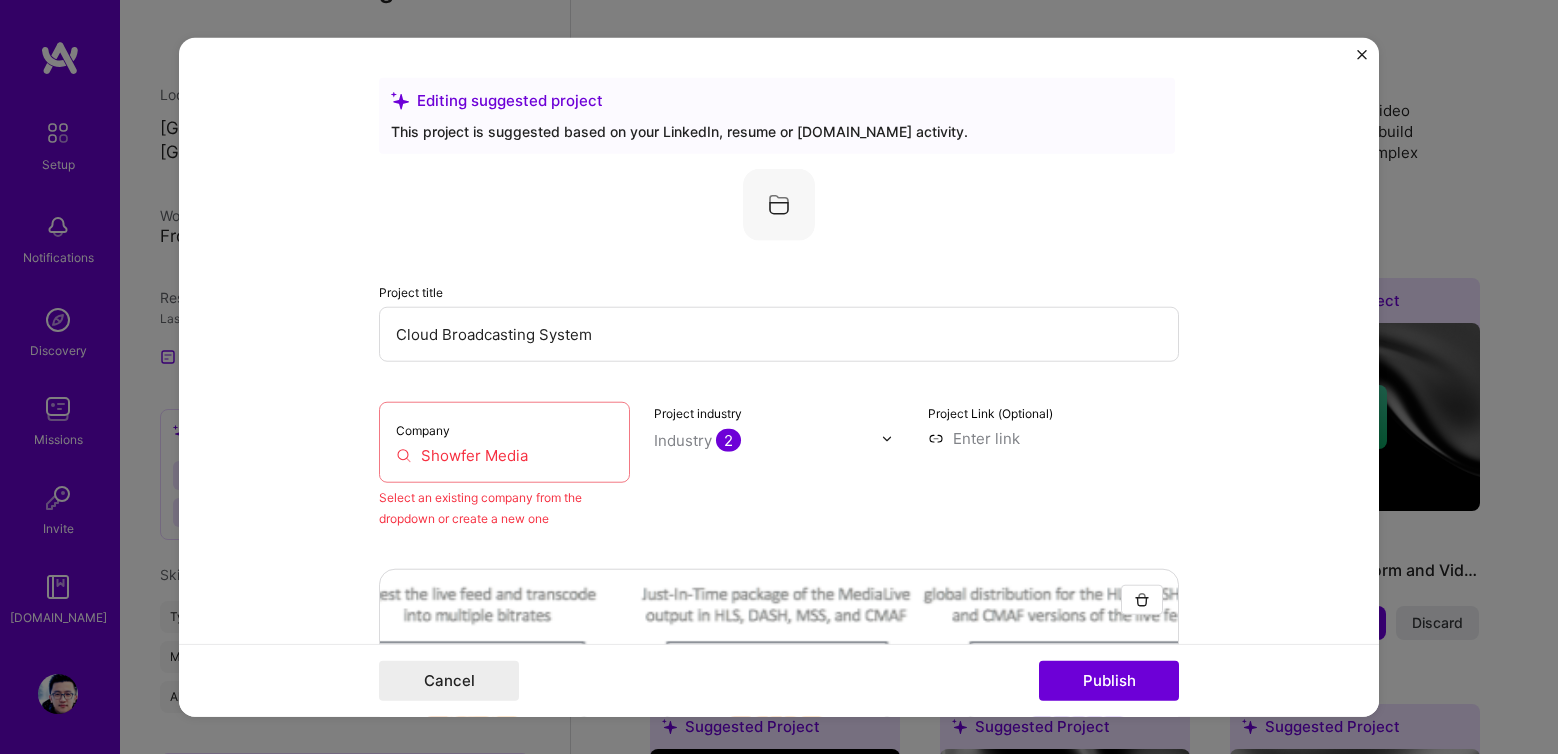click on "Company Showfer Media" at bounding box center (504, 442) 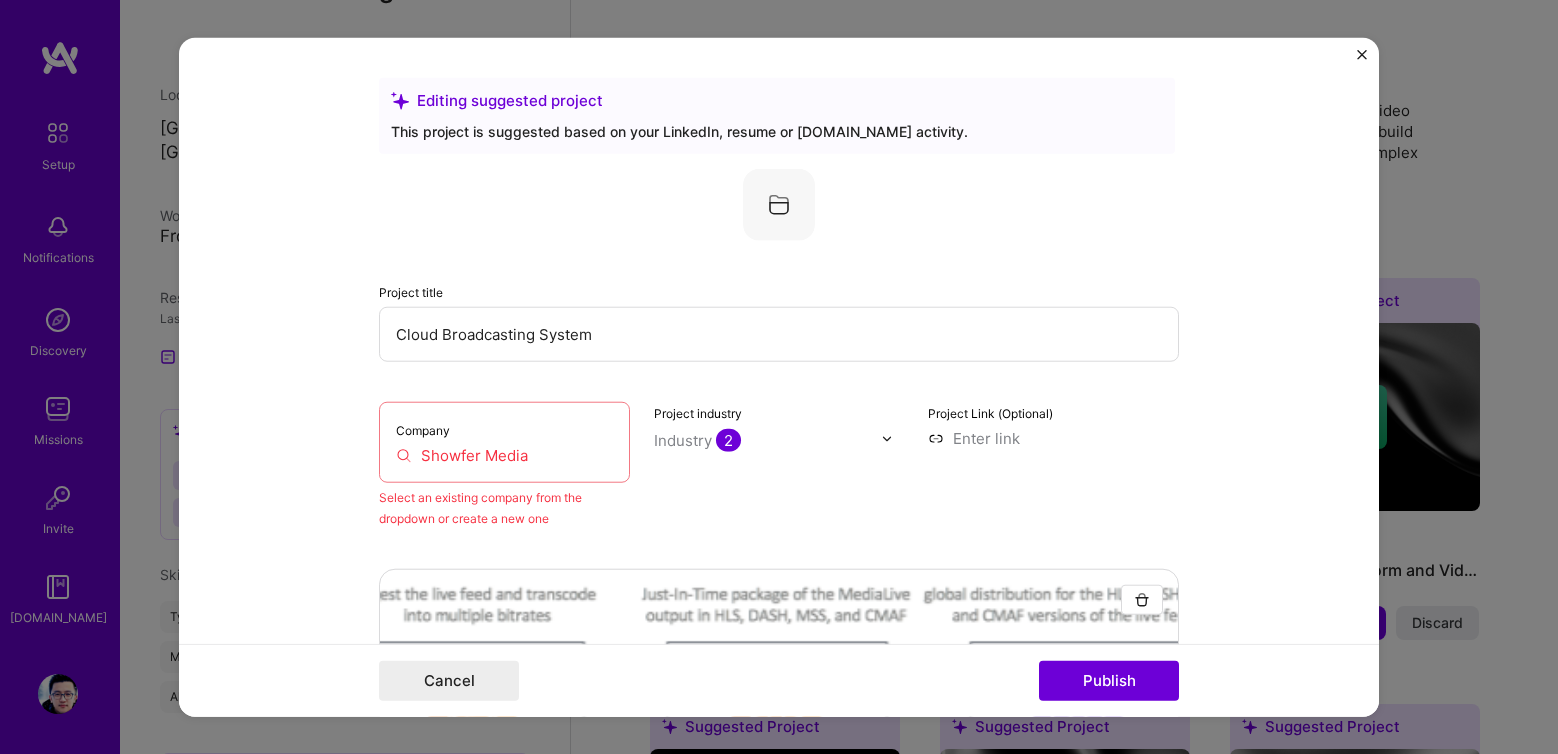 click on "Showfer Media" at bounding box center [504, 455] 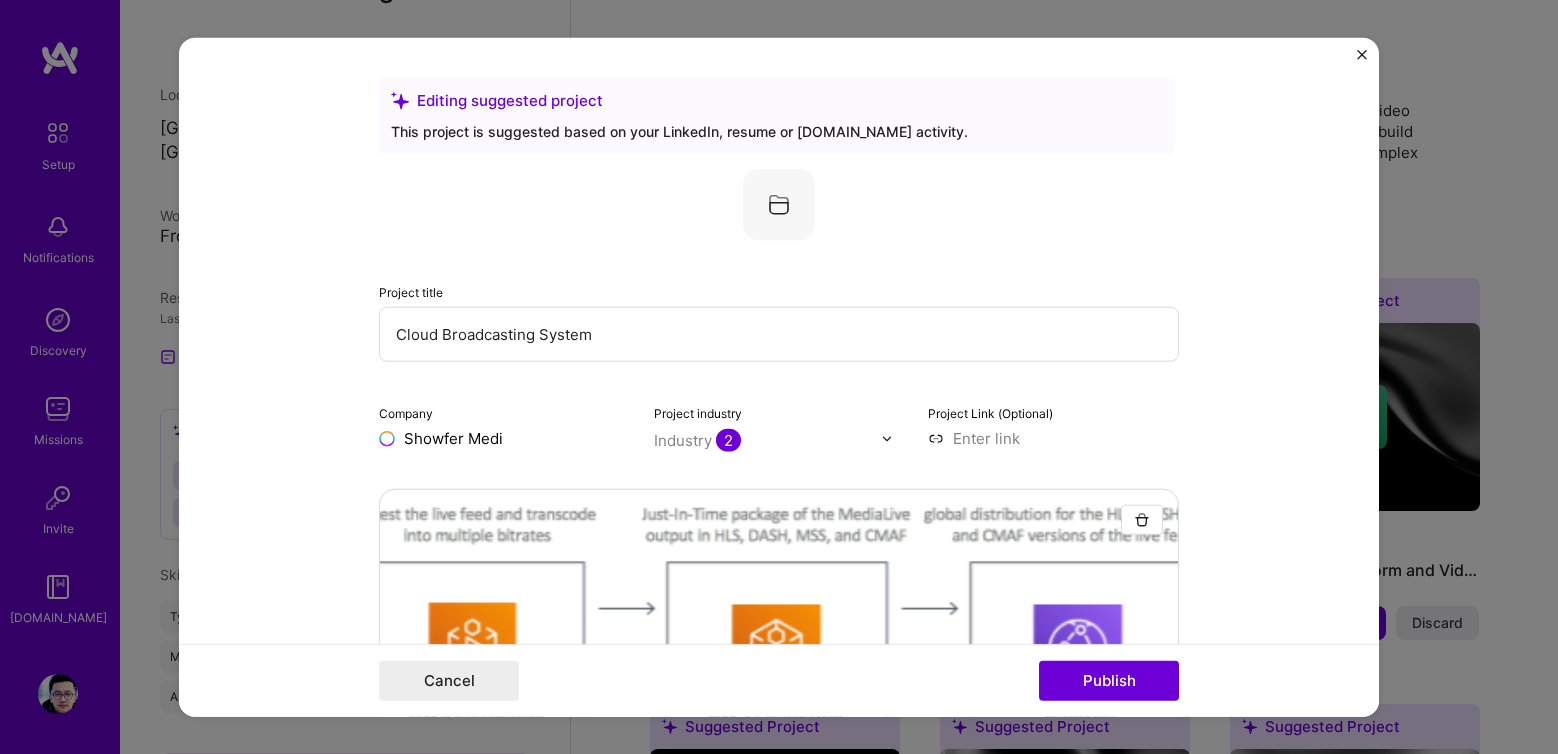 type on "Showfer Media" 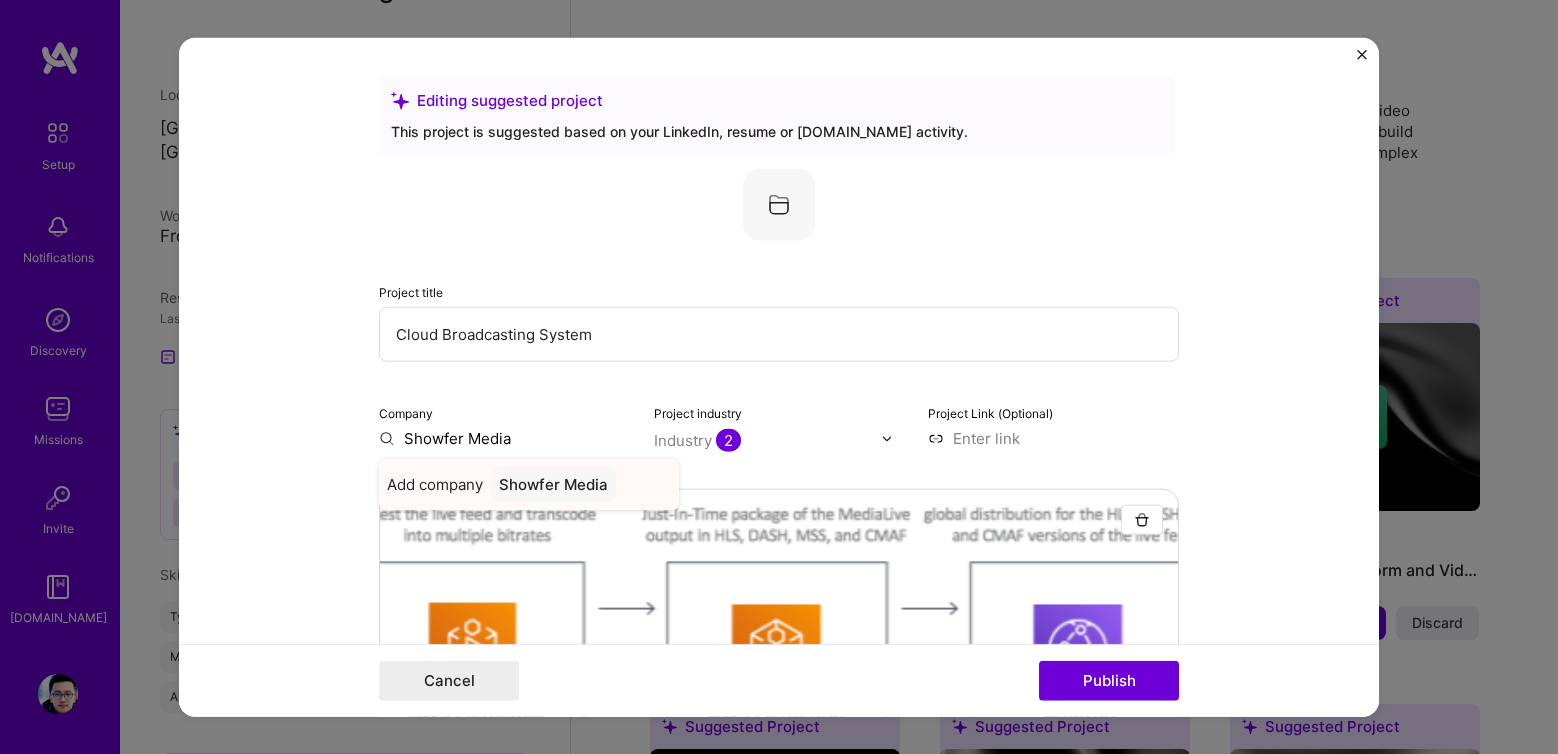 click on "Showfer Media" at bounding box center (553, 484) 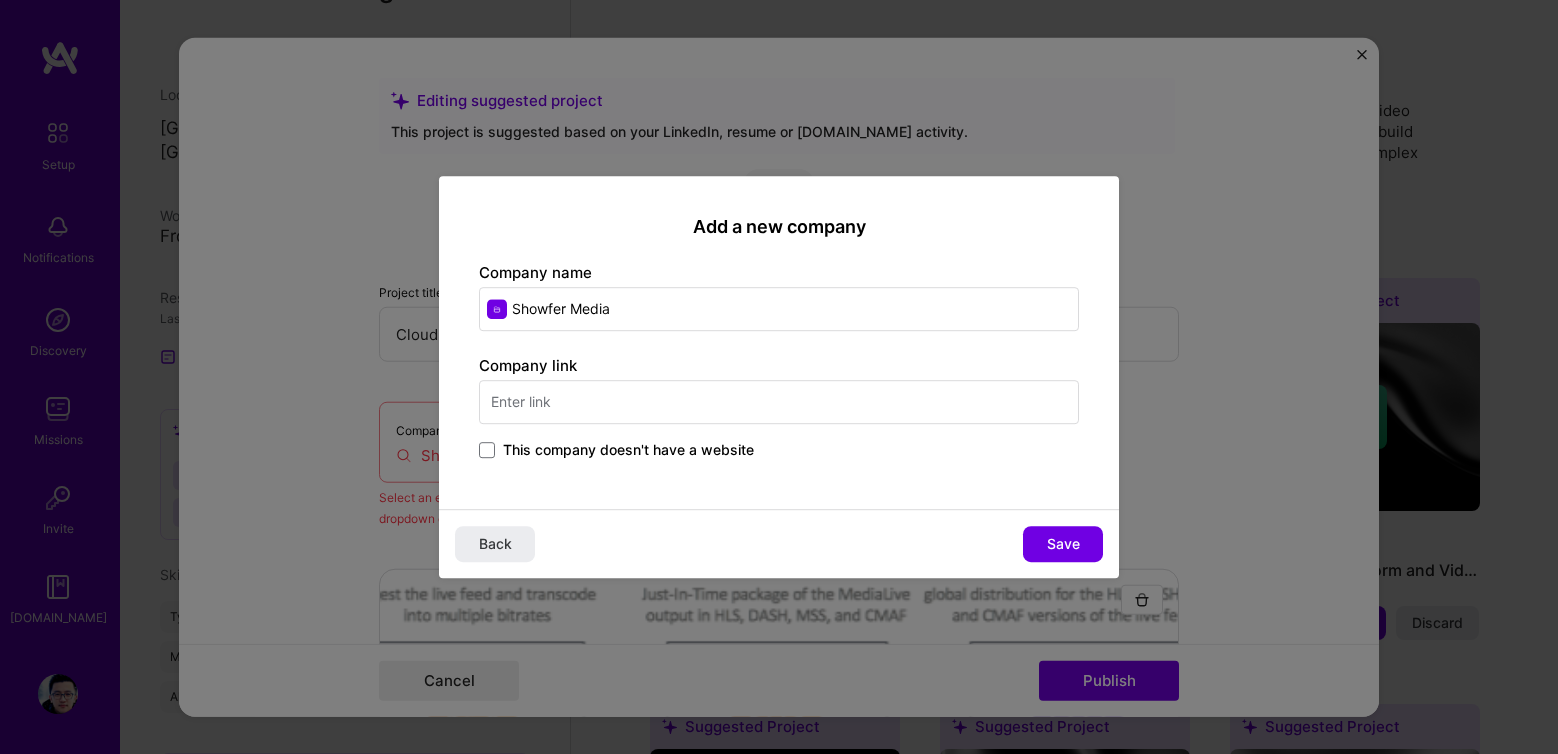 click at bounding box center (779, 402) 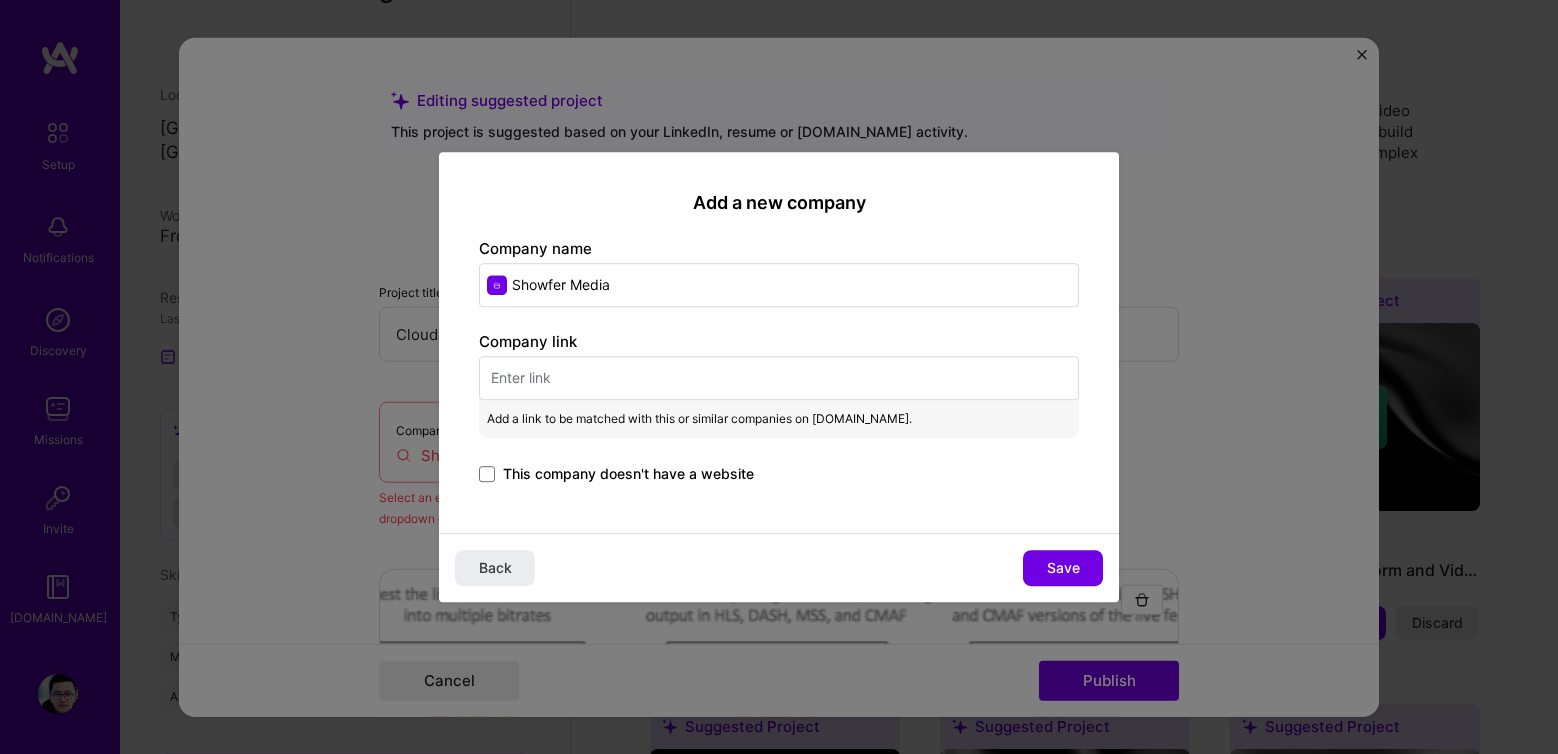 paste on "[URL][DOMAIN_NAME]" 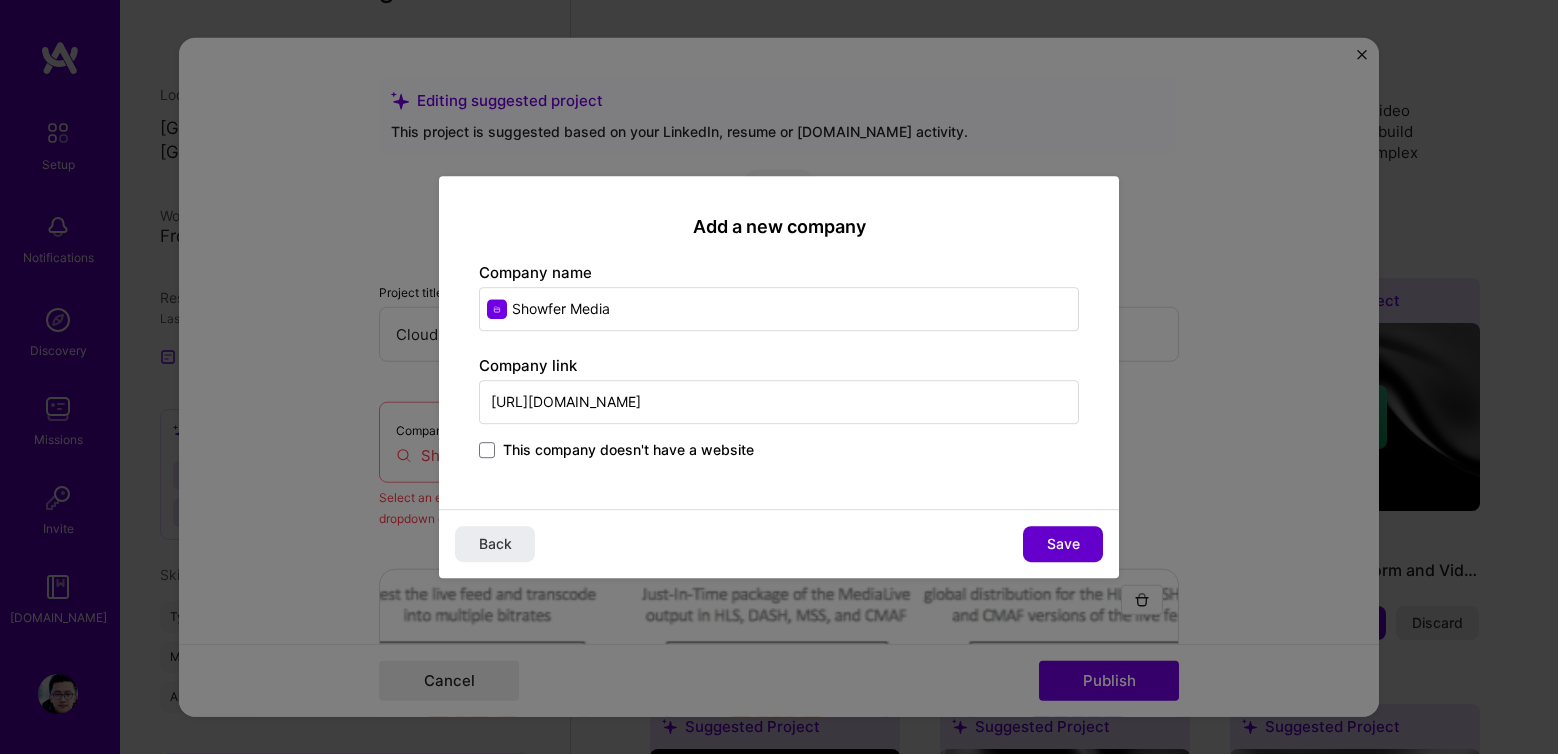 type on "[URL][DOMAIN_NAME]" 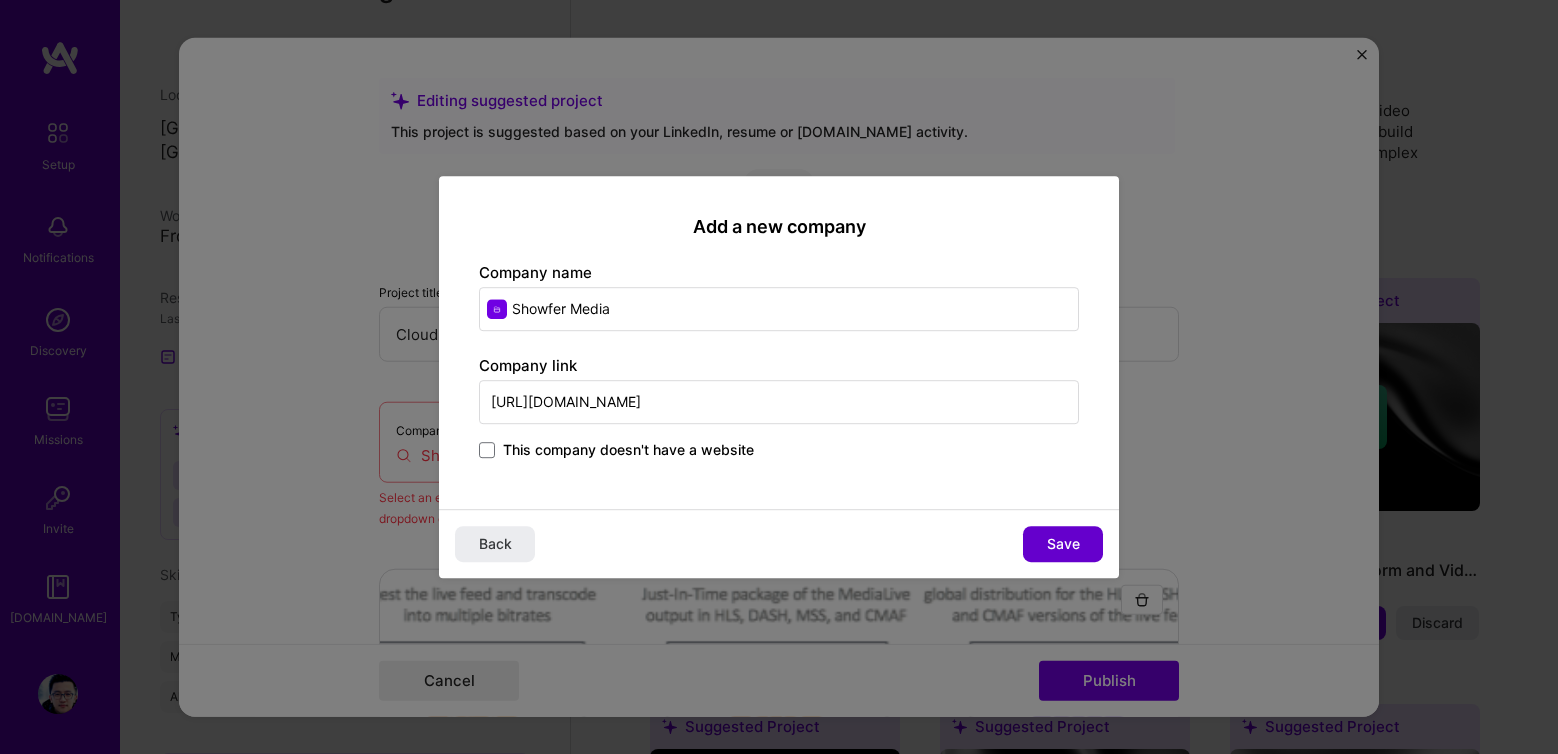 click on "Save" at bounding box center [1063, 544] 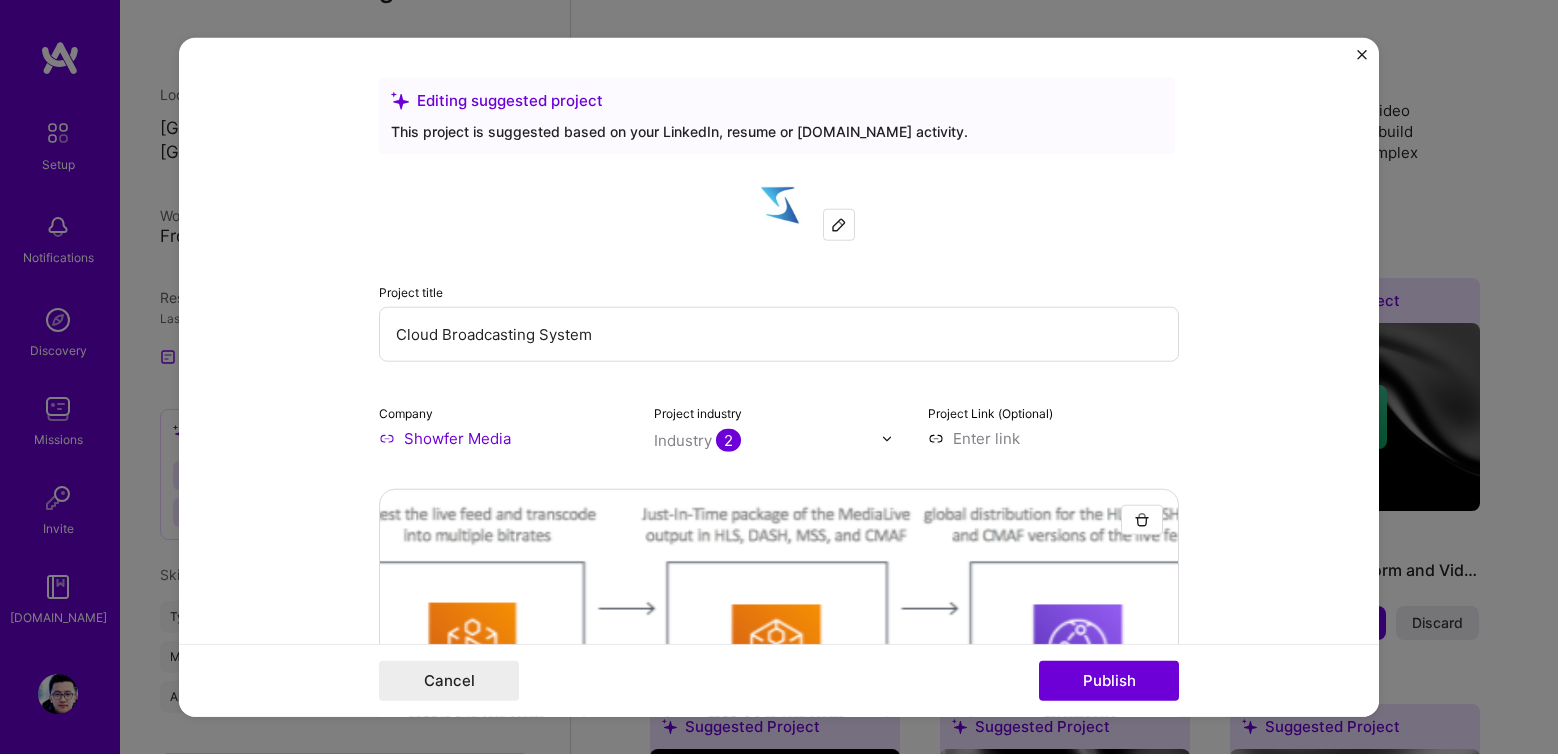 click on "Project title Cloud Broadcasting System Company Showfer Media
Project industry Industry 2 Project Link (Optional)" at bounding box center (779, 309) 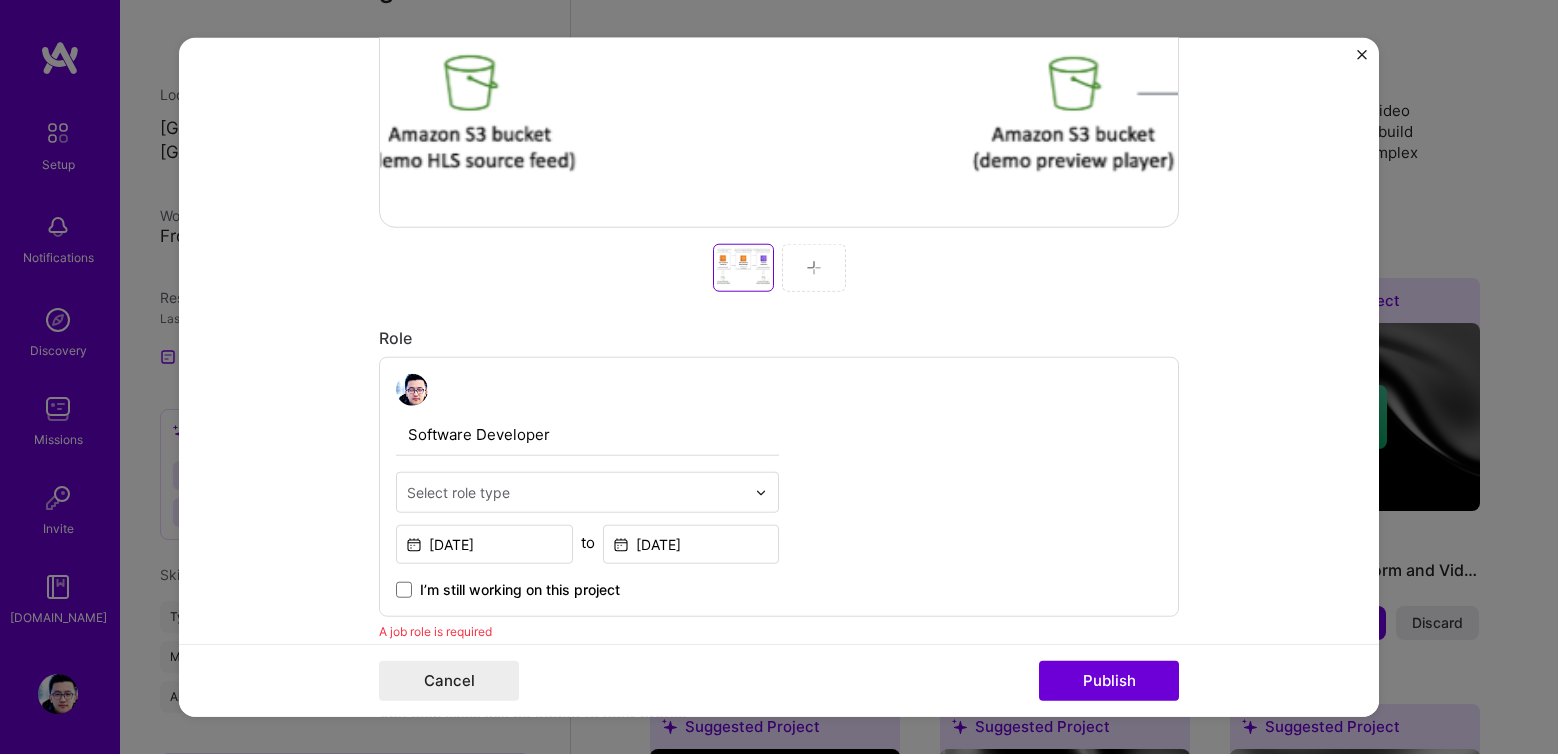 scroll, scrollTop: 902, scrollLeft: 0, axis: vertical 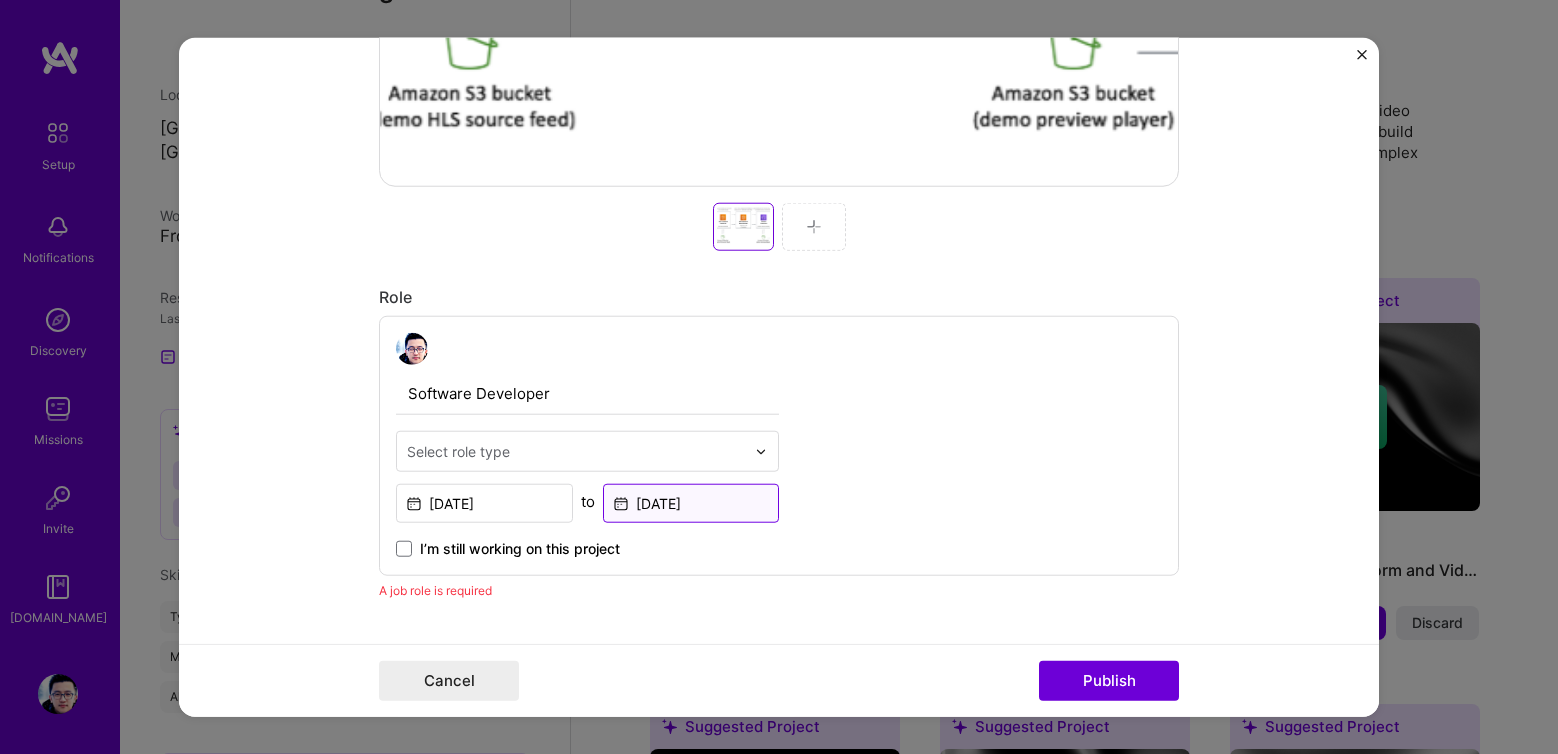 click on "[DATE]" at bounding box center [691, 503] 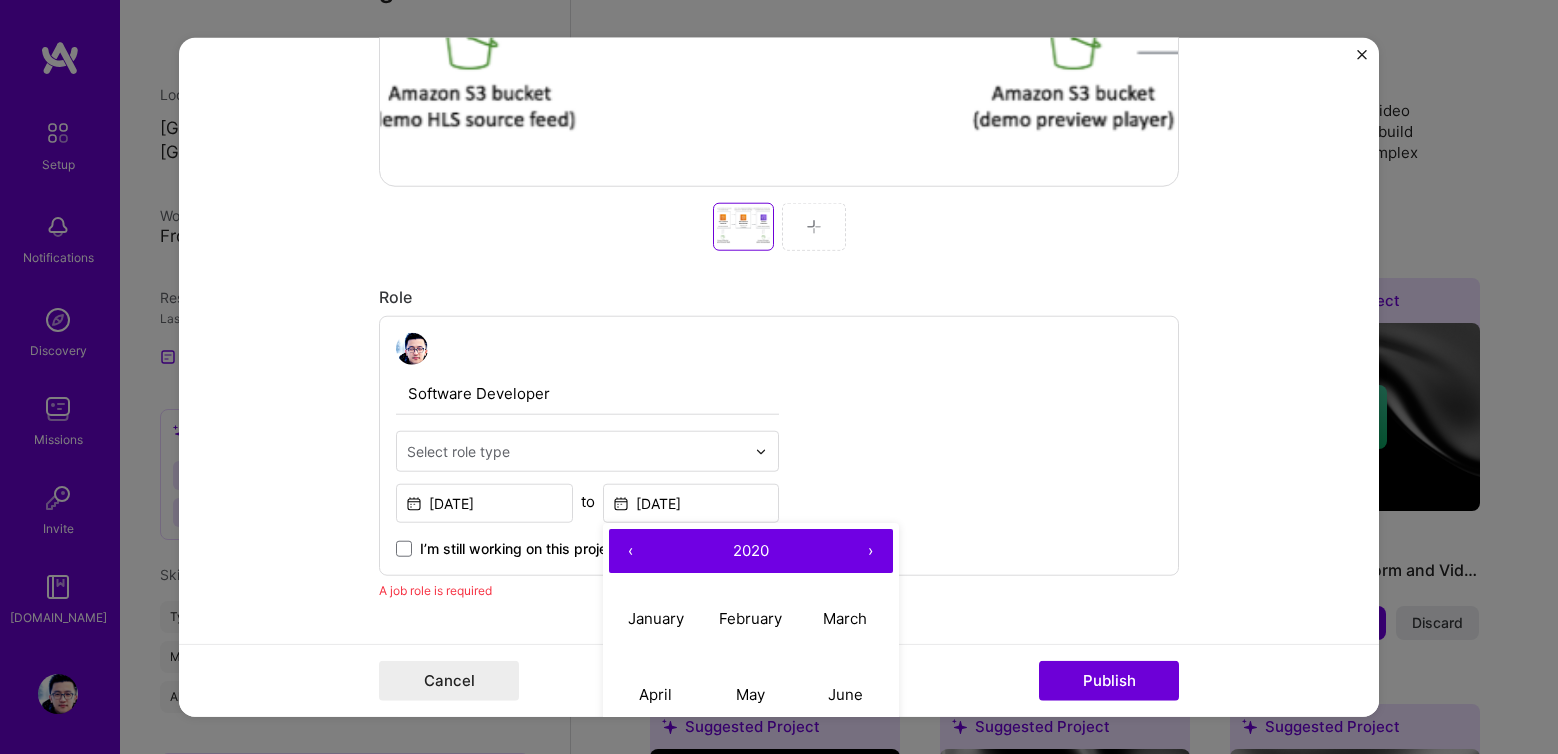 click on "›" at bounding box center (871, 551) 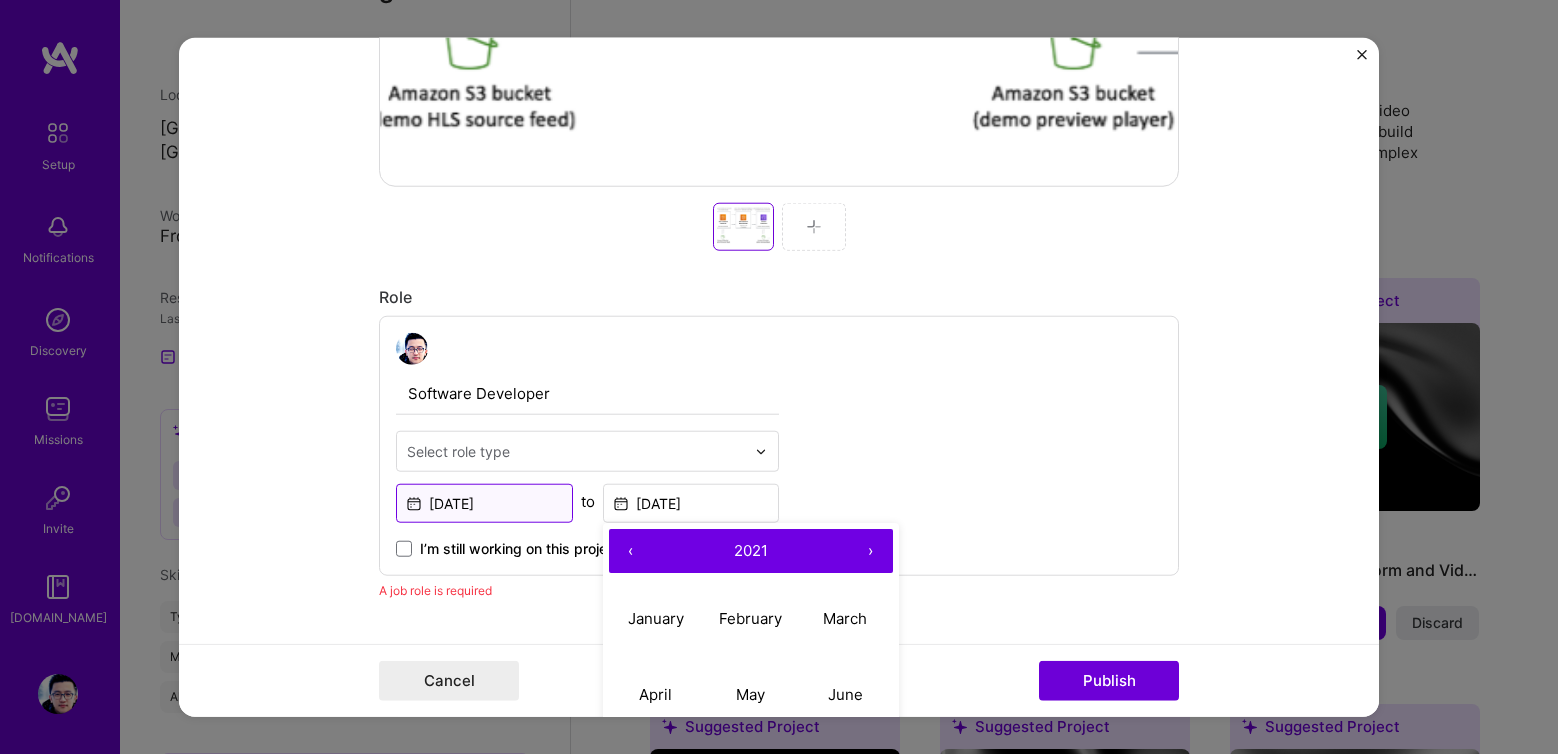click on "[DATE]" at bounding box center (484, 503) 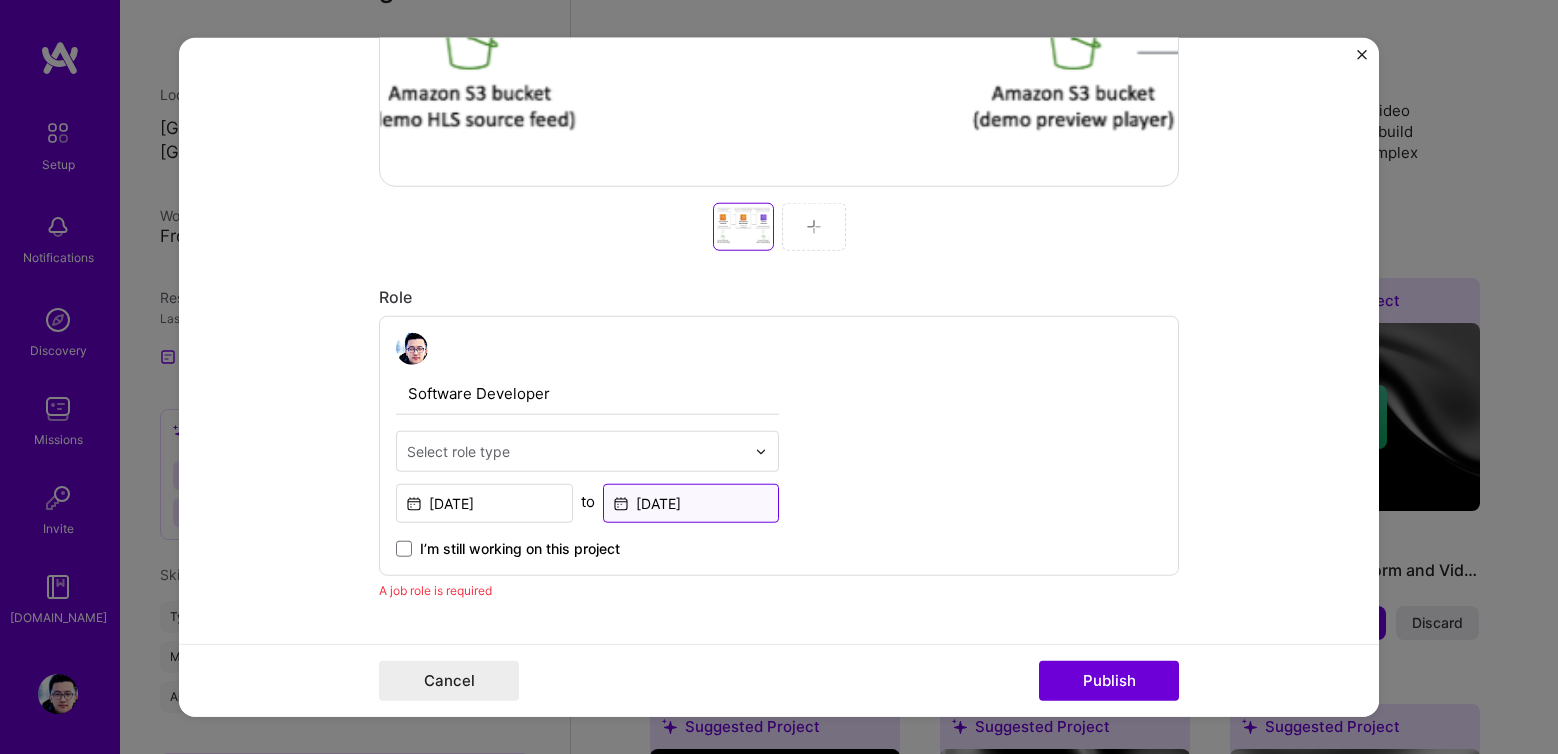 click on "[DATE]" at bounding box center (691, 503) 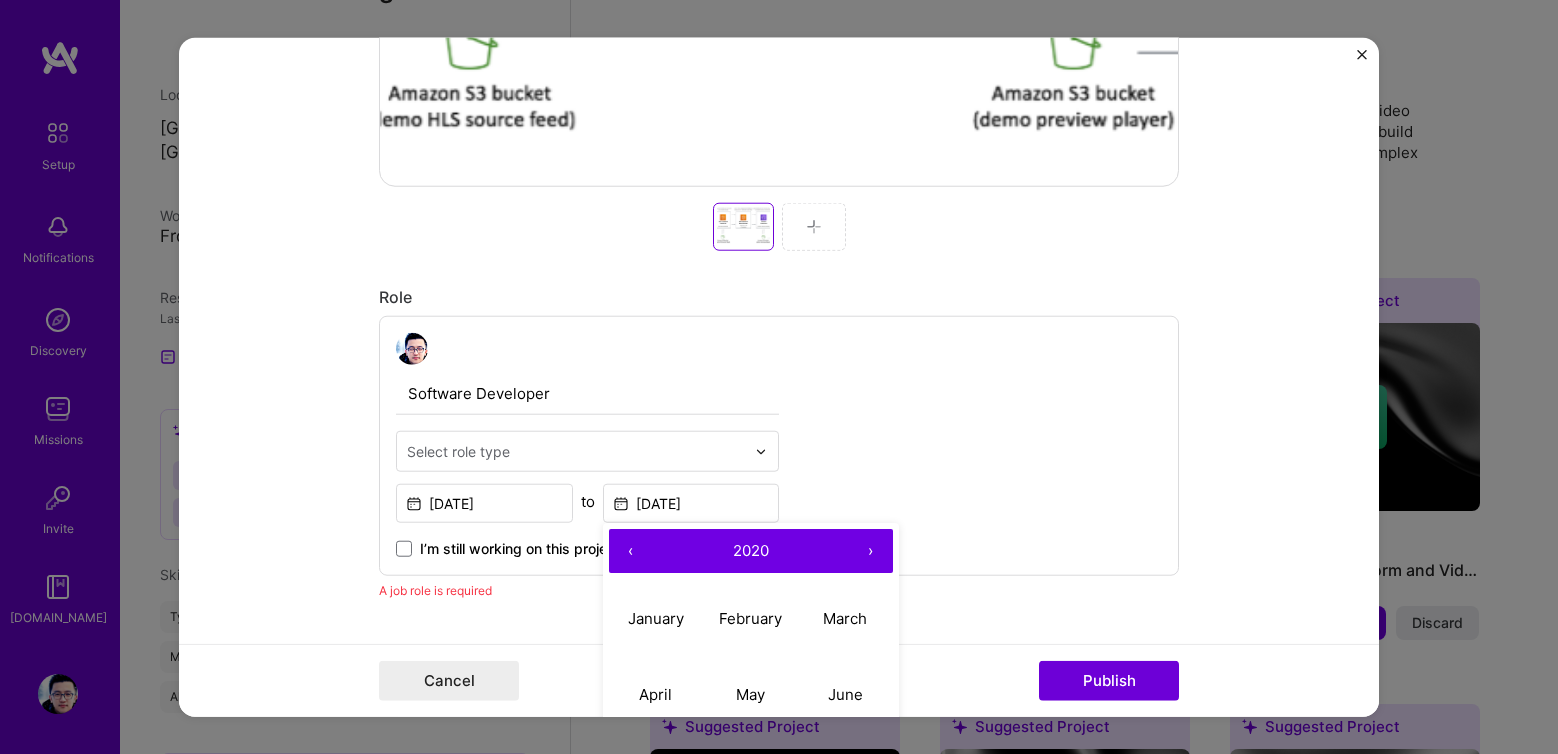 click on "›" at bounding box center [871, 551] 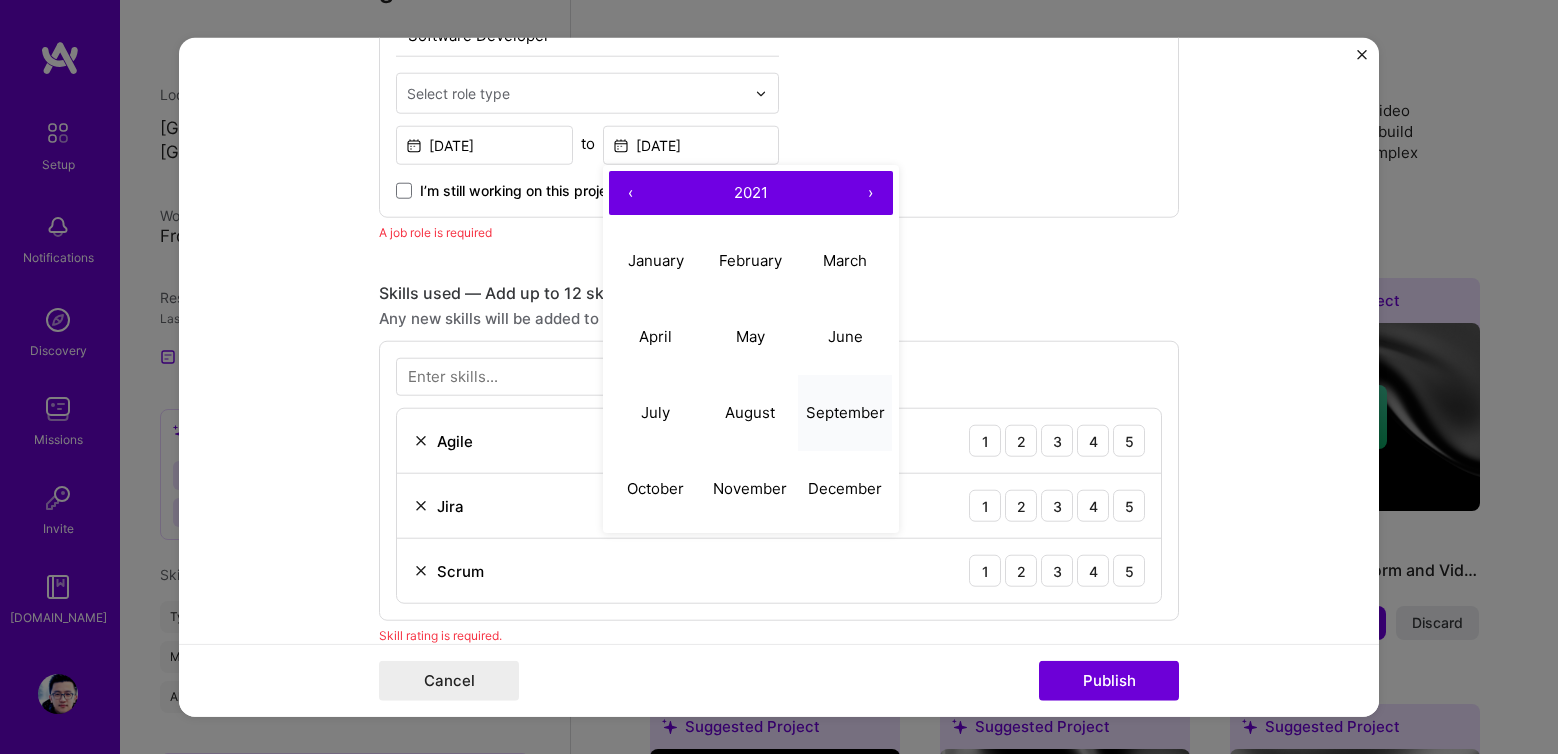scroll, scrollTop: 1154, scrollLeft: 0, axis: vertical 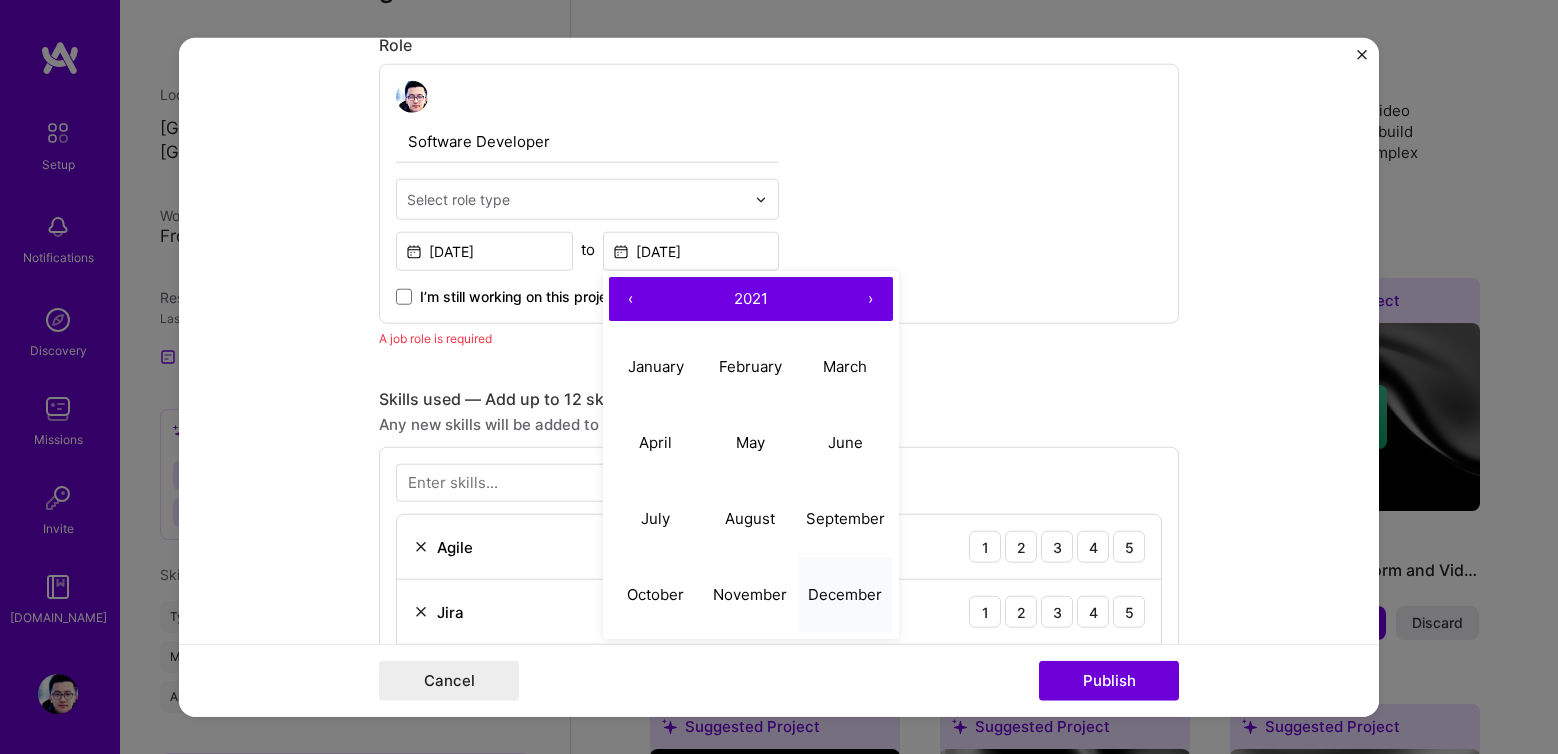 click on "December" at bounding box center (845, 593) 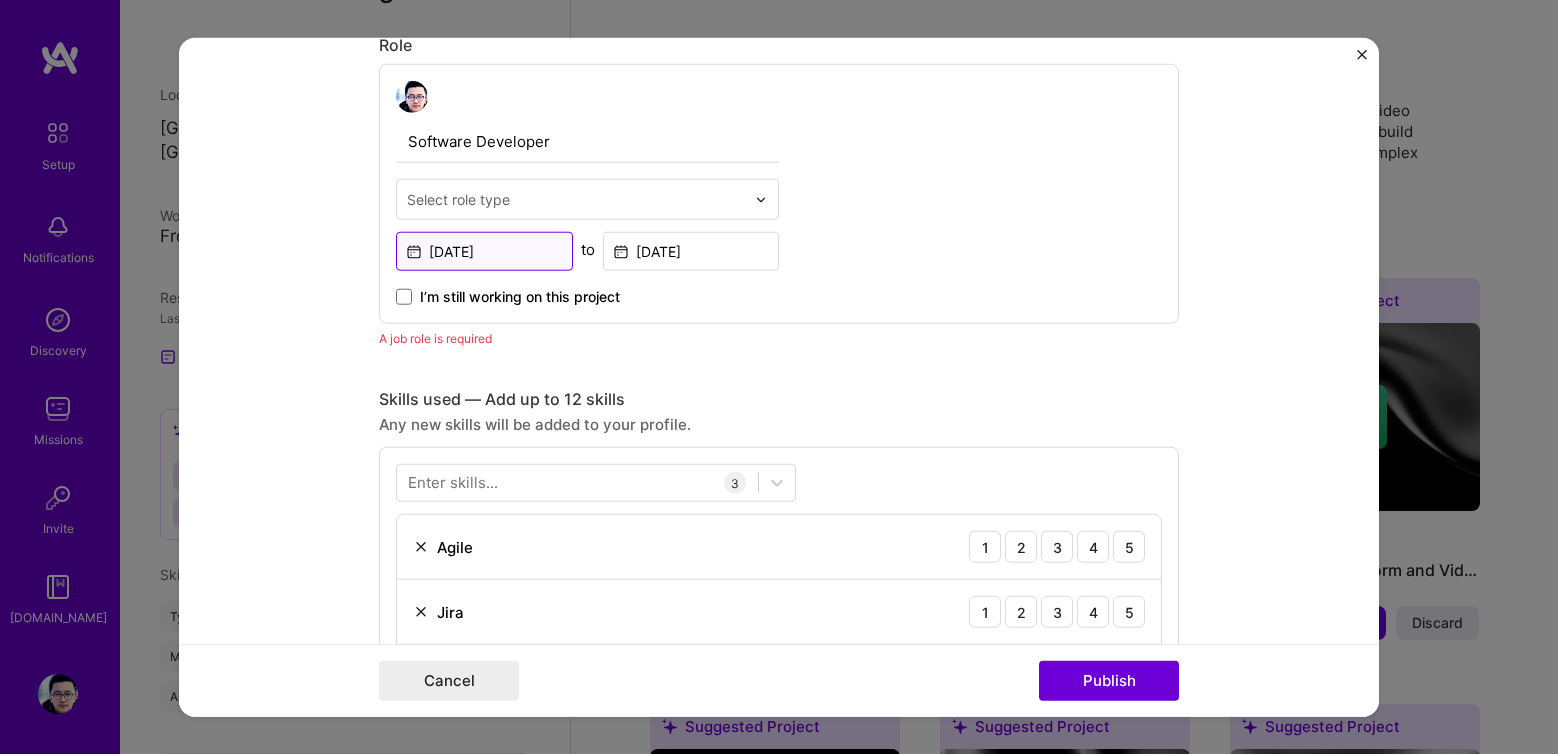click on "[DATE]" at bounding box center (484, 251) 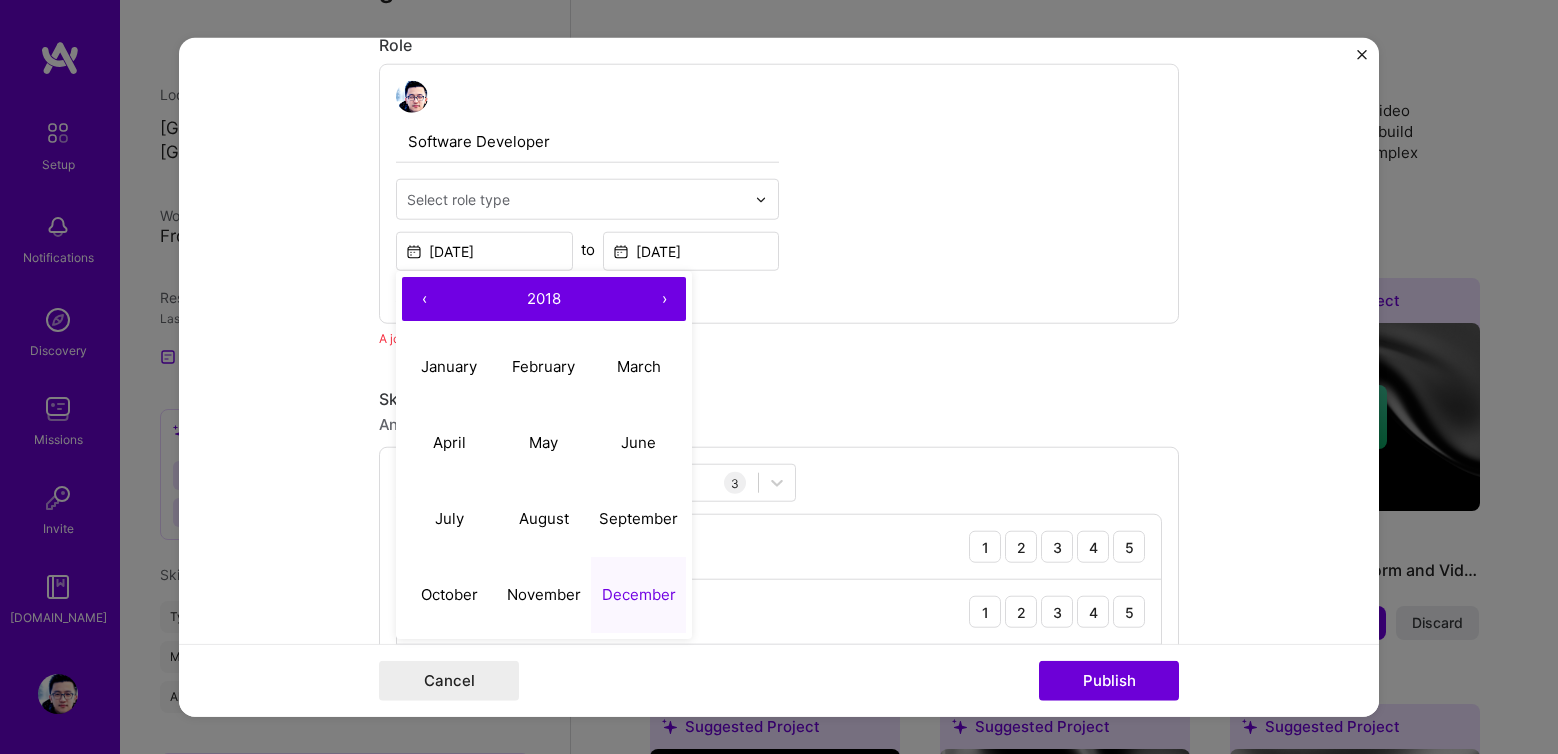 click on "›" at bounding box center [664, 299] 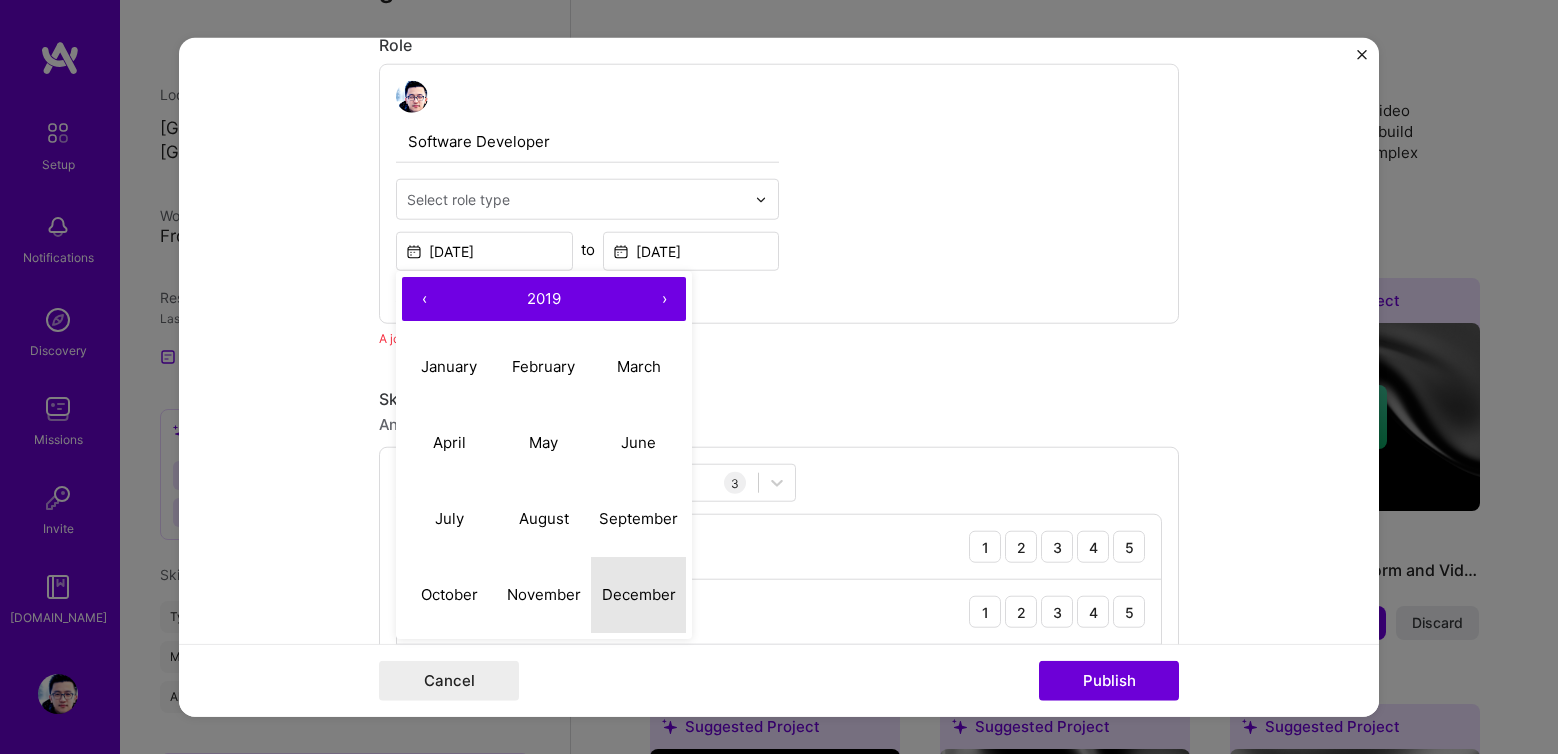 drag, startPoint x: 637, startPoint y: 591, endPoint x: 660, endPoint y: 564, distance: 35.468296 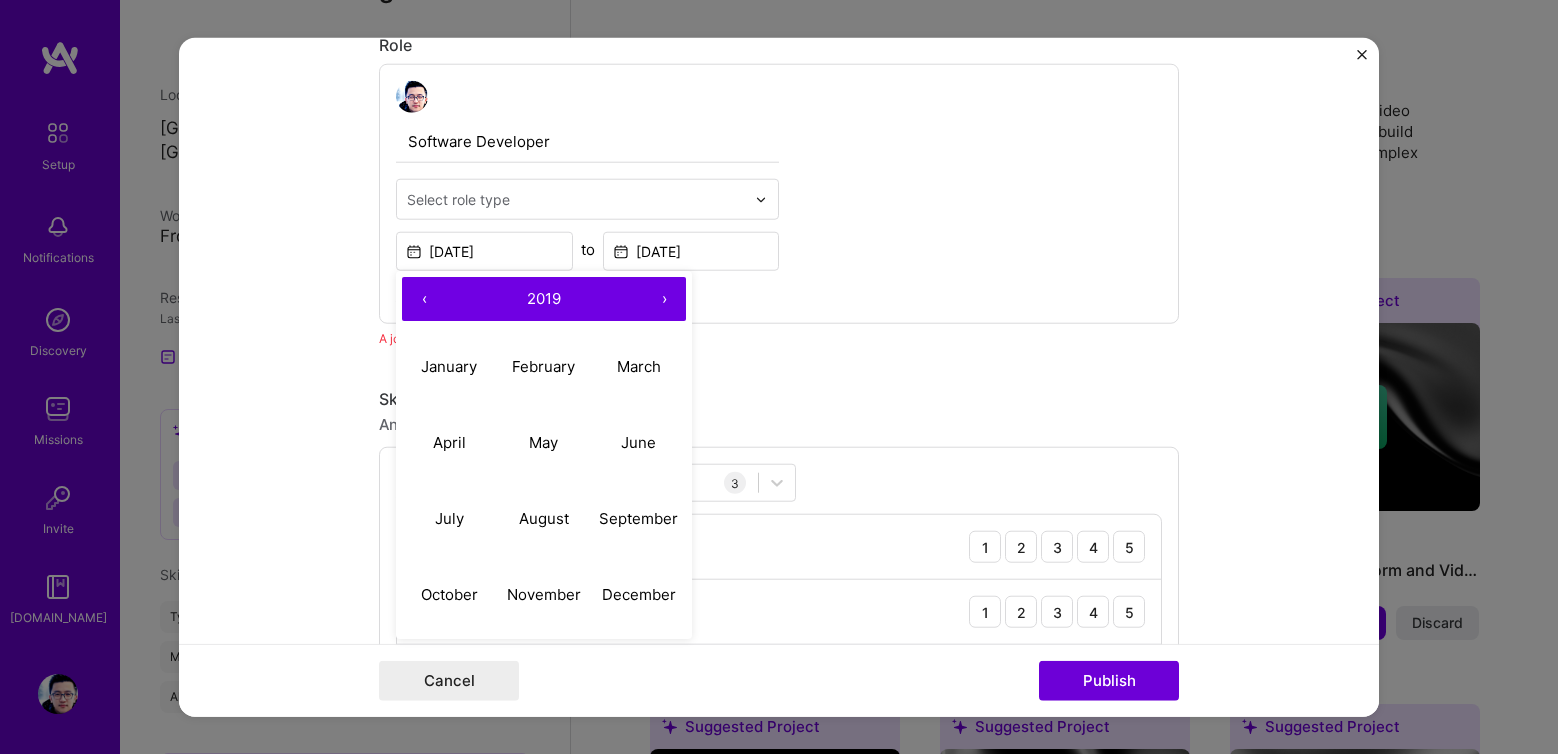 type on "[DATE]" 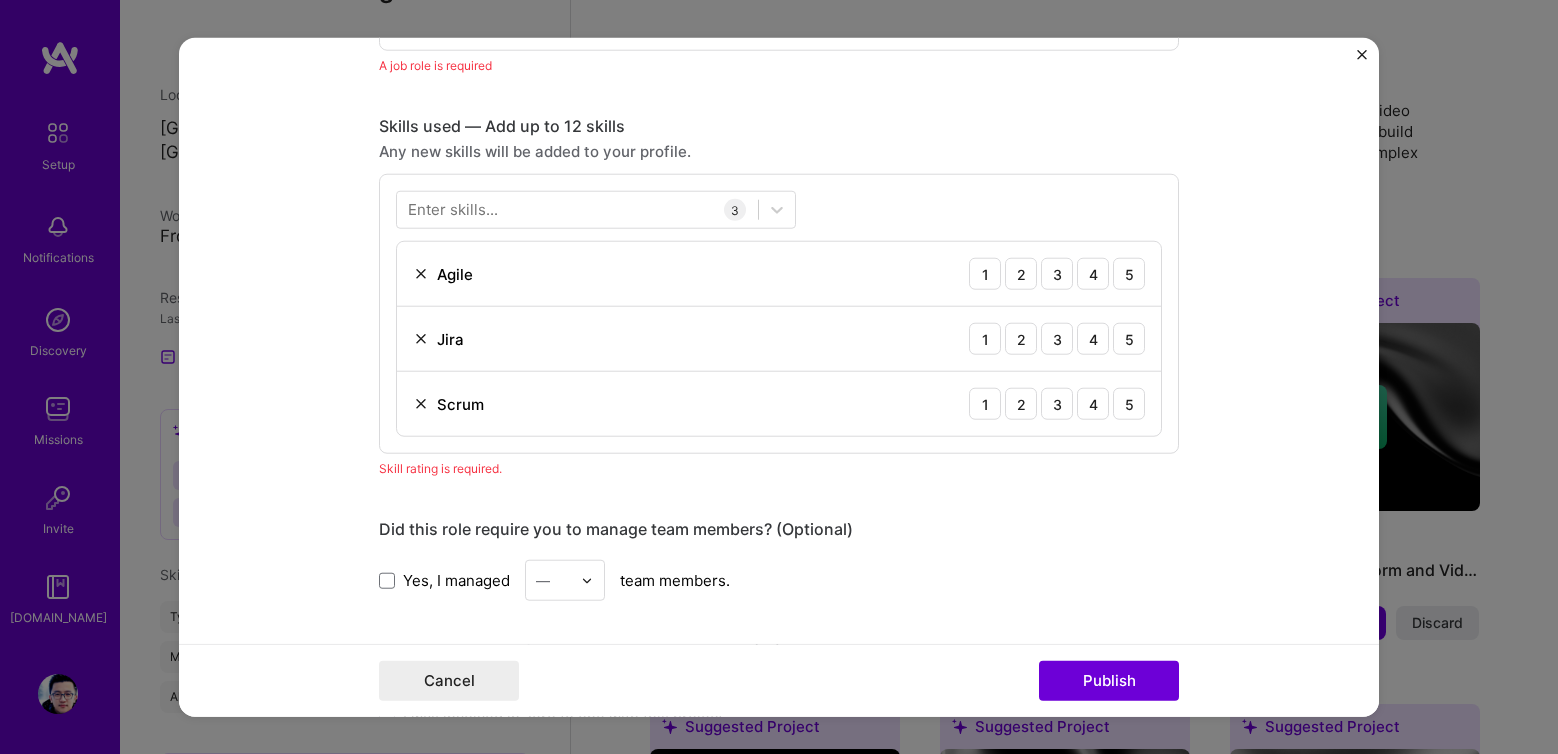 scroll, scrollTop: 1328, scrollLeft: 0, axis: vertical 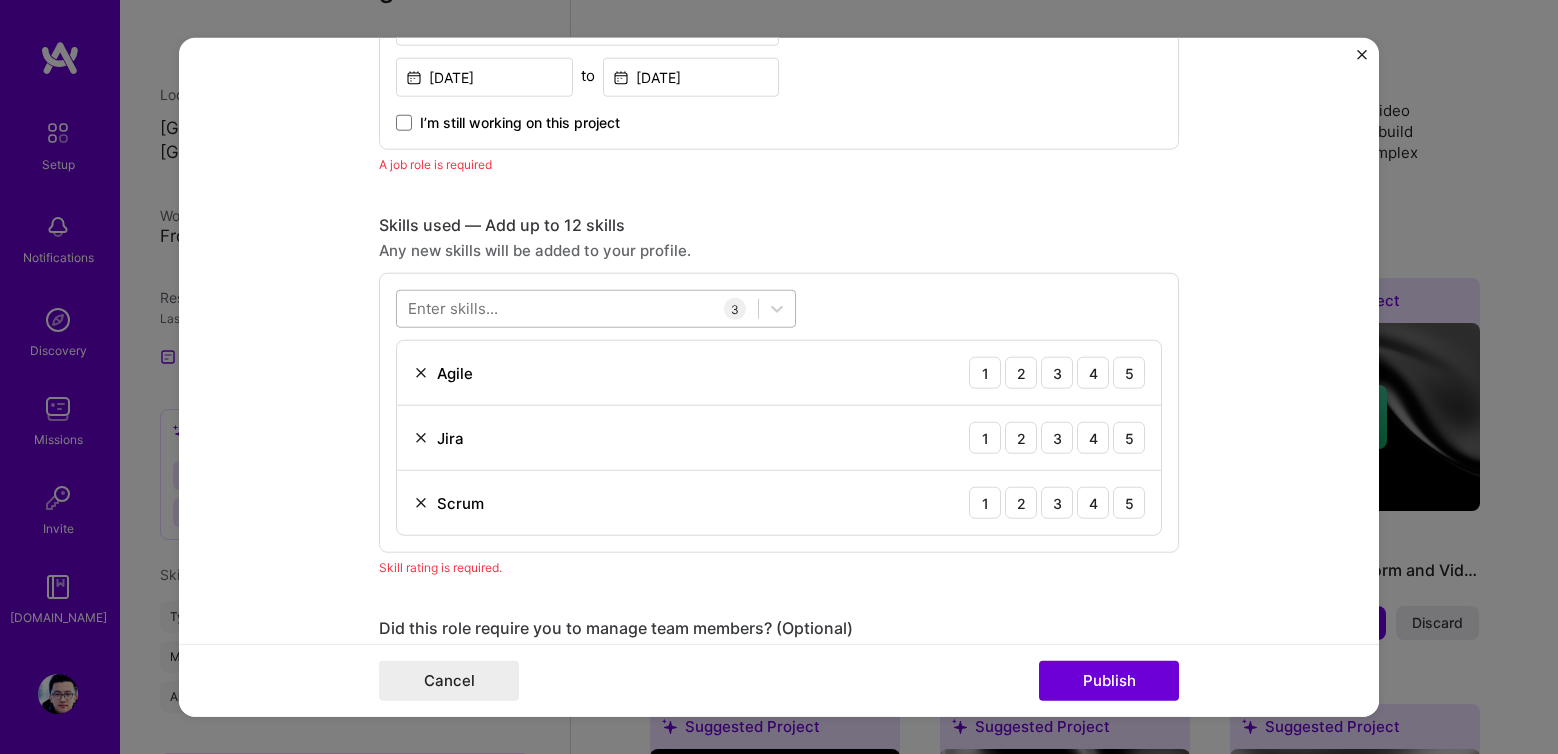click at bounding box center [577, 308] 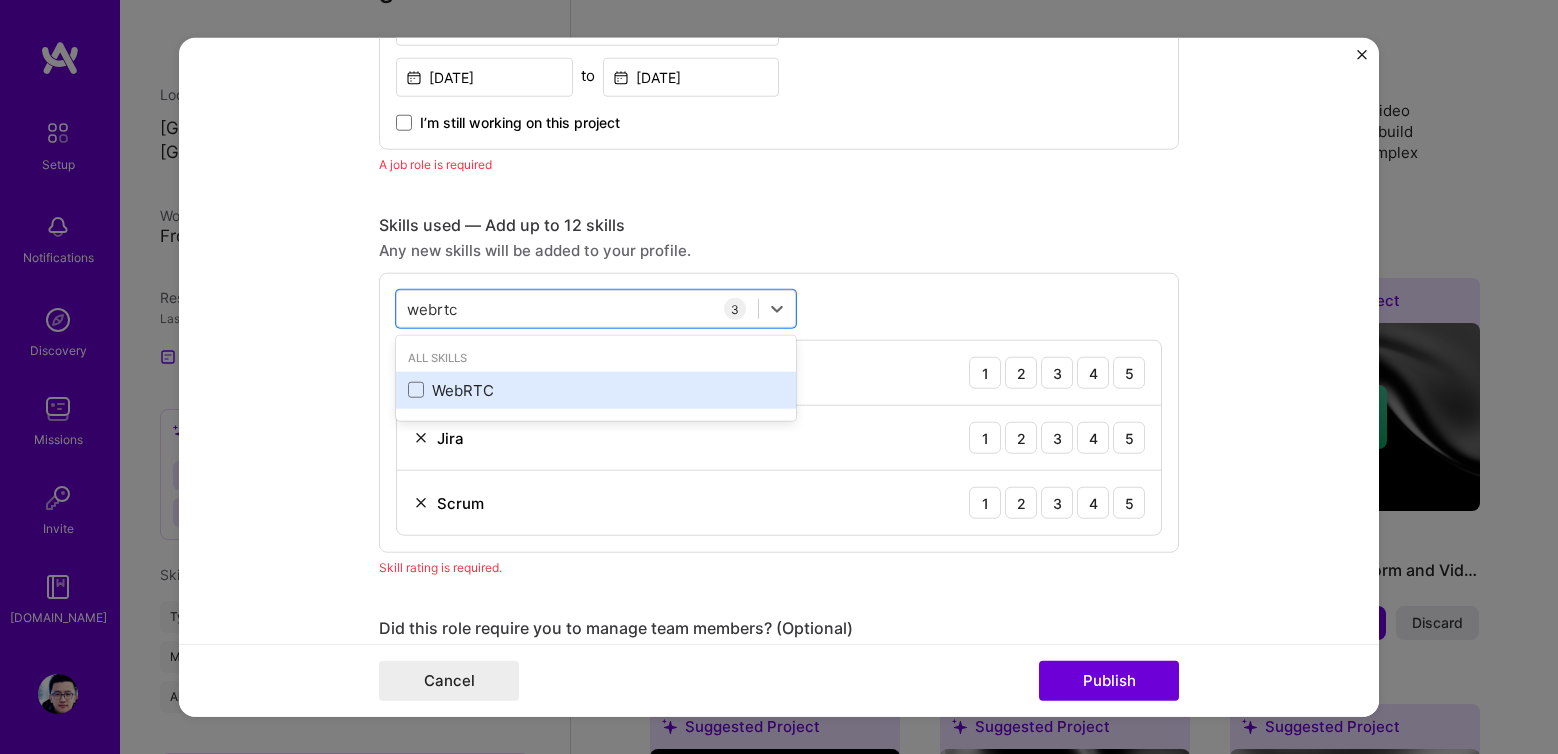 click on "WebRTC" at bounding box center (596, 390) 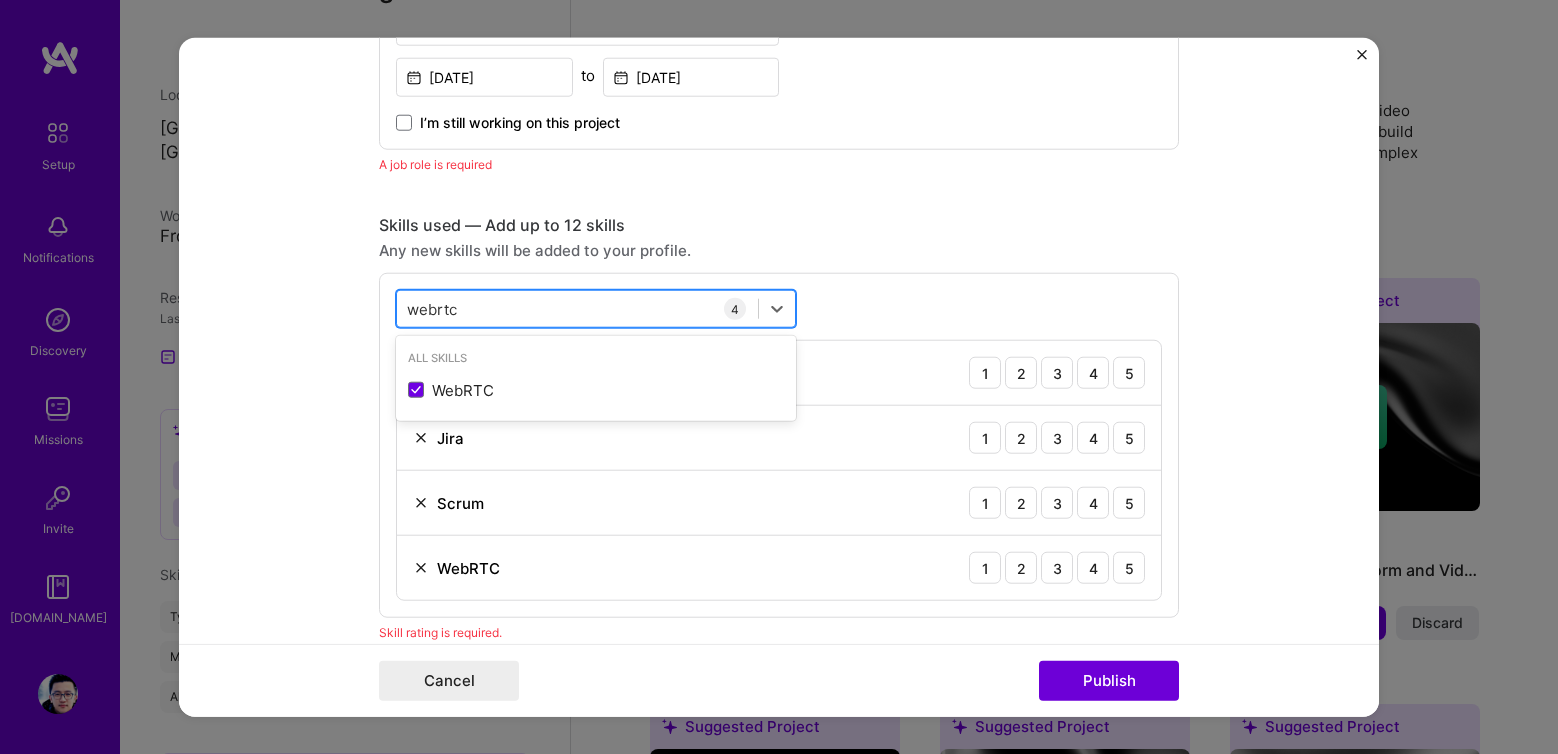 click on "webrtc webrtc" at bounding box center (577, 308) 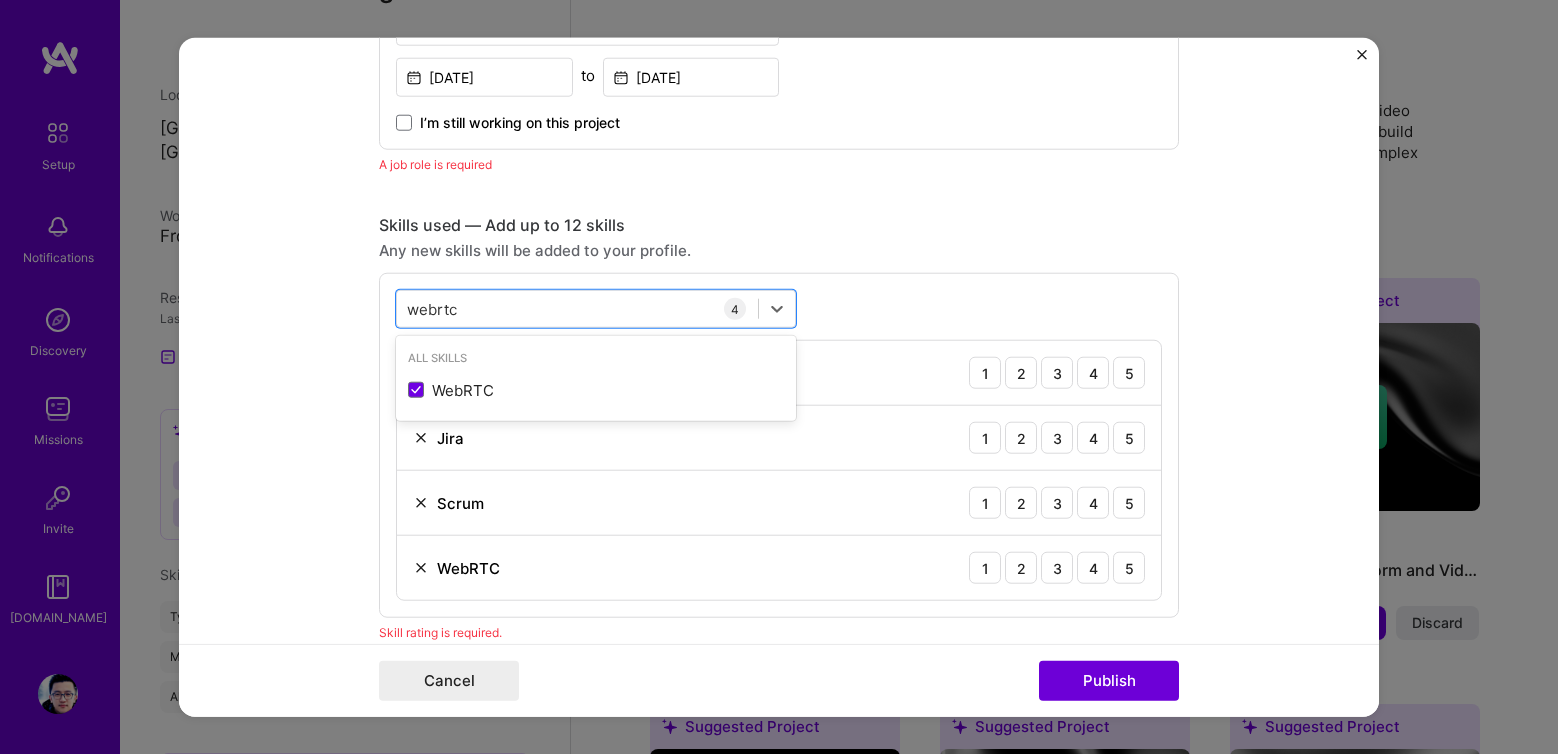 drag, startPoint x: 476, startPoint y: 307, endPoint x: 357, endPoint y: 307, distance: 119 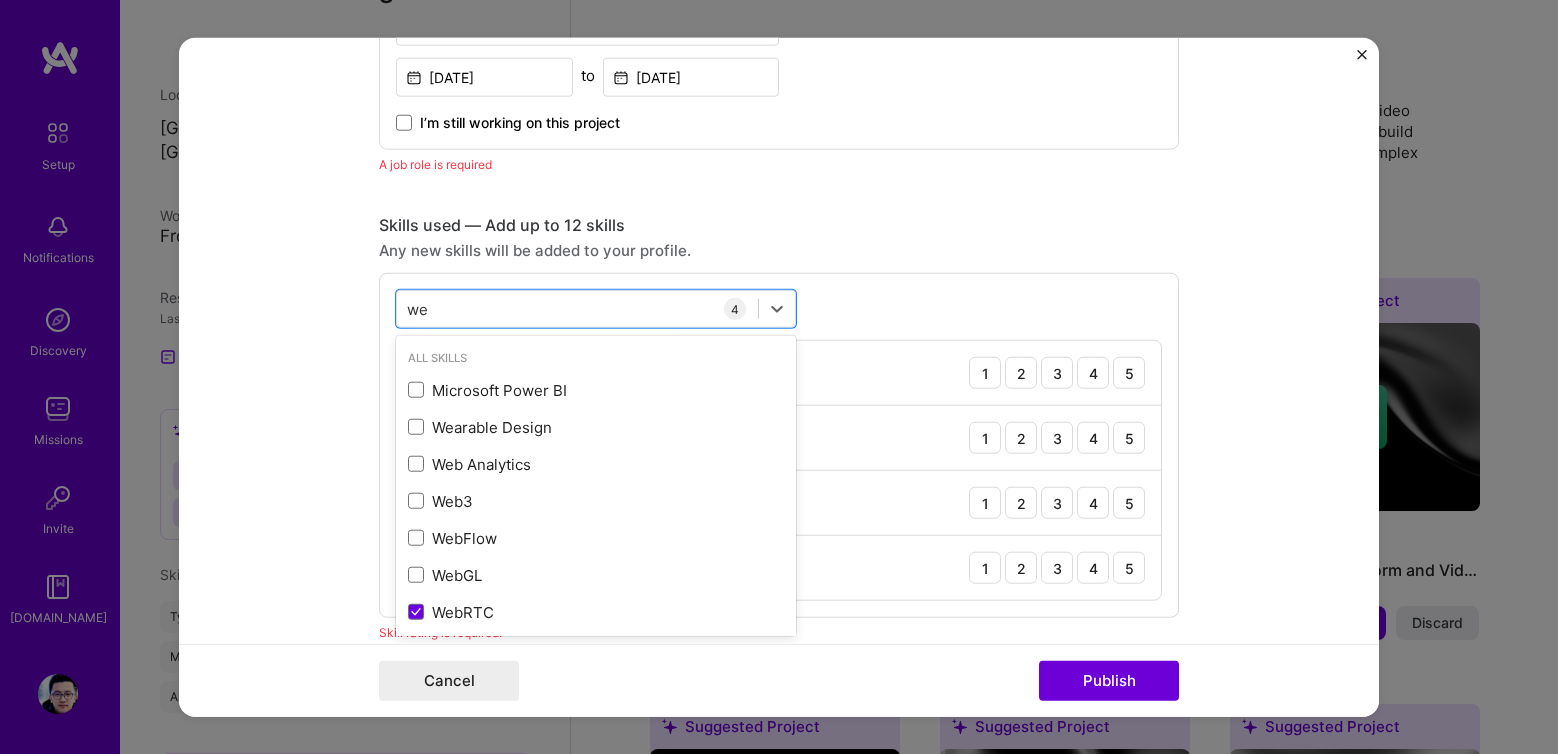 type on "w" 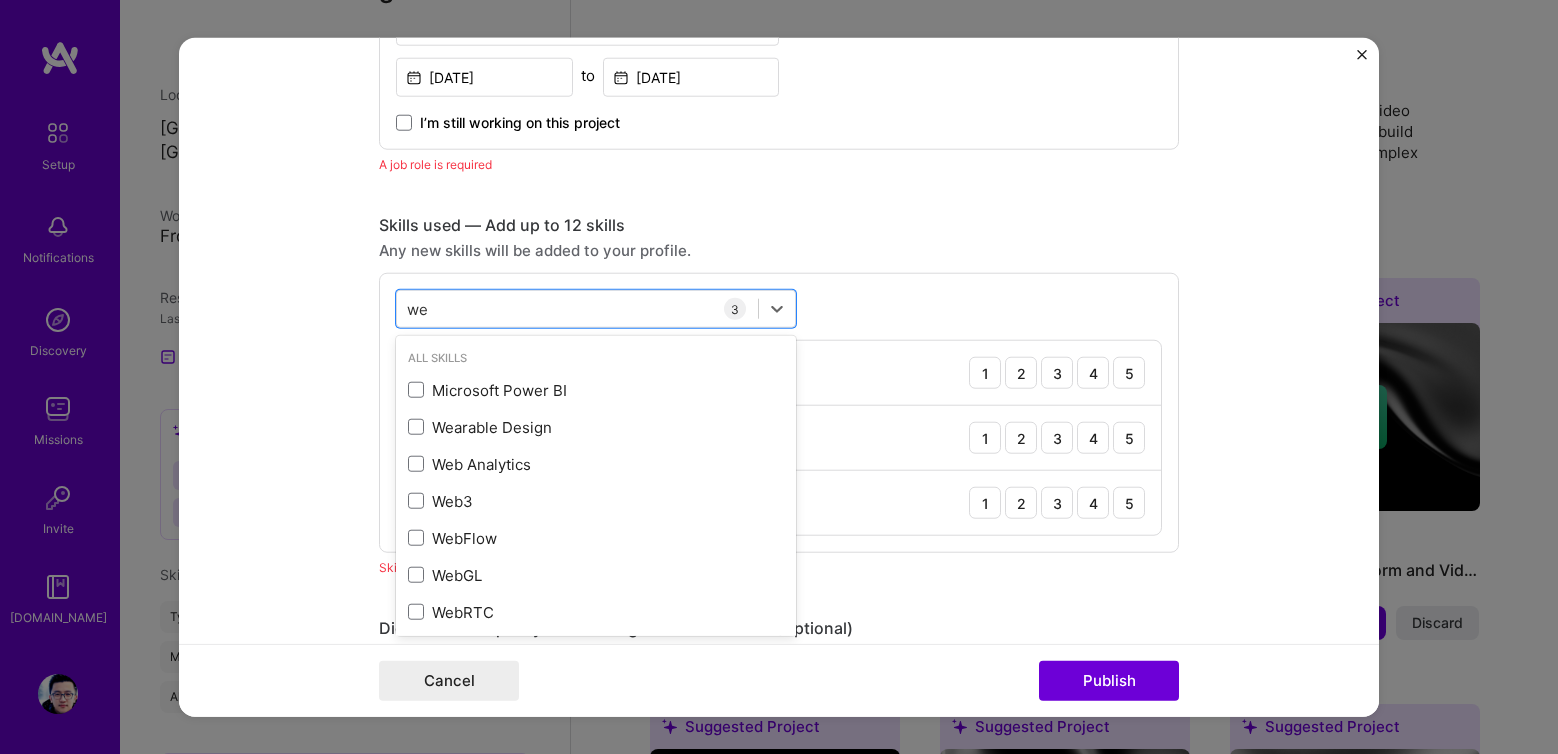 type on "w" 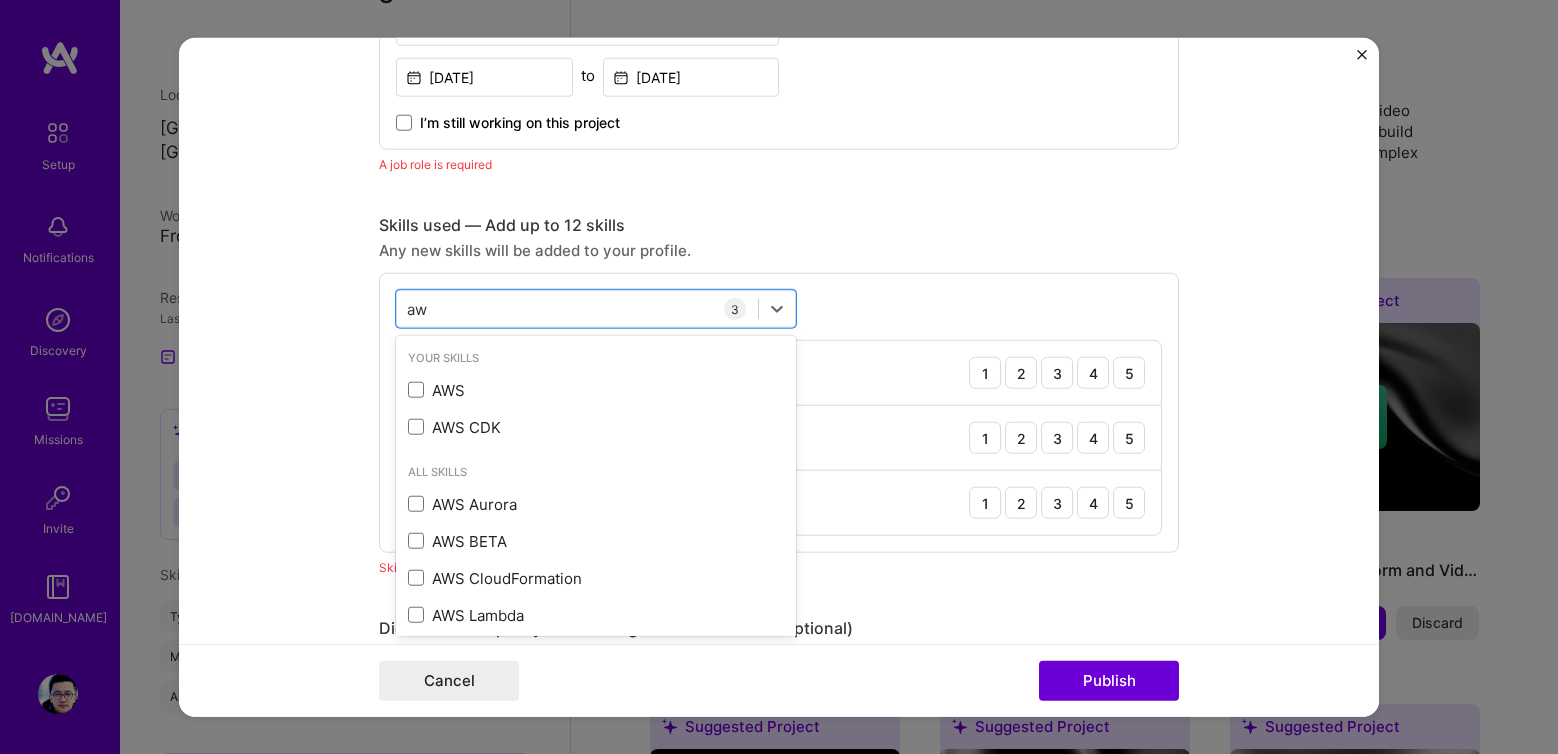 type on "a" 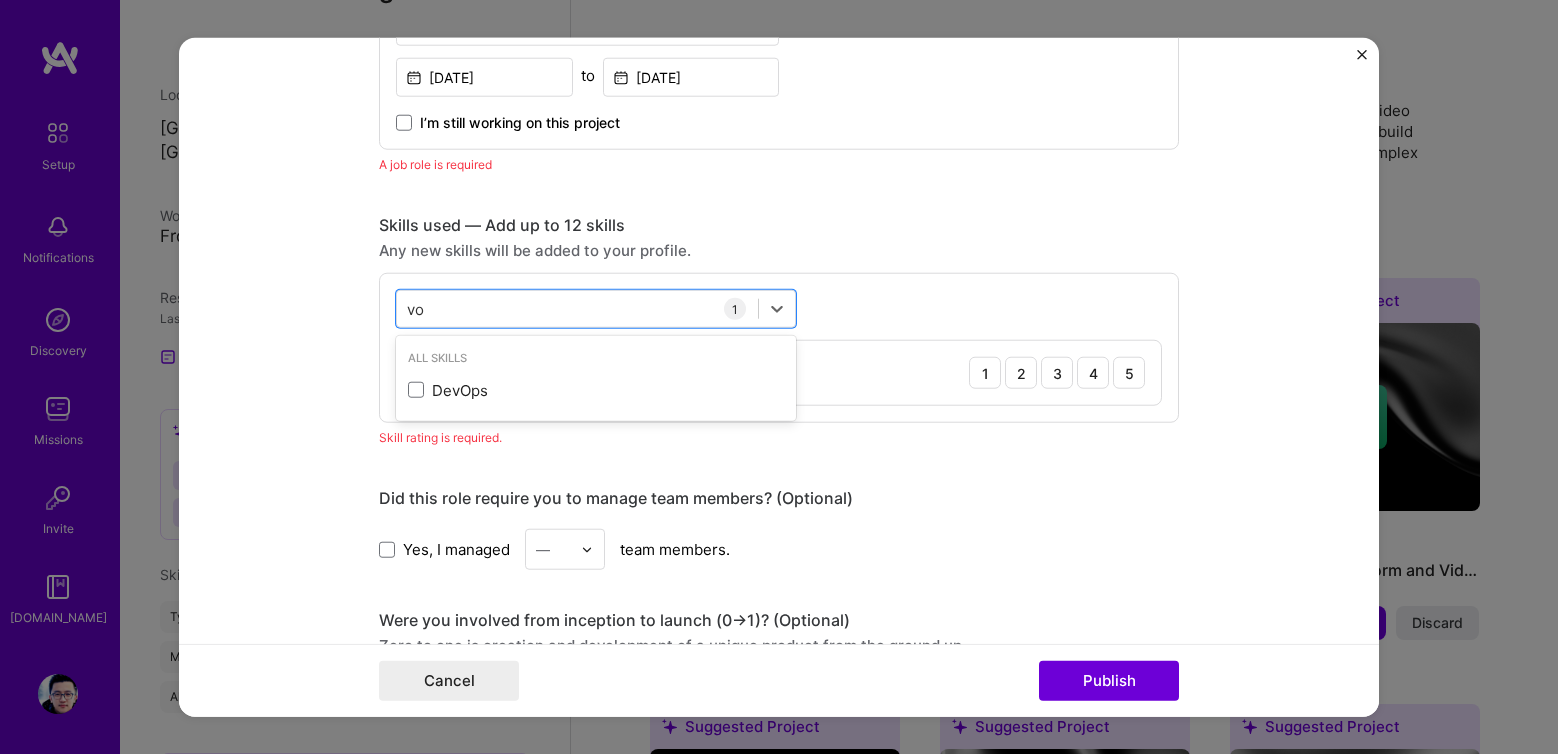 type on "v" 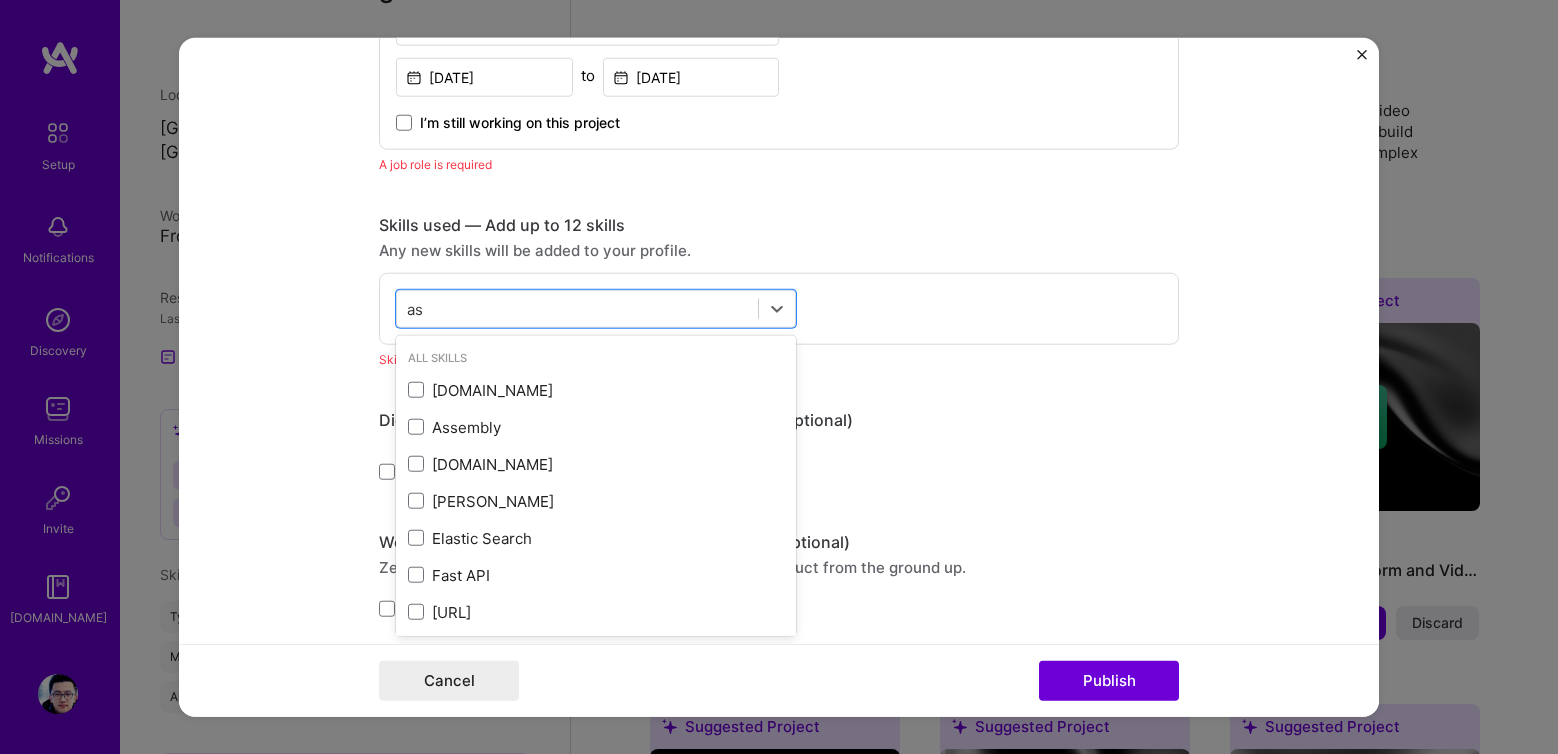 type on "a" 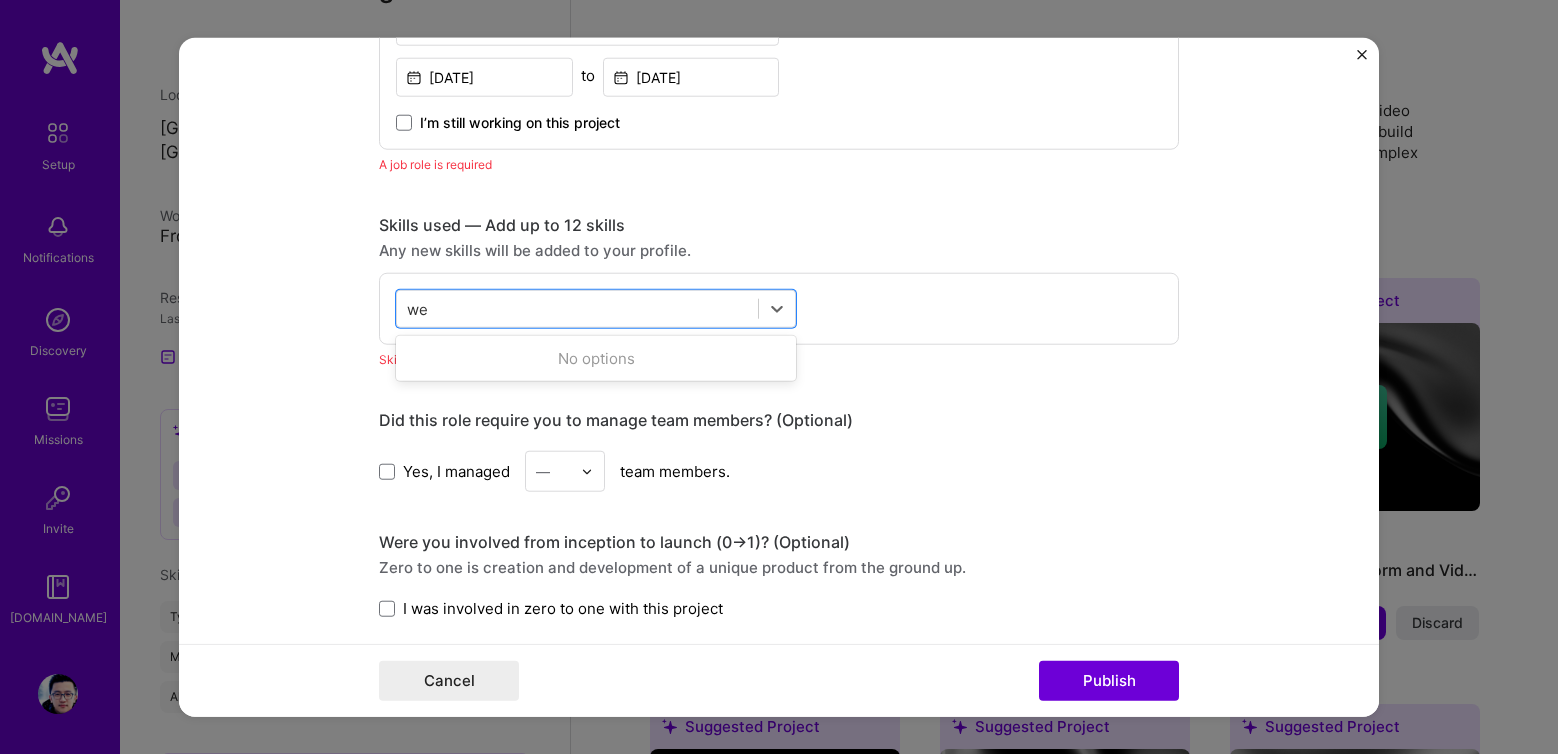 type on "w" 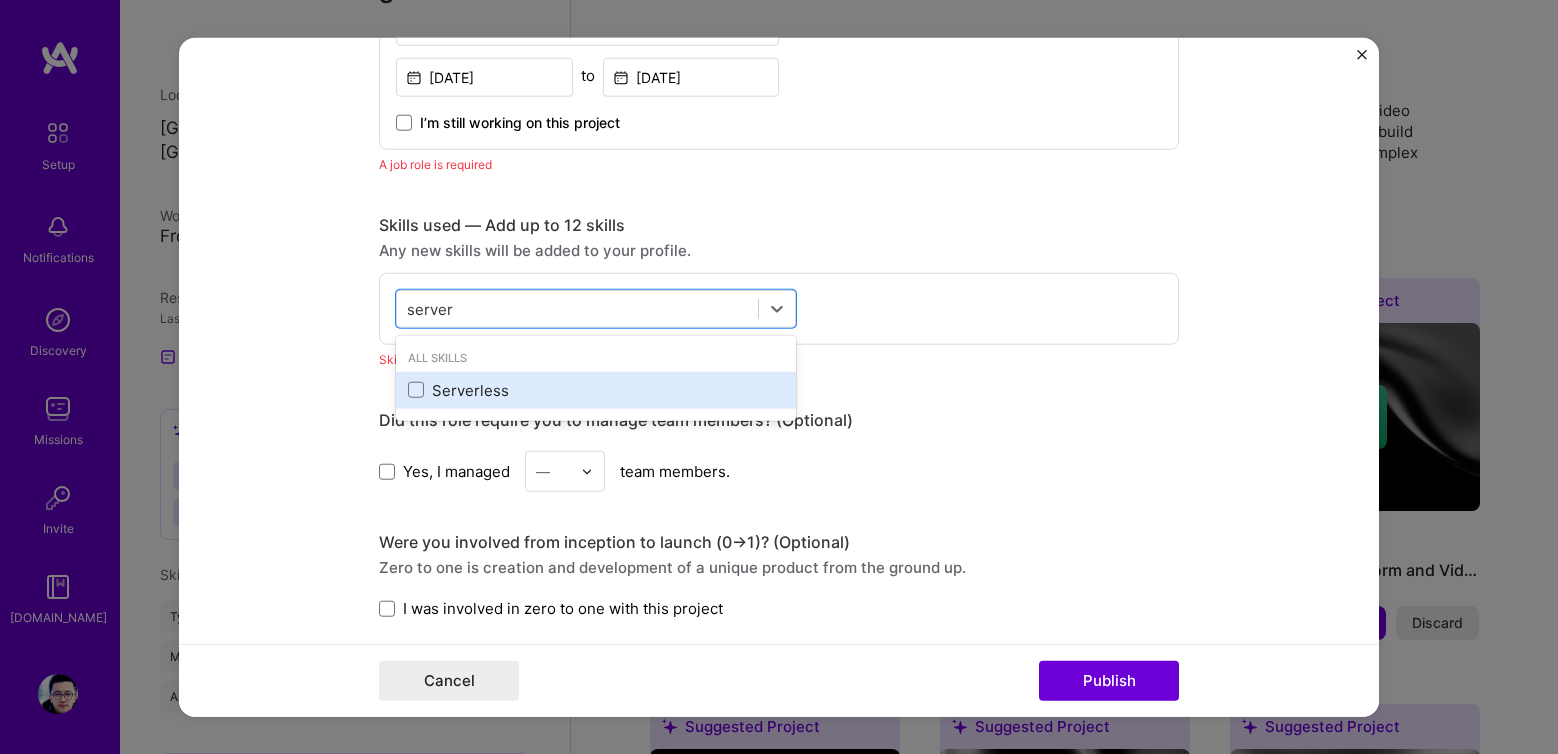 click on "Serverless" at bounding box center (596, 390) 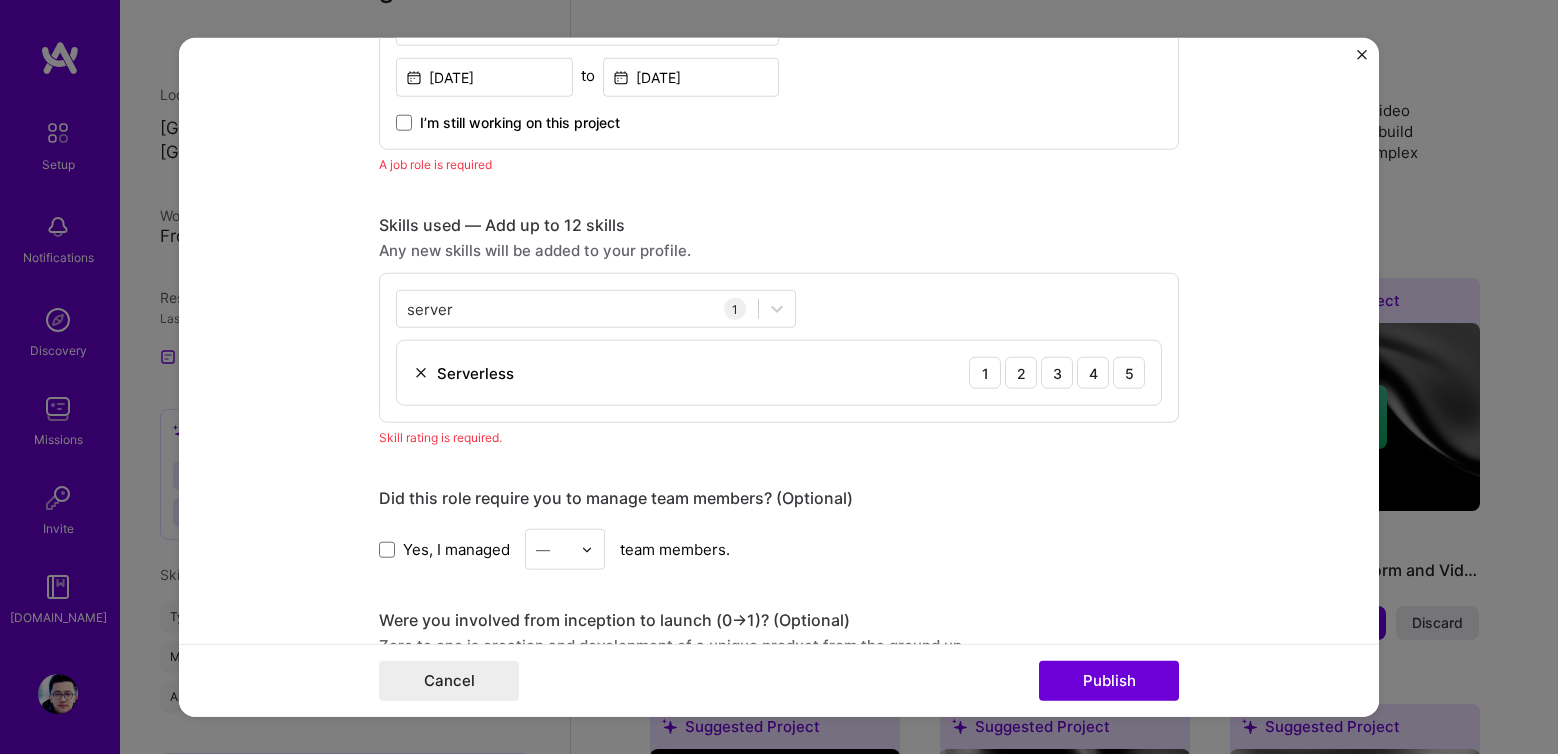 click on "server server 1 Serverless 1 2 3 4 5" at bounding box center (779, 348) 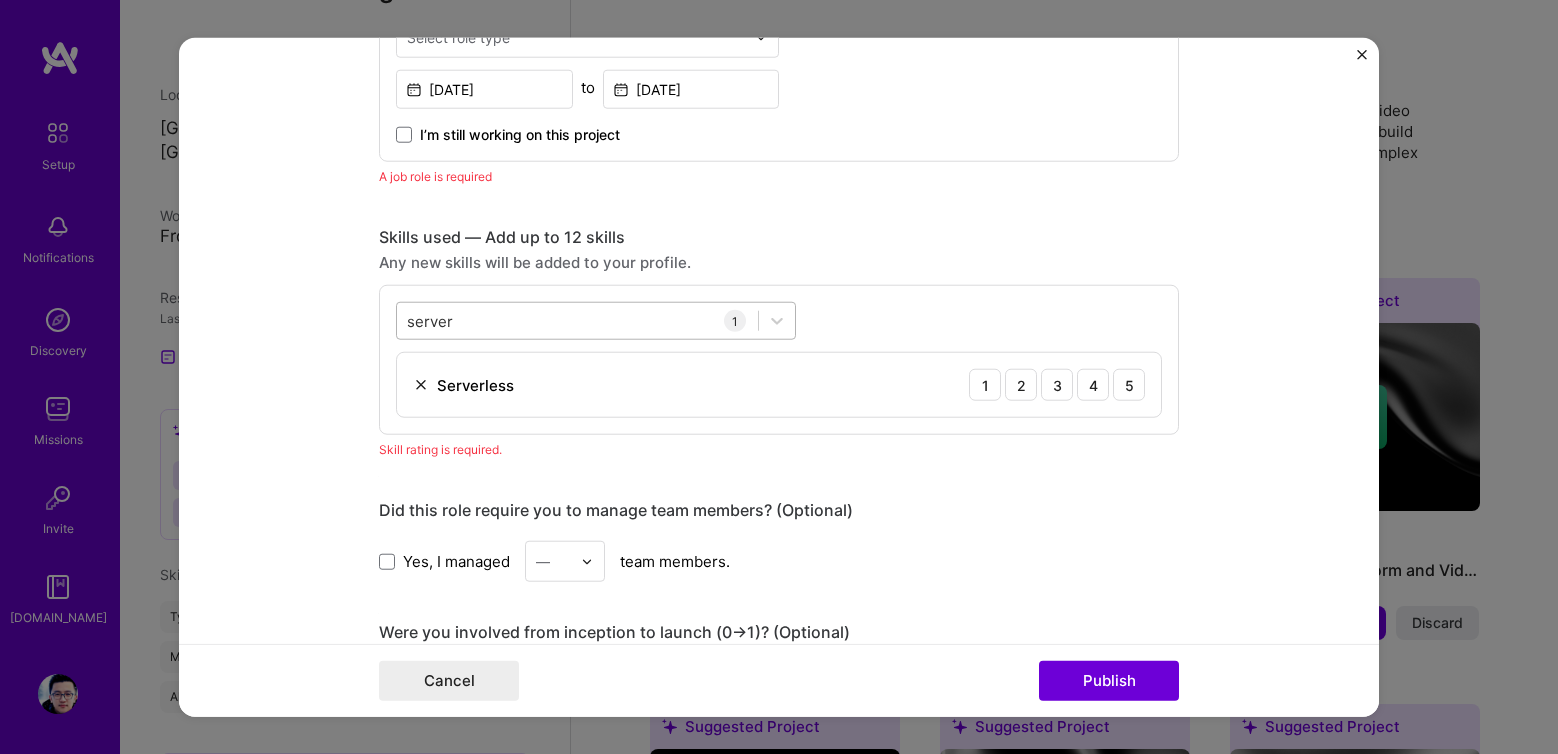 scroll, scrollTop: 1314, scrollLeft: 0, axis: vertical 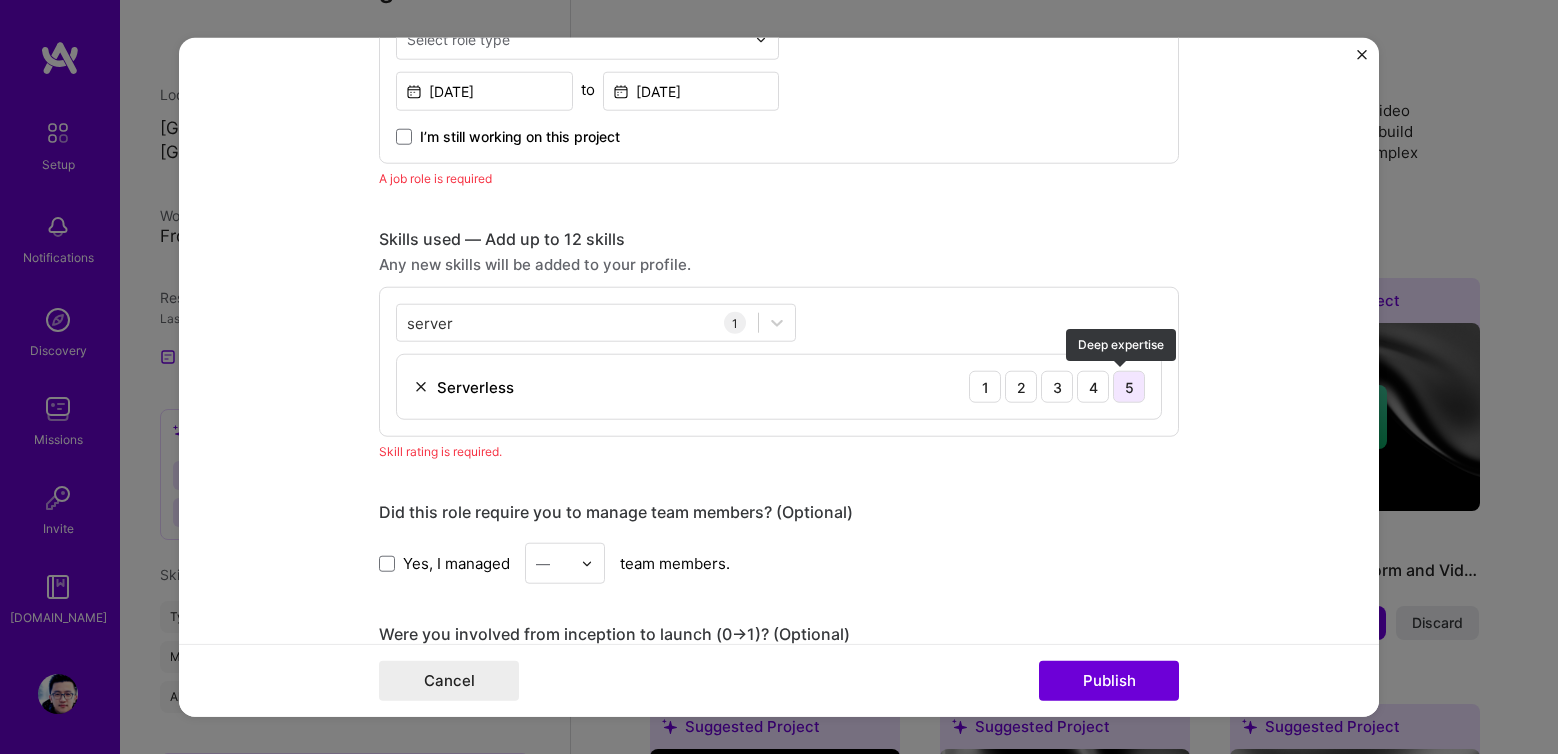 click on "5" at bounding box center [1129, 387] 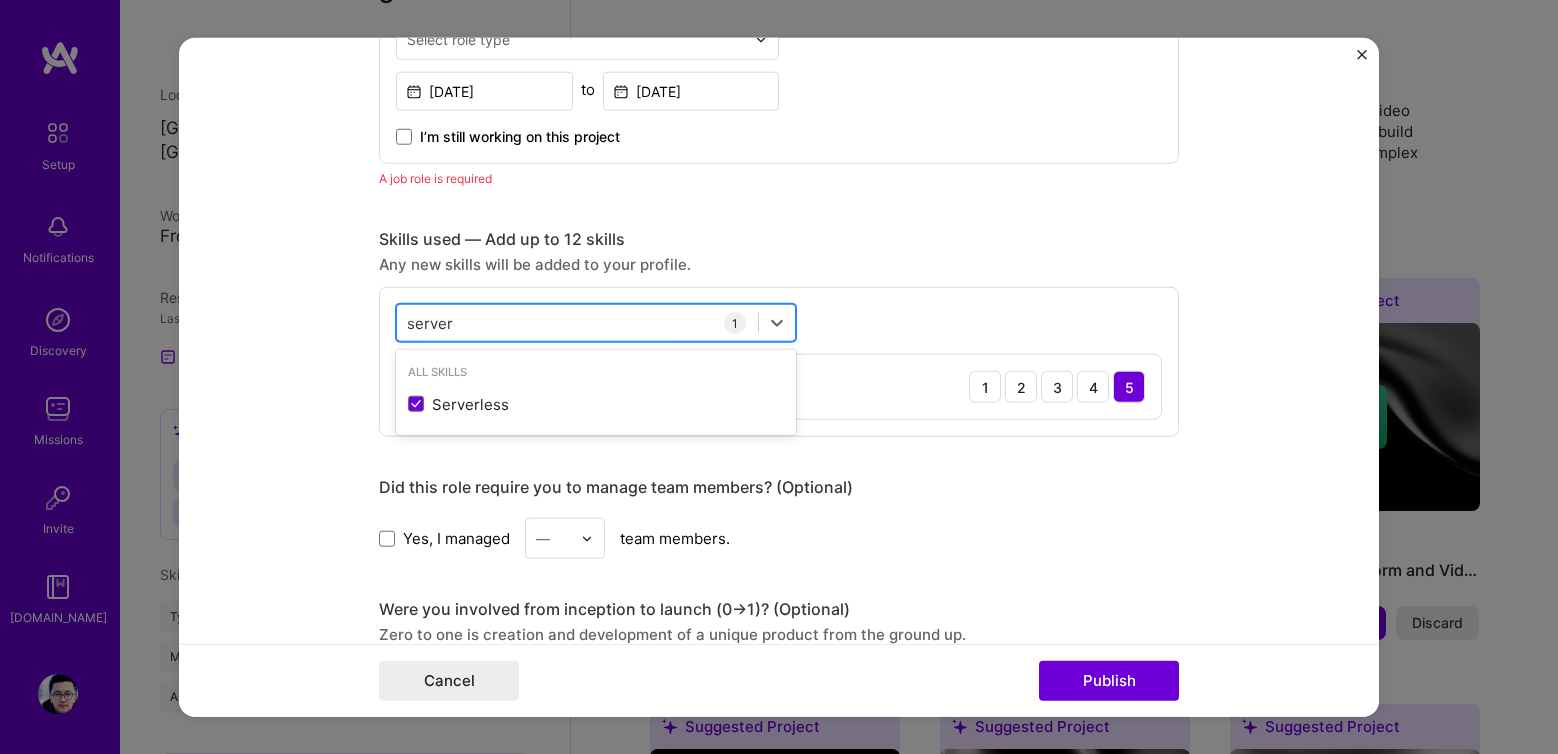 click on "server server" at bounding box center [577, 322] 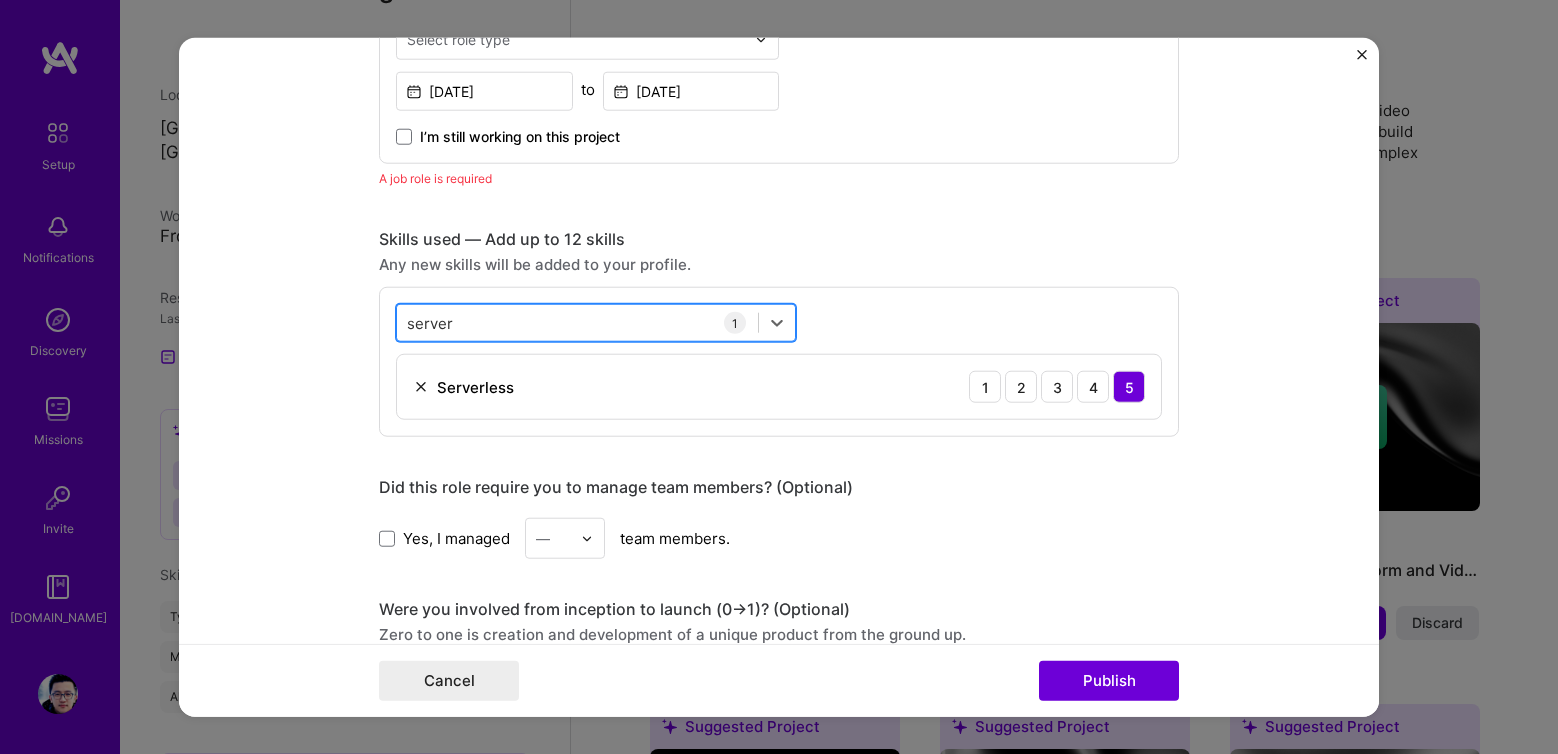 click on "server server" at bounding box center (577, 322) 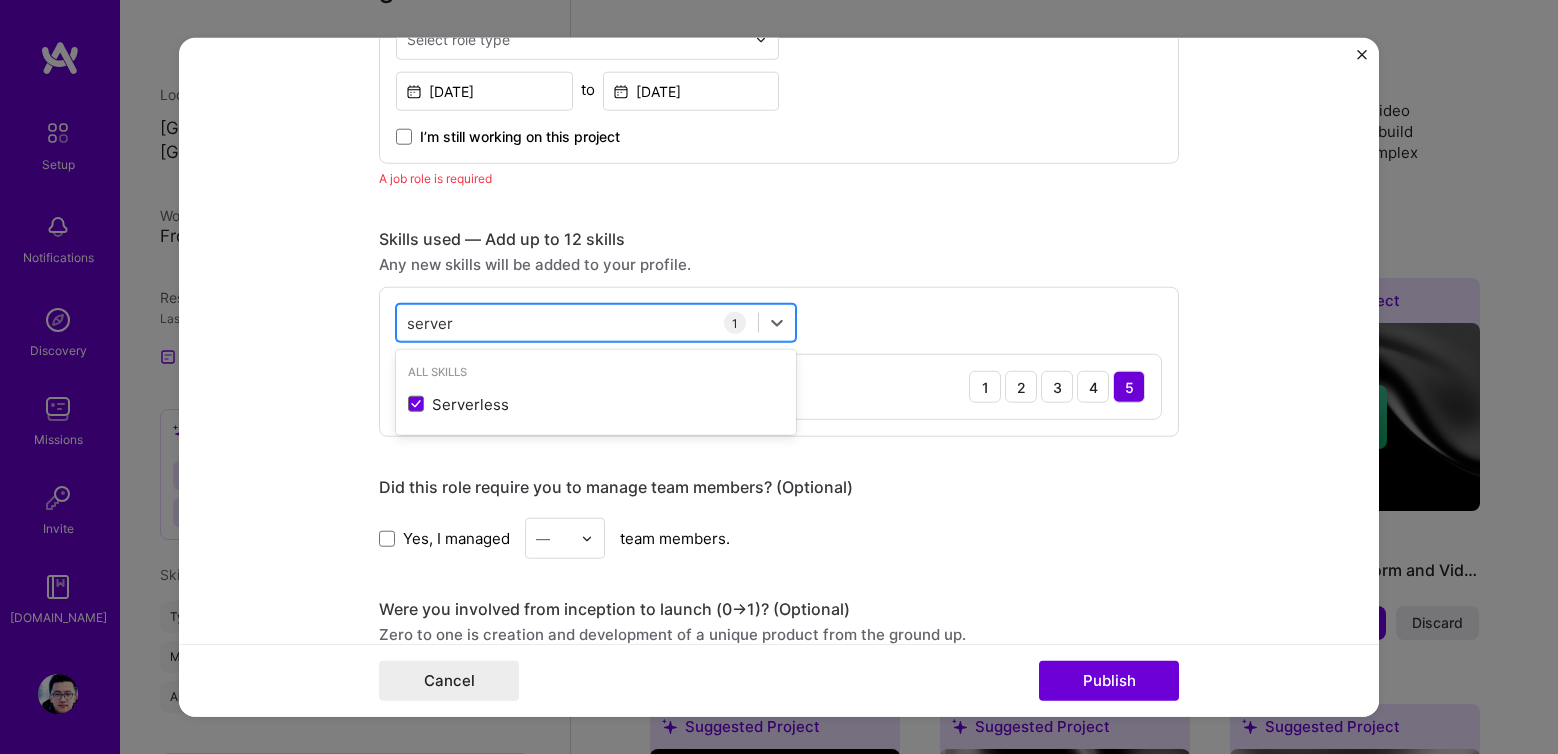 click on "server server" at bounding box center [577, 322] 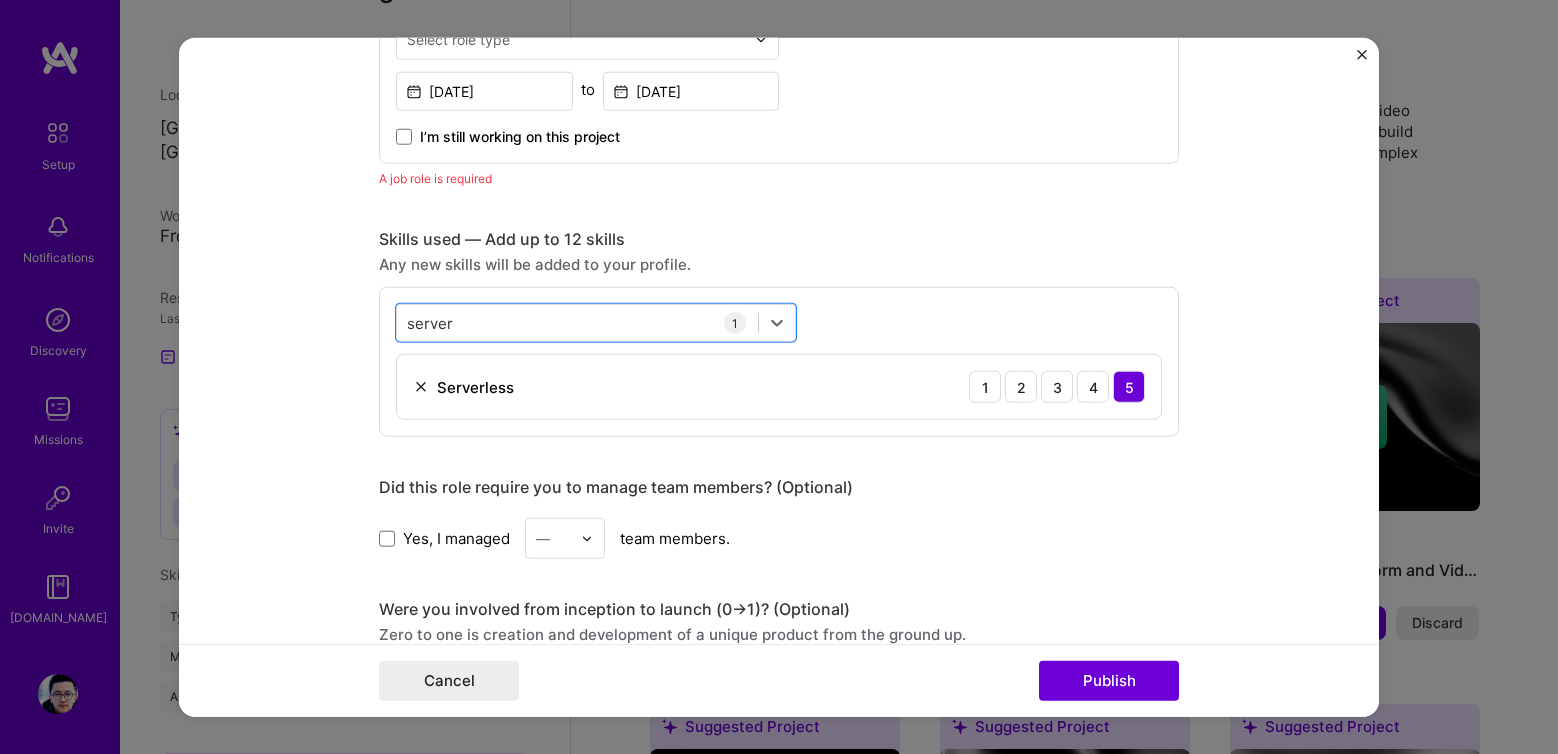 drag, startPoint x: 600, startPoint y: 332, endPoint x: 362, endPoint y: 316, distance: 238.53722 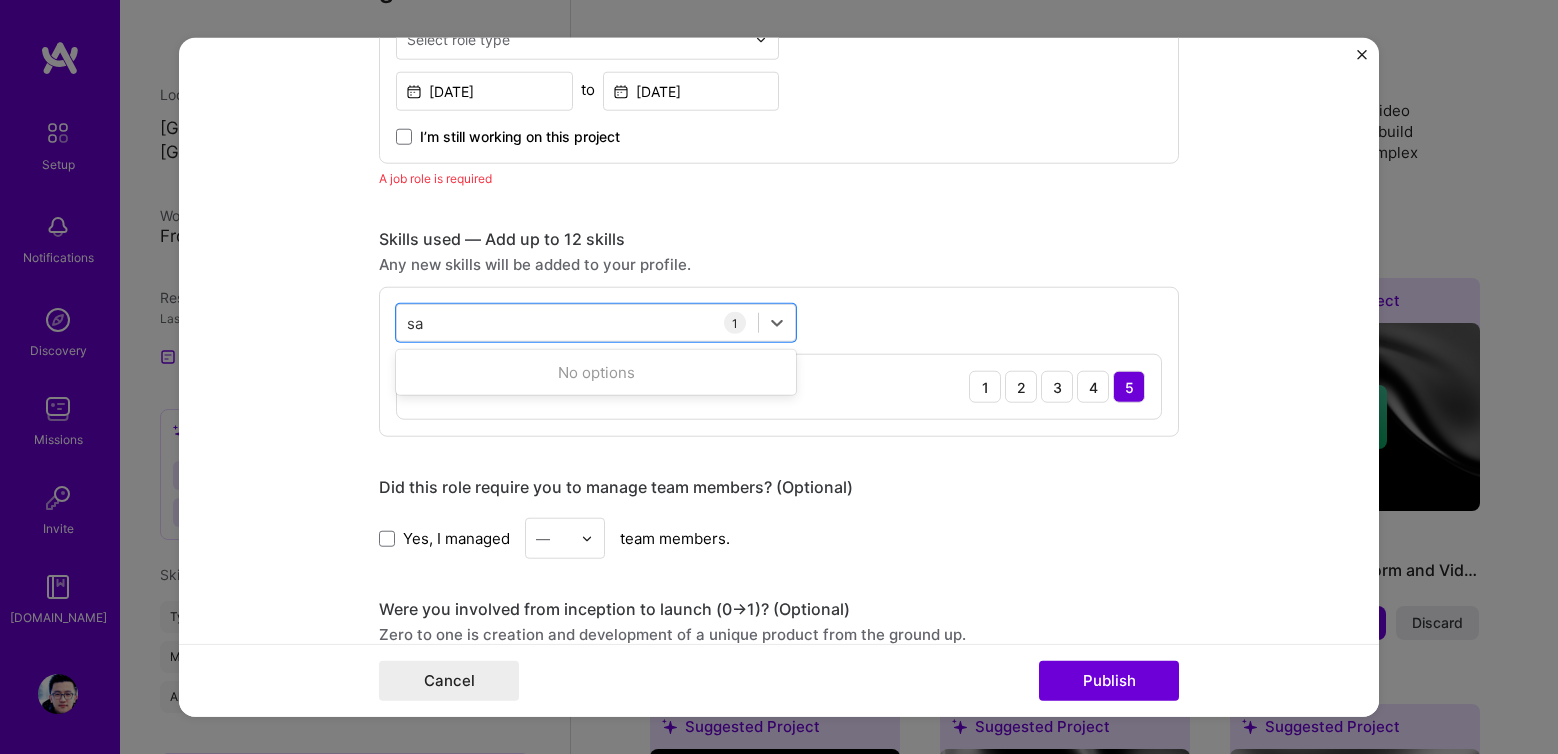 type on "s" 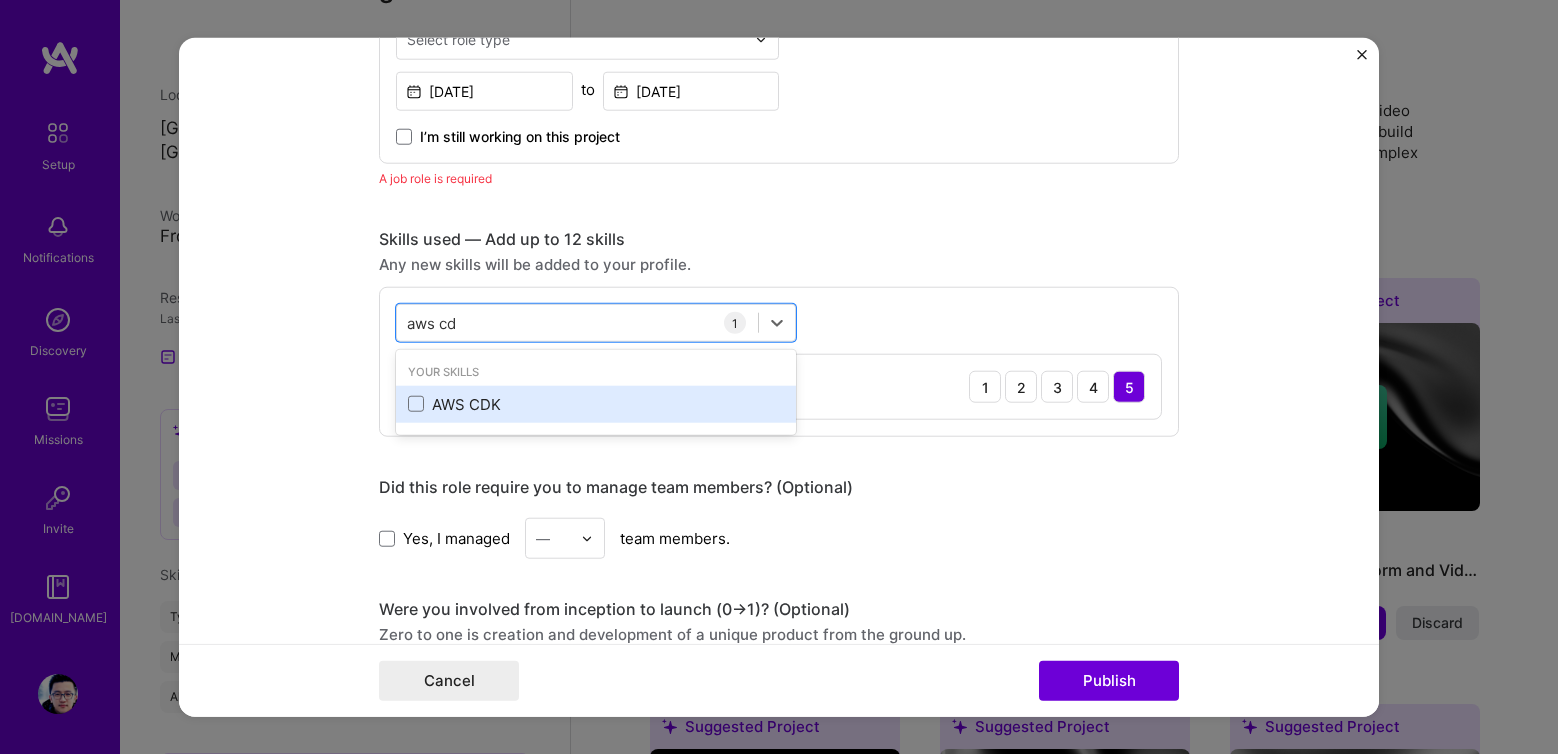 click on "AWS CDK" at bounding box center [596, 404] 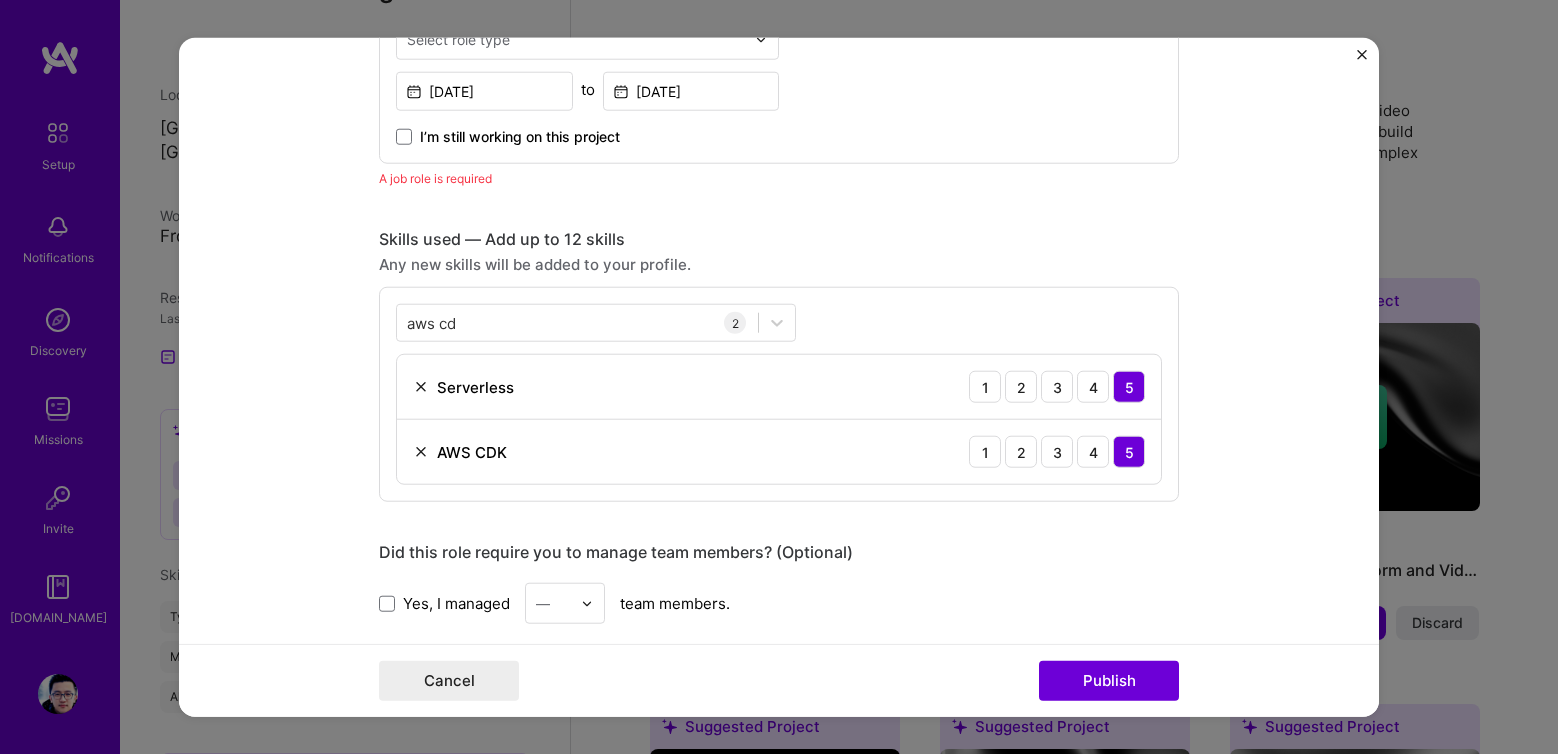 click on "Editing suggested project This project is suggested based on your LinkedIn, resume or [DOMAIN_NAME] activity. Project title Cloud Broadcasting System Company Showfer Media
Project industry Industry 2 Project Link (Optional)
Add New Image Remove Image Role Software Developer Select role type [DATE]
to [DATE]
I’m still working on this project A job role  is required Skills used — Add up to 12 skills Any new skills will be added to your profile. aws cd aws cd 2 Serverless 1 2 3 4 5 AWS CDK 1 2 3 4 5 Did this role require you to manage team members? (Optional) Yes, I managed — team members. Were you involved from inception to launch (0  ->  1)? (Optional) Zero to one is creation and development of a unique product from the ground up. I was involved in zero to one with this project Add metrics (Optional) Project details   Implemented Agile methodologies and streamlined workflows. 245" at bounding box center (779, 377) 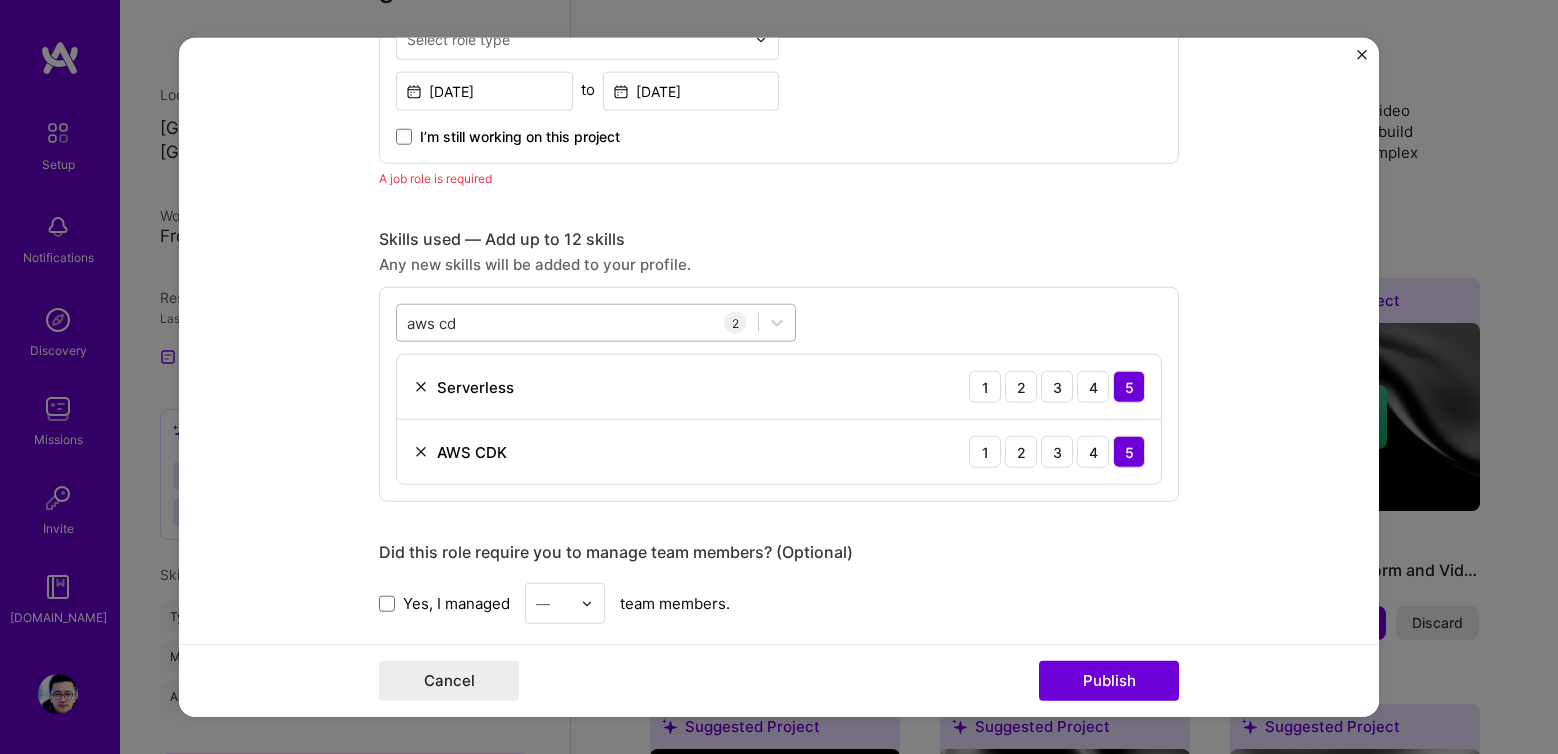 click on "aws cd aws cd" at bounding box center (577, 322) 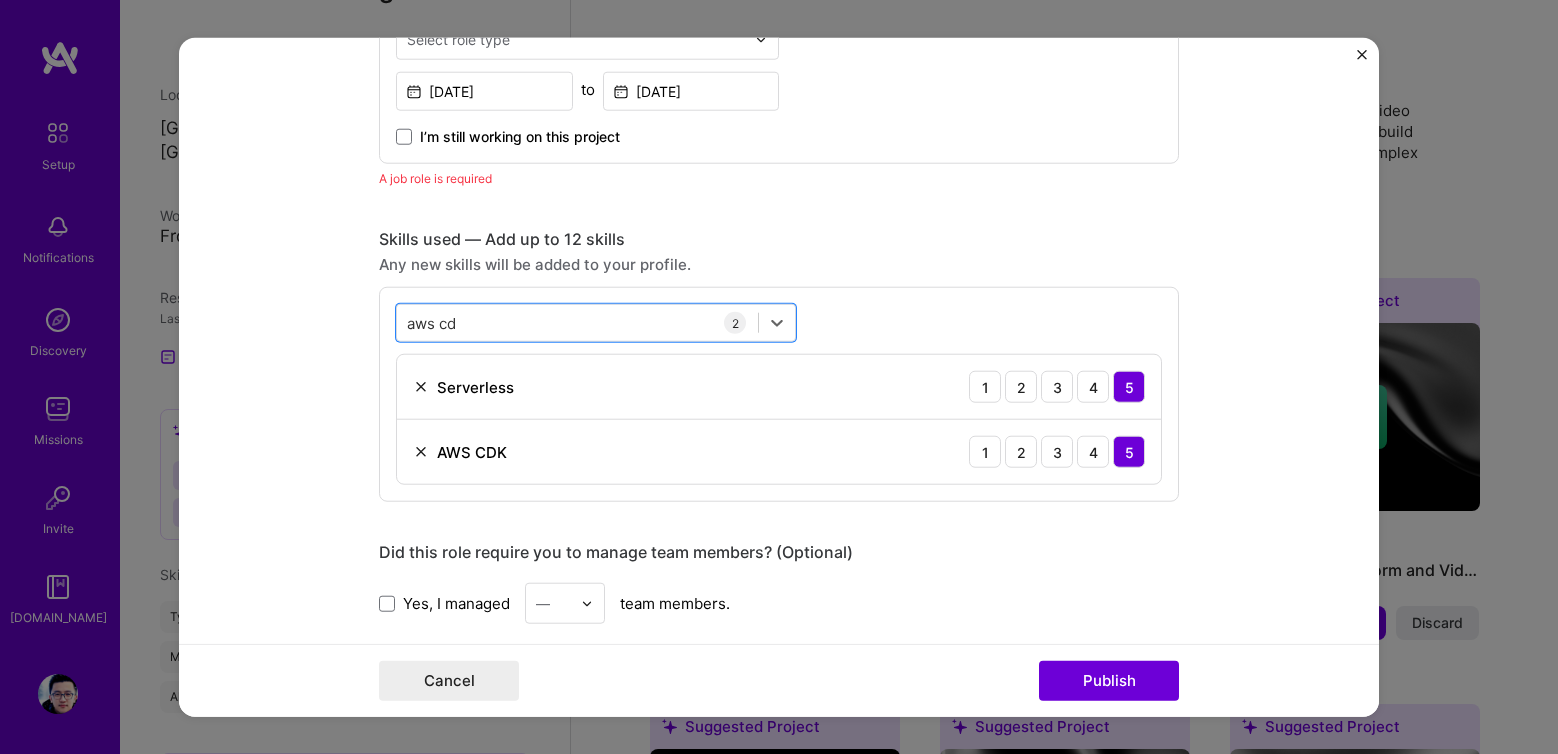 drag, startPoint x: 595, startPoint y: 321, endPoint x: 377, endPoint y: 298, distance: 219.20995 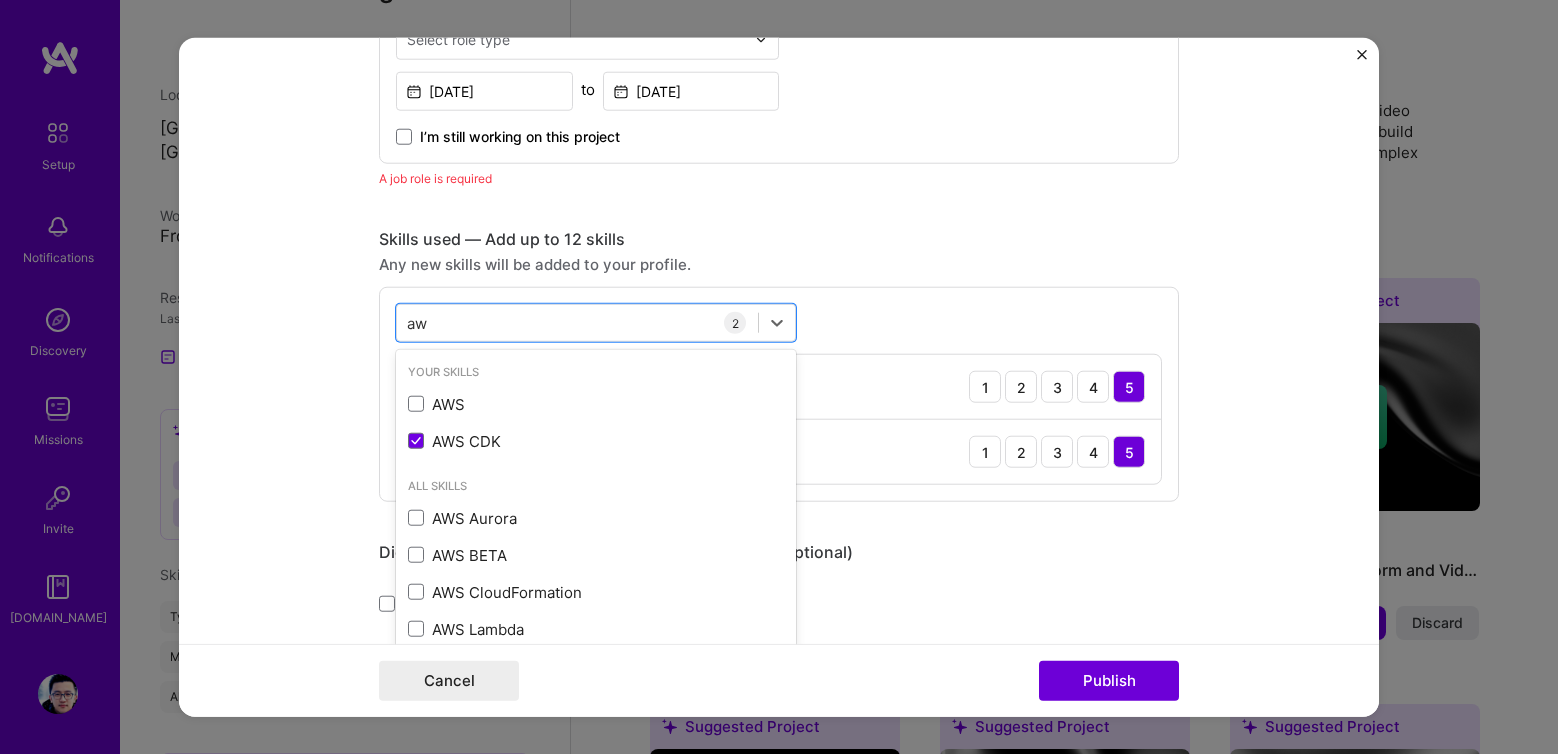 type on "a" 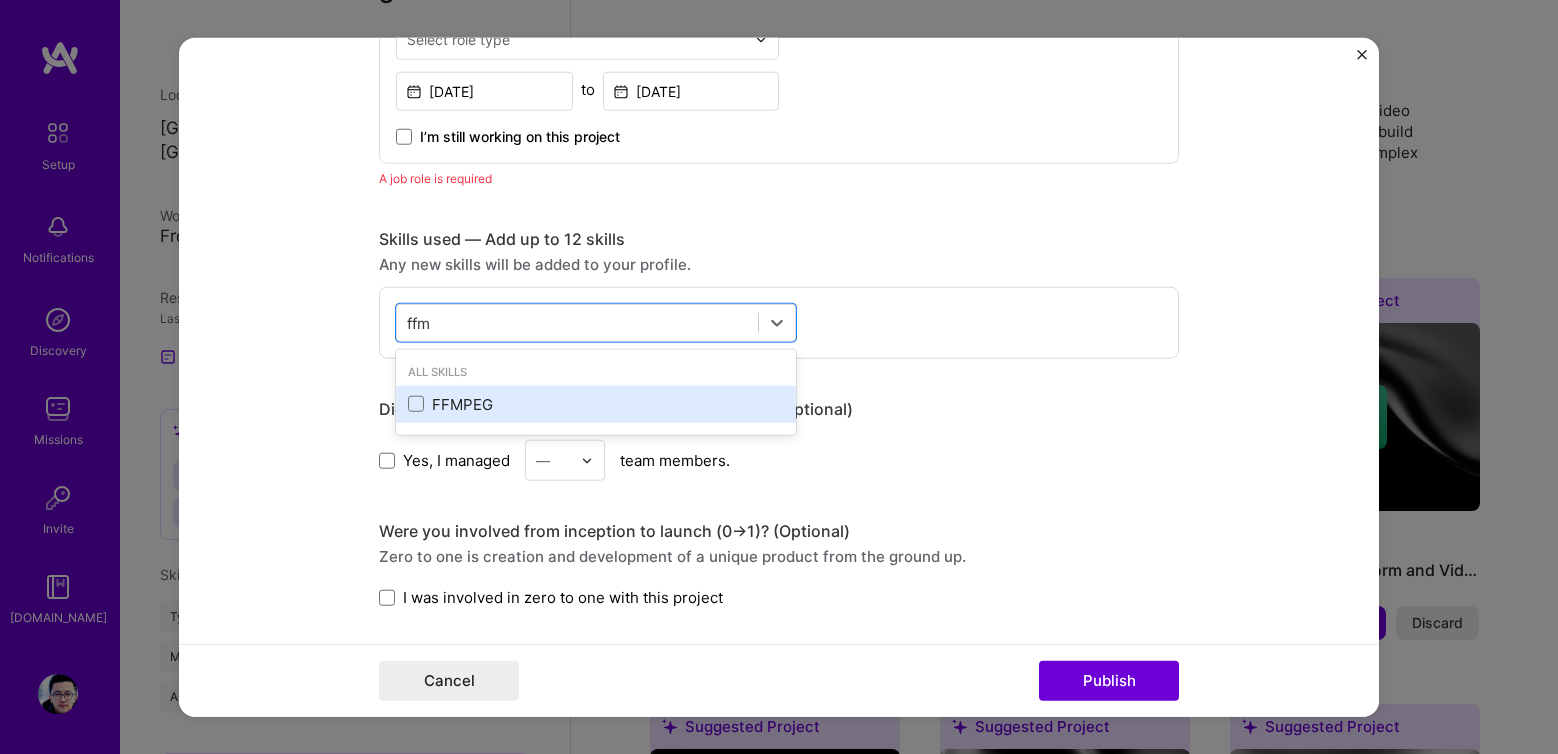 click on "FFMPEG" at bounding box center (596, 404) 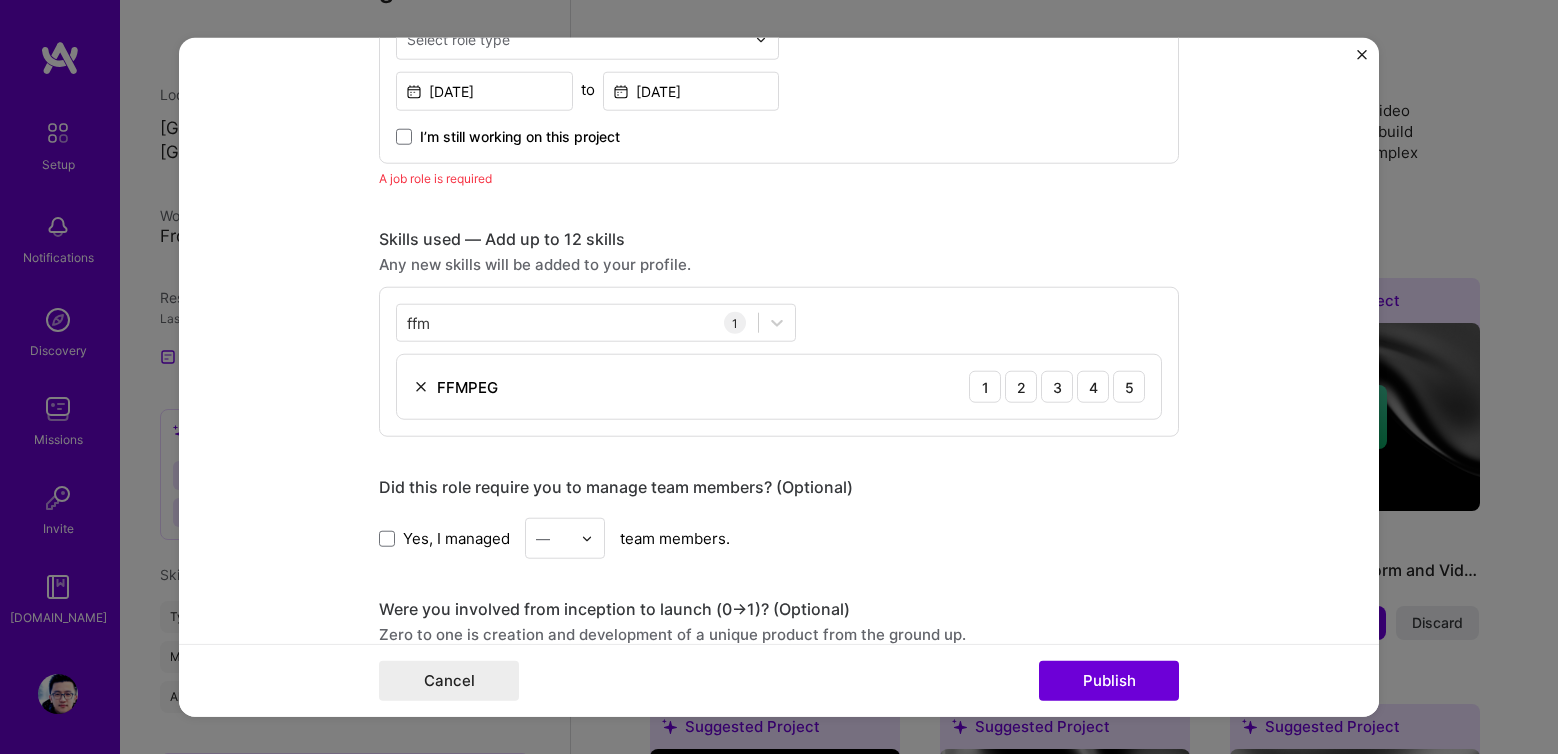 click on "Editing suggested project This project is suggested based on your LinkedIn, resume or [DOMAIN_NAME] activity. Project title Cloud Broadcasting System Company Showfer Media
Project industry Industry 2 Project Link (Optional)
Add New Image Remove Image Role Software Developer Select role type [DATE]
to [DATE]
I’m still working on this project A job role  is required Skills used — Add up to 12 skills Any new skills will be added to your profile. ffm ffm 1 FFMPEG 1 2 3 4 5 Did this role require you to manage team members? (Optional) Yes, I managed — team members. Were you involved from inception to launch (0  ->  1)? (Optional) Zero to one is creation and development of a unique product from the ground up. I was involved in zero to one with this project Add metrics (Optional) Metrics help you visually show the outcome of a project. You can add up to 3 metrics. Project details   245" at bounding box center (779, 377) 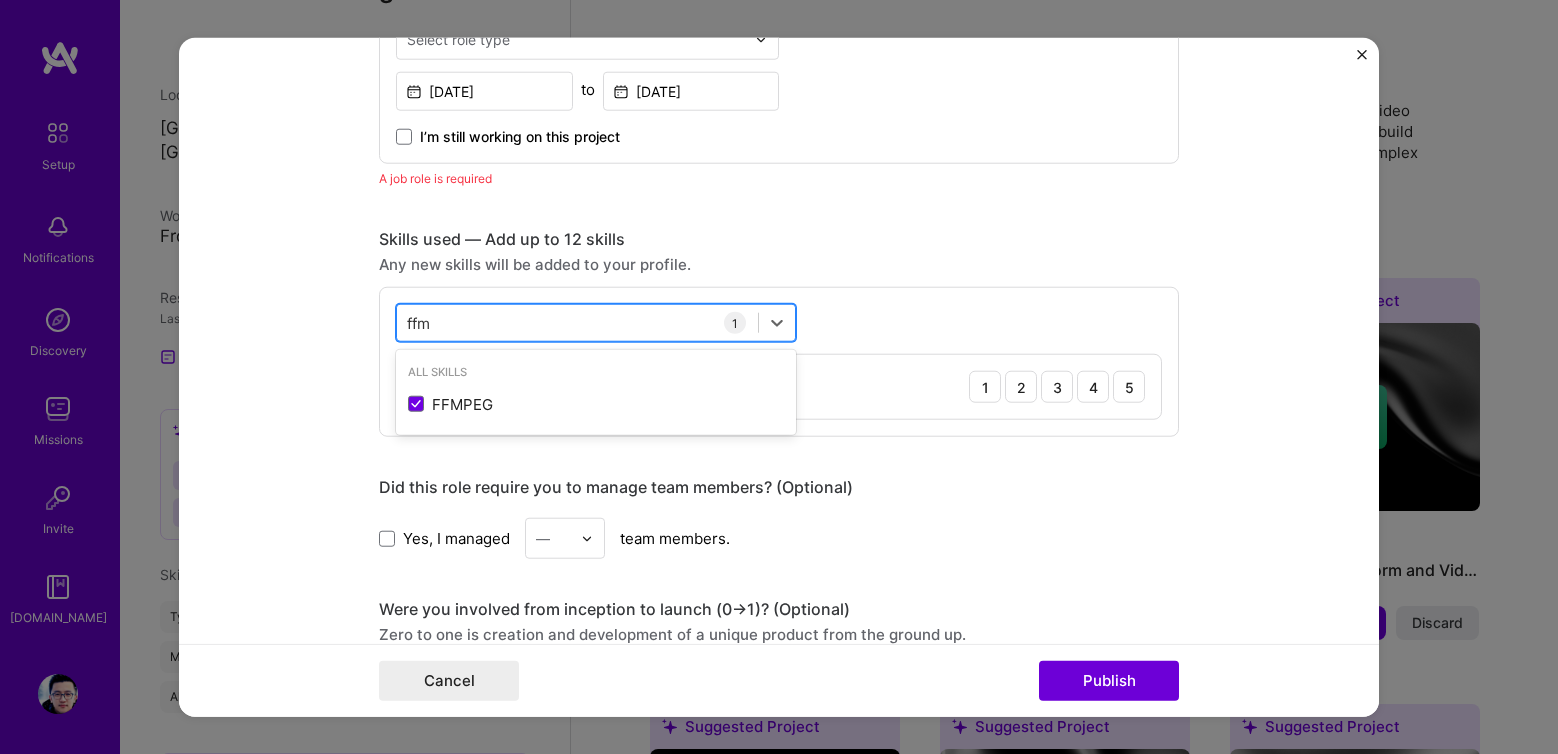click on "ffm ffm" at bounding box center [577, 322] 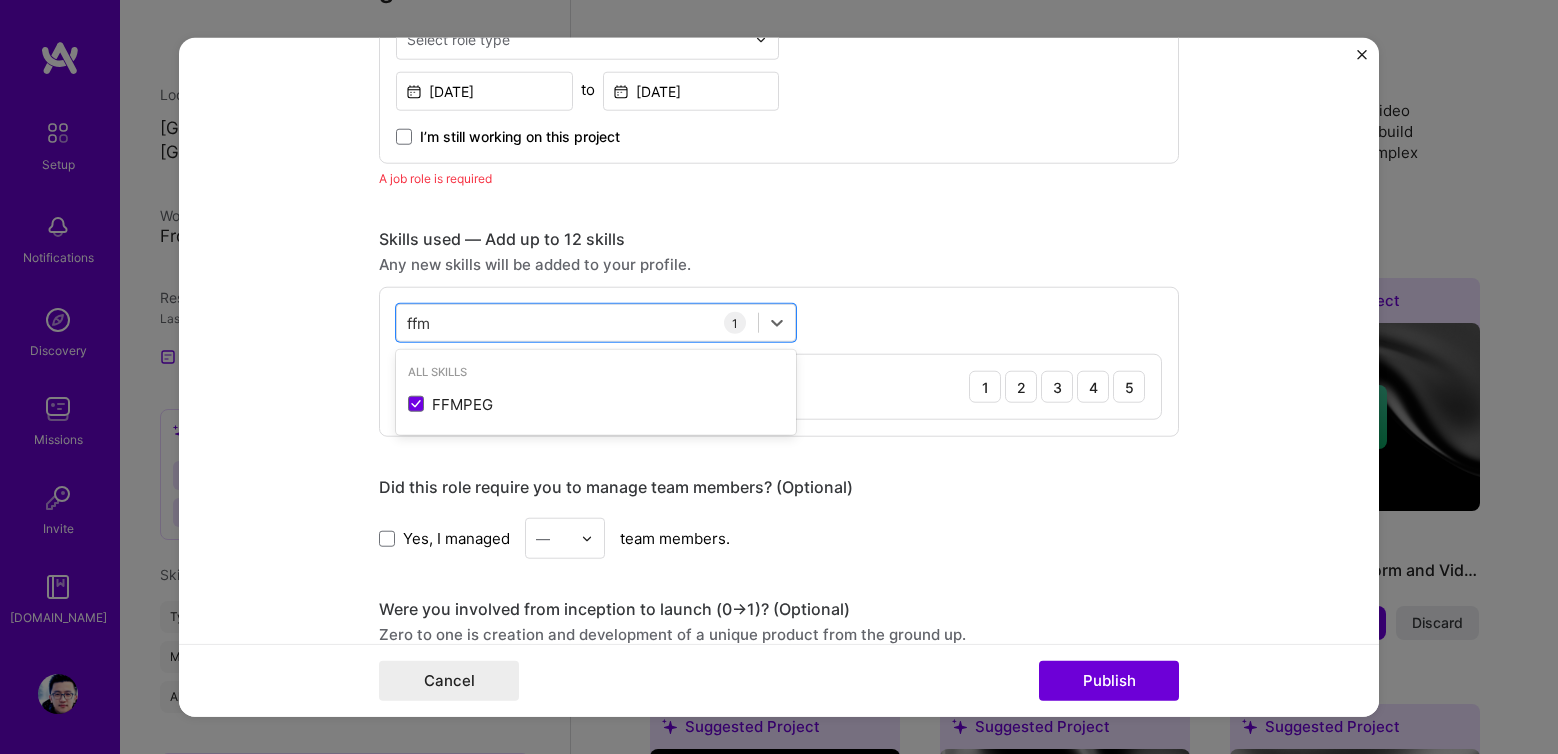 click on "Yes, I managed — team members." at bounding box center (779, 538) 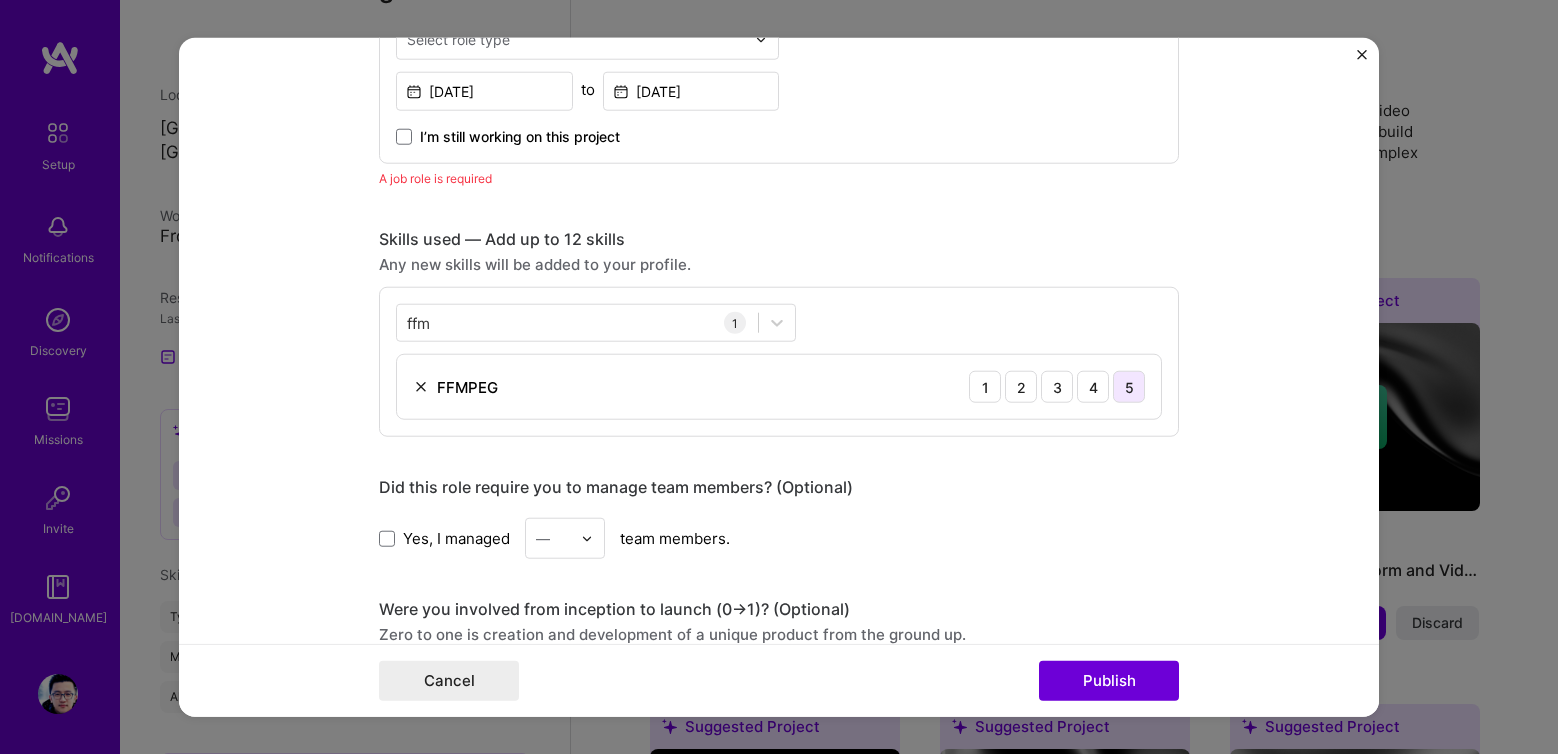 click on "5" at bounding box center [1129, 387] 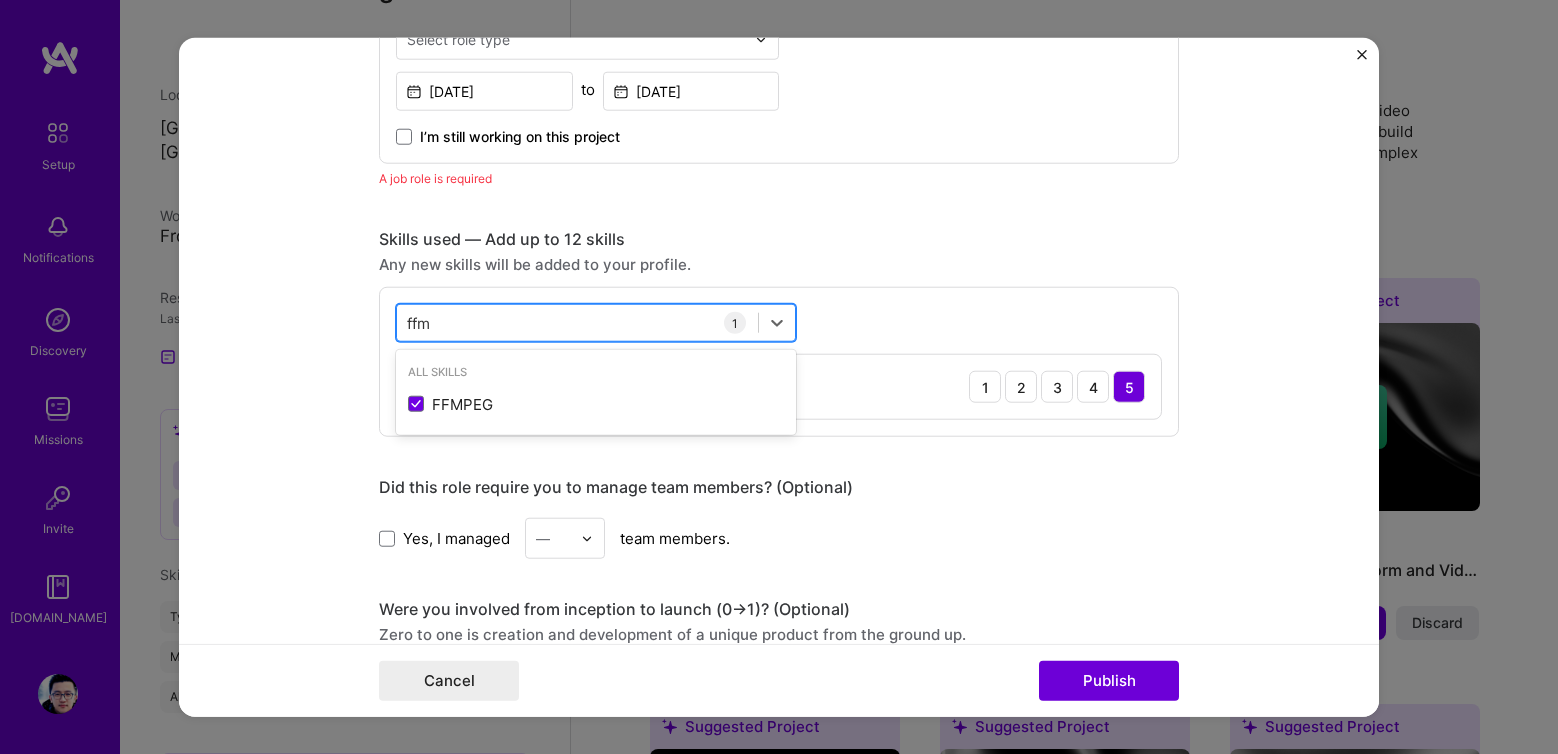 click on "ffm ffm" at bounding box center [577, 322] 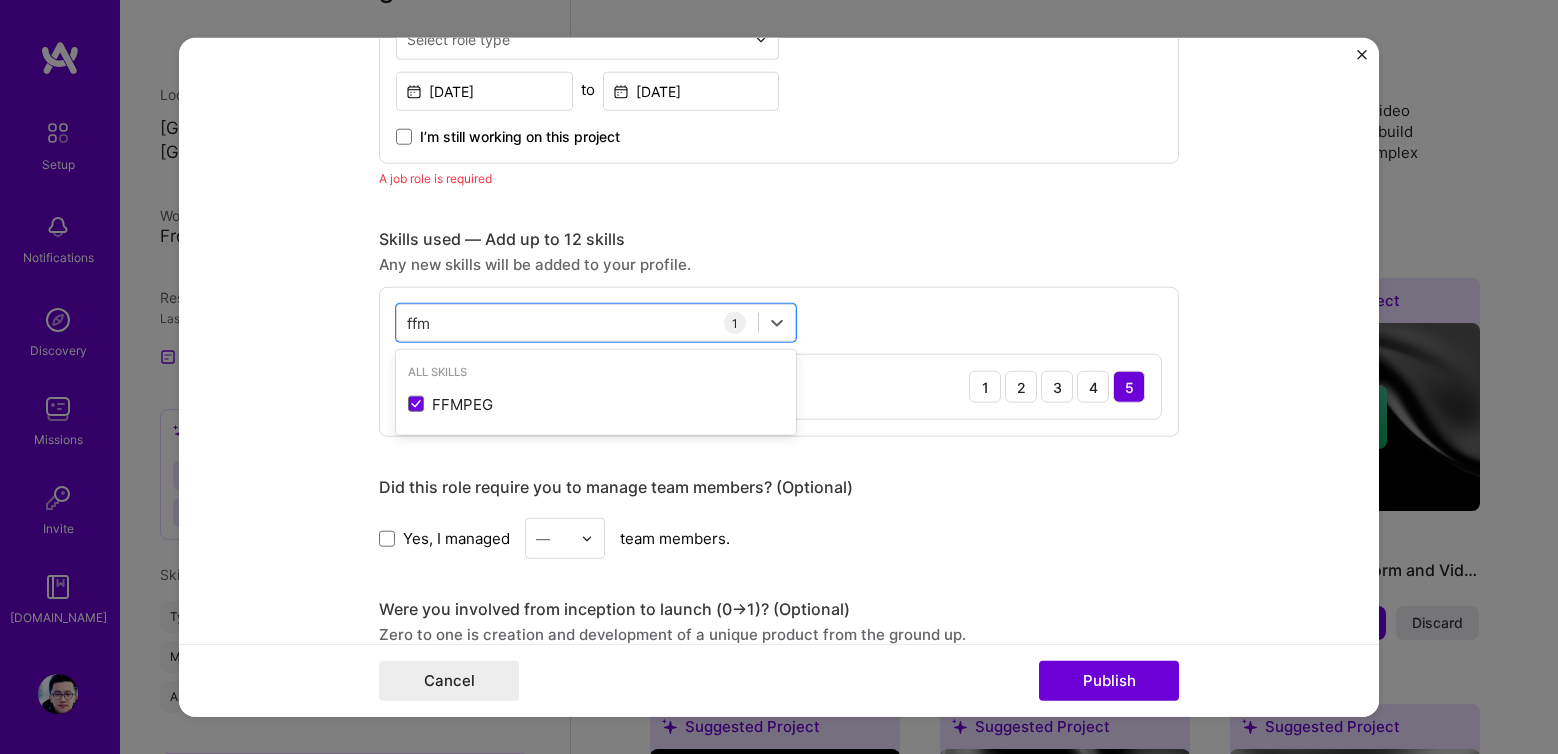 click on "Skills used — Add up to 12 skills" at bounding box center (779, 239) 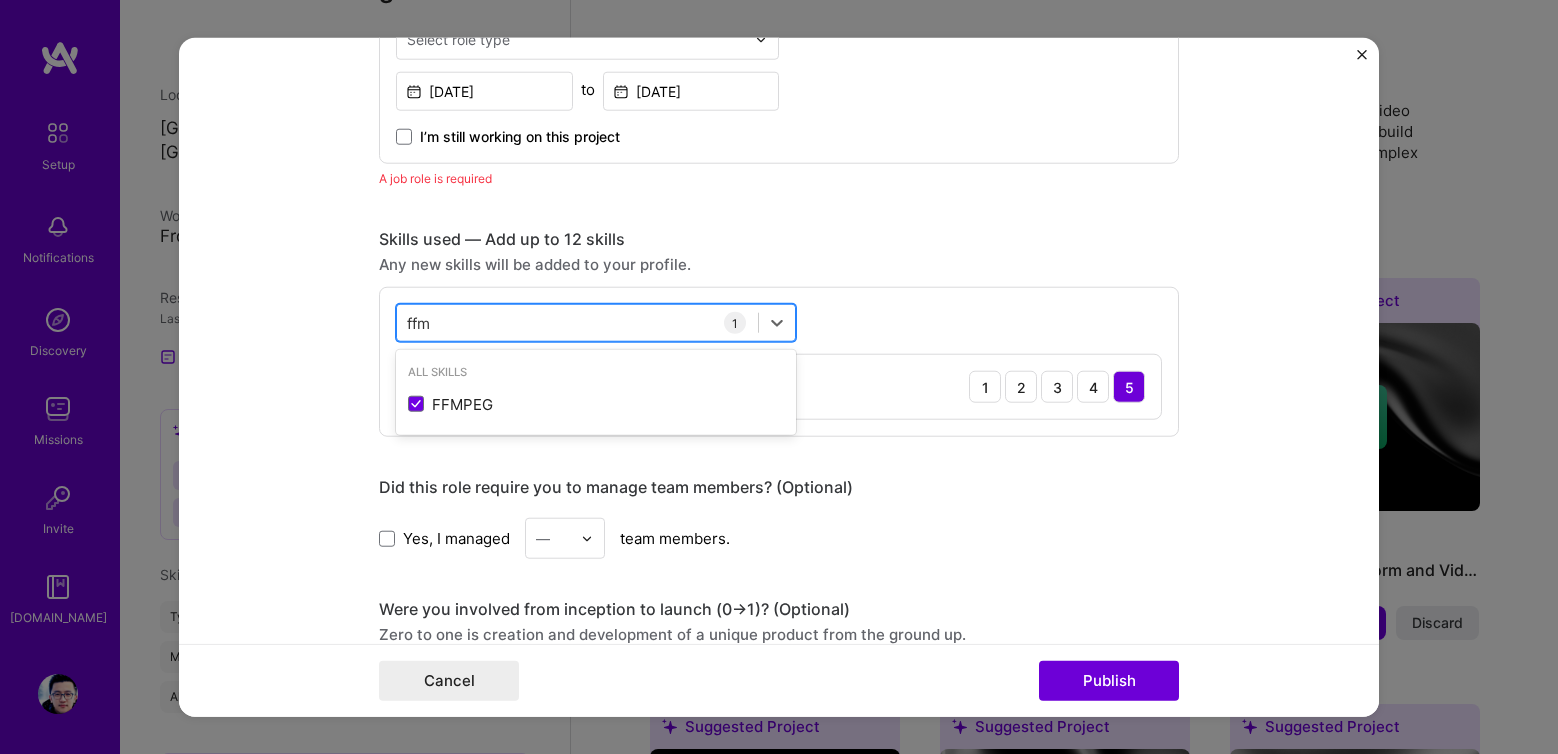 click on "ffm ffm" at bounding box center (577, 322) 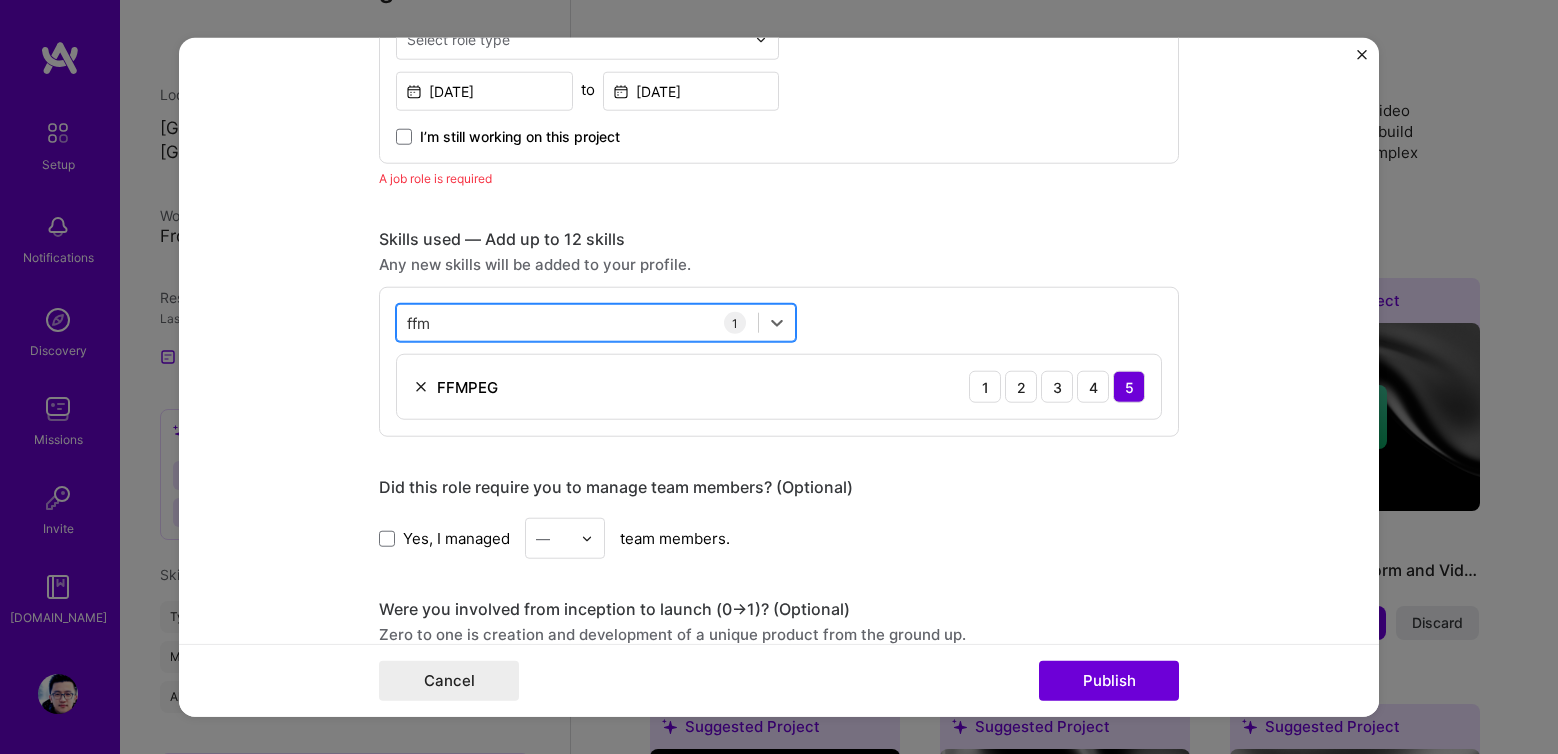 click on "ffm ffm" at bounding box center [577, 322] 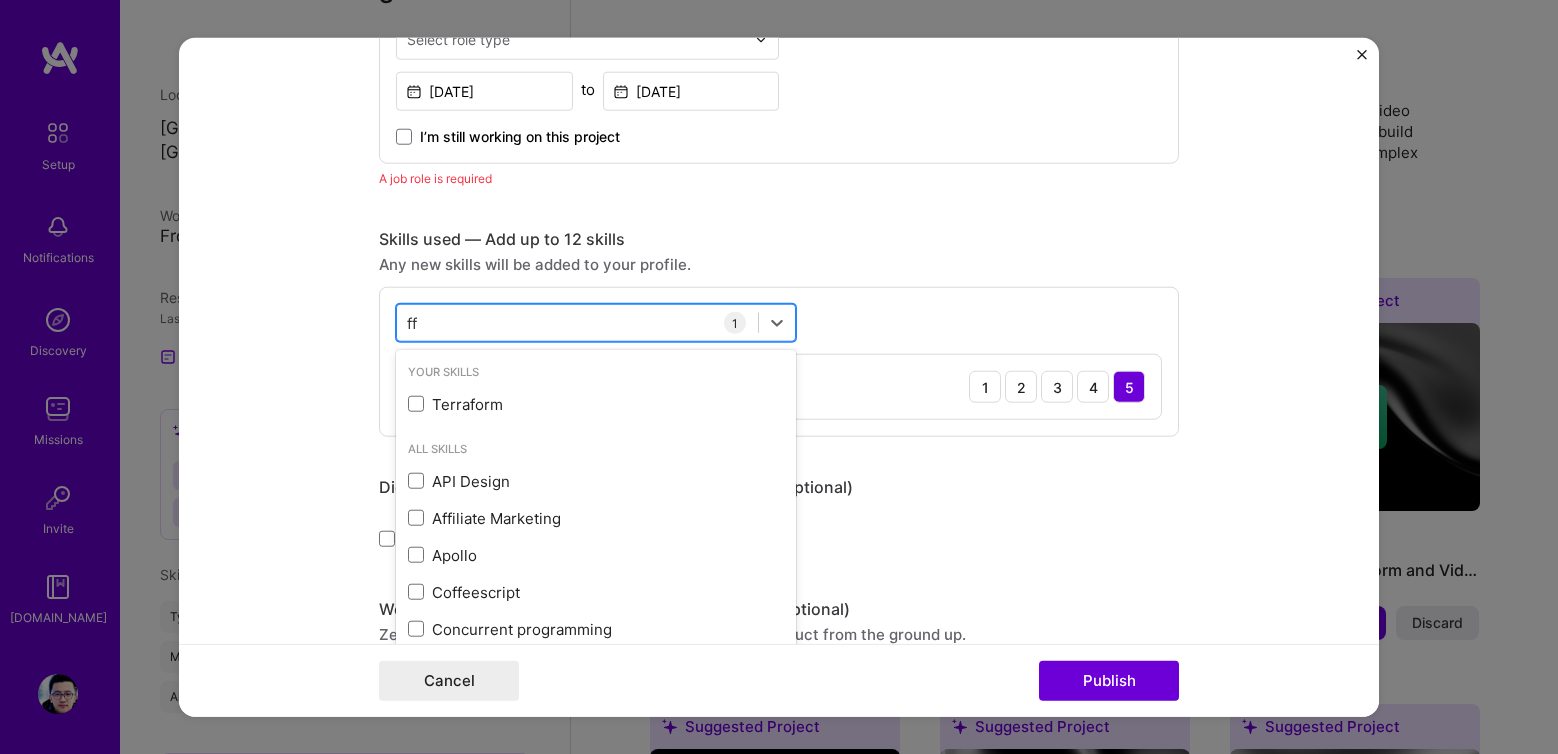 type on "f" 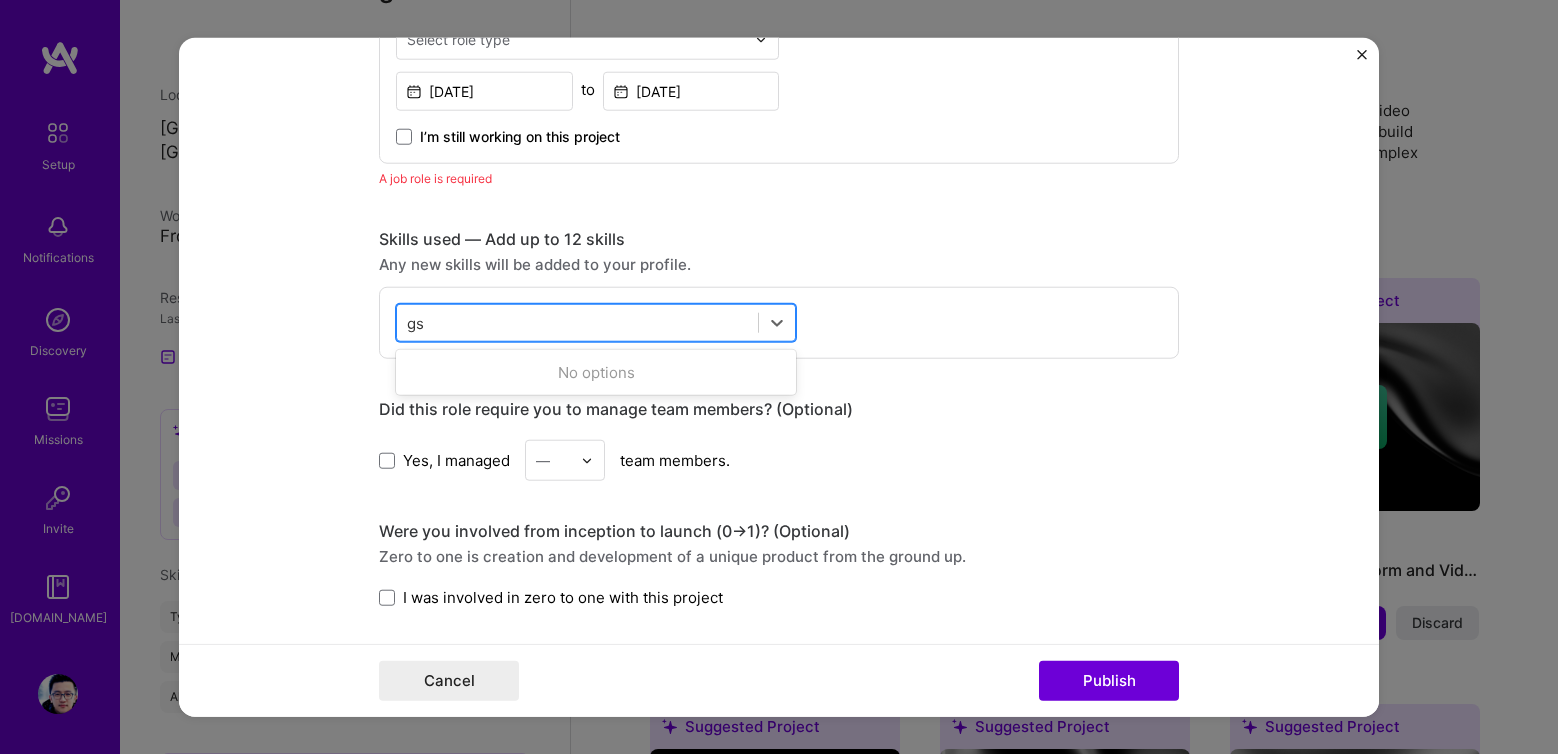type on "g" 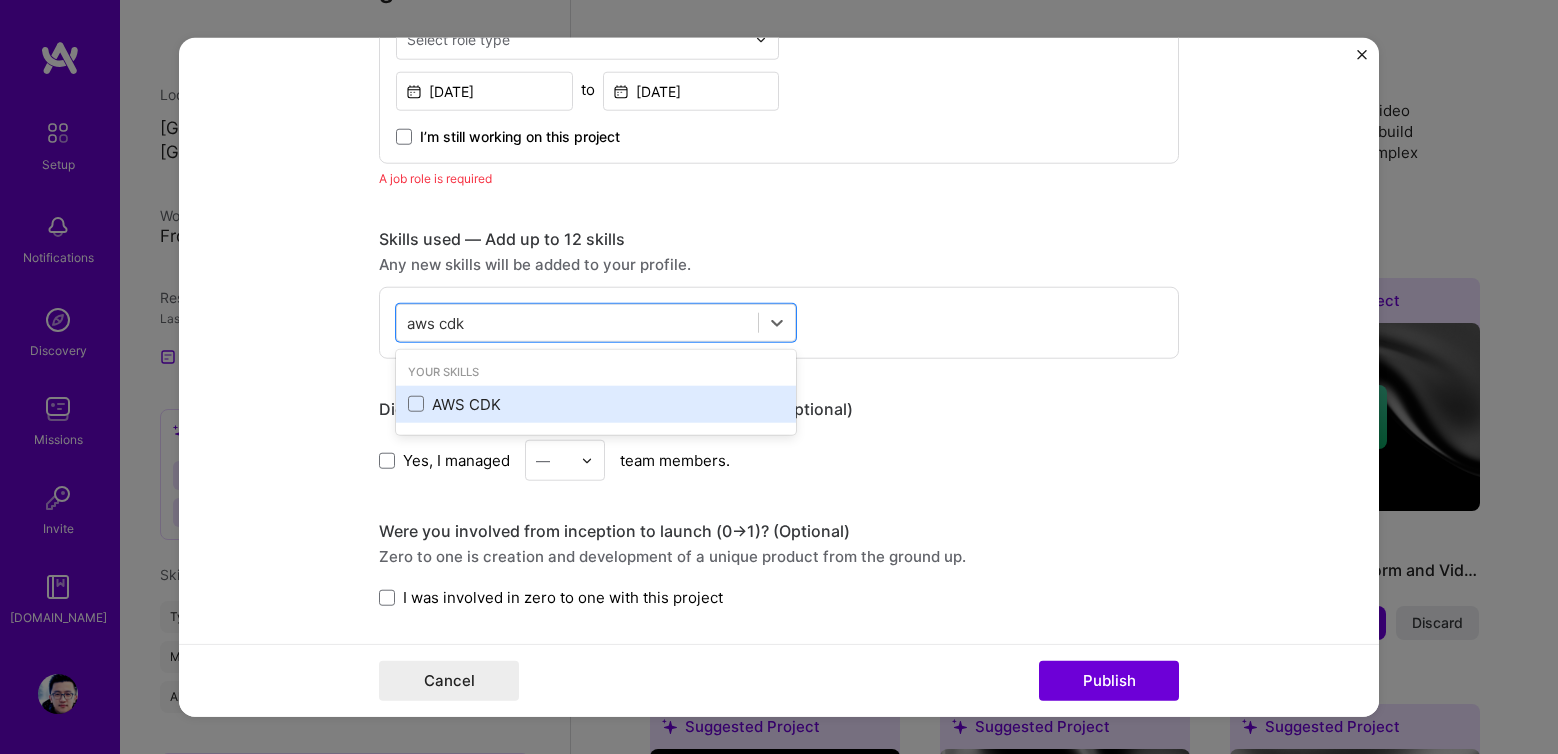 click on "AWS CDK" at bounding box center [596, 404] 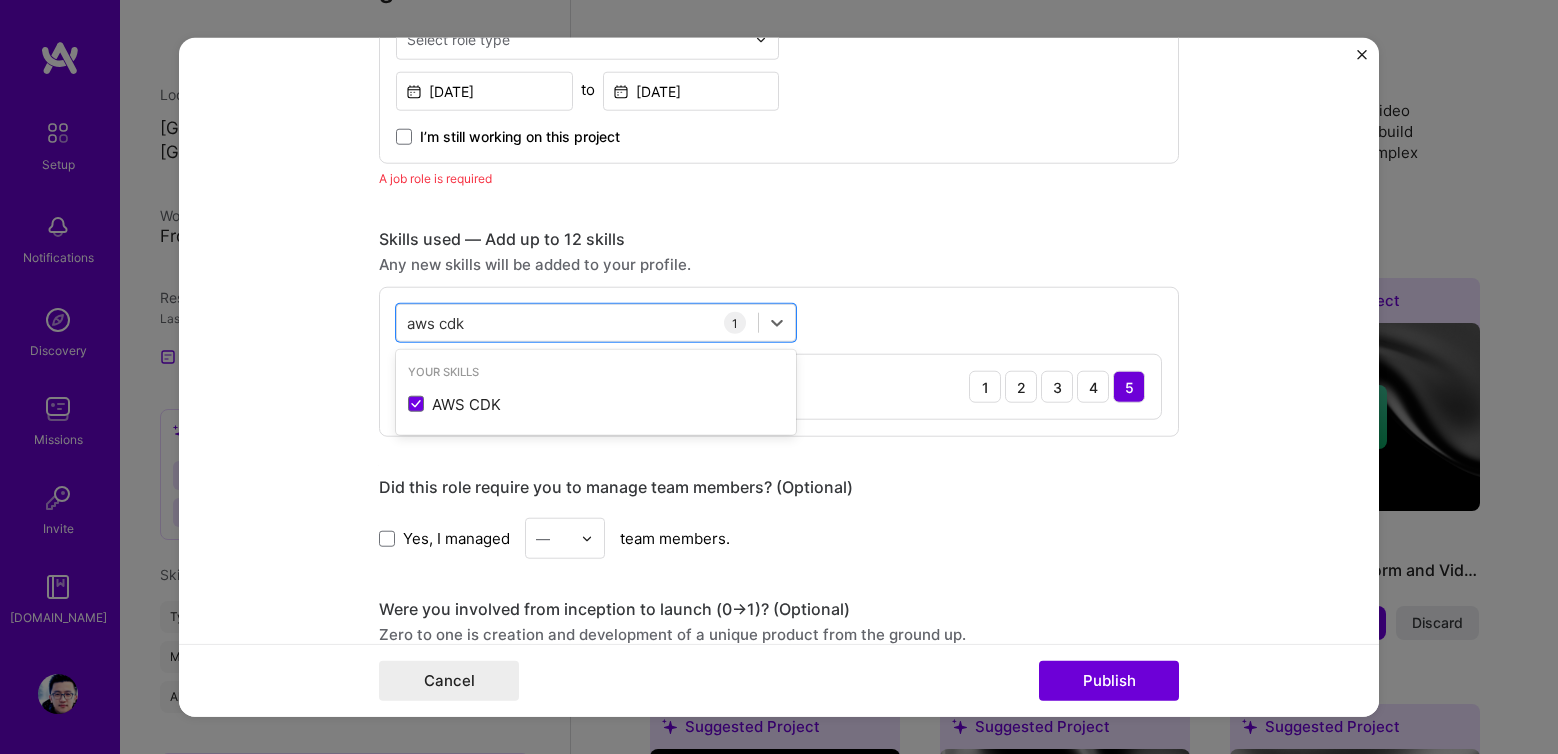 type on "aws cdk" 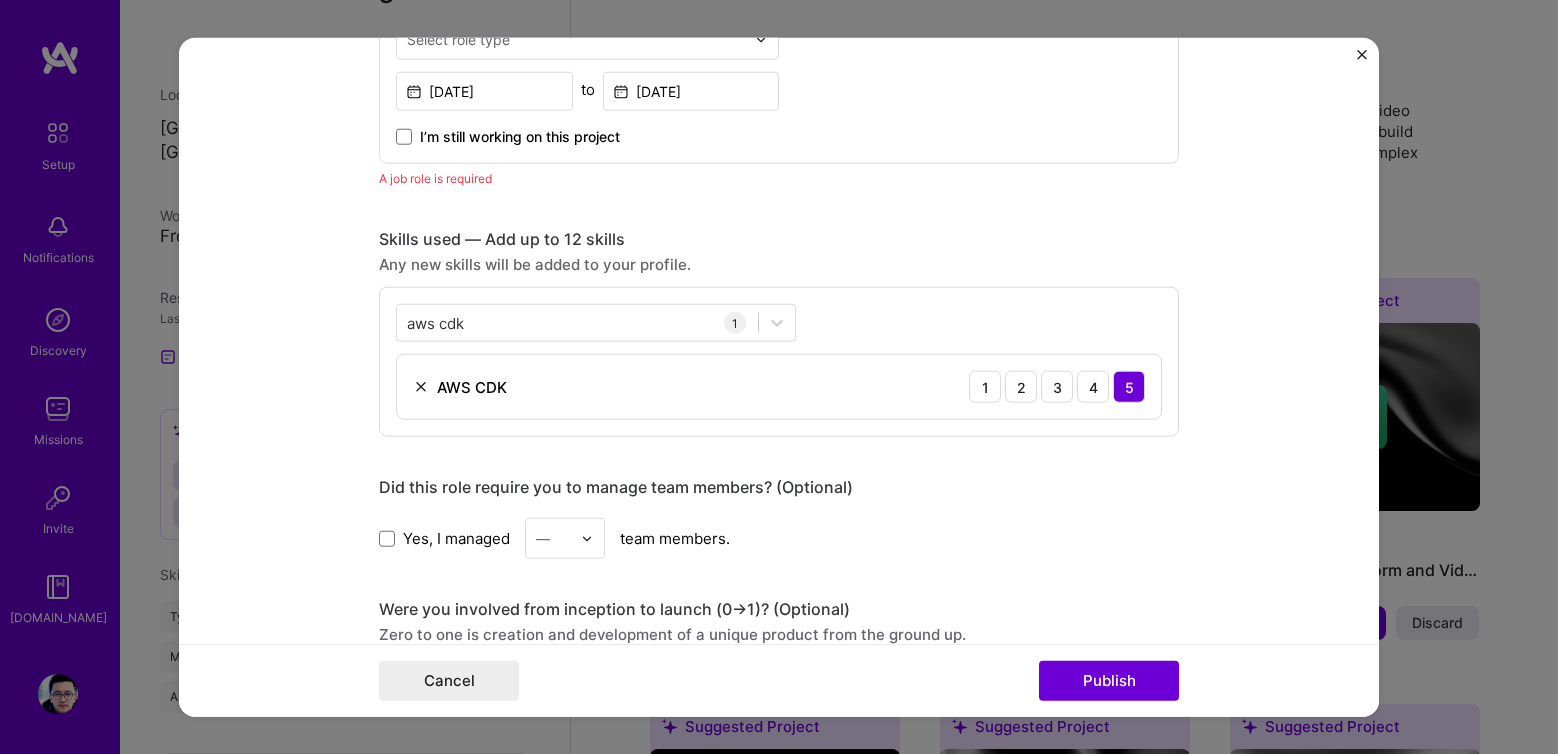 click on "Did this role require you to manage team members? (Optional)" at bounding box center (779, 487) 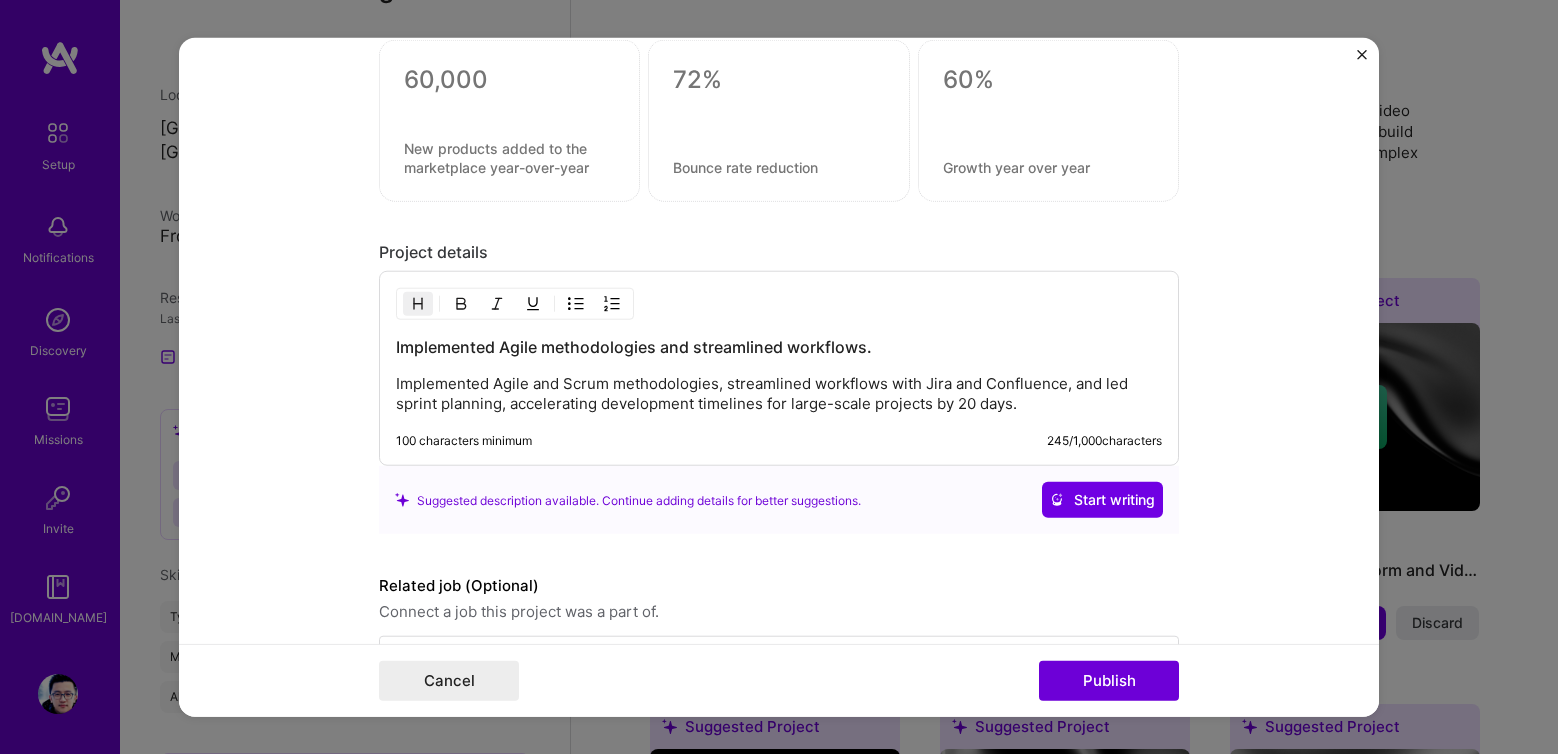 scroll, scrollTop: 2096, scrollLeft: 0, axis: vertical 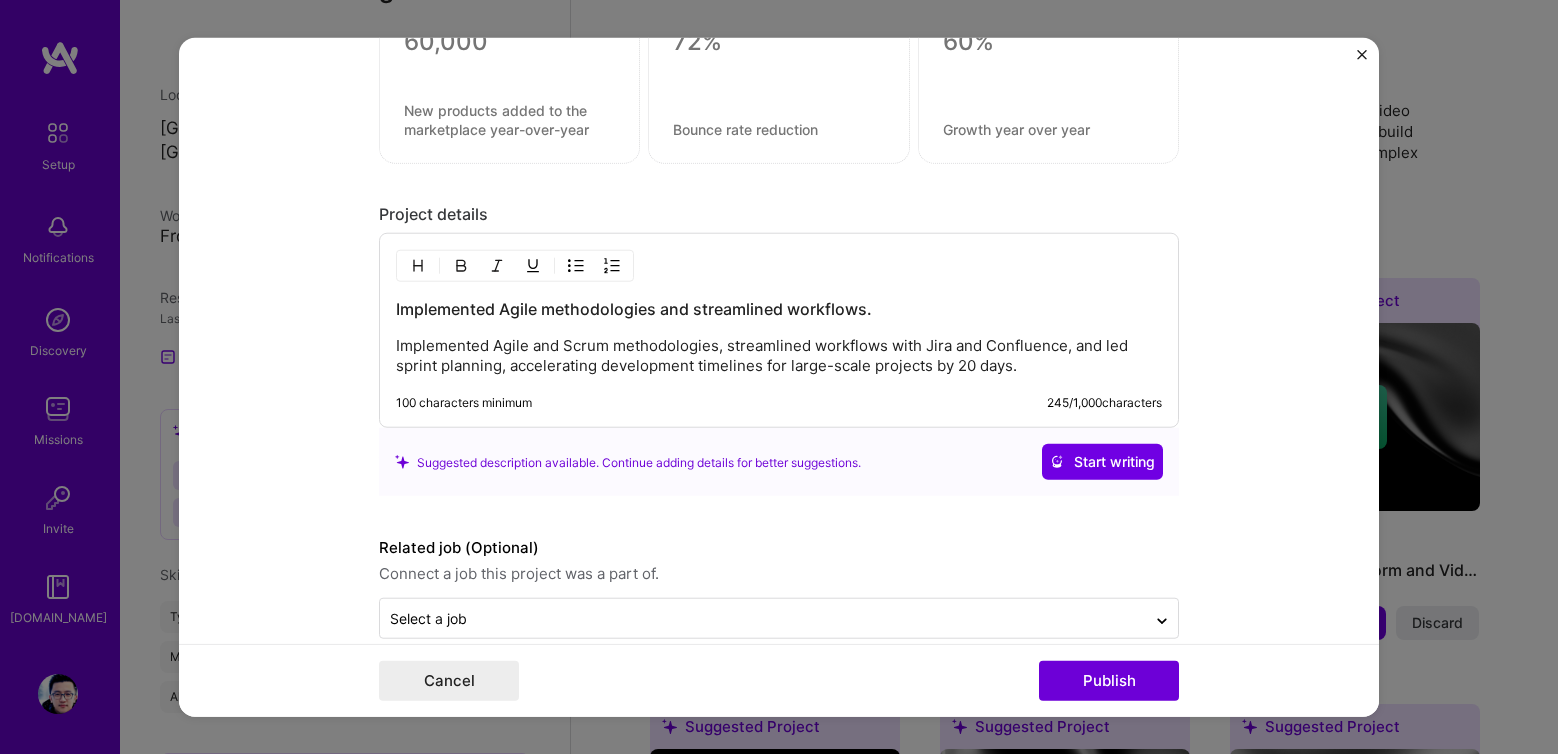 click on "Implemented Agile and Scrum methodologies, streamlined workflows with Jira and Confluence, and led sprint planning, accelerating development timelines for large-scale projects by 20 days." at bounding box center [779, 356] 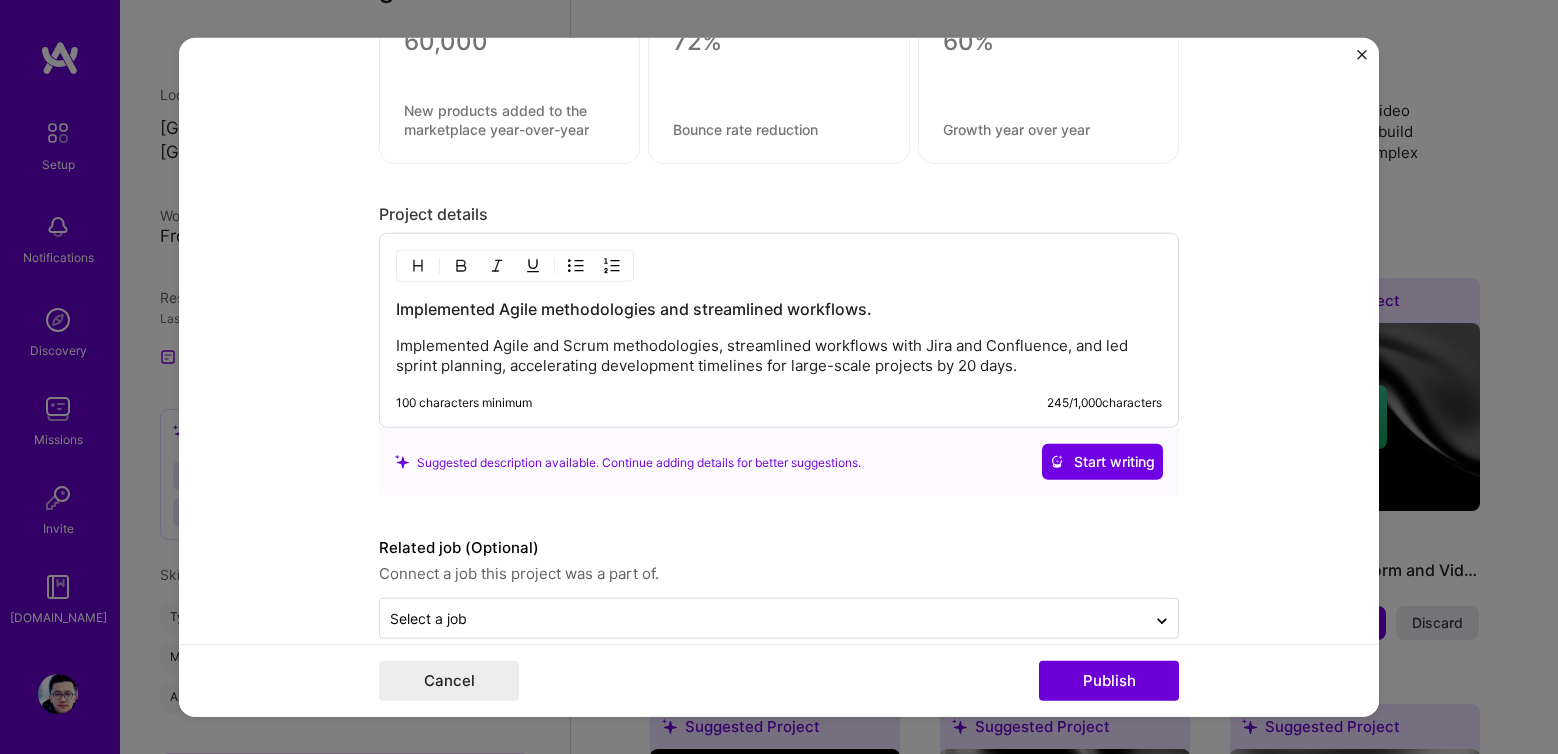 click on "Implemented Agile methodologies and streamlined workflows. Implemented Agile and Scrum methodologies, streamlined workflows with Jira and Confluence, and led sprint planning, accelerating development timelines for large-scale projects by 20 days. 100 characters minimum 245 / 1,000  characters" at bounding box center (779, 330) 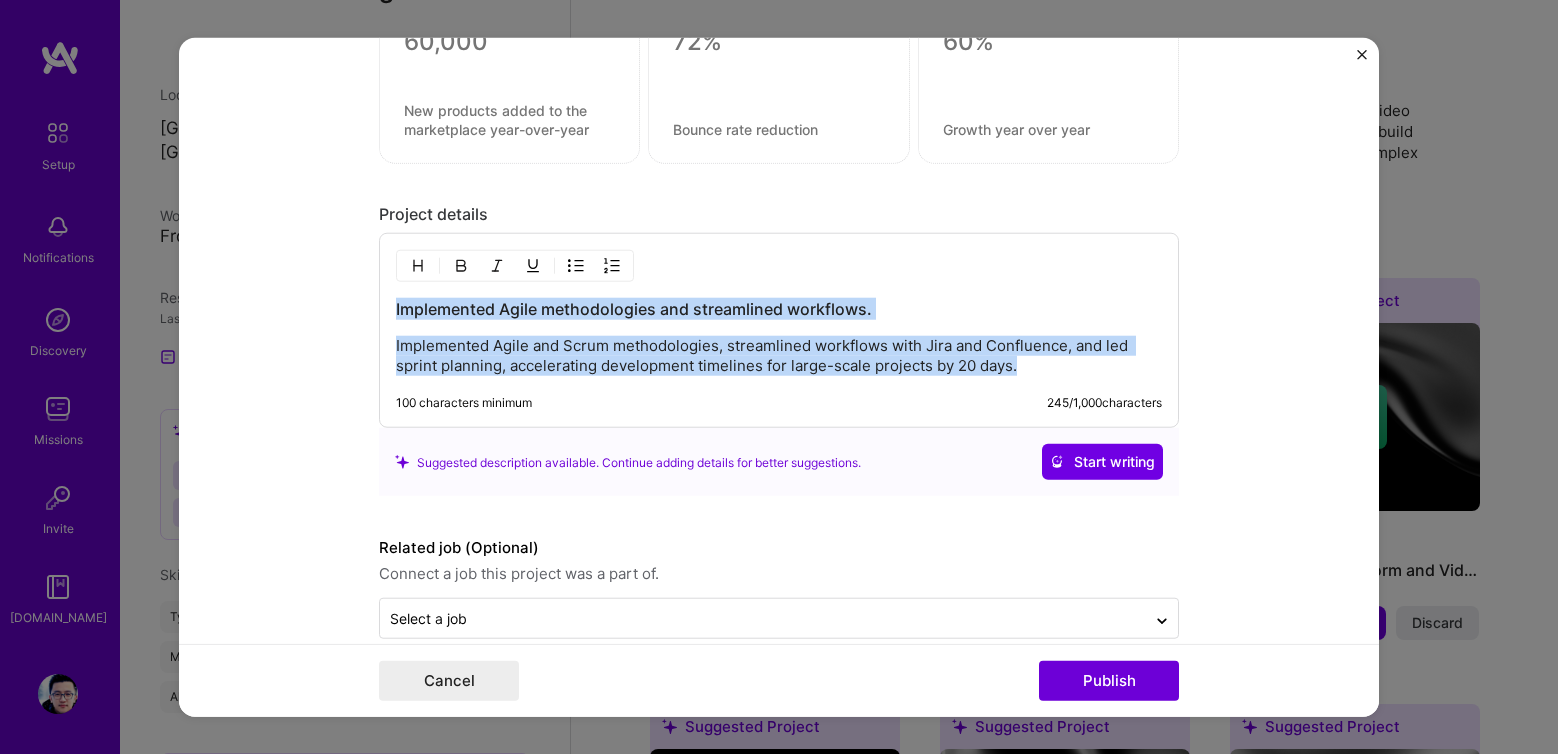 drag, startPoint x: 1016, startPoint y: 364, endPoint x: 348, endPoint y: 274, distance: 674.0356 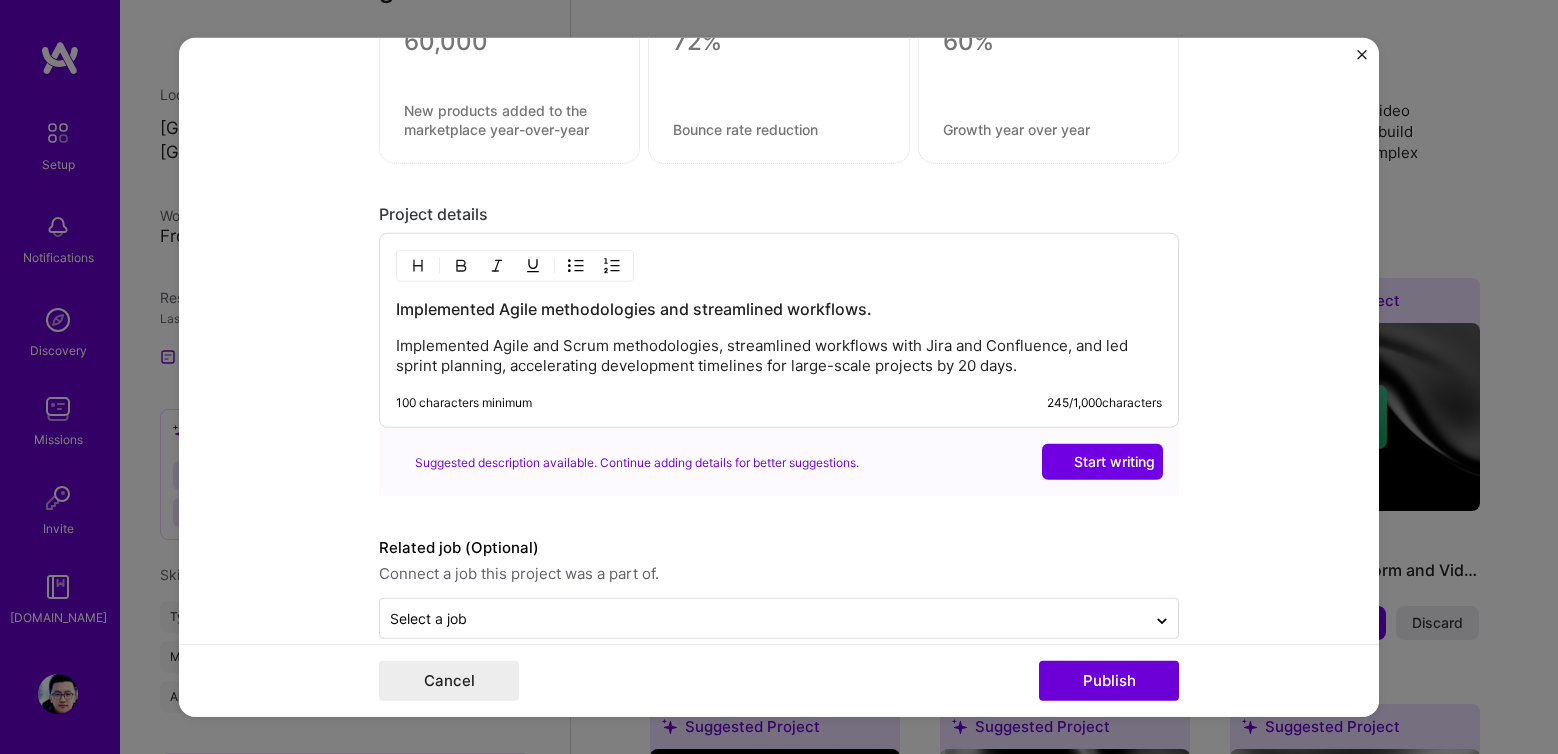 scroll, scrollTop: 2082, scrollLeft: 0, axis: vertical 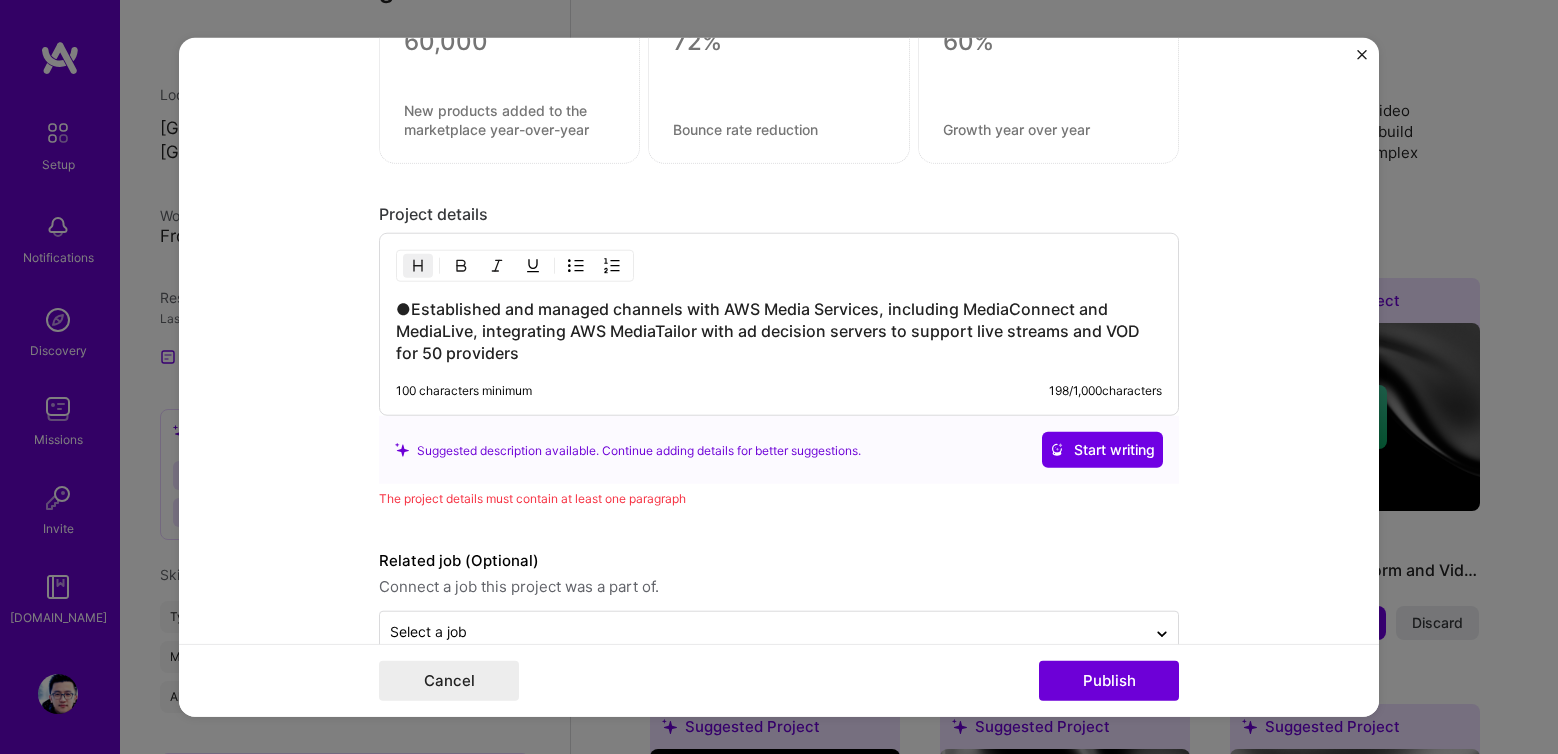 click on "●Established and managed channels with AWS Media Services, including MediaConnect and MediaLive, integrating AWS MediaTailor with ad decision servers to support live streams and VOD for 50 providers" at bounding box center (779, 331) 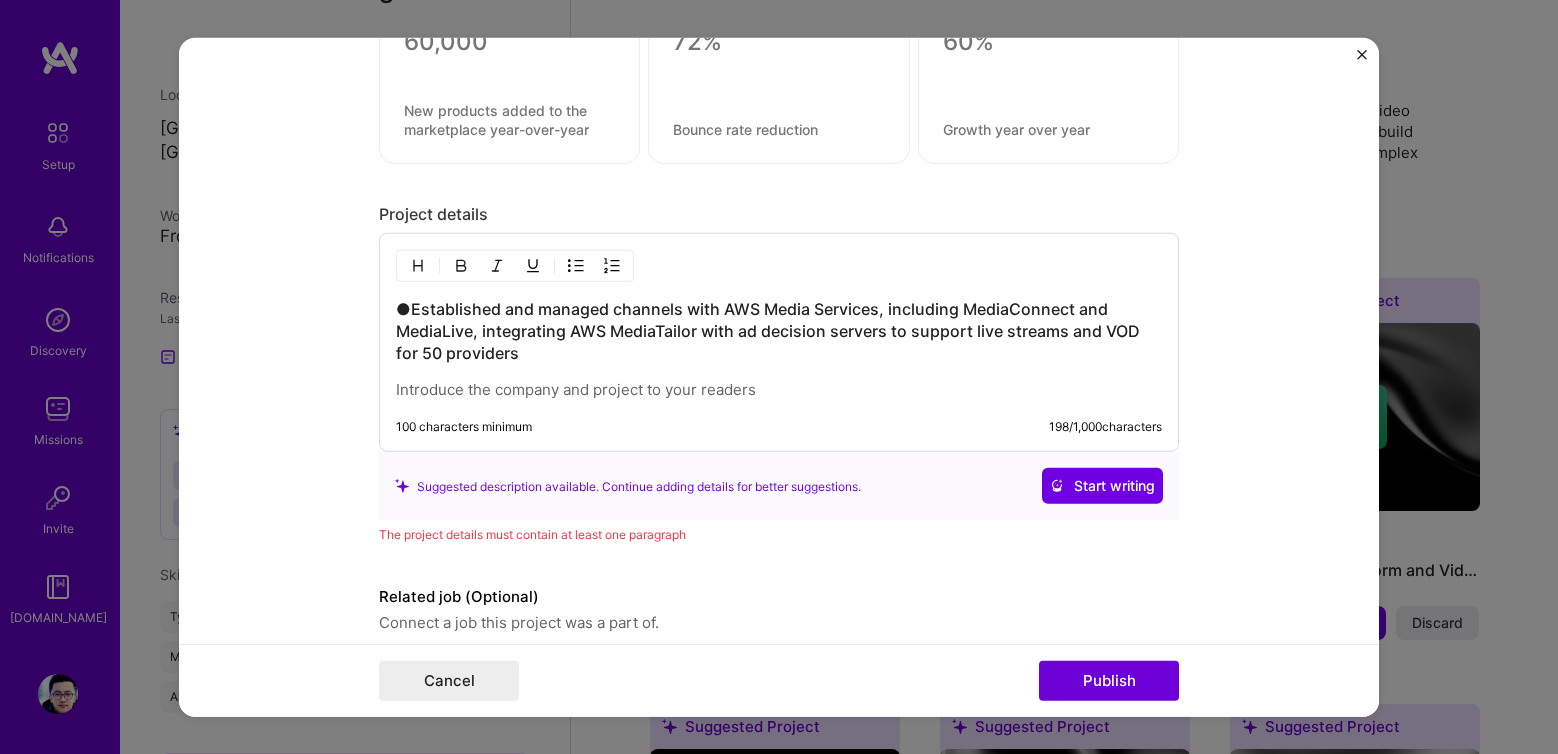 click on "●Established and managed channels with AWS Media Services, including MediaConnect and MediaLive, integrating AWS MediaTailor with ad decision servers to support live streams and VOD for 50 providers" at bounding box center [779, 331] 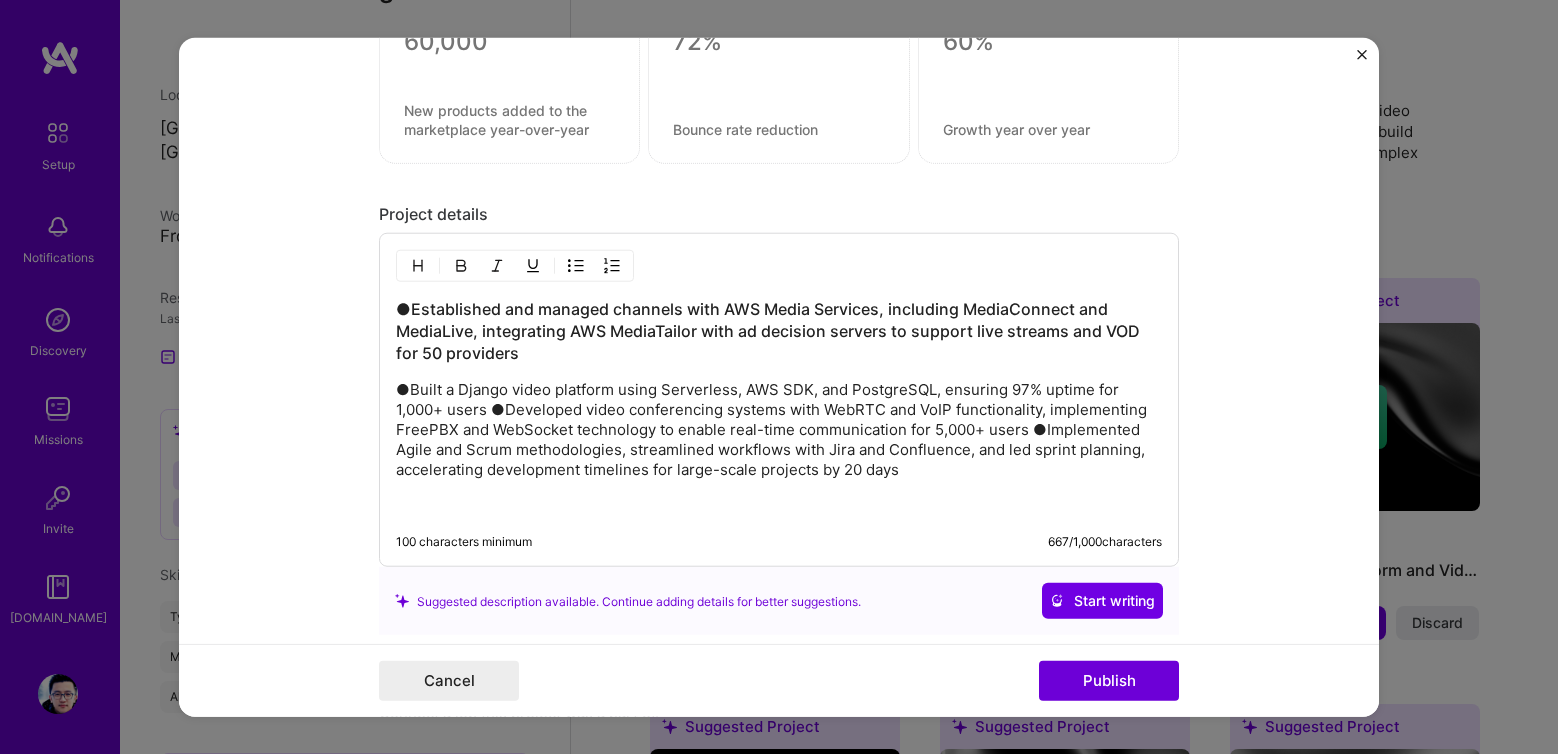 click on "●Built a Django video platform using Serverless, AWS SDK, and PostgreSQL, ensuring 97% uptime for 1,000+ users ●Developed video conferencing systems with WebRTC and VoIP functionality, implementing FreePBX and WebSocket technology to enable real-time communication for 5,000+ users ●Implemented Agile and Scrum methodologies, streamlined workflows with Jira and Confluence, and led sprint planning, accelerating development timelines for large-scale projects by 20 days" at bounding box center [779, 430] 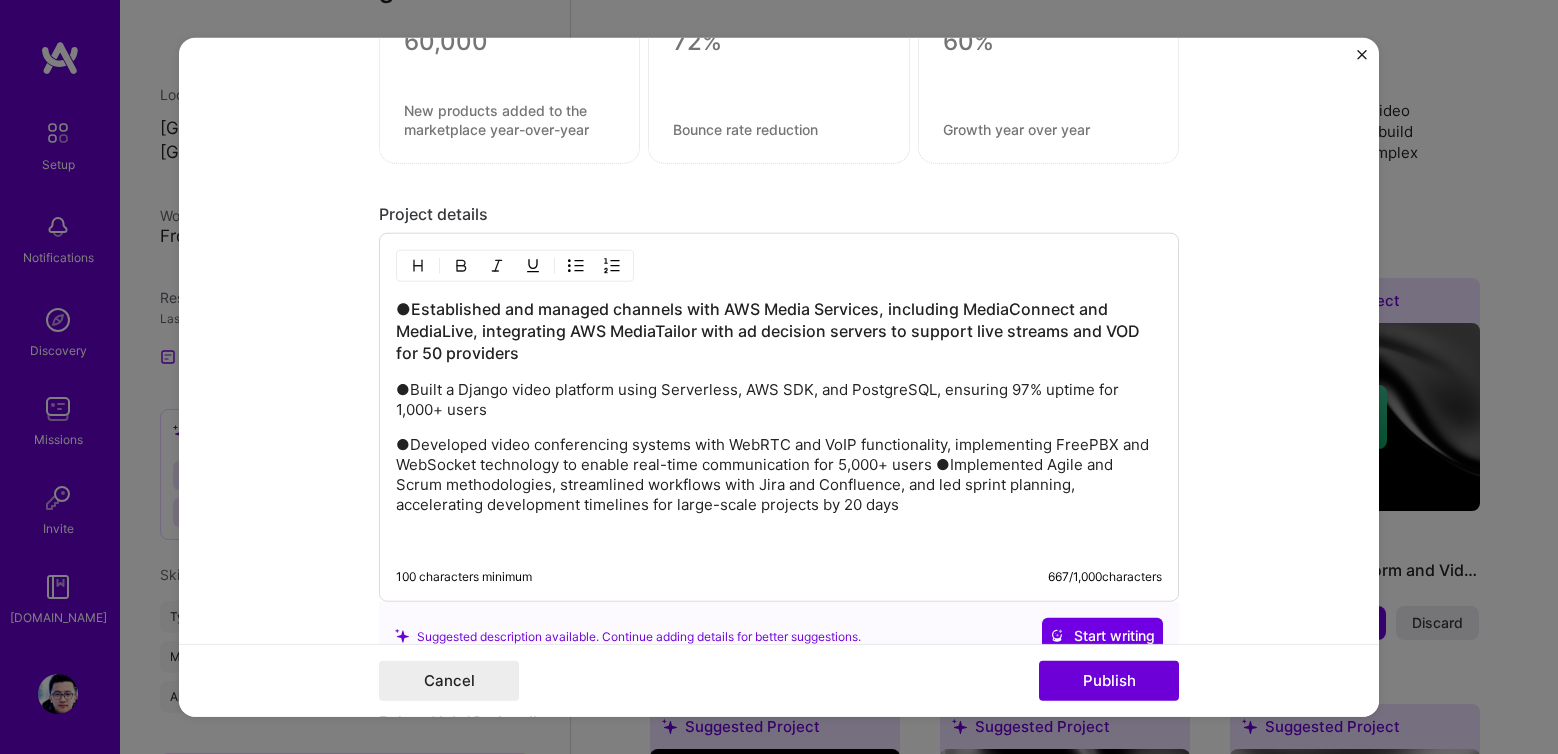 click on "●Developed video conferencing systems with WebRTC and VoIP functionality, implementing FreePBX and WebSocket technology to enable real-time communication for 5,000+ users ●Implemented Agile and Scrum methodologies, streamlined workflows with Jira and Confluence, and led sprint planning, accelerating development timelines for large-scale projects by 20 days" at bounding box center [779, 475] 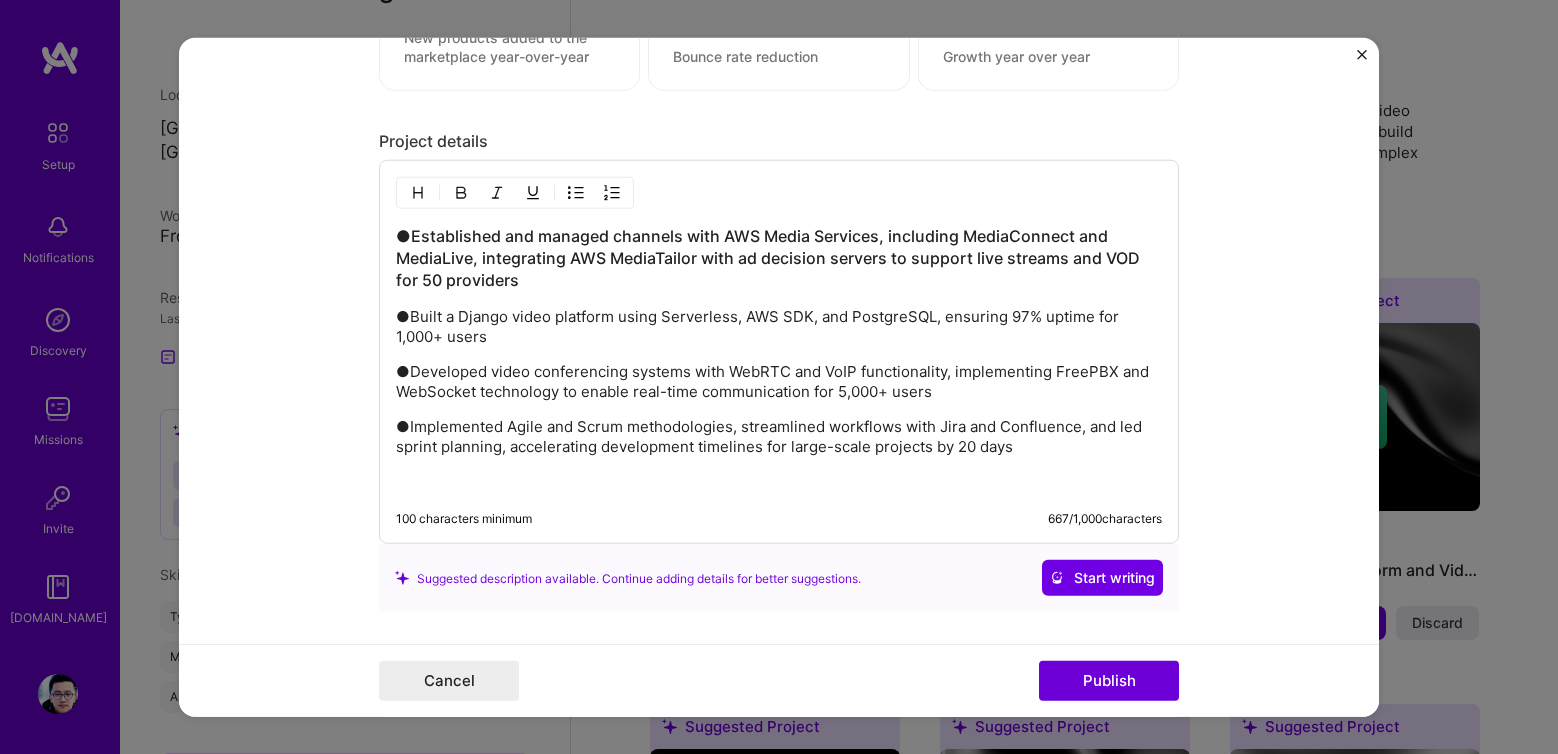 scroll, scrollTop: 2261, scrollLeft: 0, axis: vertical 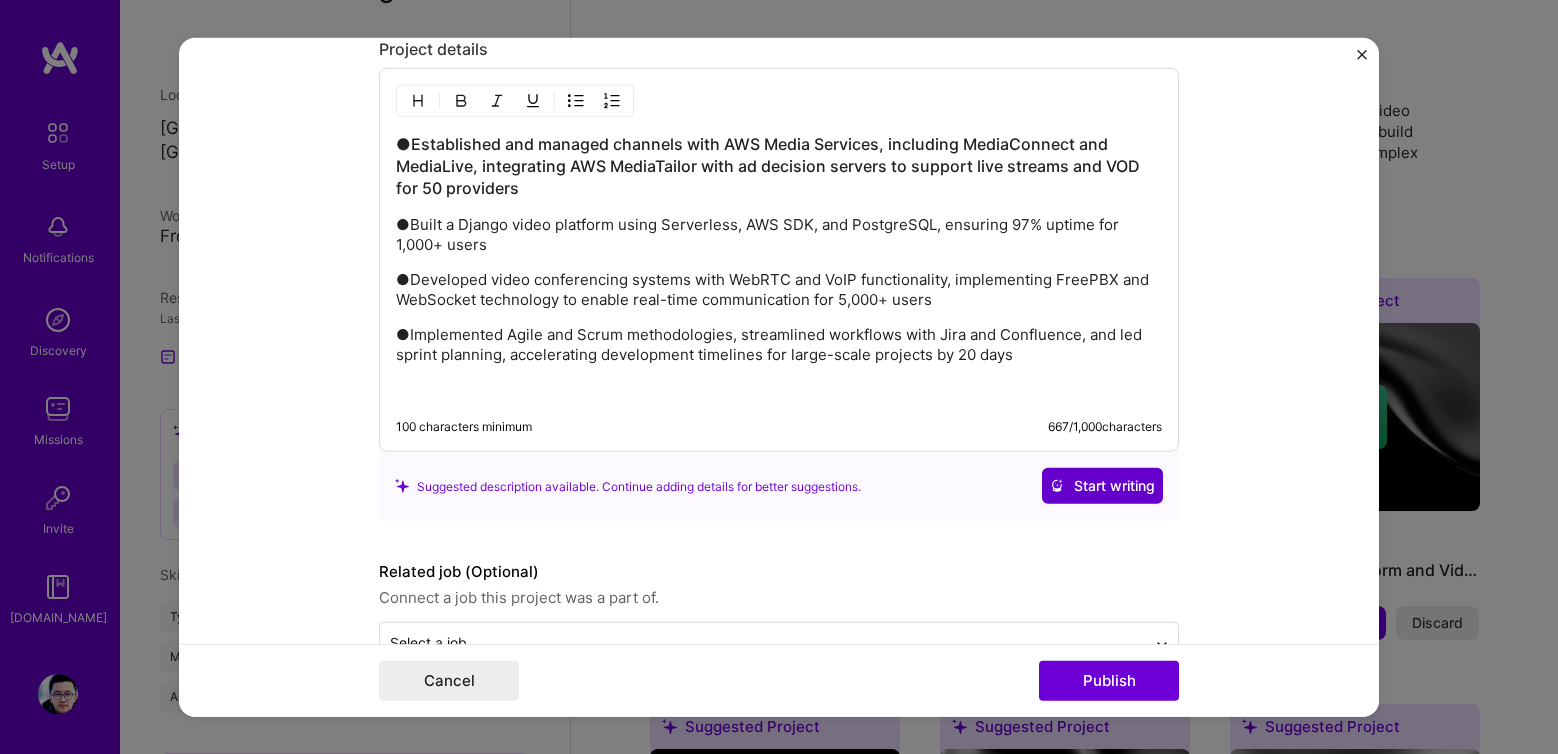 click on "Start writing" at bounding box center [1102, 486] 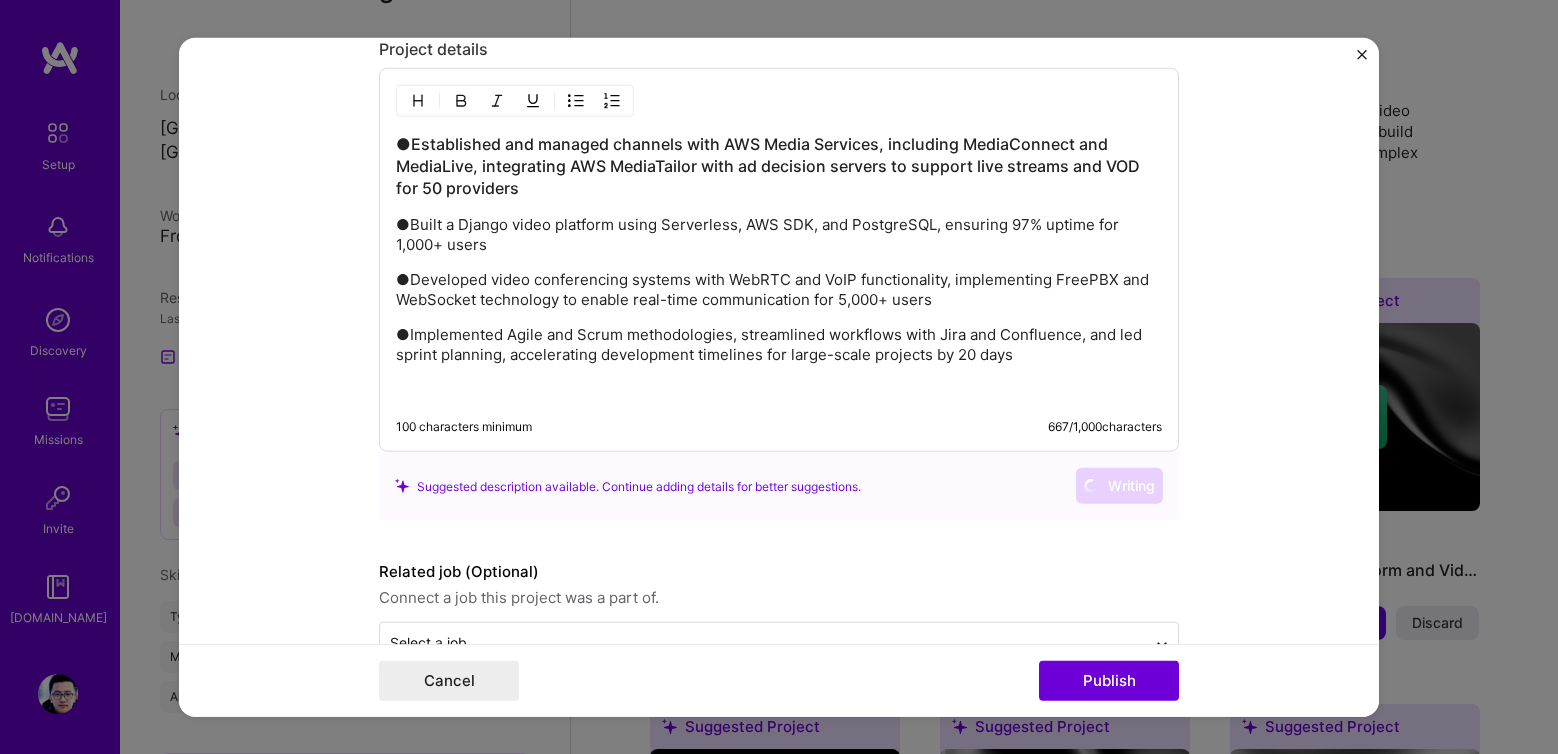 scroll, scrollTop: 2226, scrollLeft: 0, axis: vertical 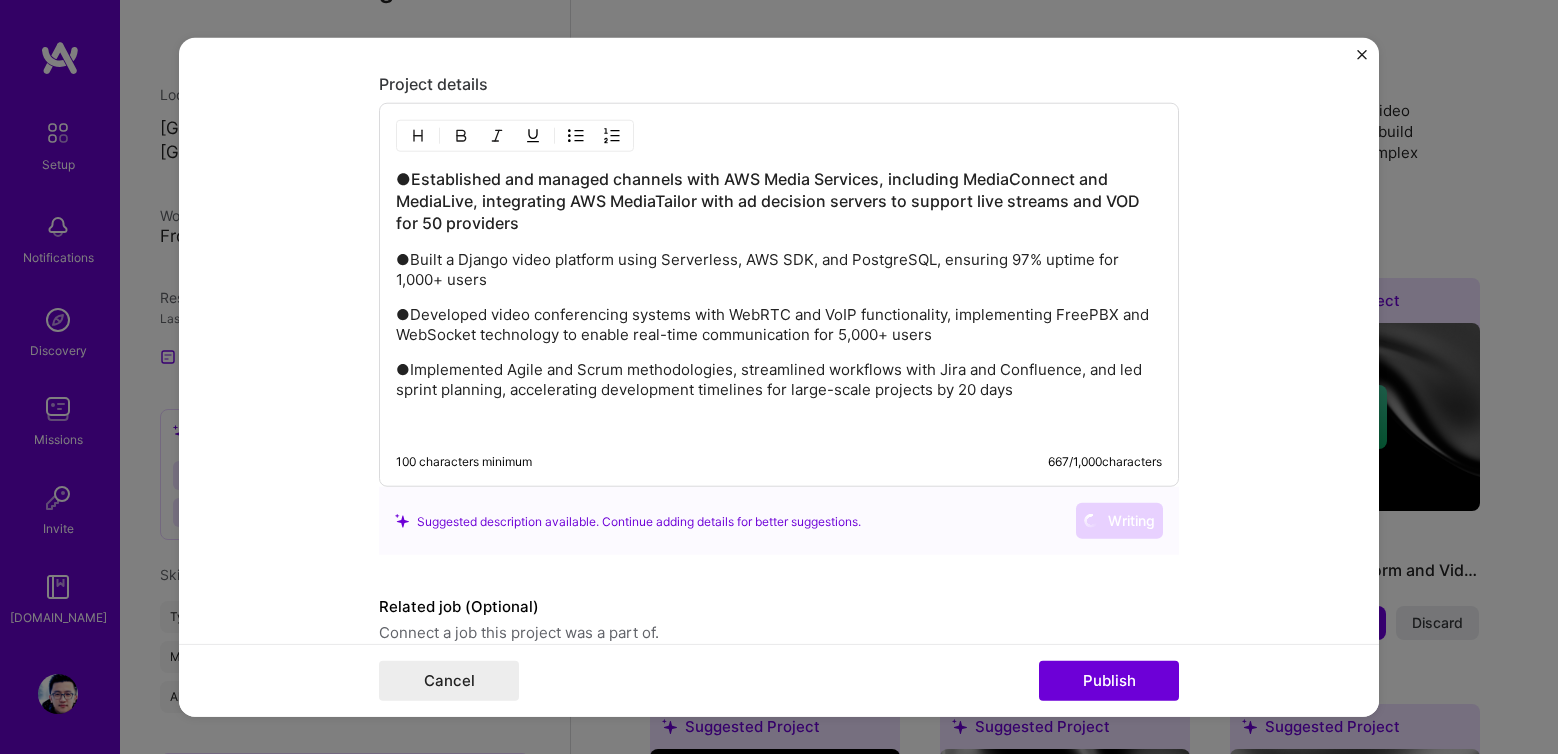 click on "●Built a Django video platform using Serverless, AWS SDK, and PostgreSQL, ensuring 97% uptime for 1,000+ users" at bounding box center [779, 270] 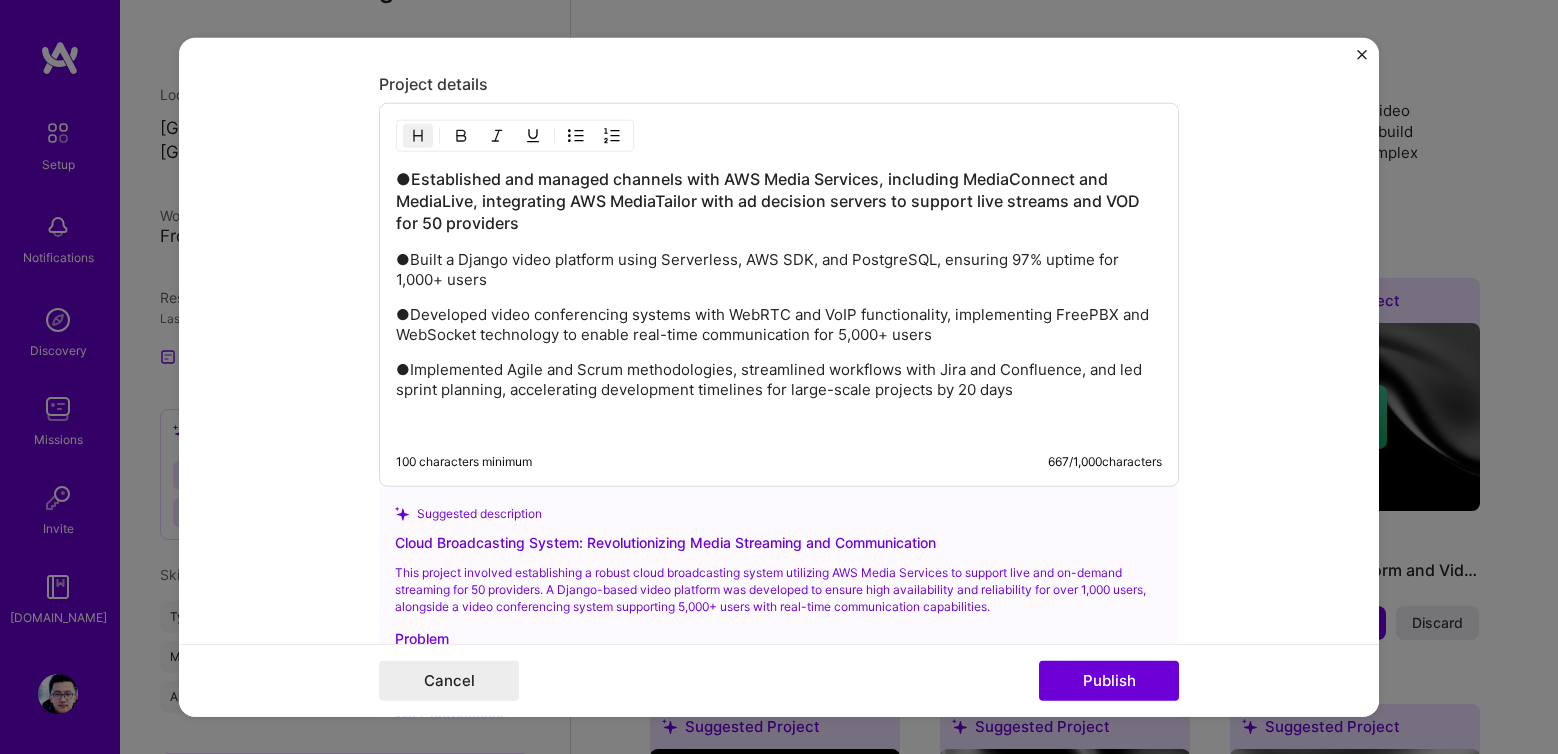 drag, startPoint x: 502, startPoint y: 205, endPoint x: 523, endPoint y: 212, distance: 22.135944 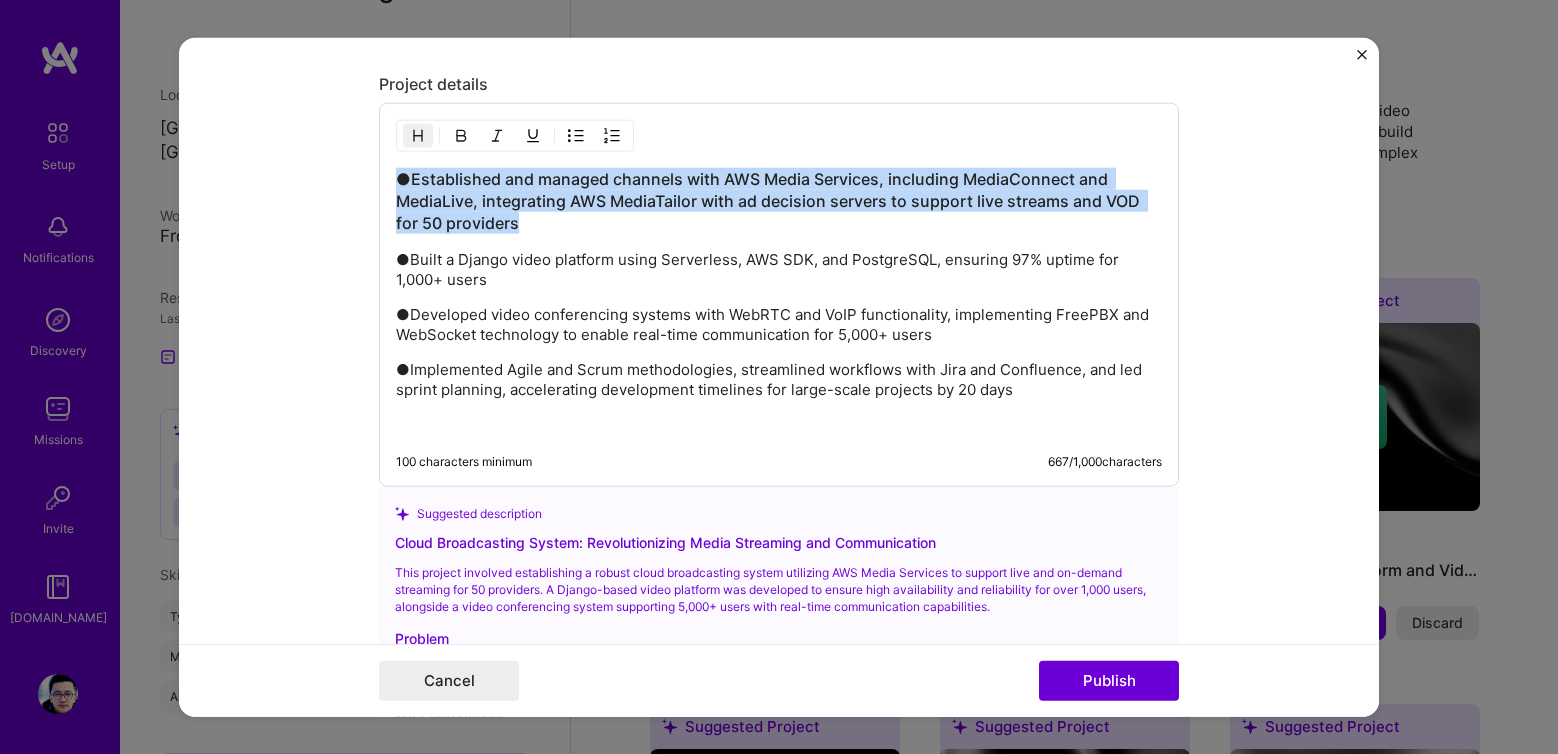 drag, startPoint x: 541, startPoint y: 230, endPoint x: 332, endPoint y: 164, distance: 219.17345 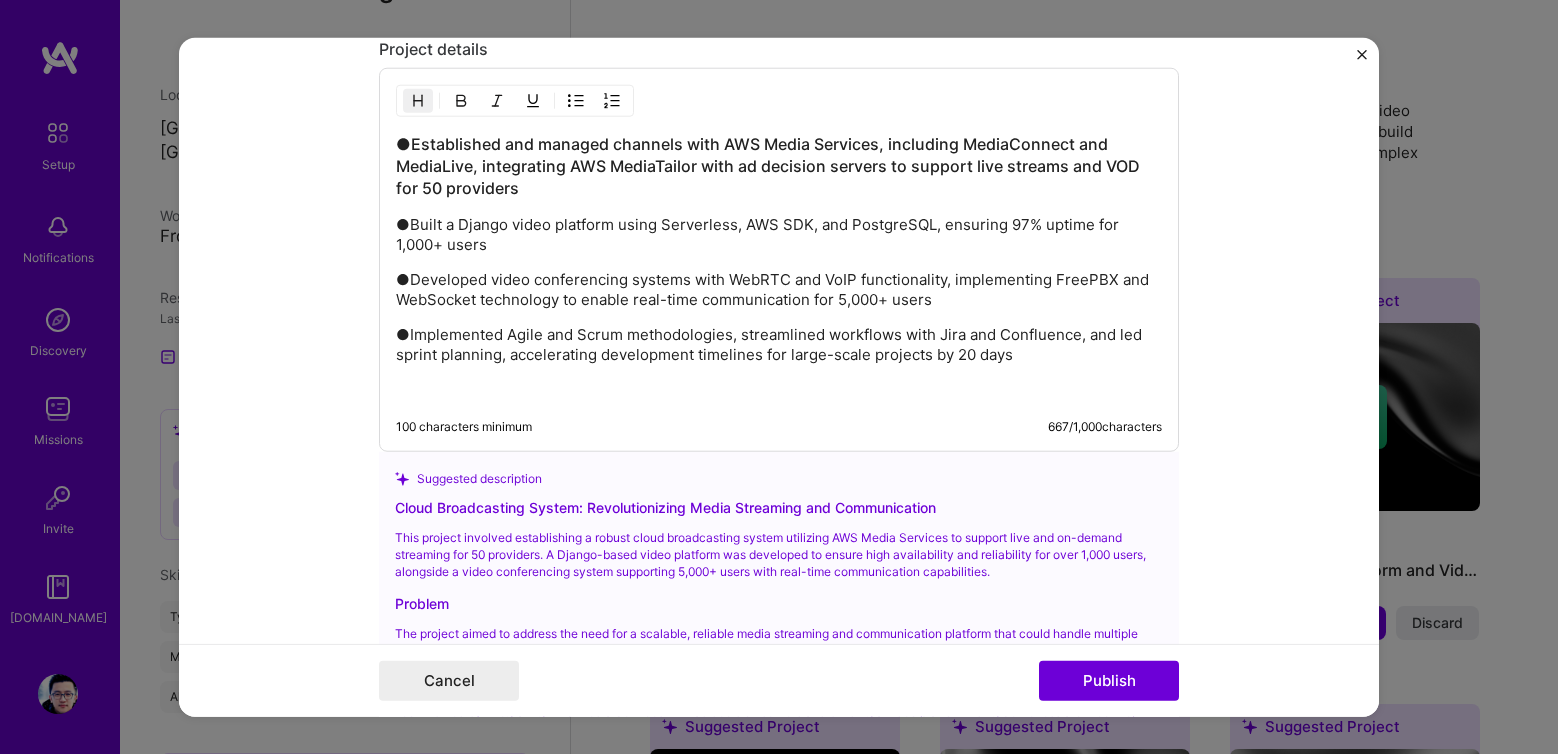 click on "Cloud Broadcasting System: Revolutionizing Media Streaming and Communication This project involved establishing a robust cloud broadcasting system utilizing AWS Media Services to support live and on-demand streaming for 50 providers. A Django-based video platform was developed to ensure high availability and reliability for over 1,000 users, alongside a video conferencing system supporting 5,000+ users with real-time communication capabilities. Problem The project aimed to address the need for a scalable, reliable media streaming and communication platform that could handle multiple providers and users while maintaining high performance and uptime. My Contributions Outcomes The project resulted in a 97% uptime for the video platform, real-time communication for thousands of users, and a 20-day acceleration in development timelines, significantly enhancing the client’s media streaming capabilities. Use Use suggestion Rewrite Discard" at bounding box center (779, 697) 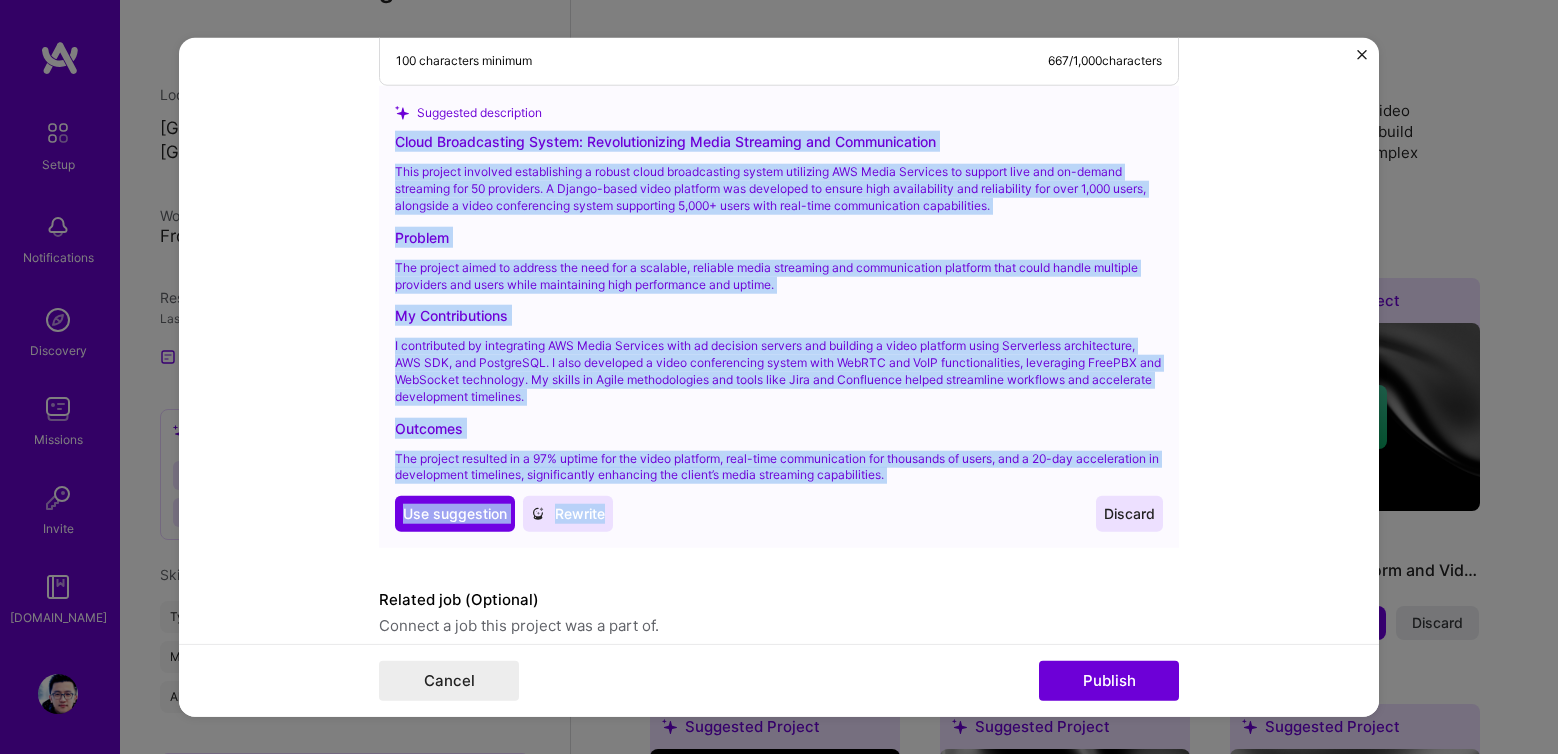 scroll, scrollTop: 2635, scrollLeft: 0, axis: vertical 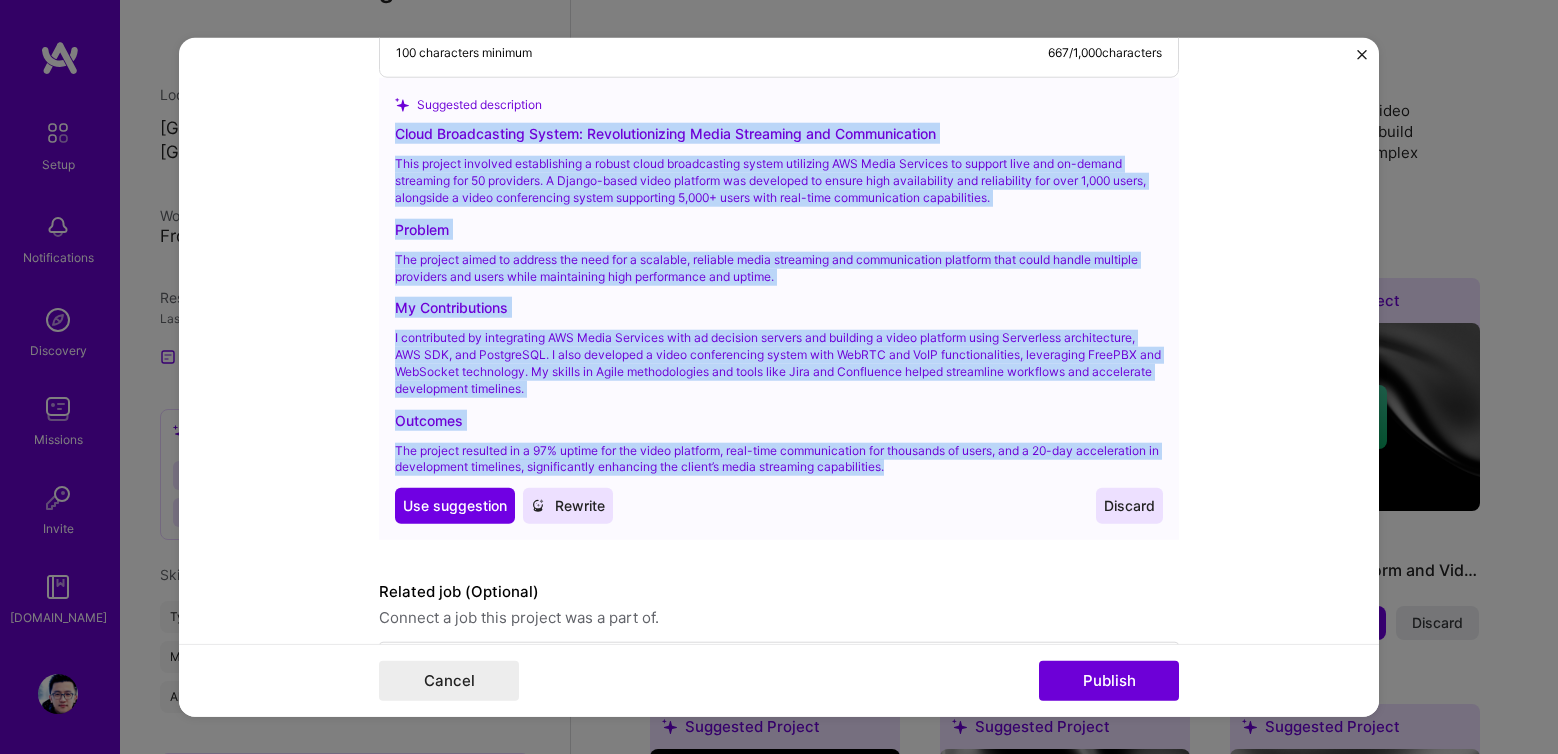 drag, startPoint x: 391, startPoint y: 289, endPoint x: 949, endPoint y: 472, distance: 587.2419 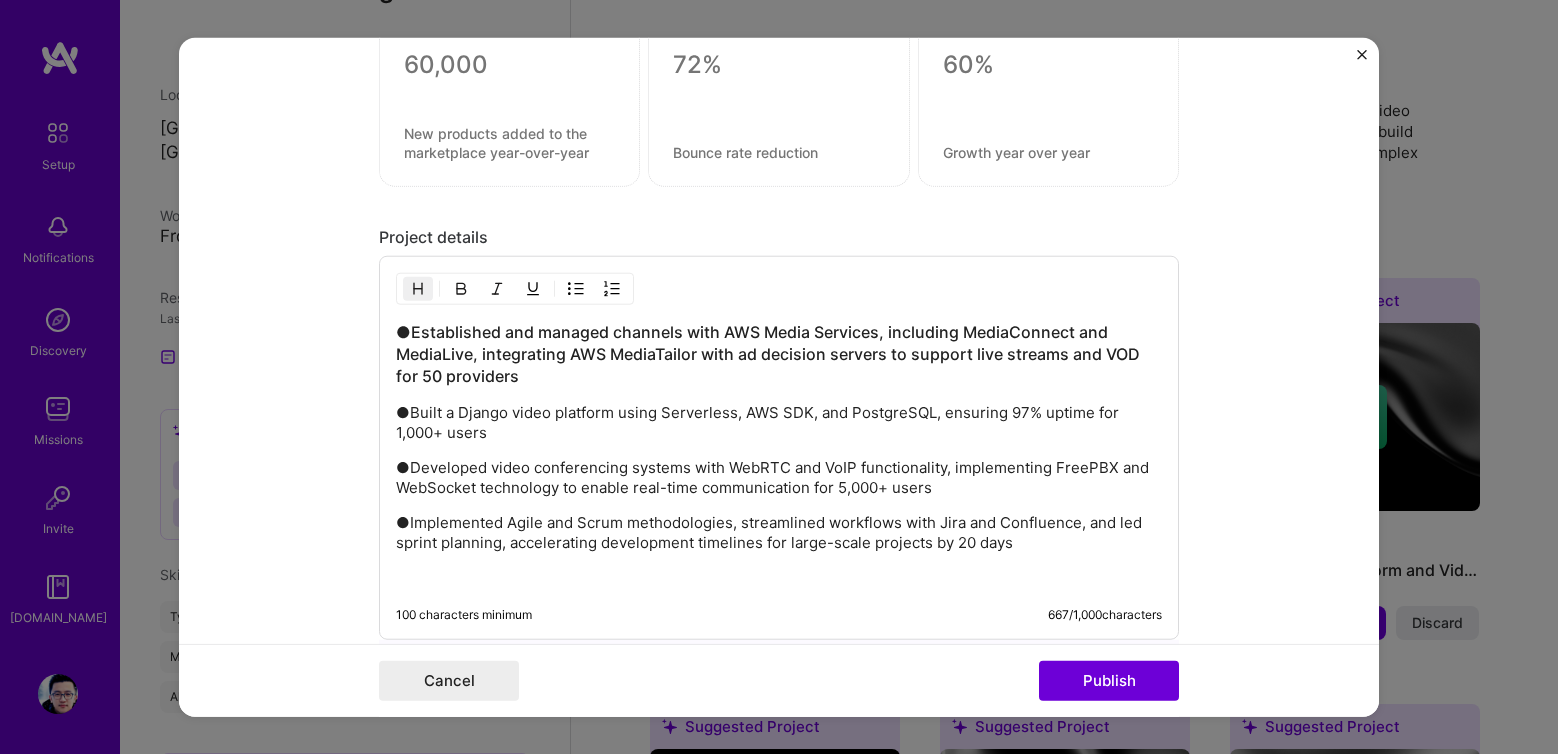 scroll, scrollTop: 2071, scrollLeft: 0, axis: vertical 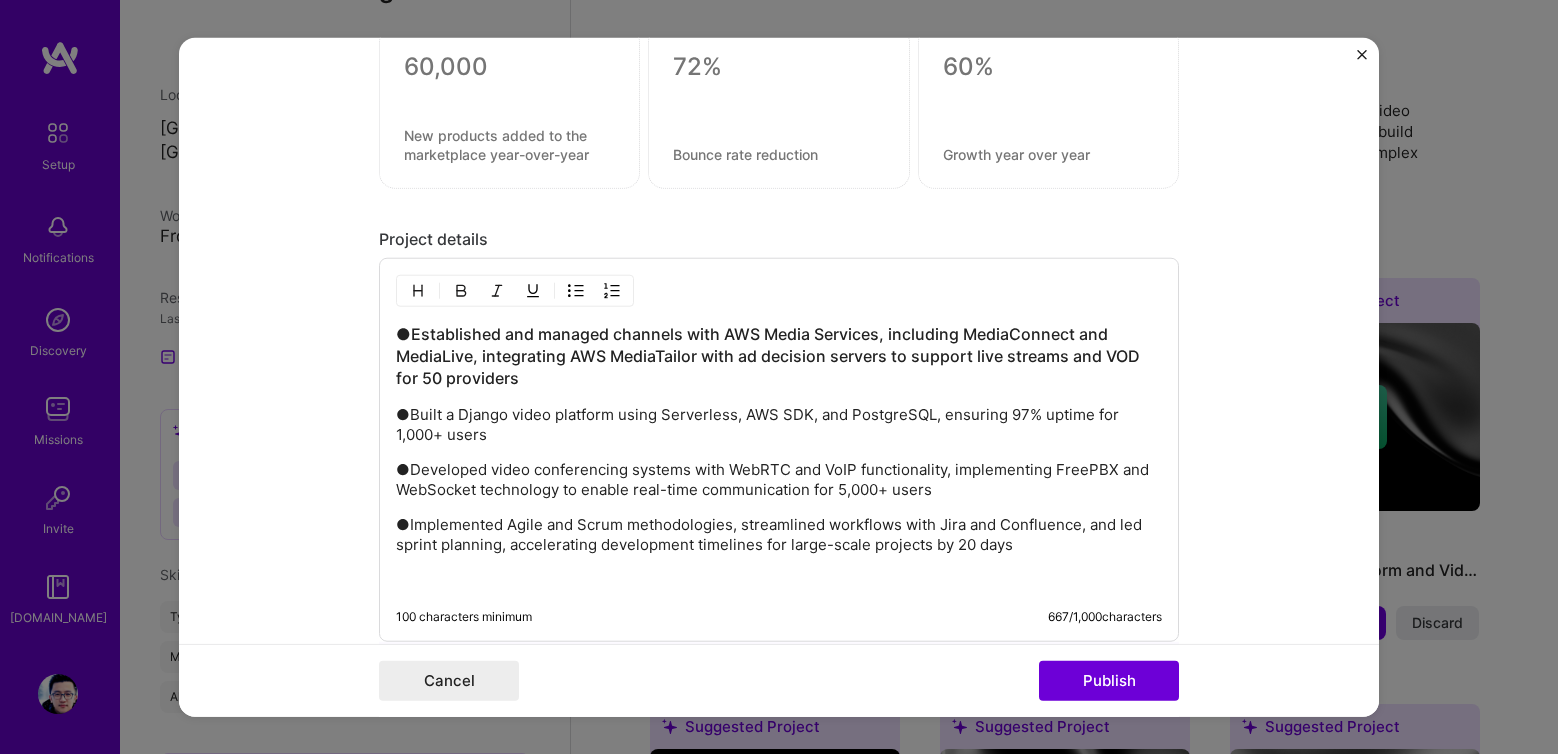 click on "●Established and managed channels with AWS Media Services, including MediaConnect and MediaLive, integrating AWS MediaTailor with ad decision servers to support live streams and VOD for 50 providers ●Built a Django video platform using Serverless, AWS SDK, and PostgreSQL, ensuring 97% uptime for 1,000+ users  ●Developed video conferencing systems with WebRTC and VoIP functionality, implementing FreePBX and WebSocket technology to enable real-time communication for 5,000+ users  ●Implemented Agile and Scrum methodologies, streamlined workflows with Jira and Confluence, and led sprint planning, accelerating development timelines for large-scale projects by 20 days" at bounding box center [779, 456] 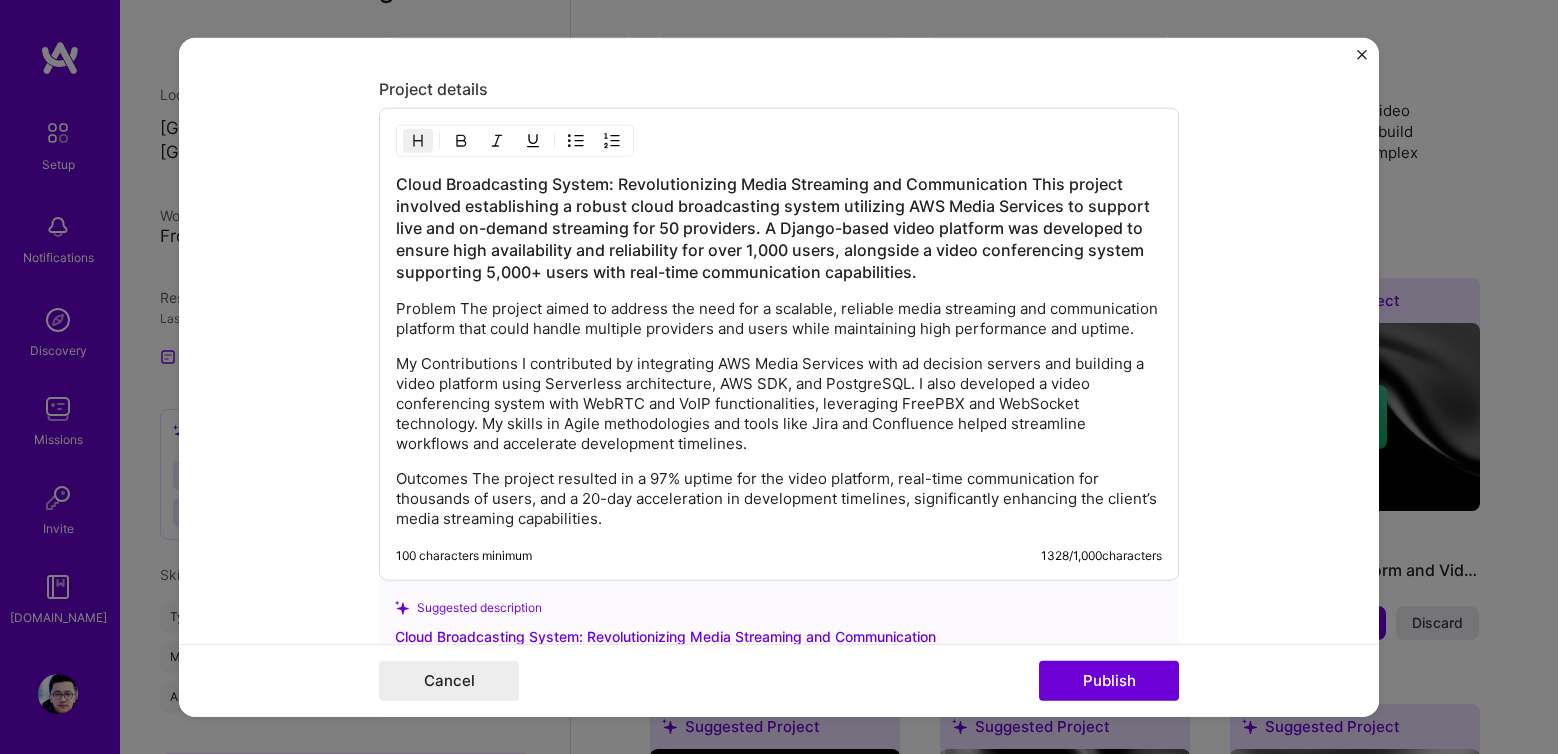 scroll, scrollTop: 1987, scrollLeft: 0, axis: vertical 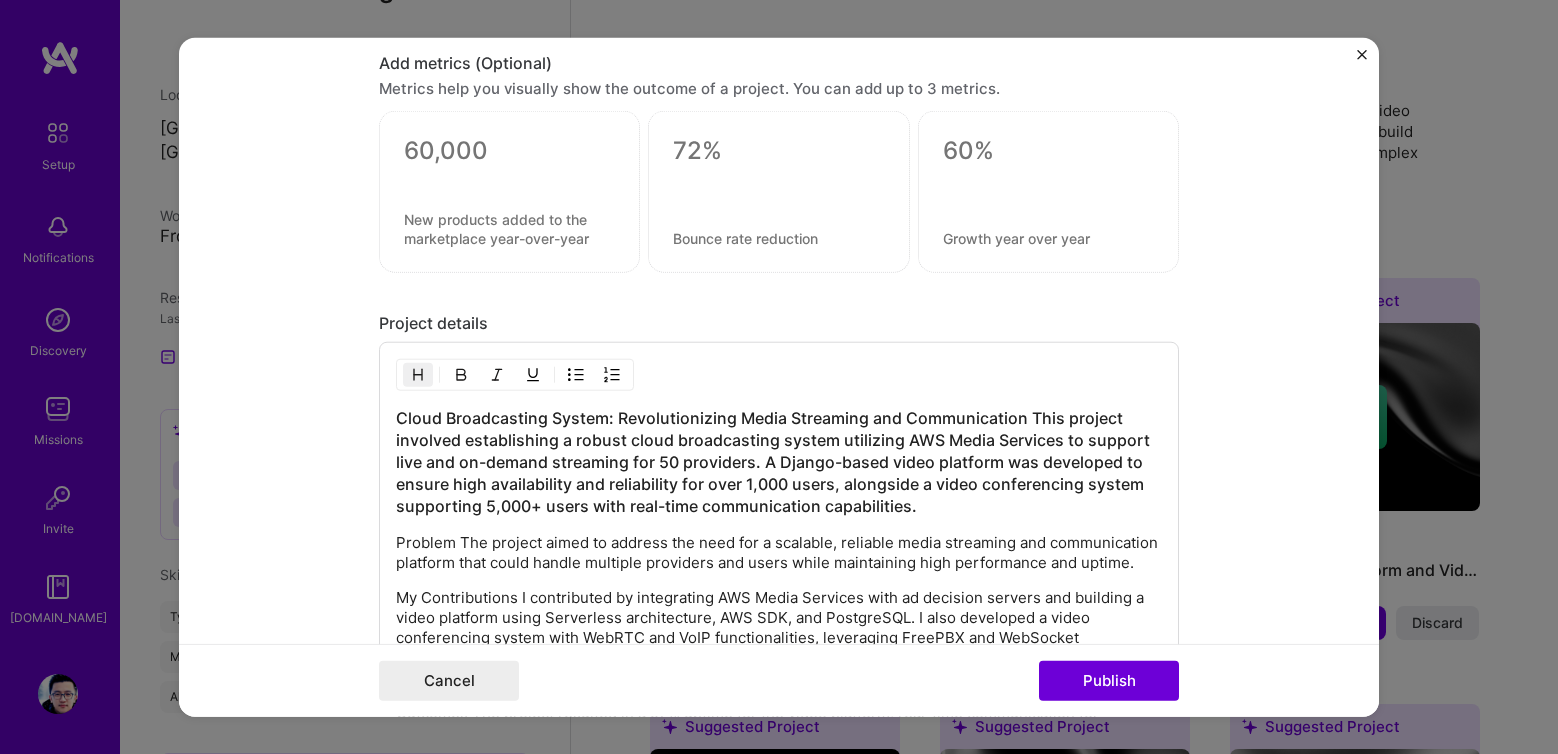 click on "Cloud Broadcasting System: Revolutionizing Media Streaming and Communication This project involved establishing a robust cloud broadcasting system utilizing AWS Media Services to support live and on-demand streaming for 50 providers. A Django-based video platform was developed to ensure high availability and reliability for over 1,000 users, alongside a video conferencing system supporting 5,000+ users with real-time communication capabilities." at bounding box center [779, 462] 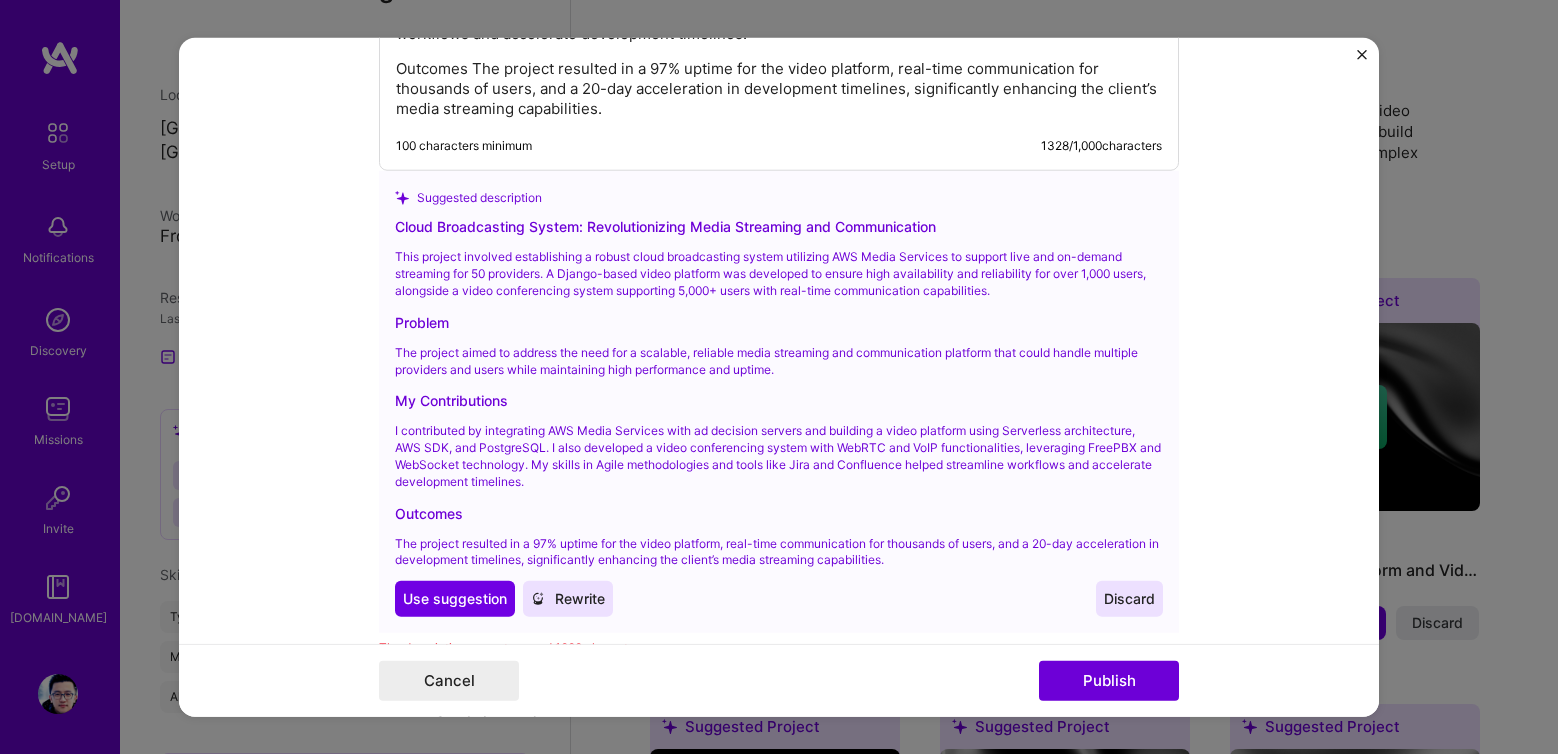 scroll, scrollTop: 2583, scrollLeft: 0, axis: vertical 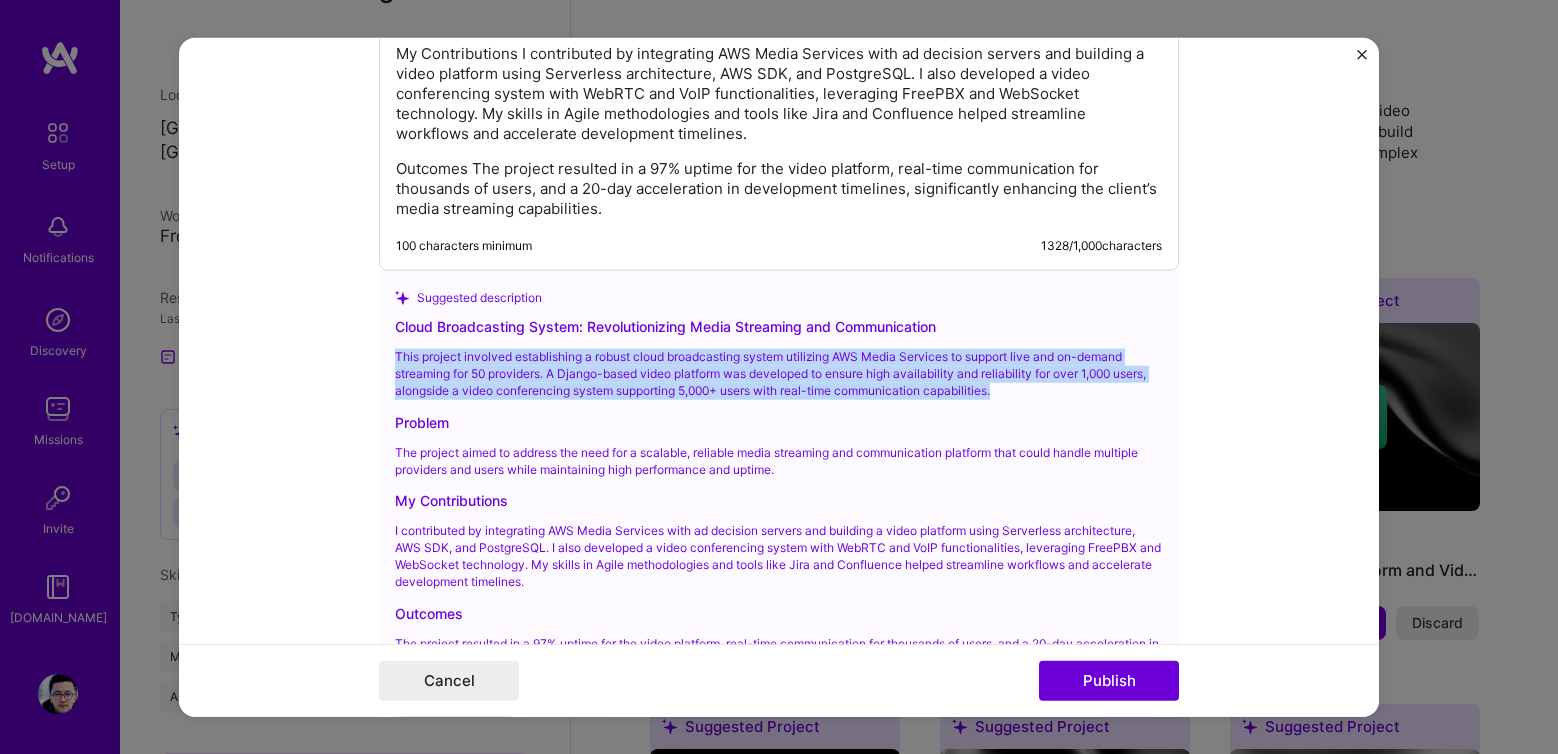 drag, startPoint x: 389, startPoint y: 357, endPoint x: 999, endPoint y: 390, distance: 610.89197 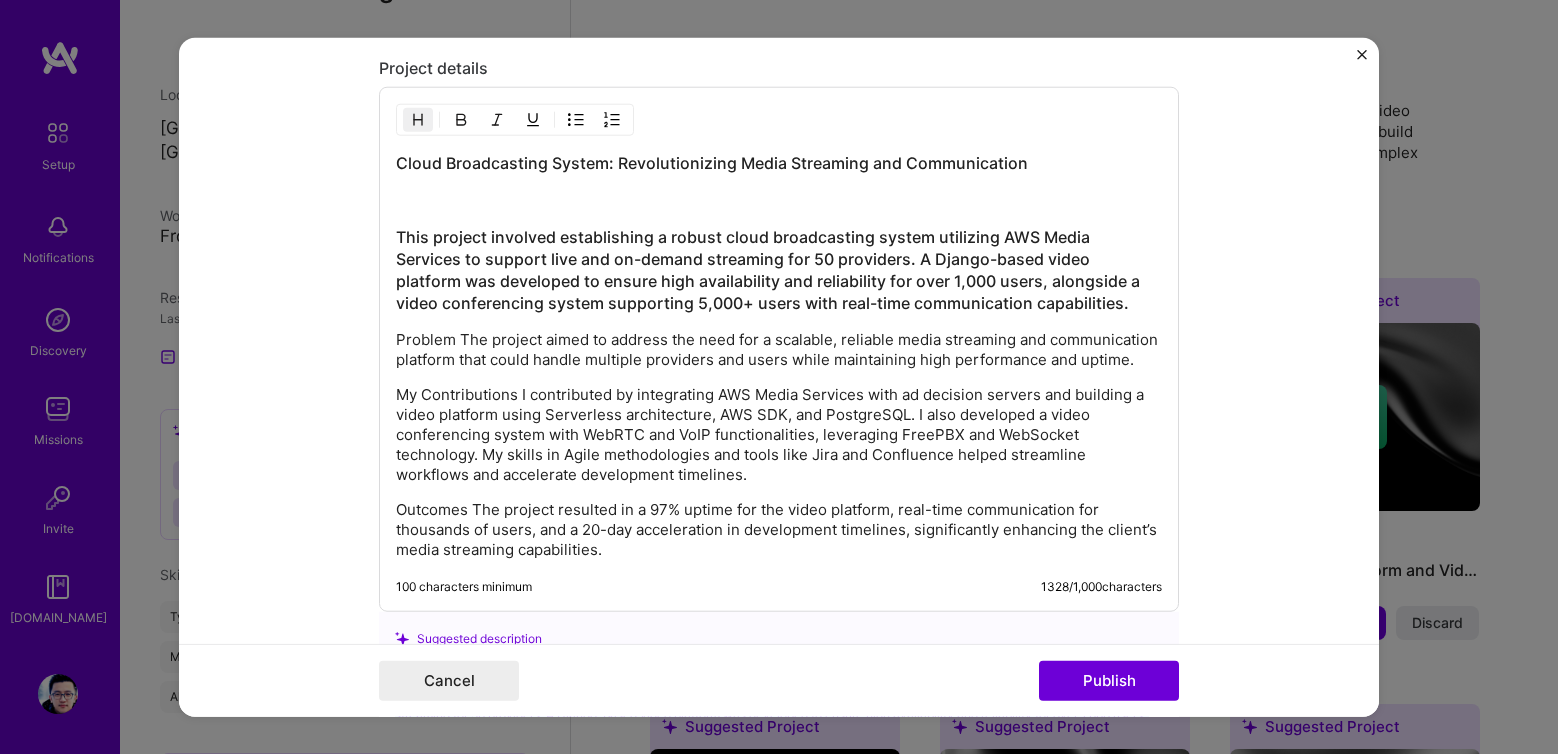 scroll, scrollTop: 2241, scrollLeft: 0, axis: vertical 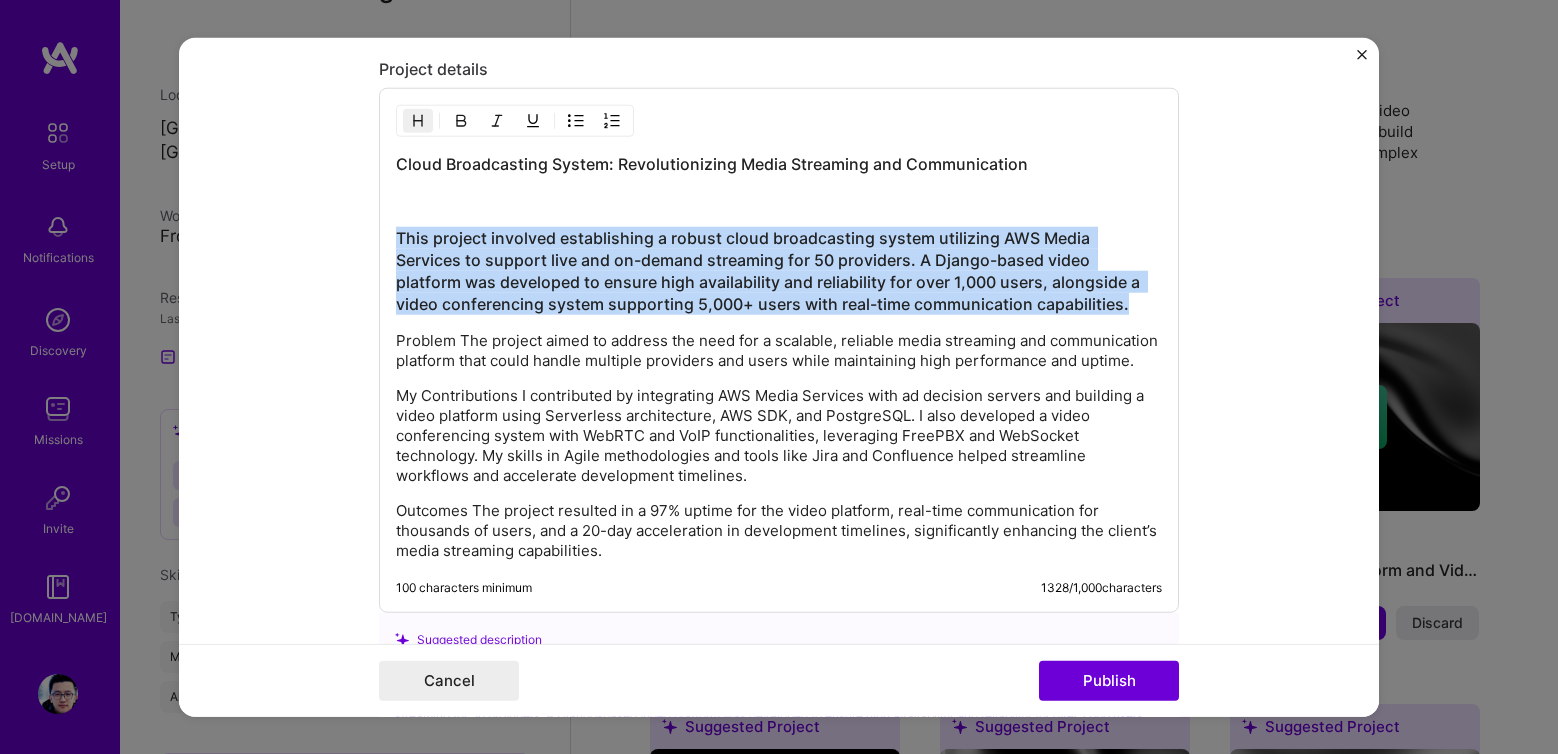 drag, startPoint x: 783, startPoint y: 264, endPoint x: 369, endPoint y: 222, distance: 416.12497 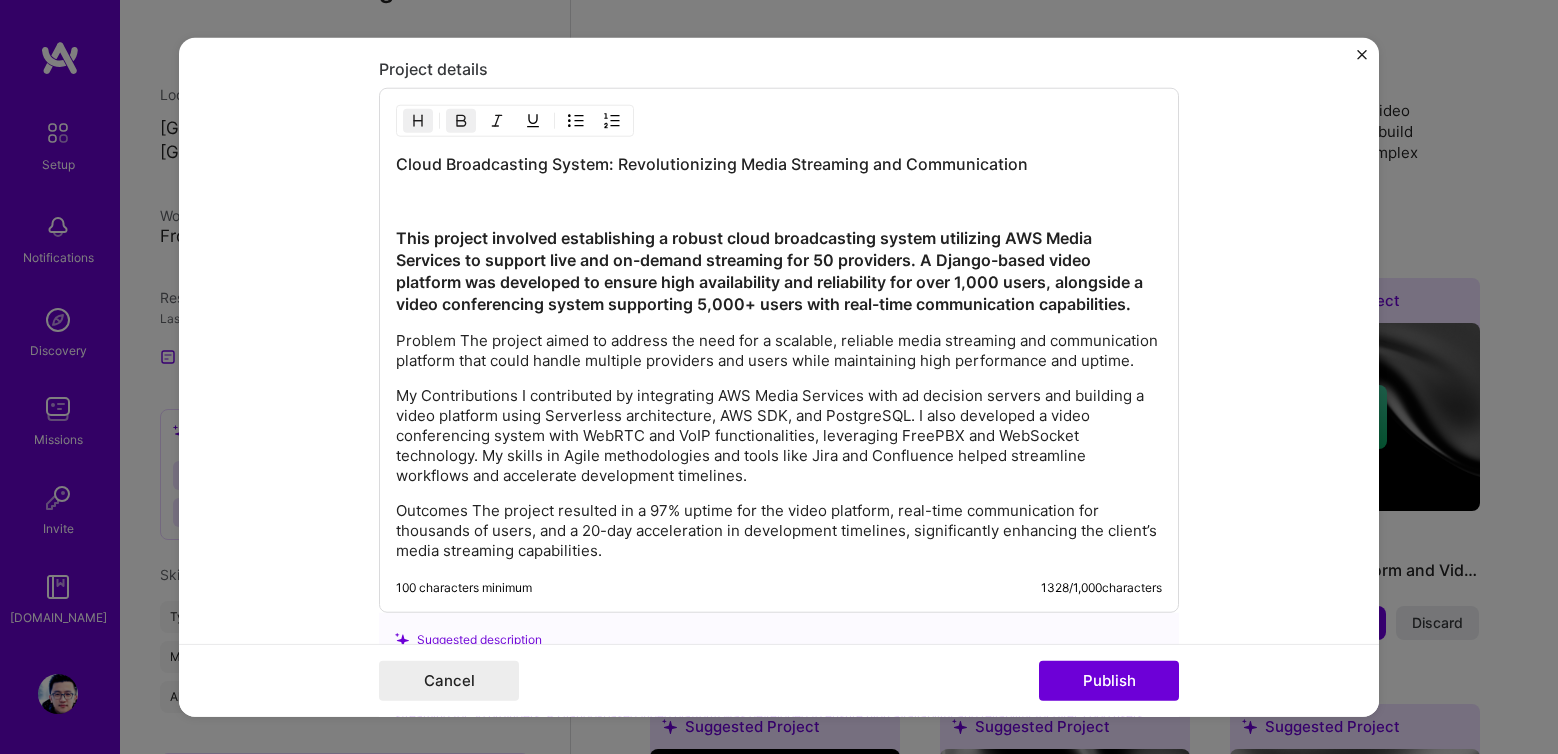 click at bounding box center (461, 121) 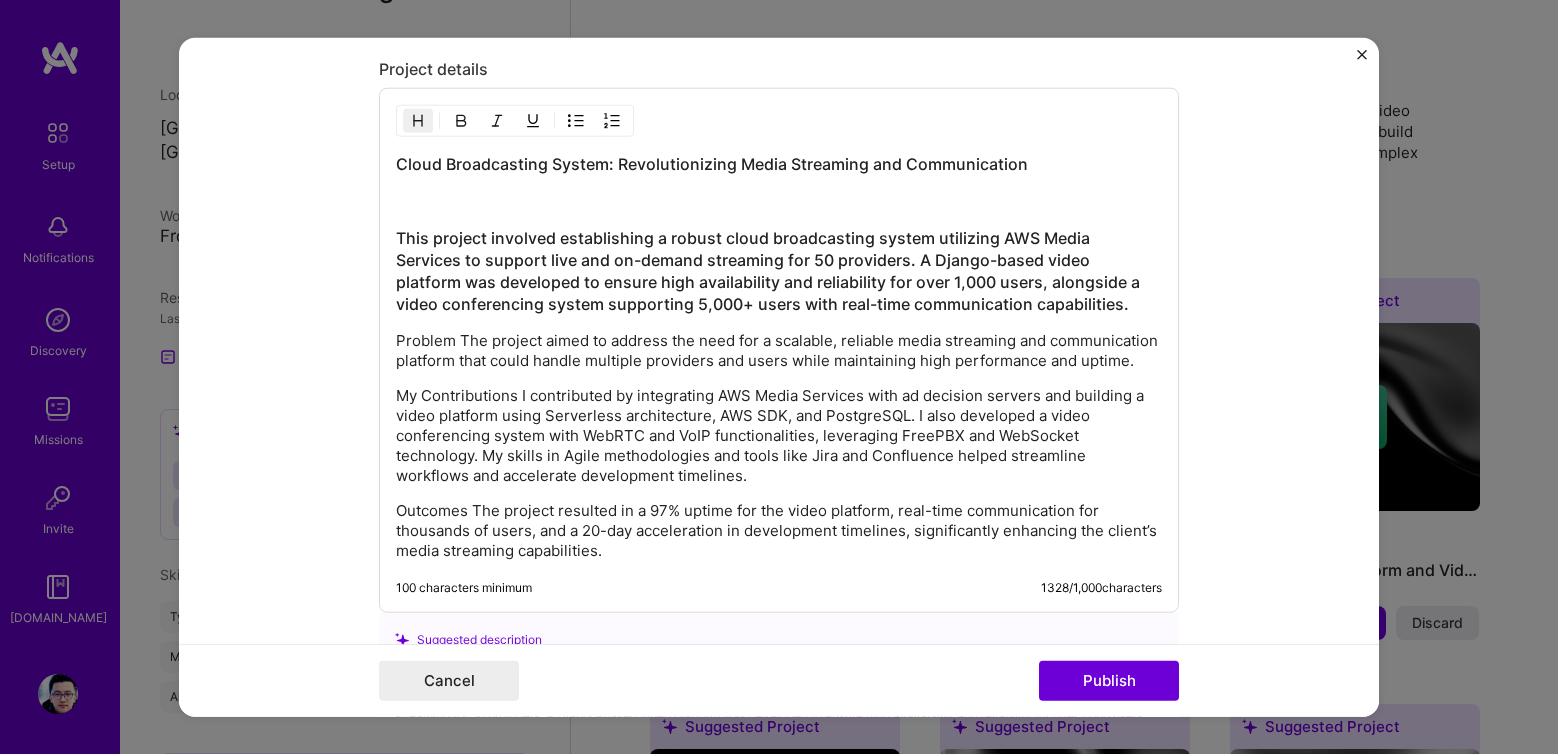 click at bounding box center [779, 201] 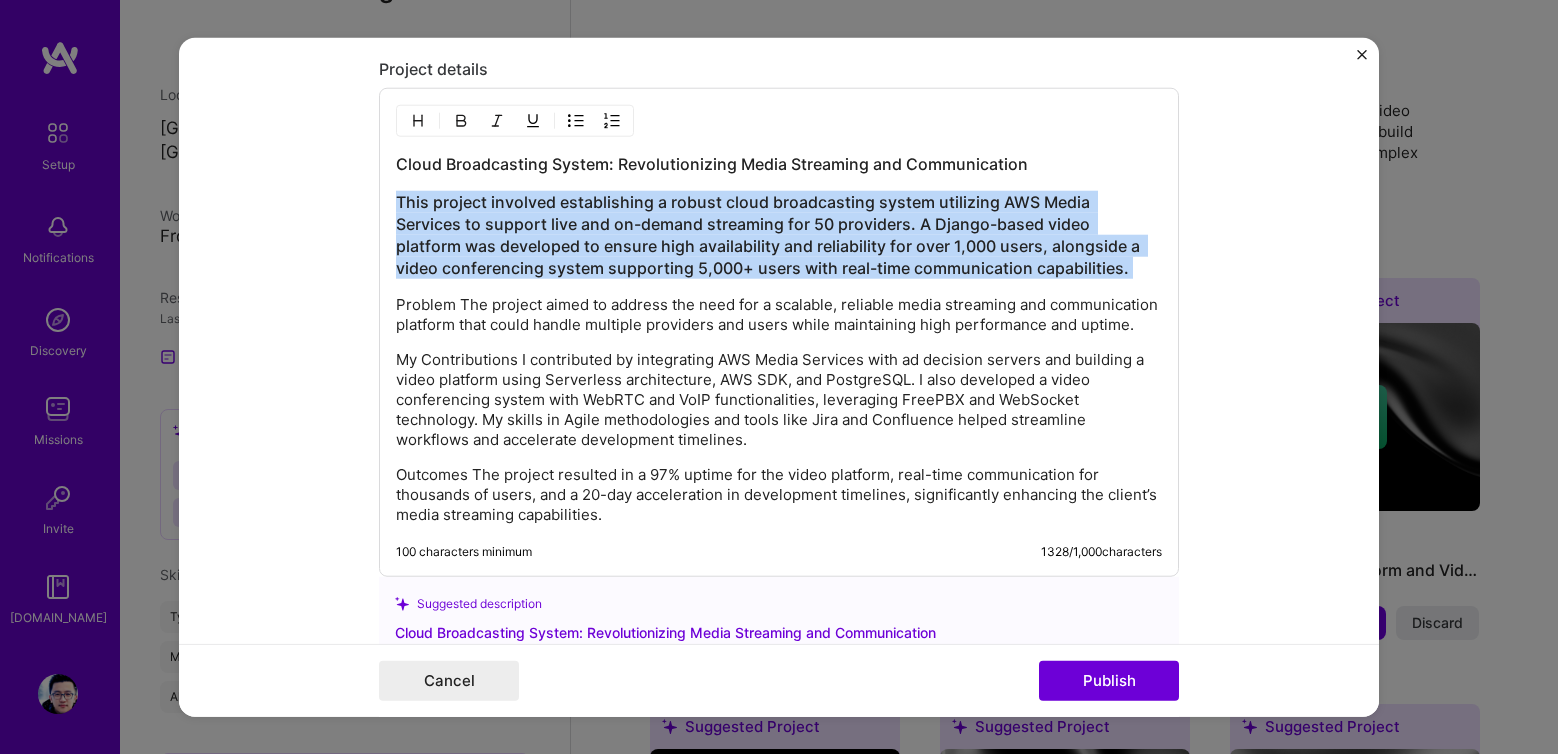 drag, startPoint x: 1079, startPoint y: 277, endPoint x: 314, endPoint y: 200, distance: 768.8654 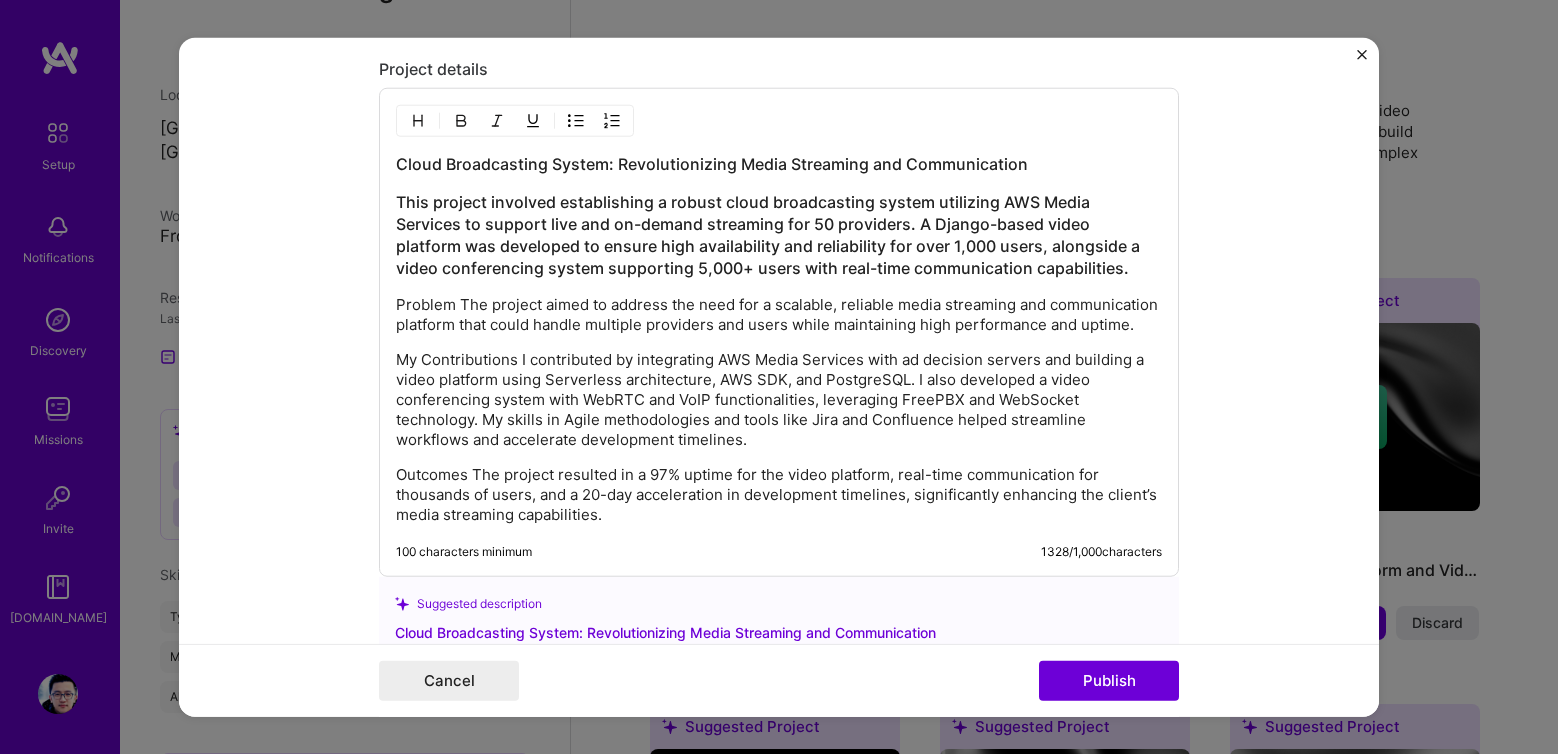 click on "Cloud Broadcasting System: Revolutionizing Media Streaming and Communication  This project involved establishing a robust cloud broadcasting system utilizing AWS Media Services to support live and on-demand streaming for 50 providers. A Django-based video platform was developed to ensure high availability and reliability for over 1,000 users, alongside a video conferencing system supporting 5,000+ users with real-time communication capabilities. Problem The project aimed to address the need for a scalable, reliable media streaming and communication platform that could handle multiple providers and users while maintaining high performance and uptime. Outcomes The project resulted in a 97% uptime for the video platform, real-time communication for thousands of users, and a 20-day acceleration in development timelines, significantly enhancing the client’s media streaming capabilities." at bounding box center [779, 339] 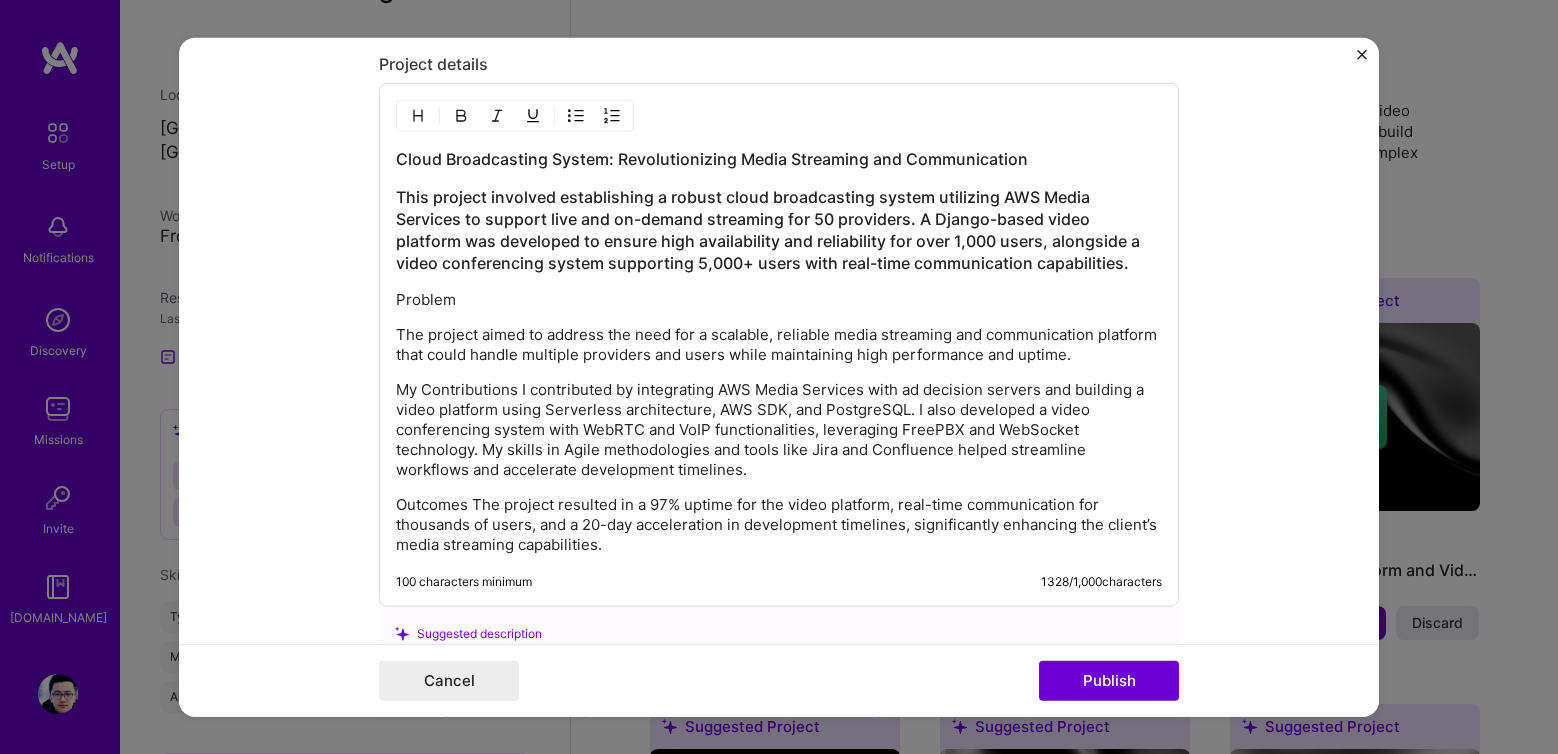 scroll, scrollTop: 2242, scrollLeft: 0, axis: vertical 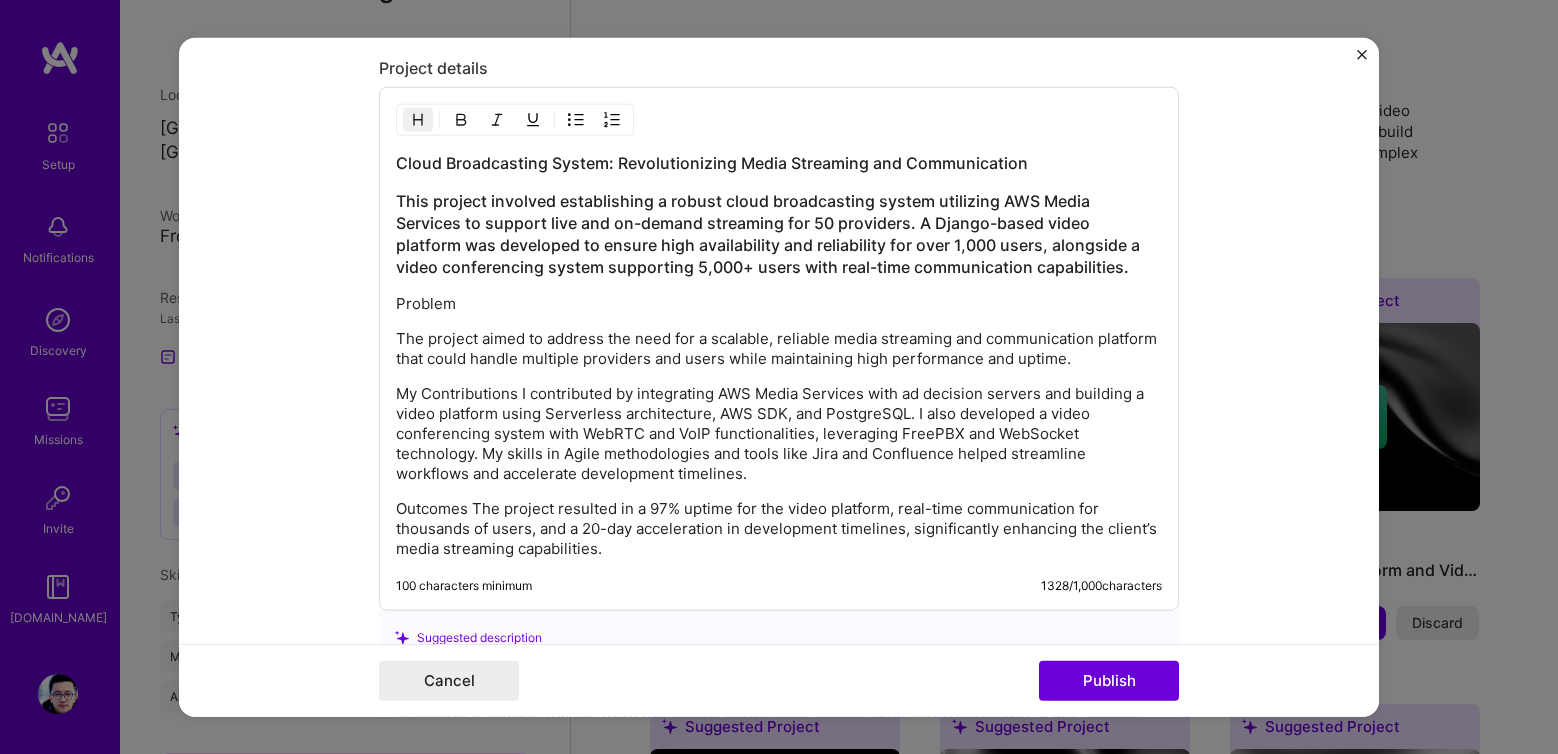 drag, startPoint x: 1057, startPoint y: 154, endPoint x: 340, endPoint y: 153, distance: 717.0007 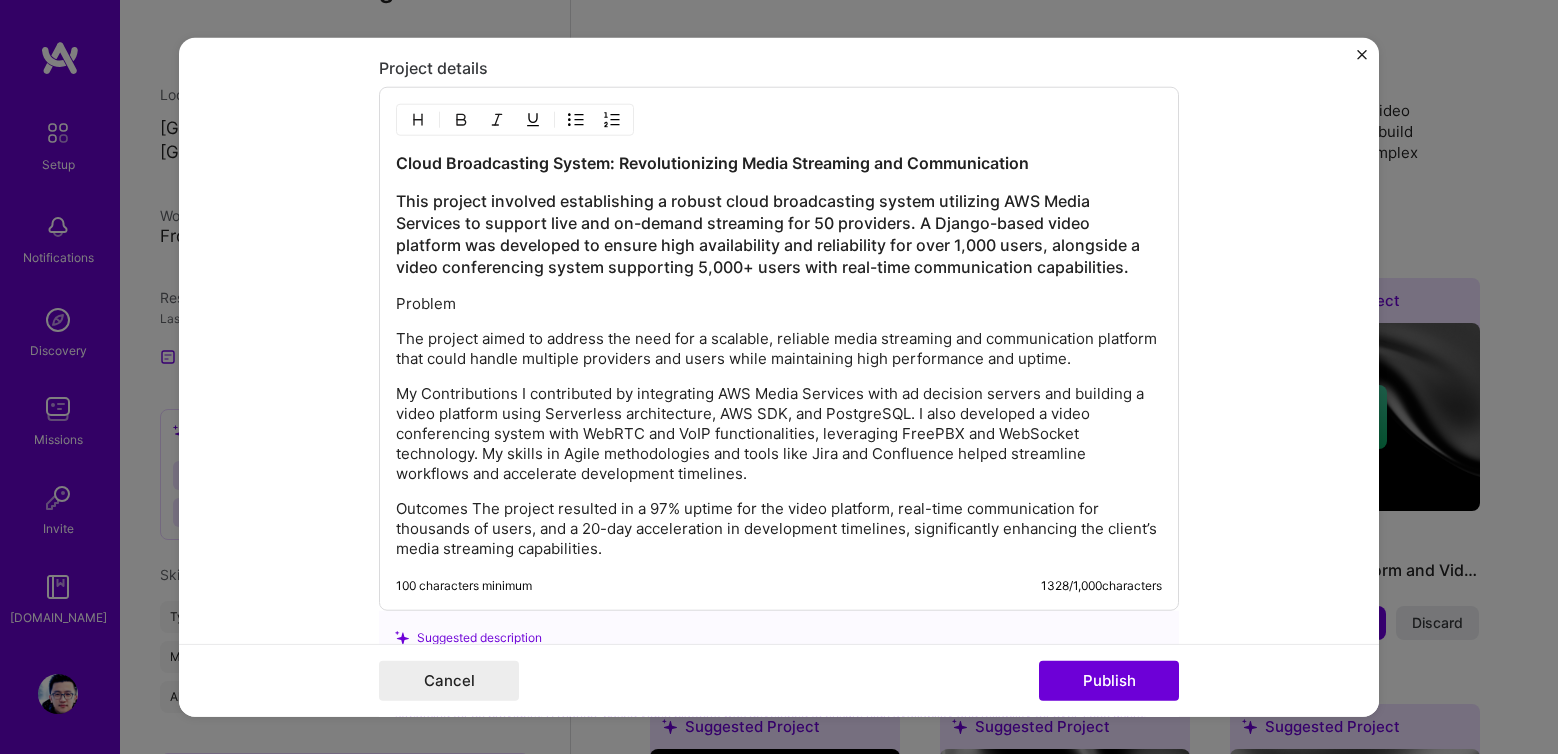 click on "Problem" at bounding box center [779, 304] 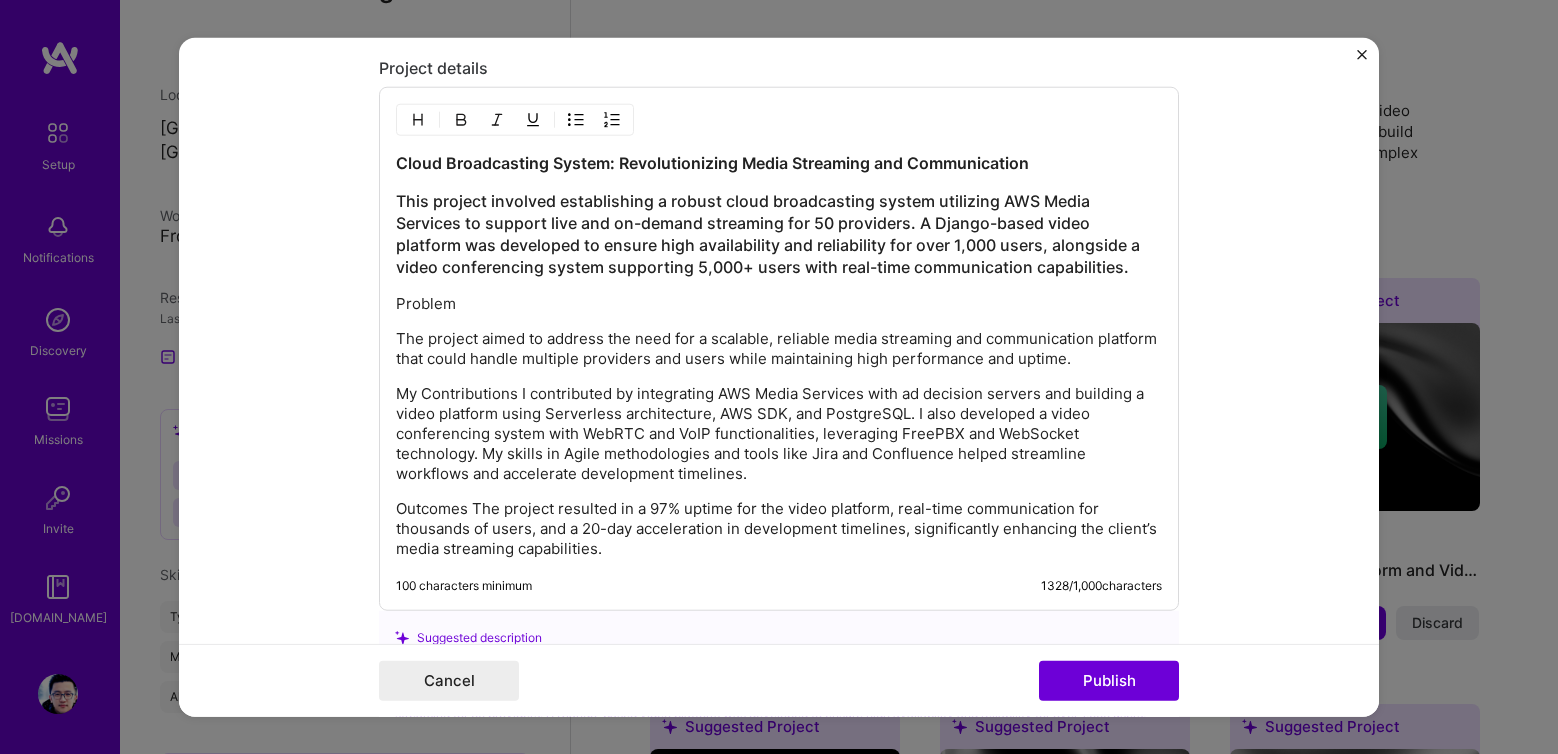 drag, startPoint x: 419, startPoint y: 309, endPoint x: 313, endPoint y: 310, distance: 106.004715 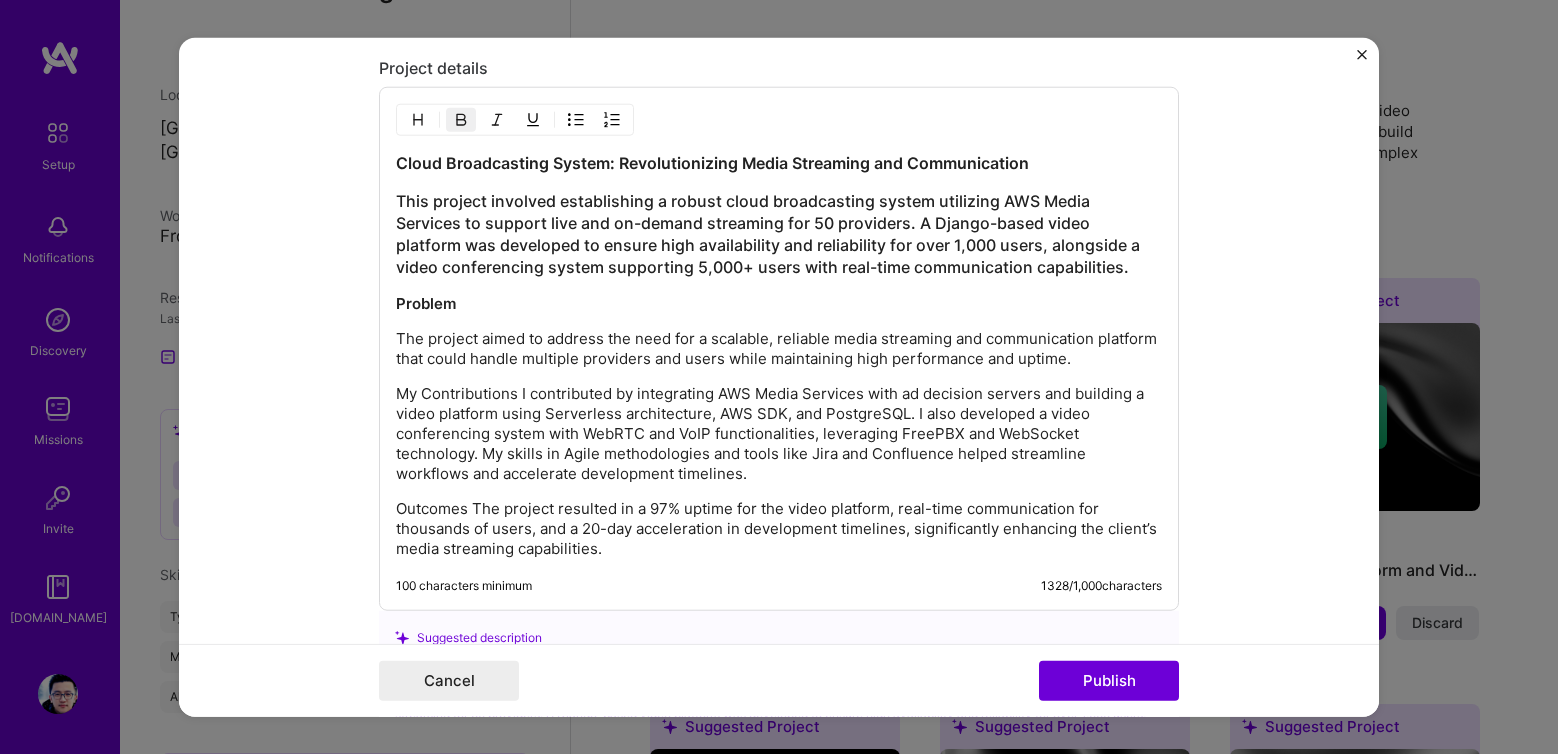 click on "This project involved establishing a robust cloud broadcasting system utilizing AWS Media Services to support live and on-demand streaming for 50 providers. A Django-based video platform was developed to ensure high availability and reliability for over 1,000 users, alongside a video conferencing system supporting 5,000+ users with real-time communication capabilities." at bounding box center (779, 234) 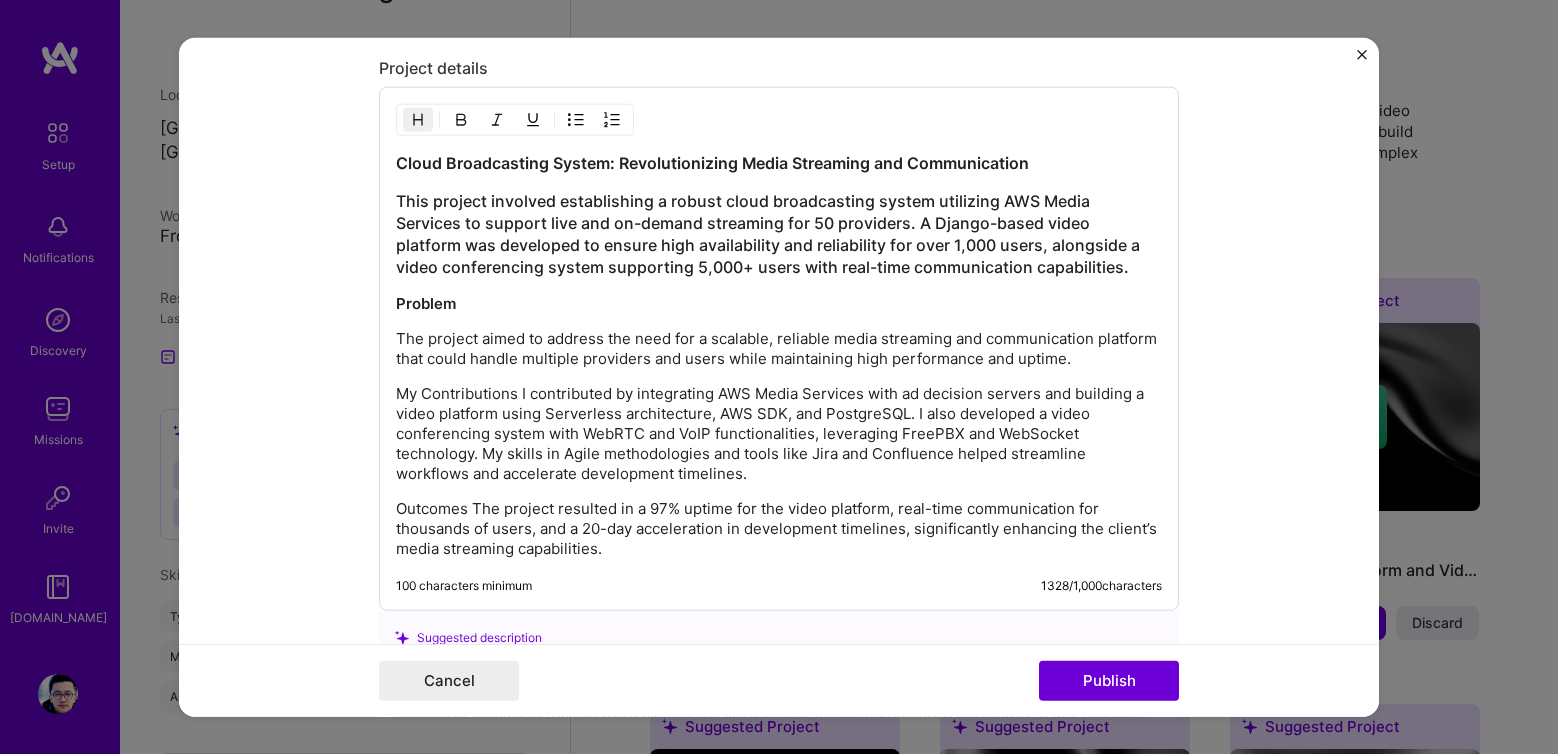 click on "This project involved establishing a robust cloud broadcasting system utilizing AWS Media Services to support live and on-demand streaming for 50 providers. A Django-based video platform was developed to ensure high availability and reliability for over 1,000 users, alongside a video conferencing system supporting 5,000+ users with real-time communication capabilities." at bounding box center (779, 234) 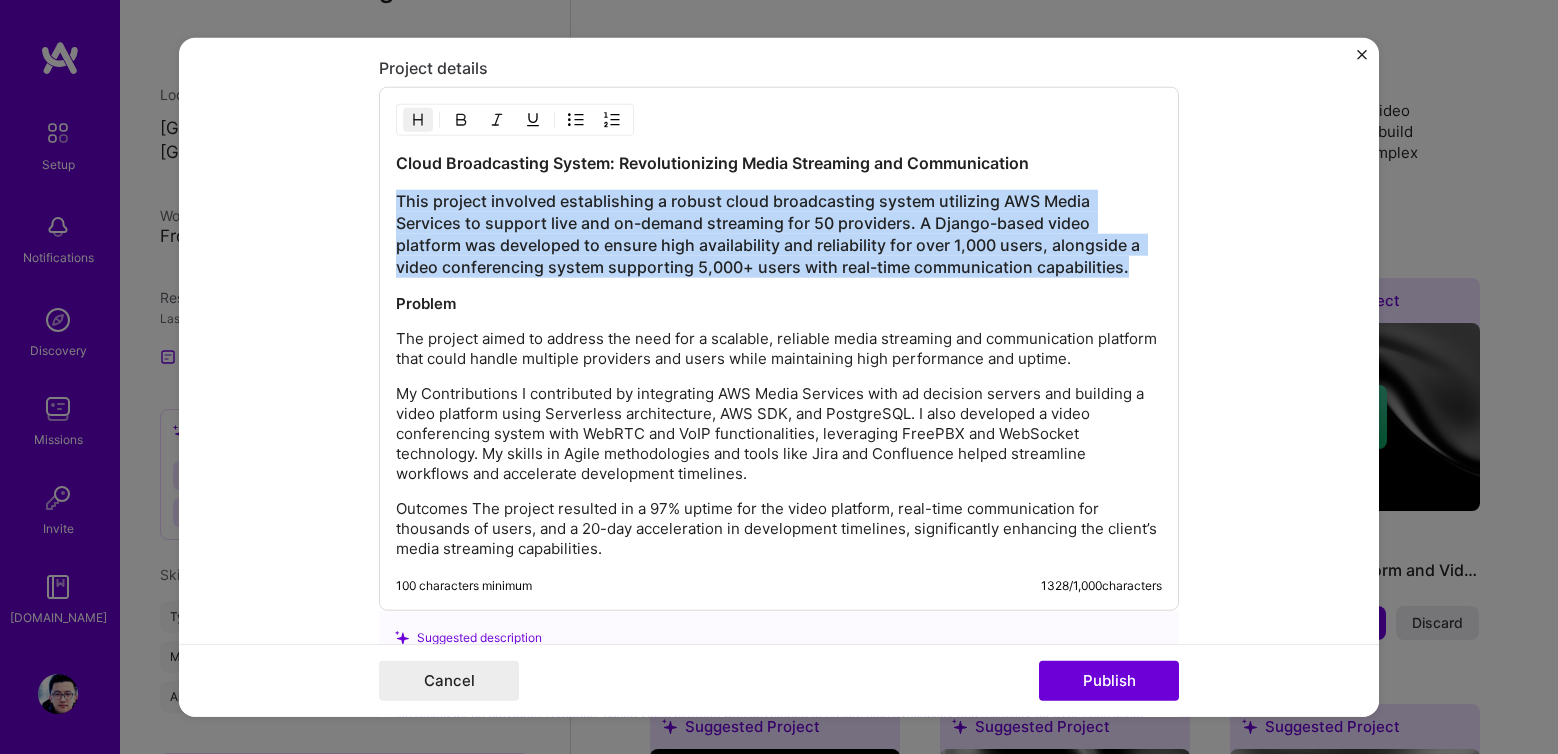 drag, startPoint x: 1071, startPoint y: 269, endPoint x: 337, endPoint y: 209, distance: 736.44824 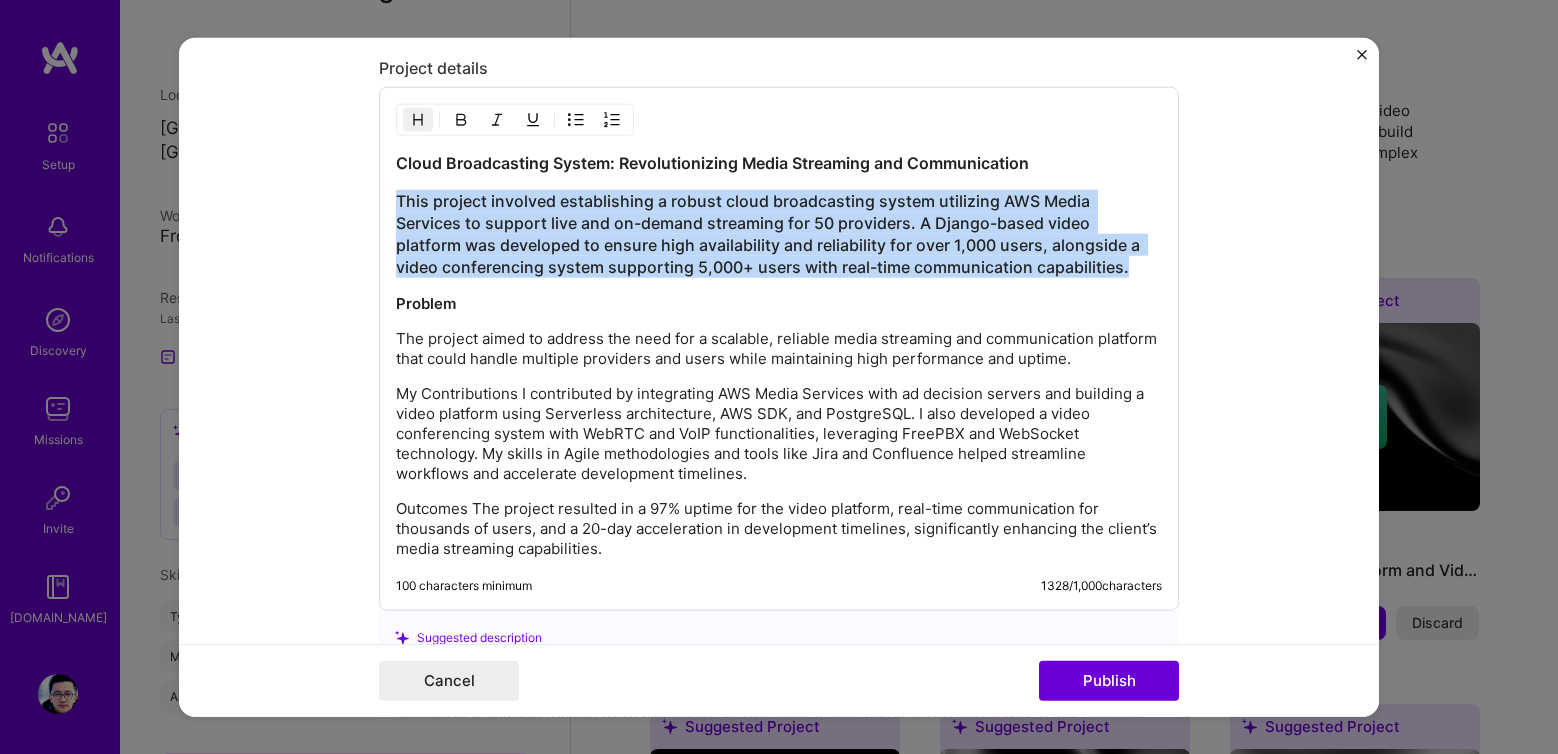 click at bounding box center (418, 120) 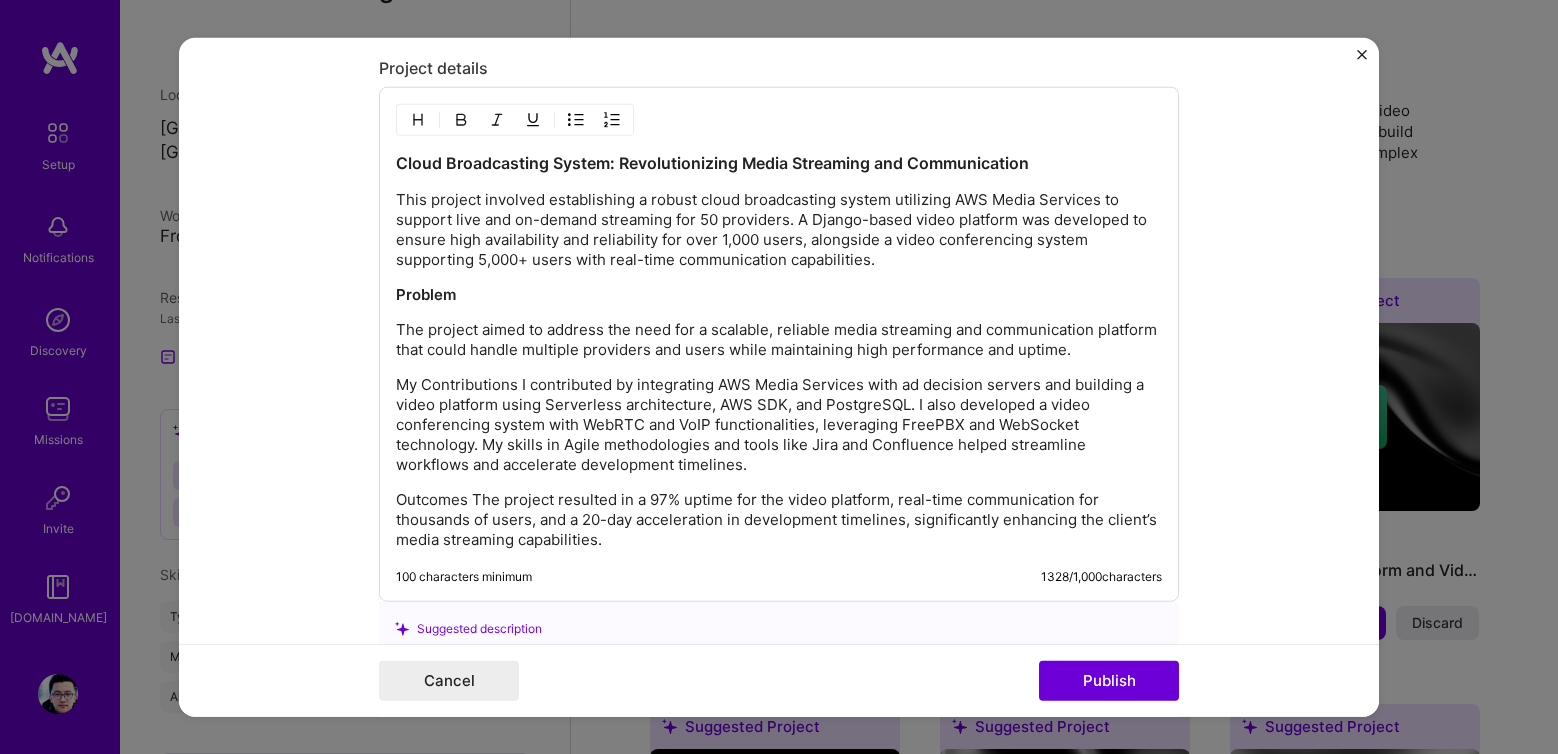click on "This project involved establishing a robust cloud broadcasting system utilizing AWS Media Services to support live and on-demand streaming for 50 providers. A Django-based video platform was developed to ensure high availability and reliability for over 1,000 users, alongside a video conferencing system supporting 5,000+ users with real-time communication capabilities." at bounding box center (779, 230) 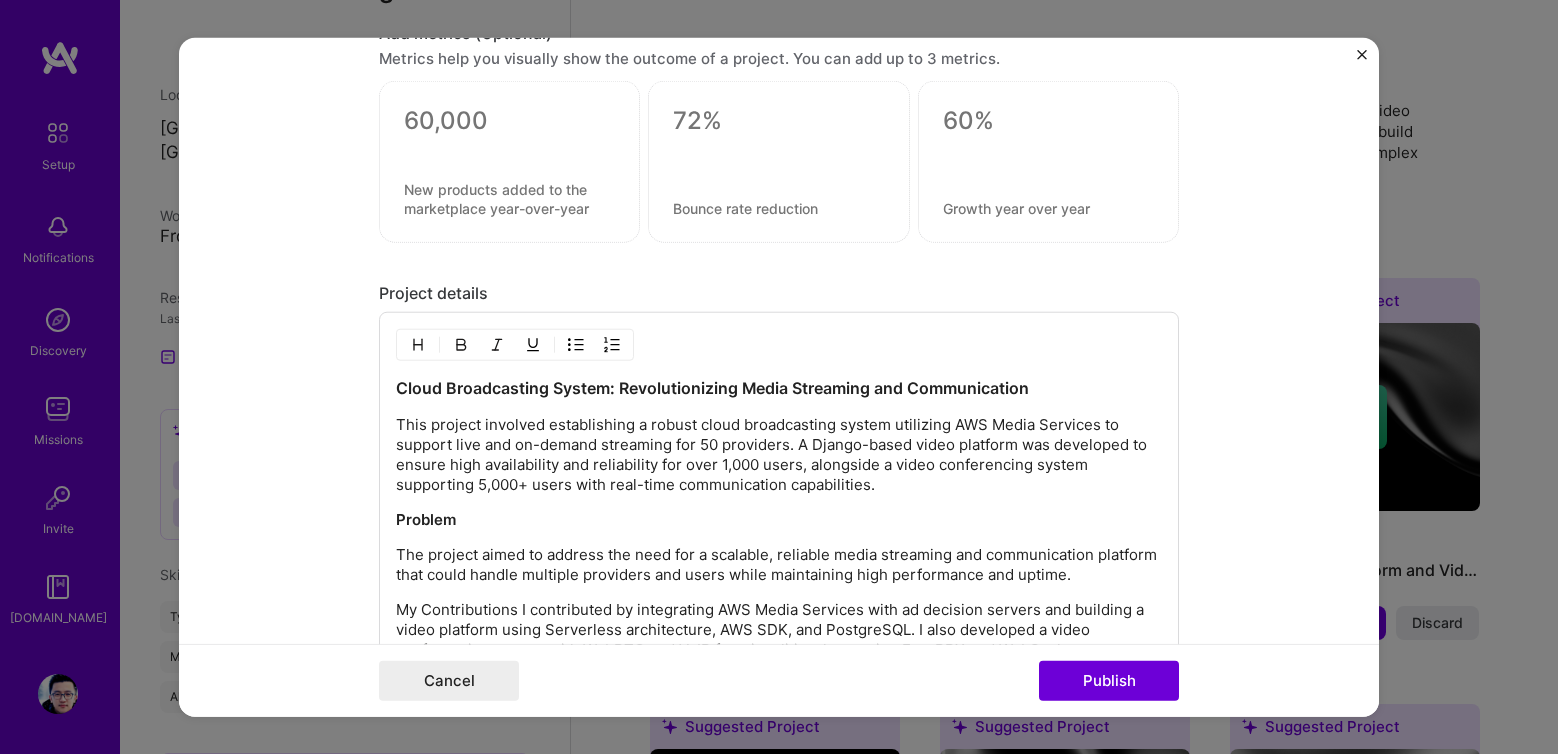 scroll, scrollTop: 2074, scrollLeft: 0, axis: vertical 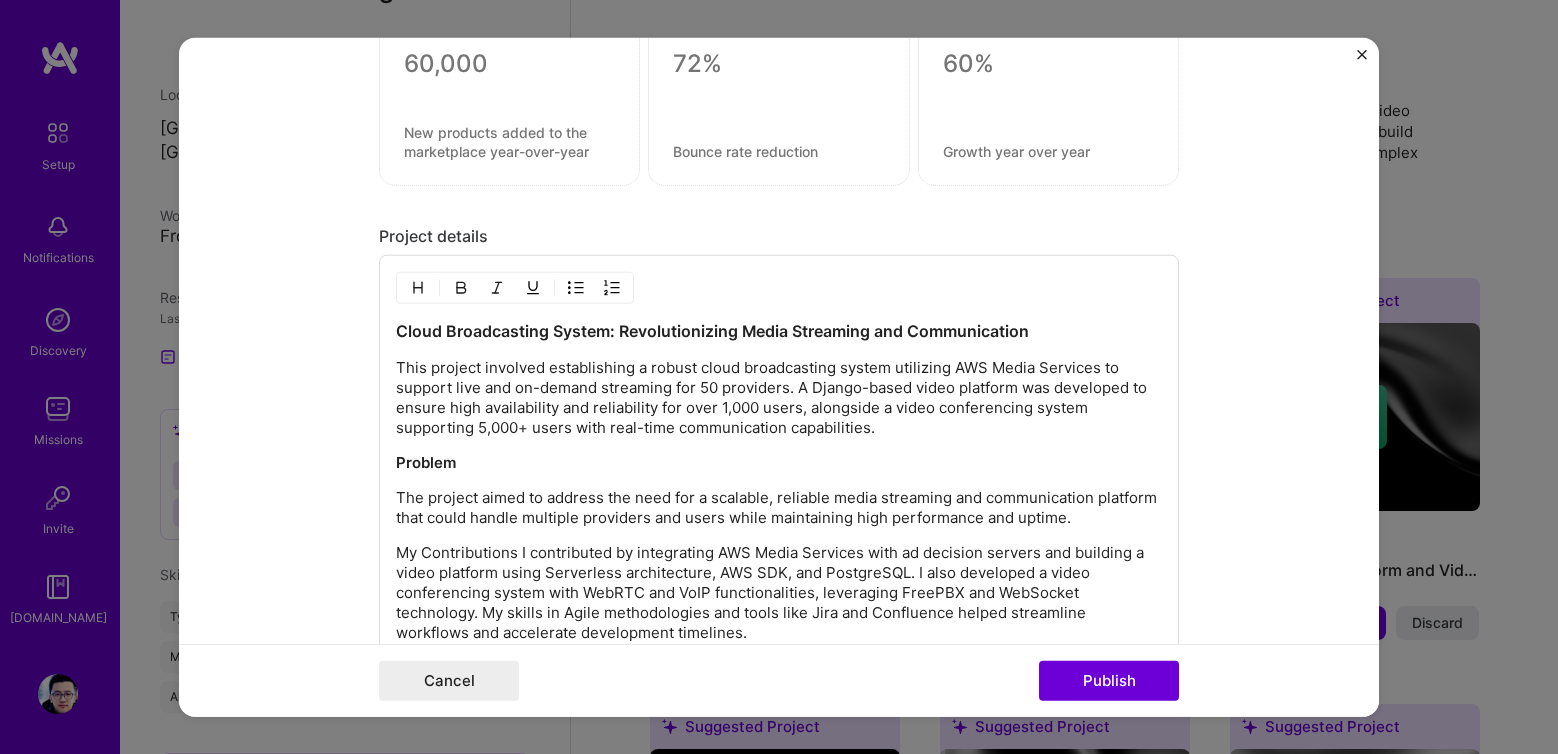 click on "Problem" at bounding box center (426, 462) 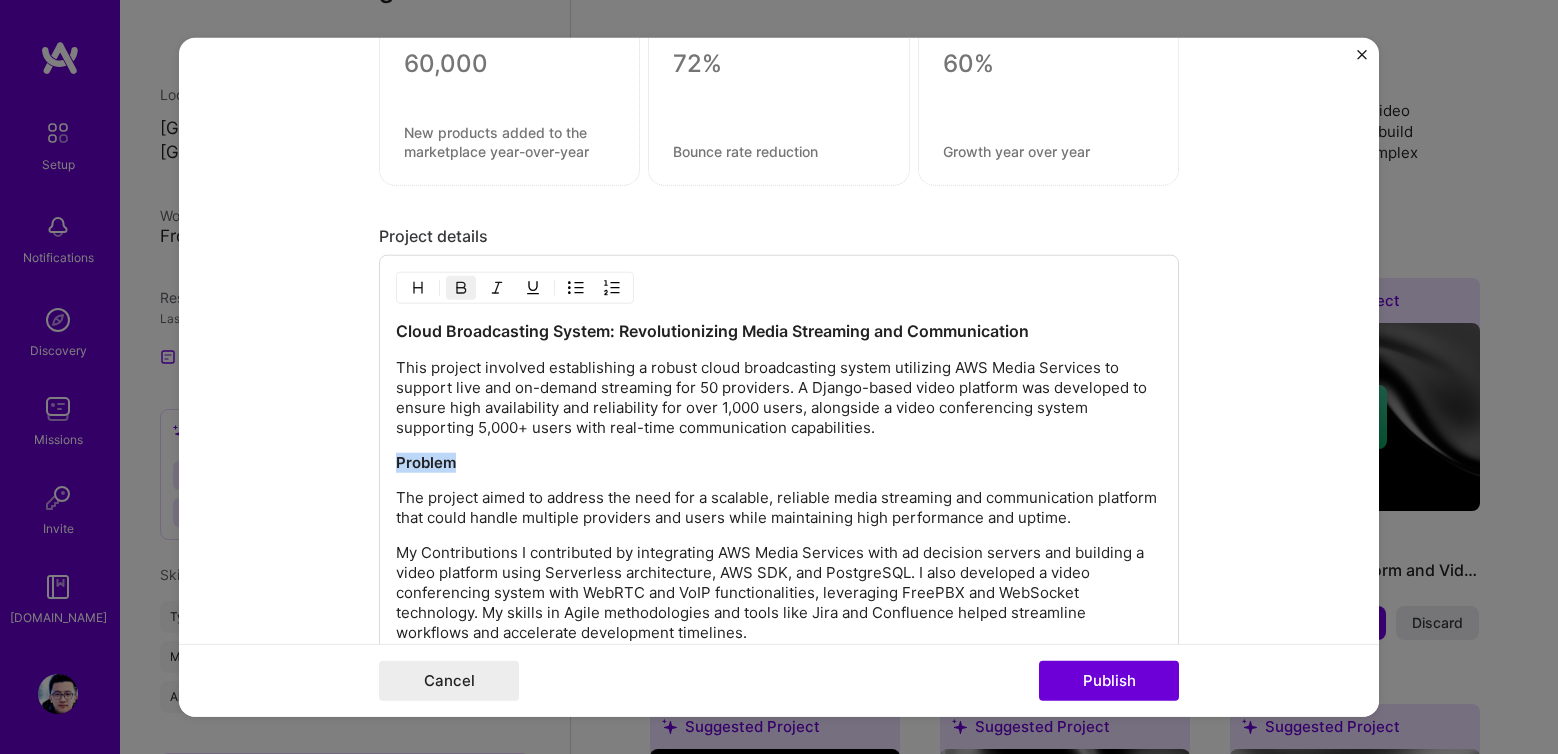 click on "Problem" at bounding box center (426, 462) 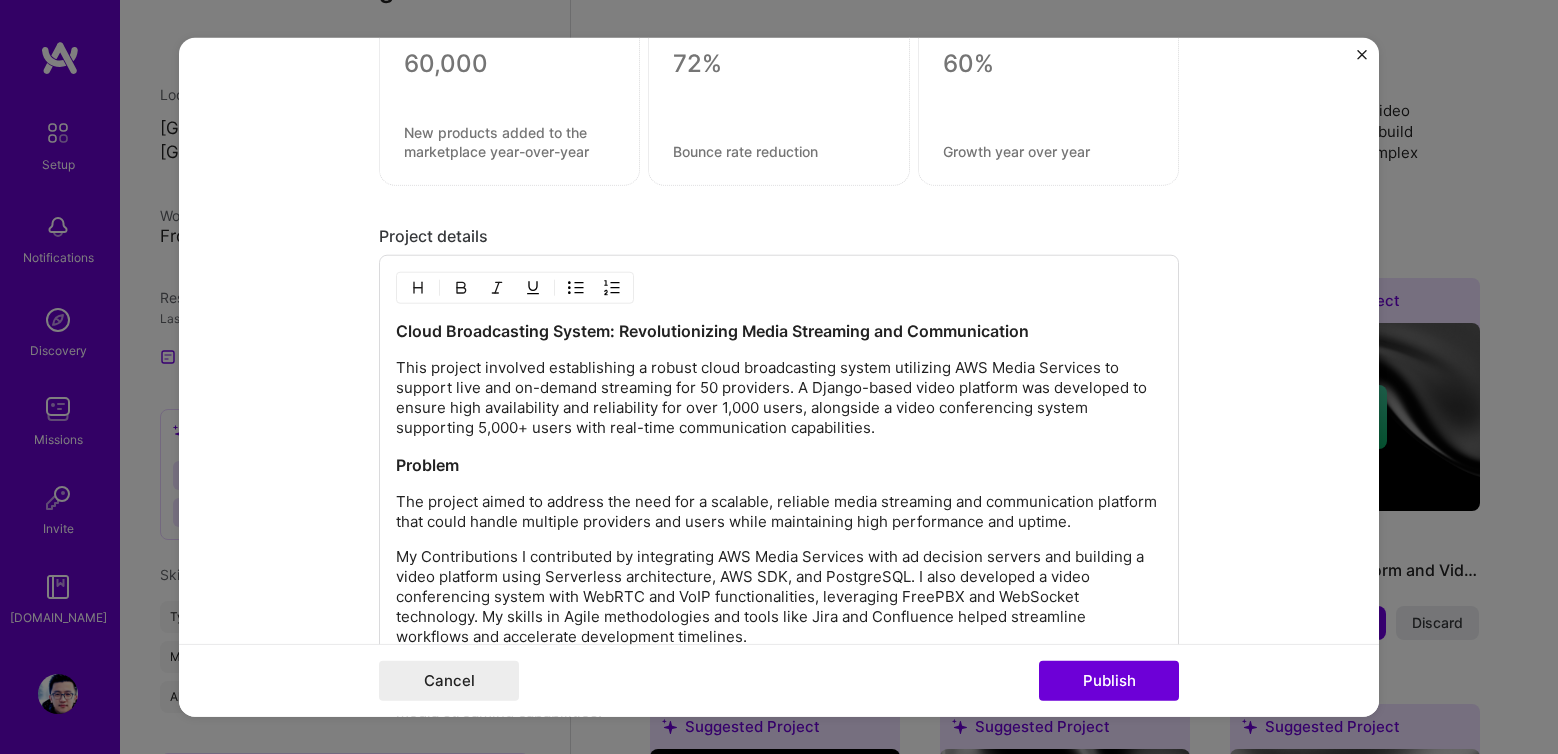 click on "Cloud Broadcasting System: Revolutionizing Media Streaming and Communication  This project involved establishing a robust cloud broadcasting system utilizing AWS Media Services to support live and on-demand streaming for 50 providers. A Django-based video platform was developed to ensure high availability and reliability for over 1,000 users, alongside a video conferencing system supporting 5,000+ users with real-time communication capabilities. Problem  The project aimed to address the need for a scalable, reliable media streaming and communication platform that could handle multiple providers and users while maintaining high performance and uptime. Outcomes The project resulted in a 97% uptime for the video platform, real-time communication for thousands of users, and a 20-day acceleration in development timelines, significantly enhancing the client’s media streaming capabilities." at bounding box center (779, 521) 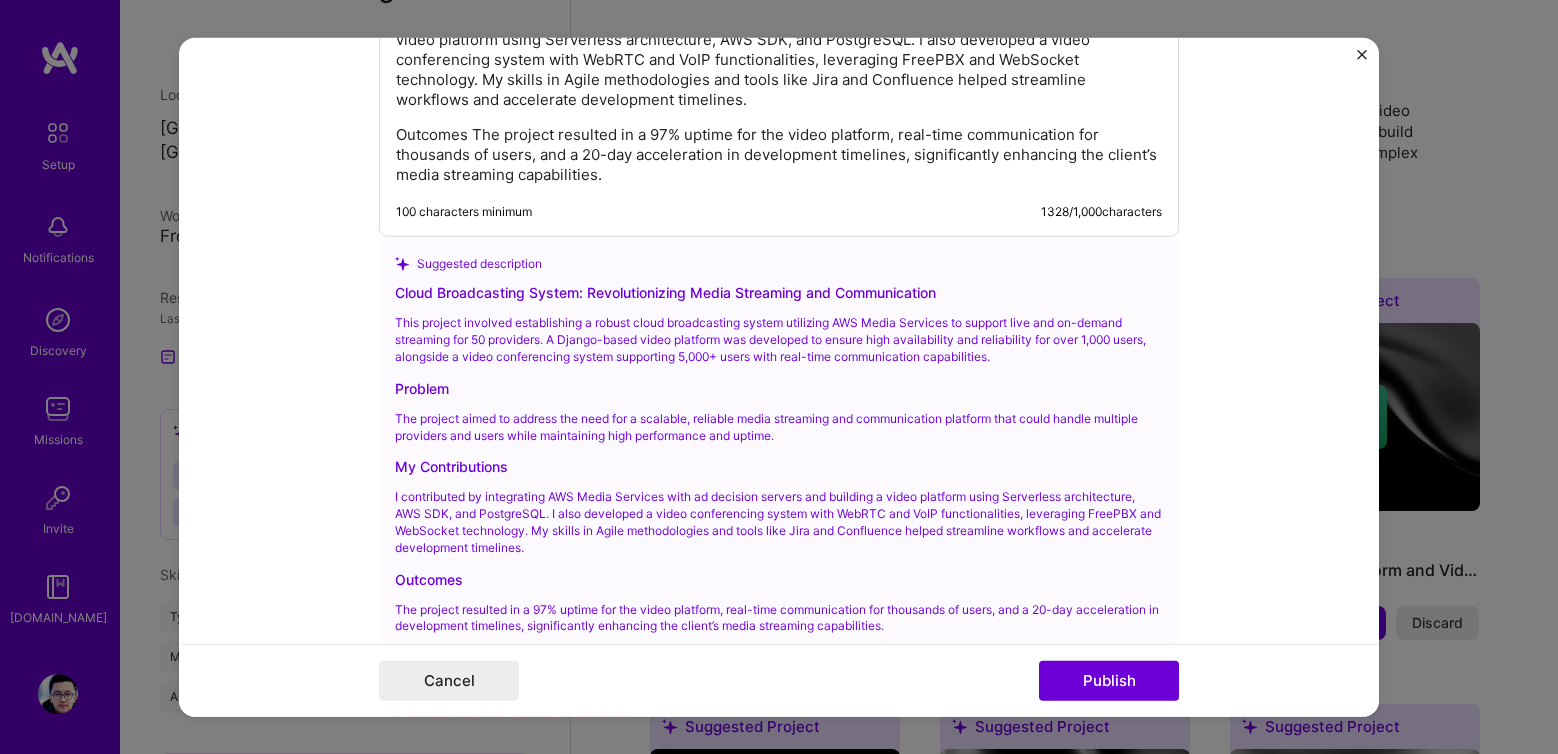 scroll, scrollTop: 2443, scrollLeft: 0, axis: vertical 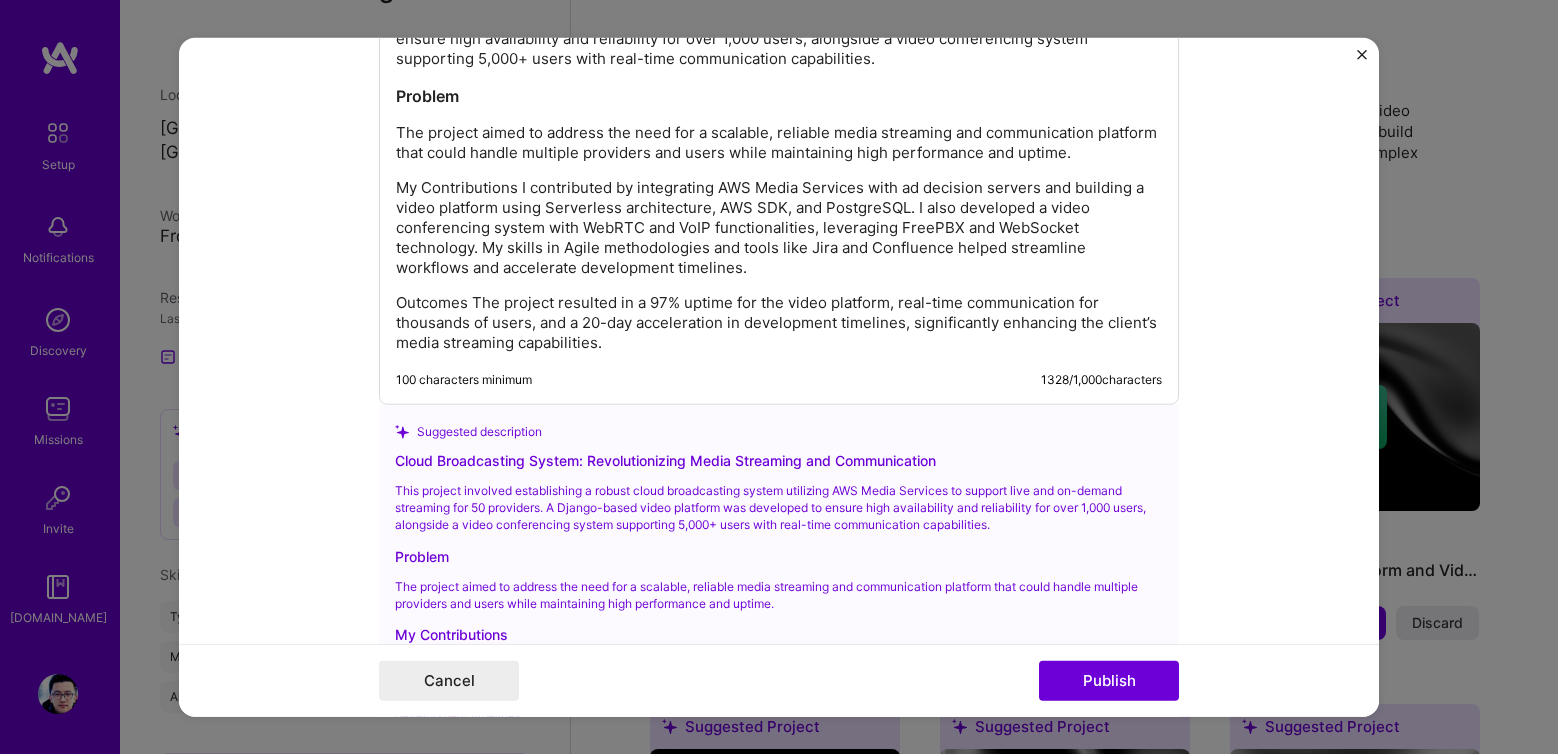 click on "My Contributions I contributed by integrating AWS Media Services with ad decision servers and building a video platform using Serverless architecture, AWS SDK, and PostgreSQL. I also developed a video conferencing system with WebRTC and VoIP functionalities, leveraging FreePBX and WebSocket technology. My skills in Agile methodologies and tools like Jira and Confluence helped streamline workflows and accelerate development timelines." at bounding box center (779, 228) 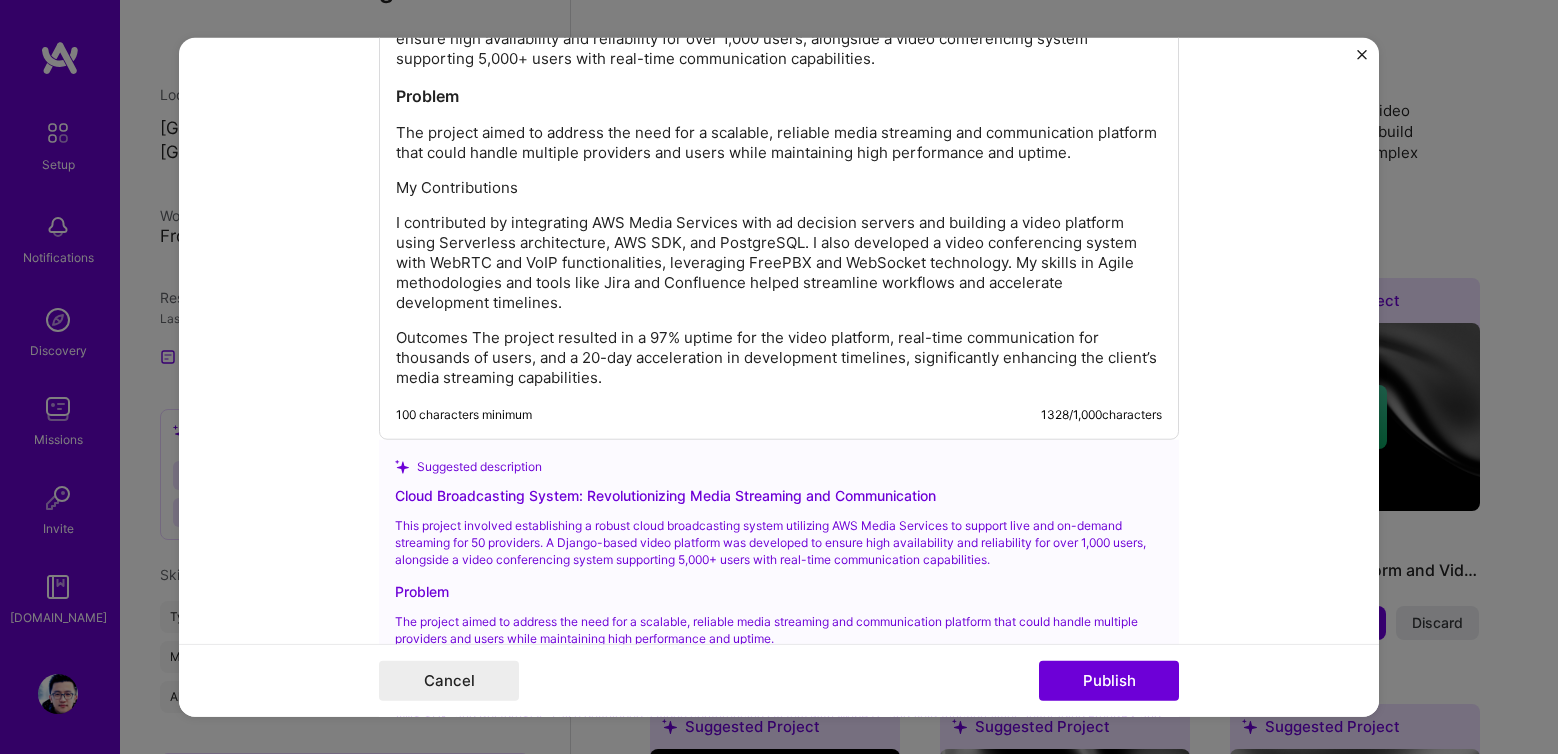 drag, startPoint x: 514, startPoint y: 193, endPoint x: 334, endPoint y: 190, distance: 180.025 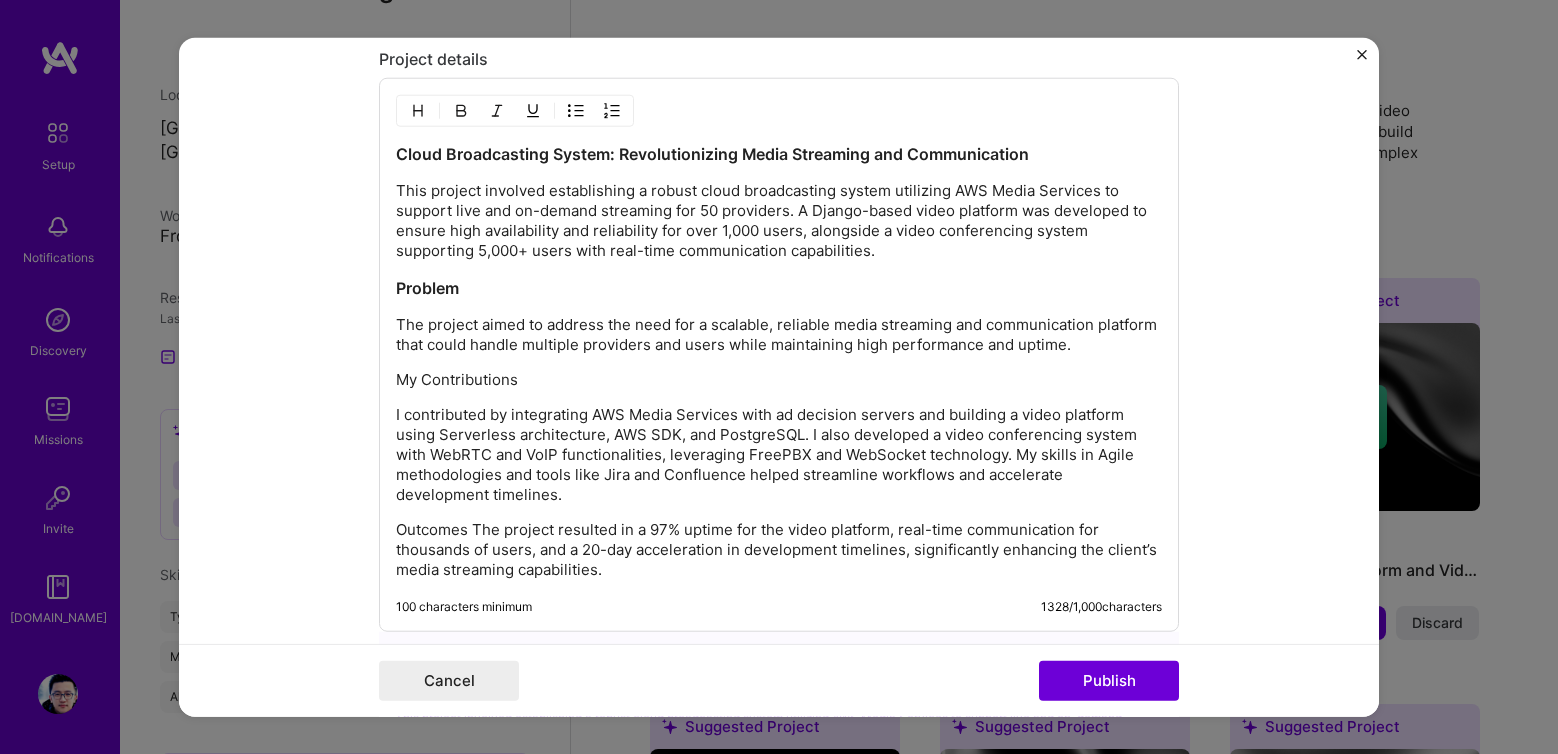 scroll, scrollTop: 2029, scrollLeft: 0, axis: vertical 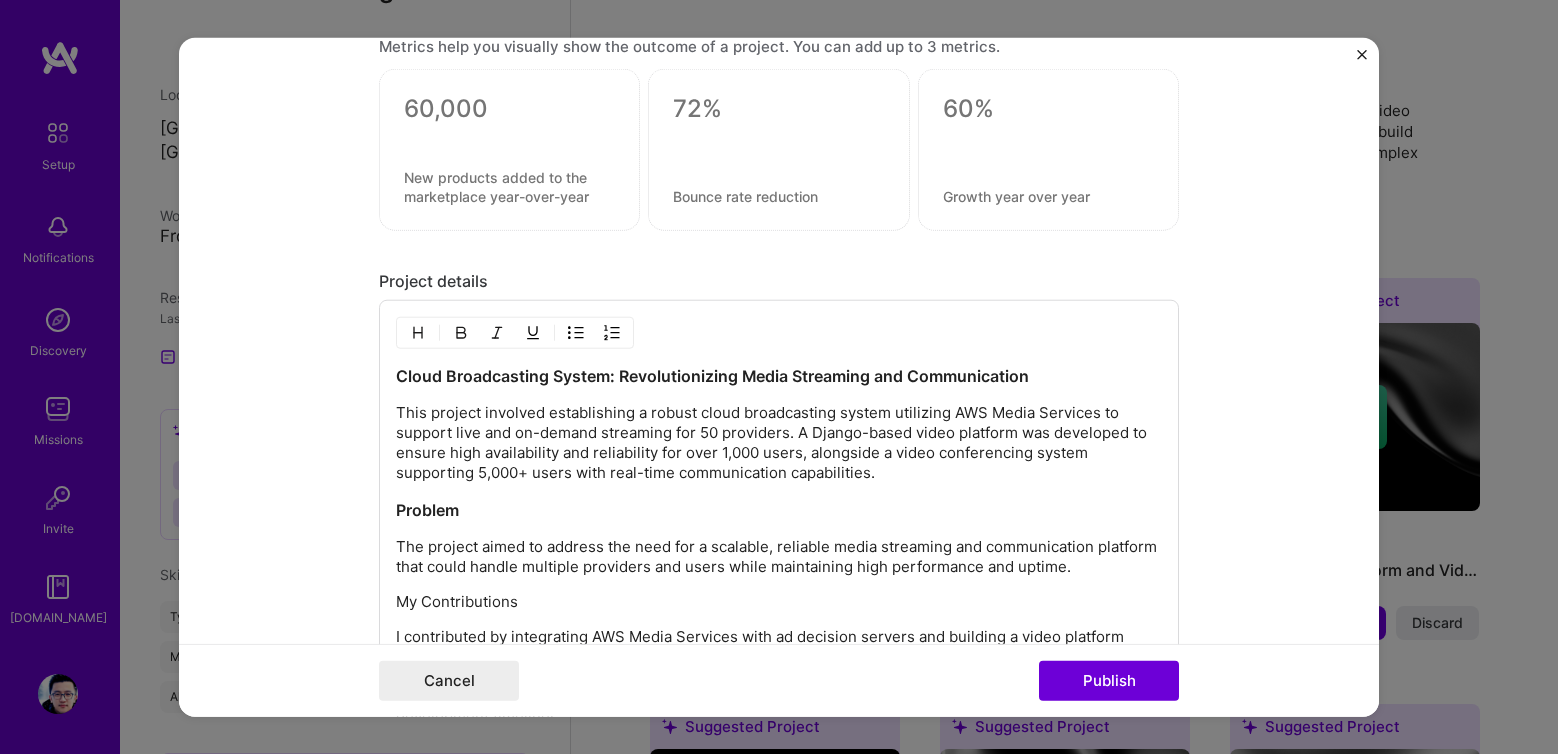 click at bounding box center (418, 333) 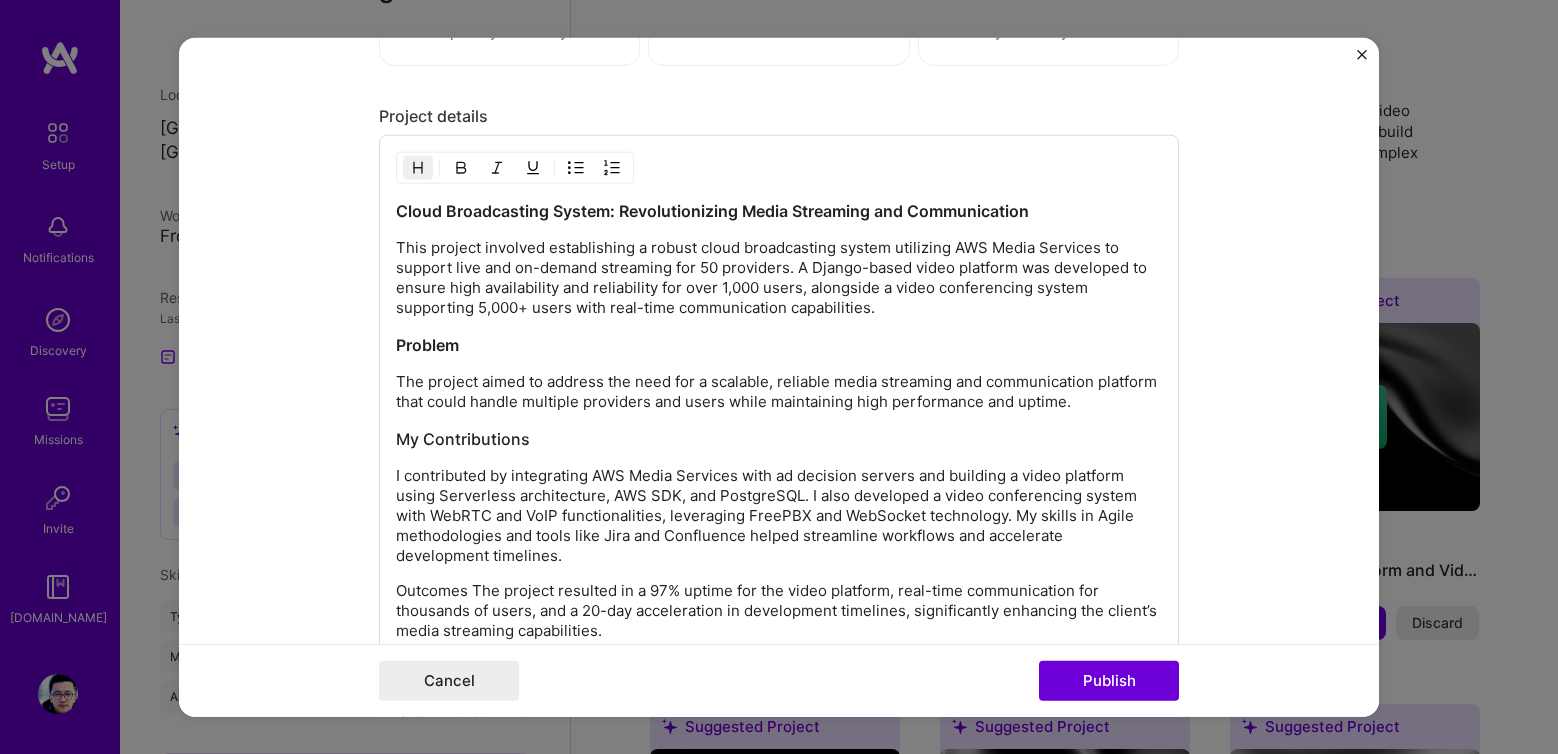 click on "I contributed by integrating AWS Media Services with ad decision servers and building a video platform using Serverless architecture, AWS SDK, and PostgreSQL. I also developed a video conferencing system with WebRTC and VoIP functionalities, leveraging FreePBX and WebSocket technology. My skills in Agile methodologies and tools like Jira and Confluence helped streamline workflows and accelerate development timelines." at bounding box center [779, 516] 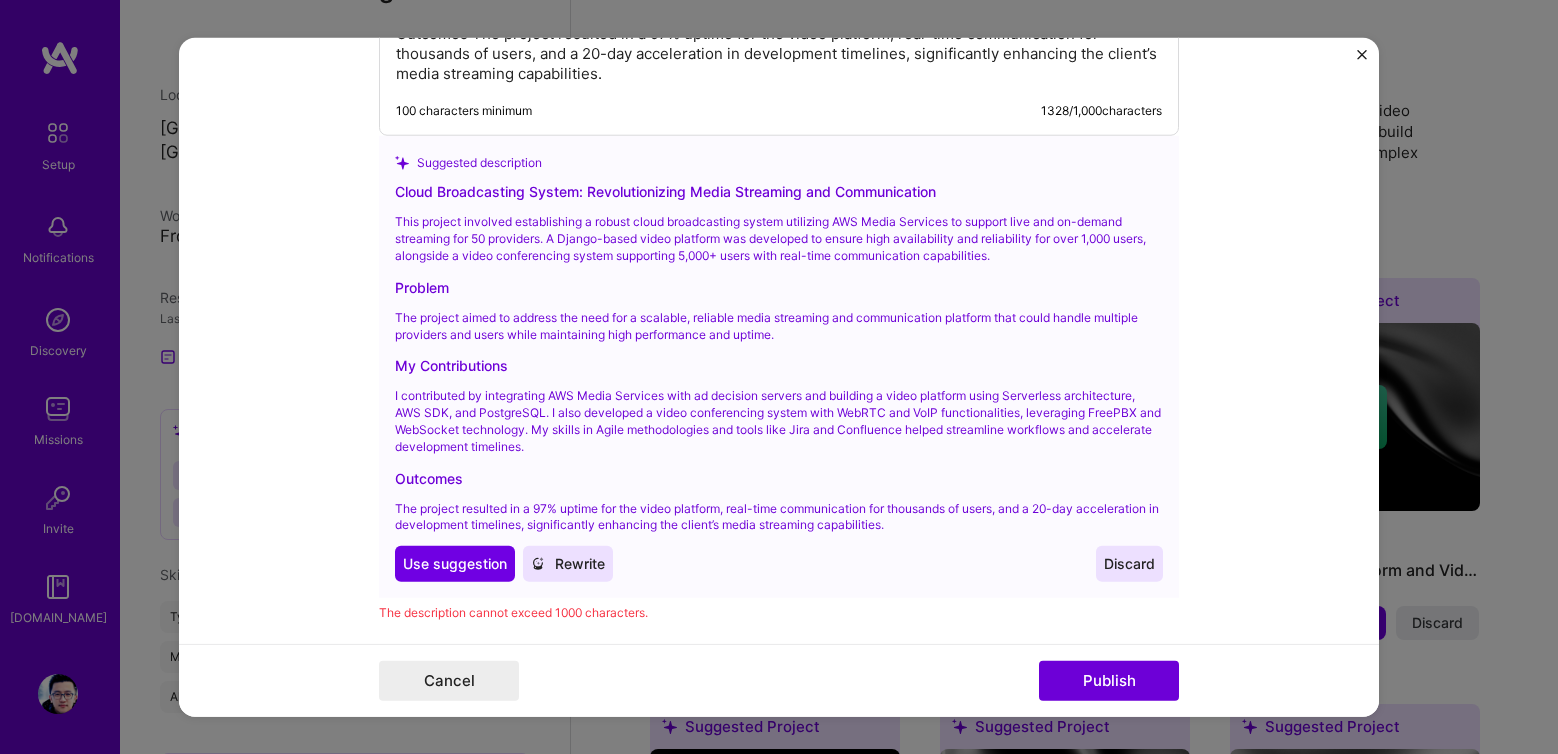 scroll, scrollTop: 2385, scrollLeft: 0, axis: vertical 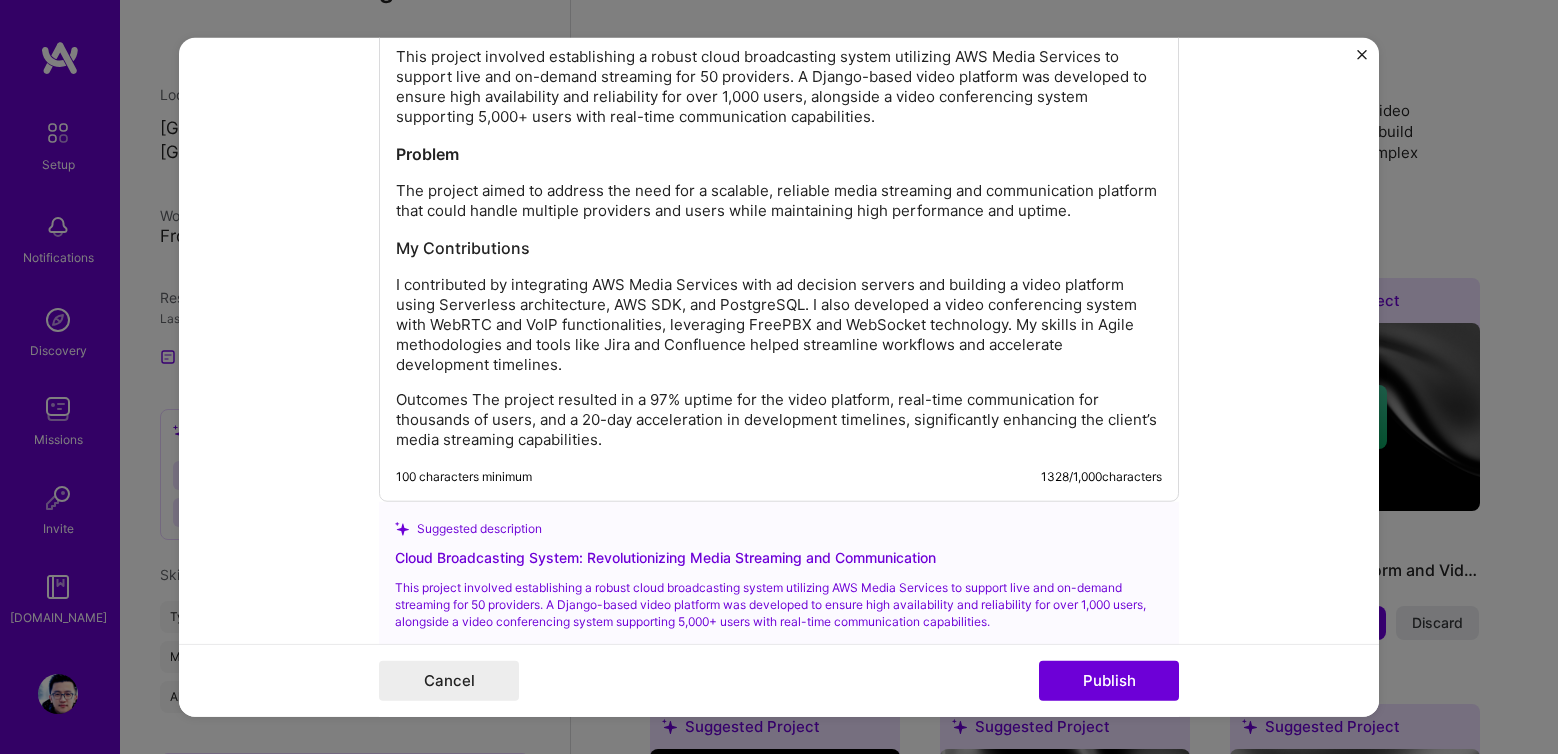 click on "Outcomes The project resulted in a 97% uptime for the video platform, real-time communication for thousands of users, and a 20-day acceleration in development timelines, significantly enhancing the client’s media streaming capabilities." at bounding box center [779, 420] 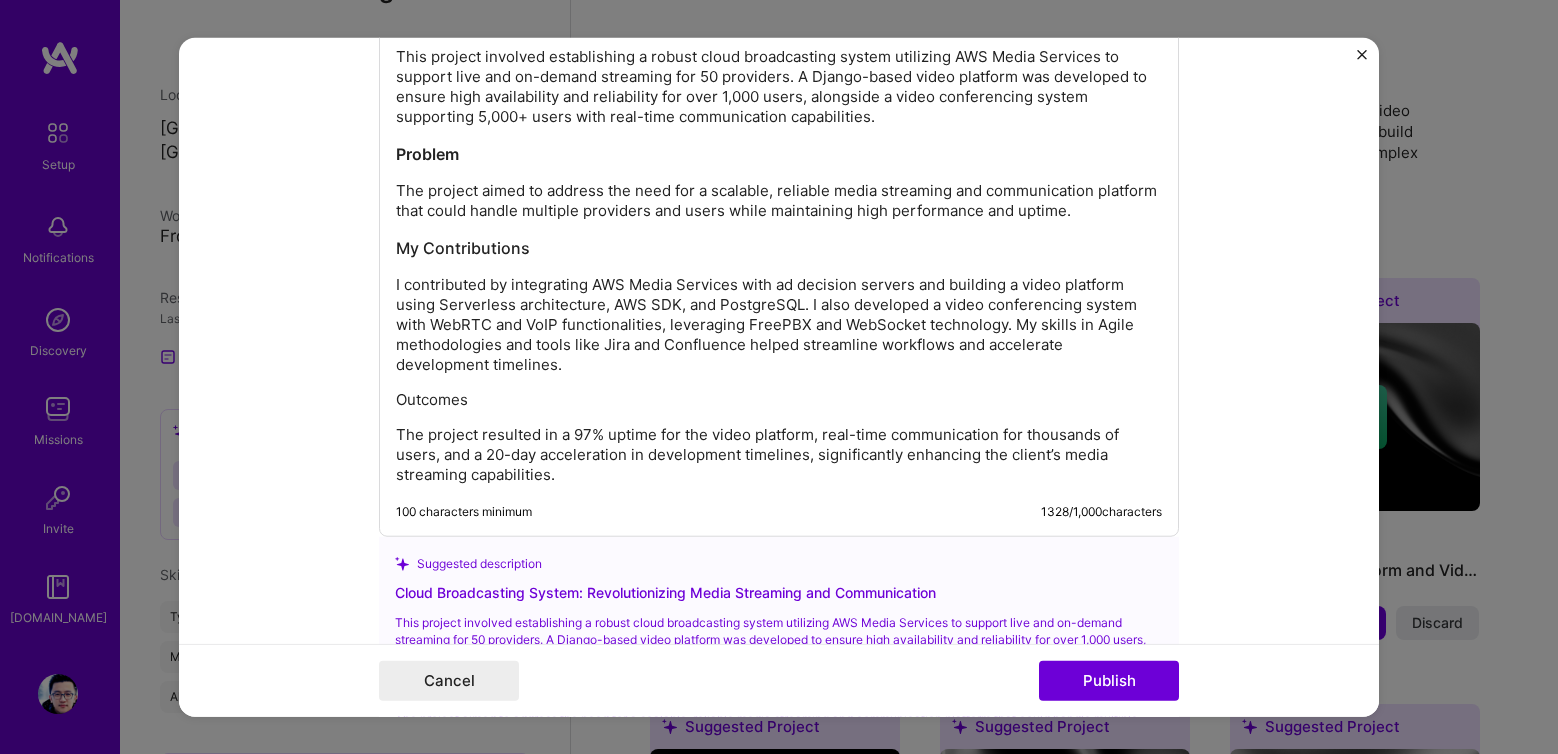 click on "Outcomes" at bounding box center (779, 400) 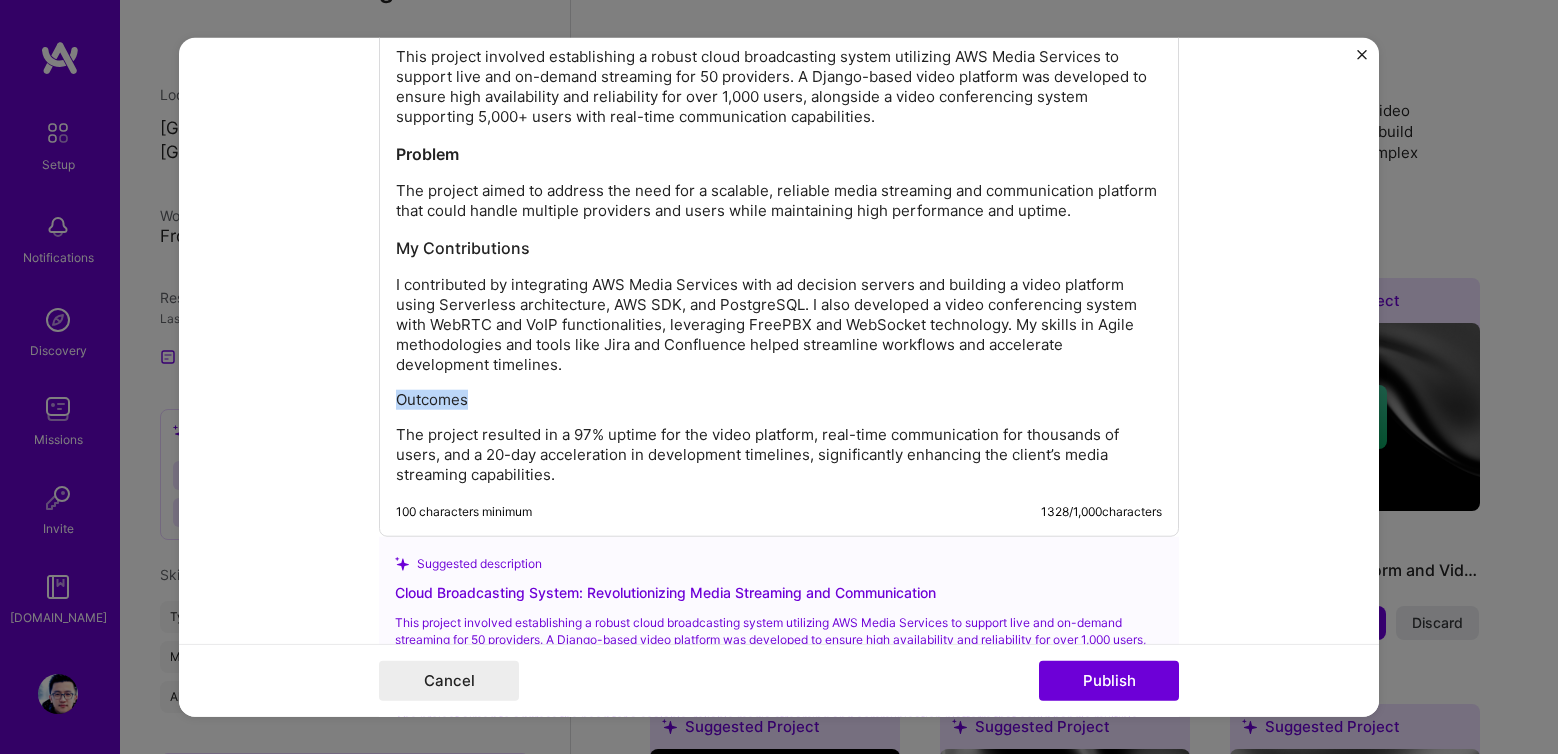 click on "Outcomes" at bounding box center (779, 400) 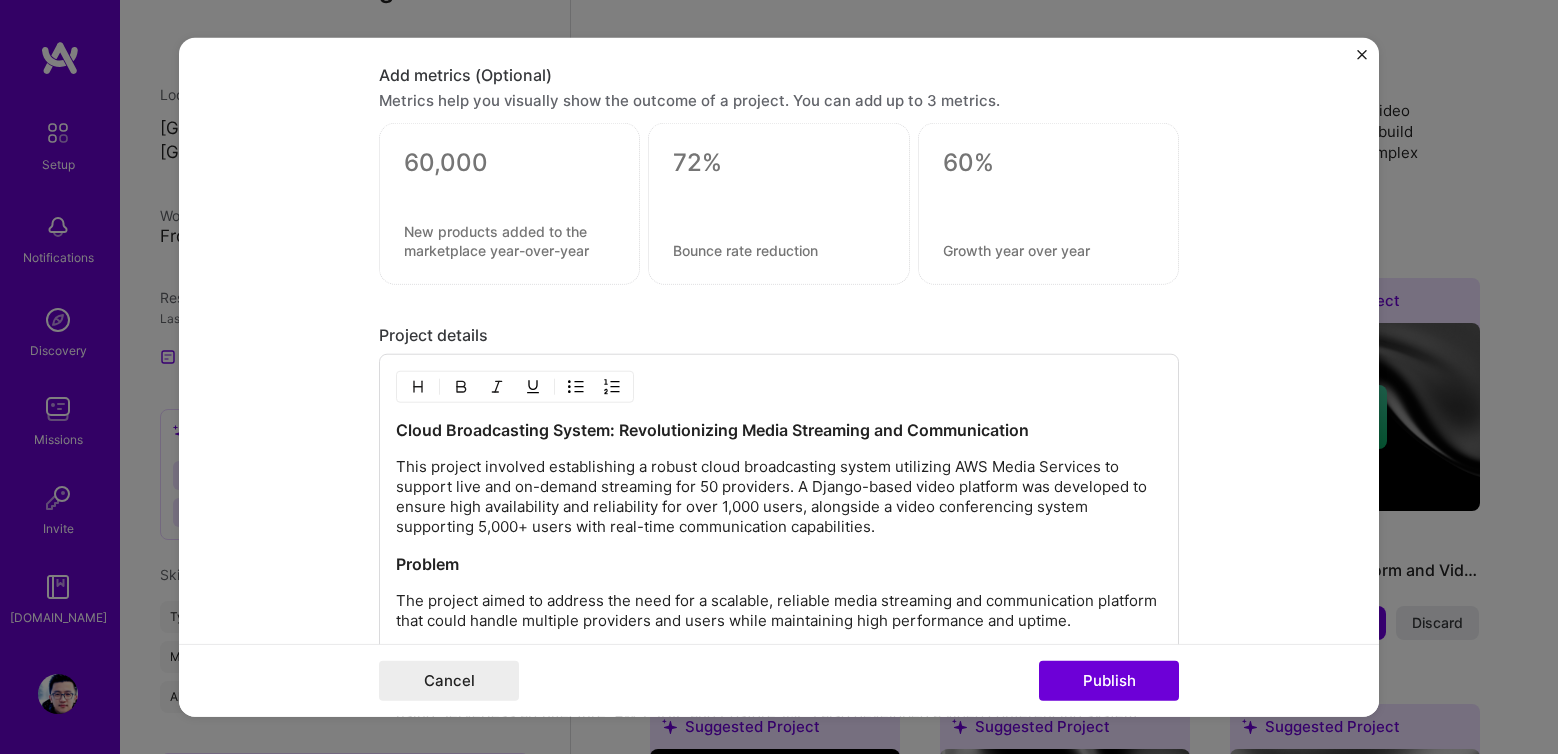 click at bounding box center [418, 387] 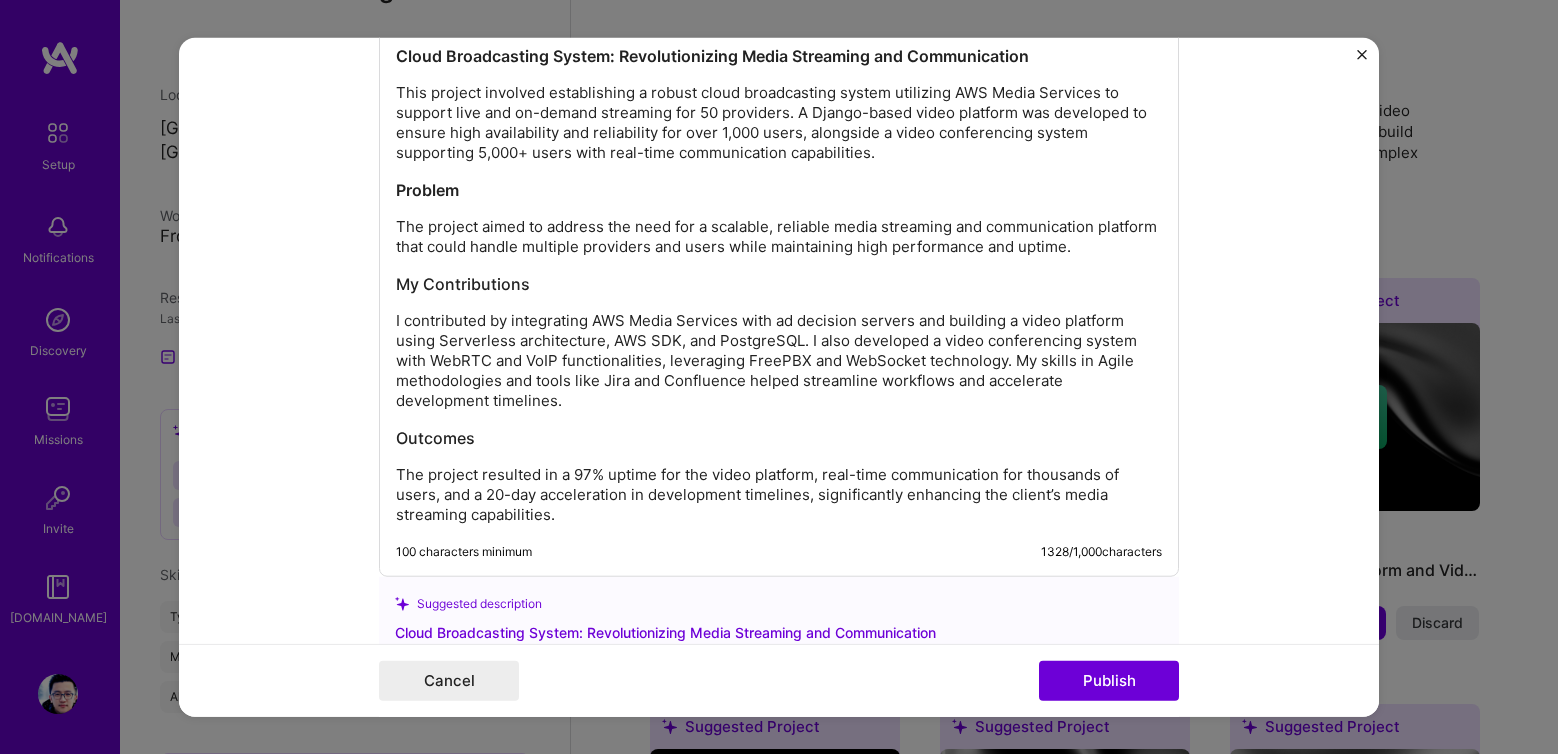 scroll, scrollTop: 2496, scrollLeft: 0, axis: vertical 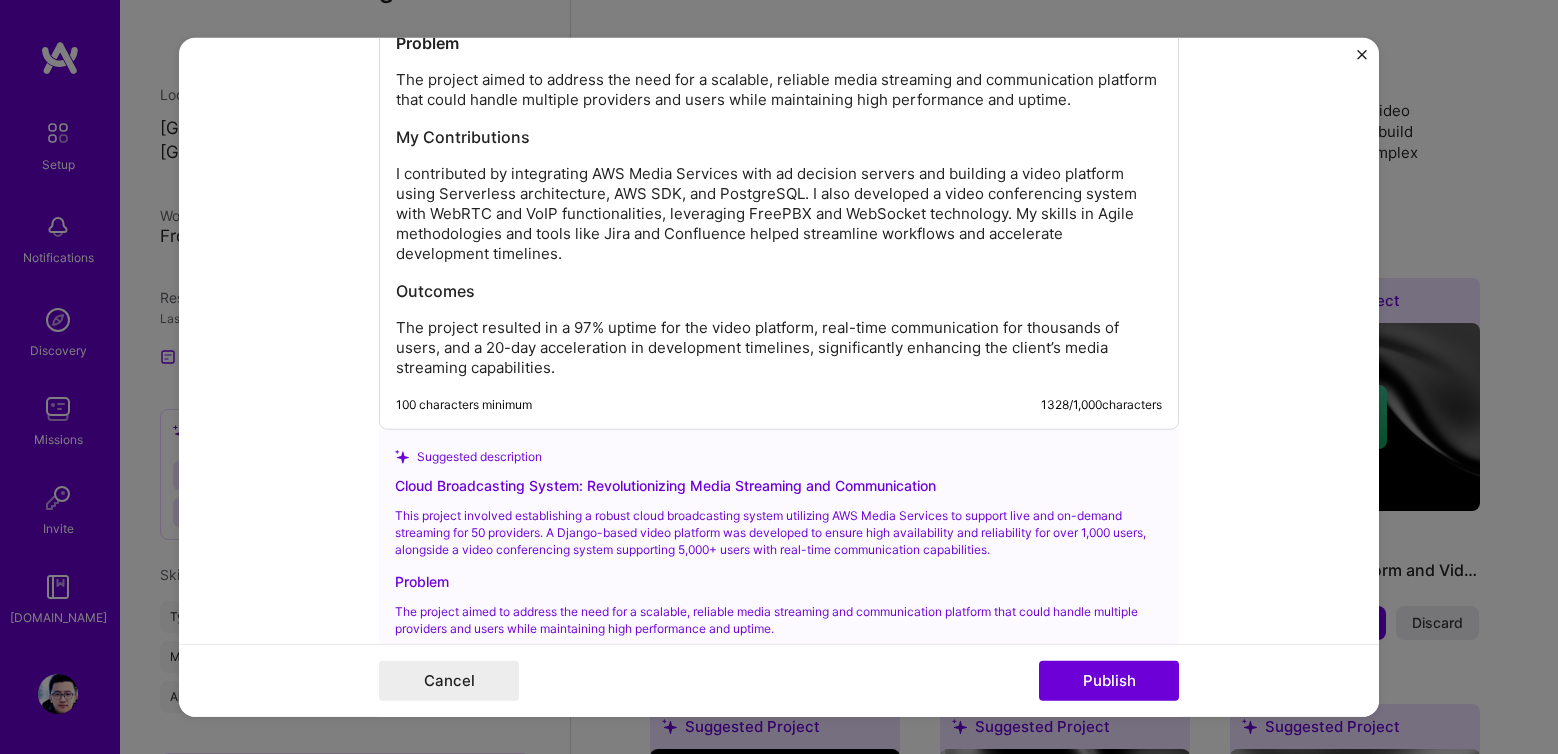 click on "Cloud Broadcasting System: Revolutionizing Media Streaming and Communication  This project involved establishing a robust cloud broadcasting system utilizing AWS Media Services to support live and on-demand streaming for 50 providers. A Django-based video platform was developed to ensure high availability and reliability for over 1,000 users, alongside a video conferencing system supporting 5,000+ users with real-time communication capabilities. Problem  The project aimed to address the need for a scalable, reliable media streaming and communication platform that could handle multiple providers and users while maintaining high performance and uptime. My Contributions  Outcomes  The project resulted in a 97% uptime for the video platform, real-time communication for thousands of users, and a 20-day acceleration in development timelines, significantly enhancing the client’s media streaming capabilities. 100 characters minimum 1328 / 1,000  characters" at bounding box center (779, 131) 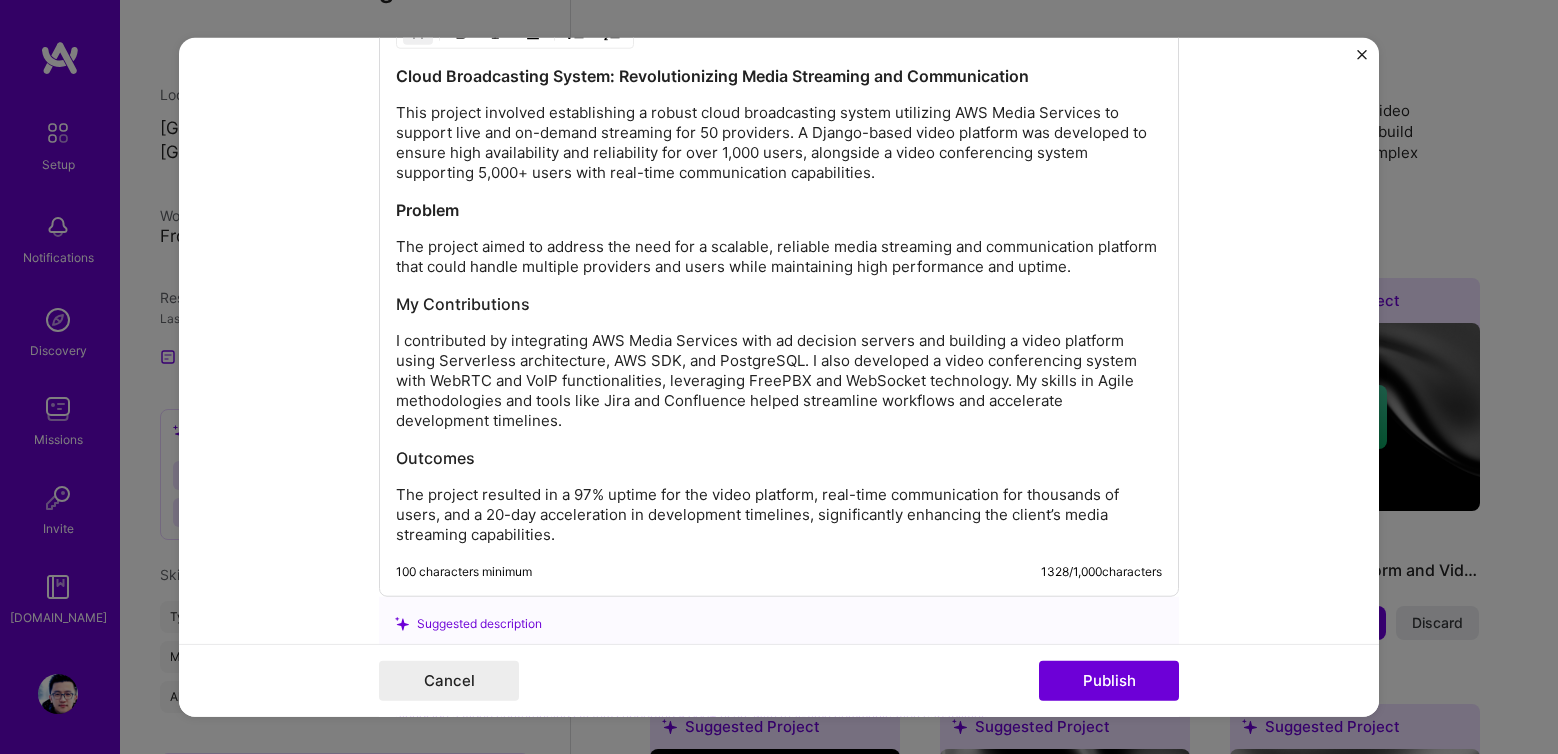 scroll, scrollTop: 2282, scrollLeft: 0, axis: vertical 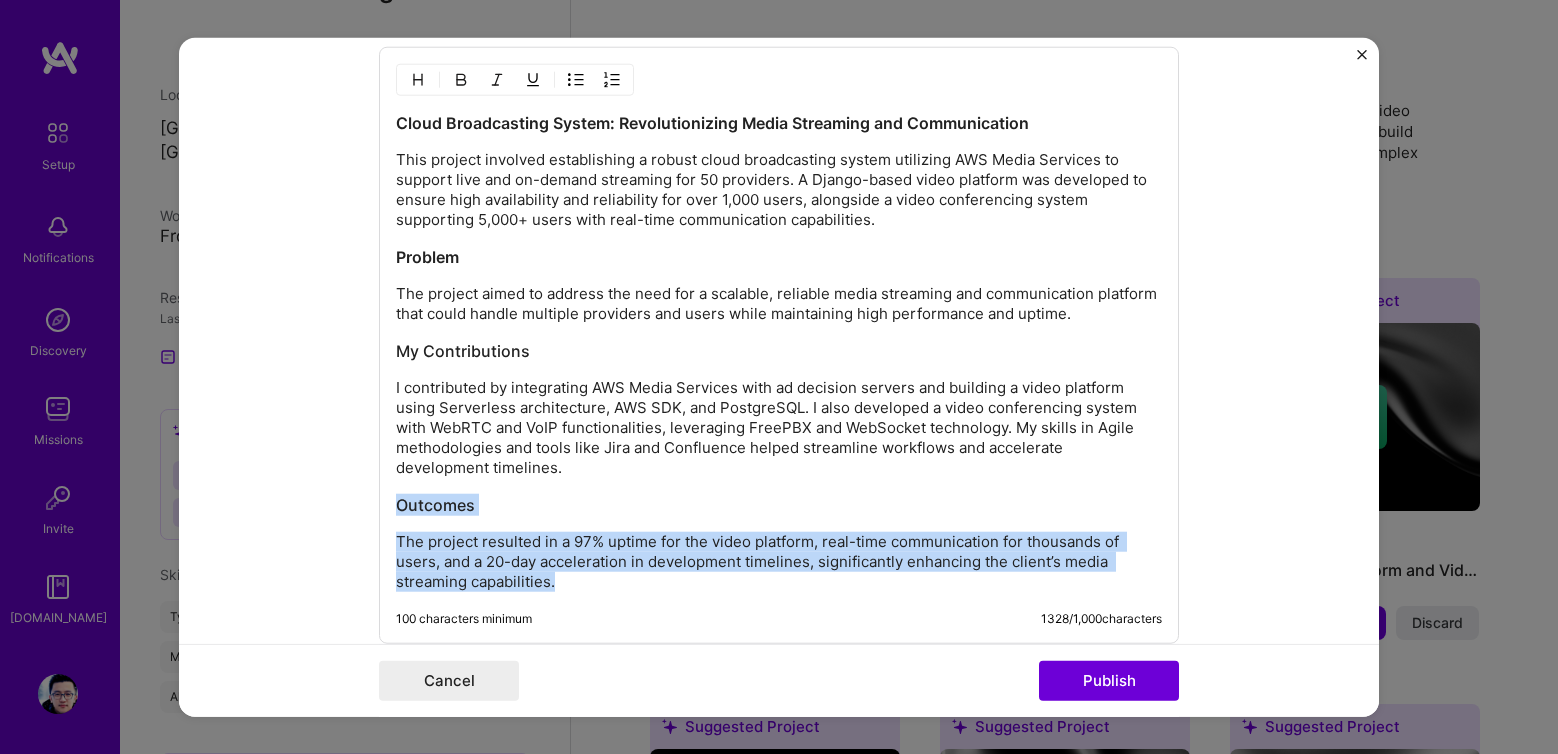 drag, startPoint x: 494, startPoint y: 570, endPoint x: 349, endPoint y: 504, distance: 159.31415 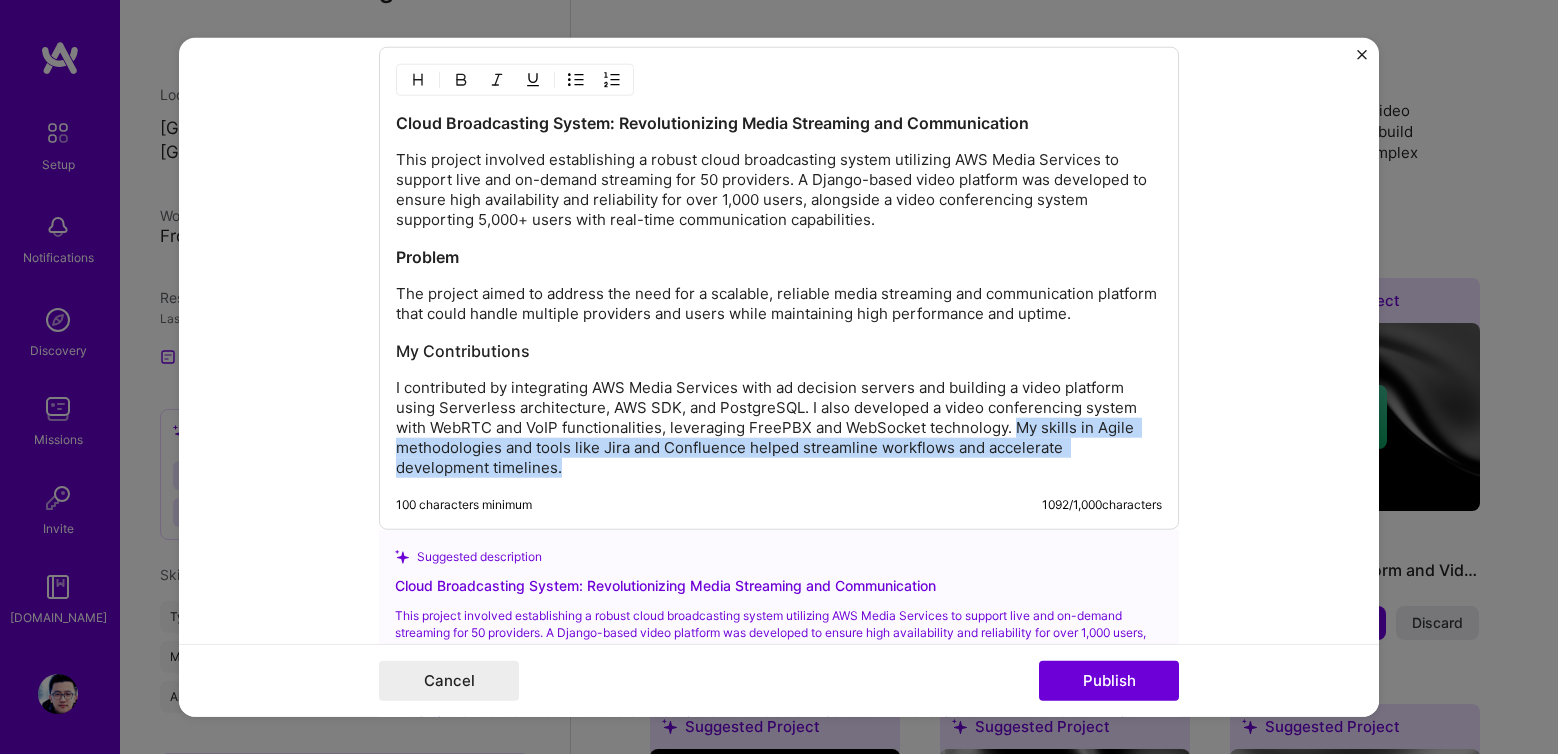 drag, startPoint x: 475, startPoint y: 473, endPoint x: 1009, endPoint y: 428, distance: 535.8927 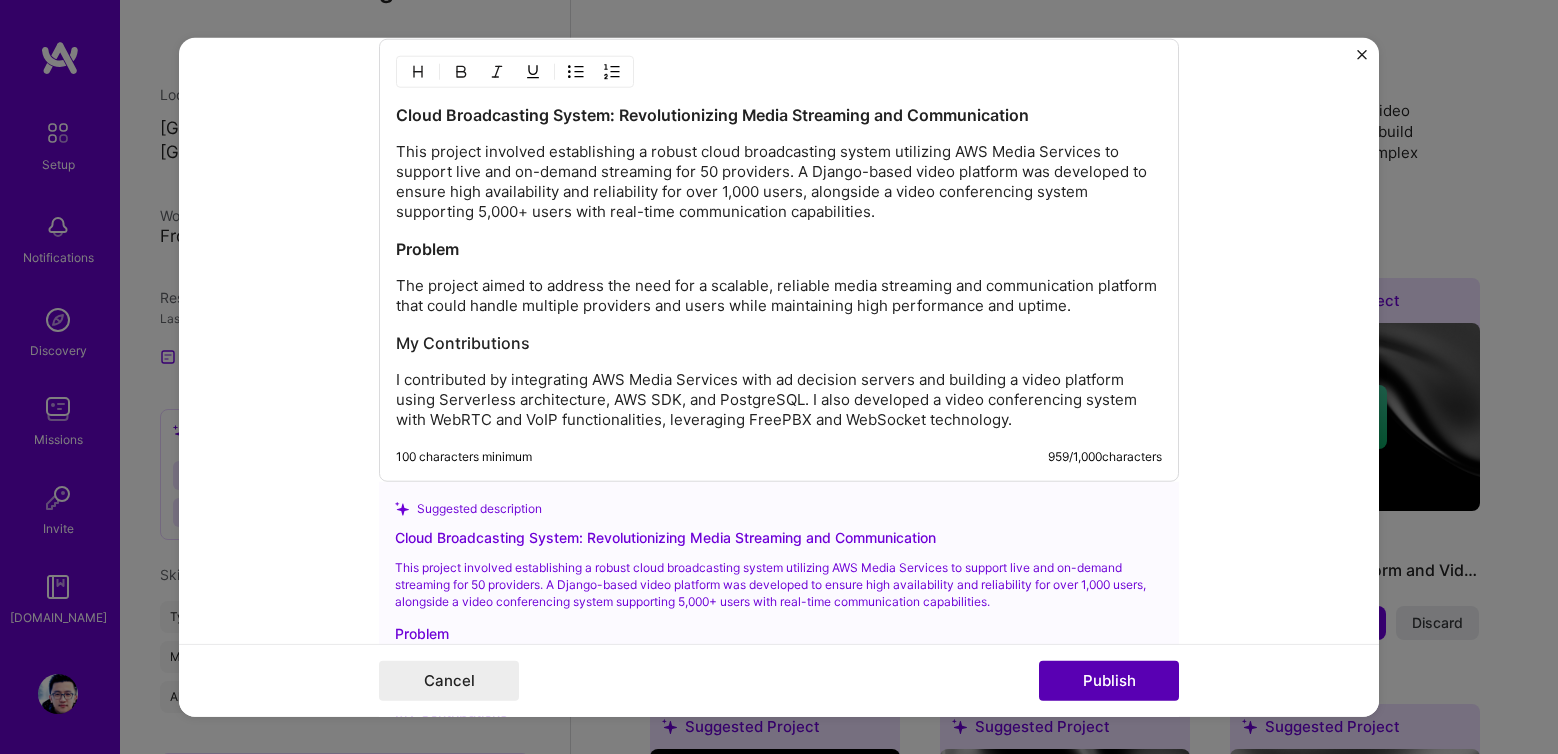 click on "Publish" at bounding box center [1109, 680] 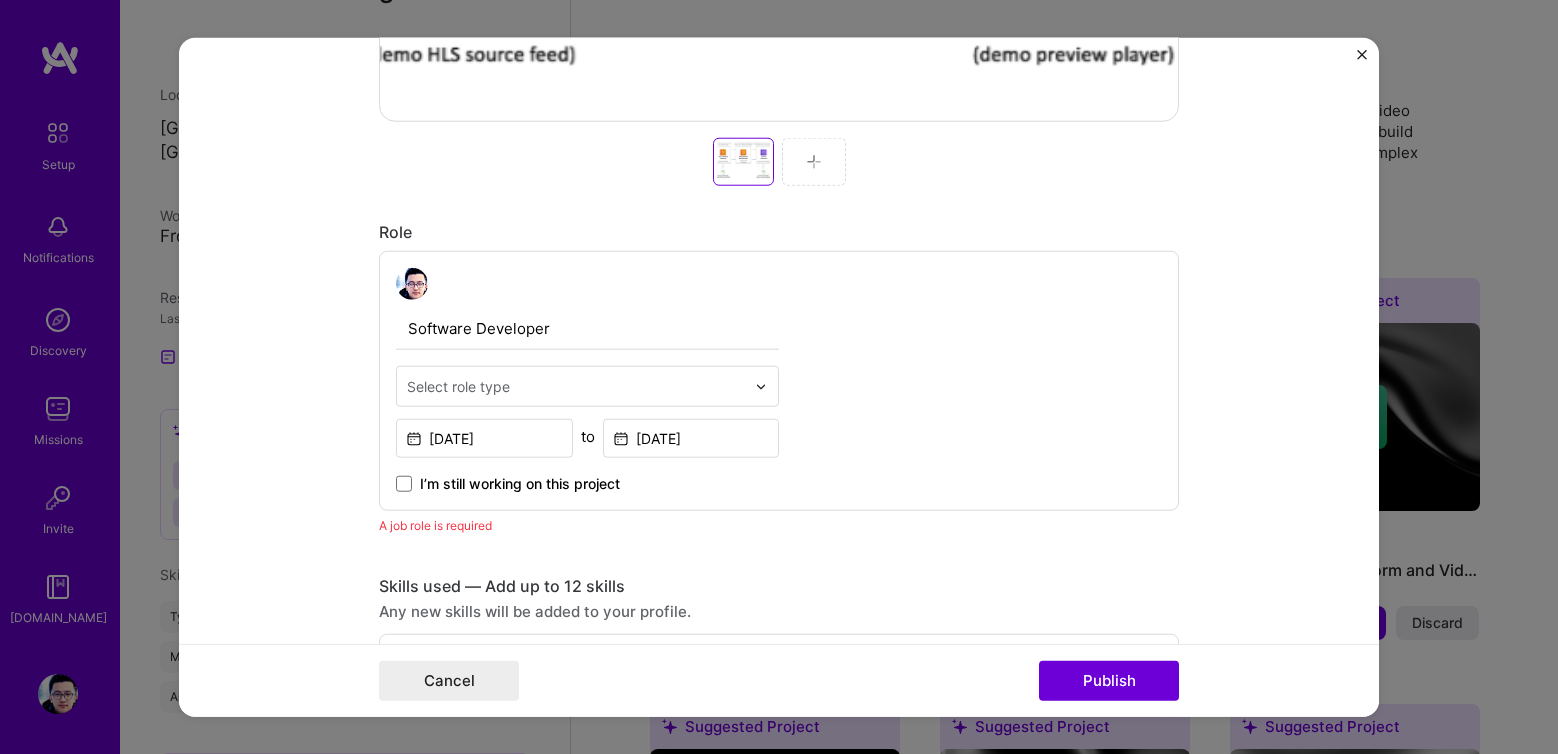 scroll, scrollTop: 966, scrollLeft: 0, axis: vertical 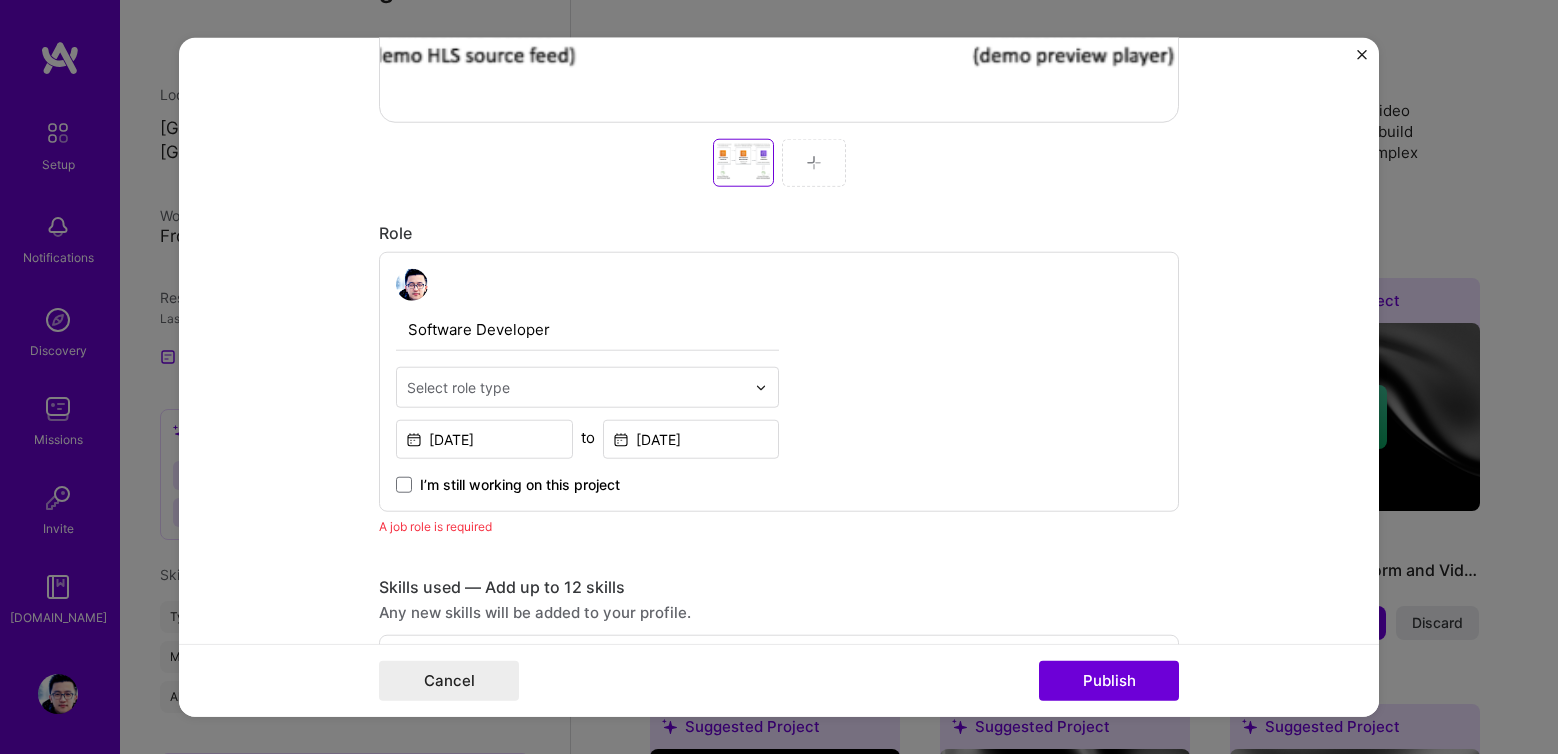 click on "Select role type" at bounding box center [576, 387] 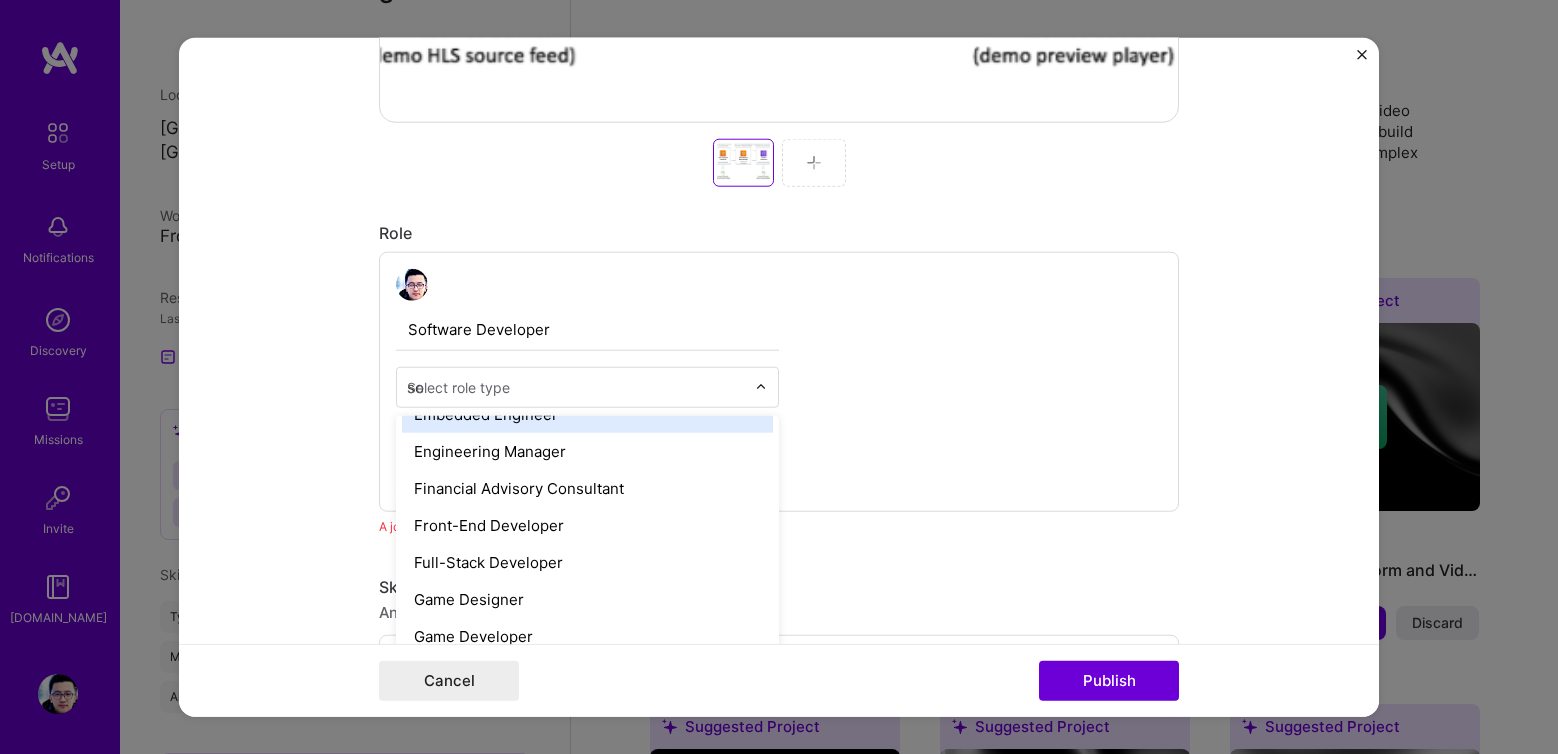 scroll, scrollTop: 0, scrollLeft: 0, axis: both 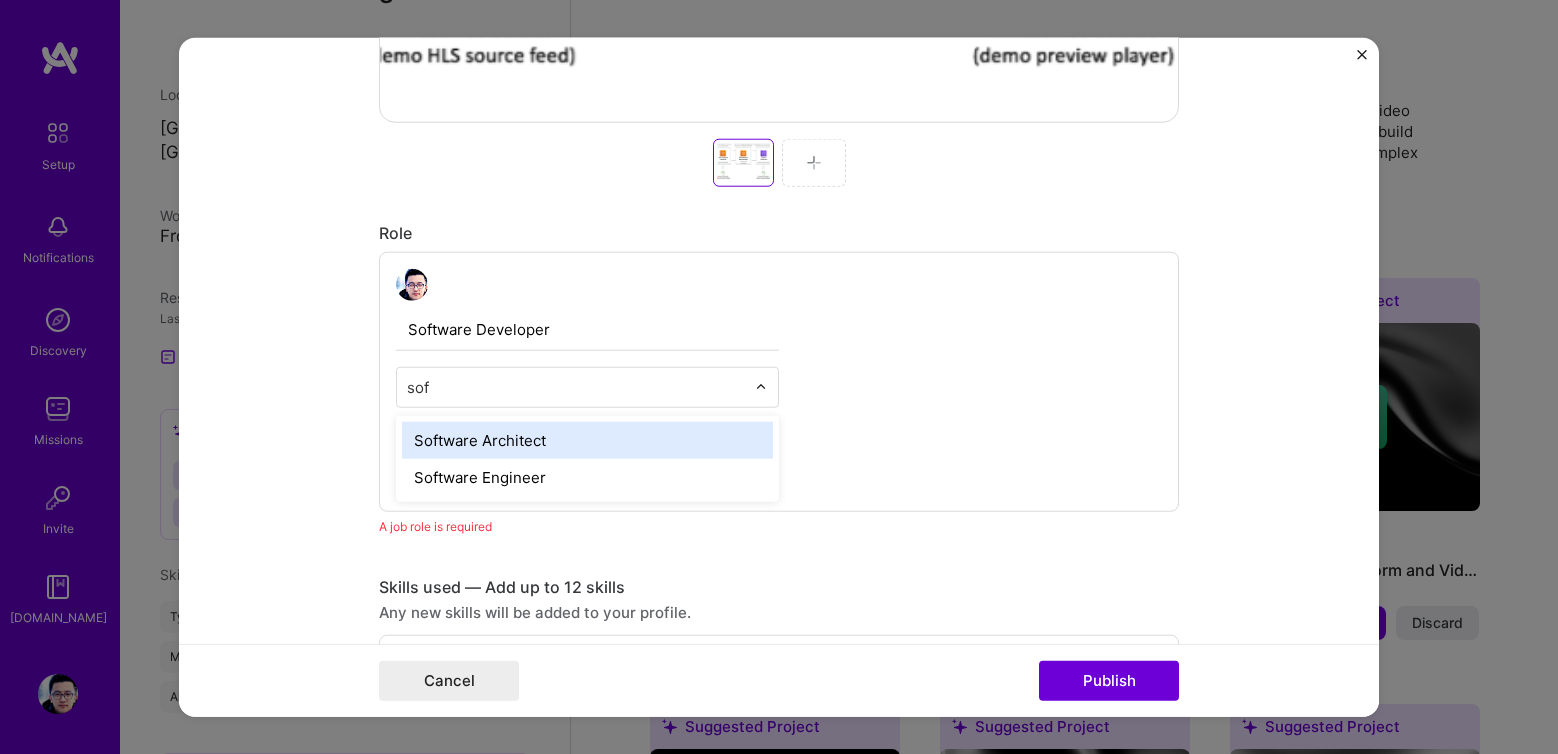 type on "soft" 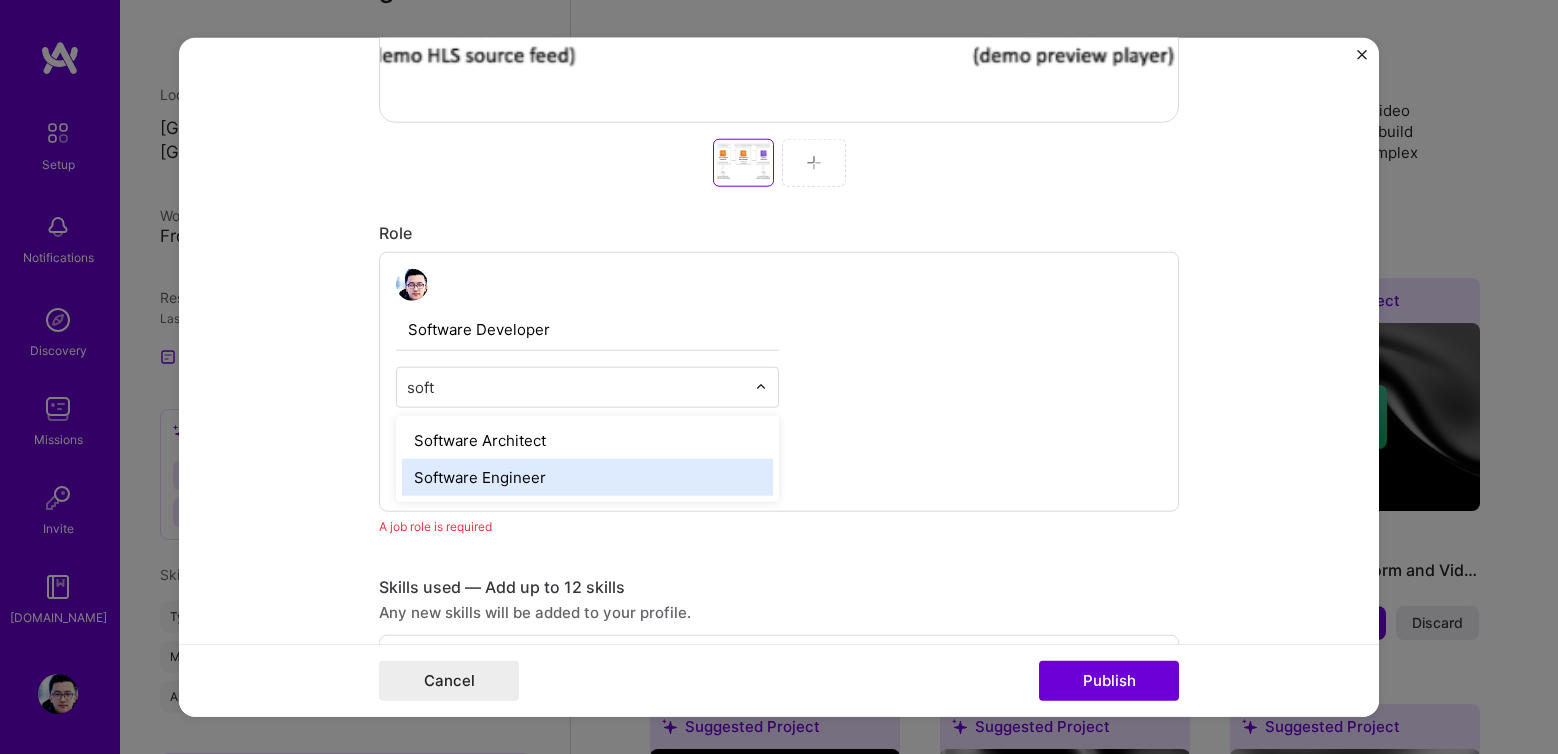 click on "Software Engineer" at bounding box center [587, 477] 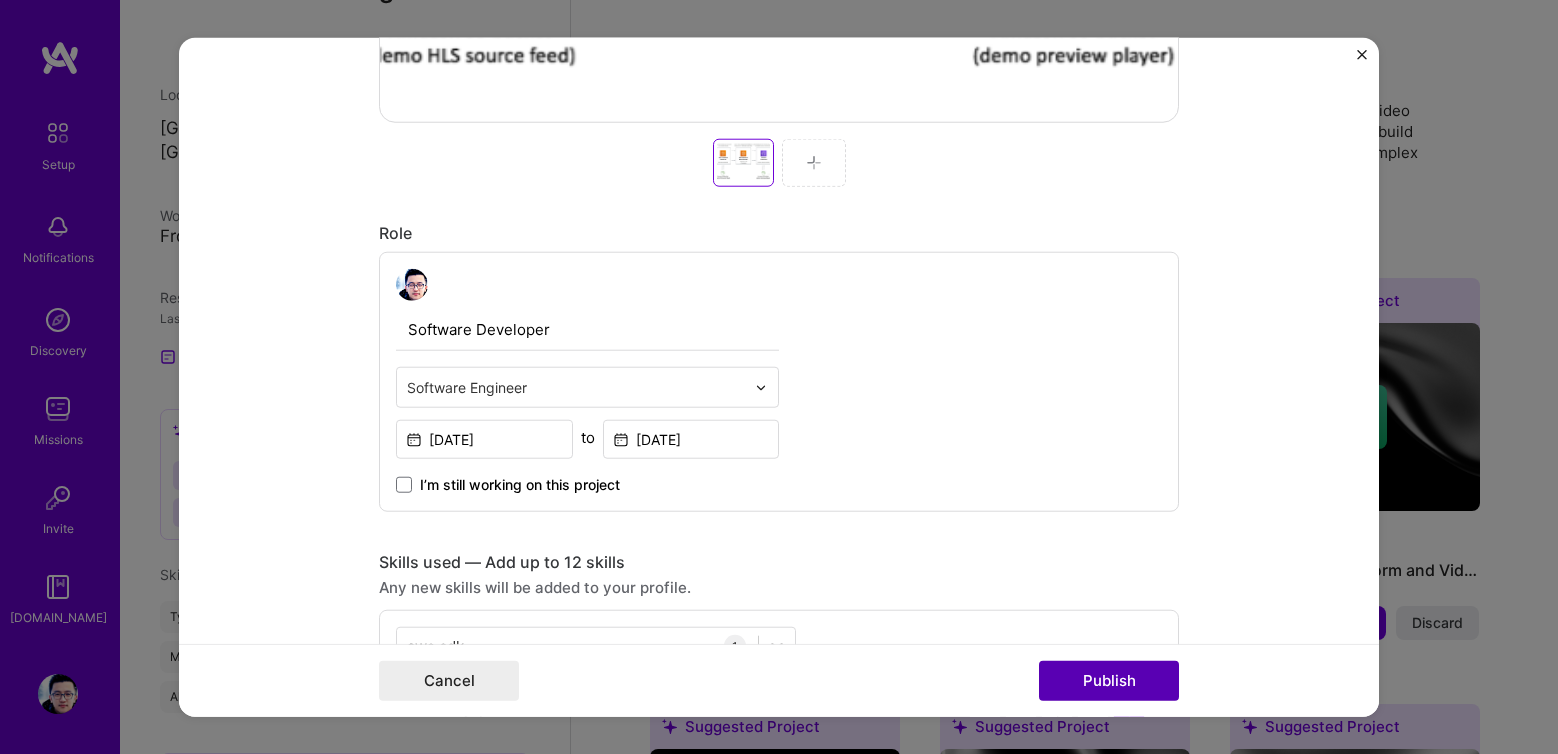 click on "Publish" at bounding box center (1109, 680) 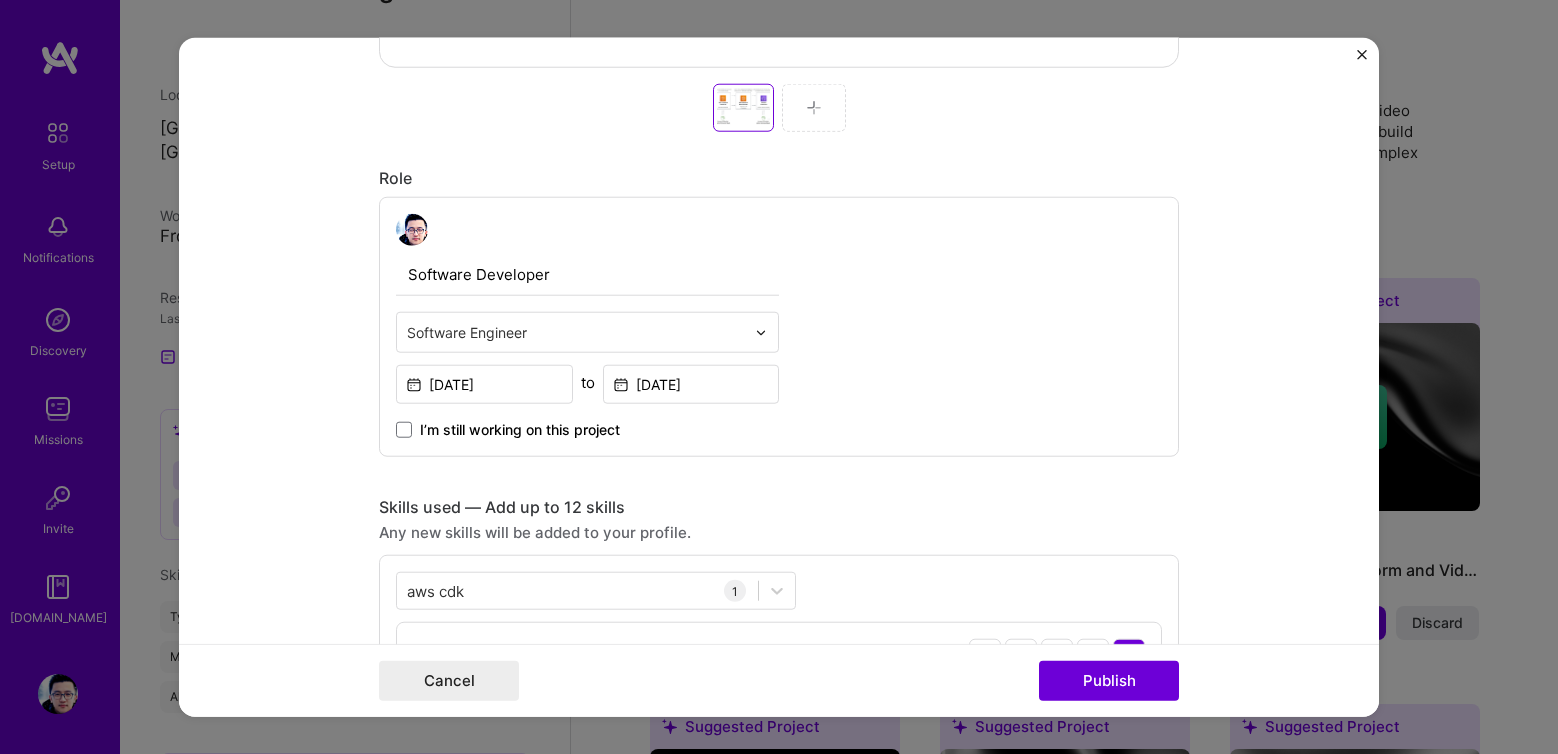 type 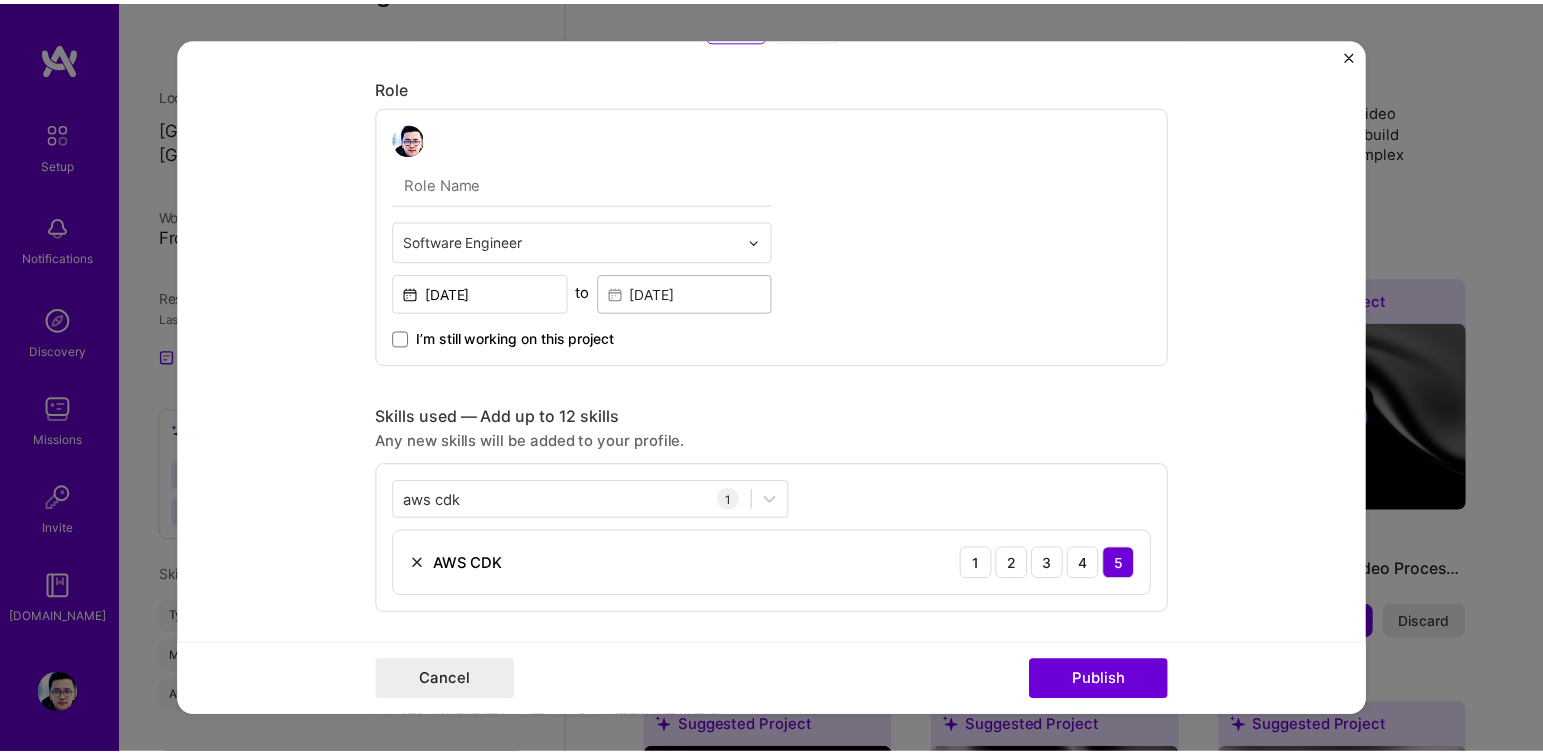 scroll, scrollTop: 1160, scrollLeft: 0, axis: vertical 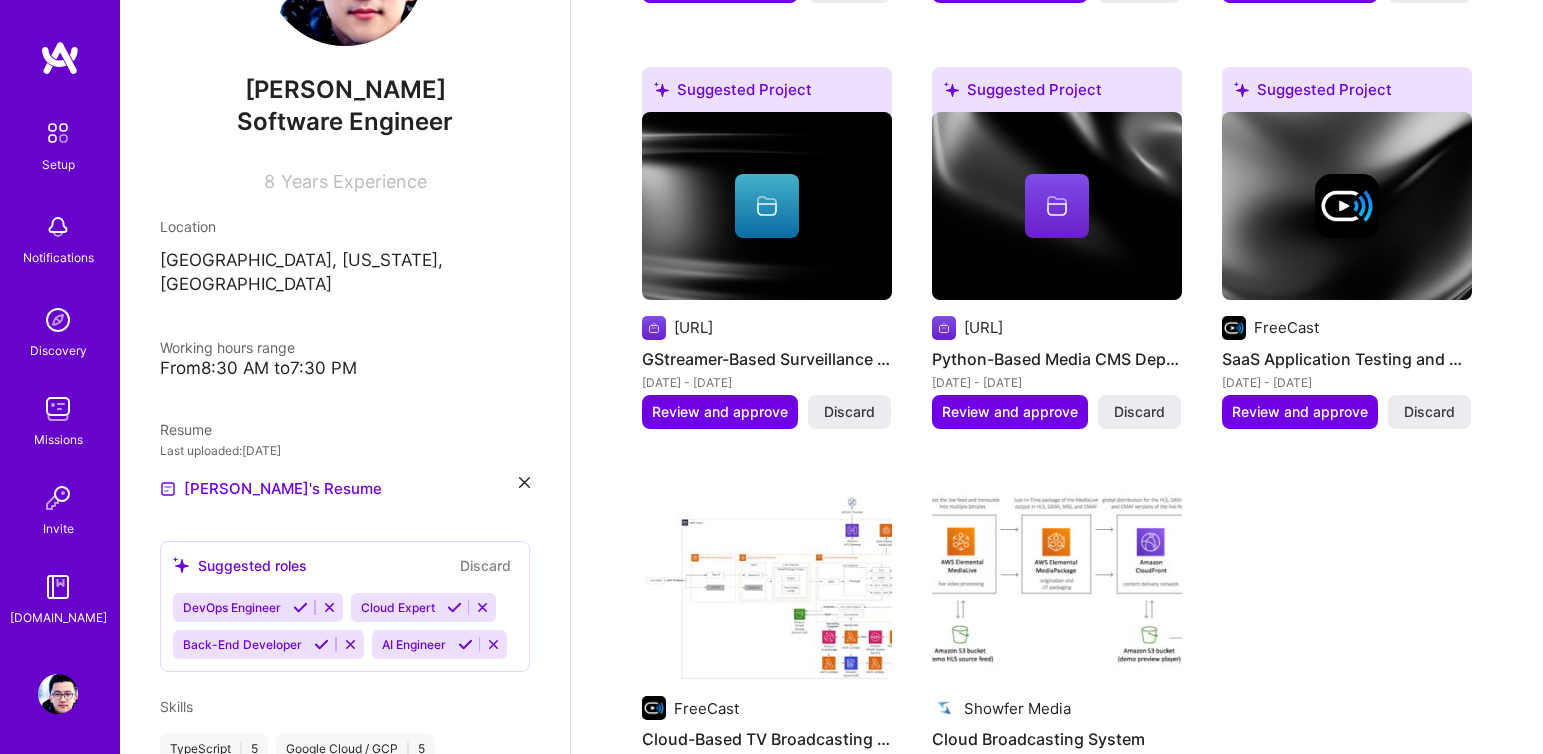 click on "Suggested Project
[URL] AI Call Center Solution Development [DATE] - [DATE] Review and approve Discard Suggested Project
Showfer Media Django Video Platform and Video Conferencing Systems [DATE] - [DATE] Review and approve Discard Suggested Project FreeCast DVR System and Video Processing Application [DATE] - [DATE] Review and approve Discard Suggested Project
[URL] GStreamer-Based Surveillance Pipeline Management [DATE] - [DATE] Review and approve Discard Suggested Project
[URL] Python-Based Media CMS Deployment [DATE] - [DATE] Review and approve Discard Suggested Project FreeCast SaaS Application Testing and CI/CD Automation [DATE] - [DATE] Review and approve Discard FreeCast Cloud-Based TV Broadcasting System Development [DATE] - [DATE] Open Project   Showfer Media Cloud Broadcasting System [DATE] - [DATE] Open Project" at bounding box center [1057, 238] 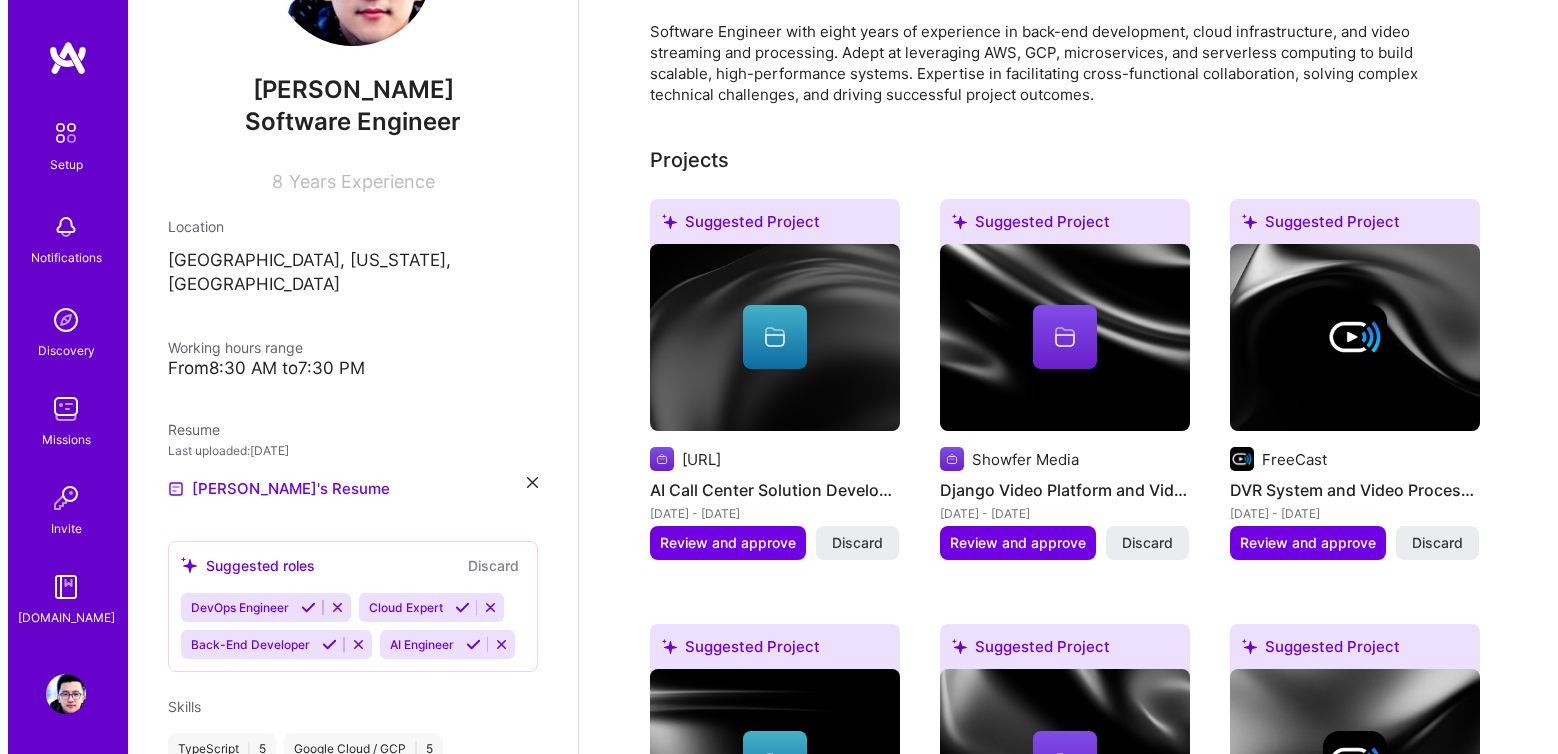 scroll, scrollTop: 593, scrollLeft: 0, axis: vertical 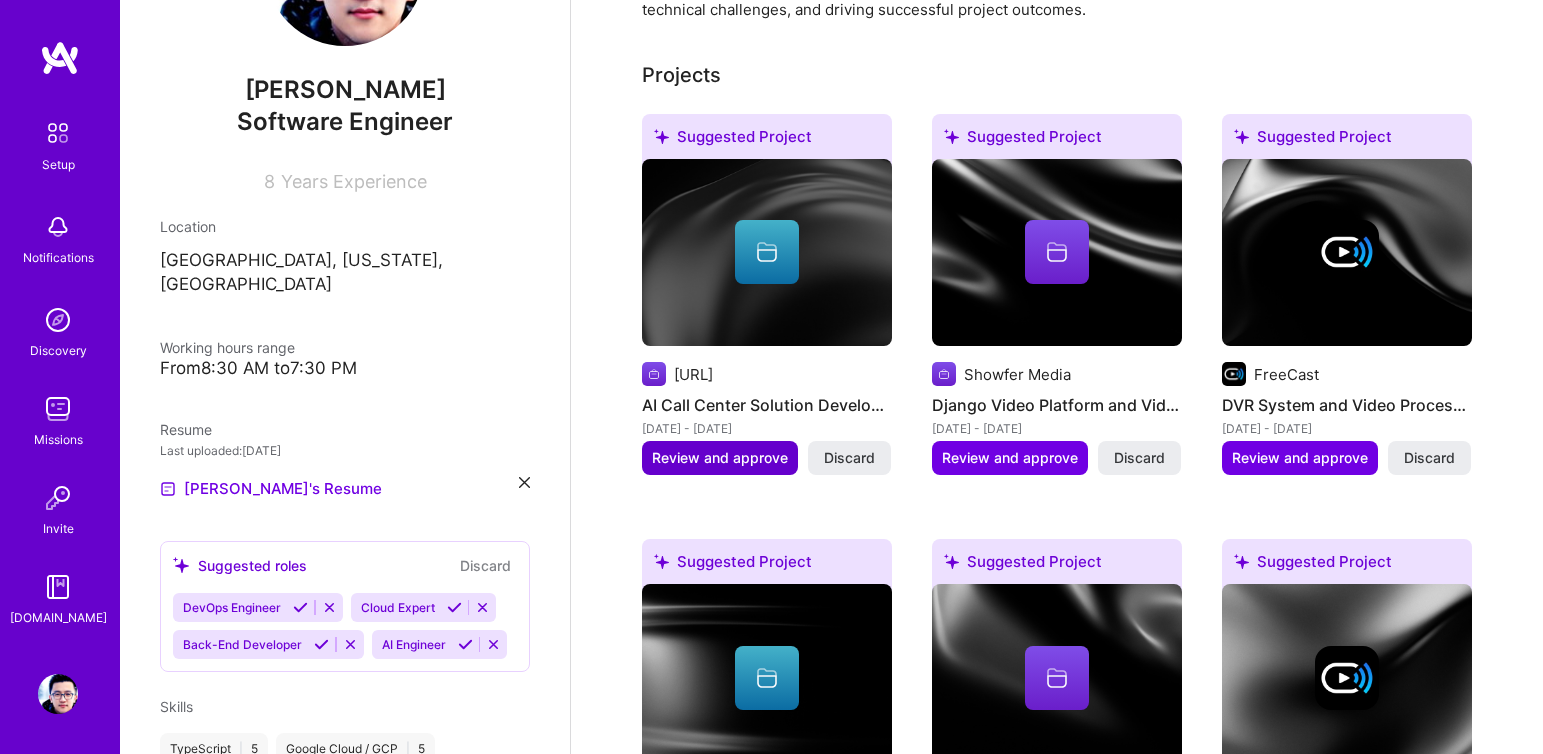 click on "Review and approve" at bounding box center [720, 458] 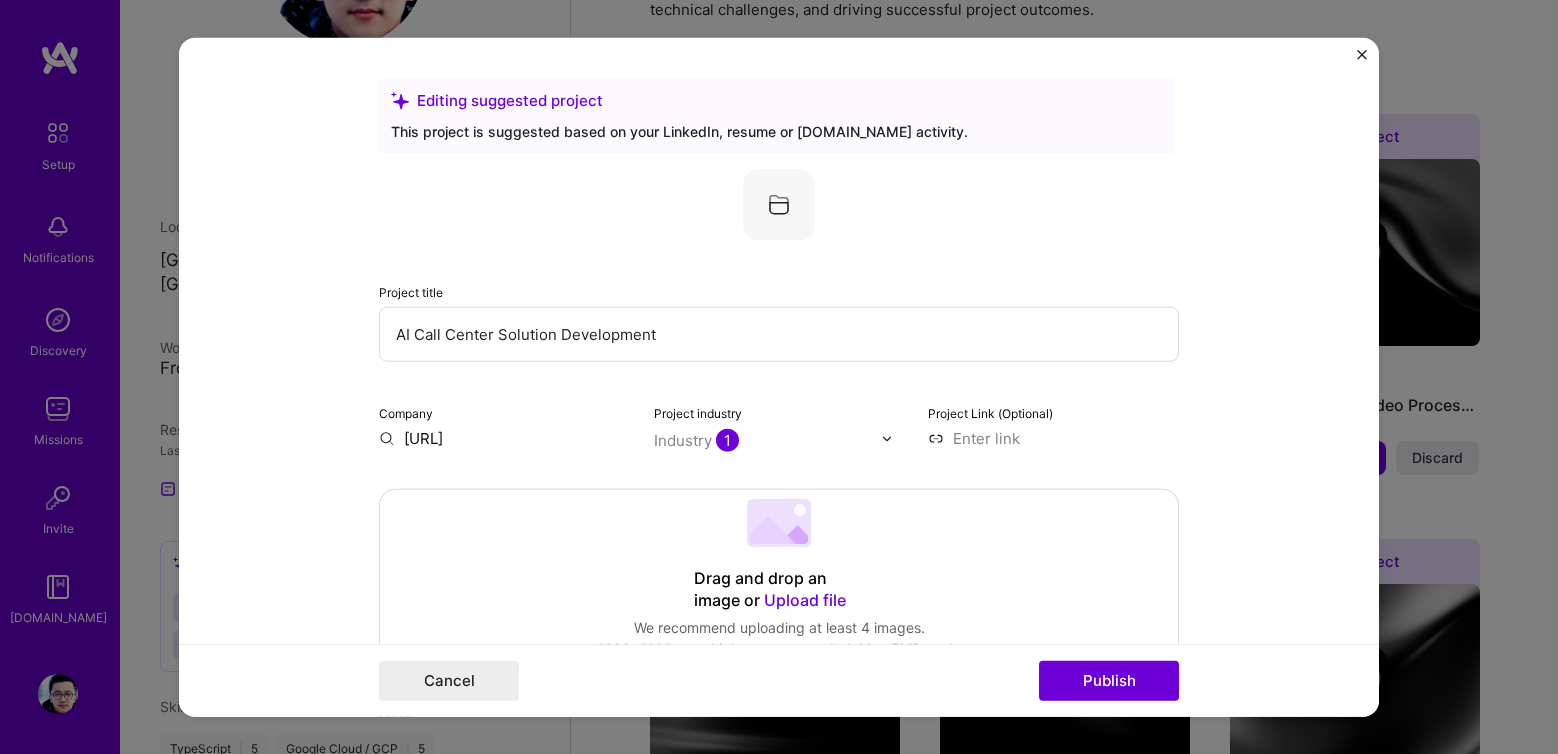 click at bounding box center (779, 205) 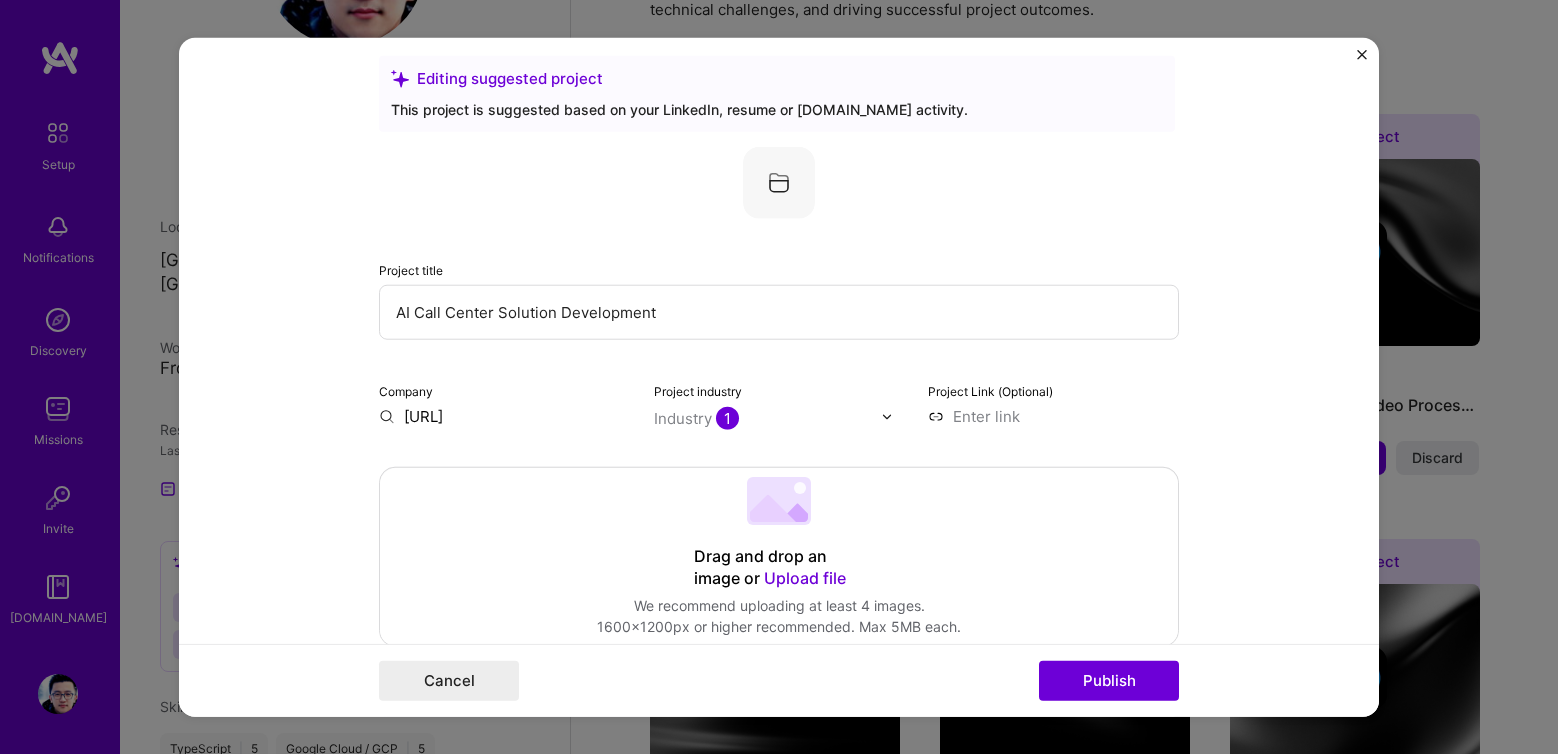scroll, scrollTop: 23, scrollLeft: 0, axis: vertical 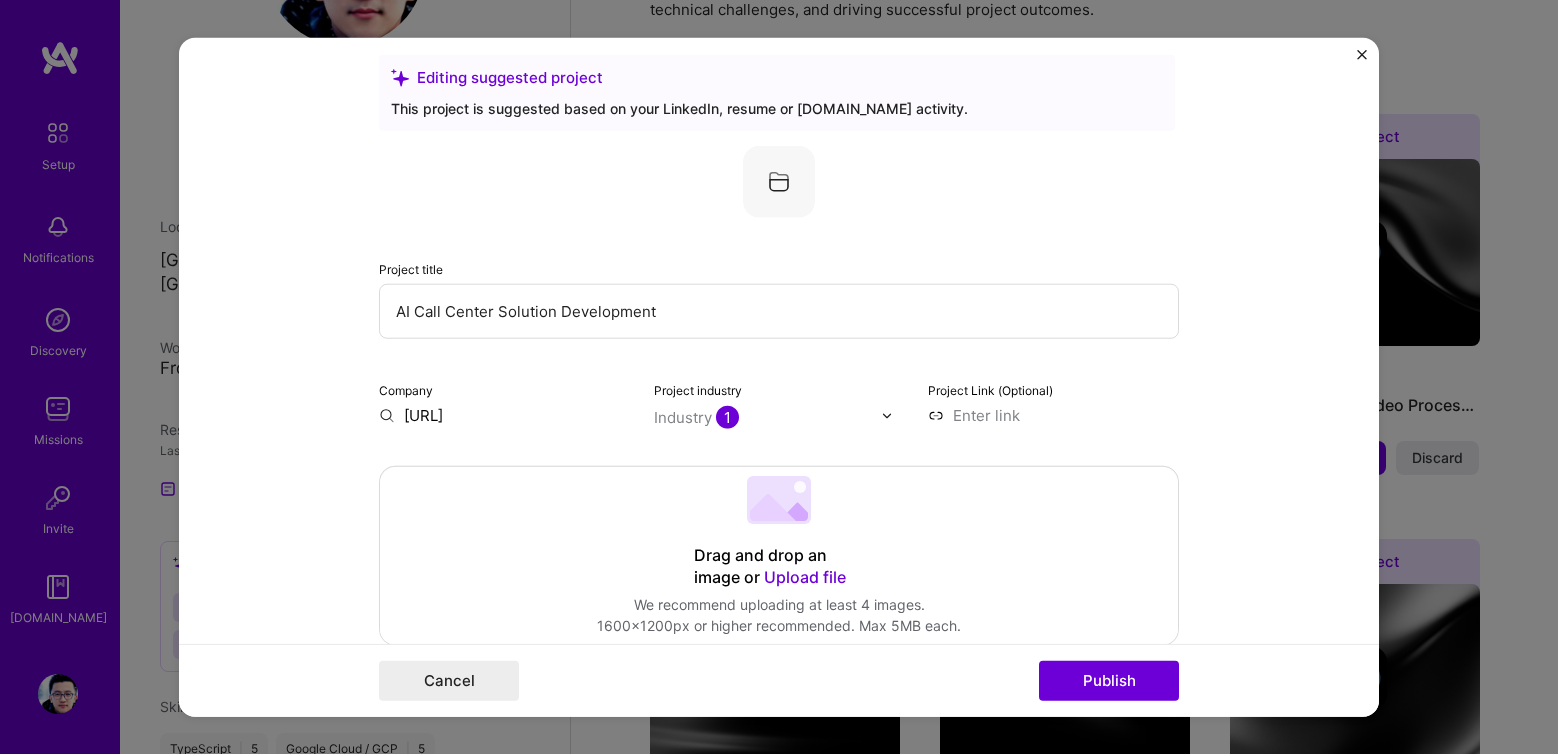 click on "[URL]" at bounding box center [504, 415] 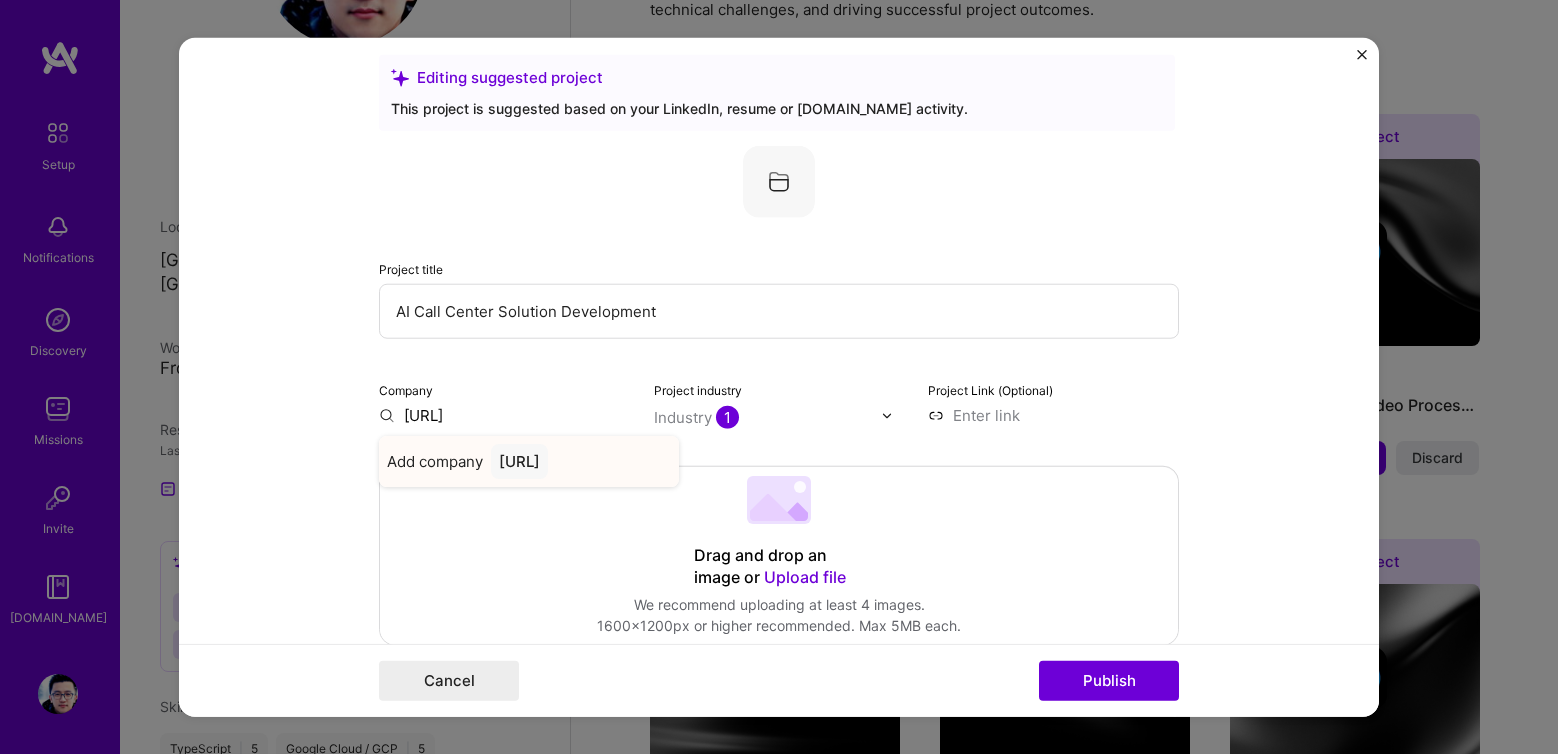 type on "[URL]" 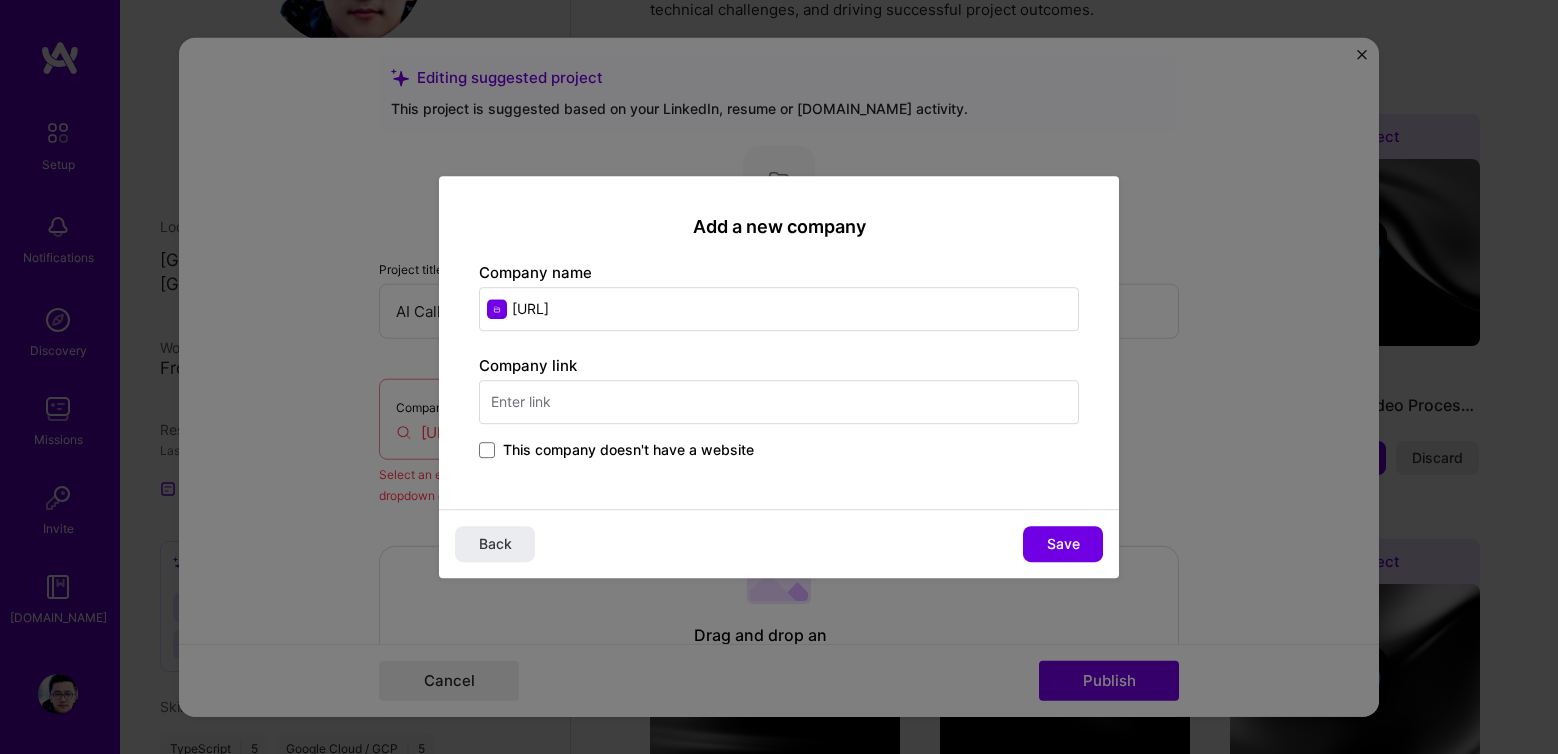 click at bounding box center (779, 402) 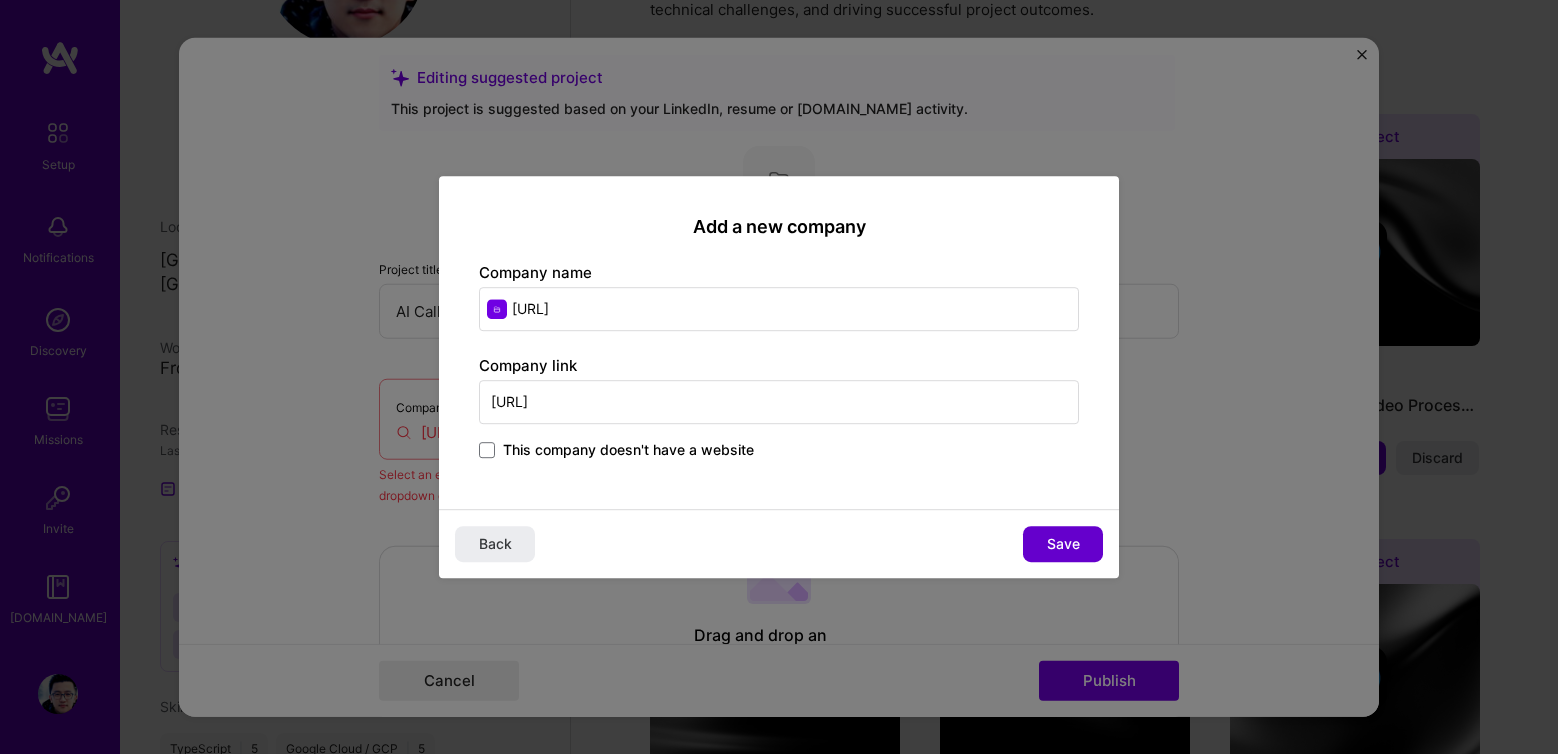 type on "[URL]" 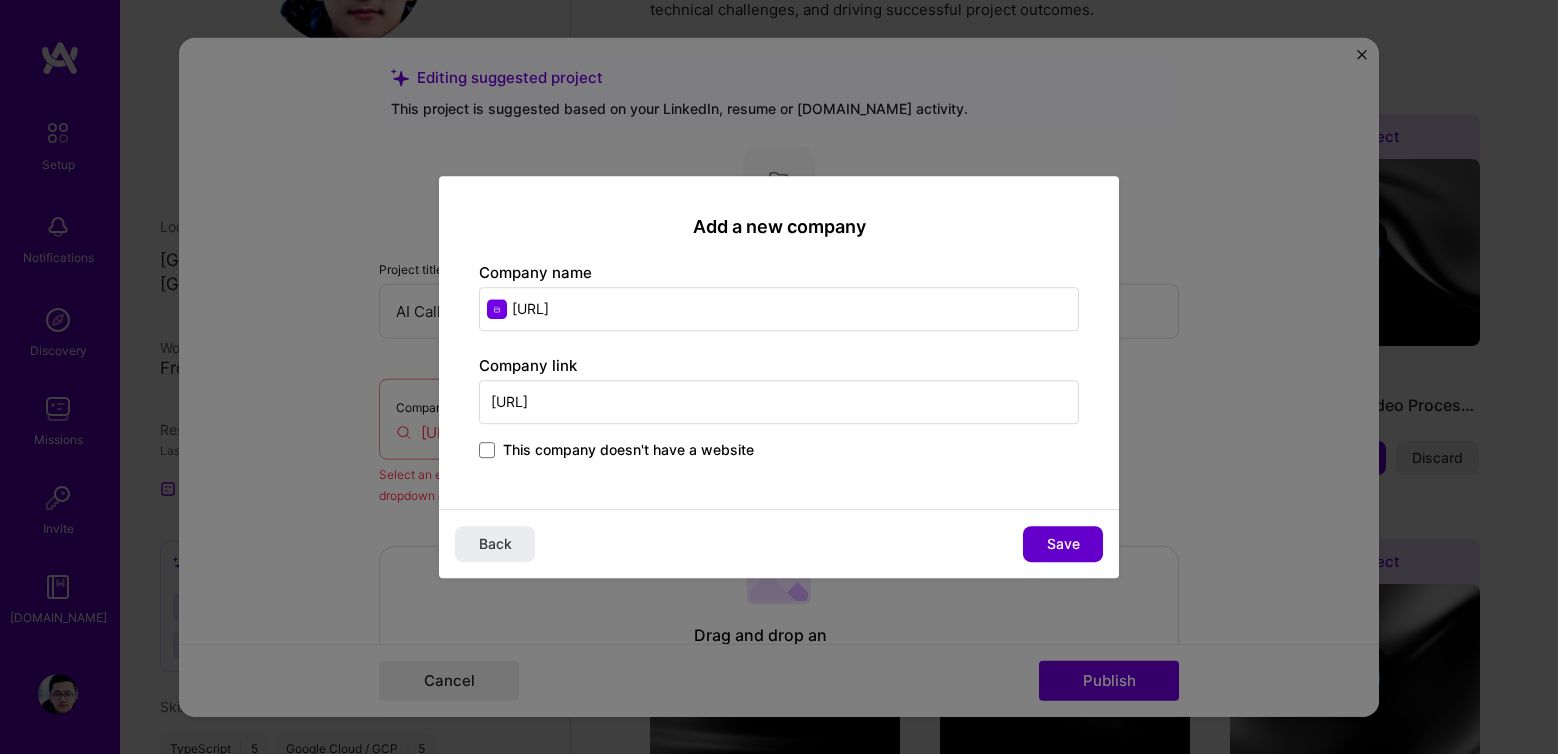 click on "Save" at bounding box center (1063, 544) 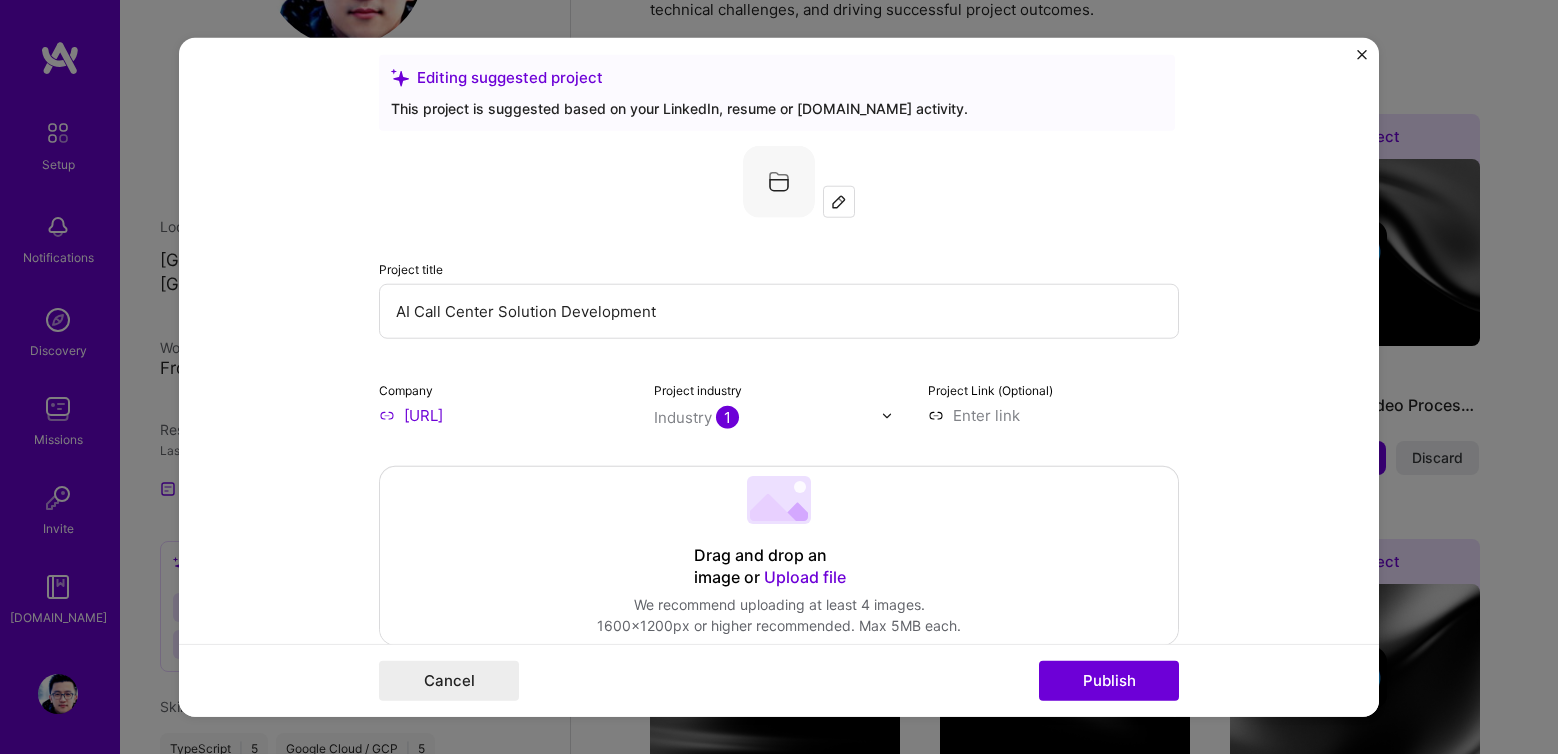 click on "[URL]" at bounding box center (504, 415) 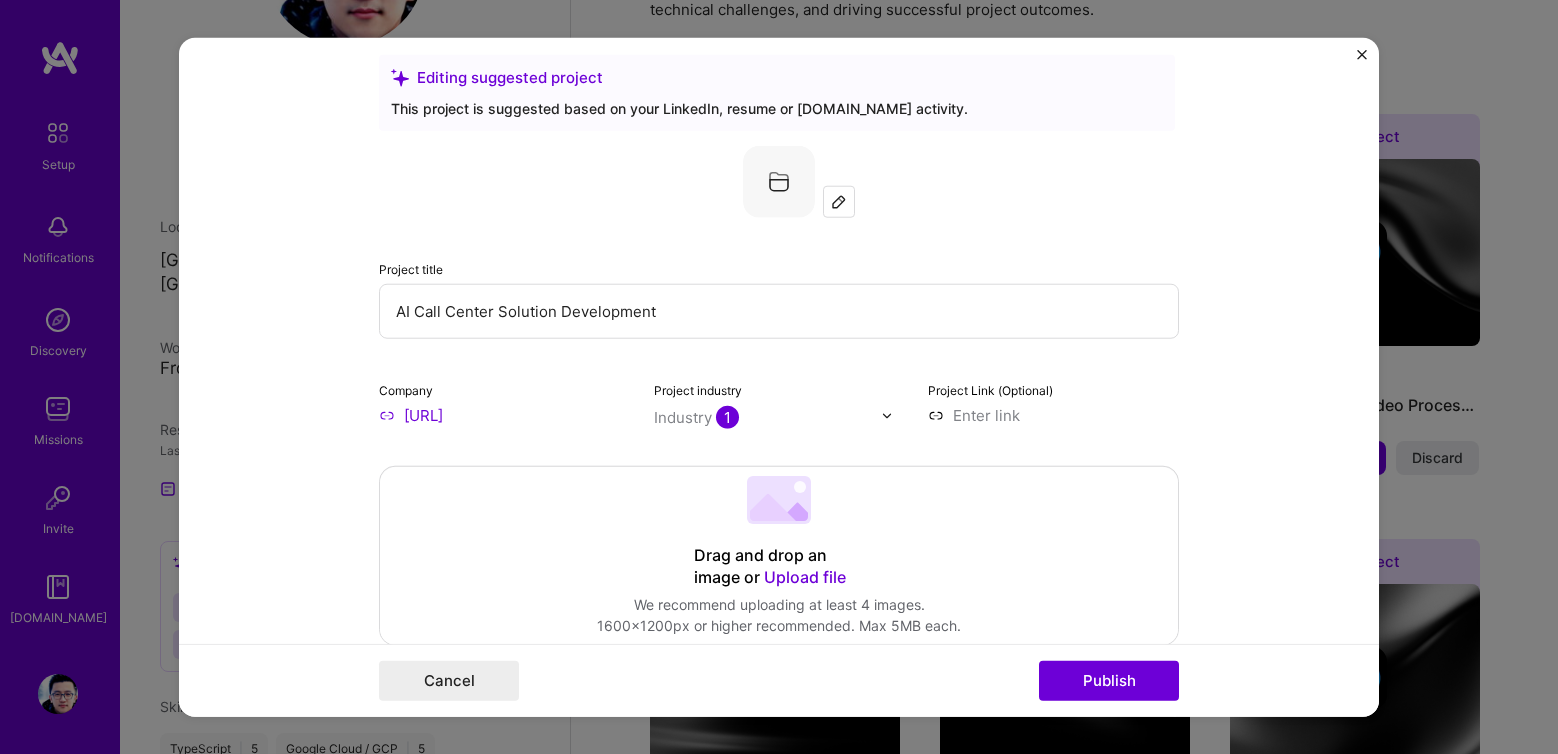 click at bounding box center [779, 182] 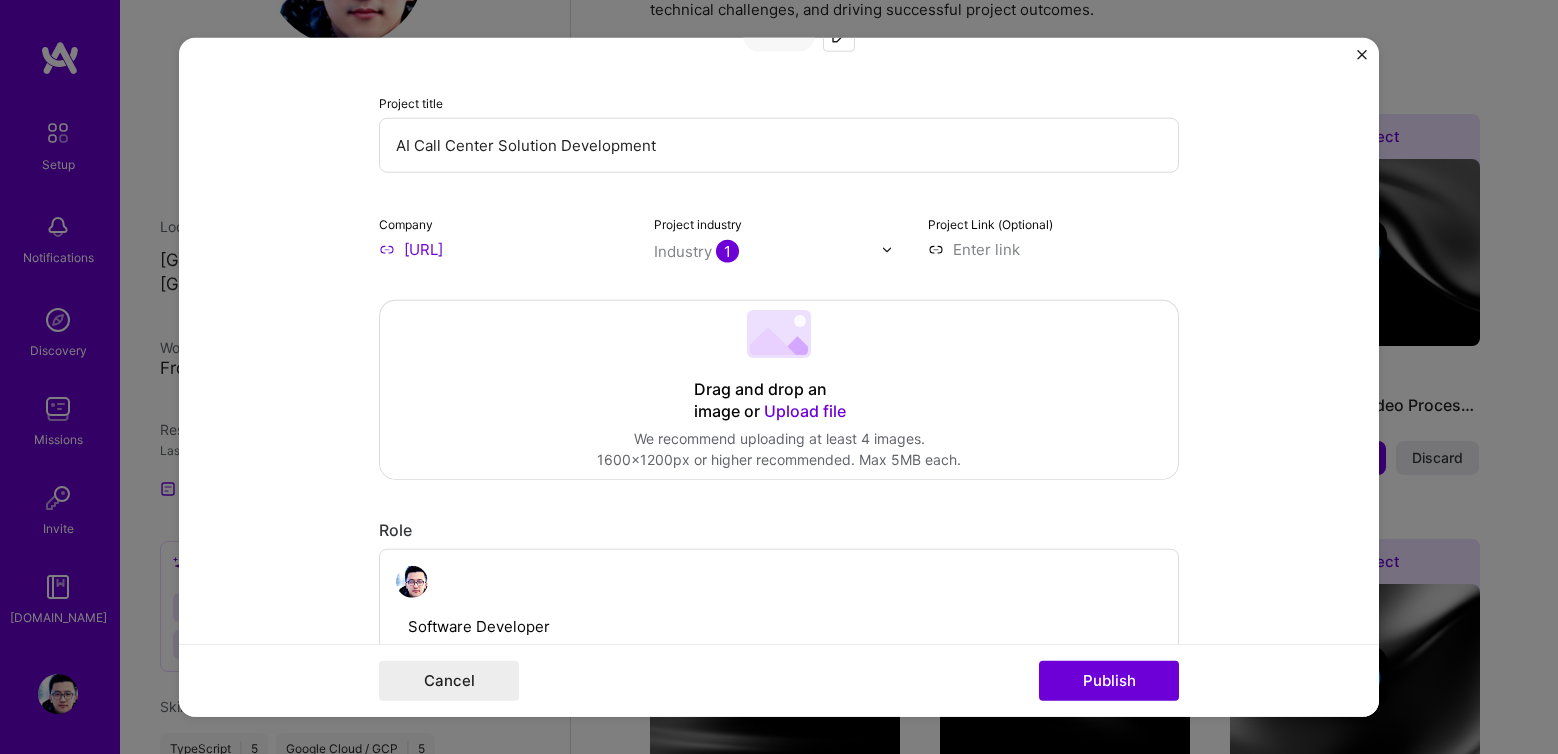 scroll, scrollTop: 192, scrollLeft: 0, axis: vertical 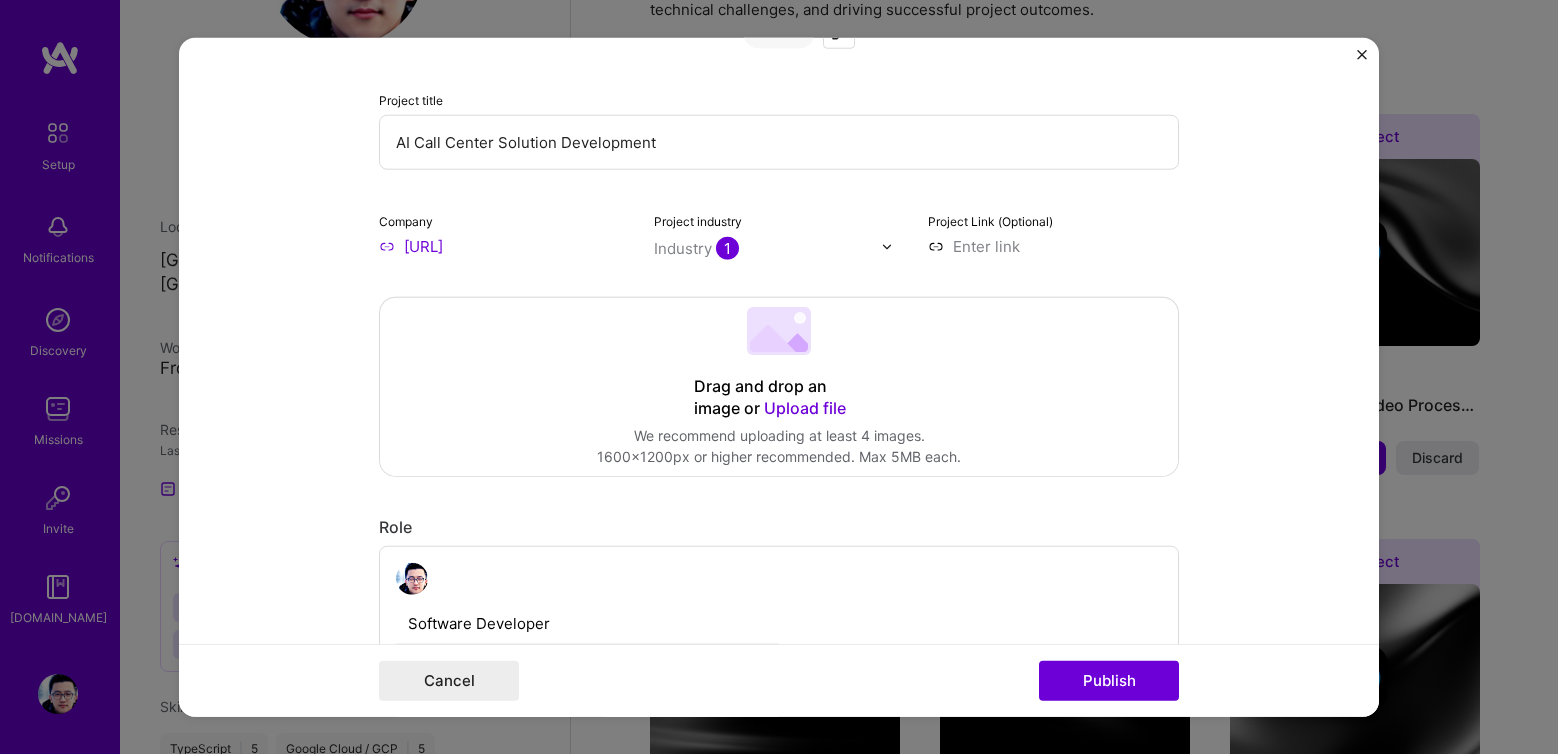 click on "Drag and drop an image or   Upload file" at bounding box center (779, 398) 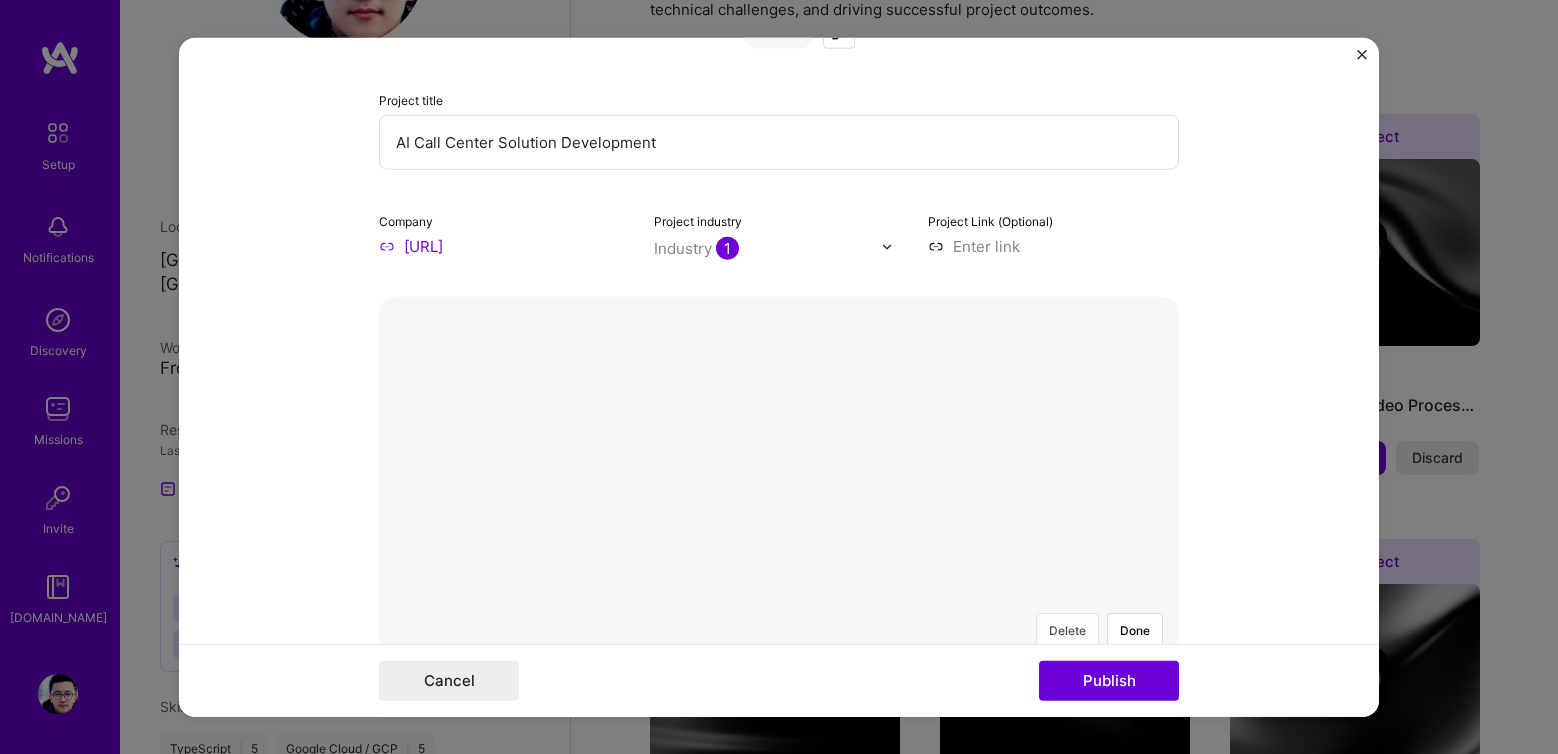 click on "Delete" at bounding box center (1067, 630) 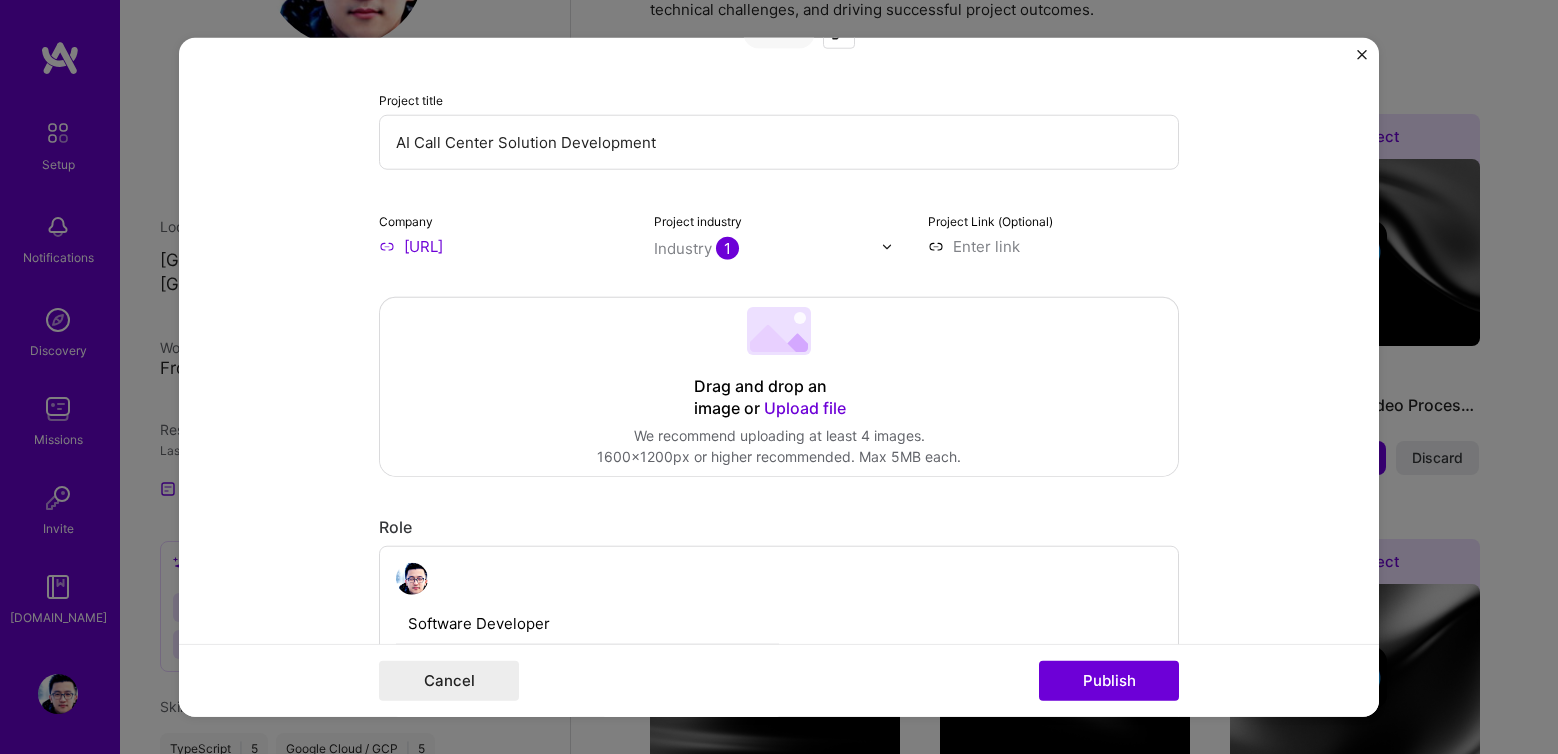 click on "Upload file" at bounding box center (805, 408) 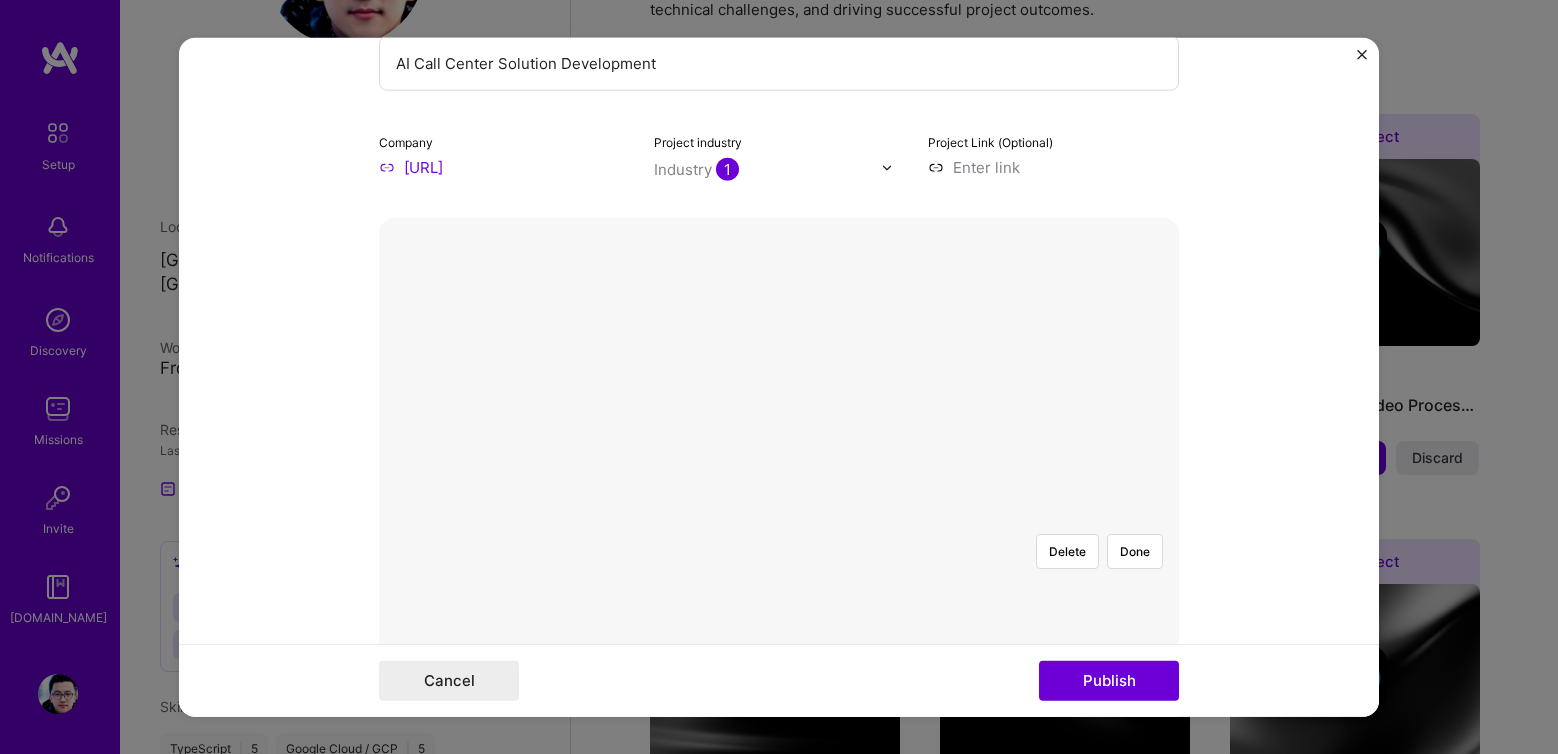 scroll, scrollTop: 368, scrollLeft: 0, axis: vertical 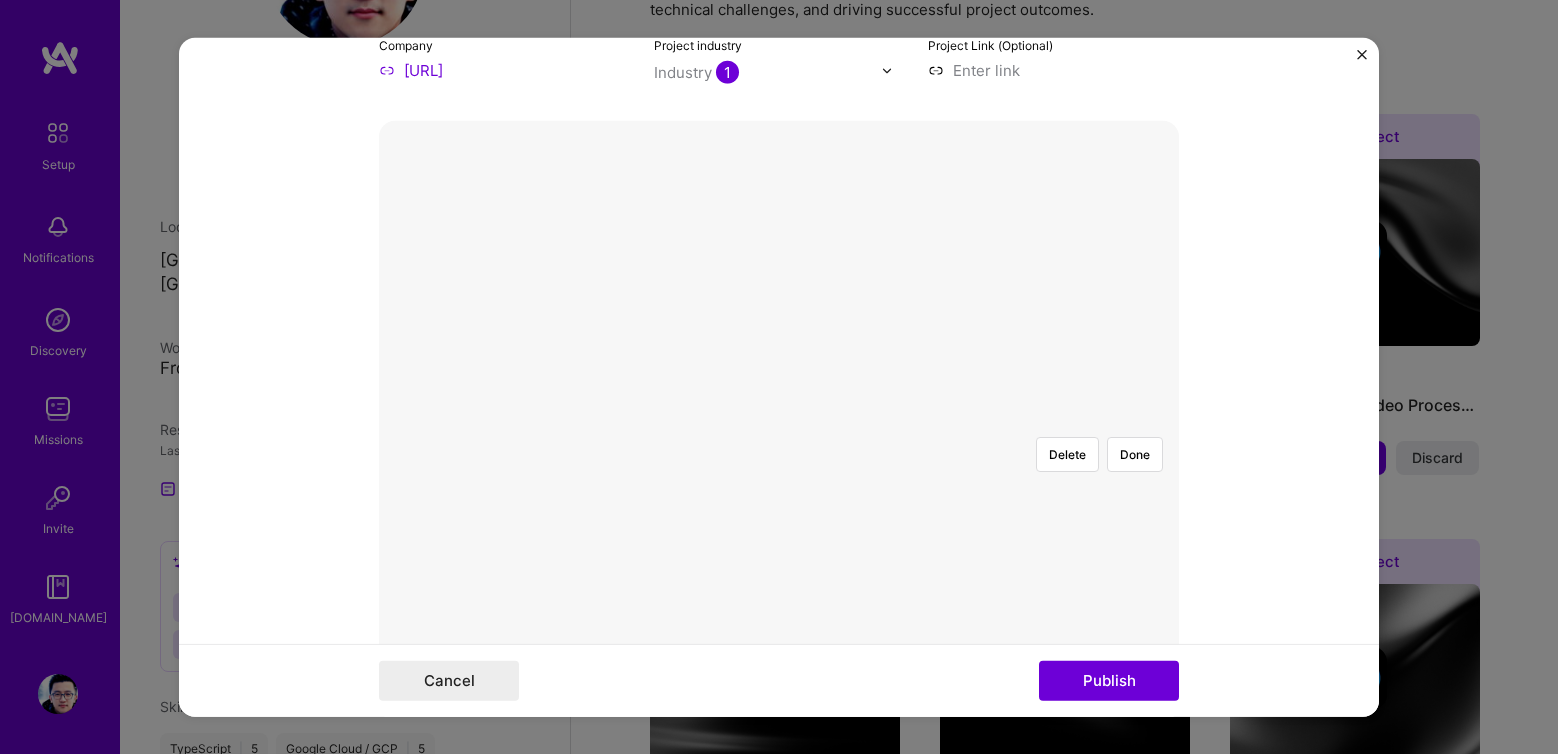 click at bounding box center [999, 586] 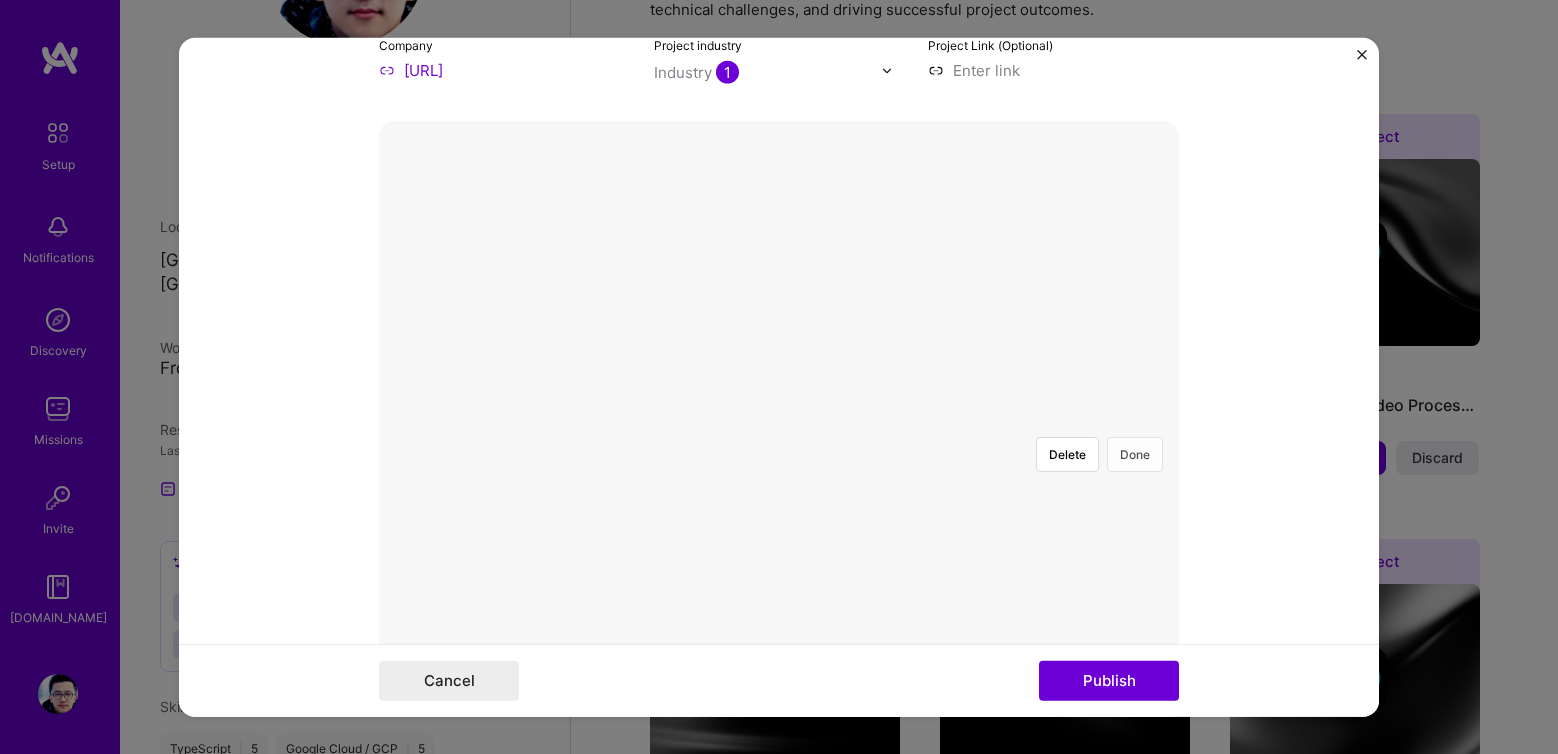 click on "Done" at bounding box center (1135, 454) 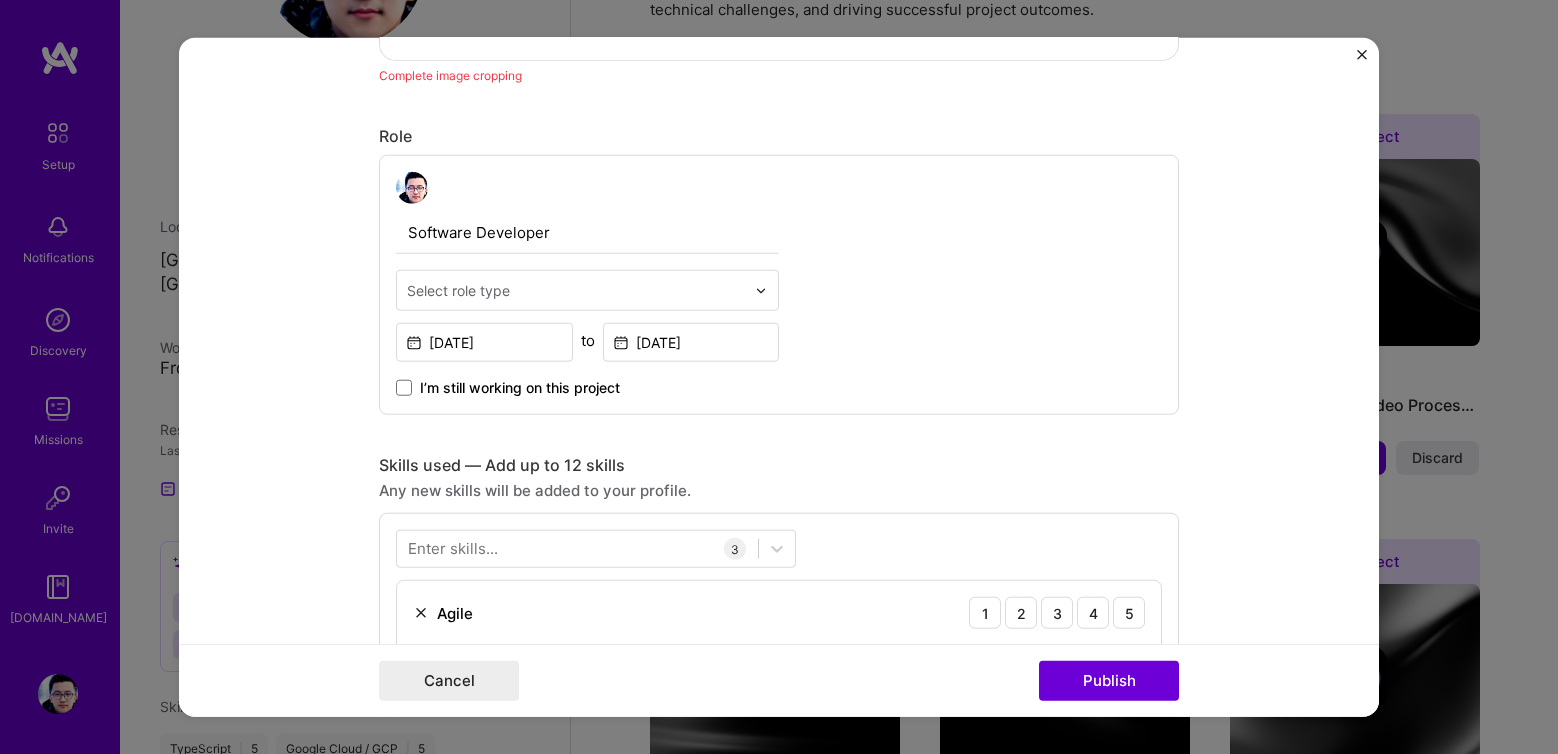 scroll, scrollTop: 1025, scrollLeft: 0, axis: vertical 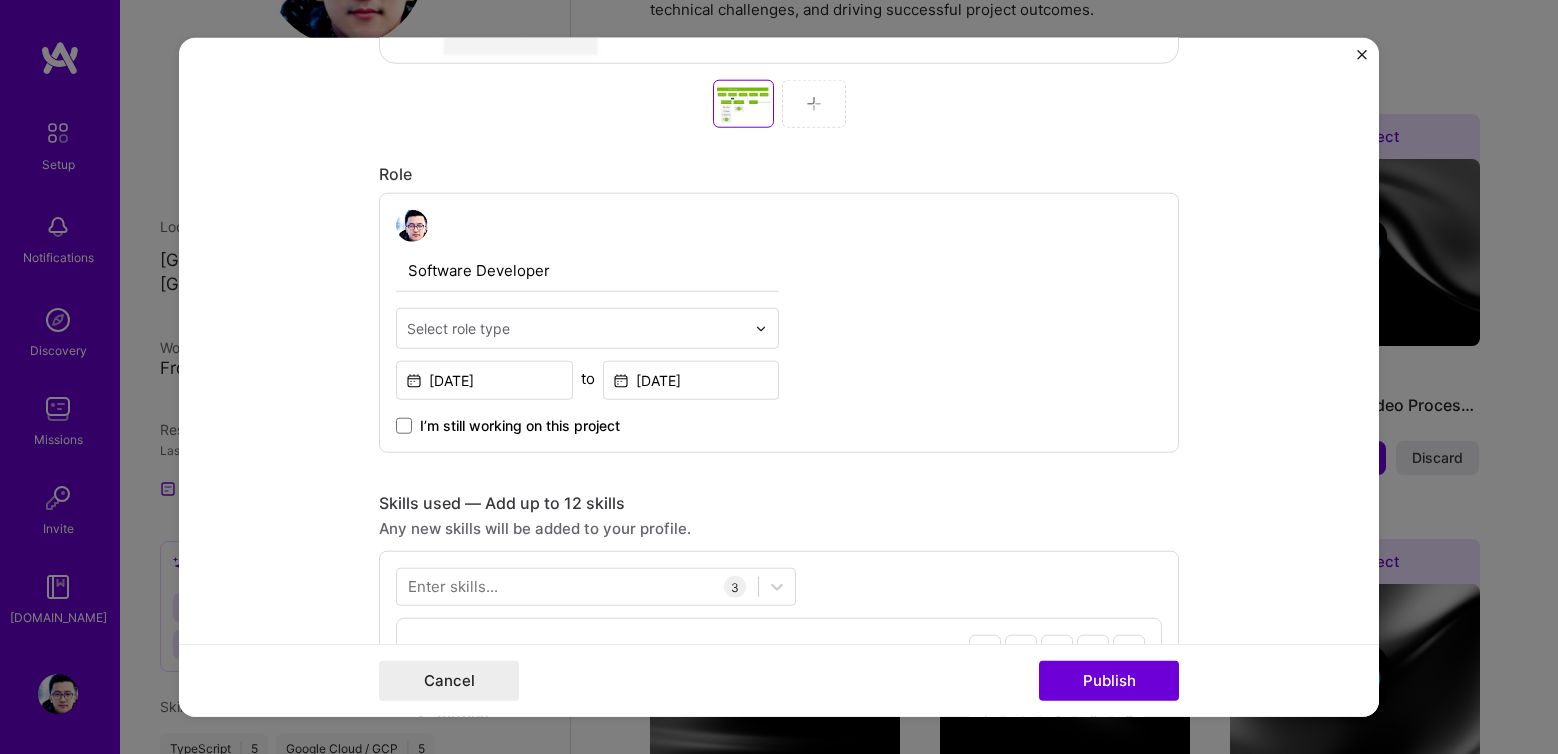 click on "Select role type" at bounding box center (576, 328) 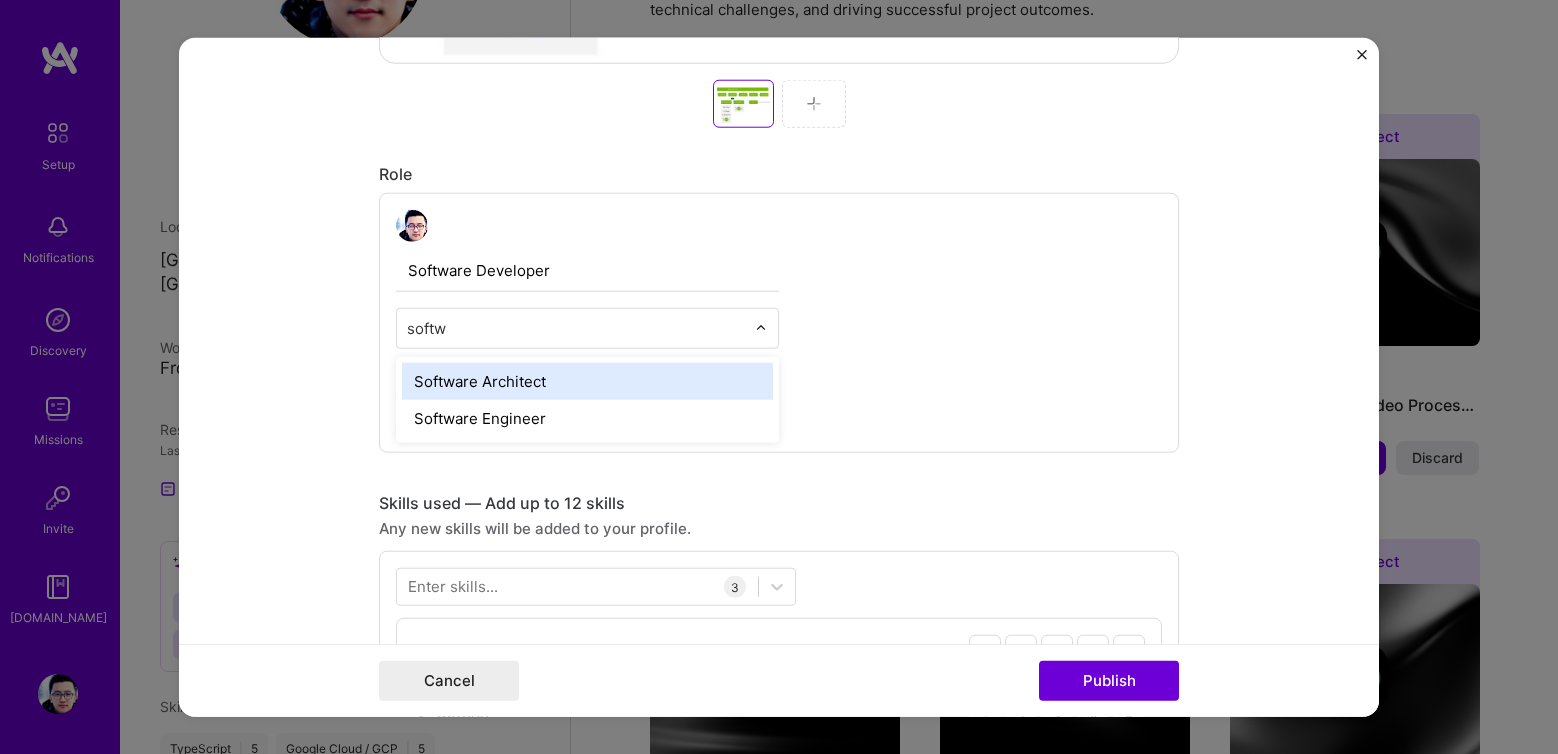 type on "softwa" 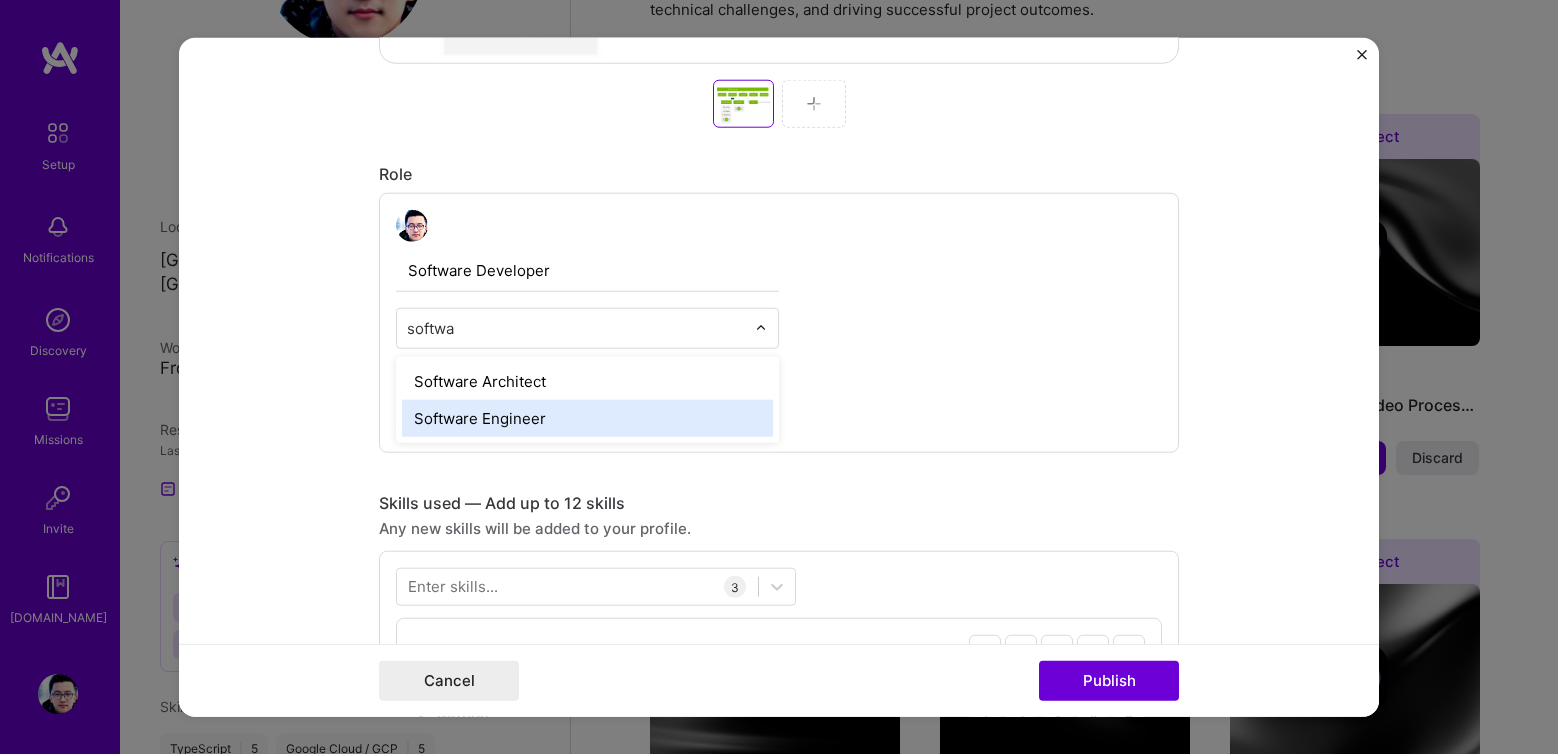 drag, startPoint x: 521, startPoint y: 424, endPoint x: 578, endPoint y: 433, distance: 57.706154 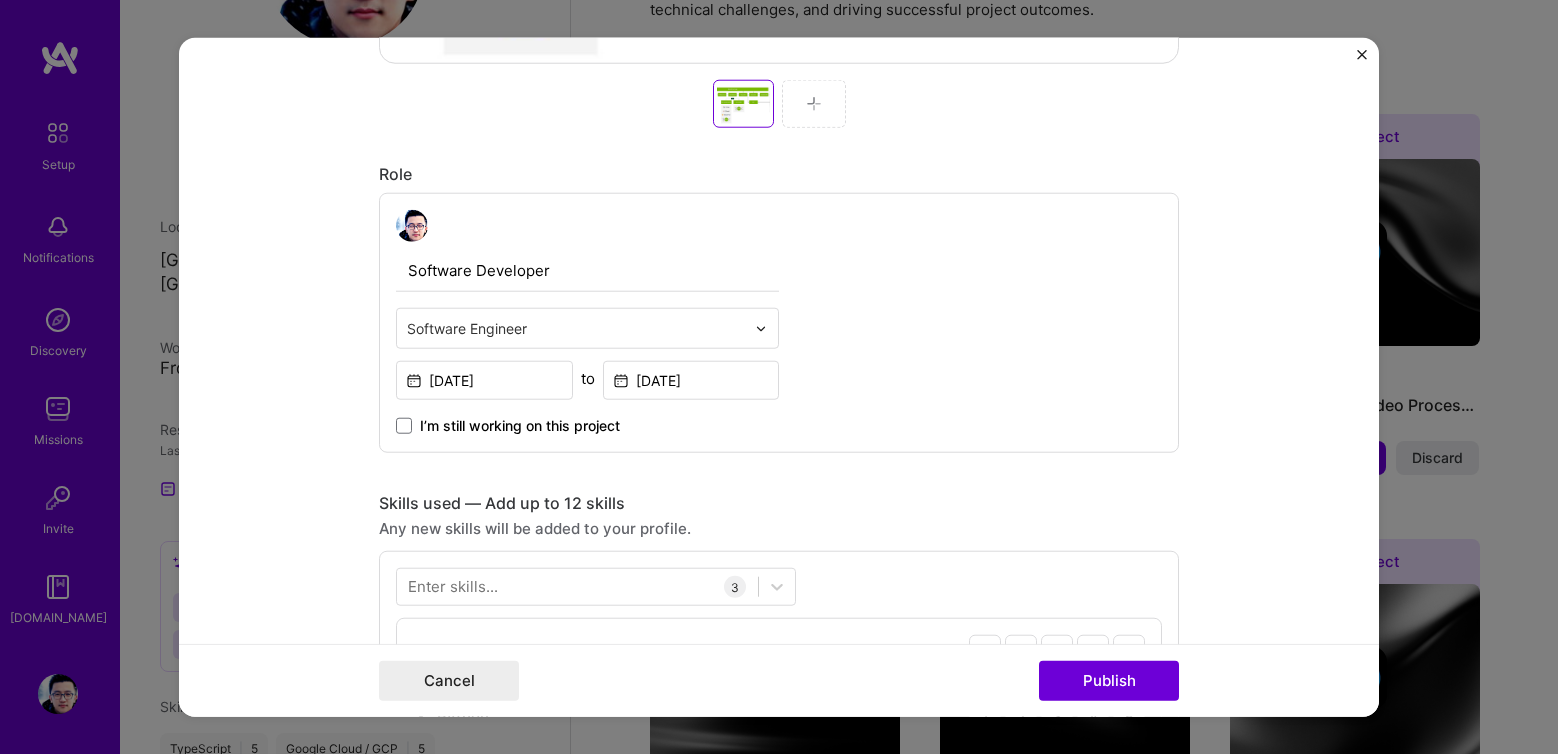 click on "Editing suggested project This project is suggested based on your LinkedIn, resume or [DOMAIN_NAME] activity. Project title AI Call Center Solution Development Company [URL]
Project industry Industry 1 Project Link (Optional)
Add New Image Remove Image Role Software Developer option Software Engineer, selected.   Select is focused ,type to refine list, press Down to open the menu,  Software Engineer [DATE]
to [DATE]
I’m still working on this project Skills used — Add up to 12 skills Any new skills will be added to your profile. Enter skills... 3 Agile 1 2 3 4 5 Python 1 2 3 4 5 Tensorflow 1 2 3 4 5 Did this role require you to manage team members? (Optional) Yes, I managed — team members. Were you involved from inception to launch (0  ->  1)? (Optional) Zero to one is creation and development of a unique product from the ground up. Add metrics (Optional) Project details   226" at bounding box center [779, 434] 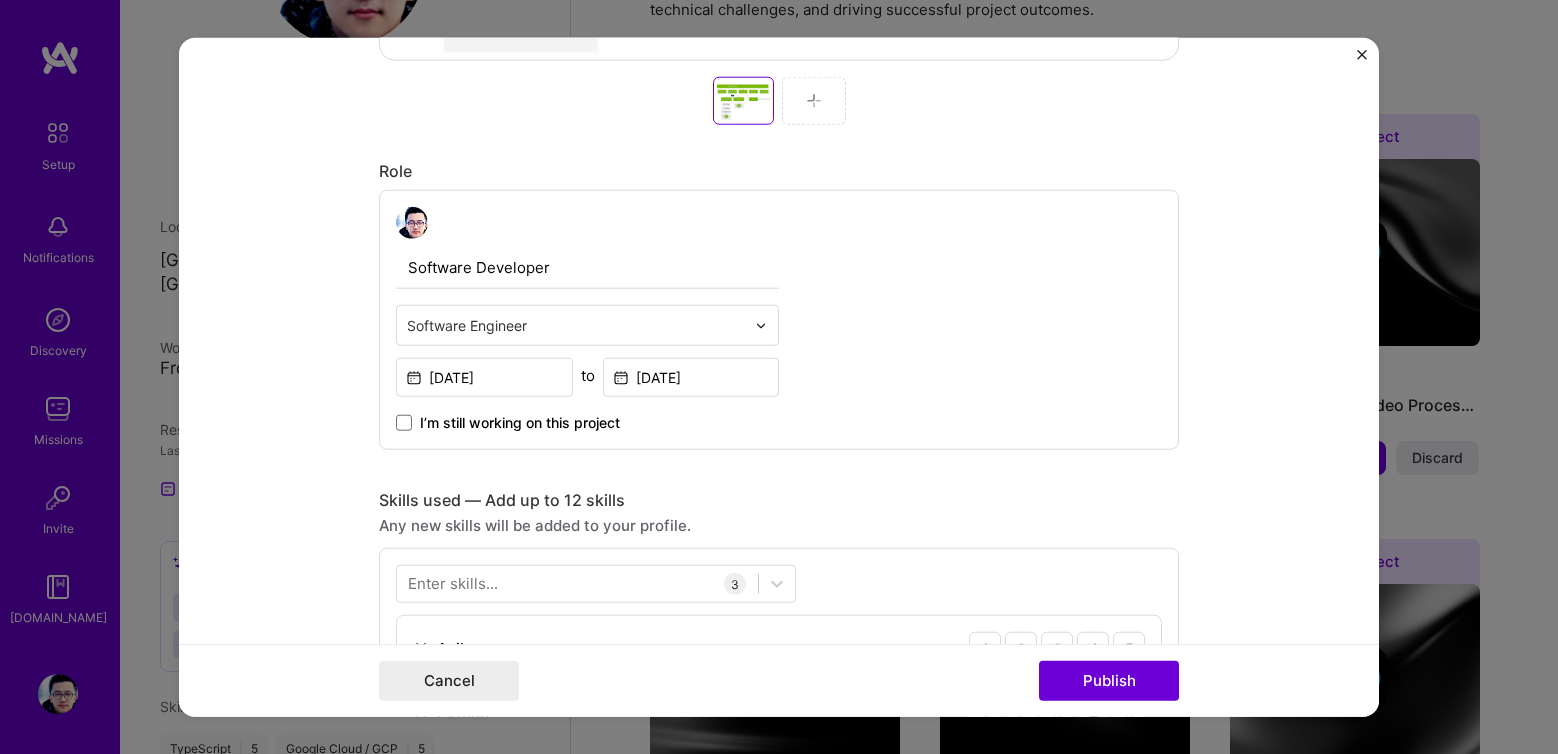 scroll, scrollTop: 1029, scrollLeft: 0, axis: vertical 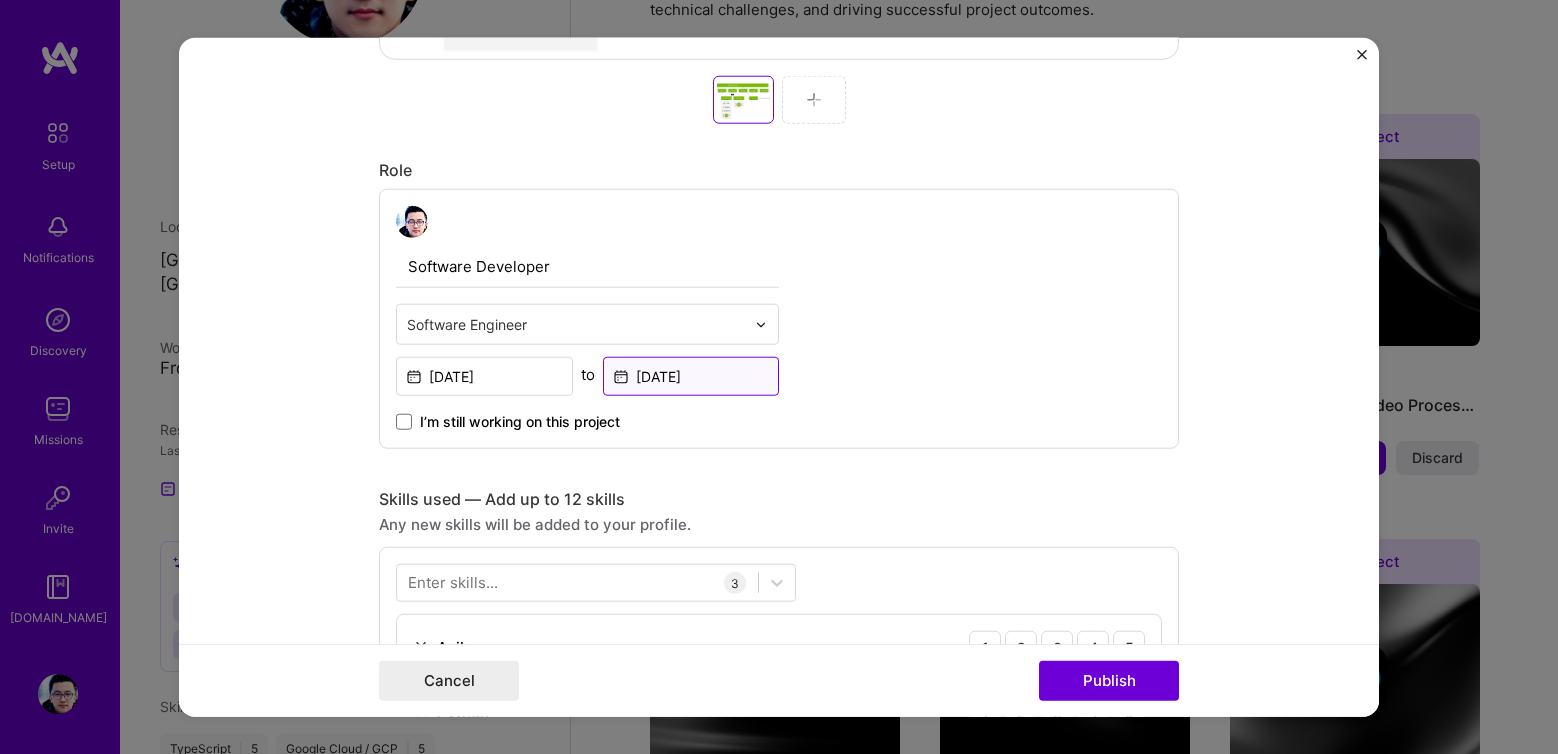 click on "[DATE]" at bounding box center [691, 376] 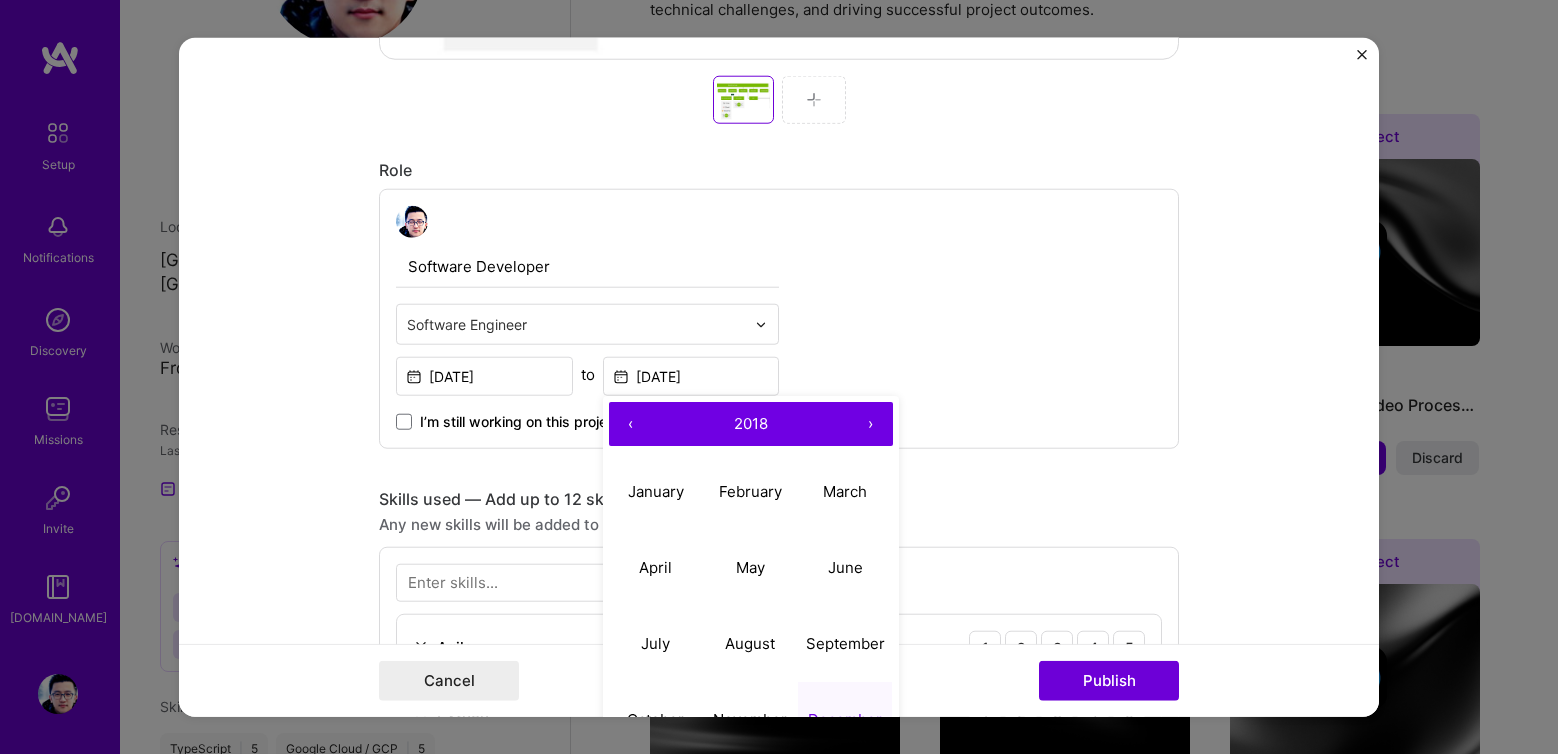 click on "›" at bounding box center [871, 424] 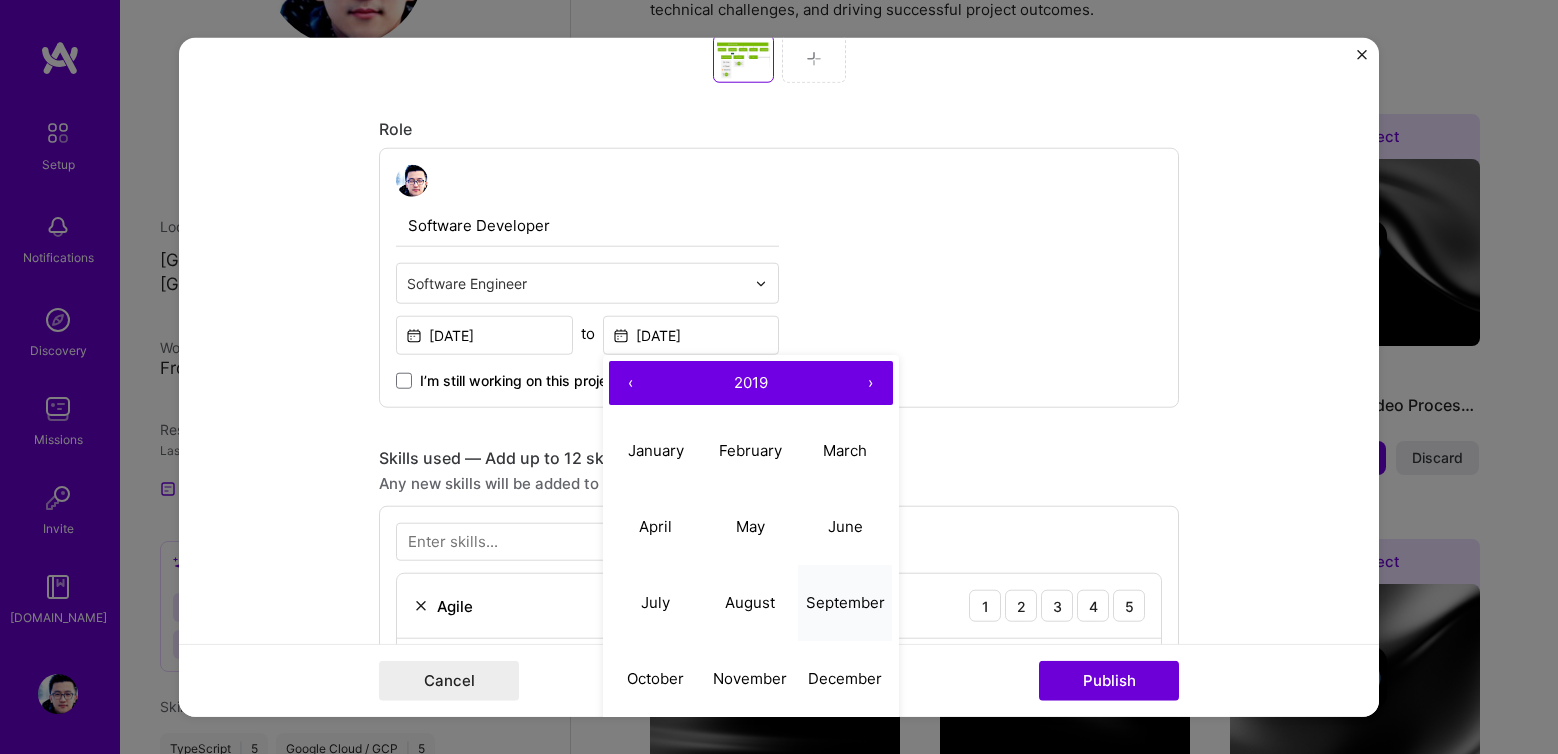 scroll, scrollTop: 1198, scrollLeft: 0, axis: vertical 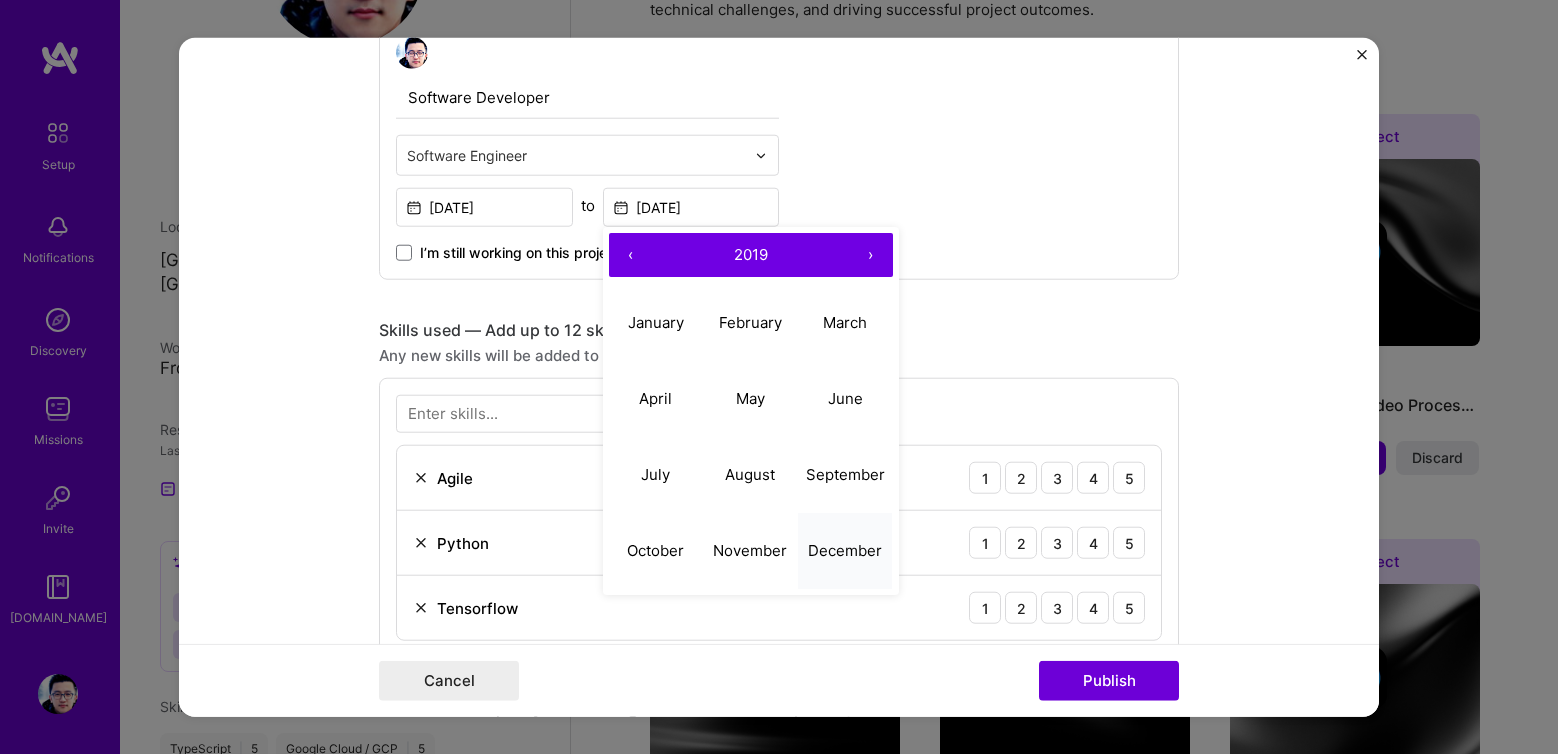 click on "December" at bounding box center (845, 550) 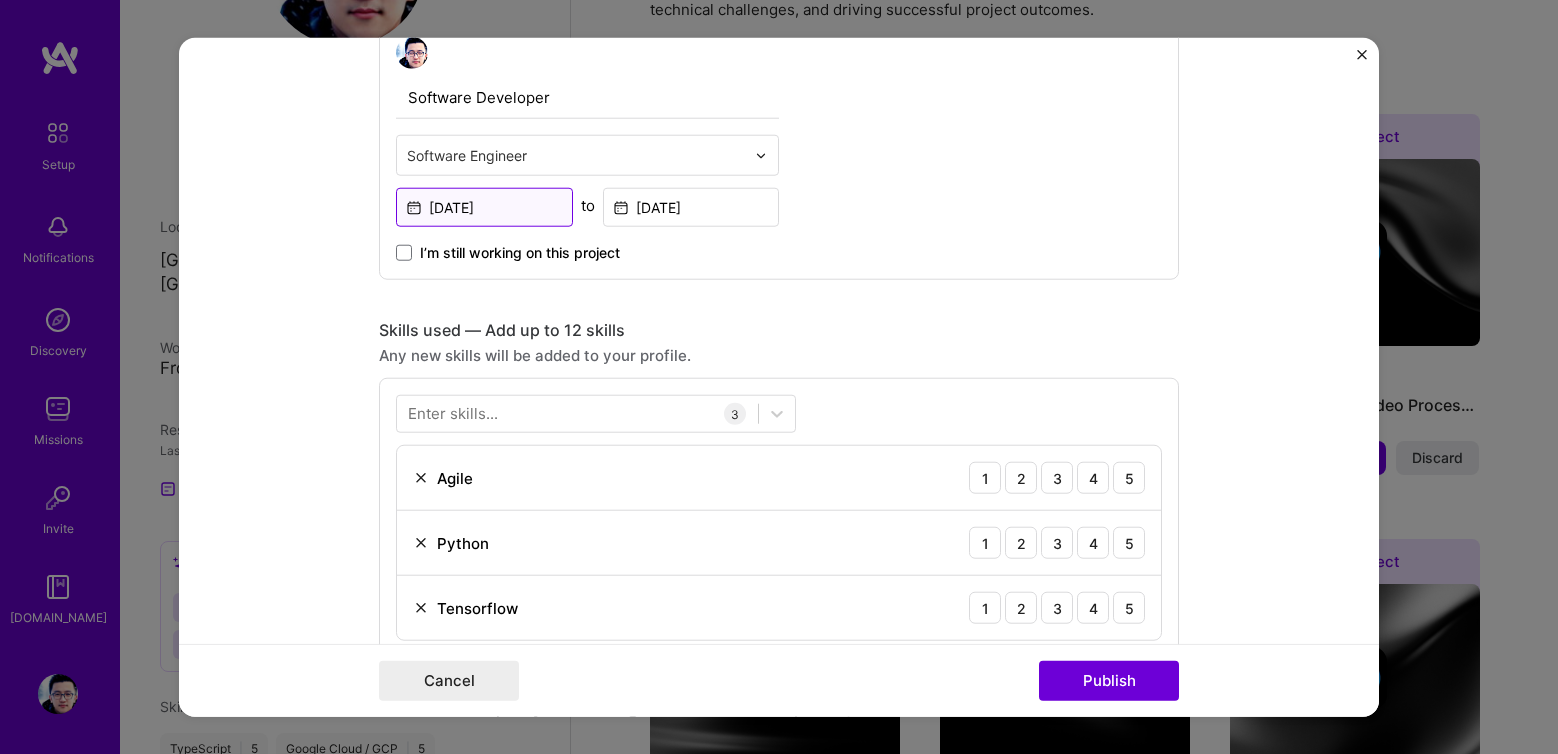 click on "[DATE]" at bounding box center [484, 207] 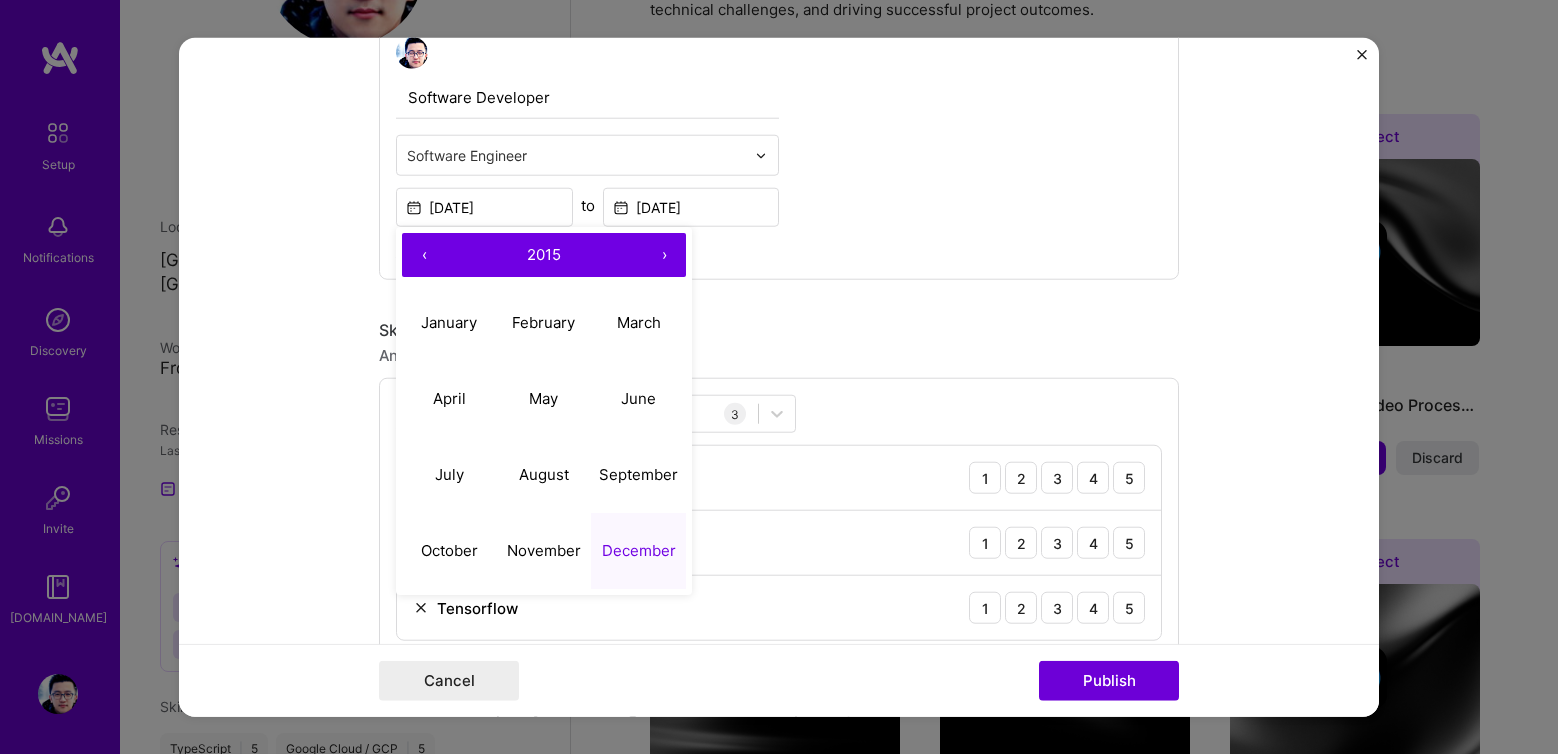 click on "›" at bounding box center [664, 255] 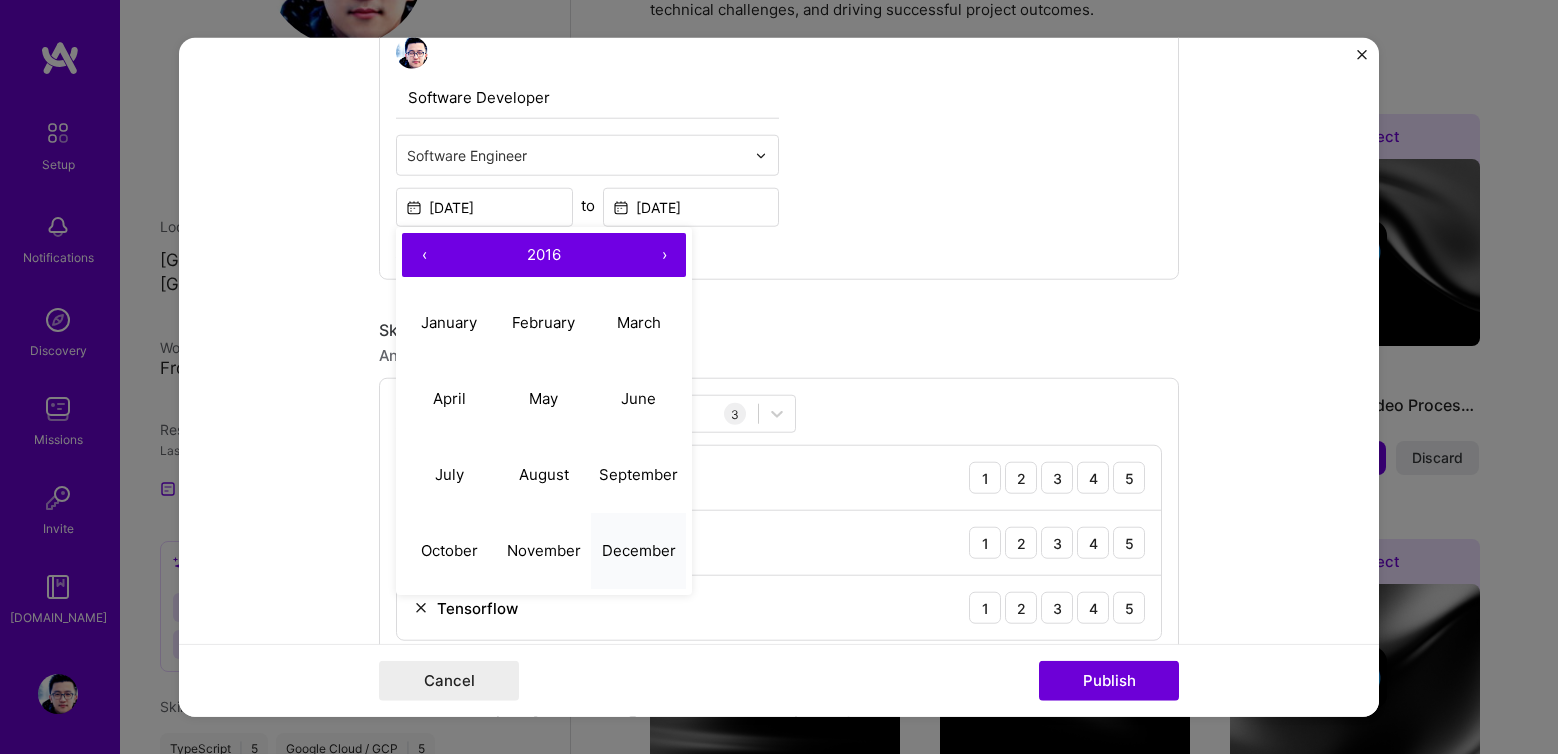 click on "December" at bounding box center (639, 549) 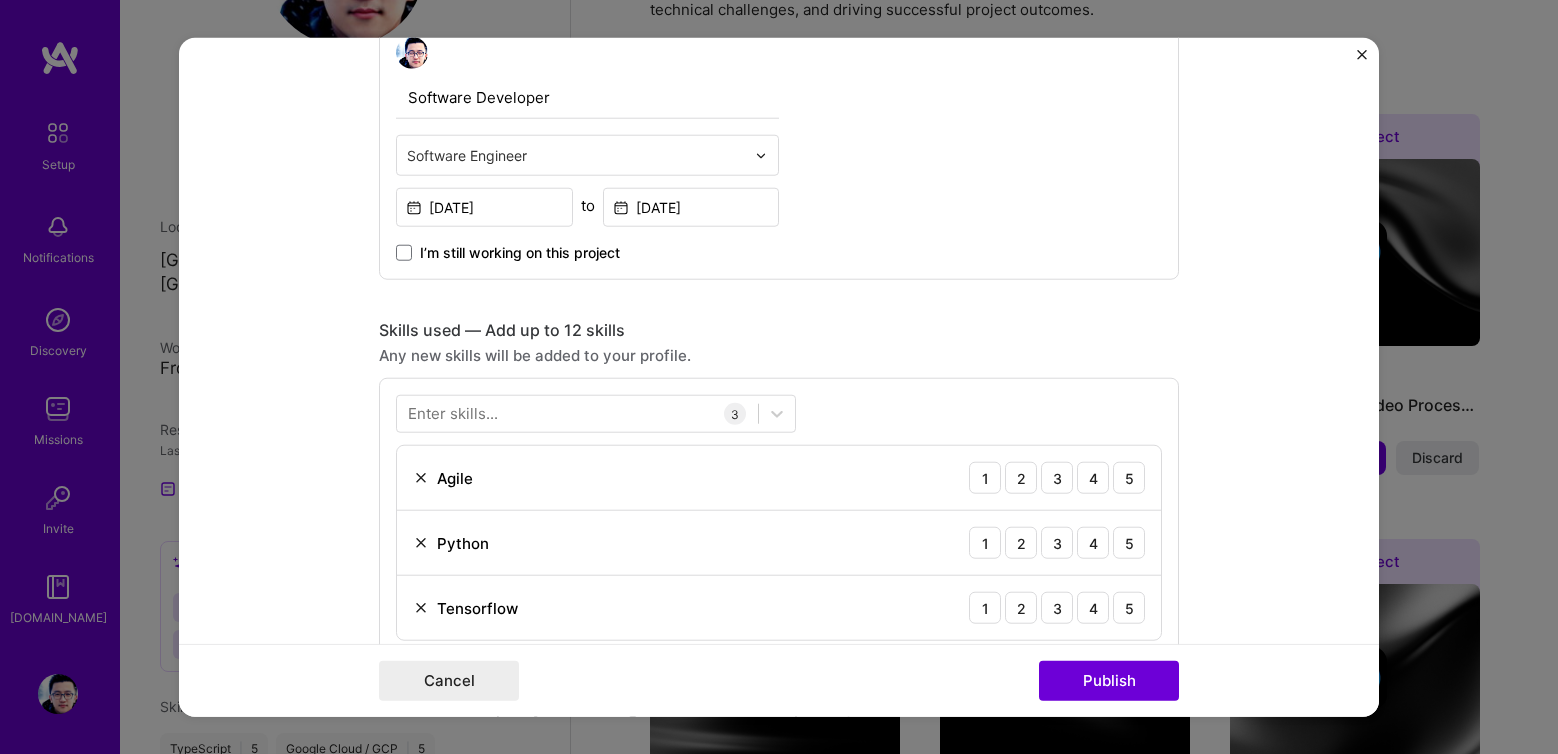 click on "Any new skills will be added to your profile." at bounding box center (779, 355) 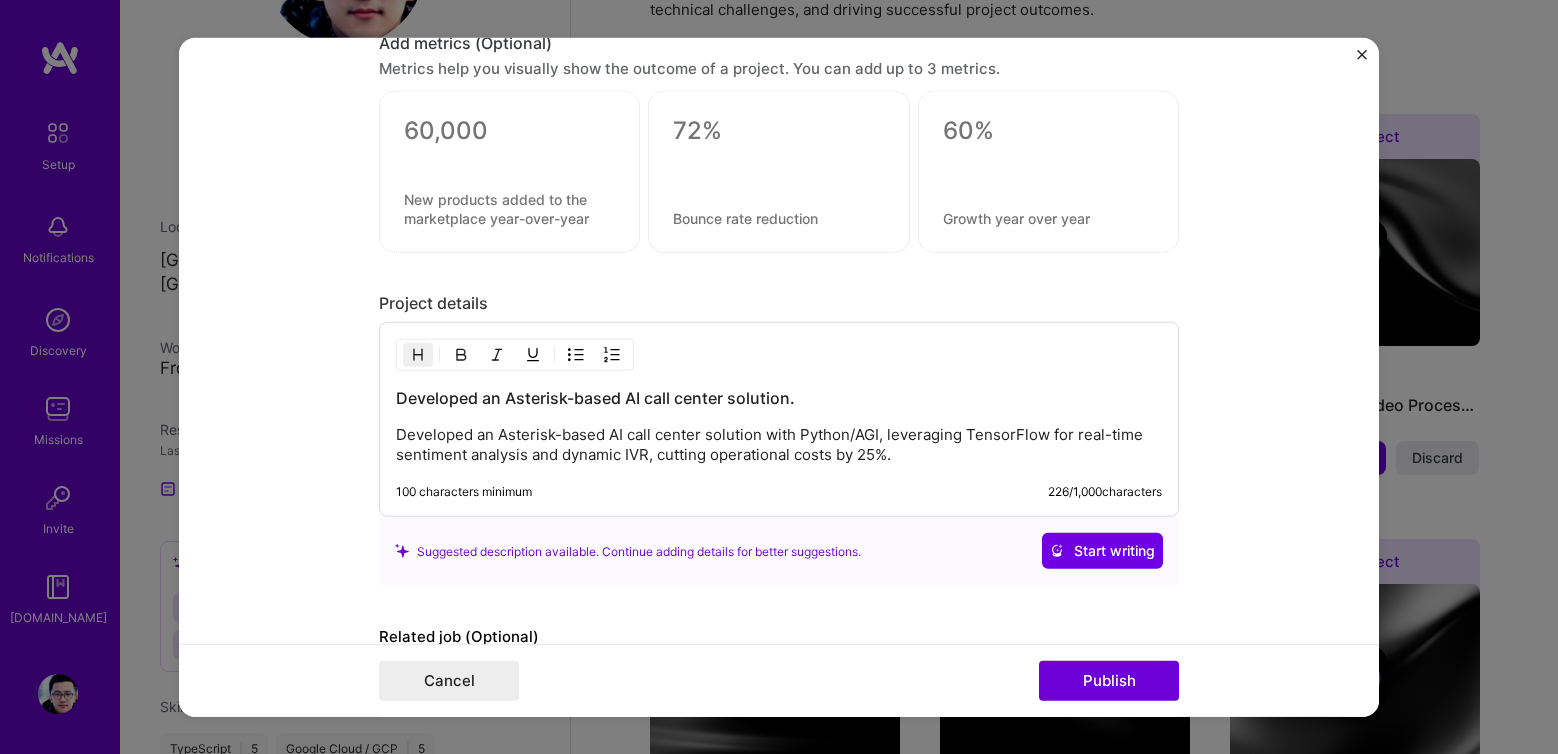 scroll, scrollTop: 2197, scrollLeft: 0, axis: vertical 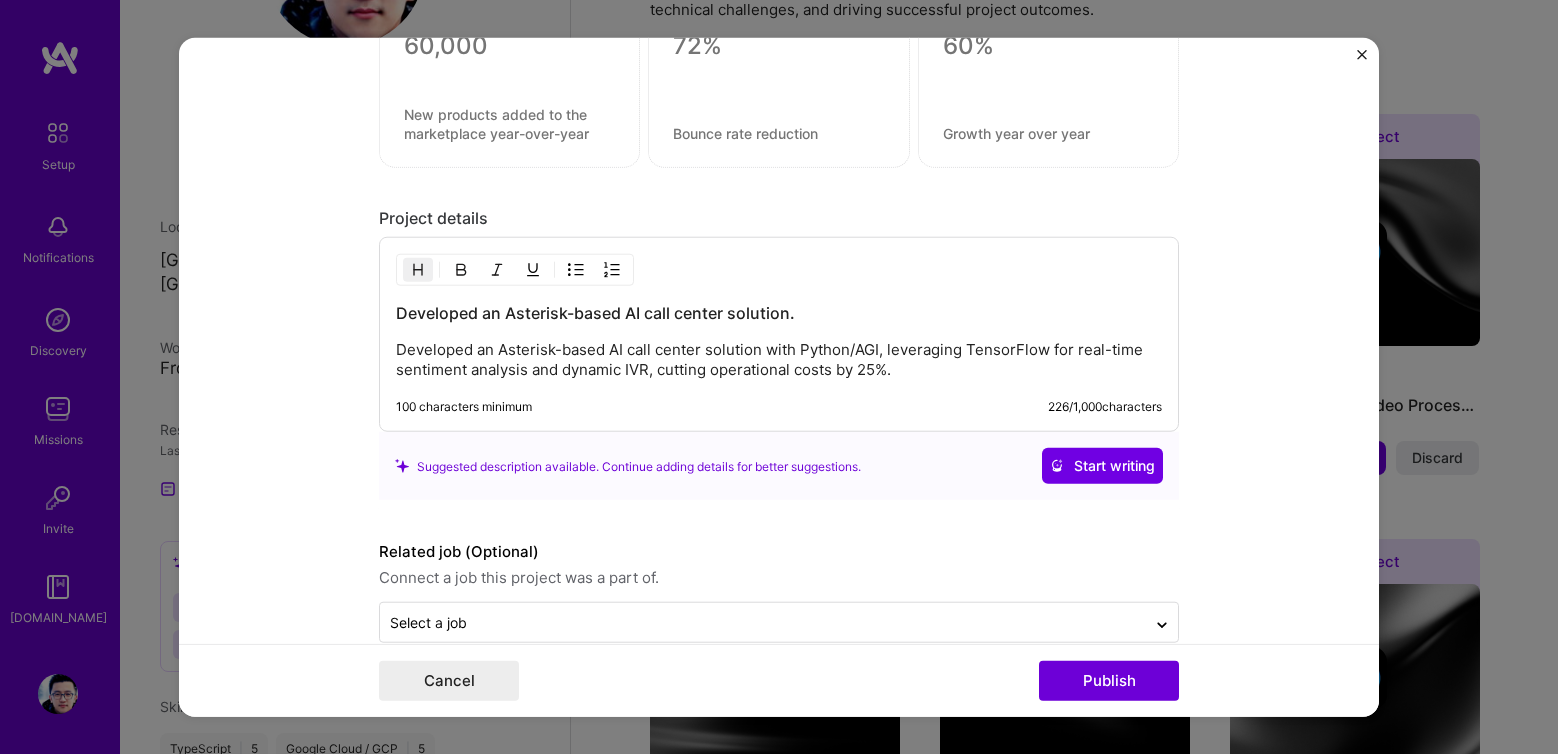 click on "Developed an Asterisk-based AI call center solution. Developed an Asterisk-based AI call center solution with Python/AGI, leveraging TensorFlow for real-time sentiment analysis and dynamic IVR, cutting operational costs by 25%. 100 characters minimum 226 / 1,000  characters" at bounding box center [779, 334] 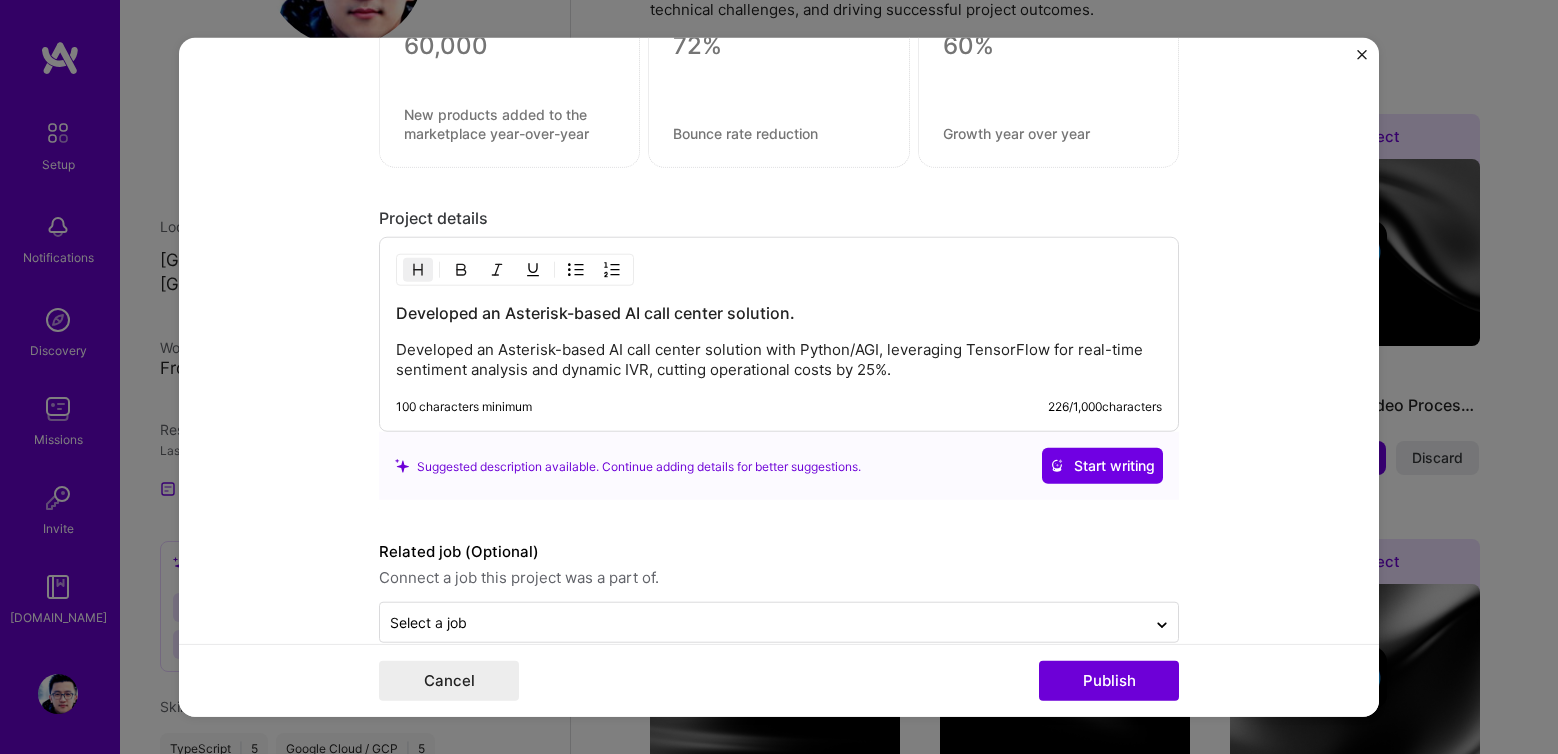 click on "Developed an Asterisk-based AI call center solution with Python/AGI, leveraging TensorFlow for real-time sentiment analysis and dynamic IVR, cutting operational costs by 25%." at bounding box center [779, 360] 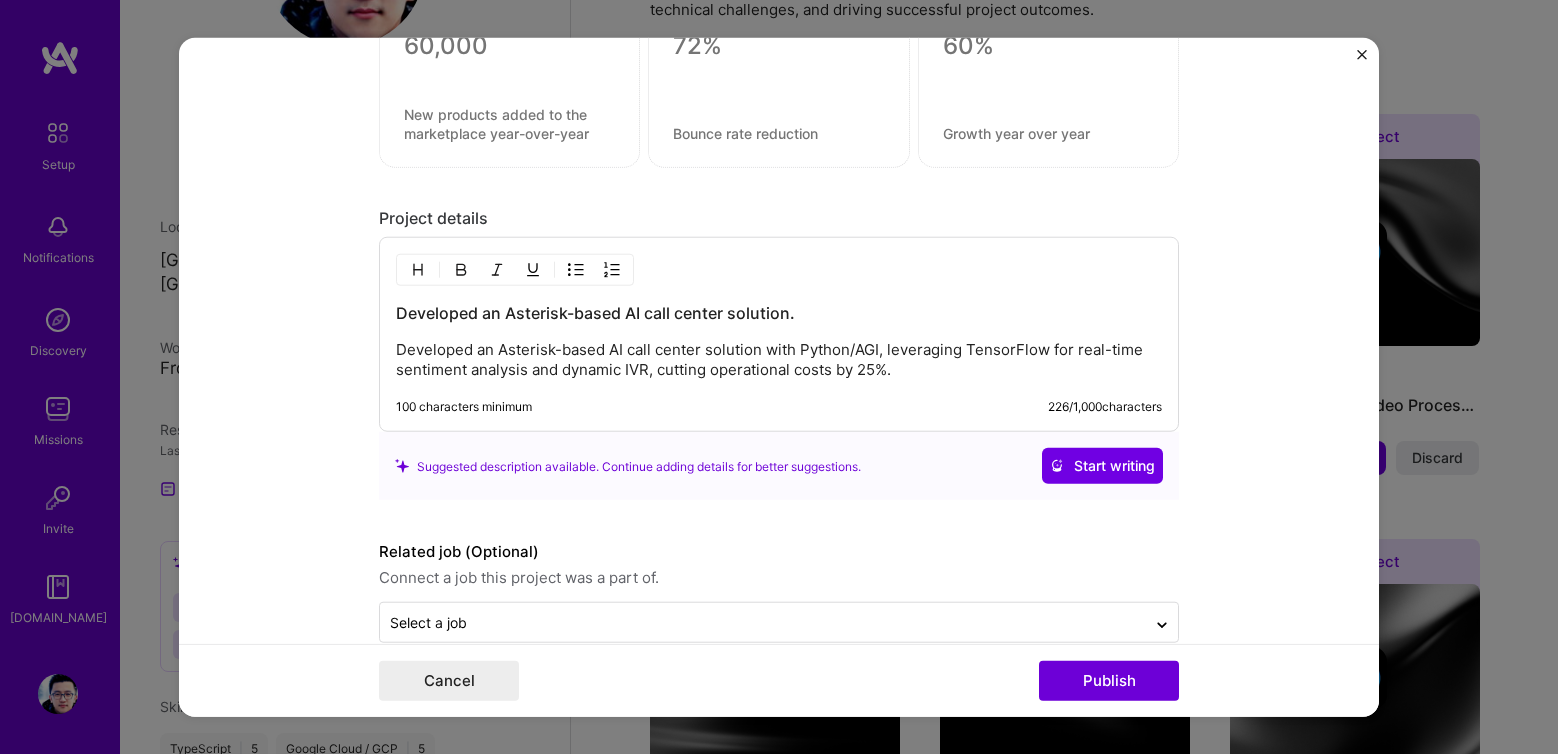 click on "Developed an Asterisk-based AI call center solution with Python/AGI, leveraging TensorFlow for real-time sentiment analysis and dynamic IVR, cutting operational costs by 25%." at bounding box center (779, 360) 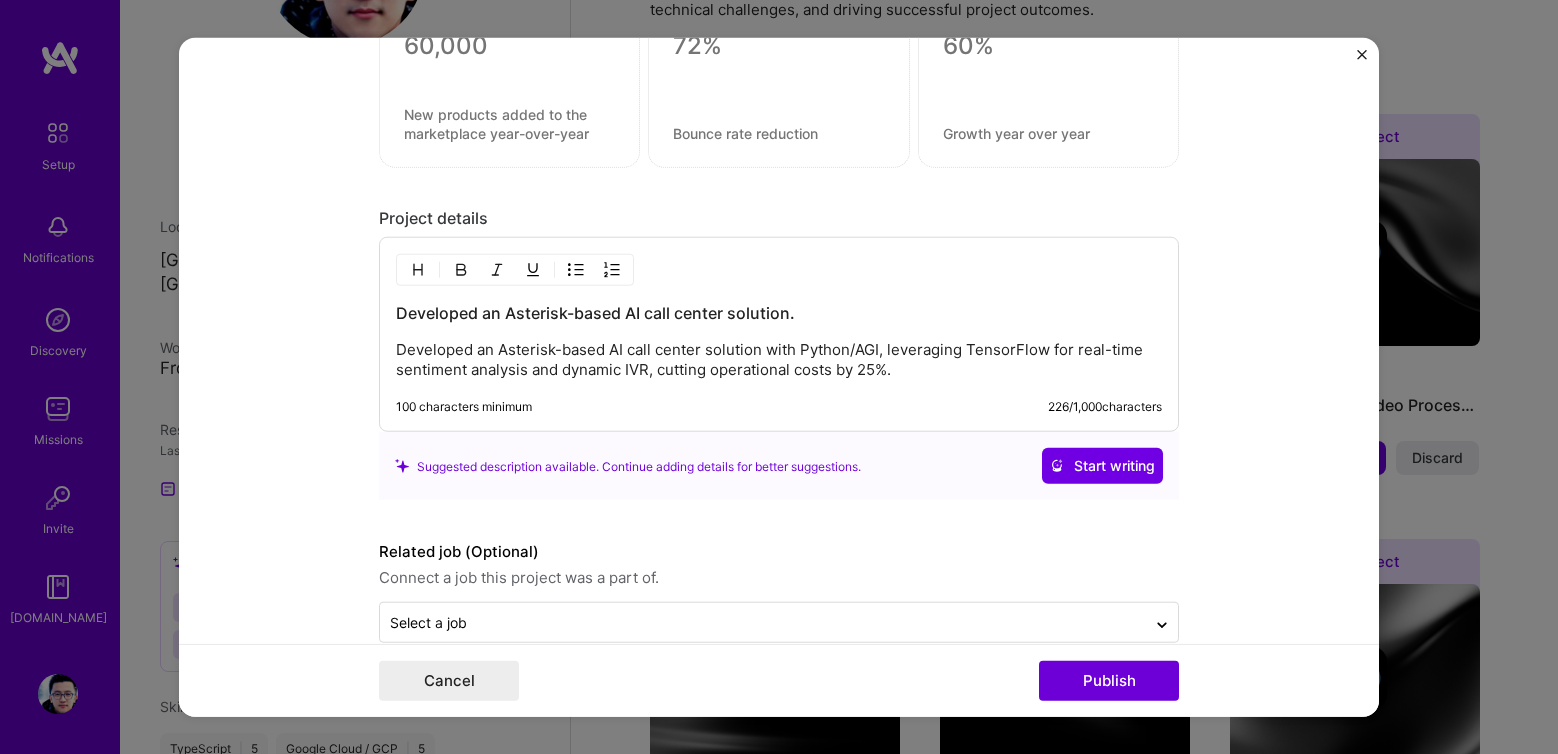 click on "Developed an Asterisk-based AI call center solution with Python/AGI, leveraging TensorFlow for real-time sentiment analysis and dynamic IVR, cutting operational costs by 25%." at bounding box center [779, 360] 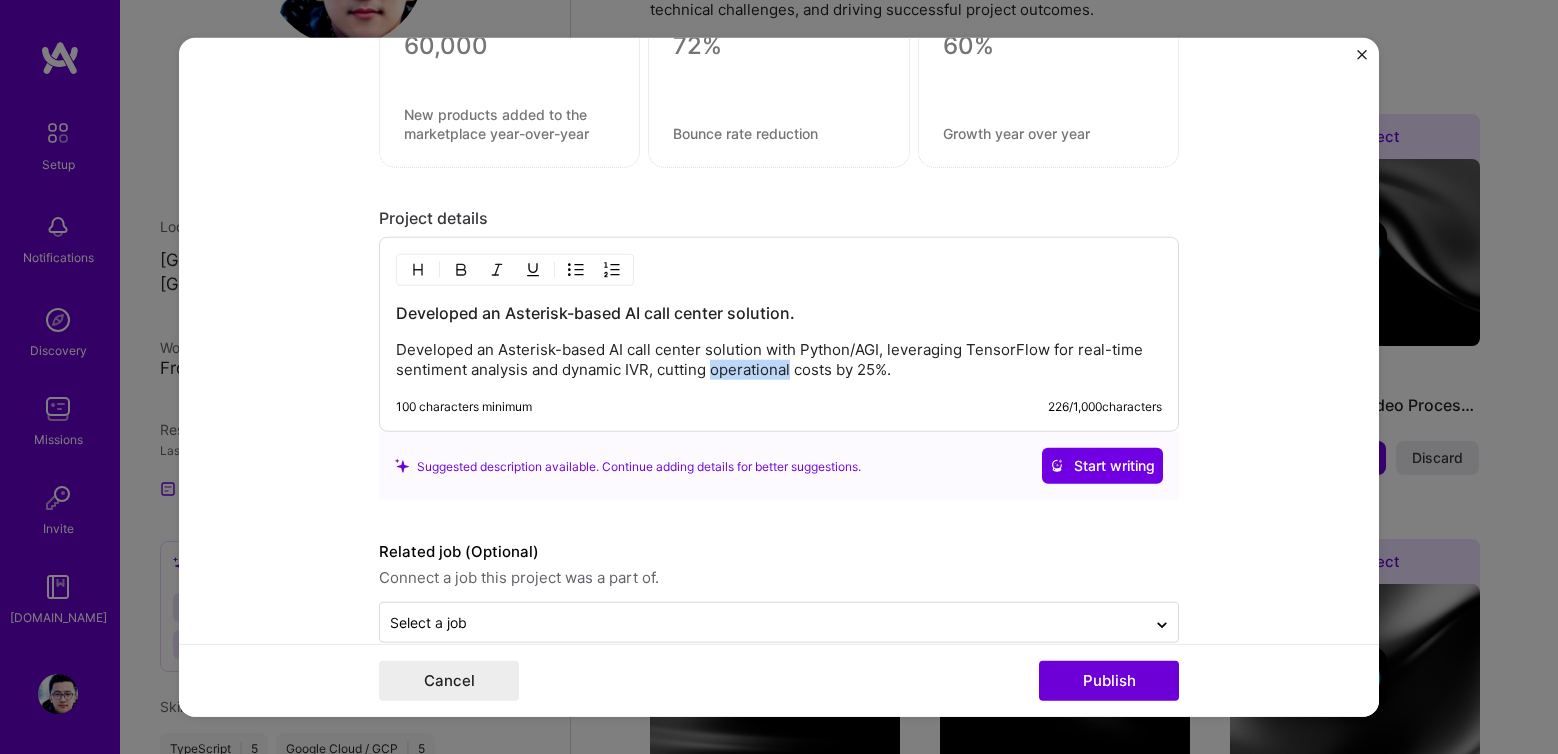 click on "Developed an Asterisk-based AI call center solution with Python/AGI, leveraging TensorFlow for real-time sentiment analysis and dynamic IVR, cutting operational costs by 25%." at bounding box center (779, 360) 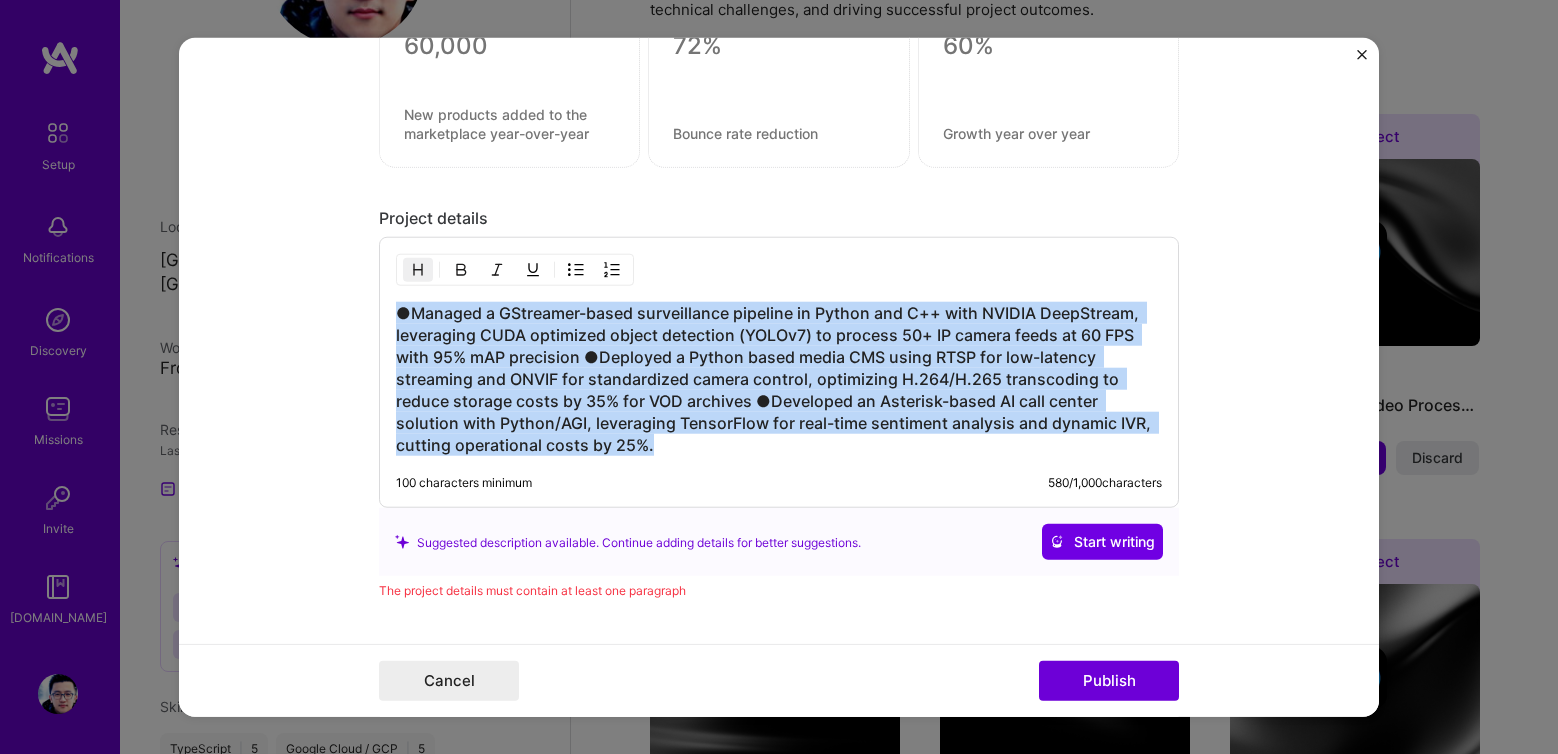 drag, startPoint x: 676, startPoint y: 447, endPoint x: 221, endPoint y: 305, distance: 476.64346 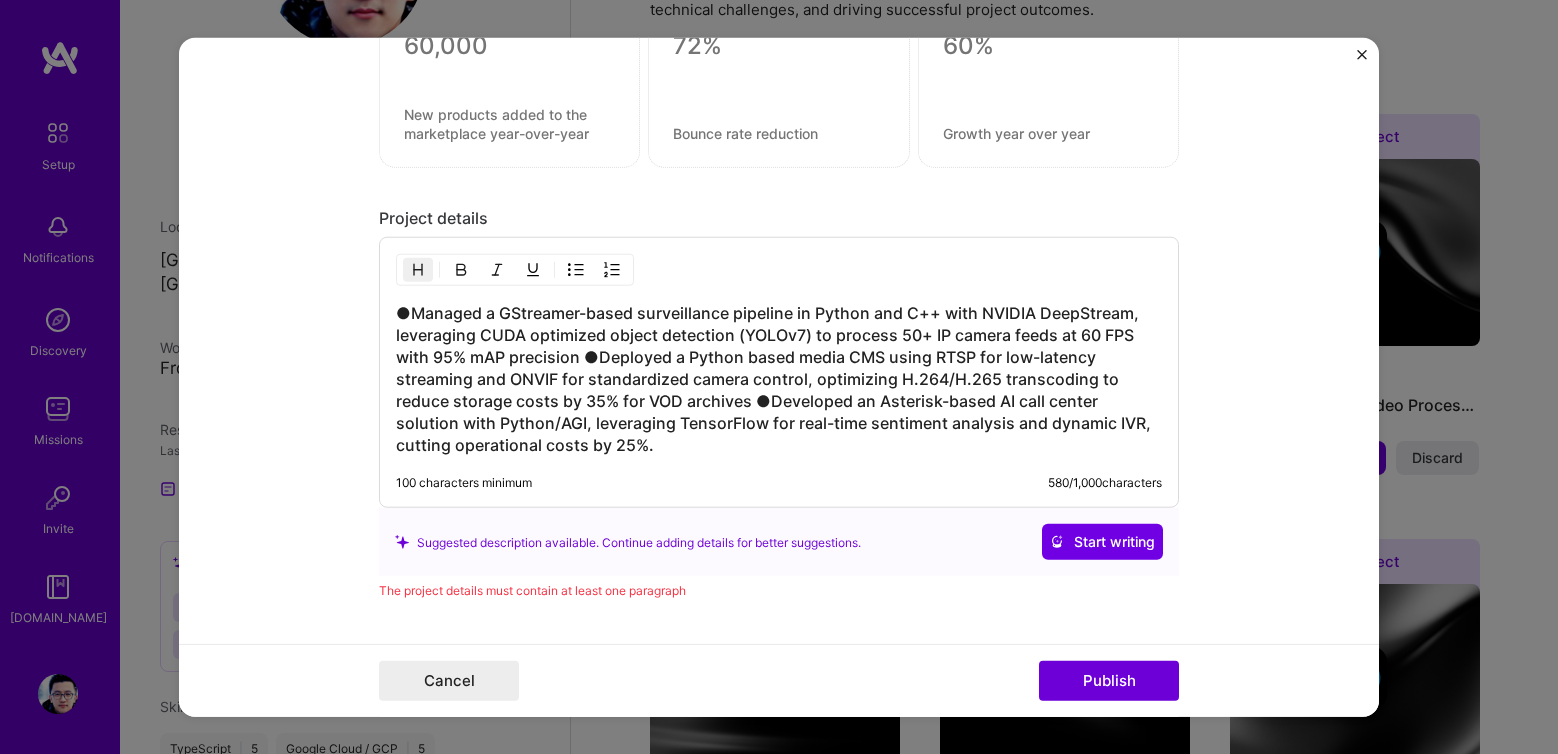 click at bounding box center (418, 270) 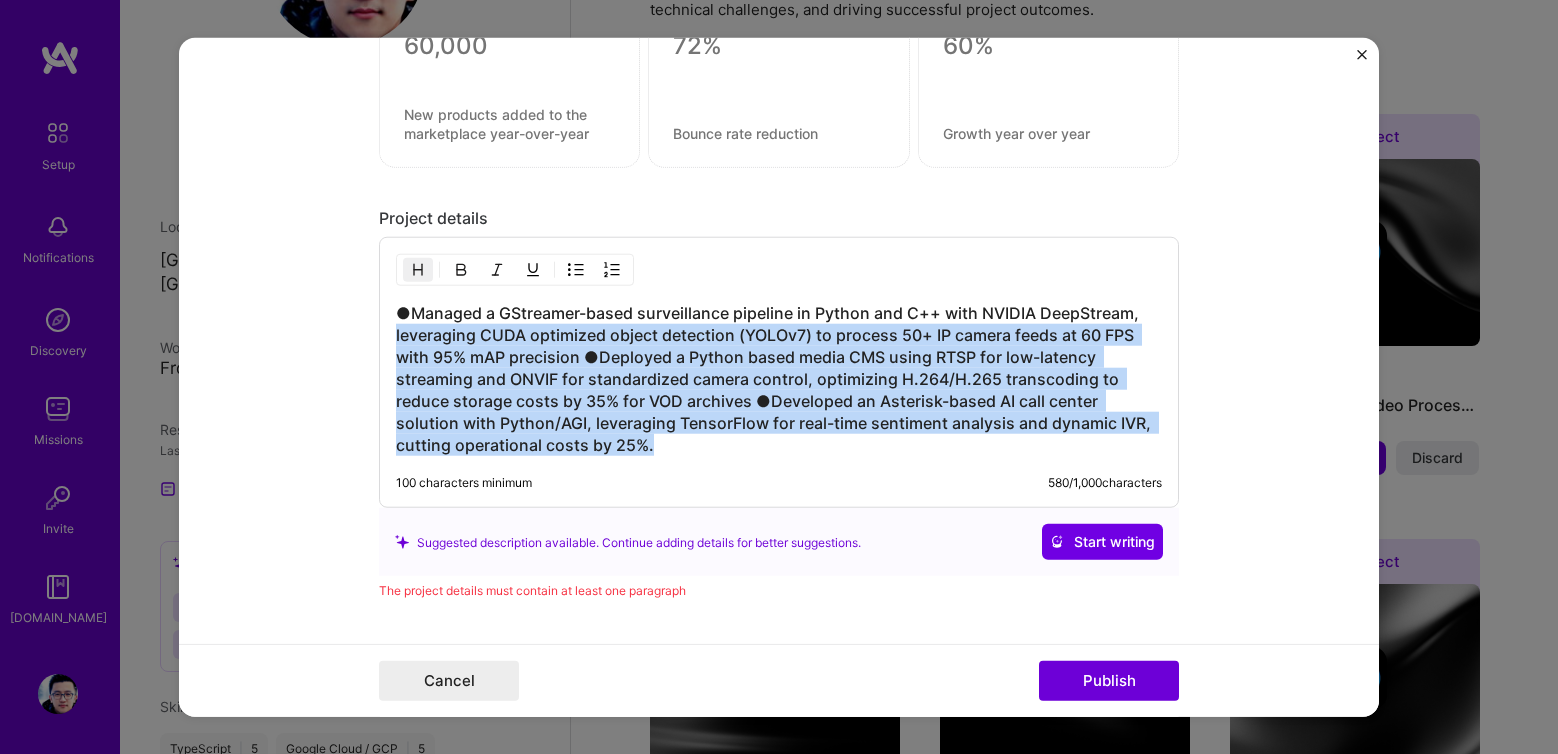 drag, startPoint x: 684, startPoint y: 444, endPoint x: 332, endPoint y: 335, distance: 368.49017 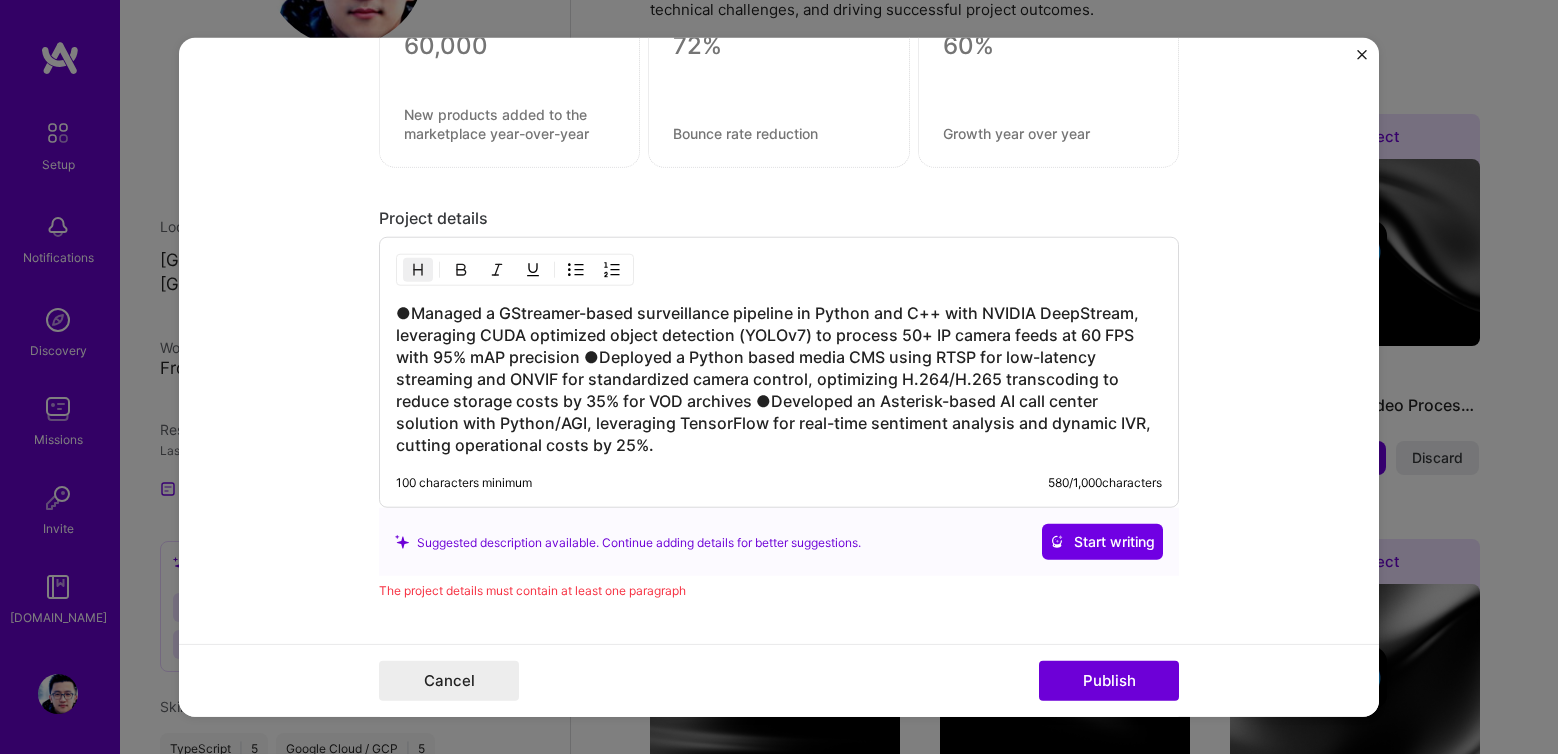 click on "●Managed a GStreamer-based surveillance pipeline in Python and C++ with NVIDIA DeepStream, leveraging CUDA optimized object detection (YOLOv7) to process 50+ IP camera feeds at 60 FPS with 95% mAP precision ●Deployed a Python based media CMS using RTSP for low-latency streaming and ONVIF for standardized camera control, optimizing H.264/H.265 transcoding to reduce storage costs by 35% for VOD archives ●Developed an Asterisk-based AI call center solution with Python/AGI, leveraging TensorFlow for real-time sentiment analysis and dynamic IVR, cutting operational costs by 25%." at bounding box center (779, 379) 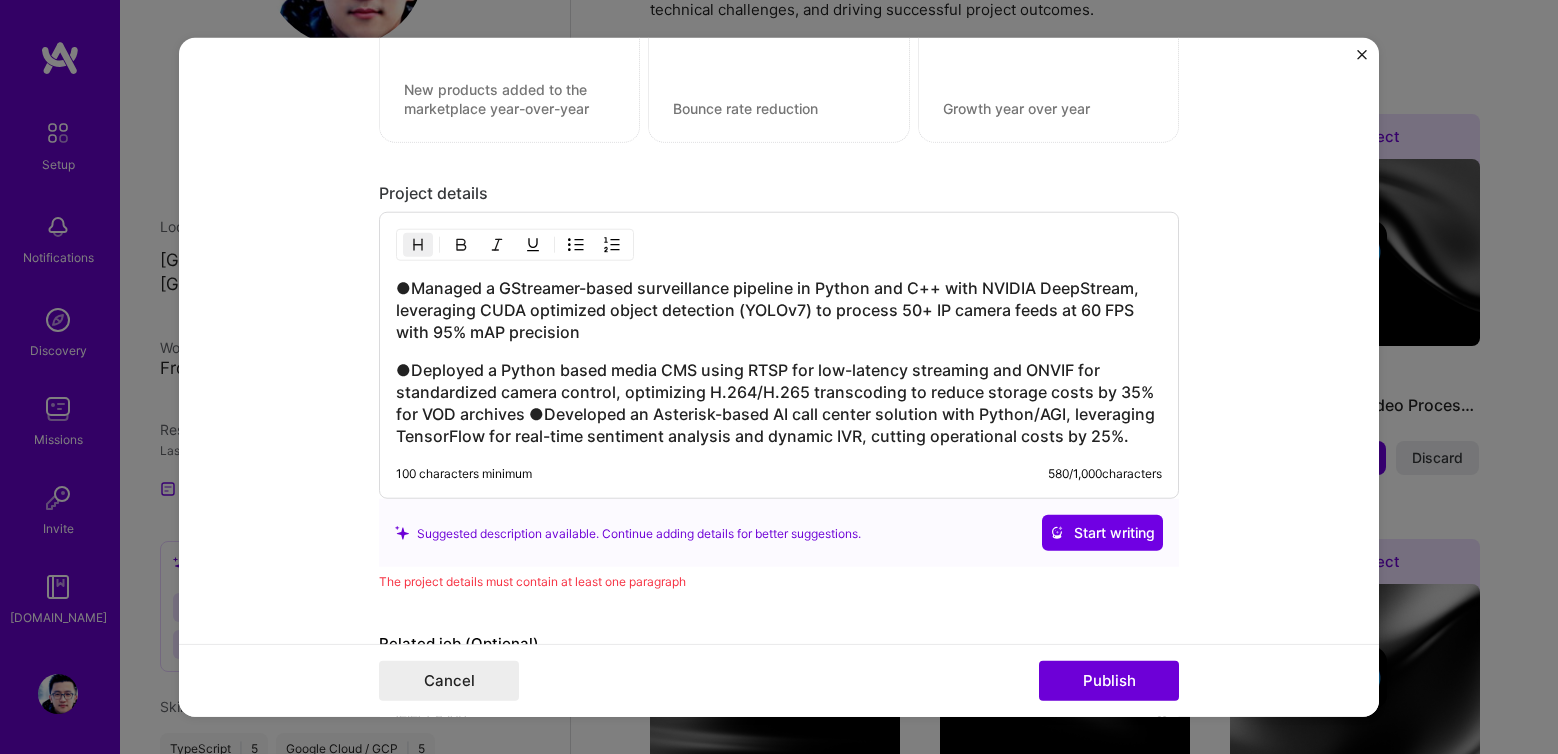 scroll, scrollTop: 2231, scrollLeft: 0, axis: vertical 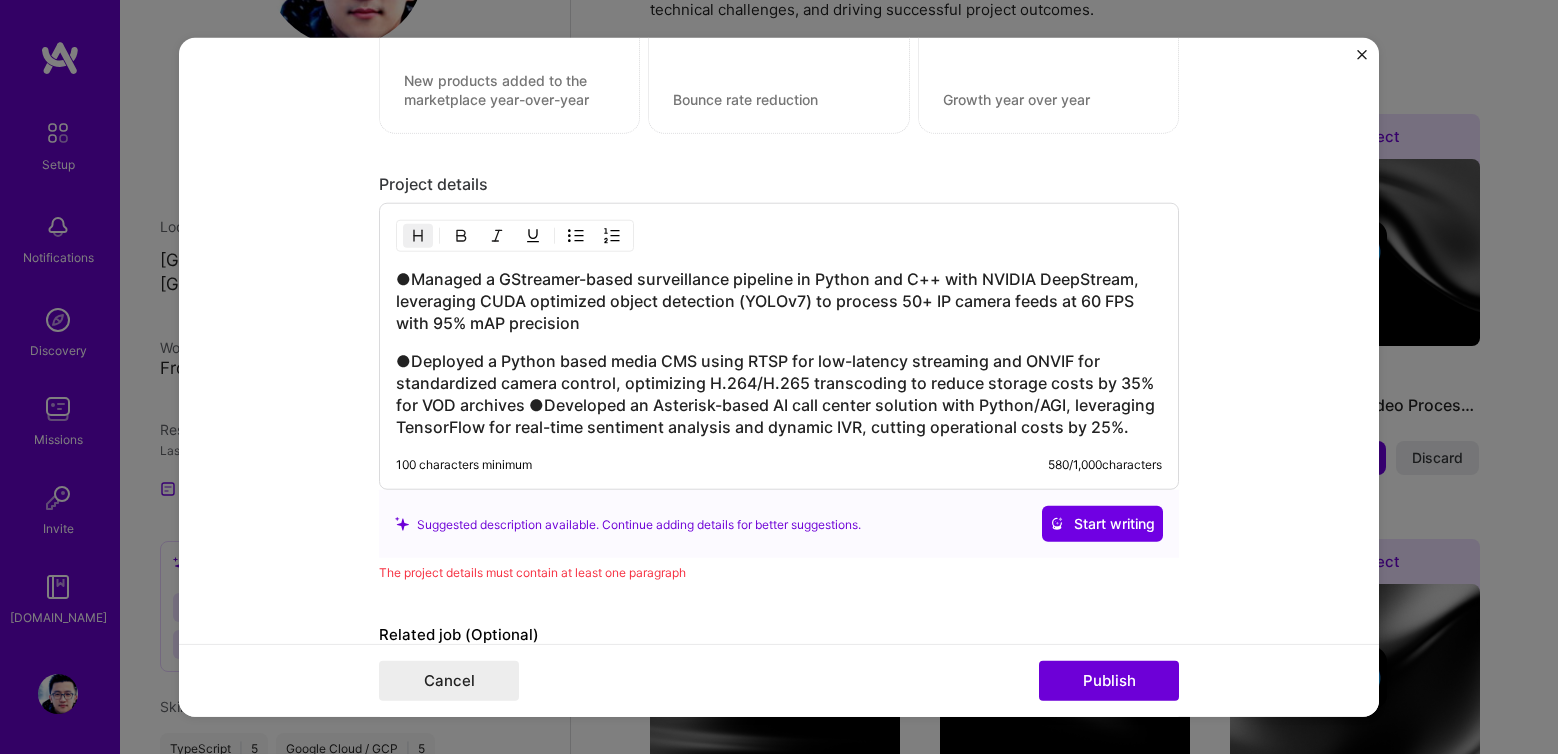 click on "●Deployed a Python based media CMS using RTSP for low-latency streaming and ONVIF for standardized camera control, optimizing H.264/H.265 transcoding to reduce storage costs by 35% for VOD archives ●Developed an Asterisk-based AI call center solution with Python/AGI, leveraging TensorFlow for real-time sentiment analysis and dynamic IVR, cutting operational costs by 25%." at bounding box center (779, 394) 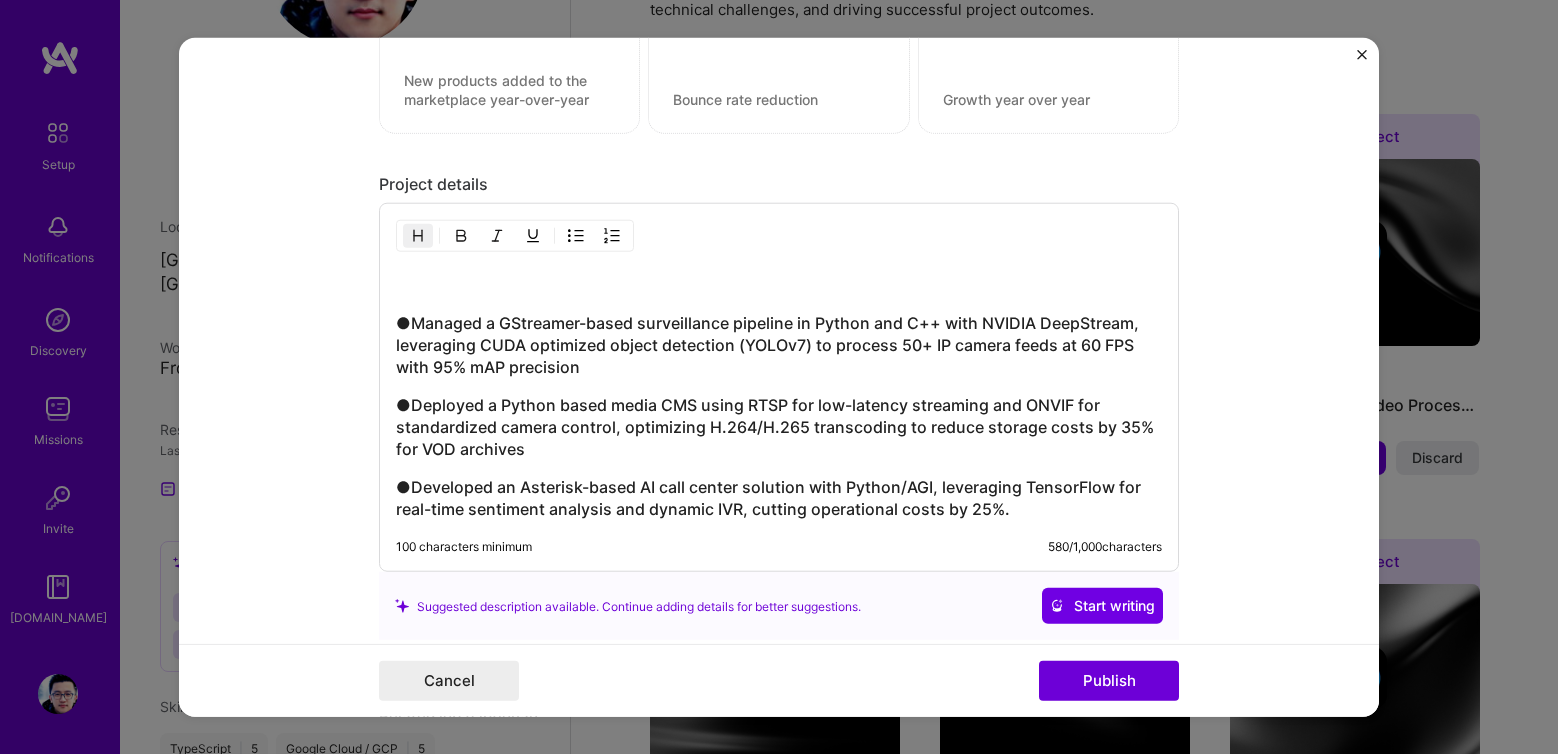 type 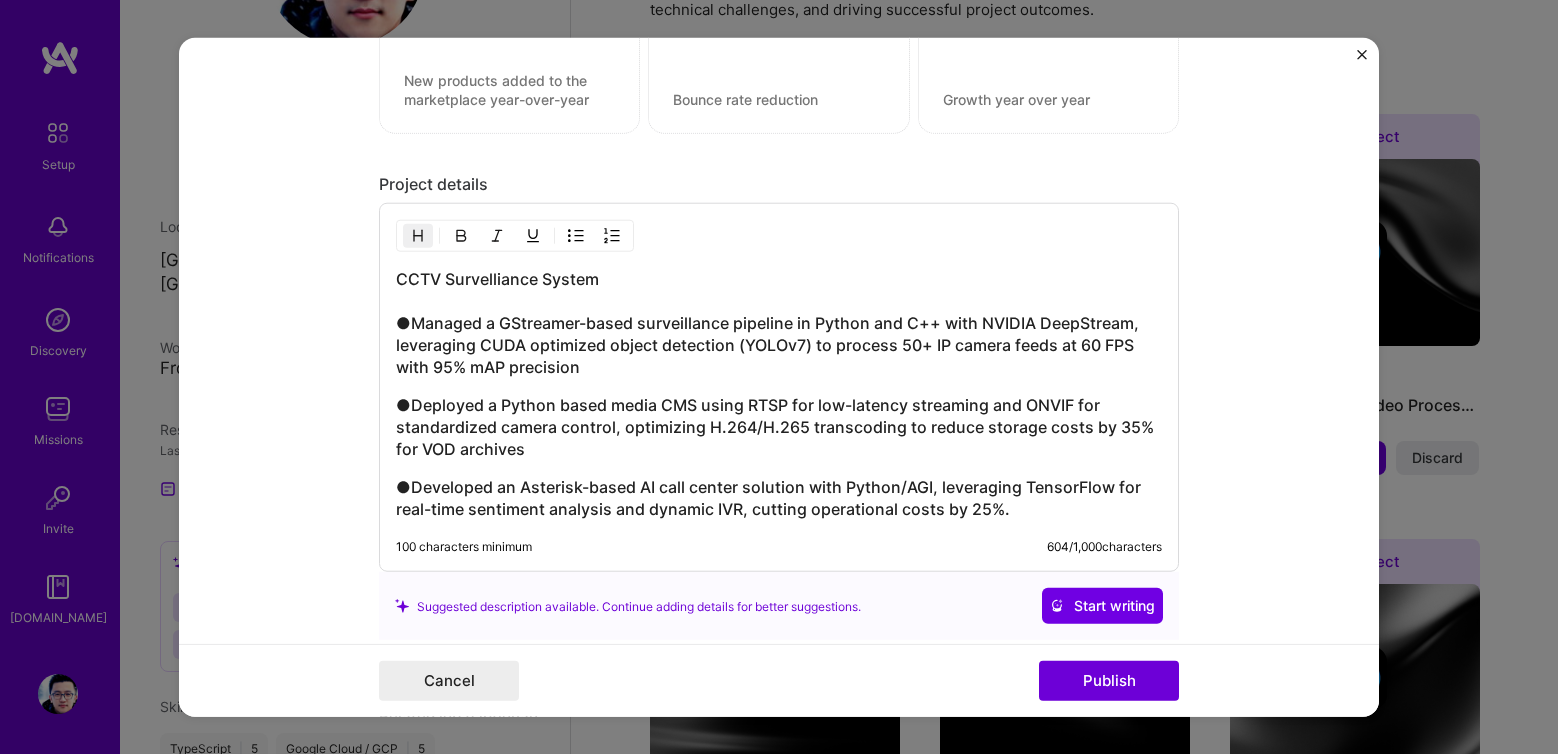 click on "CCTV Survelliance System ●Managed a GStreamer-based surveillance pipeline in Python and C++ with NVIDIA DeepStream, leveraging CUDA optimized object detection (YOLOv7) to process 50+ IP camera feeds at 60 FPS with 95% mAP precision" at bounding box center [779, 323] 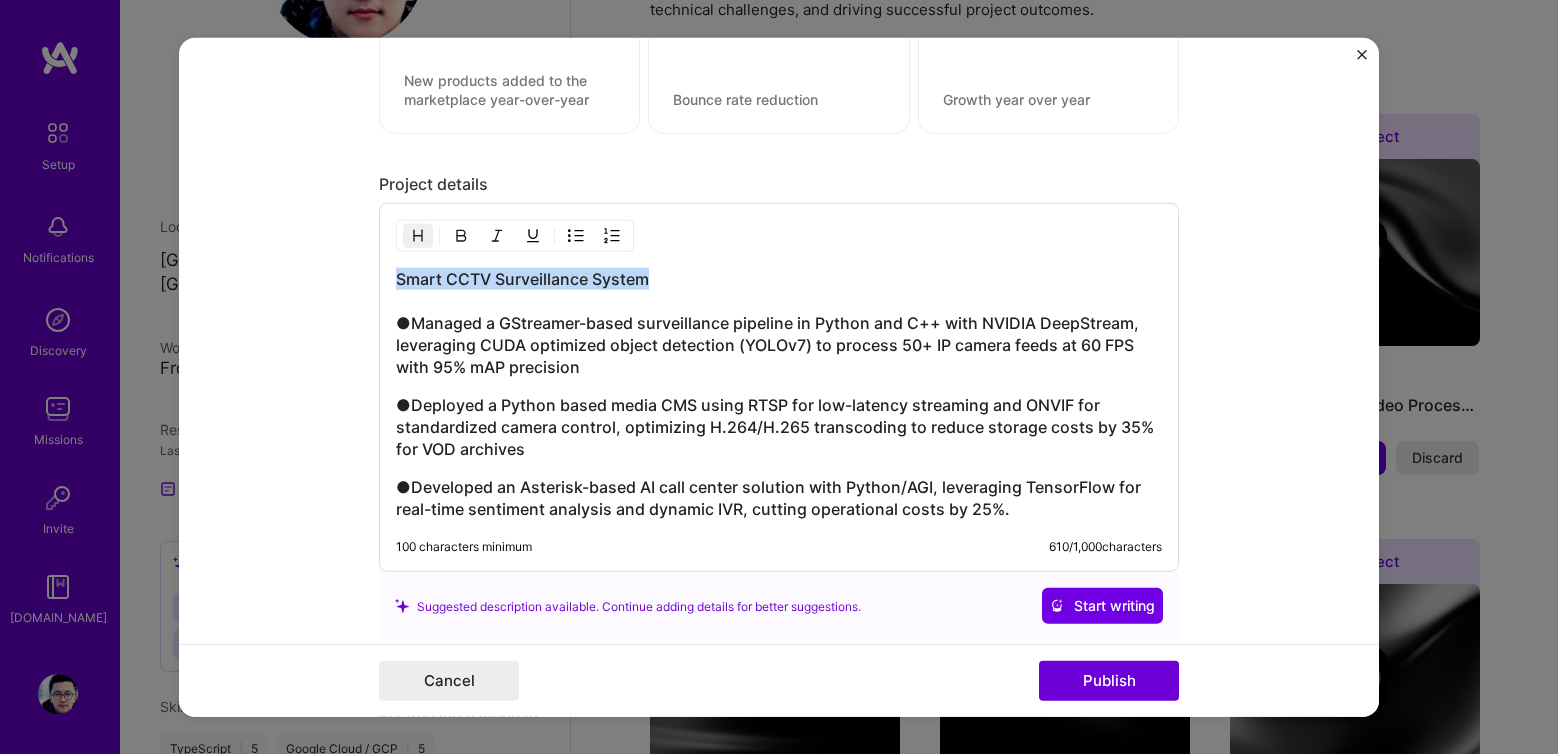 drag, startPoint x: 691, startPoint y: 270, endPoint x: 217, endPoint y: 265, distance: 474.02637 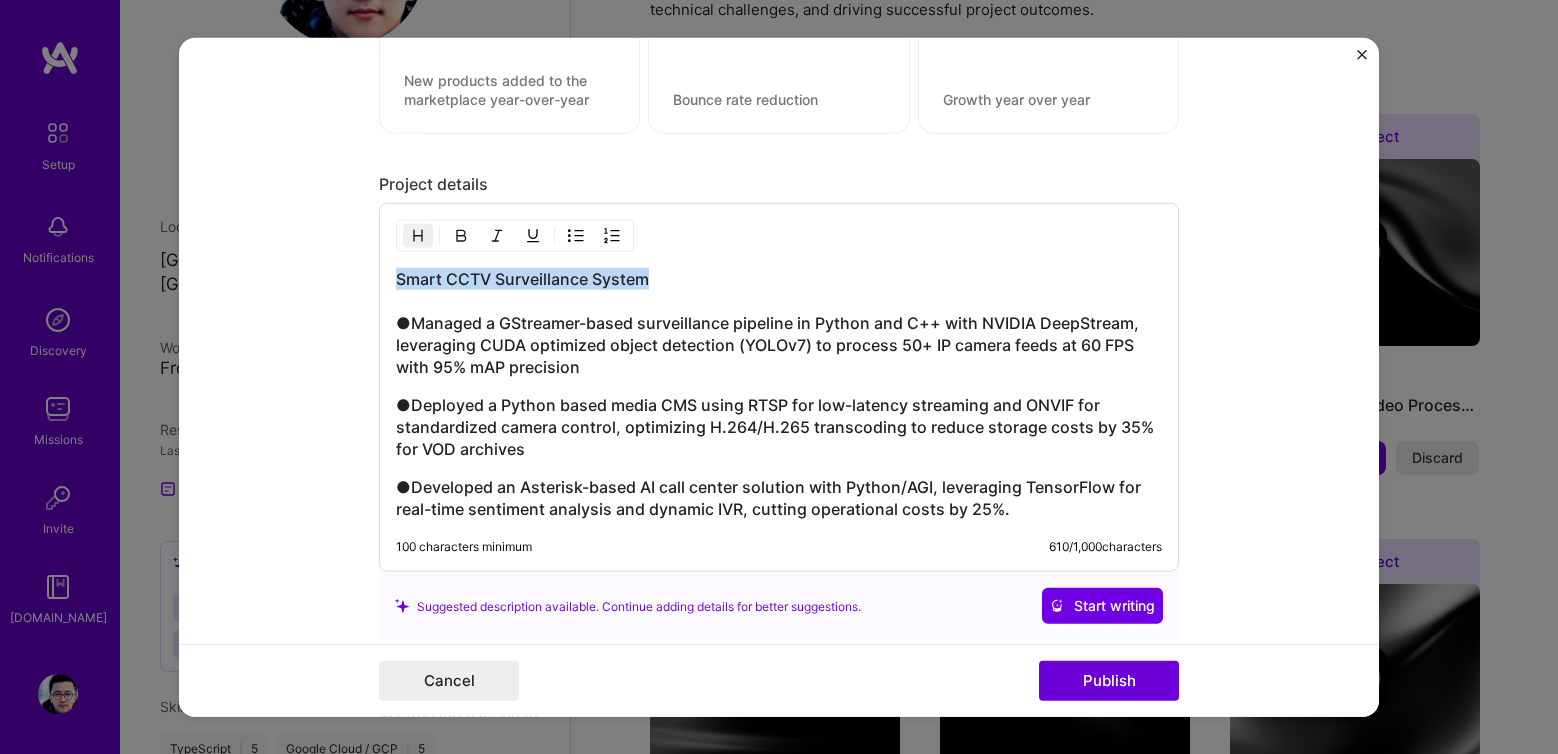 click on "Editing suggested project This project is suggested based on your LinkedIn, resume or [DOMAIN_NAME] activity. Project title AI Call Center Solution Development Company [URL]
Project industry Industry 1 Project Link (Optional)
Add New Image Remove Image Role Software Developer Software Engineer [DATE]
to [DATE]
I’m still working on this project Skills used — Add up to 12 skills Any new skills will be added to your profile. Enter skills... 3 Agile 1 2 3 4 5 Python 1 2 3 4 5 Tensorflow 1 2 3 4 5 Did this role require you to manage team members? (Optional) Yes, I managed — team members. Were you involved from inception to launch (0  ->  1)? (Optional) Zero to one is creation and development of a unique product from the ground up. I was involved in zero to one with this project Add metrics (Optional) Project details   Smart CCTV Surveillance System 100 characters minimum 610 /" at bounding box center (779, 377) 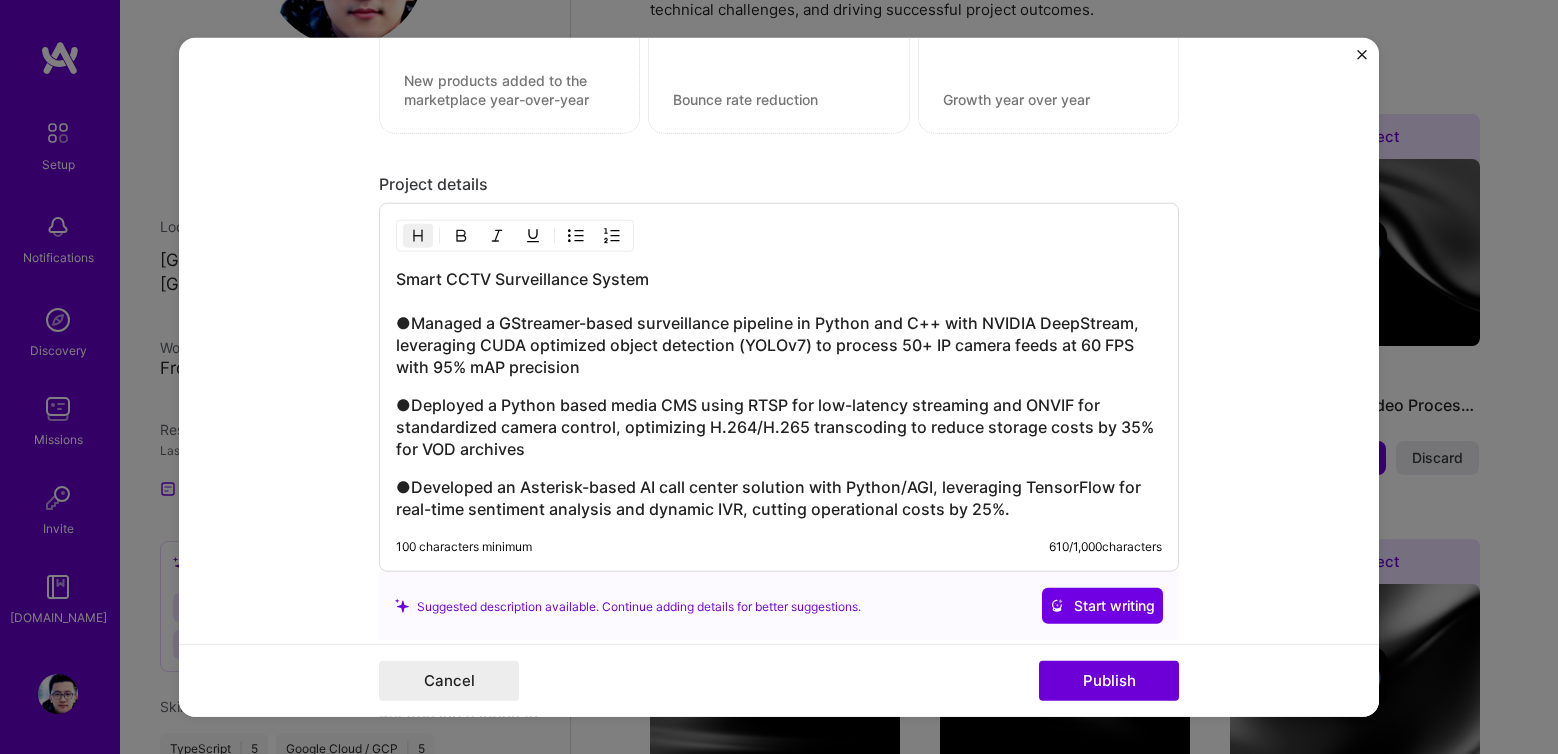 click at bounding box center (418, 236) 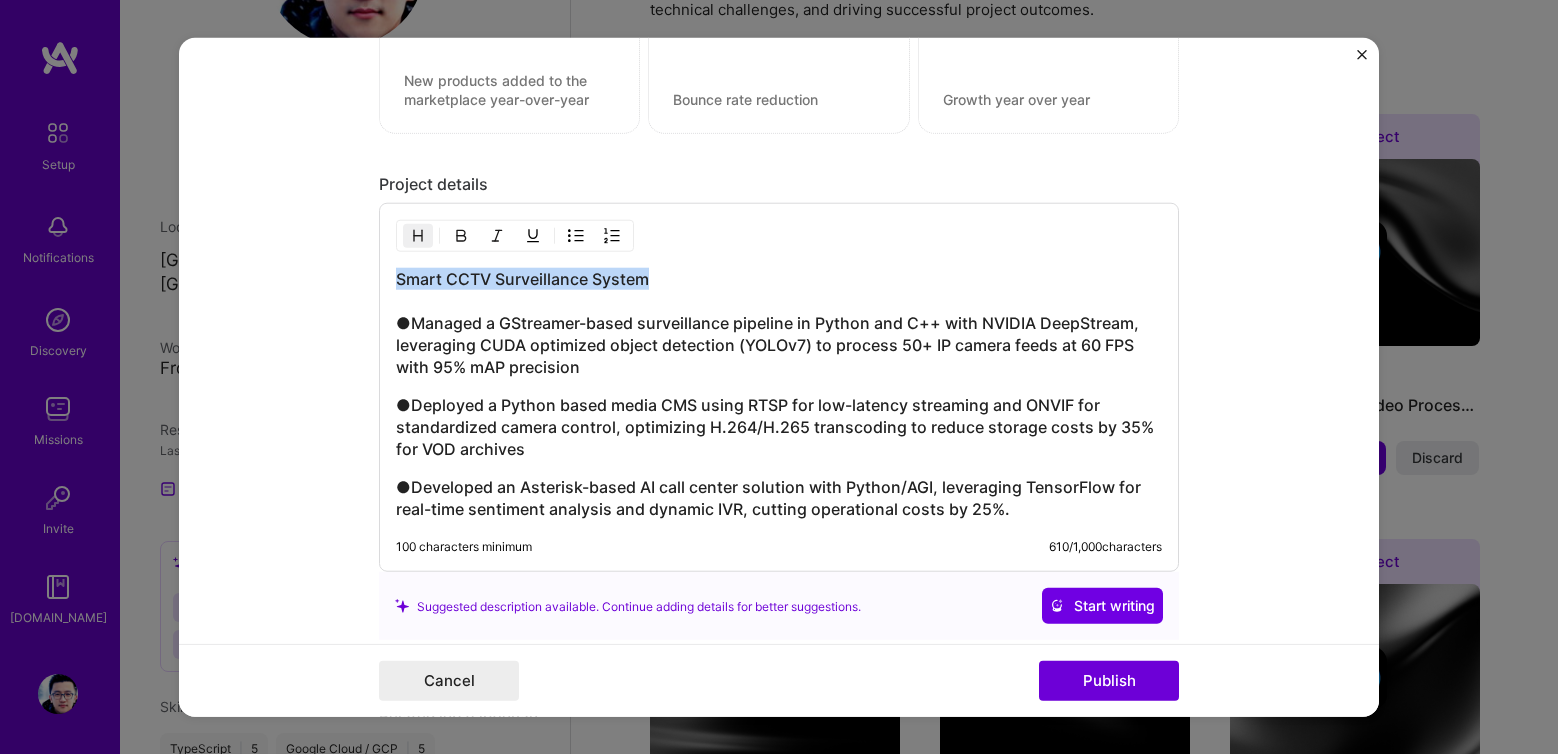 drag, startPoint x: 487, startPoint y: 279, endPoint x: 326, endPoint y: 279, distance: 161 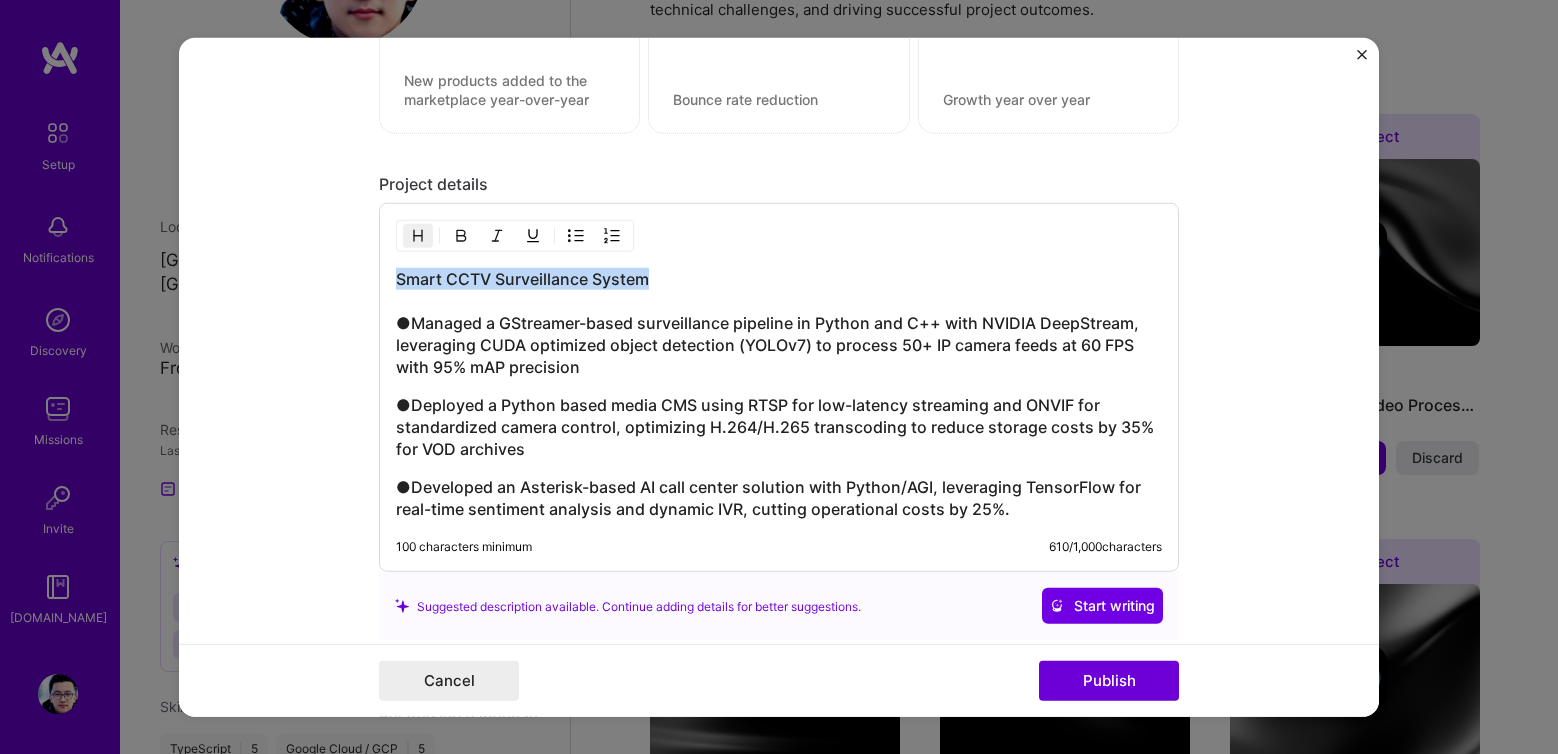 click on "Editing suggested project This project is suggested based on your LinkedIn, resume or [DOMAIN_NAME] activity. Project title AI Call Center Solution Development Company [URL]
Project industry Industry 1 Project Link (Optional)
Add New Image Remove Image Role Software Developer Software Engineer [DATE]
to [DATE]
I’m still working on this project Skills used — Add up to 12 skills Any new skills will be added to your profile. Enter skills... 3 Agile 1 2 3 4 5 Python 1 2 3 4 5 Tensorflow 1 2 3 4 5 Did this role require you to manage team members? (Optional) Yes, I managed — team members. Were you involved from inception to launch (0  ->  1)? (Optional) Zero to one is creation and development of a unique product from the ground up. I was involved in zero to one with this project Add metrics (Optional) Project details   Smart CCTV Surveillance System 100 characters minimum 610 /" at bounding box center [779, 377] 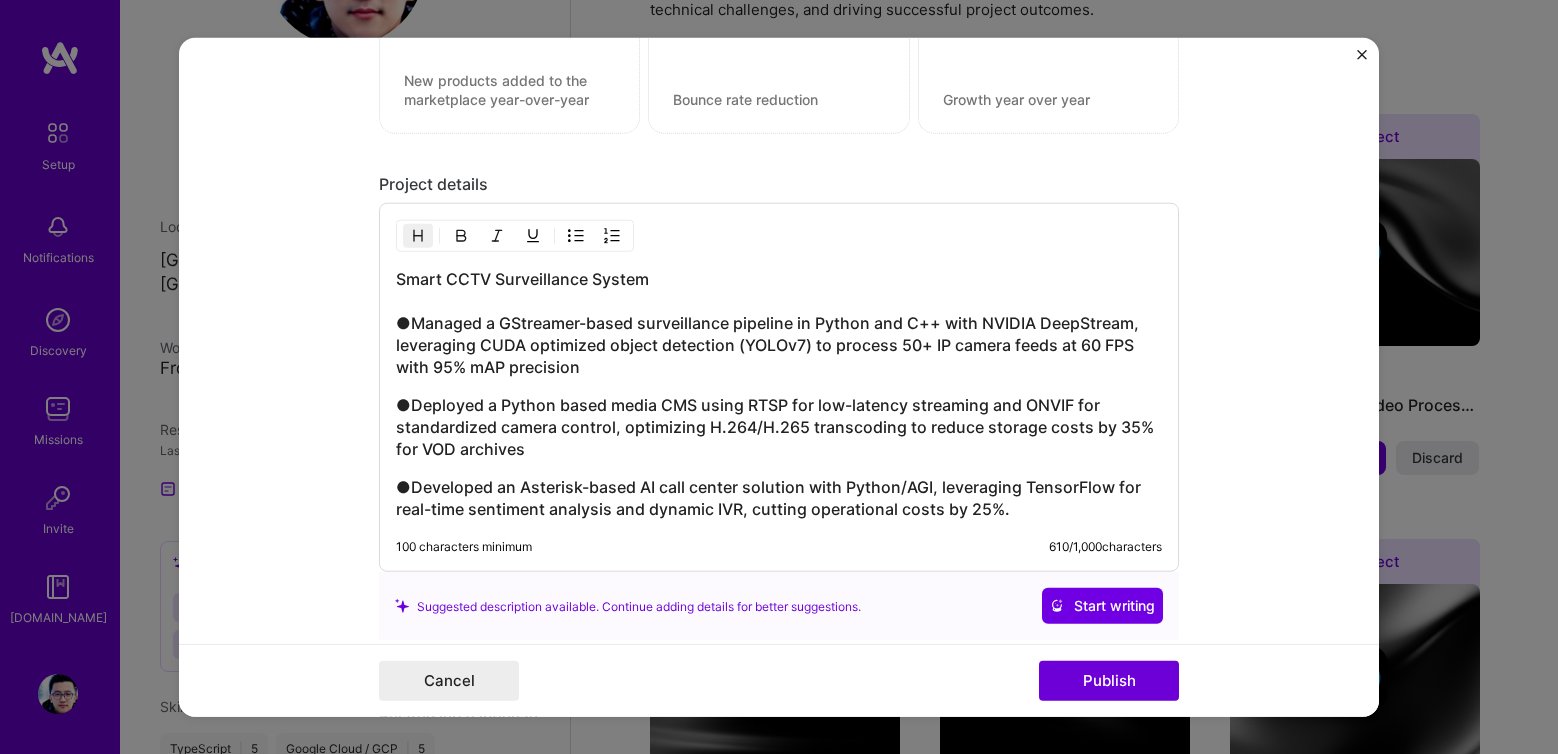 click on "Smart CCTV Surveillance System ●Managed a GStreamer-based surveillance pipeline in Python and C++ with NVIDIA DeepStream, leveraging CUDA optimized object detection (YOLOv7) to process 50+ IP camera feeds at 60 FPS with 95% mAP precision" at bounding box center [779, 323] 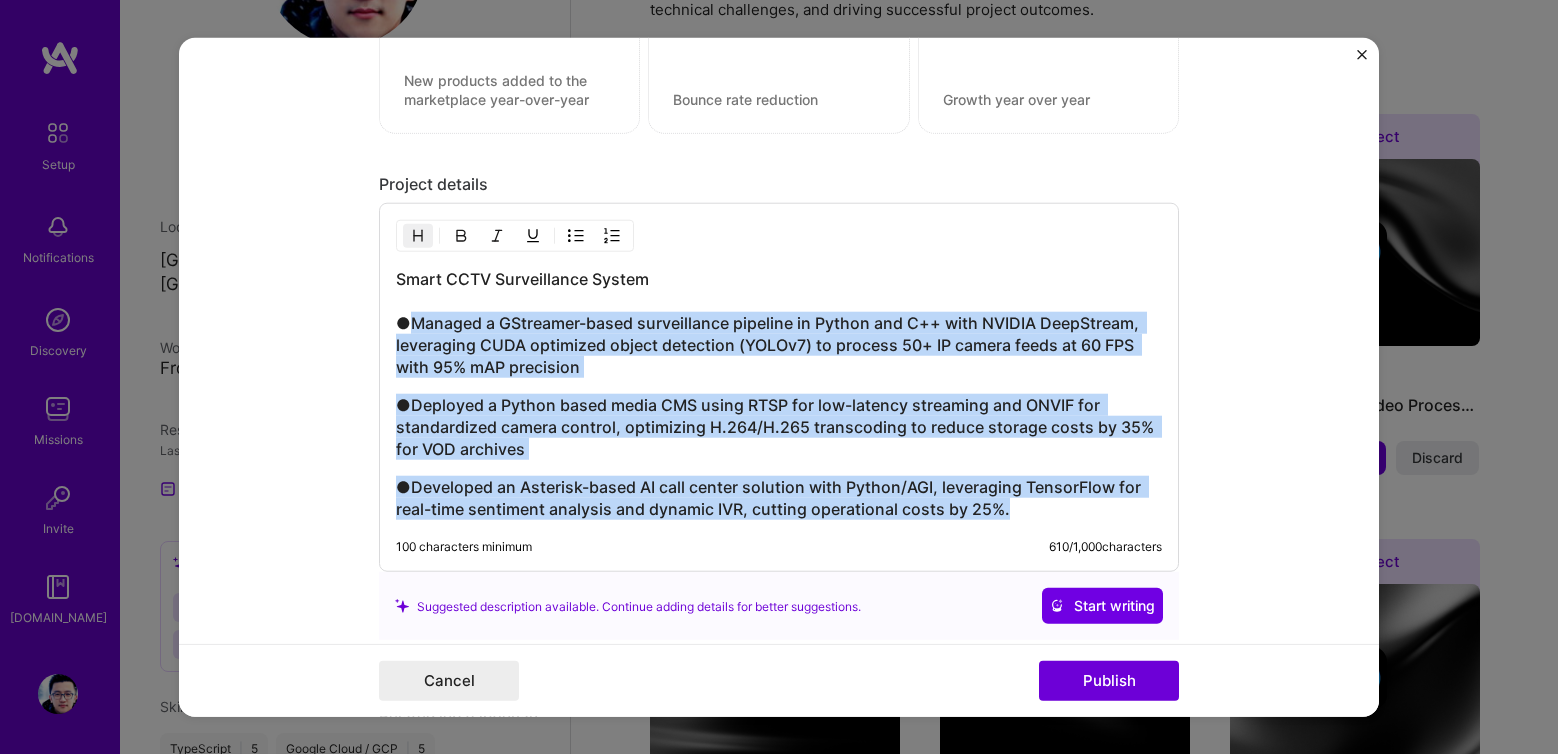 drag, startPoint x: 396, startPoint y: 321, endPoint x: 1043, endPoint y: 508, distance: 673.482 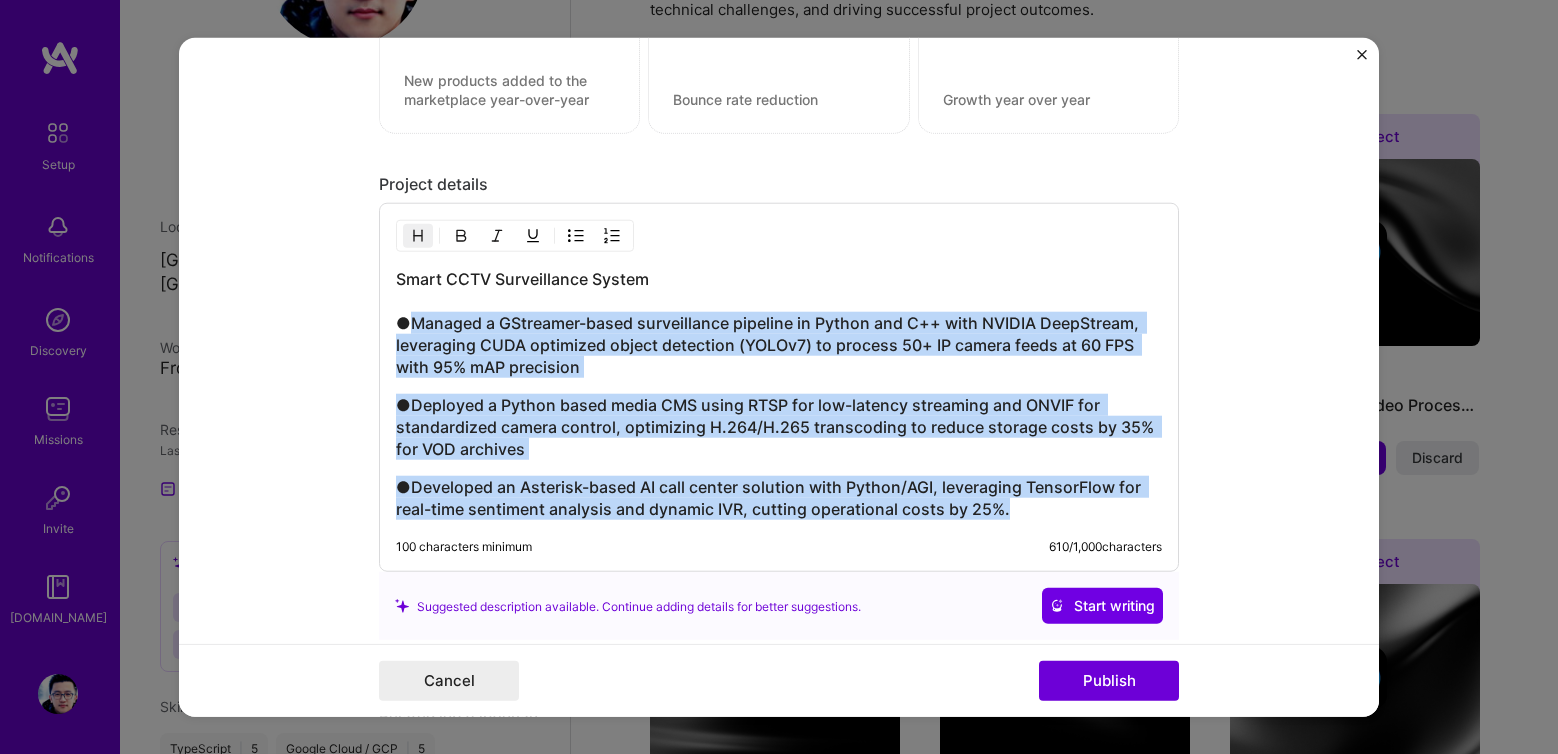 click on "Smart CCTV Surveillance System ●Managed a GStreamer-based surveillance pipeline in Python and C++ with NVIDIA DeepStream, leveraging CUDA optimized object detection (YOLOv7) to process 50+ IP camera feeds at 60 FPS with 95% mAP precision  ●Deployed a Python based media CMS using RTSP for low-latency streaming and ONVIF for standardized camera control, optimizing H.264/H.265 transcoding to reduce storage costs by 35% for VOD archives  ●Developed an Asterisk-based AI call center solution with Python/AGI, leveraging TensorFlow for real-time sentiment analysis and dynamic IVR, cutting operational costs by 25%." at bounding box center [779, 394] 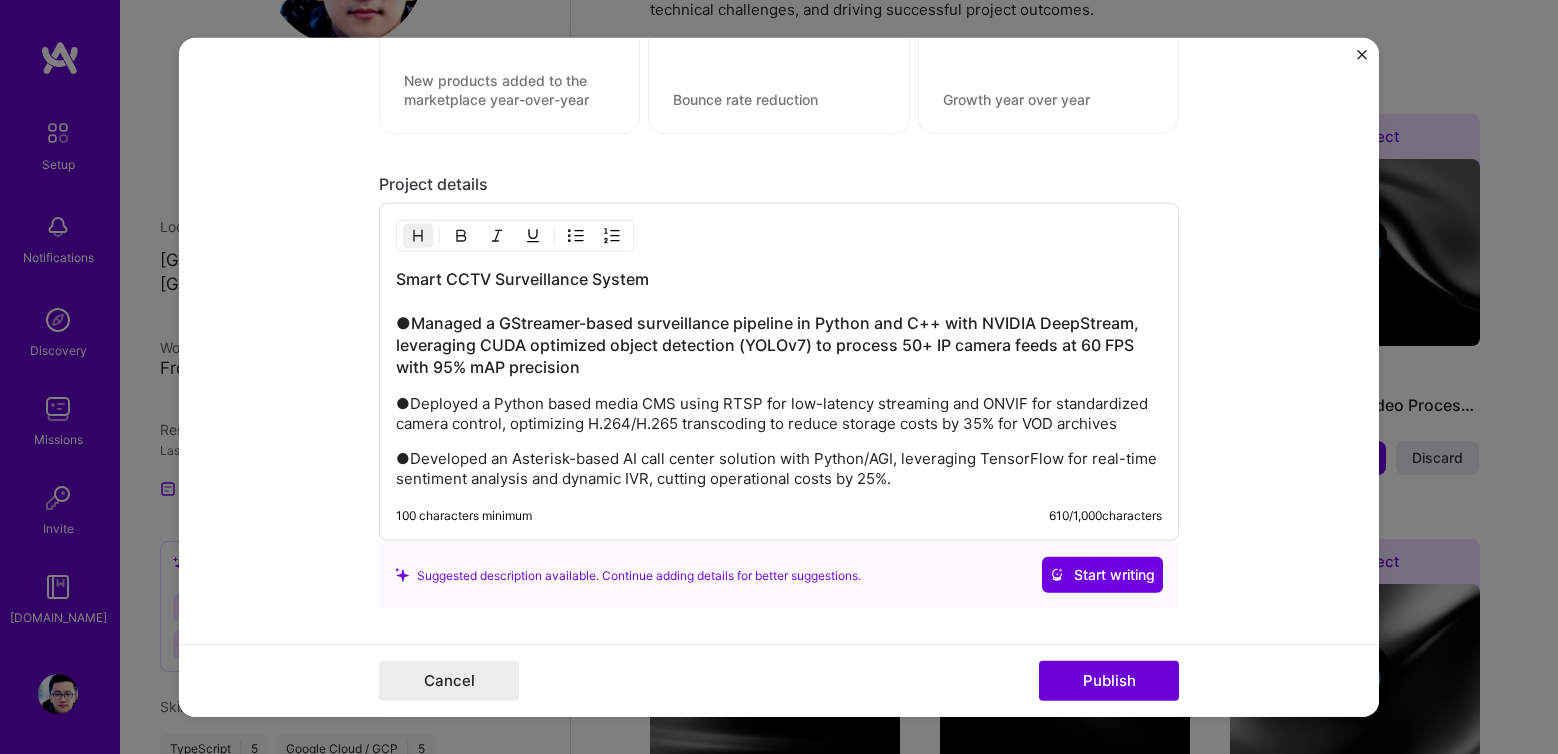 click at bounding box center (418, 236) 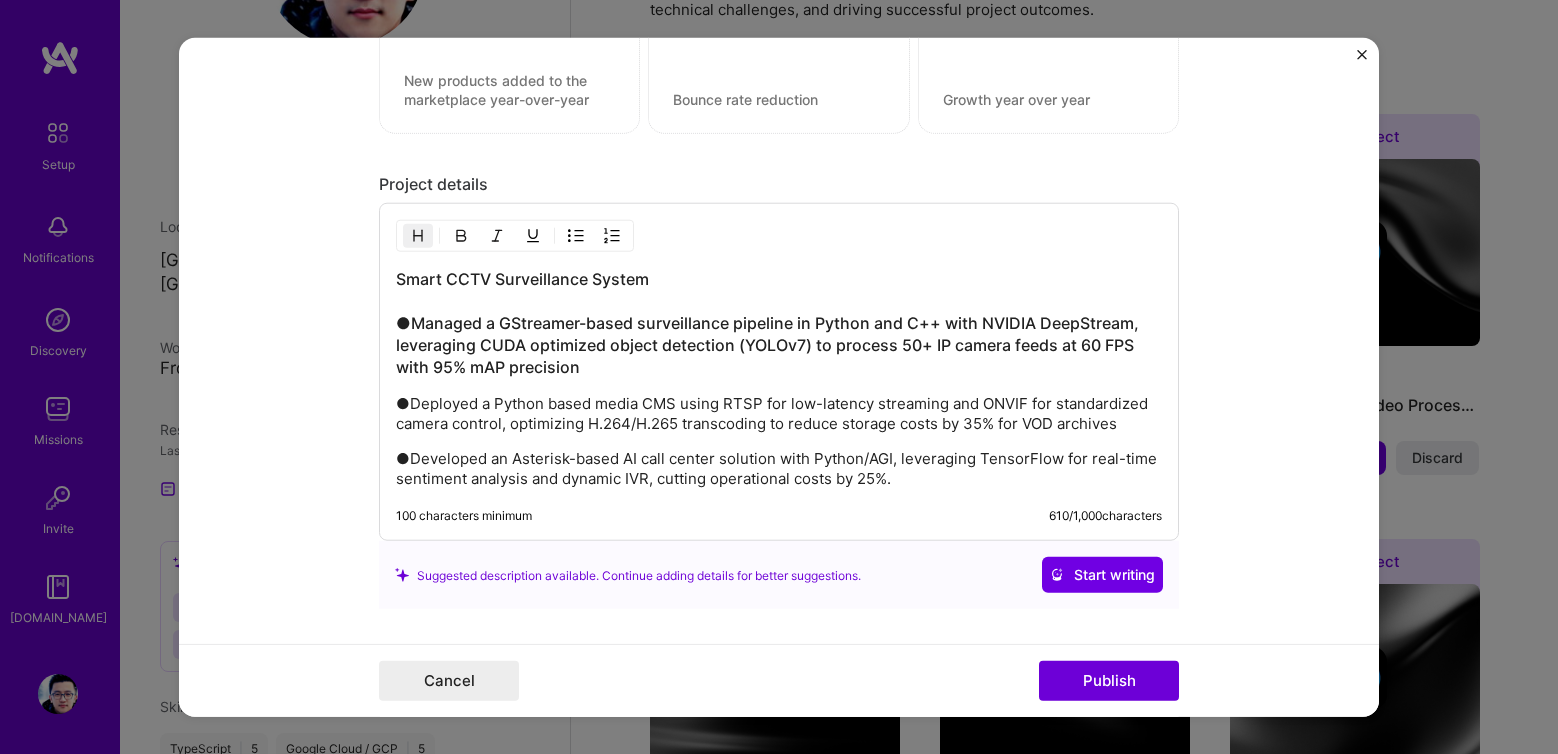 drag, startPoint x: 532, startPoint y: 265, endPoint x: 646, endPoint y: 272, distance: 114.21471 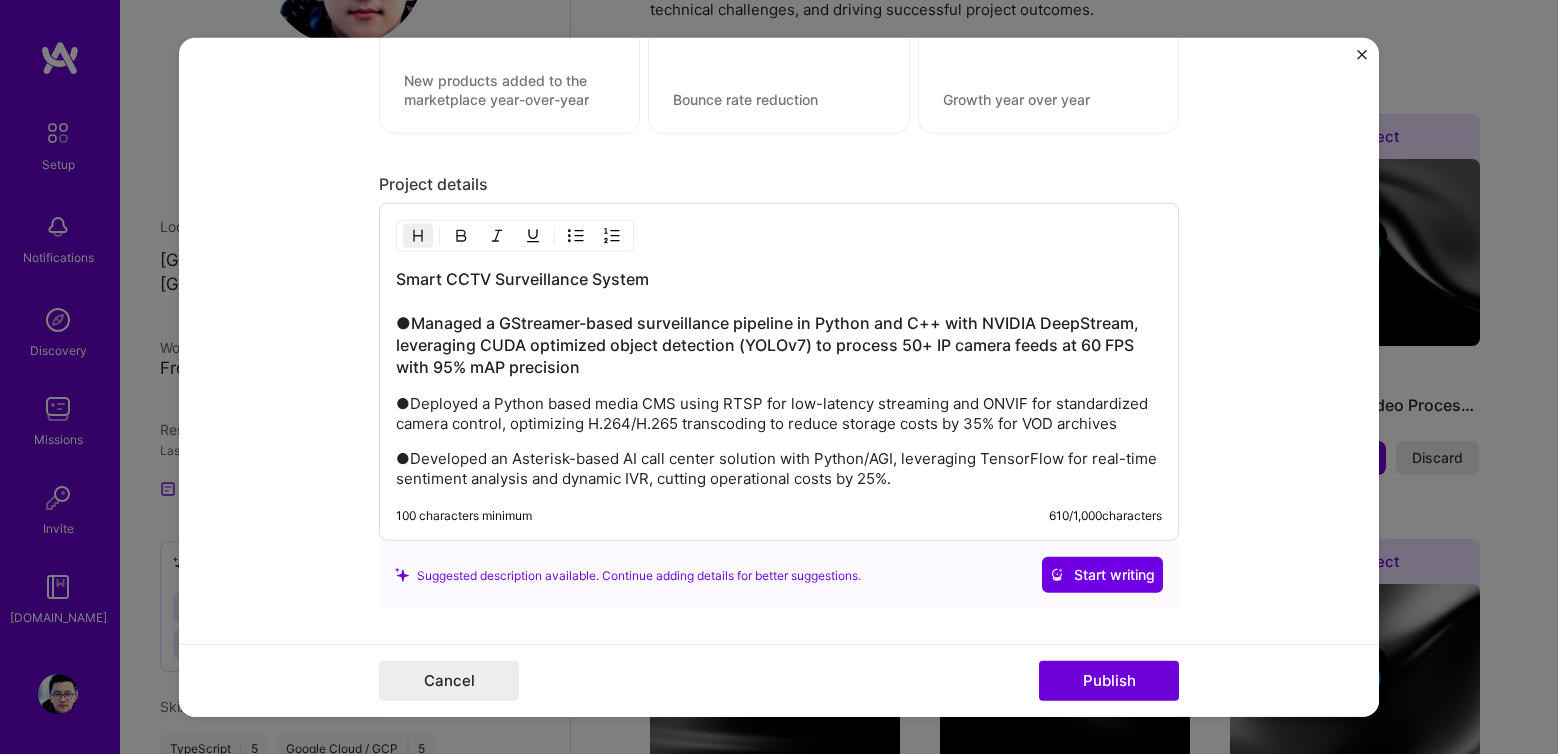 click on "Smart CCTV Surveillance System ●Managed a GStreamer-based surveillance pipeline in Python and C++ with NVIDIA DeepStream, leveraging CUDA optimized object detection (YOLOv7) to process 50+ IP camera feeds at 60 FPS with 95% mAP precision" at bounding box center [779, 323] 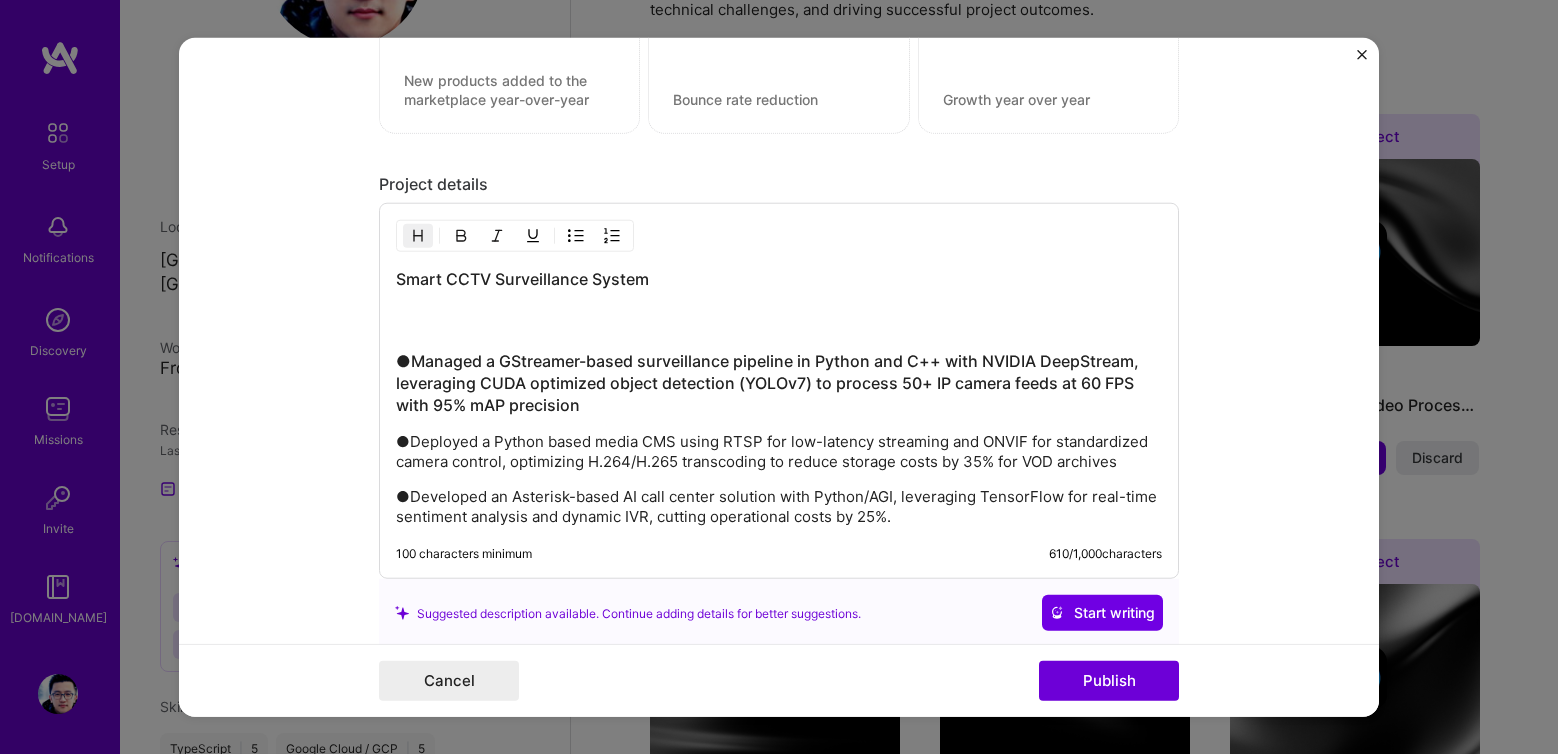 drag, startPoint x: 593, startPoint y: 409, endPoint x: 315, endPoint y: 376, distance: 279.95178 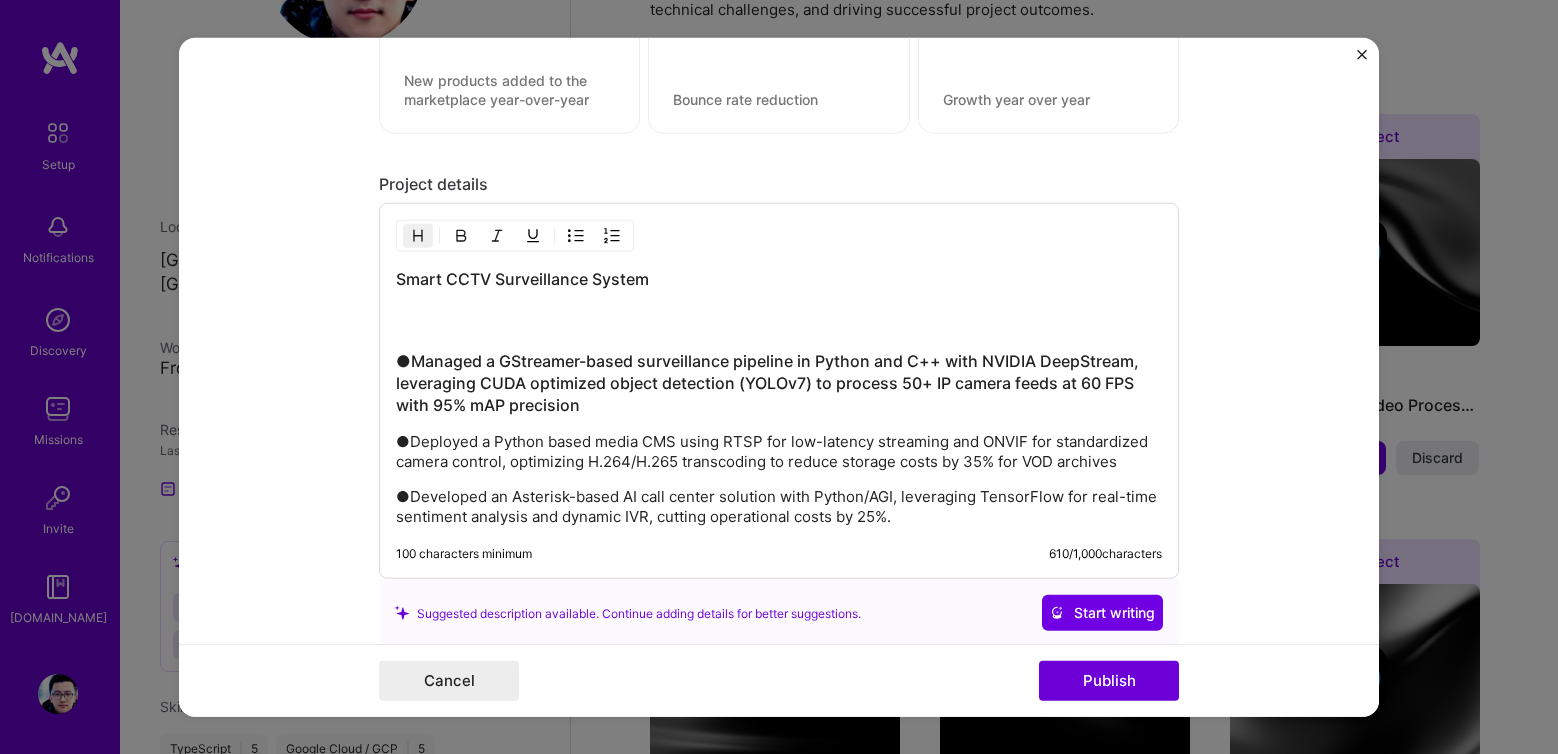 click on "Editing suggested project This project is suggested based on your LinkedIn, resume or [DOMAIN_NAME] activity. Project title AI Call Center Solution Development Company [URL]
Project industry Industry 1 Project Link (Optional)
Add New Image Remove Image Role Software Developer Software Engineer [DATE]
to [DATE]
I’m still working on this project Skills used — Add up to 12 skills Any new skills will be added to your profile. Enter skills... 3 Agile 1 2 3 4 5 Python 1 2 3 4 5 Tensorflow 1 2 3 4 5 Did this role require you to manage team members? (Optional) Yes, I managed — team members. Were you involved from inception to launch (0  ->  1)? (Optional) Zero to one is creation and development of a unique product from the ground up. I was involved in zero to one with this project Add metrics (Optional) Project details   Smart CCTV Surveillance System 100 characters minimum 610 /" at bounding box center [779, 377] 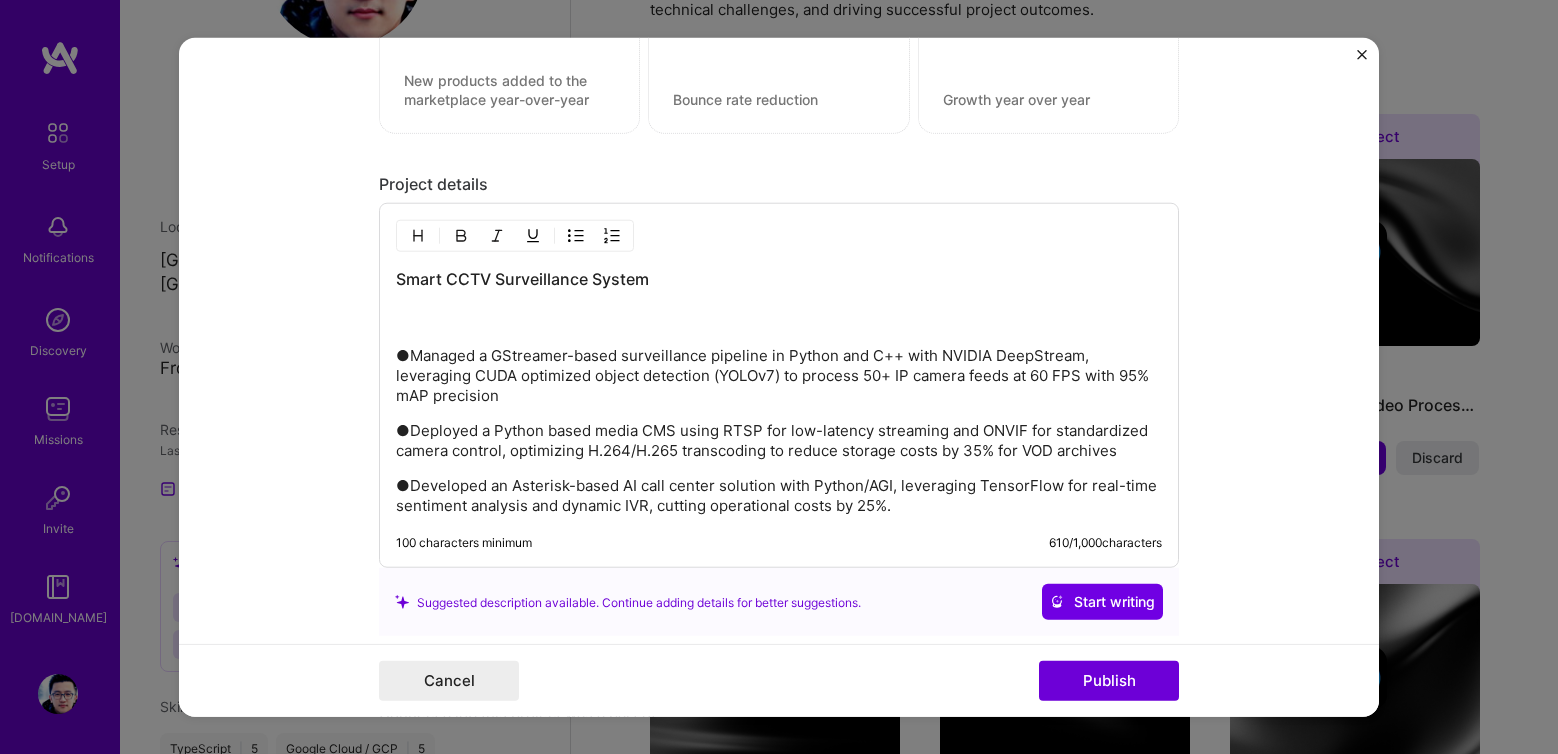 click on "●Managed a GStreamer-based surveillance pipeline in Python and C++ with NVIDIA DeepStream, leveraging CUDA optimized object detection (YOLOv7) to process 50+ IP camera feeds at 60 FPS with 95% mAP precision" at bounding box center (779, 356) 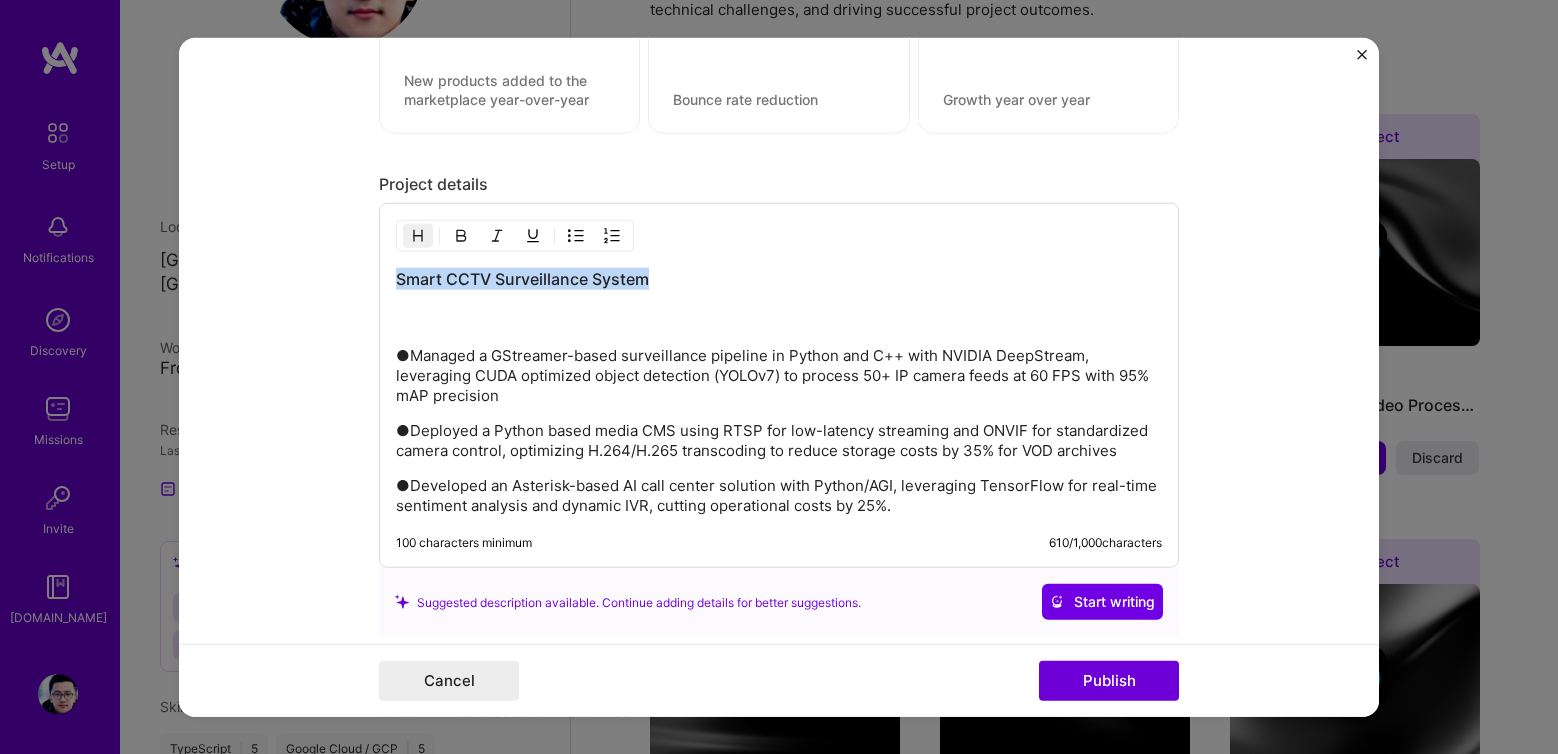 drag, startPoint x: 686, startPoint y: 285, endPoint x: 344, endPoint y: 283, distance: 342.00586 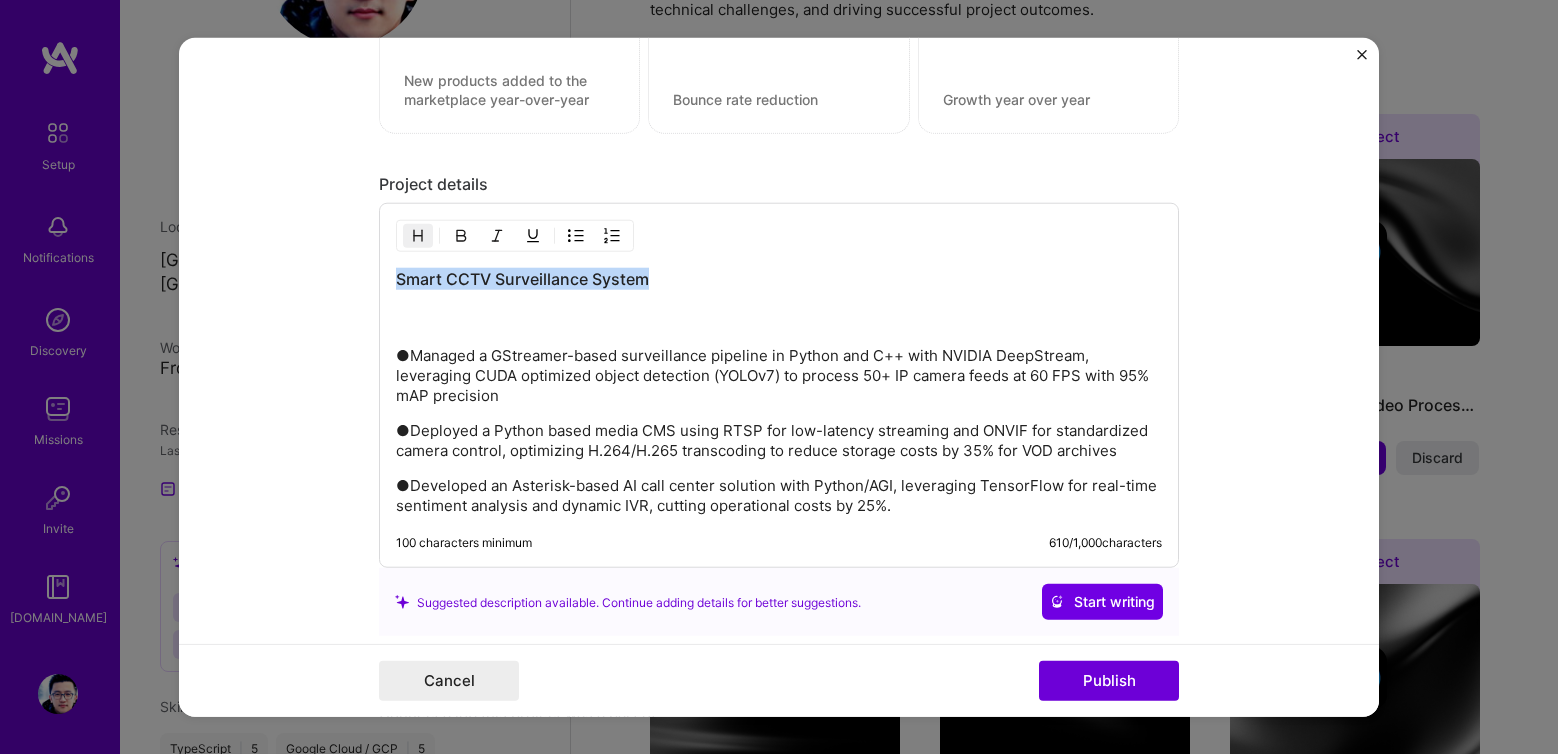 click on "Editing suggested project This project is suggested based on your LinkedIn, resume or [DOMAIN_NAME] activity. Project title AI Call Center Solution Development Company [URL]
Project industry Industry 1 Project Link (Optional)
Add New Image Remove Image Role Software Developer Software Engineer [DATE]
to [DATE]
I’m still working on this project Skills used — Add up to 12 skills Any new skills will be added to your profile. Enter skills... 3 Agile 1 2 3 4 5 Python 1 2 3 4 5 Tensorflow 1 2 3 4 5 Did this role require you to manage team members? (Optional) Yes, I managed — team members. Were you involved from inception to launch (0  ->  1)? (Optional) Zero to one is creation and development of a unique product from the ground up. I was involved in zero to one with this project Add metrics (Optional) Project details   Smart CCTV Surveillance System 100 characters minimum 610 /" at bounding box center (779, 377) 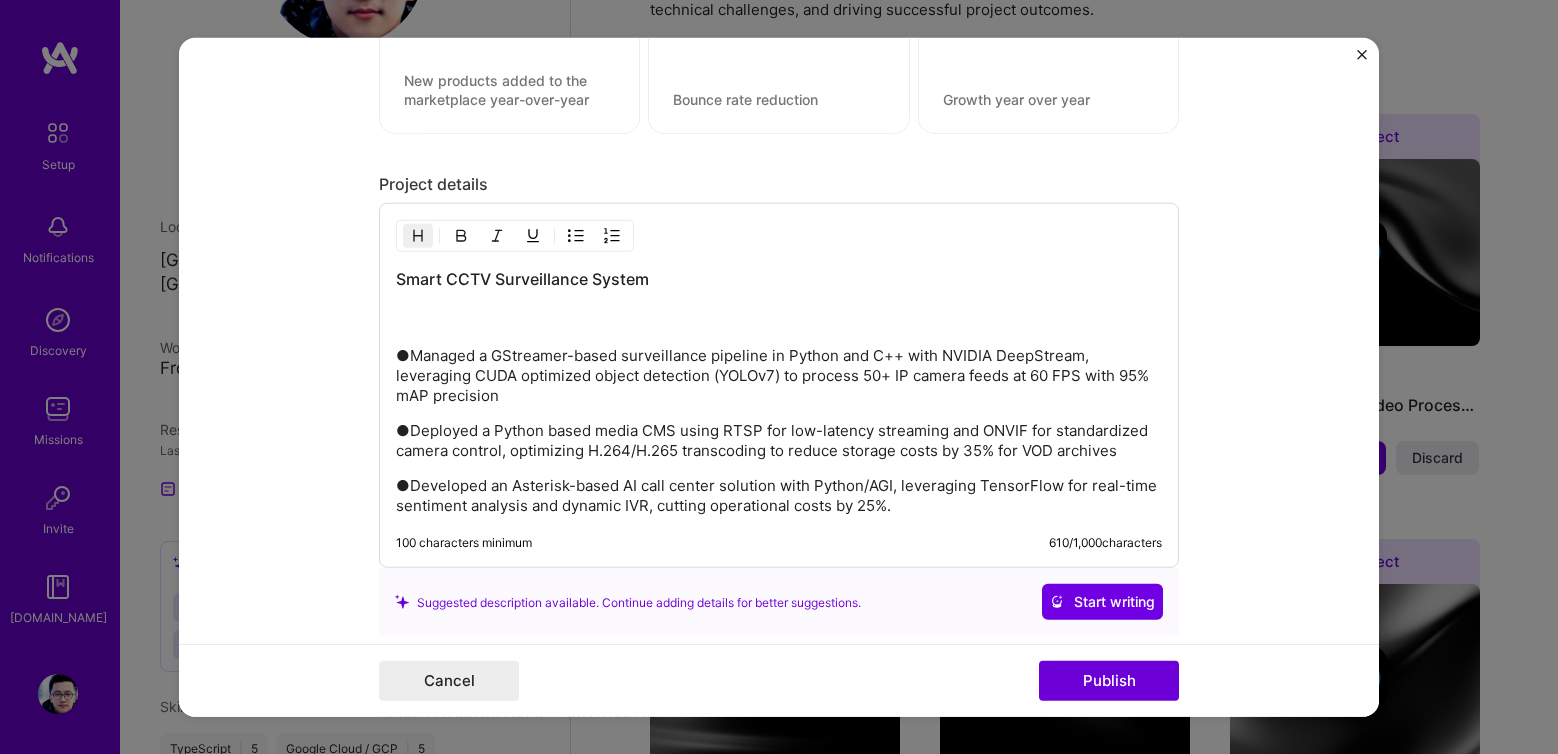 click on "●Managed a GStreamer-based surveillance pipeline in Python and C++ with NVIDIA DeepStream, leveraging CUDA optimized object detection (YOLOv7) to process 50+ IP camera feeds at 60 FPS with 95% mAP precision" at bounding box center [779, 356] 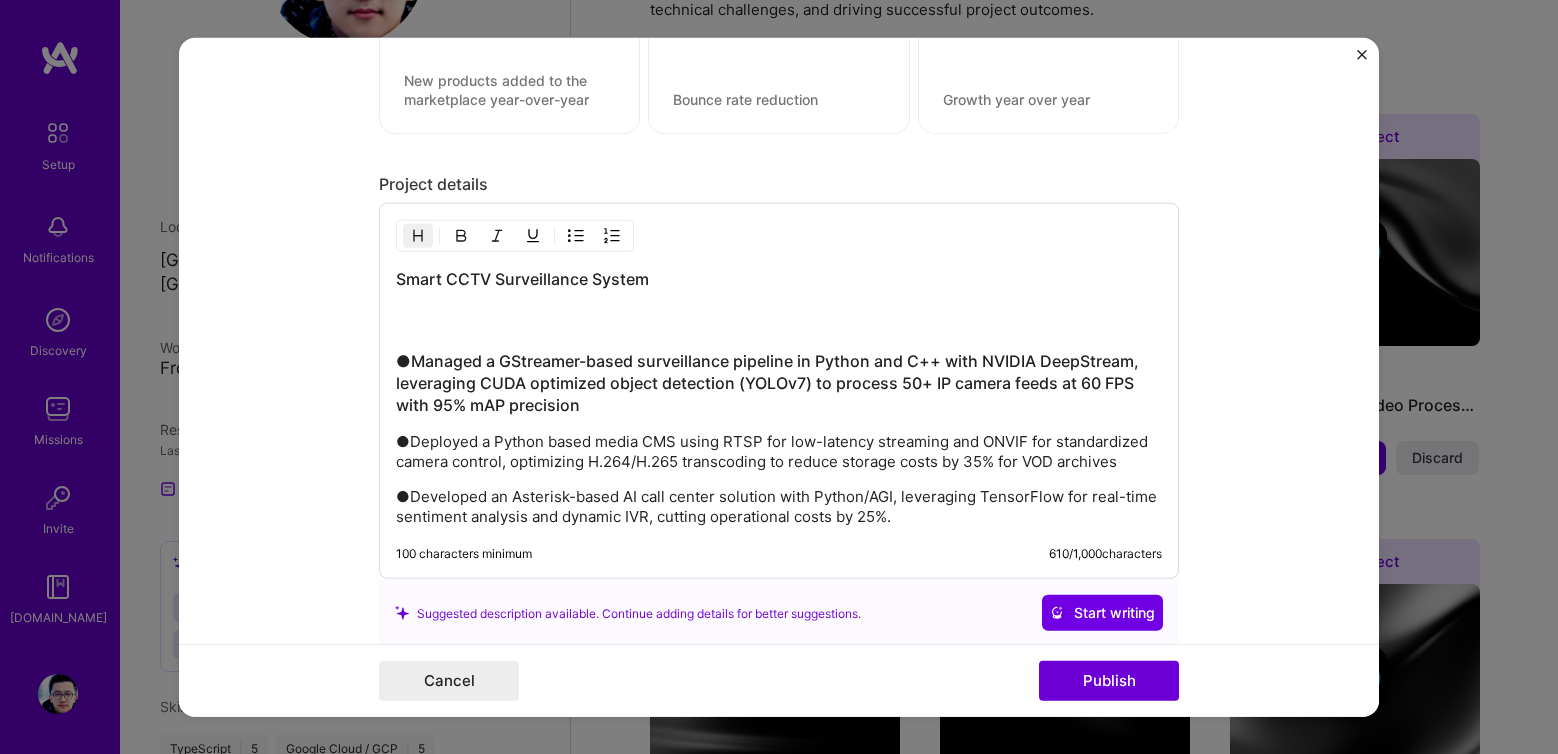 scroll, scrollTop: 2235, scrollLeft: 0, axis: vertical 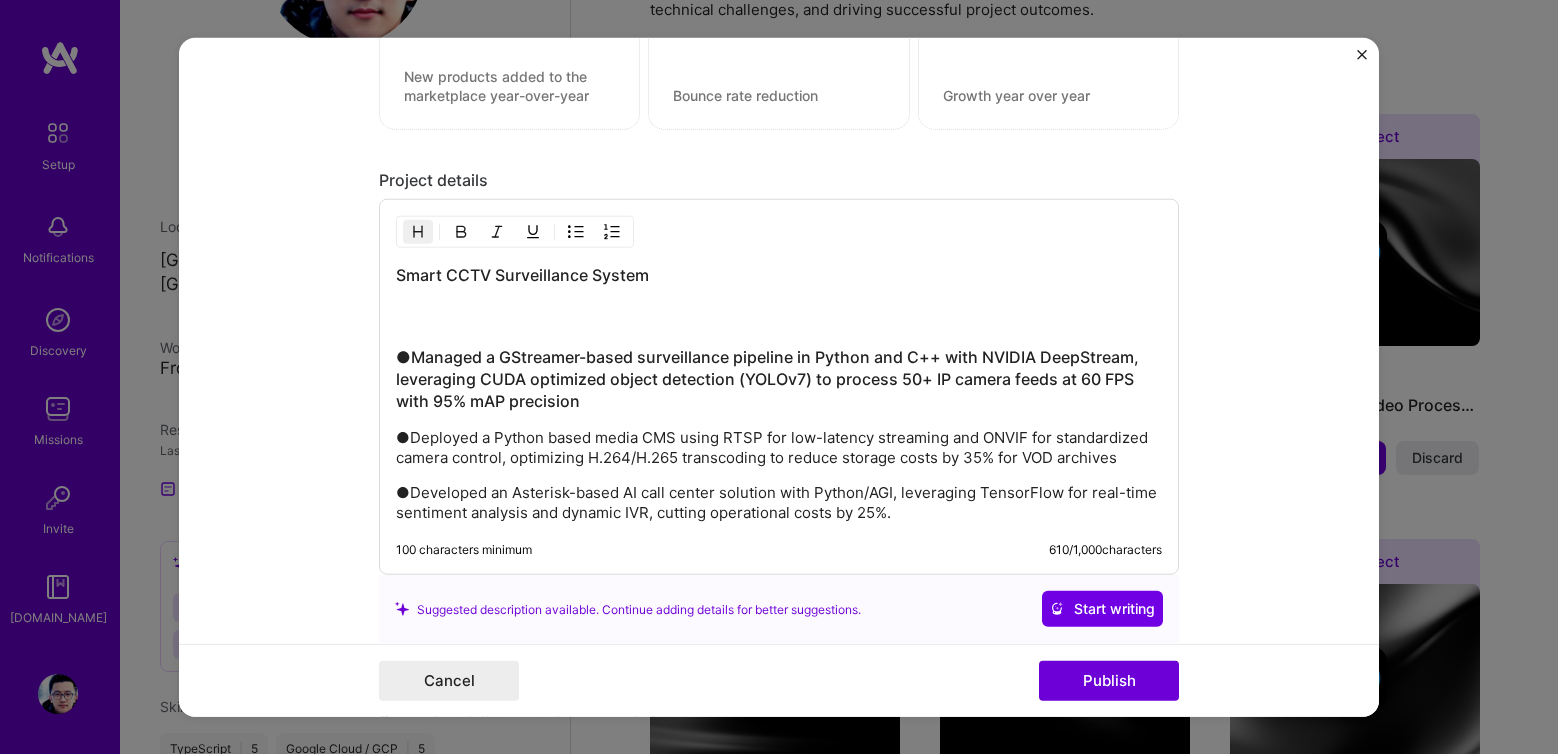 click on "●Managed a GStreamer-based surveillance pipeline in Python and C++ with NVIDIA DeepStream, leveraging CUDA optimized object detection (YOLOv7) to process 50+ IP camera feeds at 60 FPS with 95% mAP precision" at bounding box center [779, 357] 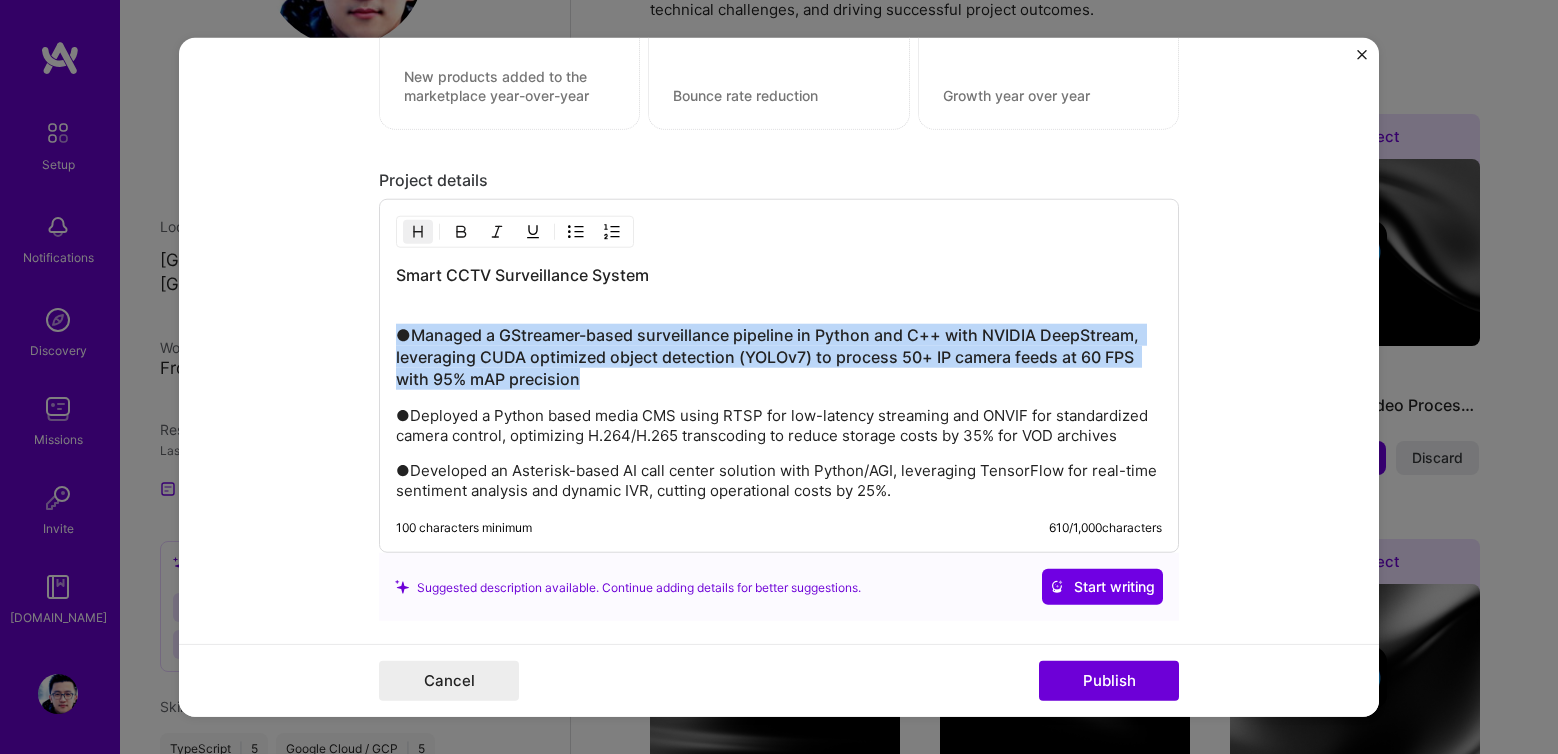 drag, startPoint x: 555, startPoint y: 375, endPoint x: 316, endPoint y: 328, distance: 243.5775 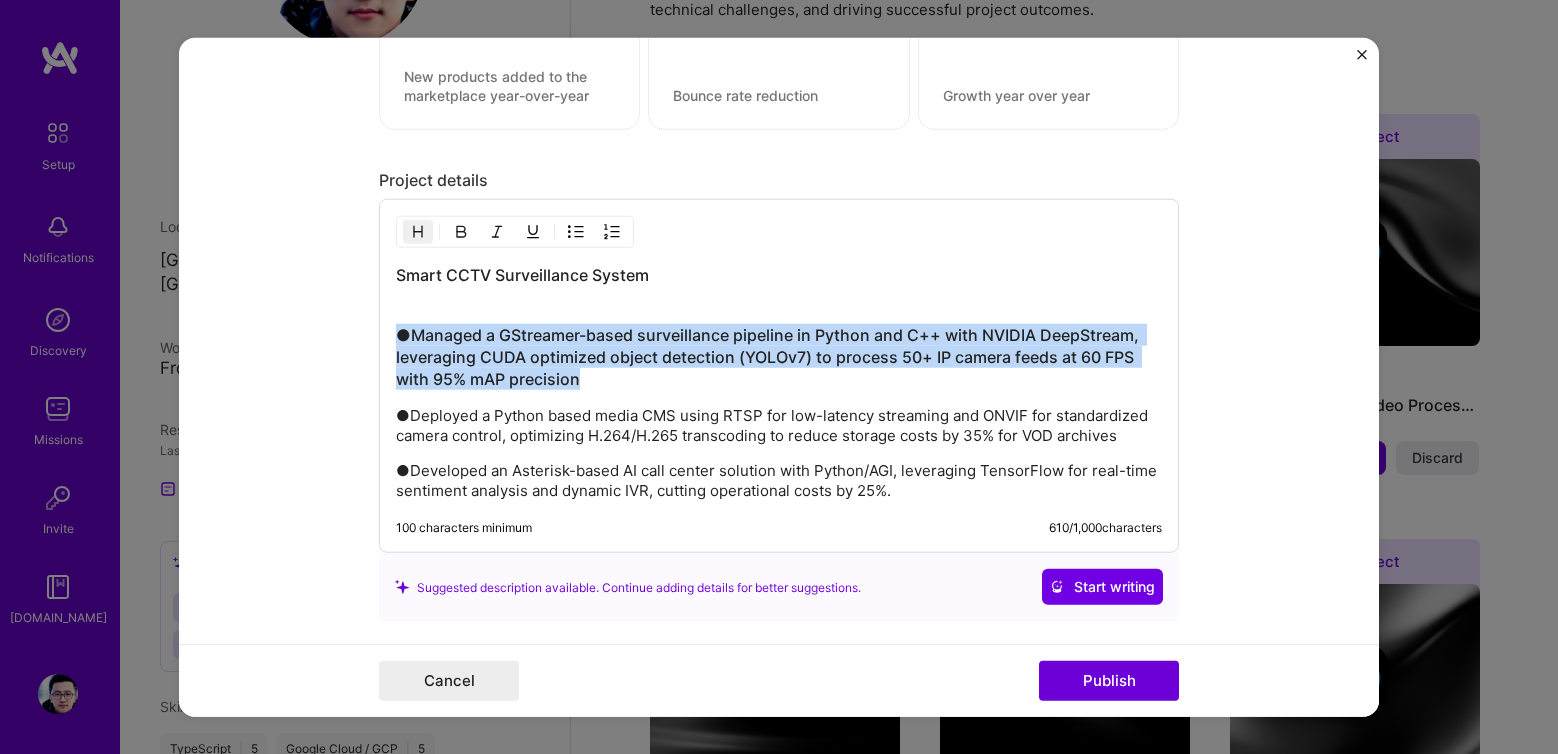 click on "Editing suggested project This project is suggested based on your LinkedIn, resume or [DOMAIN_NAME] activity. Project title AI Call Center Solution Development Company [URL]
Project industry Industry 1 Project Link (Optional)
Add New Image Remove Image Role Software Developer Software Engineer [DATE]
to [DATE]
I’m still working on this project Skills used — Add up to 12 skills Any new skills will be added to your profile. Enter skills... 3 Agile 1 2 3 4 5 Python 1 2 3 4 5 Tensorflow 1 2 3 4 5 Did this role require you to manage team members? (Optional) Yes, I managed — team members. Were you involved from inception to launch (0  ->  1)? (Optional) Zero to one is creation and development of a unique product from the ground up. I was involved in zero to one with this project Add metrics (Optional) Project details   Smart CCTV Surveillance System 100 characters minimum 610 /" at bounding box center (779, 377) 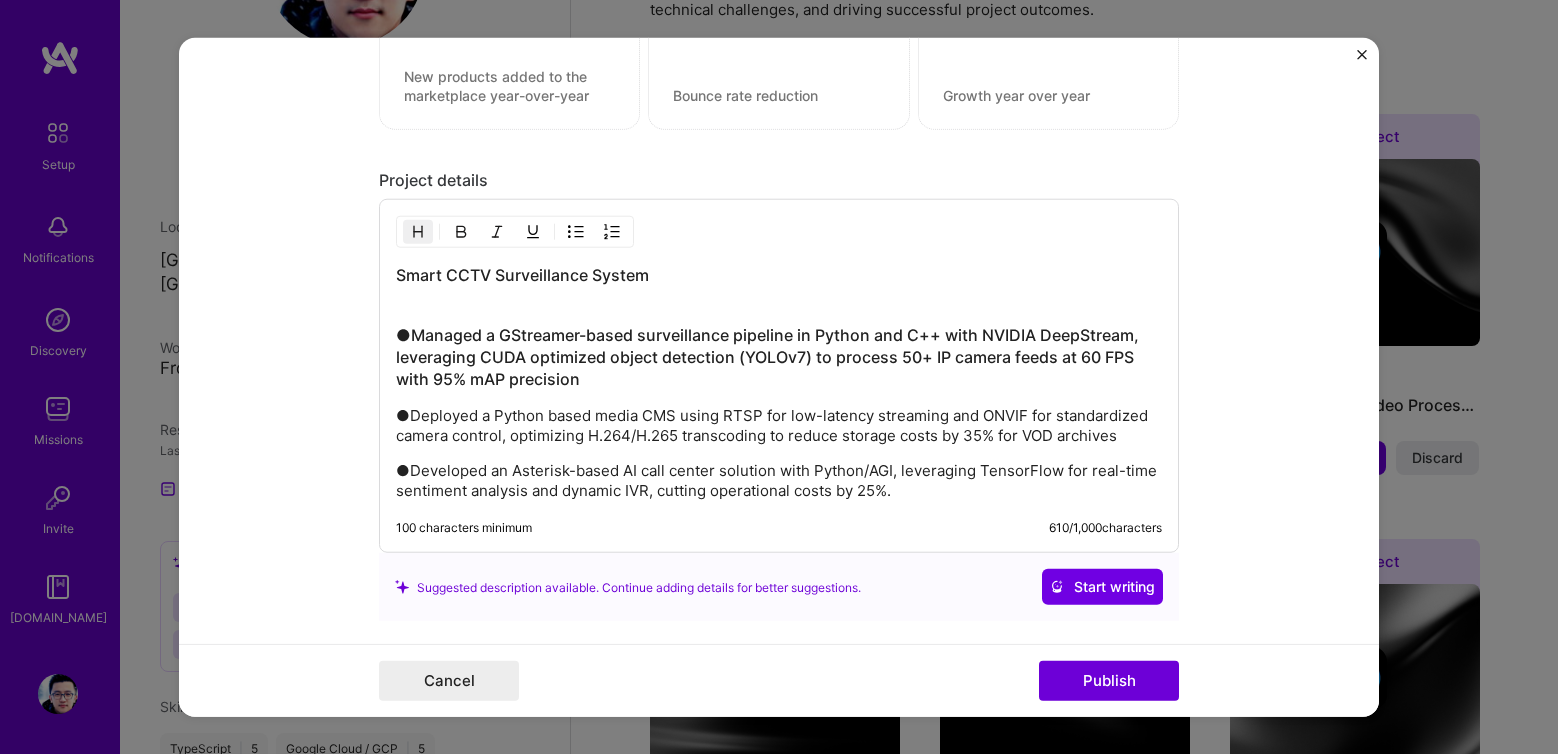 click on "Smart CCTV Surveillance System ●Managed a GStreamer-based surveillance pipeline in Python and C++ with NVIDIA DeepStream, leveraging CUDA optimized object detection (YOLOv7) to process 50+ IP camera feeds at 60 FPS with 95% mAP precision  ●Deployed a Python based media CMS using RTSP for low-latency streaming and ONVIF for standardized camera control, optimizing H.264/H.265 transcoding to reduce storage costs by 35% for VOD archives  ●Developed an Asterisk-based AI call center solution with Python/AGI, leveraging TensorFlow for real-time sentiment analysis and dynamic IVR, cutting operational costs by 25%. 100 characters minimum 610 / 1,000  characters" at bounding box center [779, 376] 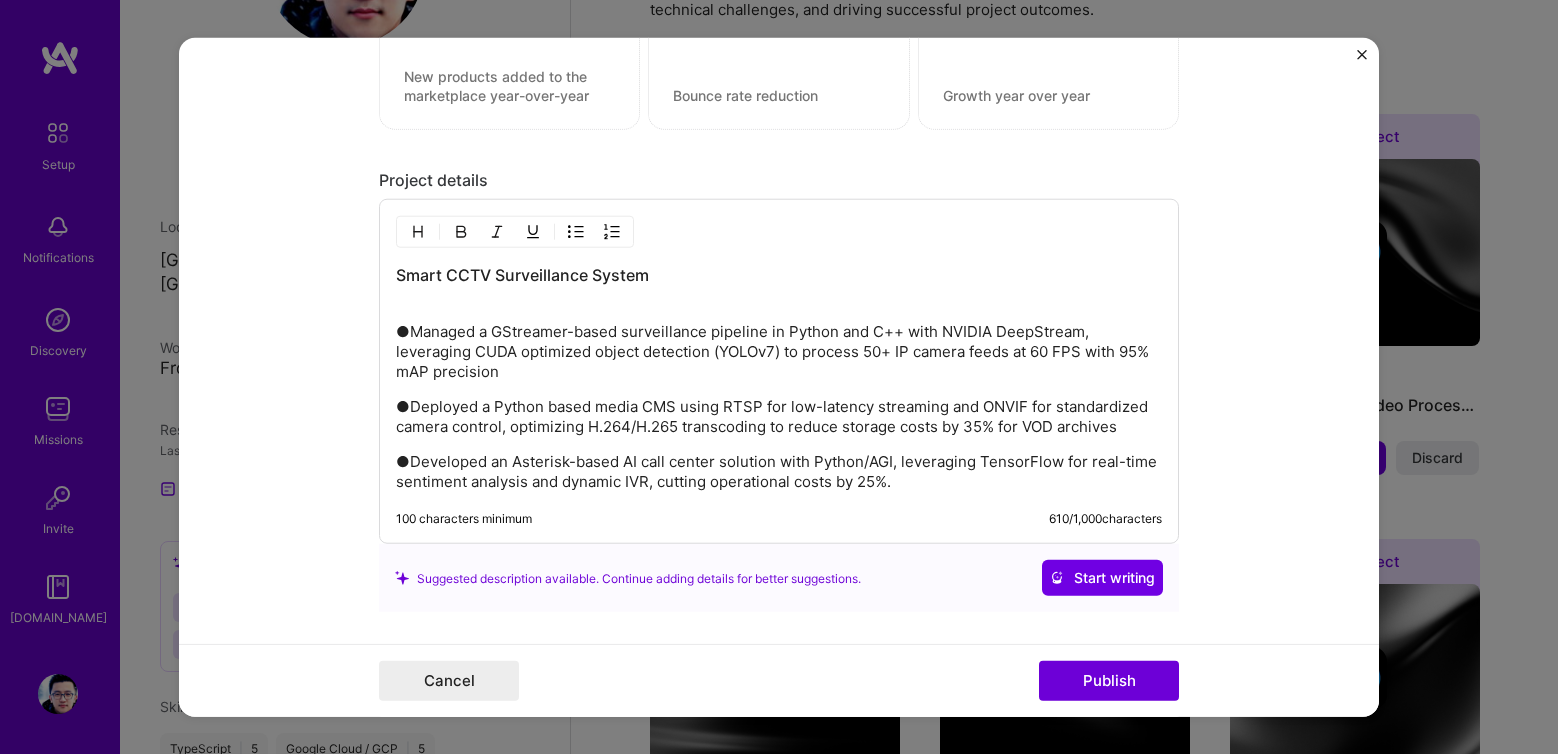 click on "●Managed a GStreamer-based surveillance pipeline in Python and C++ with NVIDIA DeepStream, leveraging CUDA optimized object detection (YOLOv7) to process 50+ IP camera feeds at 60 FPS with 95% mAP precision" at bounding box center (779, 342) 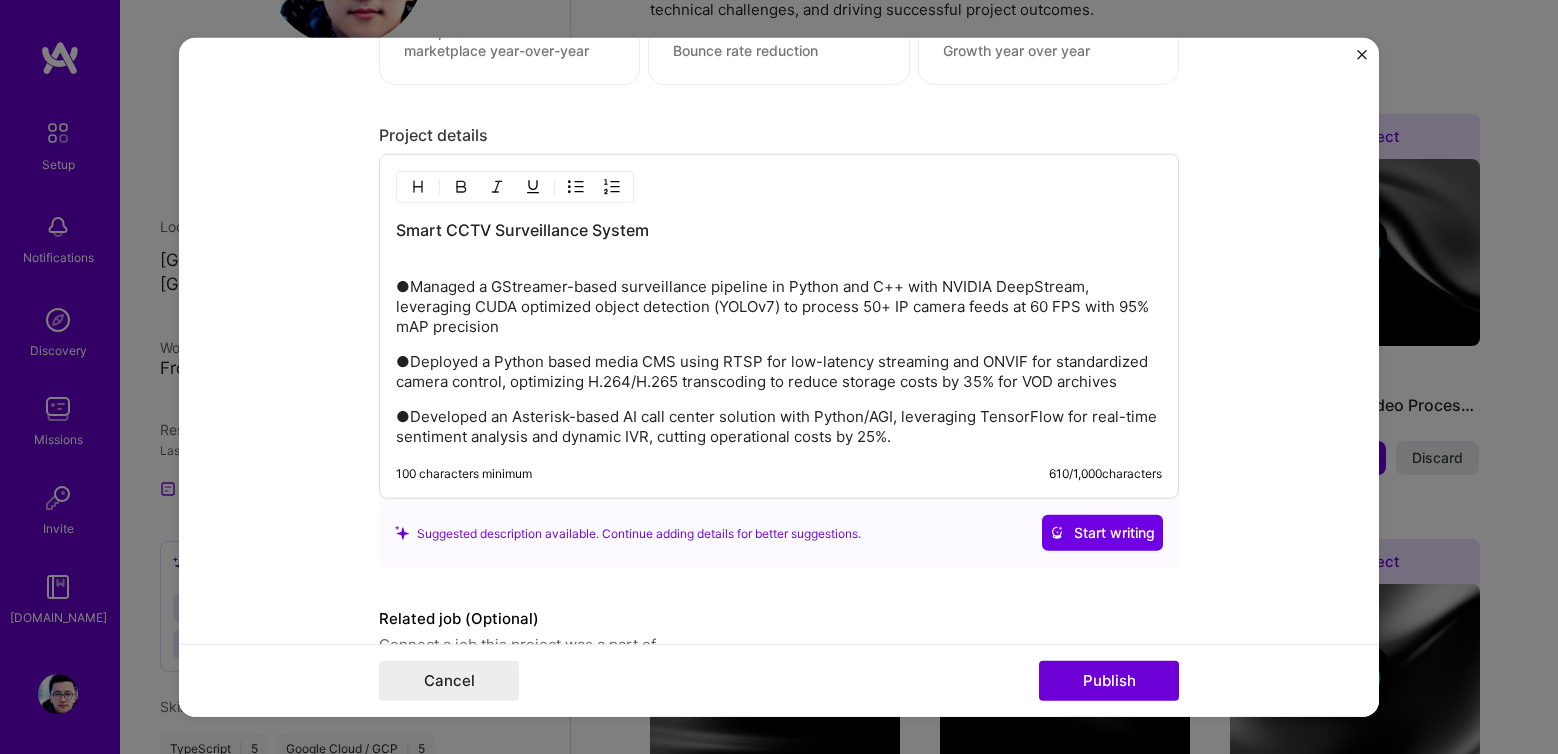 scroll, scrollTop: 2383, scrollLeft: 0, axis: vertical 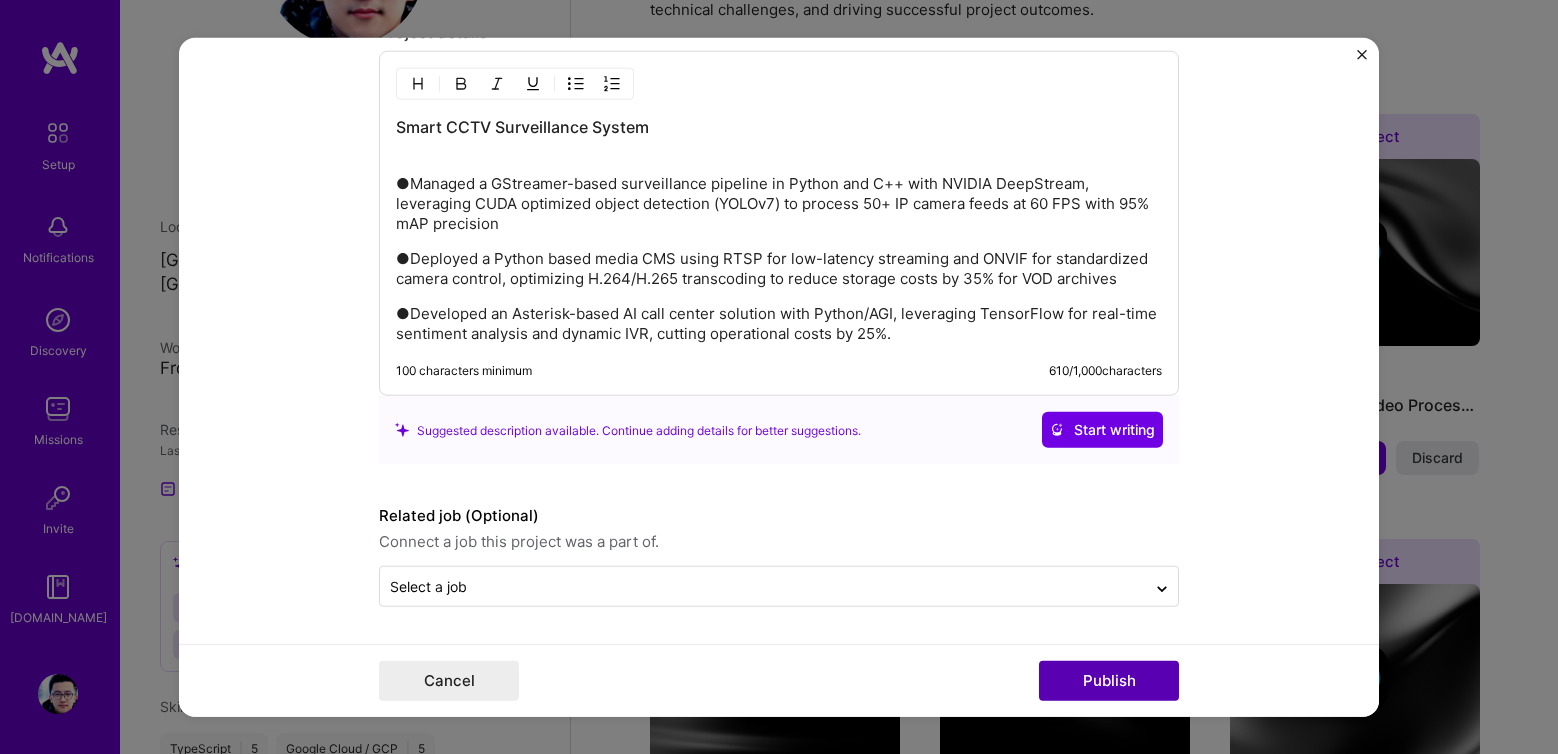 drag, startPoint x: 1127, startPoint y: 688, endPoint x: 1067, endPoint y: 683, distance: 60.207973 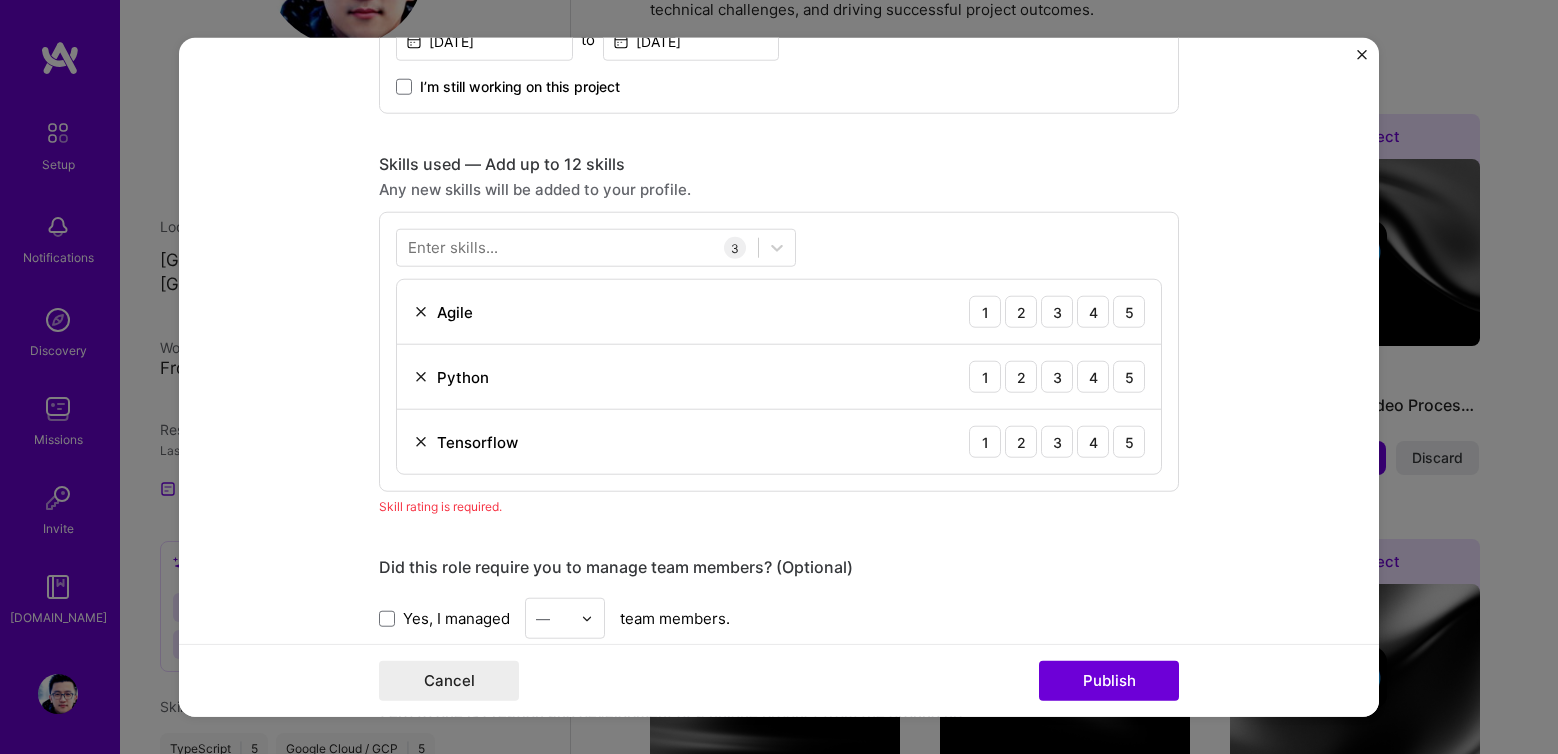 scroll, scrollTop: 1335, scrollLeft: 0, axis: vertical 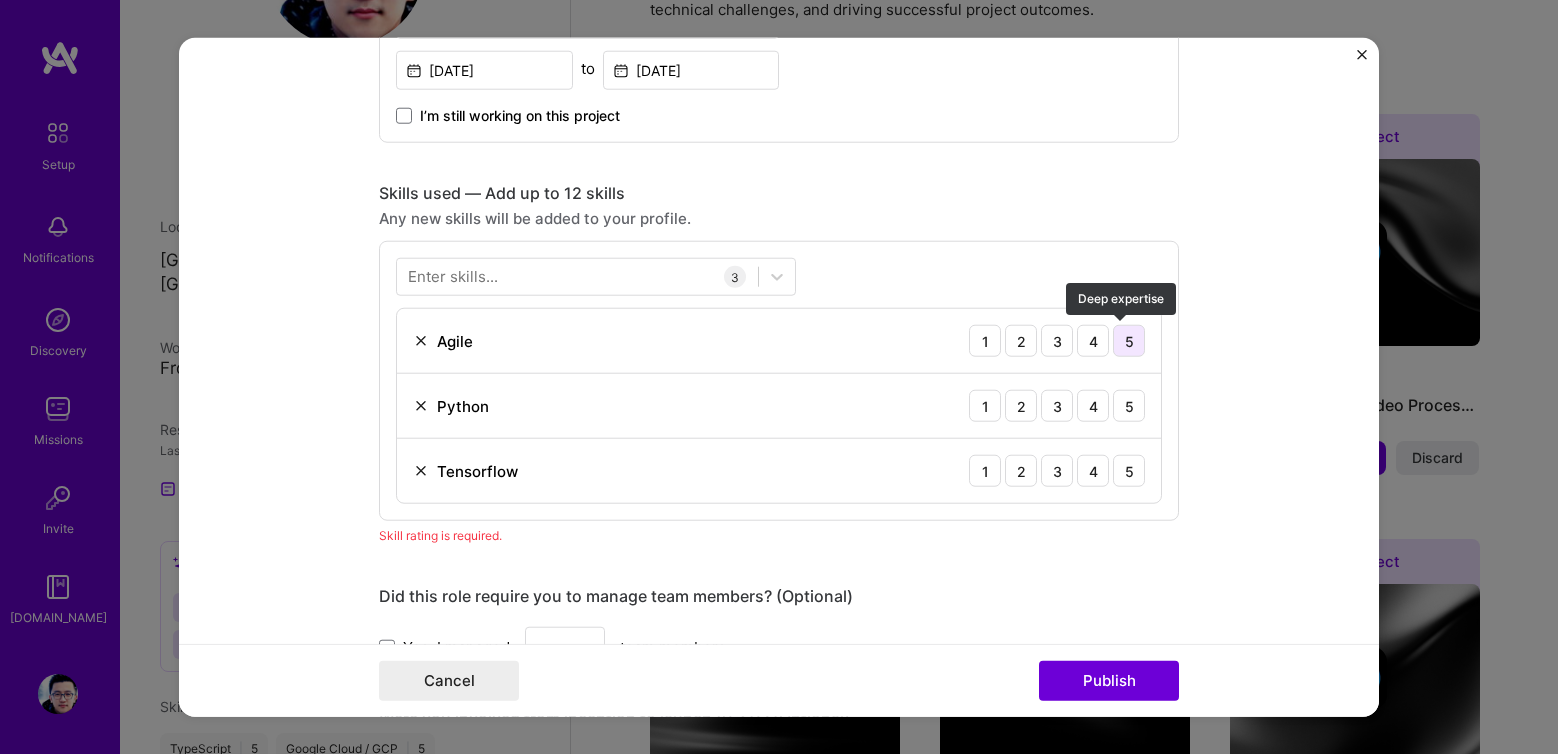drag, startPoint x: 1133, startPoint y: 339, endPoint x: 1121, endPoint y: 409, distance: 71.021126 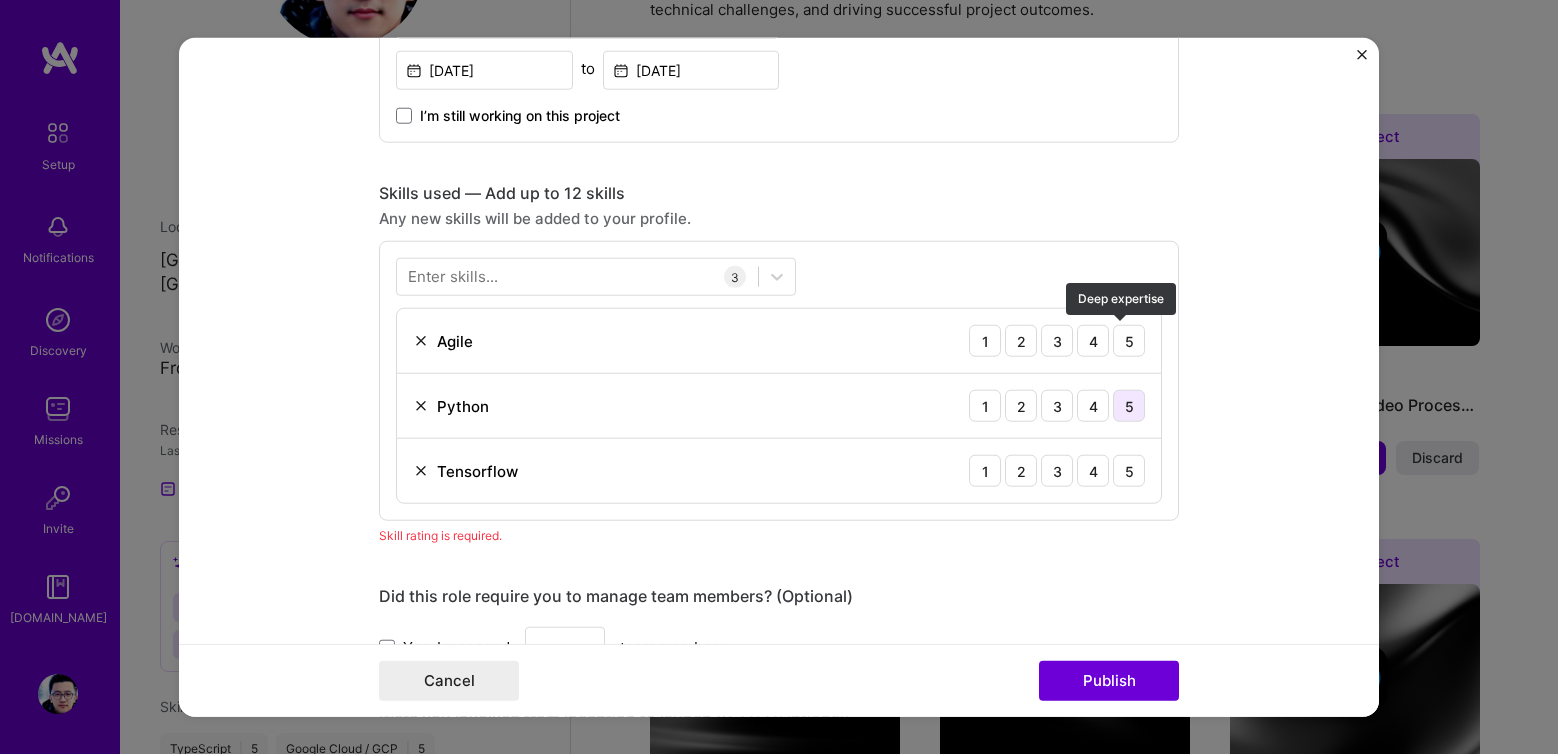 click on "5" at bounding box center (1129, 341) 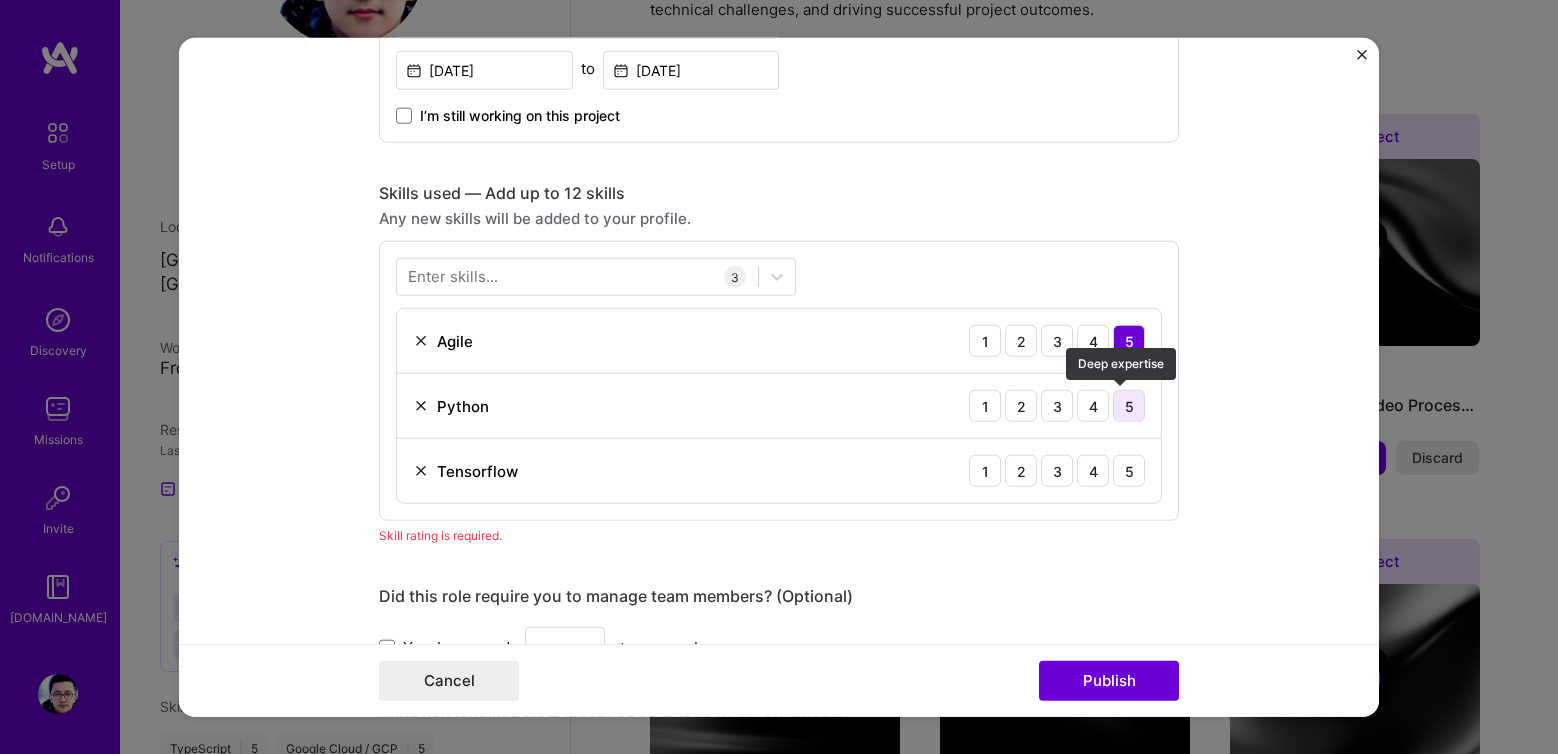 click on "5" at bounding box center (1129, 406) 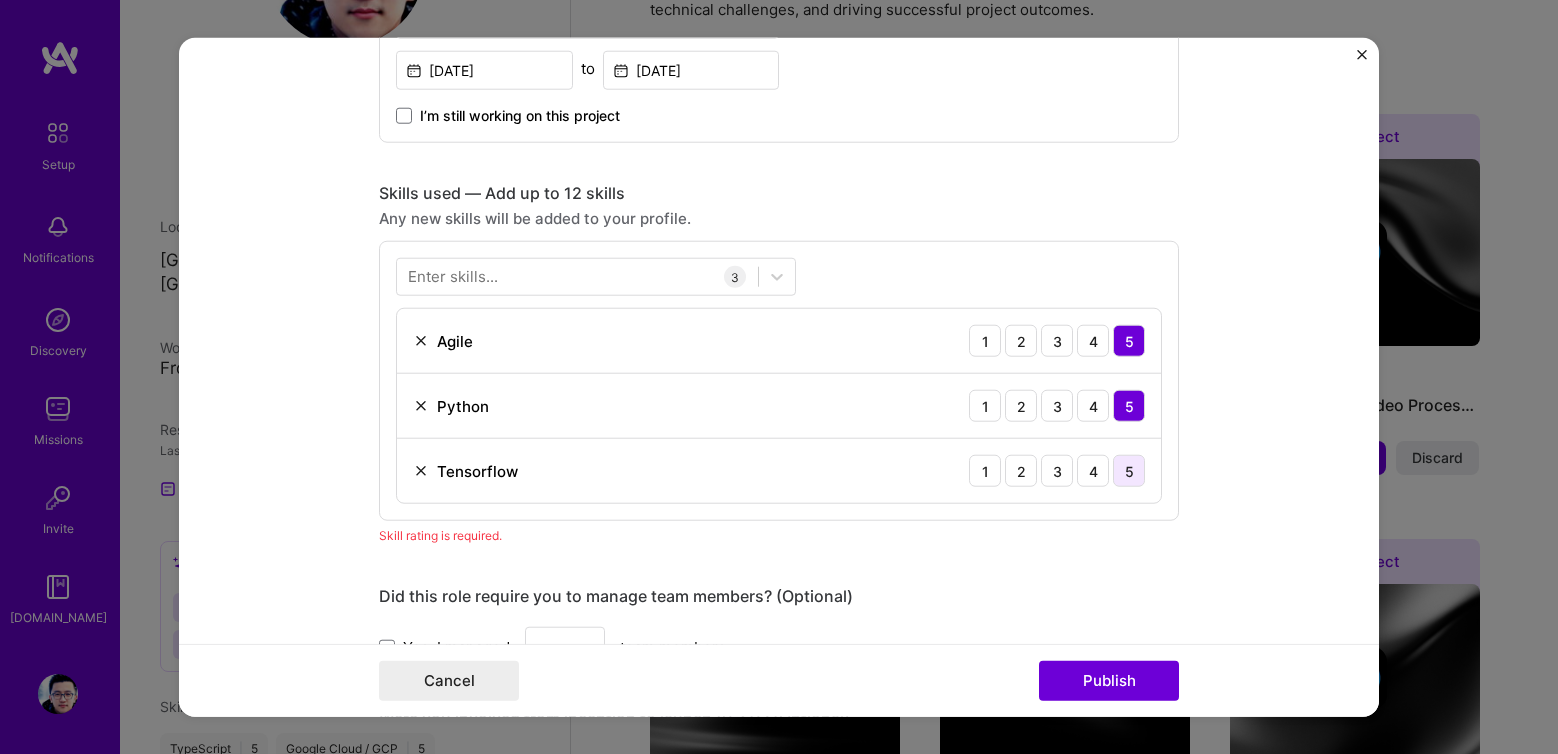 click on "5" at bounding box center [1129, 471] 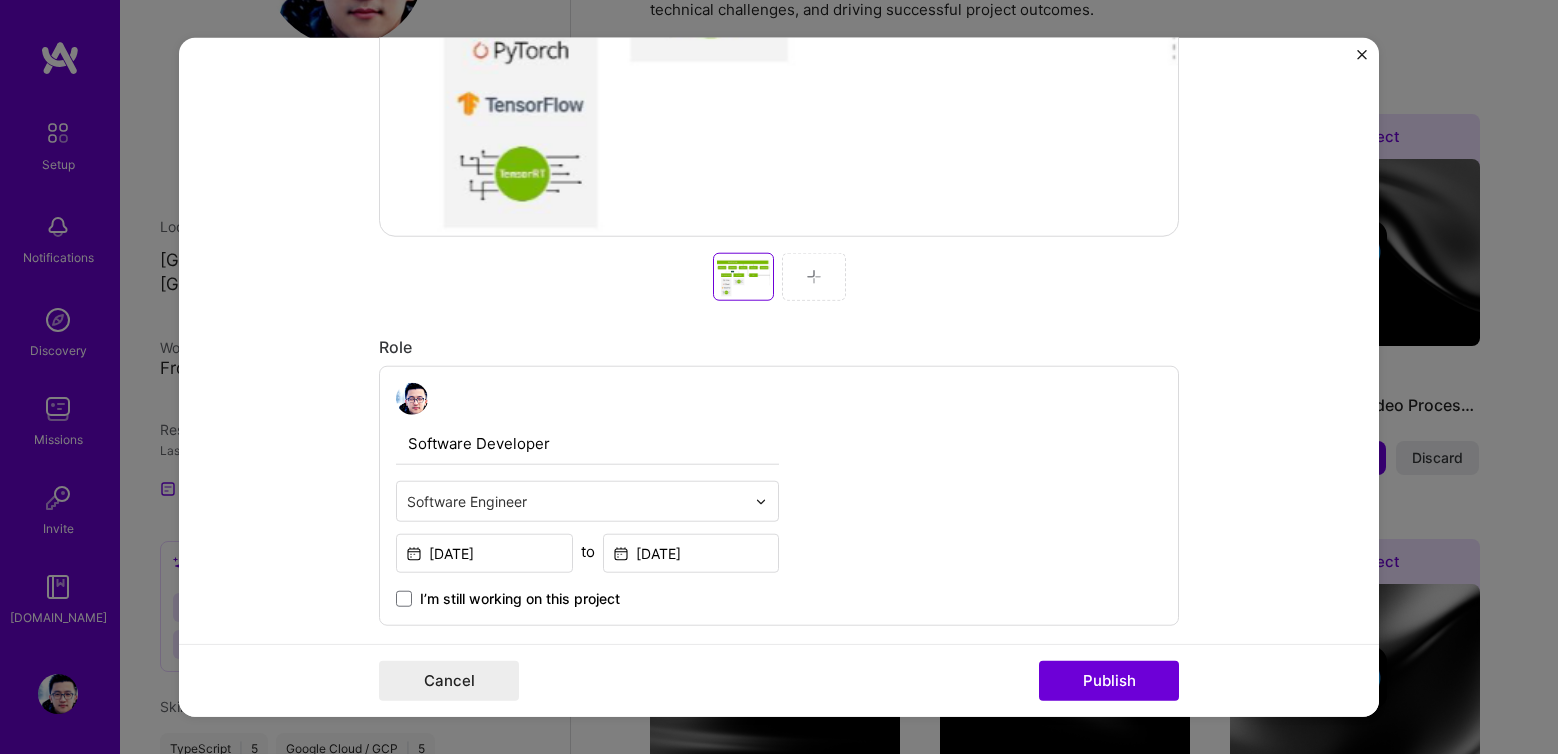 scroll, scrollTop: 814, scrollLeft: 0, axis: vertical 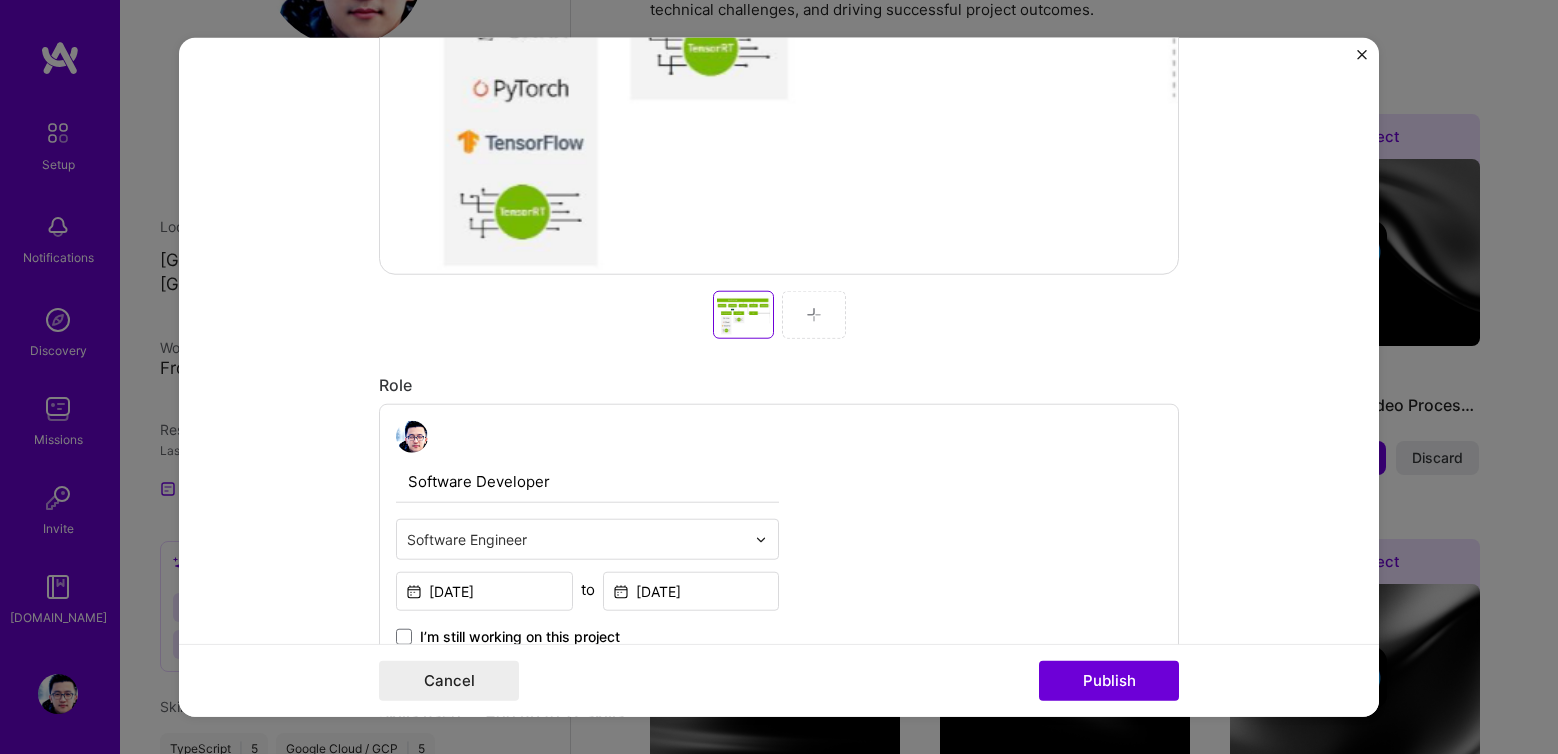 click at bounding box center [814, 315] 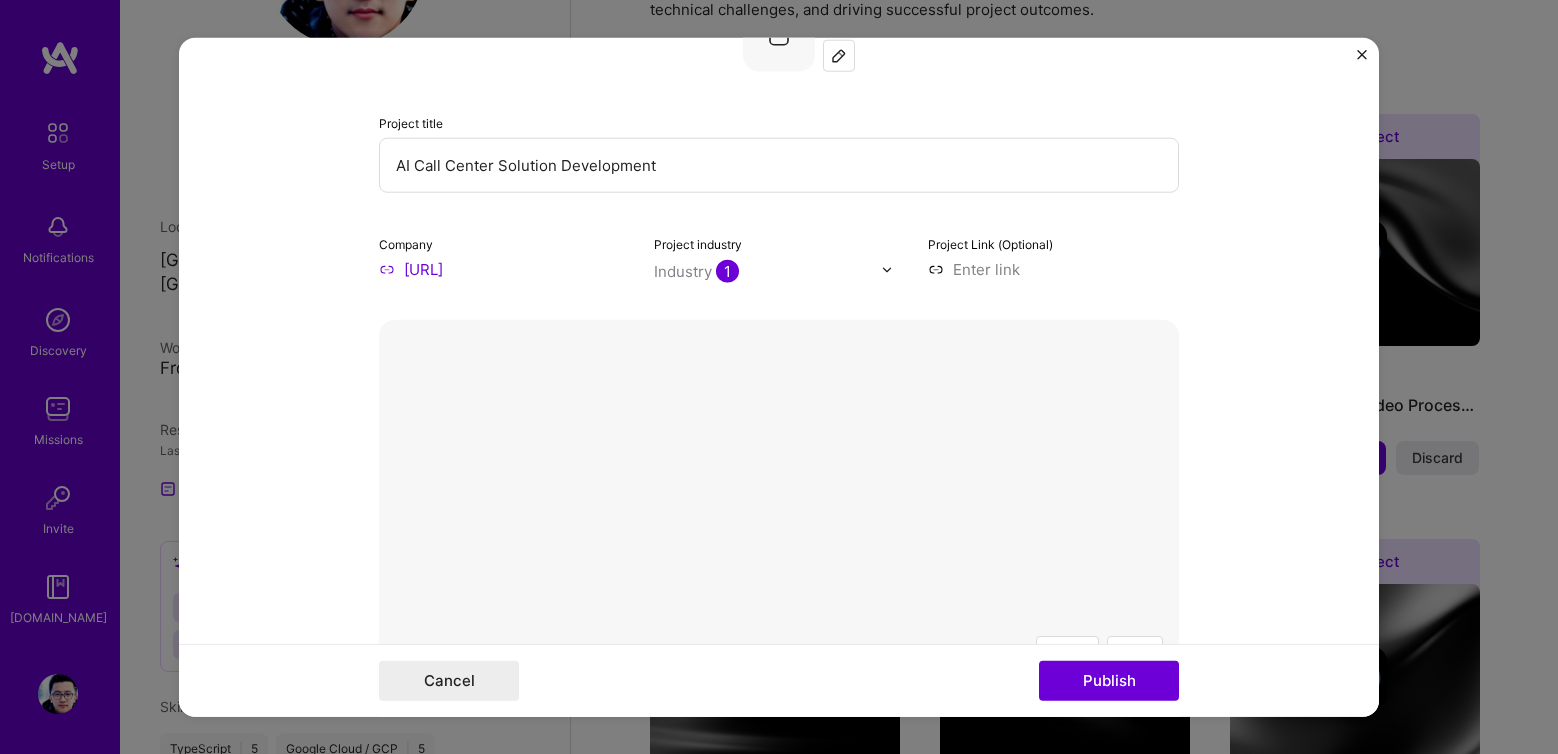 scroll, scrollTop: 105, scrollLeft: 0, axis: vertical 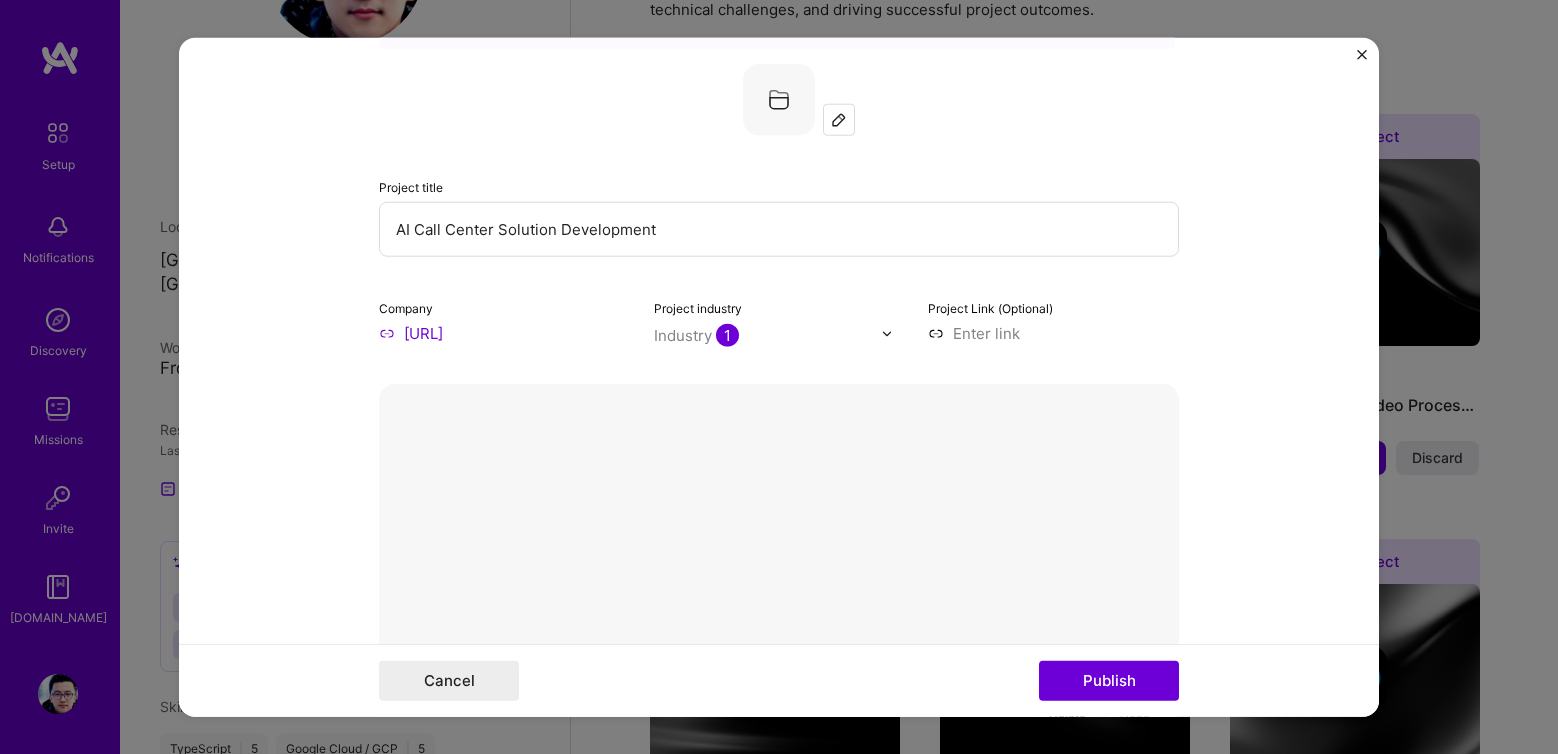 click on "Done" at bounding box center [1135, 717] 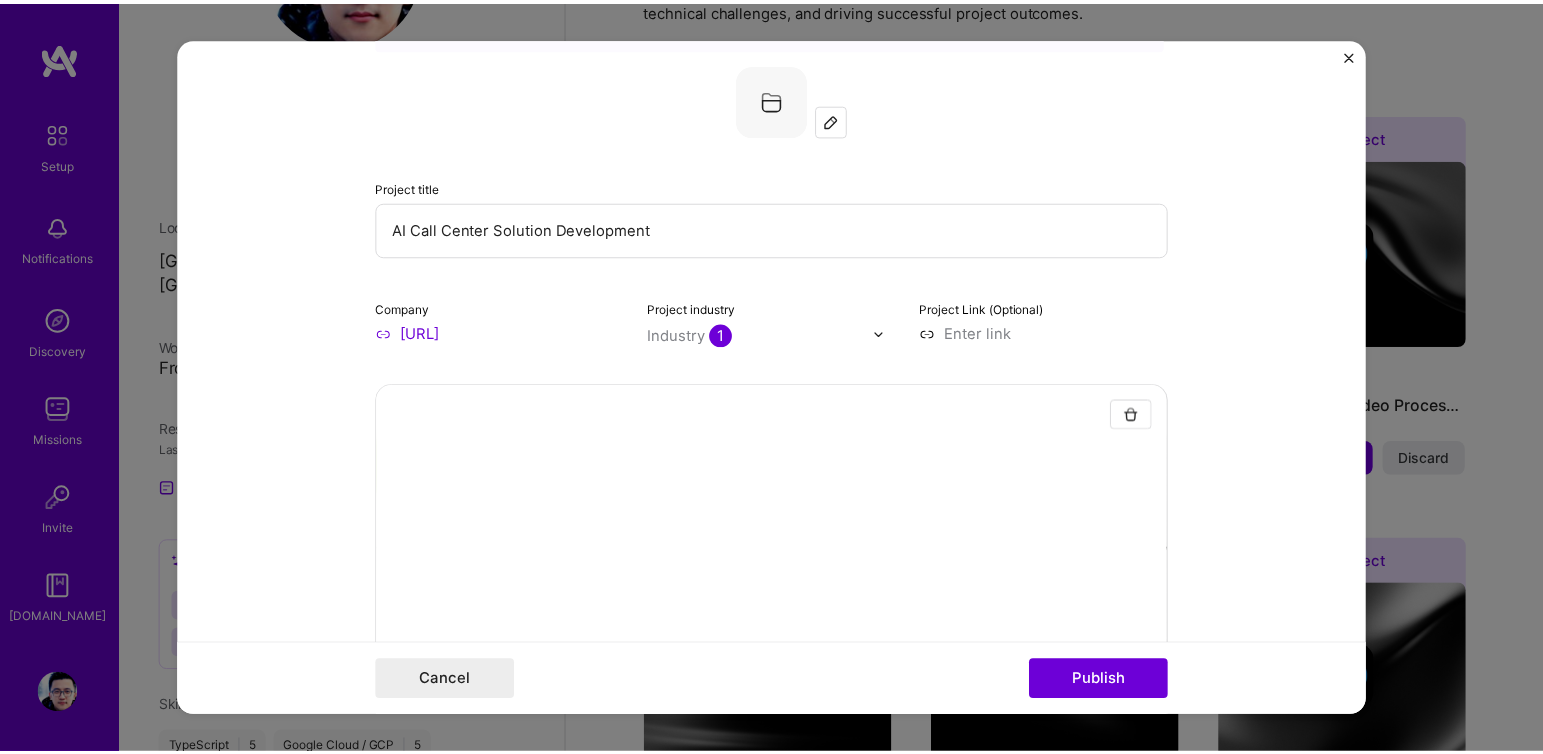 scroll, scrollTop: 467, scrollLeft: 0, axis: vertical 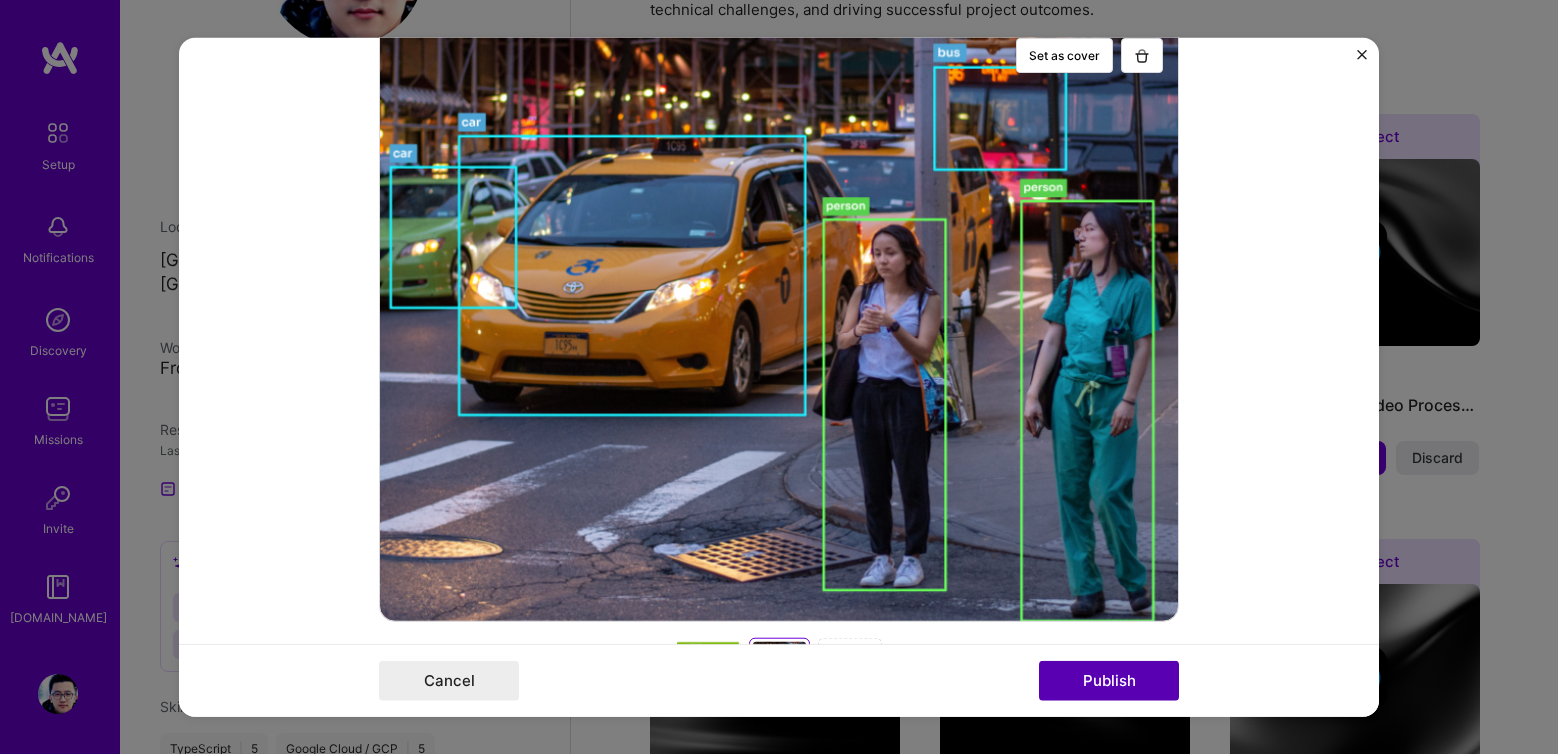 click on "Publish" at bounding box center (1109, 680) 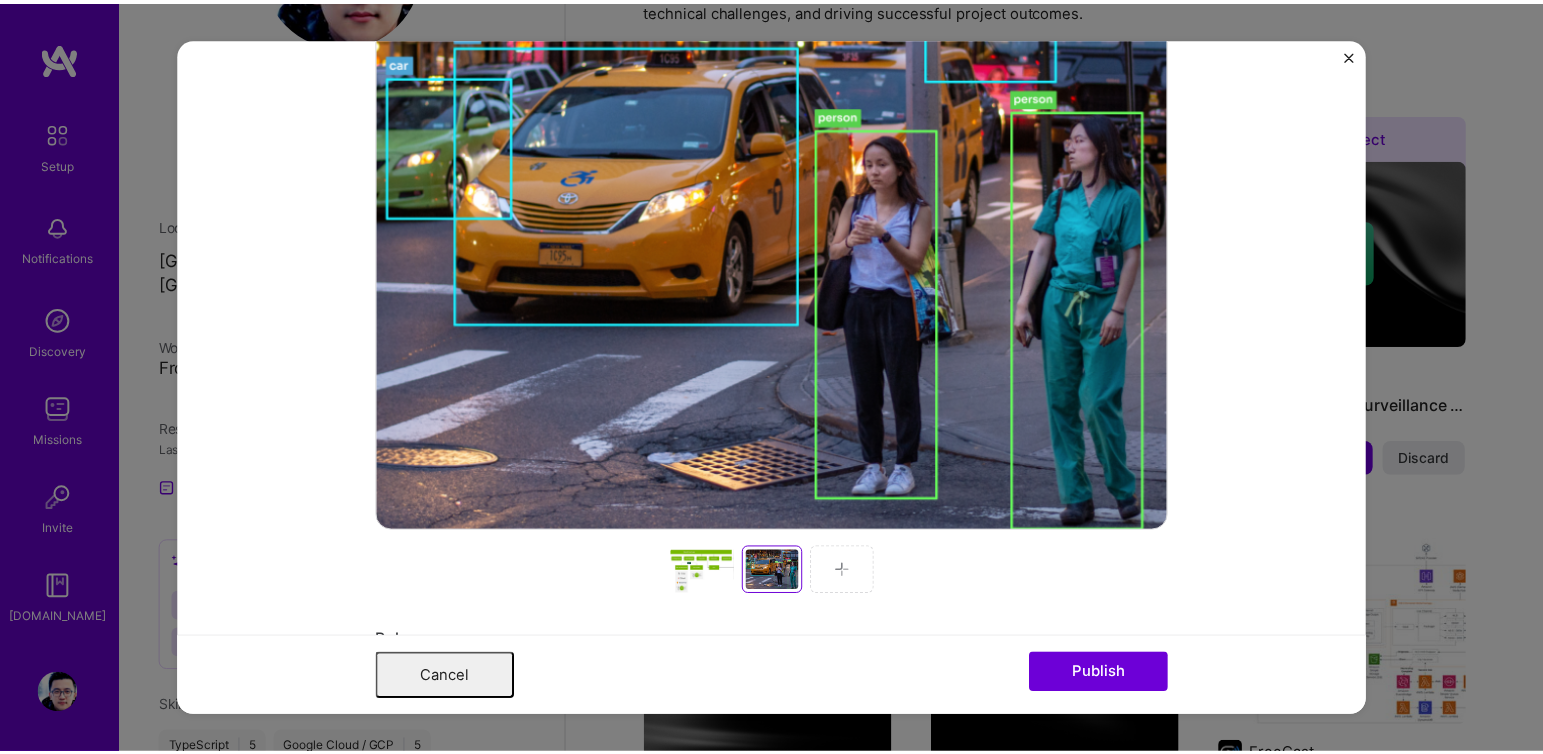 scroll, scrollTop: 0, scrollLeft: 0, axis: both 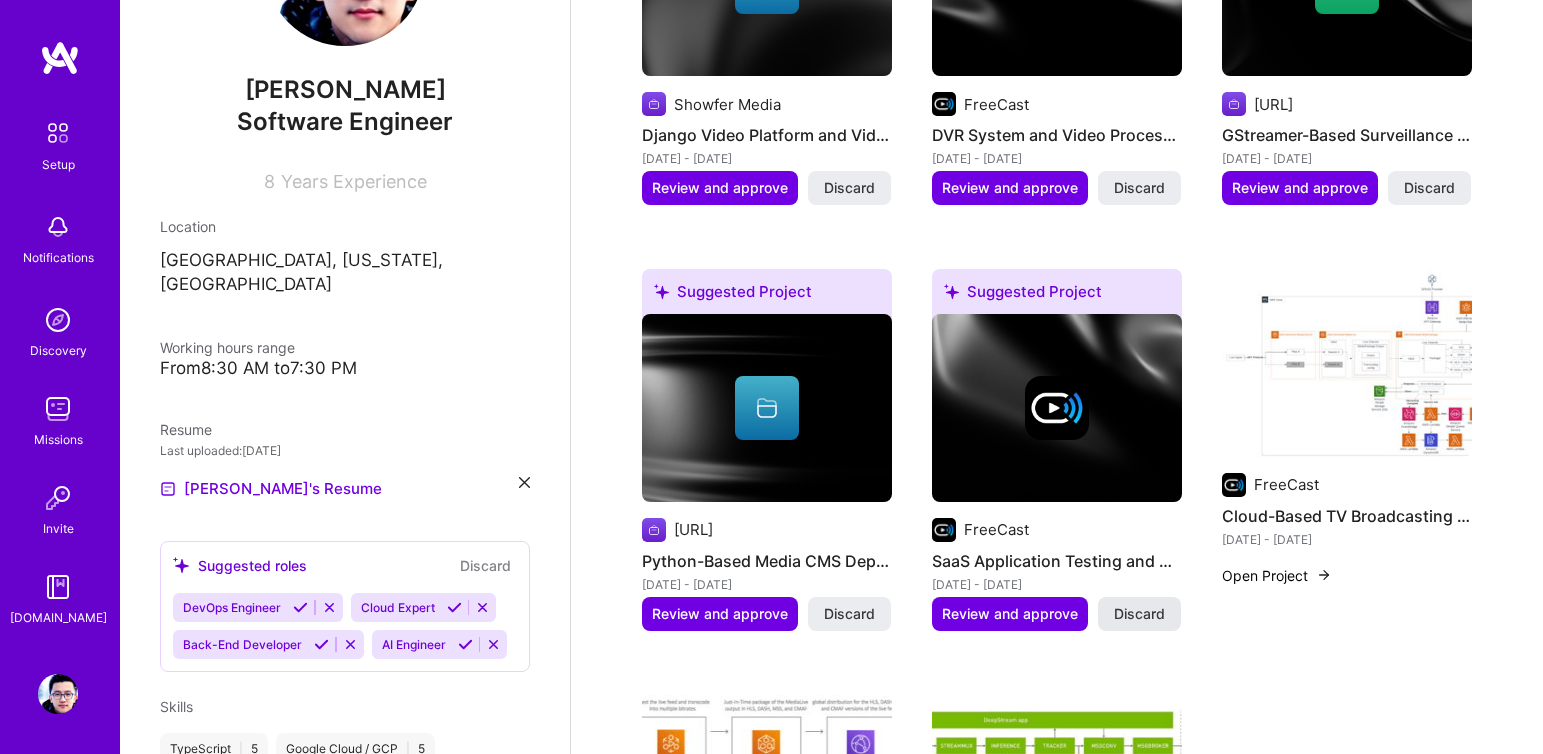 click on "Discard" at bounding box center (1139, 614) 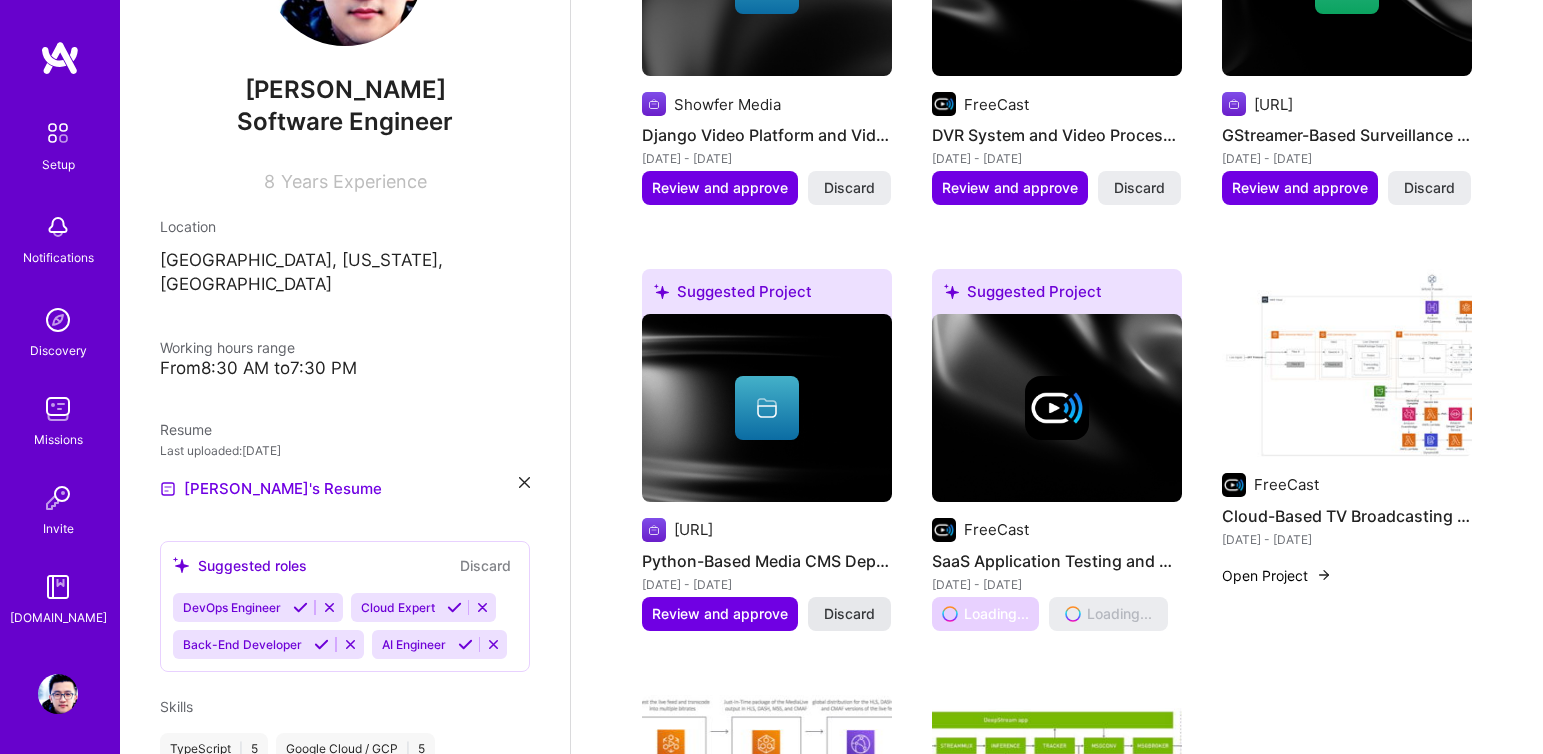click on "Discard" at bounding box center (849, 614) 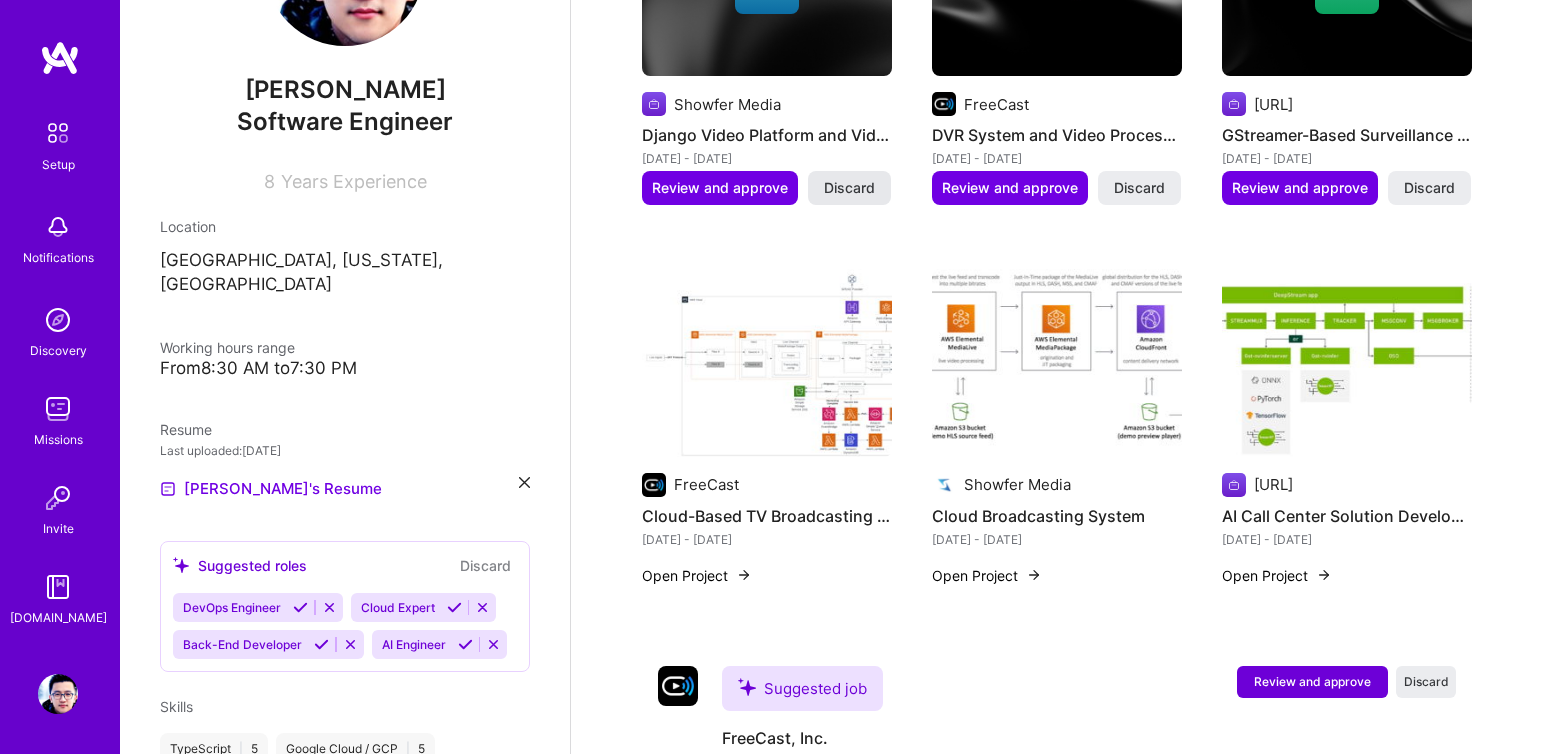 click on "Discard" at bounding box center (849, 188) 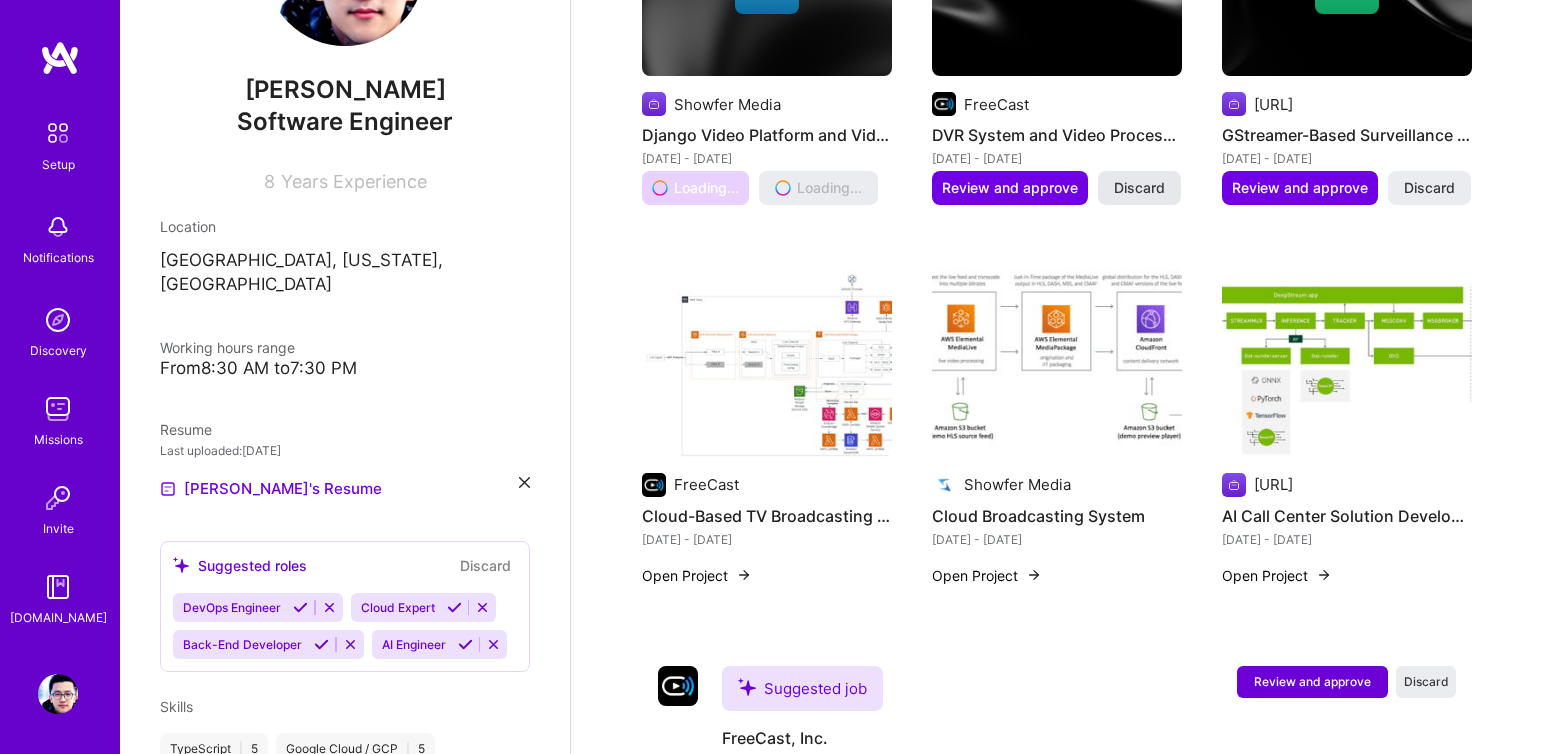 click on "Discard" at bounding box center [1139, 188] 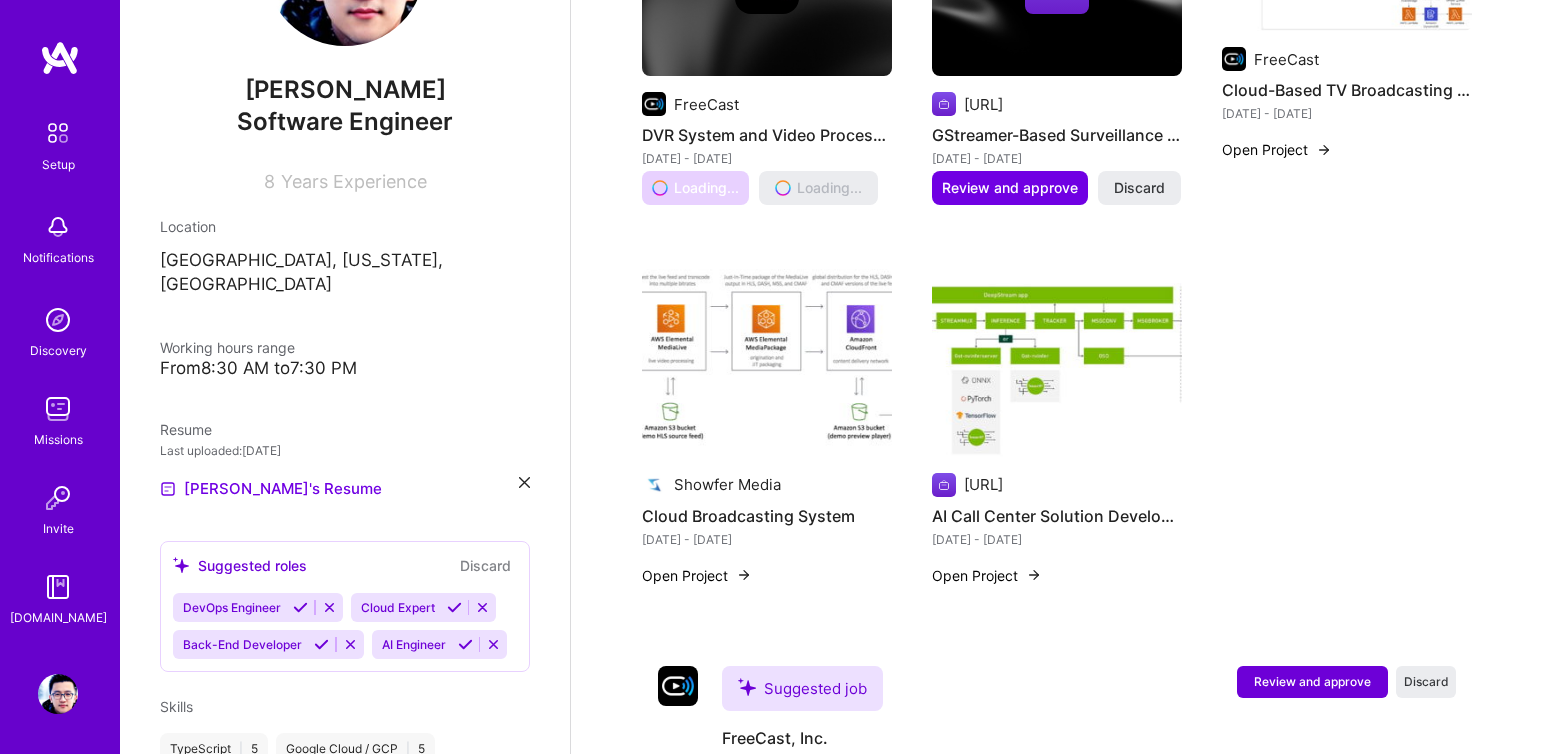 click on "FreeCast Cloud-Based TV Broadcasting System Development [DATE] - [DATE] Open Project" at bounding box center (1347, 14) 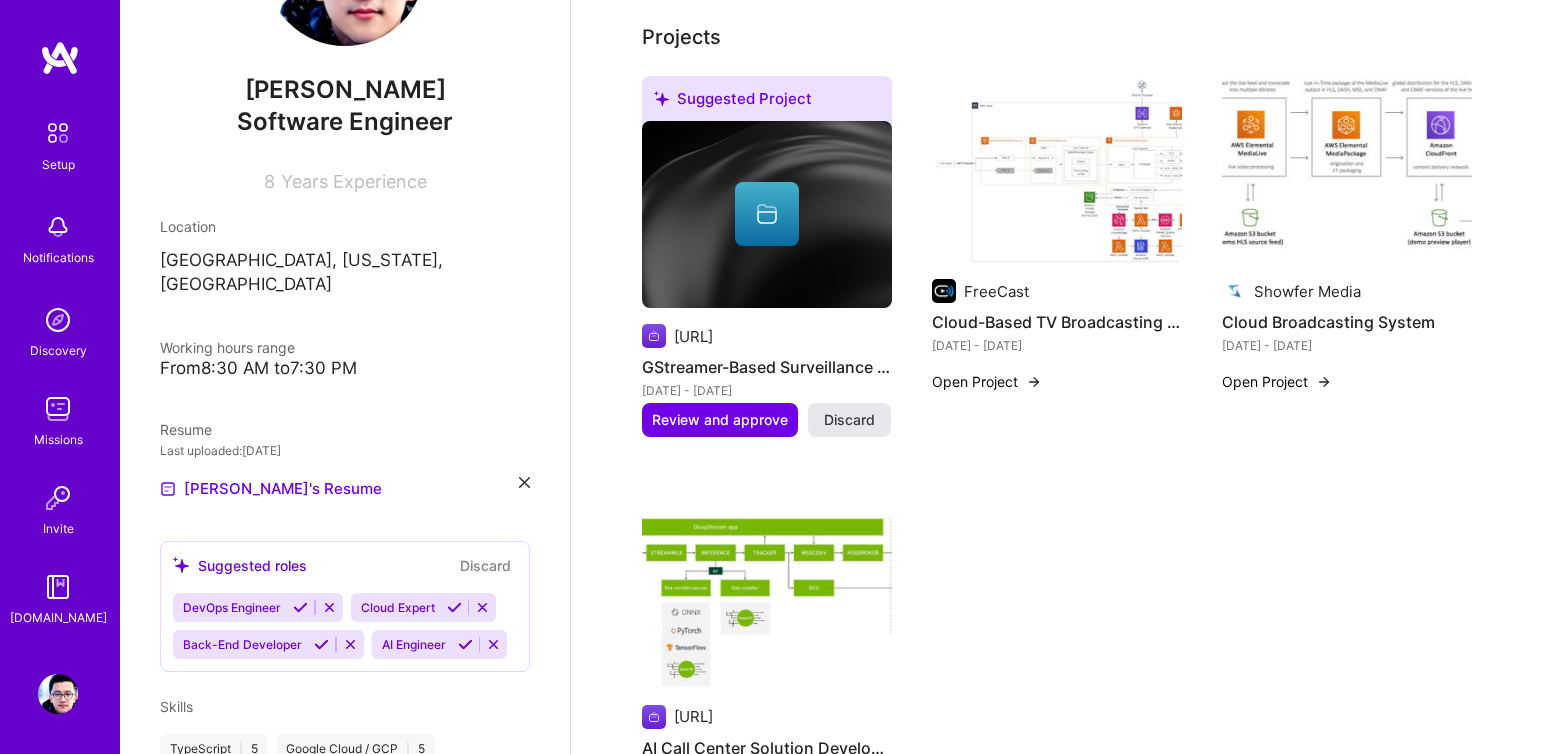 scroll, scrollTop: 649, scrollLeft: 0, axis: vertical 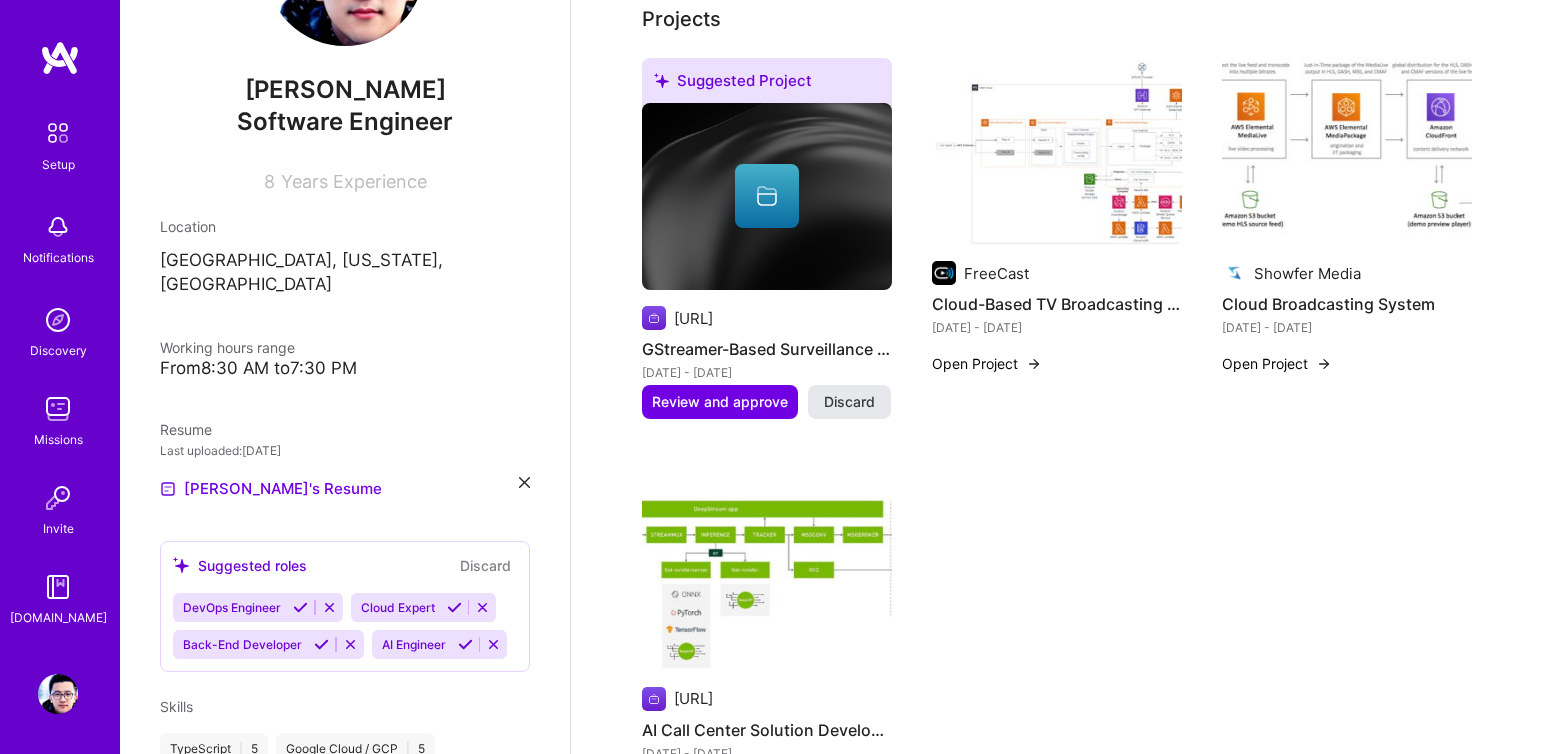 click on "Discard" at bounding box center [849, 402] 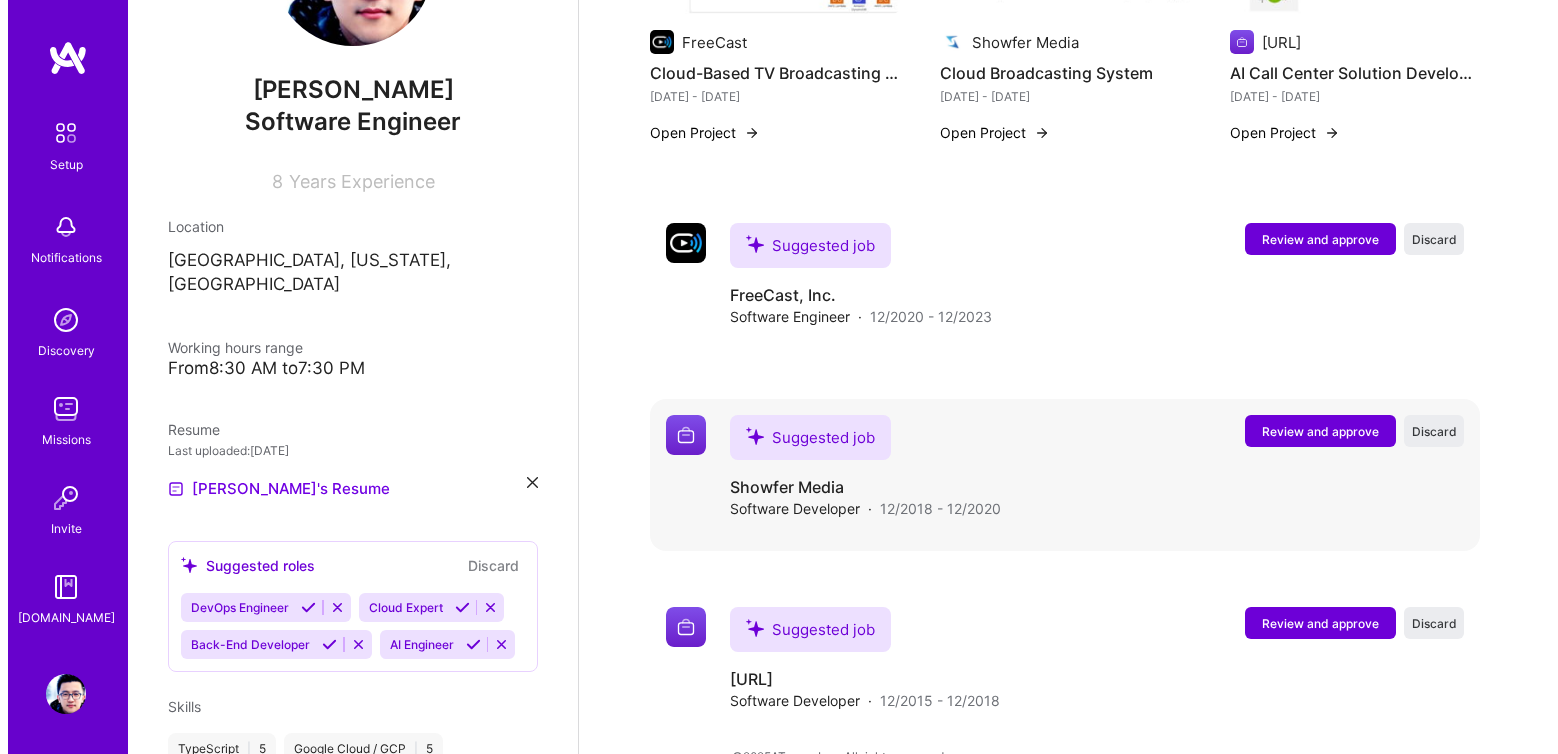 scroll, scrollTop: 883, scrollLeft: 0, axis: vertical 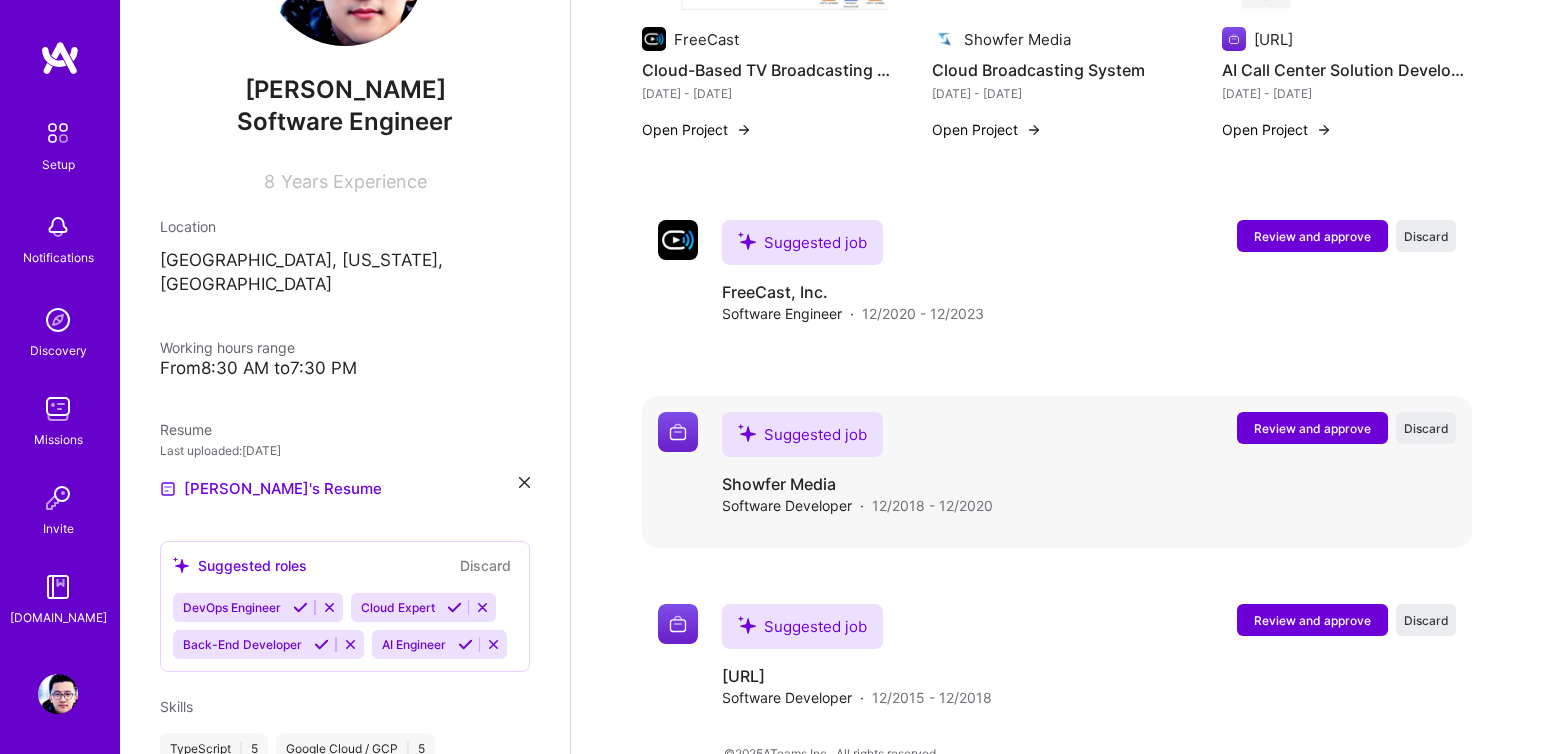 click on "Suggested job Showfer Media Software Developer · 12/2018 - 12/2020 Review and approve Discard" at bounding box center (1089, 464) 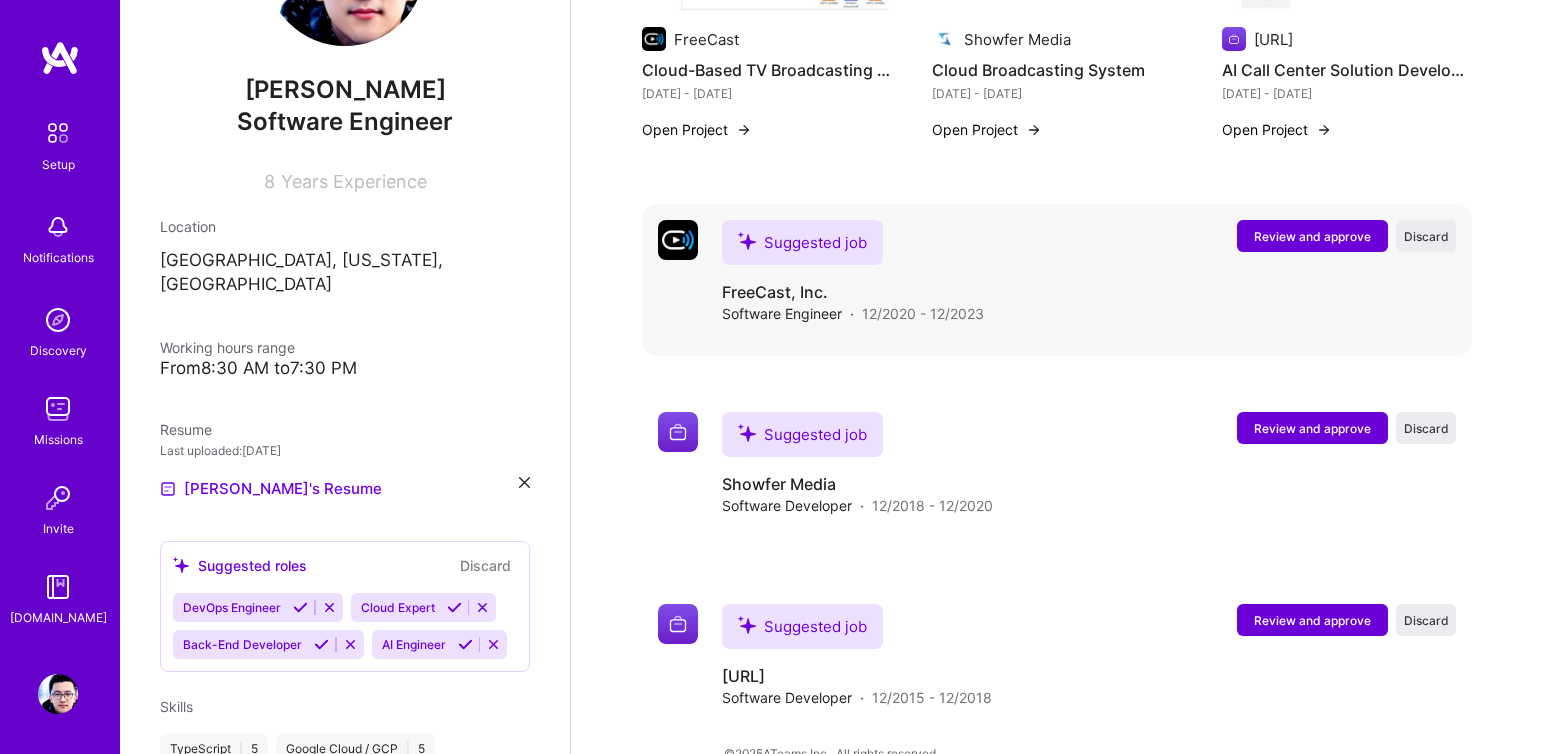 click on "Review and approve" at bounding box center [1312, 236] 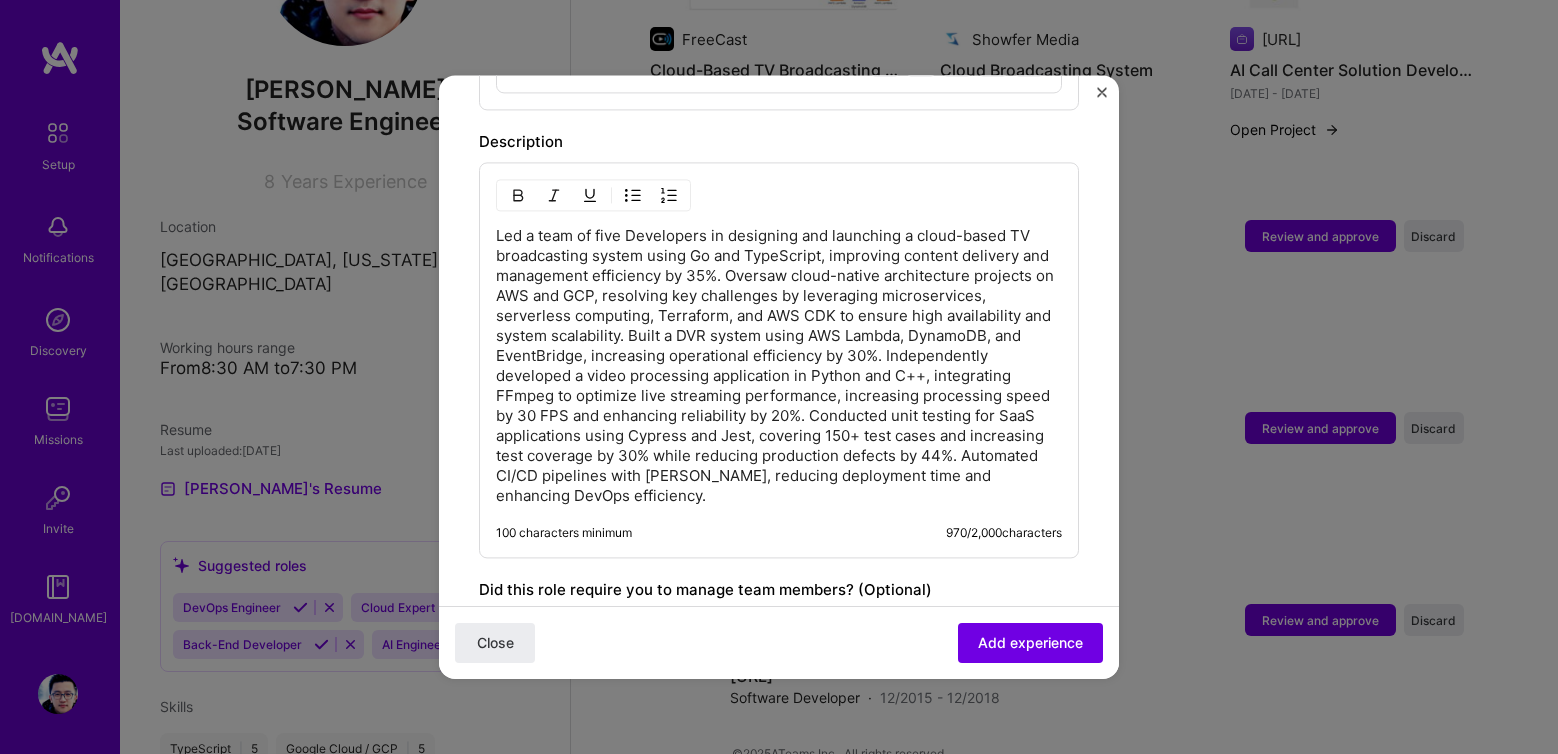 scroll, scrollTop: 1520, scrollLeft: 0, axis: vertical 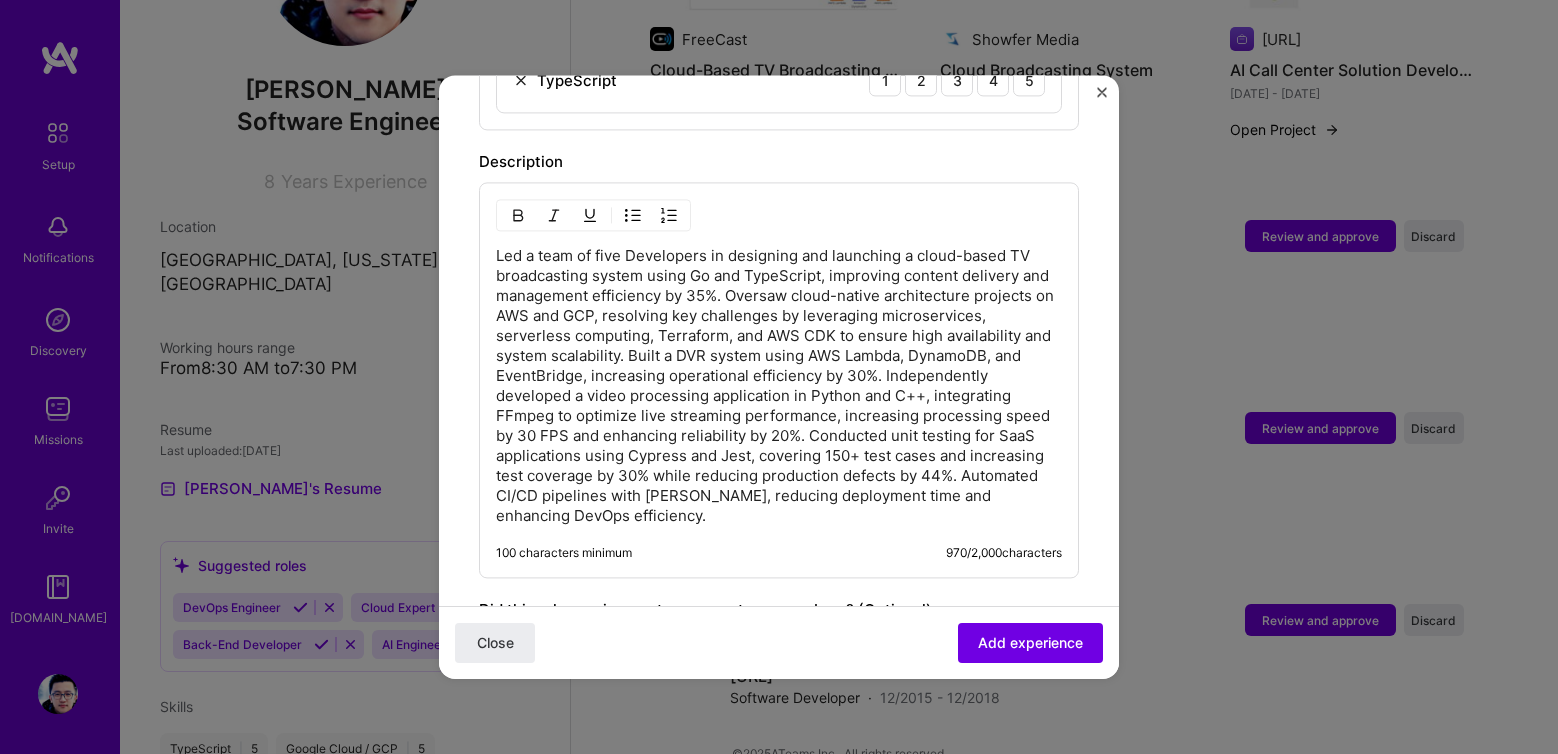 click on "Led a team of five Developers in designing and launching a cloud-based TV broadcasting system using Go and TypeScript, improving content delivery and management efficiency by 35%. Oversaw cloud-native architecture projects on AWS and GCP, resolving key challenges by leveraging microservices, serverless computing, Terraform, and AWS CDK to ensure high availability and system scalability. Built a DVR system using AWS Lambda, DynamoDB, and EventBridge, increasing operational efficiency by 30%. Independently developed a video processing application in Python and C++, integrating FFmpeg to optimize live streaming performance, increasing processing speed by 30 FPS and enhancing reliability by 20%. Conducted unit testing for SaaS applications using Cypress and Jest, covering 150+ test cases and increasing test coverage by 30% while reducing production defects by 44%. Automated CI/CD pipelines with [PERSON_NAME], reducing deployment time and enhancing DevOps efficiency." at bounding box center (779, 386) 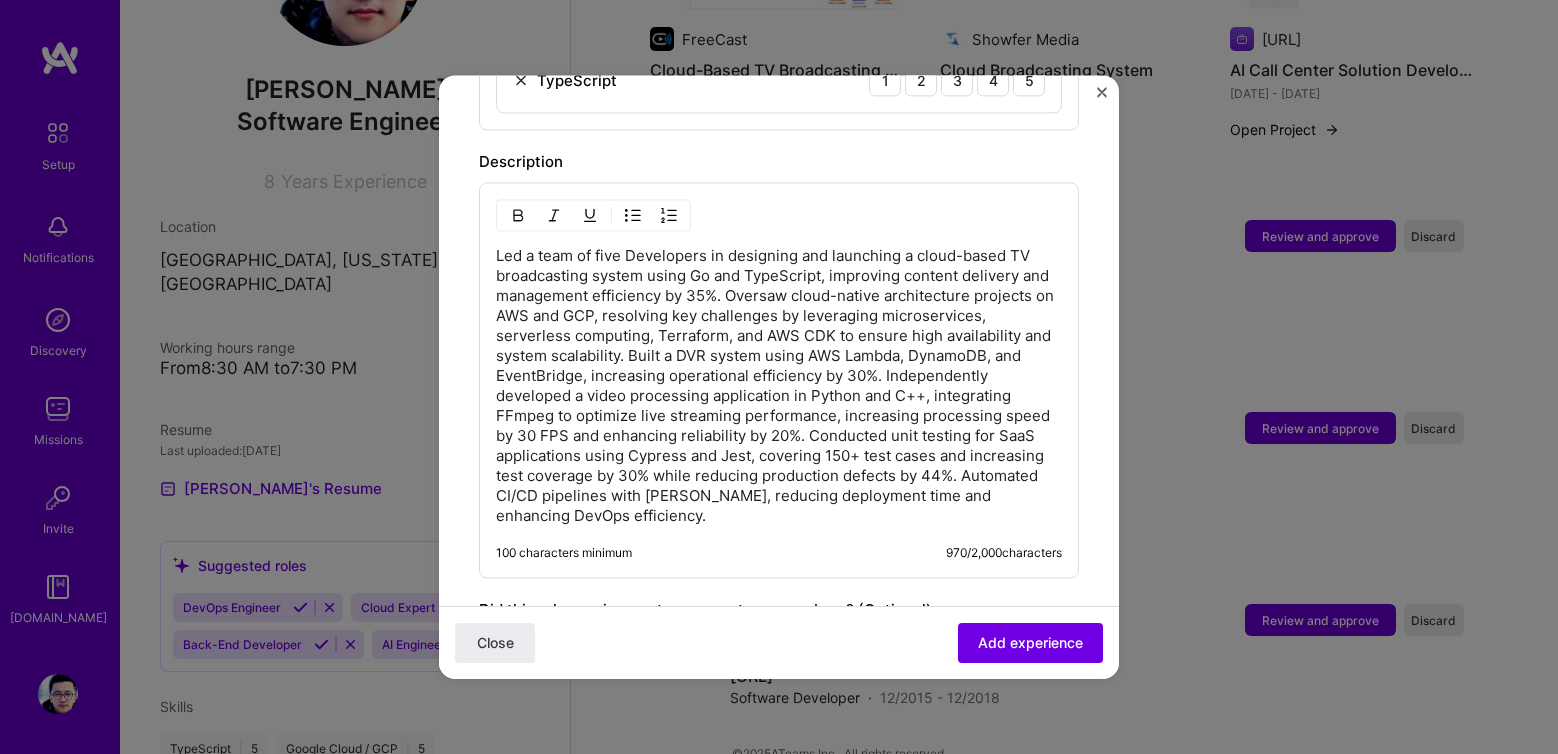 click on "Led a team of five Developers in designing and launching a cloud-based TV broadcasting system using Go and TypeScript, improving content delivery and management efficiency by 35%. Oversaw cloud-native architecture projects on AWS and GCP, resolving key challenges by leveraging microservices, serverless computing, Terraform, and AWS CDK to ensure high availability and system scalability. Built a DVR system using AWS Lambda, DynamoDB, and EventBridge, increasing operational efficiency by 30%. Independently developed a video processing application in Python and C++, integrating FFmpeg to optimize live streaming performance, increasing processing speed by 30 FPS and enhancing reliability by 20%. Conducted unit testing for SaaS applications using Cypress and Jest, covering 150+ test cases and increasing test coverage by 30% while reducing production defects by 44%. Automated CI/CD pipelines with [PERSON_NAME], reducing deployment time and enhancing DevOps efficiency." at bounding box center [779, 386] 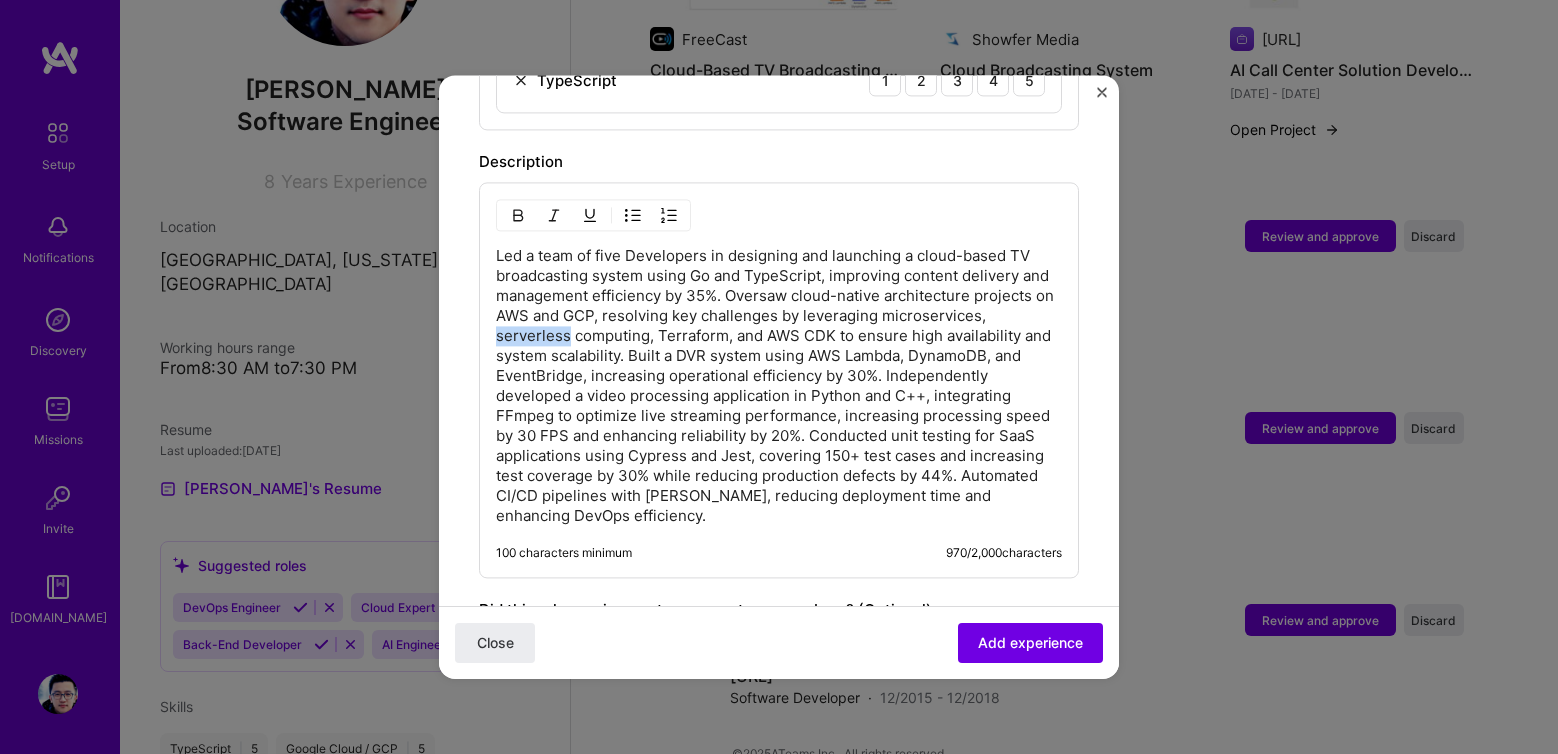 click on "Led a team of five Developers in designing and launching a cloud-based TV broadcasting system using Go and TypeScript, improving content delivery and management efficiency by 35%. Oversaw cloud-native architecture projects on AWS and GCP, resolving key challenges by leveraging microservices, serverless computing, Terraform, and AWS CDK to ensure high availability and system scalability. Built a DVR system using AWS Lambda, DynamoDB, and EventBridge, increasing operational efficiency by 30%. Independently developed a video processing application in Python and C++, integrating FFmpeg to optimize live streaming performance, increasing processing speed by 30 FPS and enhancing reliability by 20%. Conducted unit testing for SaaS applications using Cypress and Jest, covering 150+ test cases and increasing test coverage by 30% while reducing production defects by 44%. Automated CI/CD pipelines with [PERSON_NAME], reducing deployment time and enhancing DevOps efficiency." at bounding box center (779, 386) 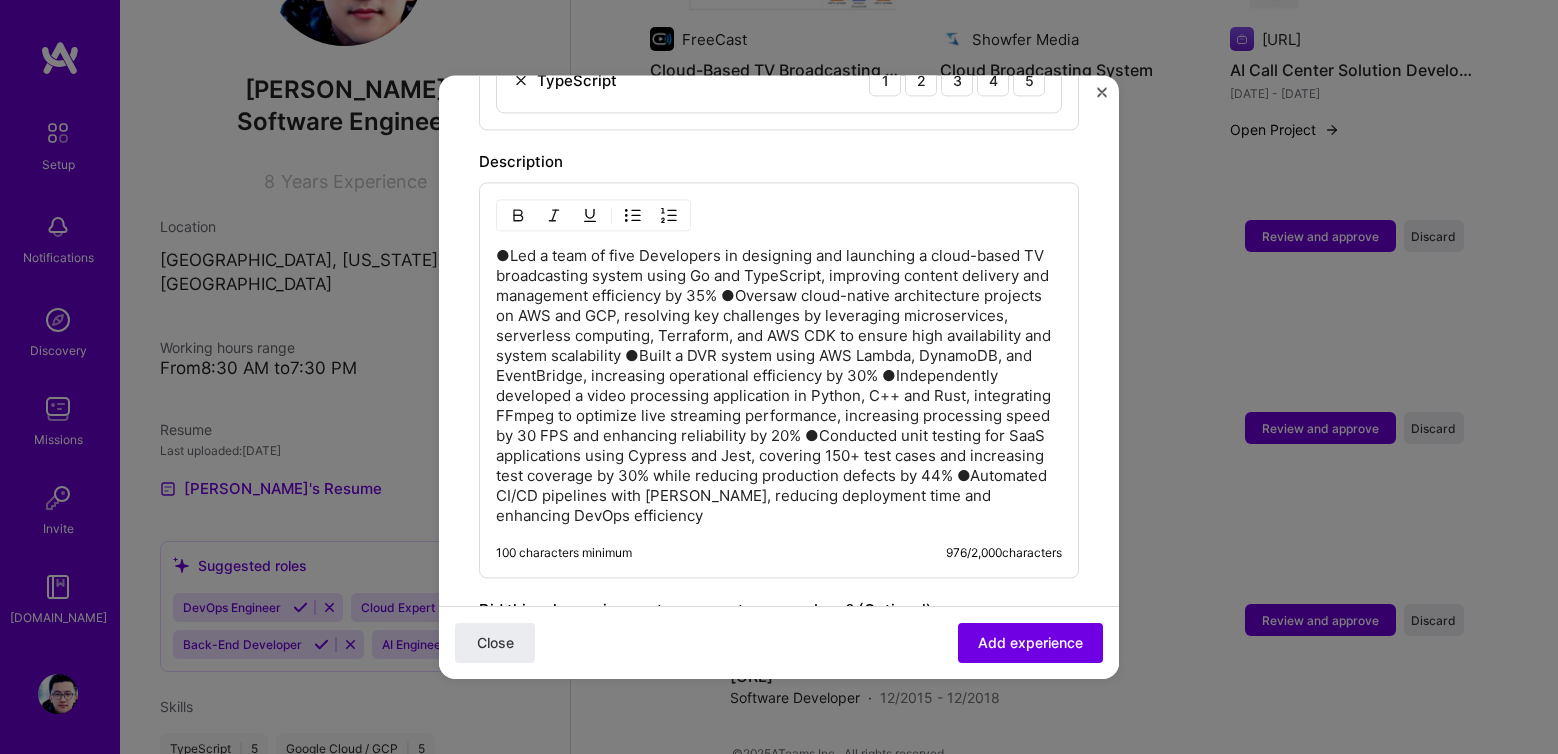 click on "●Led a team of five Developers in designing and launching a cloud-based TV broadcasting system using Go and TypeScript, improving content delivery and management efficiency by 35% ●Oversaw cloud-native architecture projects on AWS and GCP, resolving key challenges by leveraging microservices, serverless computing, Terraform, and AWS CDK to ensure high availability and system scalability ●Built a DVR system using AWS Lambda, DynamoDB, and EventBridge, increasing operational efficiency by 30% ●Independently developed a video processing application in Python, C++ and Rust, integrating FFmpeg to optimize live streaming performance, increasing processing speed by 30 FPS and enhancing reliability by 20% ●Conducted unit testing for SaaS applications using Cypress and Jest, covering 150+ test cases and increasing test coverage by 30% while reducing production defects by 44% ●Automated CI/CD pipelines with [PERSON_NAME], reducing deployment time and enhancing DevOps efficiency" at bounding box center [779, 386] 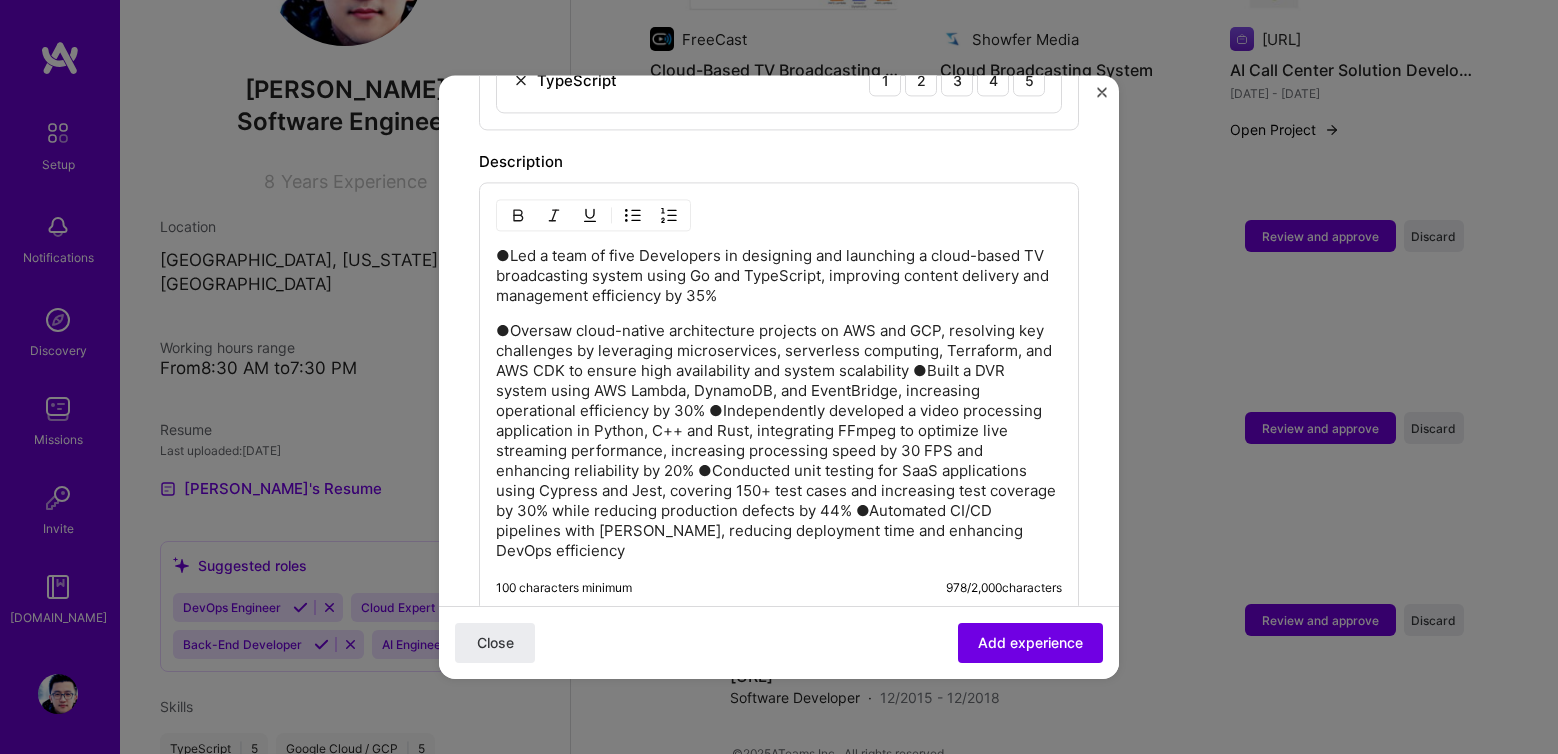 click on "●Oversaw cloud-native architecture projects on AWS and GCP, resolving key challenges by leveraging microservices, serverless computing, Terraform, and AWS CDK to ensure high availability and system scalability ●Built a DVR system using AWS Lambda, DynamoDB, and EventBridge, increasing operational efficiency by 30% ●Independently developed a video processing application in Python, C++ and Rust, integrating FFmpeg to optimize live streaming performance, increasing processing speed by 30 FPS and enhancing reliability by 20% ●Conducted unit testing for SaaS applications using Cypress and Jest, covering 150+ test cases and increasing test coverage by 30% while reducing production defects by 44% ●Automated CI/CD pipelines with [PERSON_NAME], reducing deployment time and enhancing DevOps efficiency" at bounding box center [779, 441] 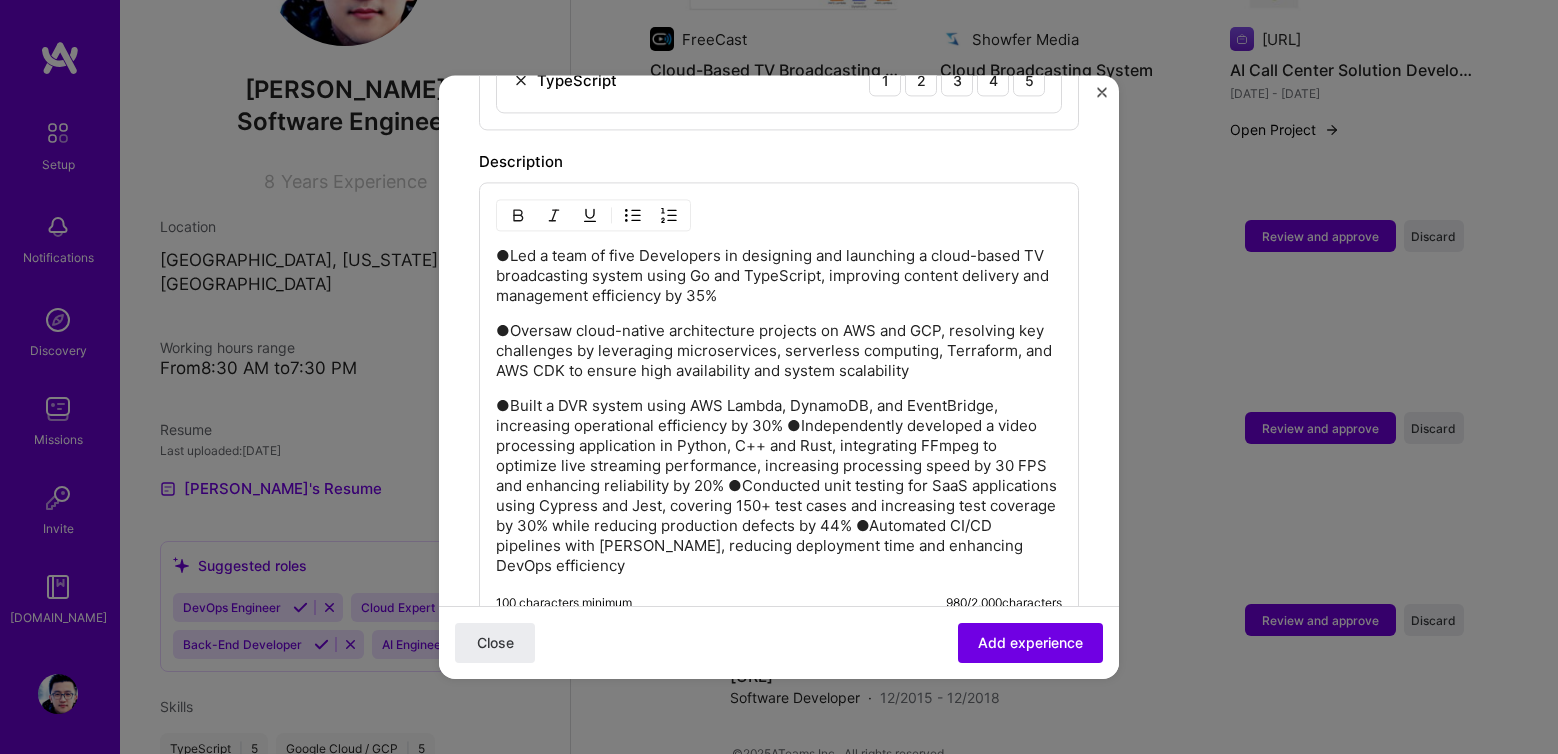 click on "●Built a DVR system using AWS Lambda, DynamoDB, and EventBridge, increasing operational efficiency by 30% ●Independently developed a video processing application in Python, C++ and Rust, integrating FFmpeg to optimize live streaming performance, increasing processing speed by 30 FPS and enhancing reliability by 20% ●Conducted unit testing for SaaS applications using Cypress and Jest, covering 150+ test cases and increasing test coverage by 30% while reducing production defects by 44% ●Automated CI/CD pipelines with [PERSON_NAME], reducing deployment time and enhancing DevOps efficiency" at bounding box center [779, 486] 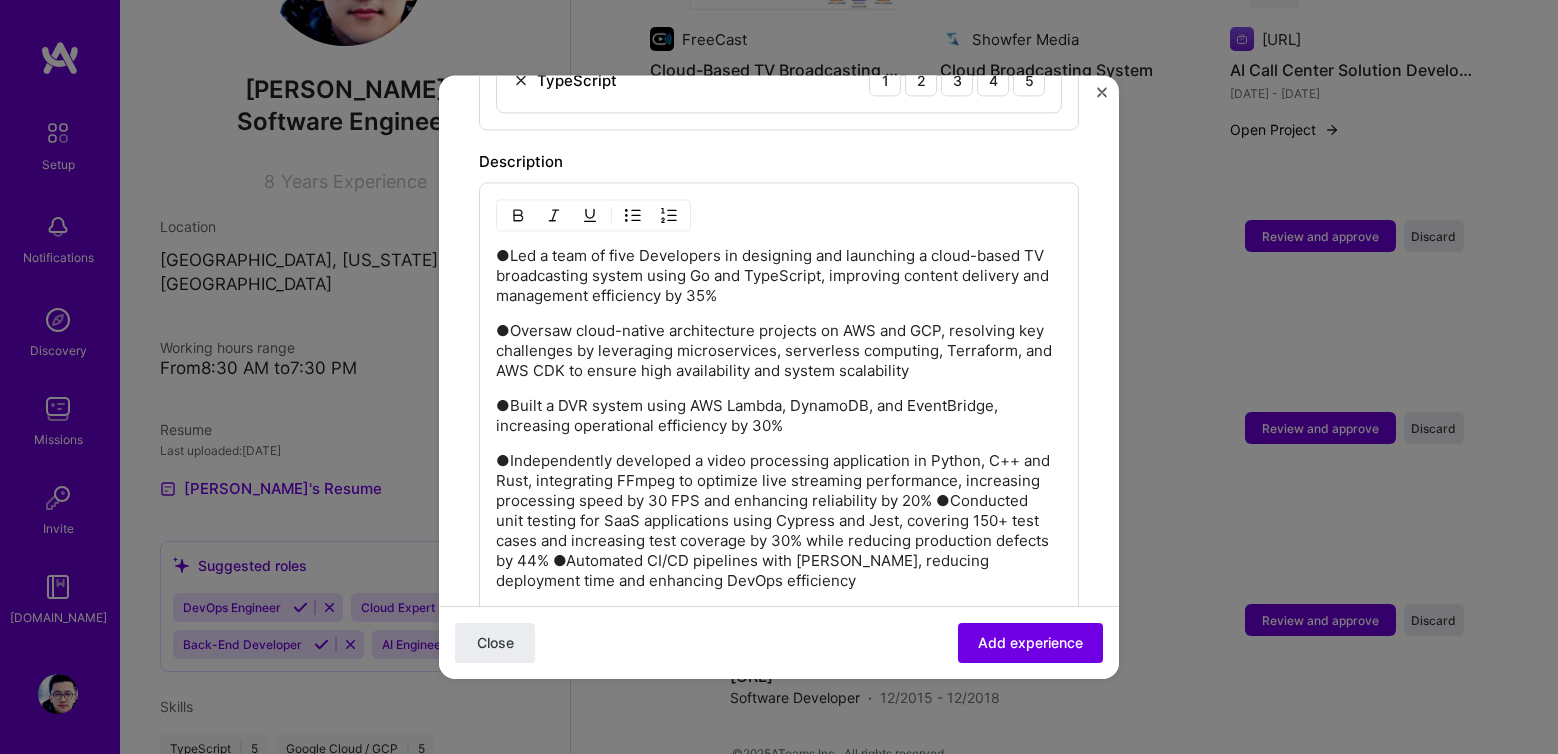 click on "●Independently developed a video processing application in Python, C++ and Rust, integrating FFmpeg to optimize live streaming performance, increasing processing speed by 30 FPS and enhancing reliability by 20% ●Conducted unit testing for SaaS applications using Cypress and Jest, covering 150+ test cases and increasing test coverage by 30% while reducing production defects by 44% ●Automated CI/CD pipelines with [PERSON_NAME], reducing deployment time and enhancing DevOps efficiency" at bounding box center (779, 521) 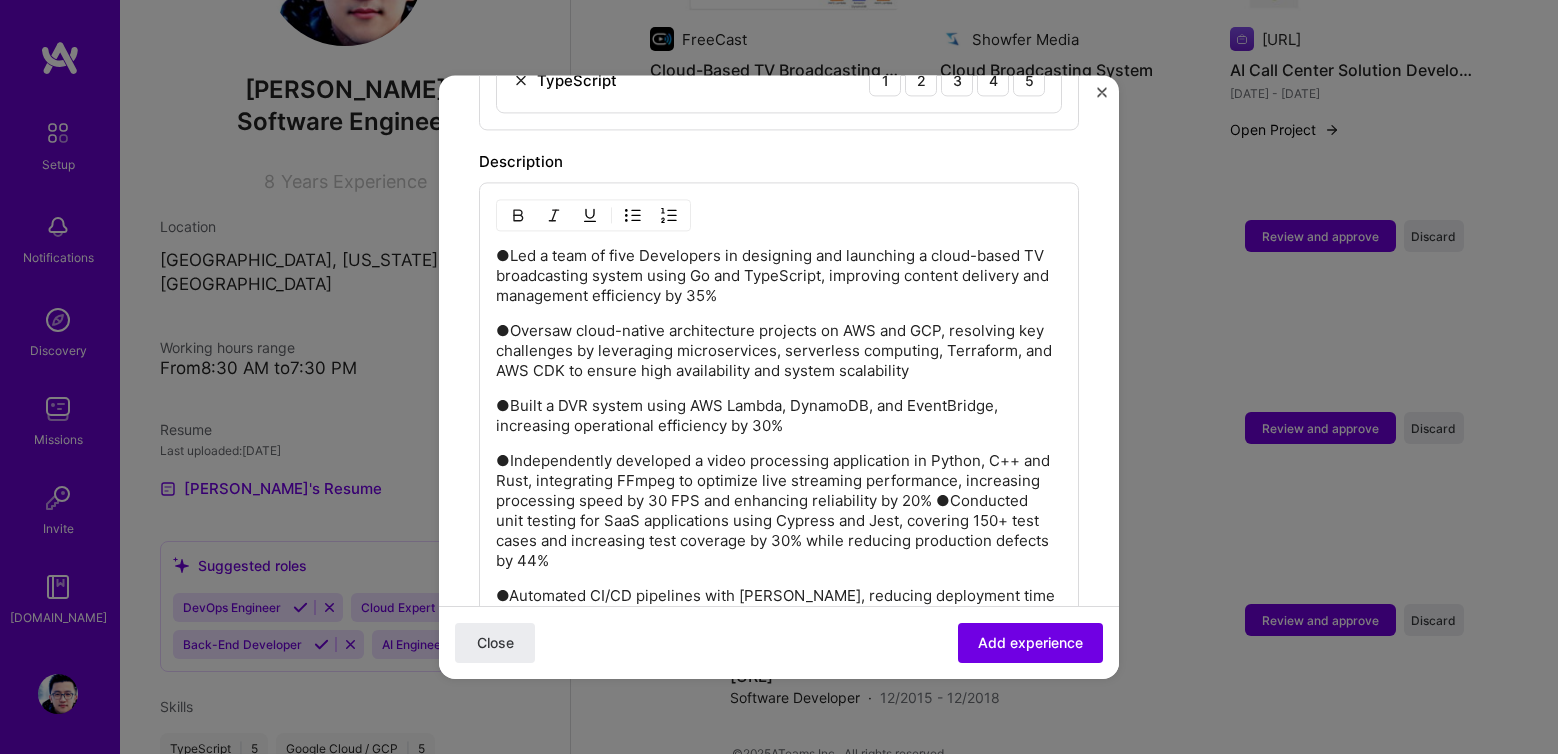 click on "●Independently developed a video processing application in Python, C++ and Rust, integrating FFmpeg to optimize live streaming performance, increasing processing speed by 30 FPS and enhancing reliability by 20% ●Conducted unit testing for SaaS applications using Cypress and Jest, covering 150+ test cases and increasing test coverage by 30% while reducing production defects by 44%" at bounding box center (779, 511) 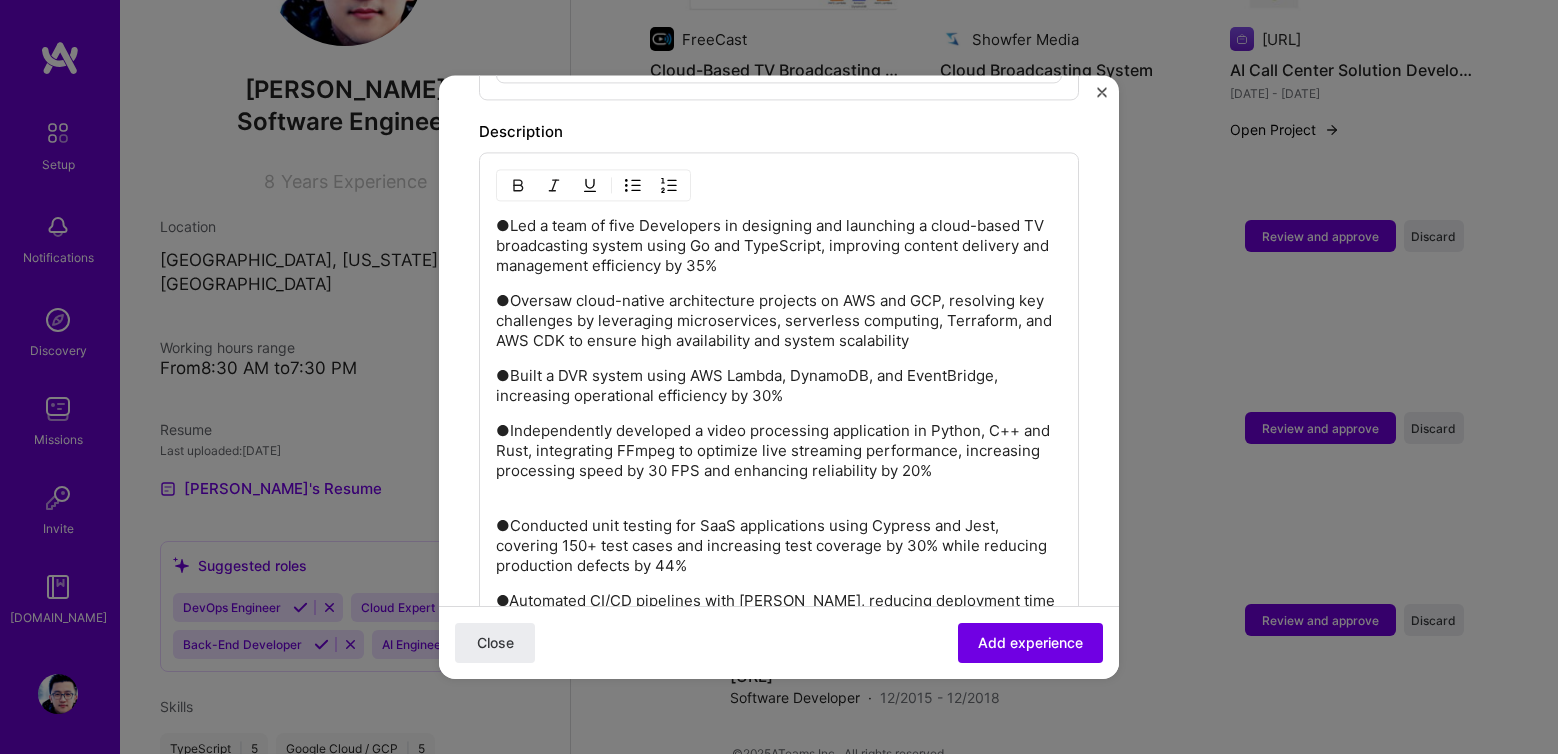 scroll, scrollTop: 1552, scrollLeft: 0, axis: vertical 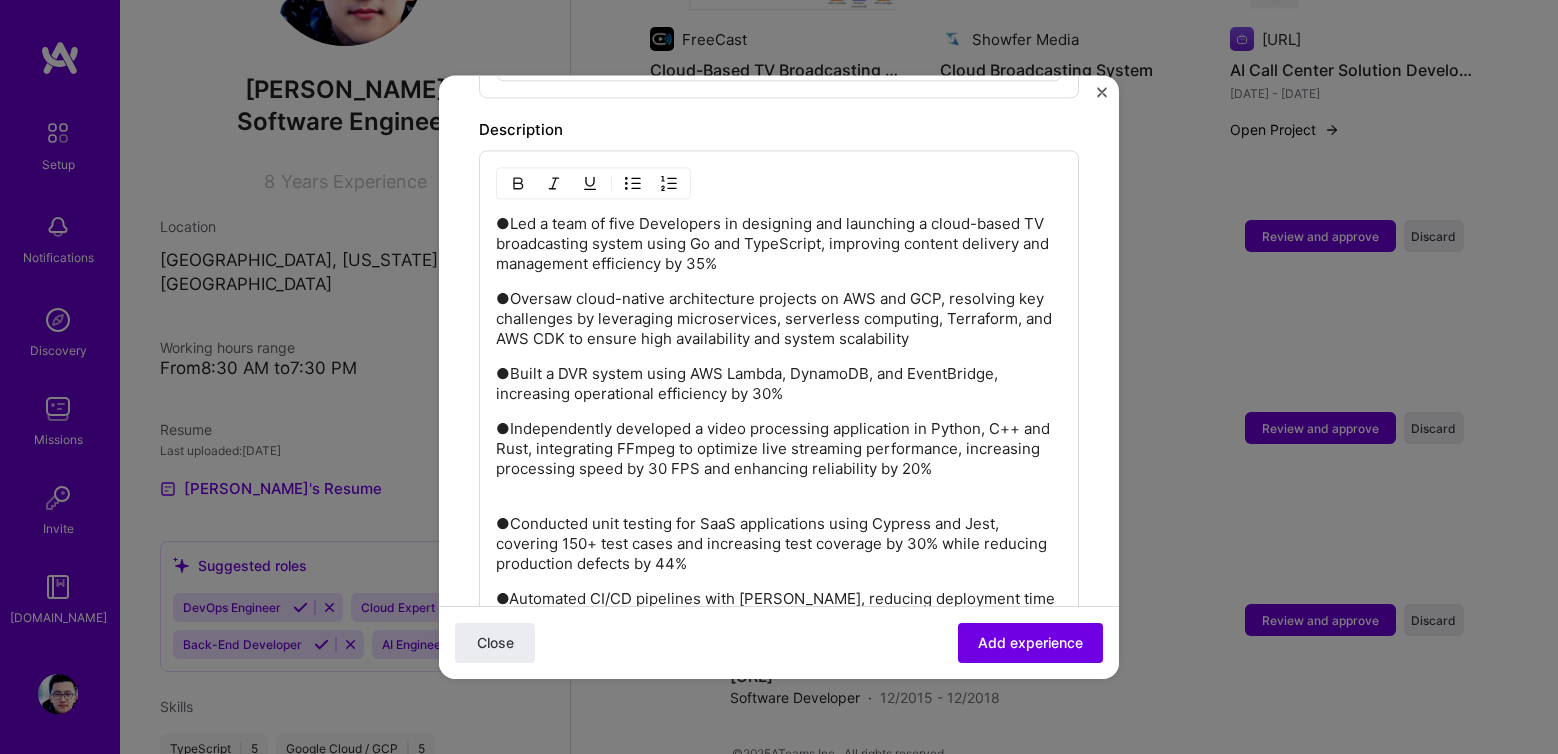 click on "●Independently developed a video processing application in Python, C++ and Rust, integrating FFmpeg to optimize live streaming performance, increasing processing speed by 30 FPS and enhancing reliability by 20%" at bounding box center (779, 459) 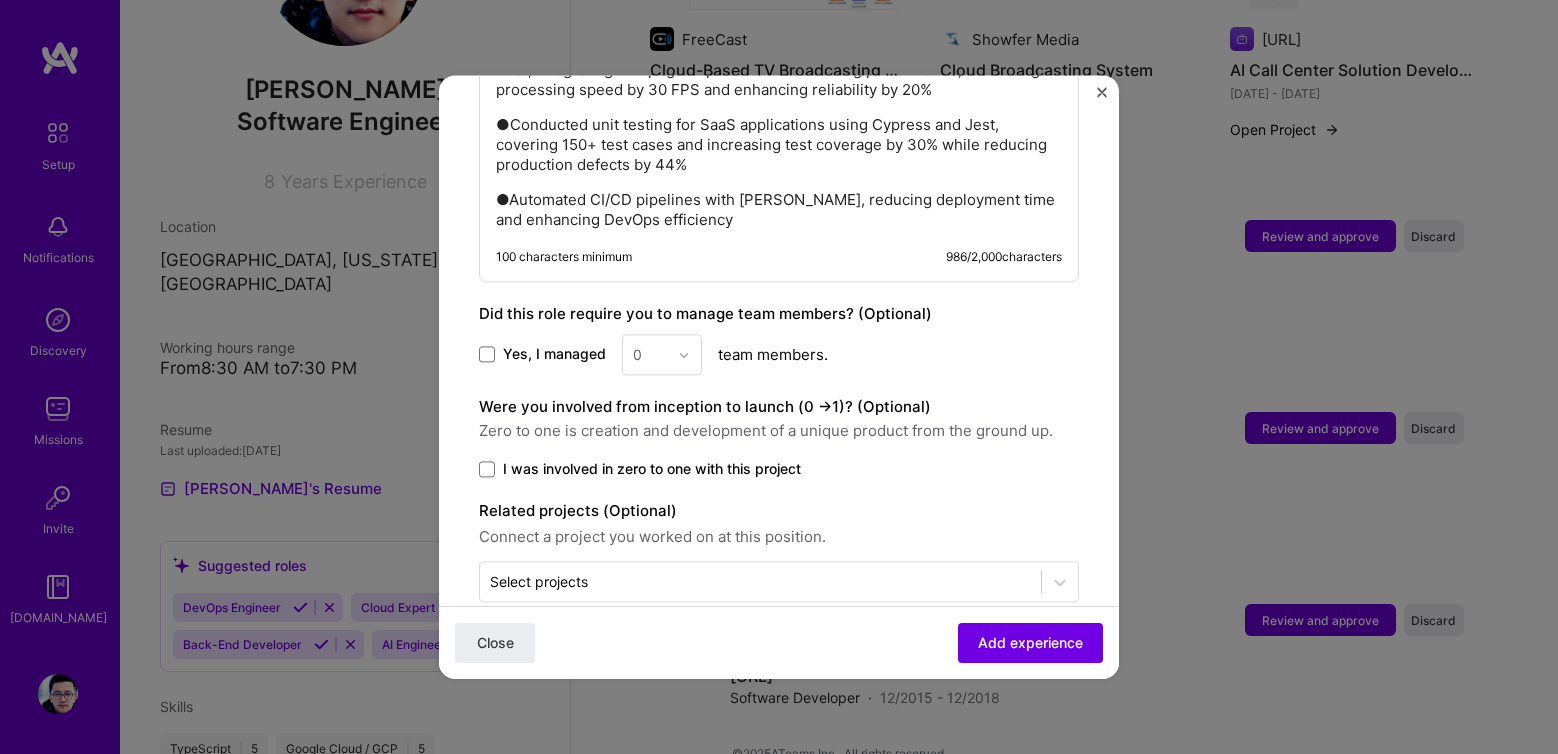 scroll, scrollTop: 1909, scrollLeft: 0, axis: vertical 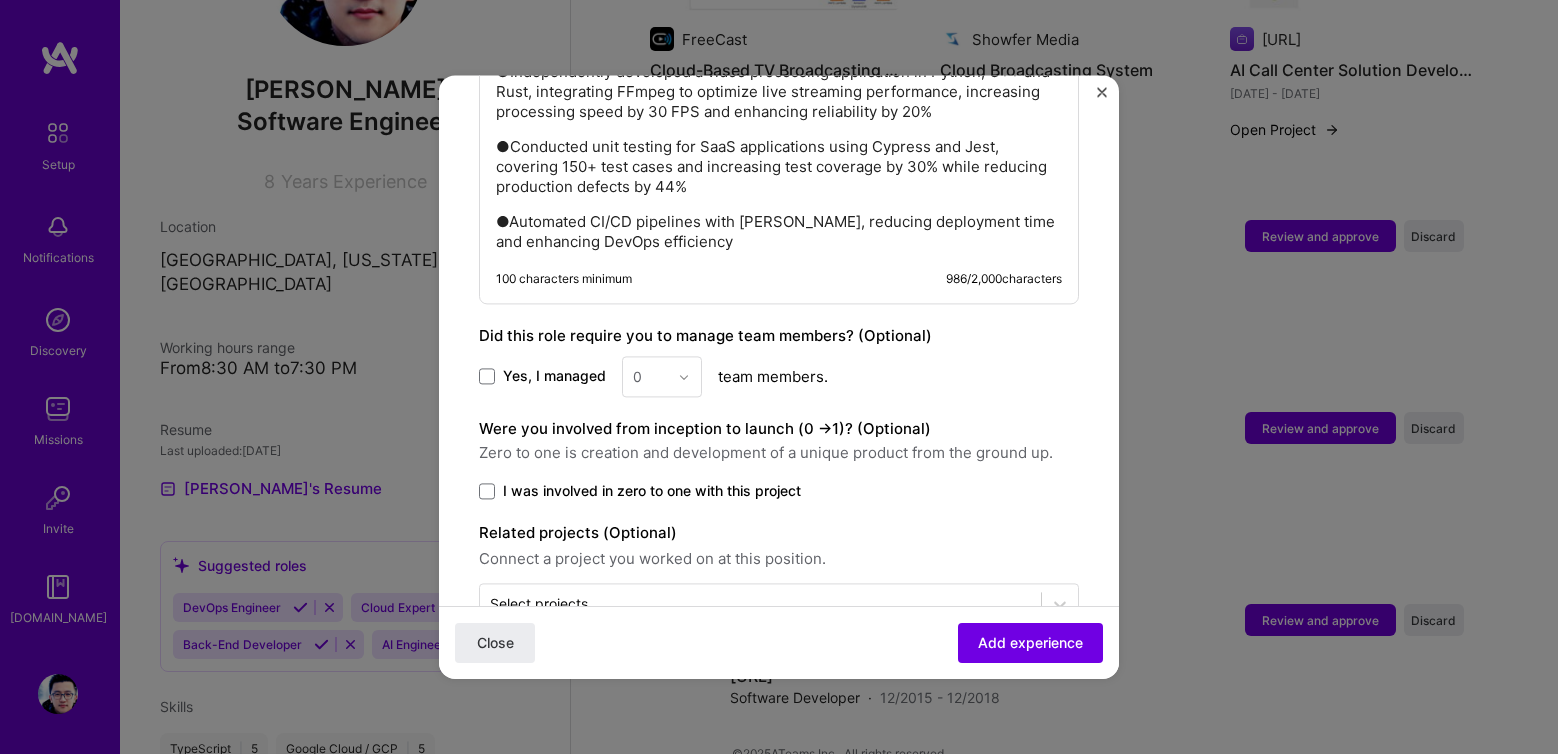 click on "Yes, I managed" at bounding box center (554, 377) 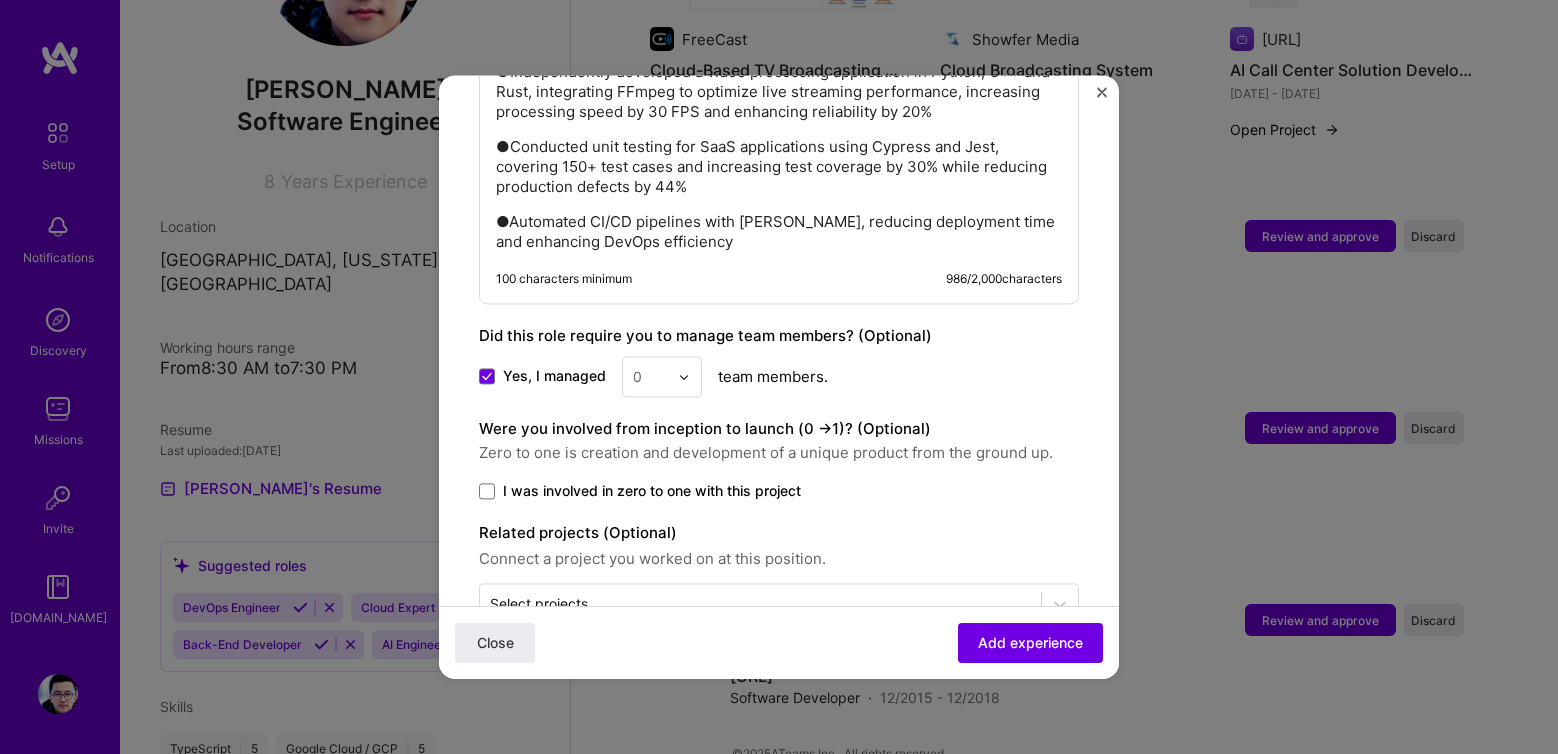click at bounding box center [689, 376] 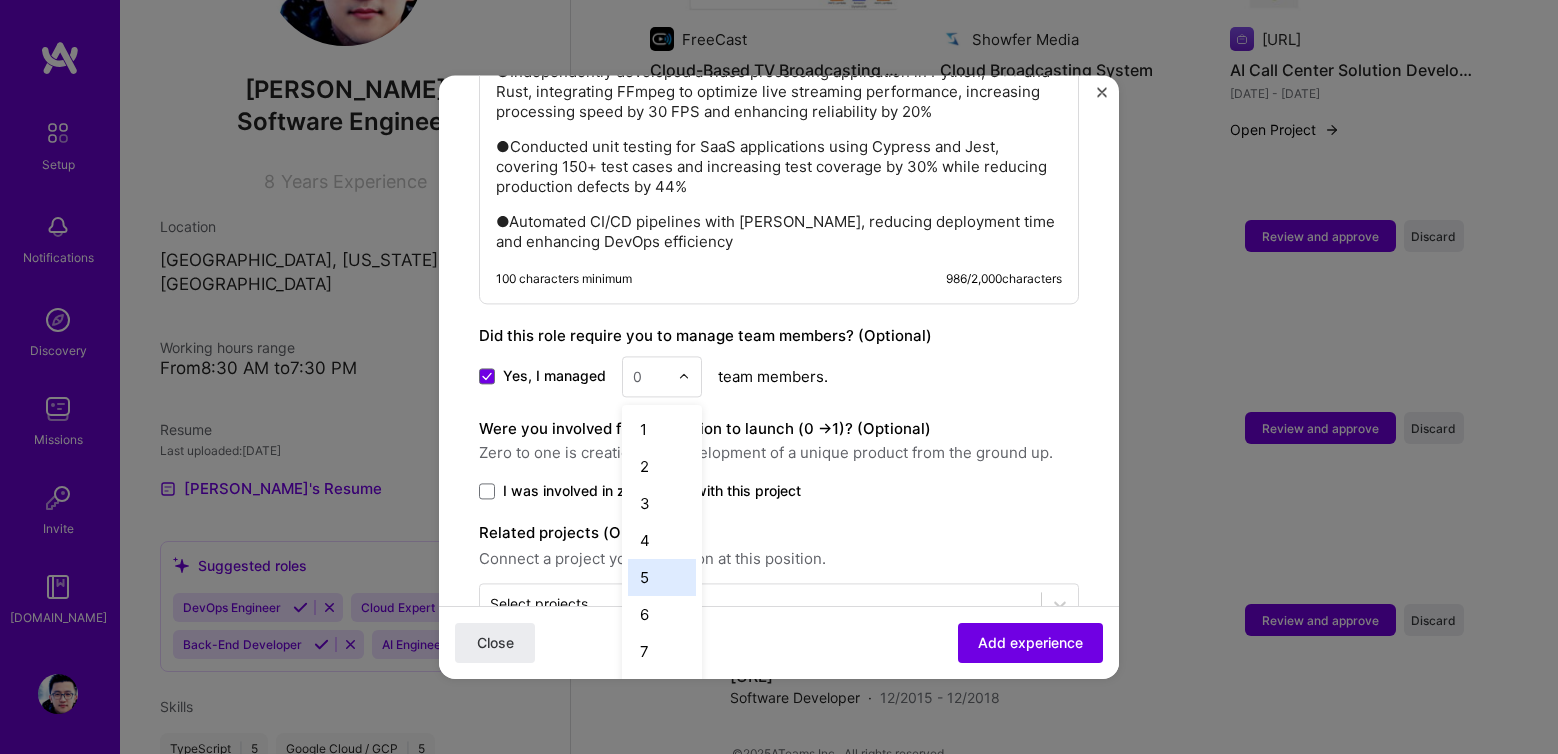 click on "5" at bounding box center (662, 577) 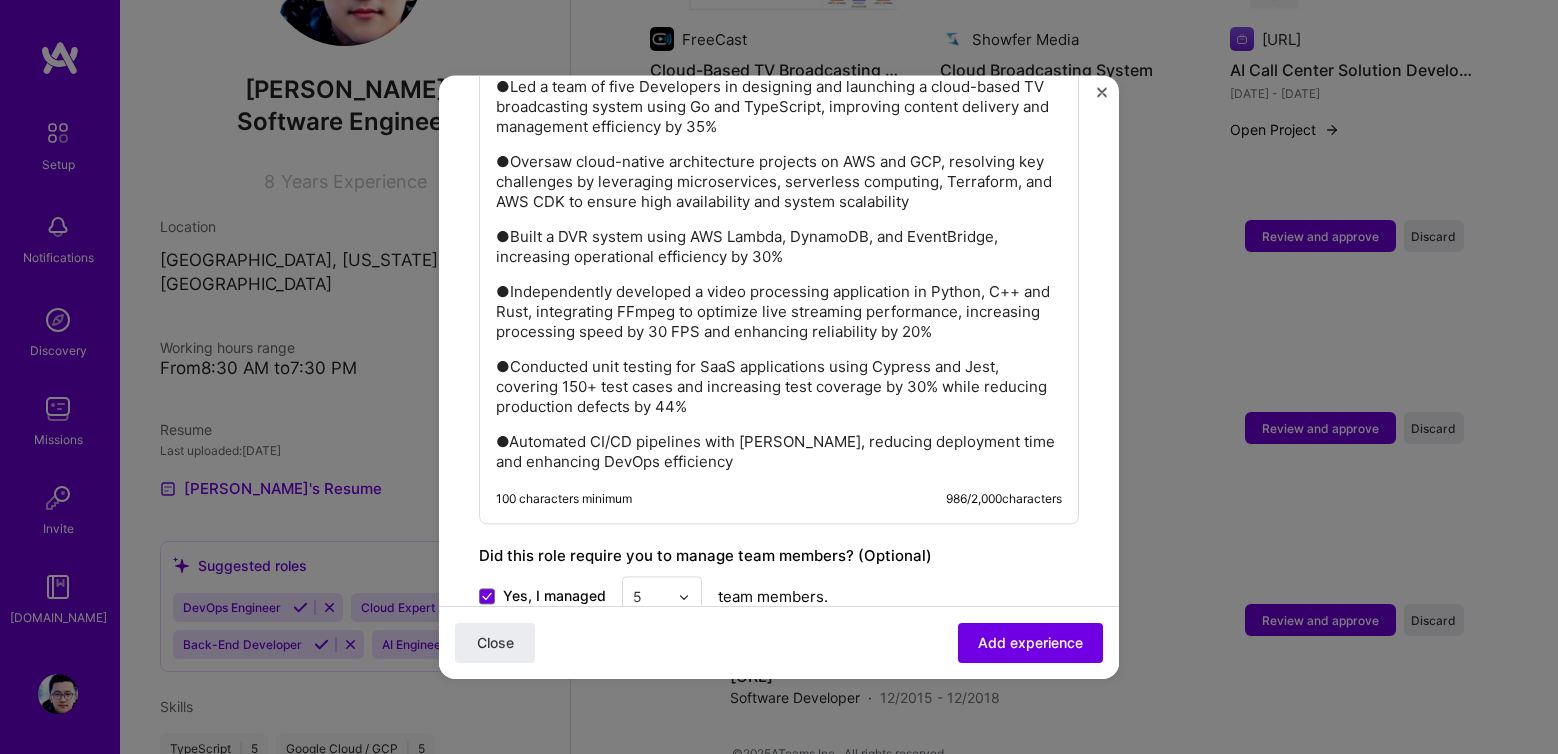 scroll, scrollTop: 1903, scrollLeft: 0, axis: vertical 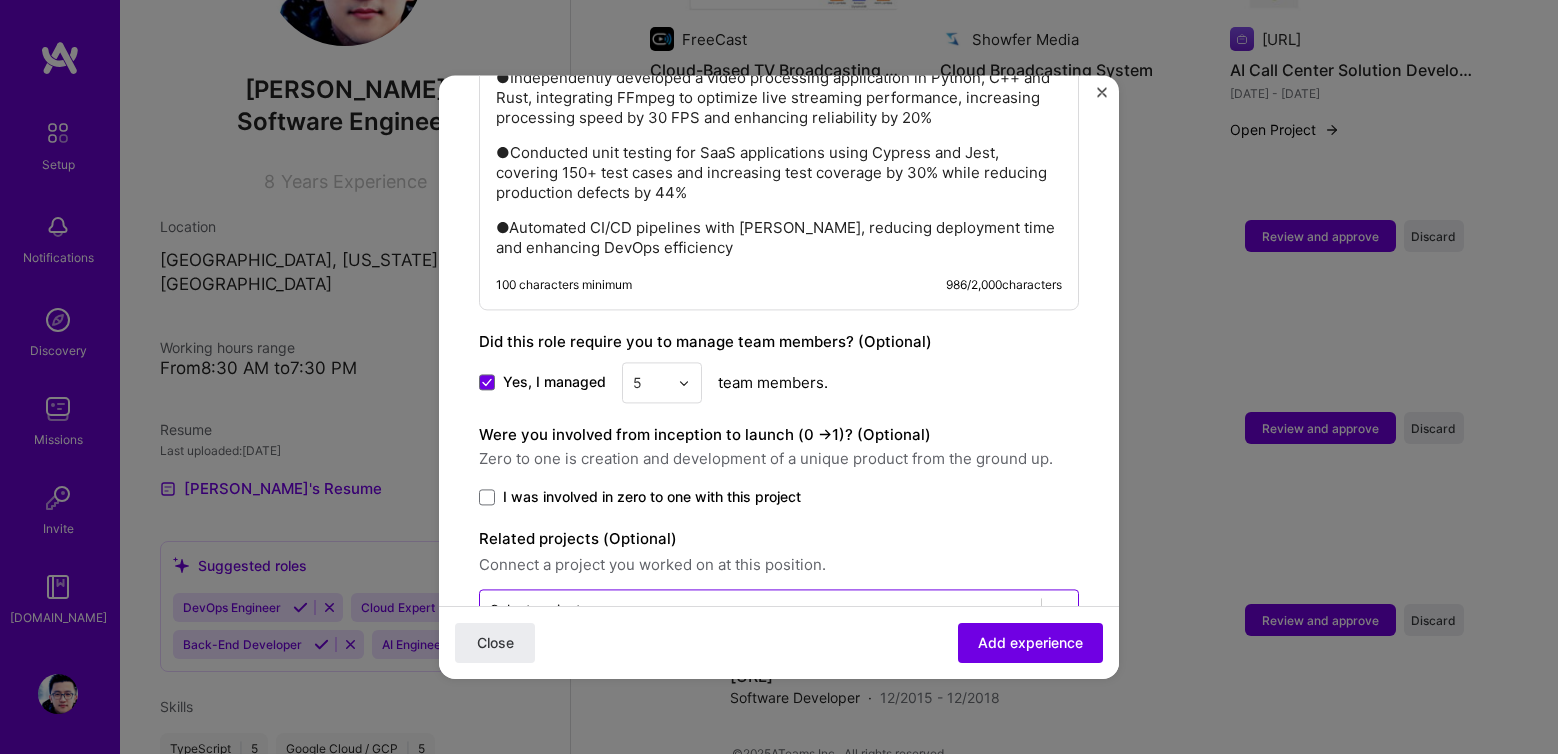 click at bounding box center (760, 609) 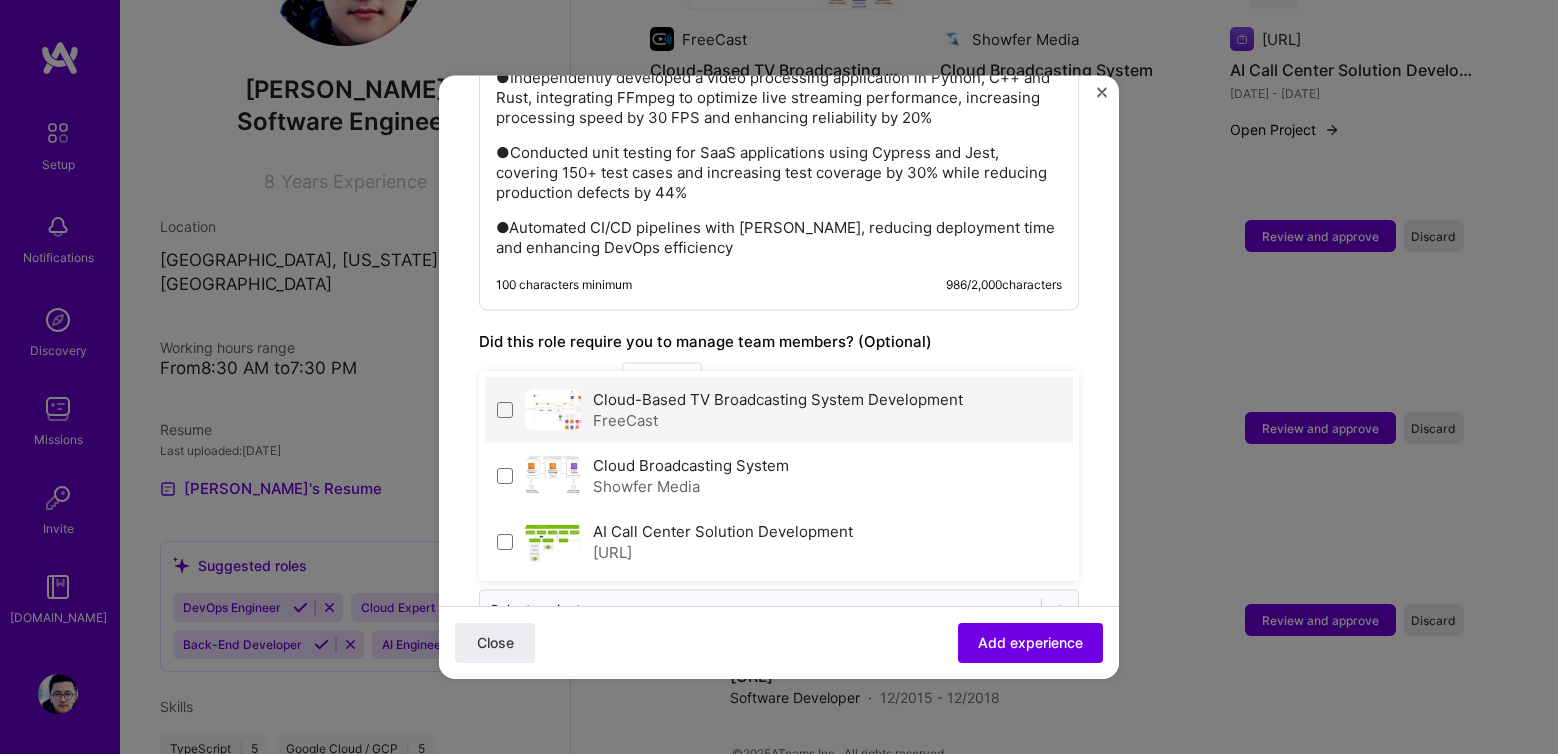 click on "FreeCast" at bounding box center (778, 420) 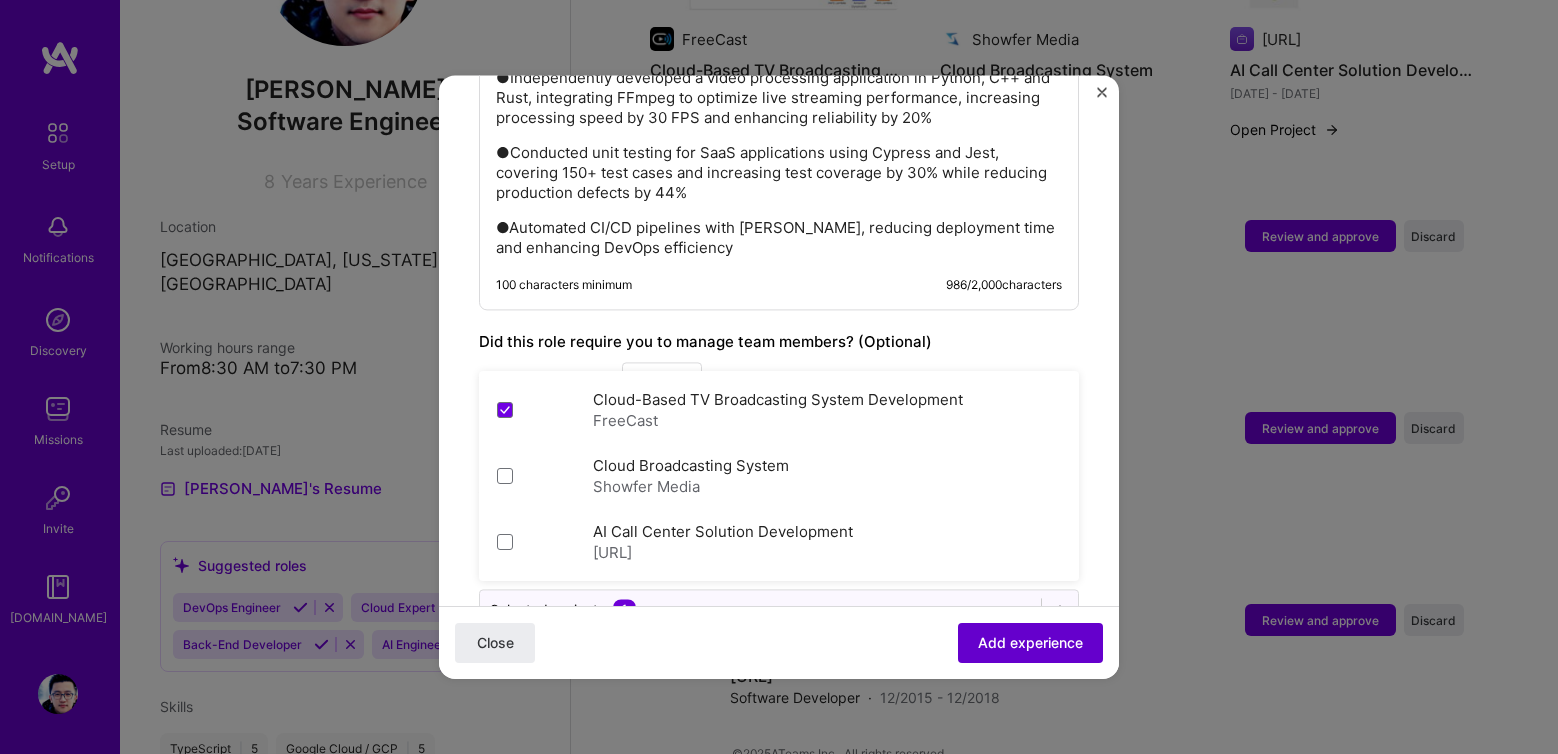 drag, startPoint x: 963, startPoint y: 646, endPoint x: 949, endPoint y: 624, distance: 26.076809 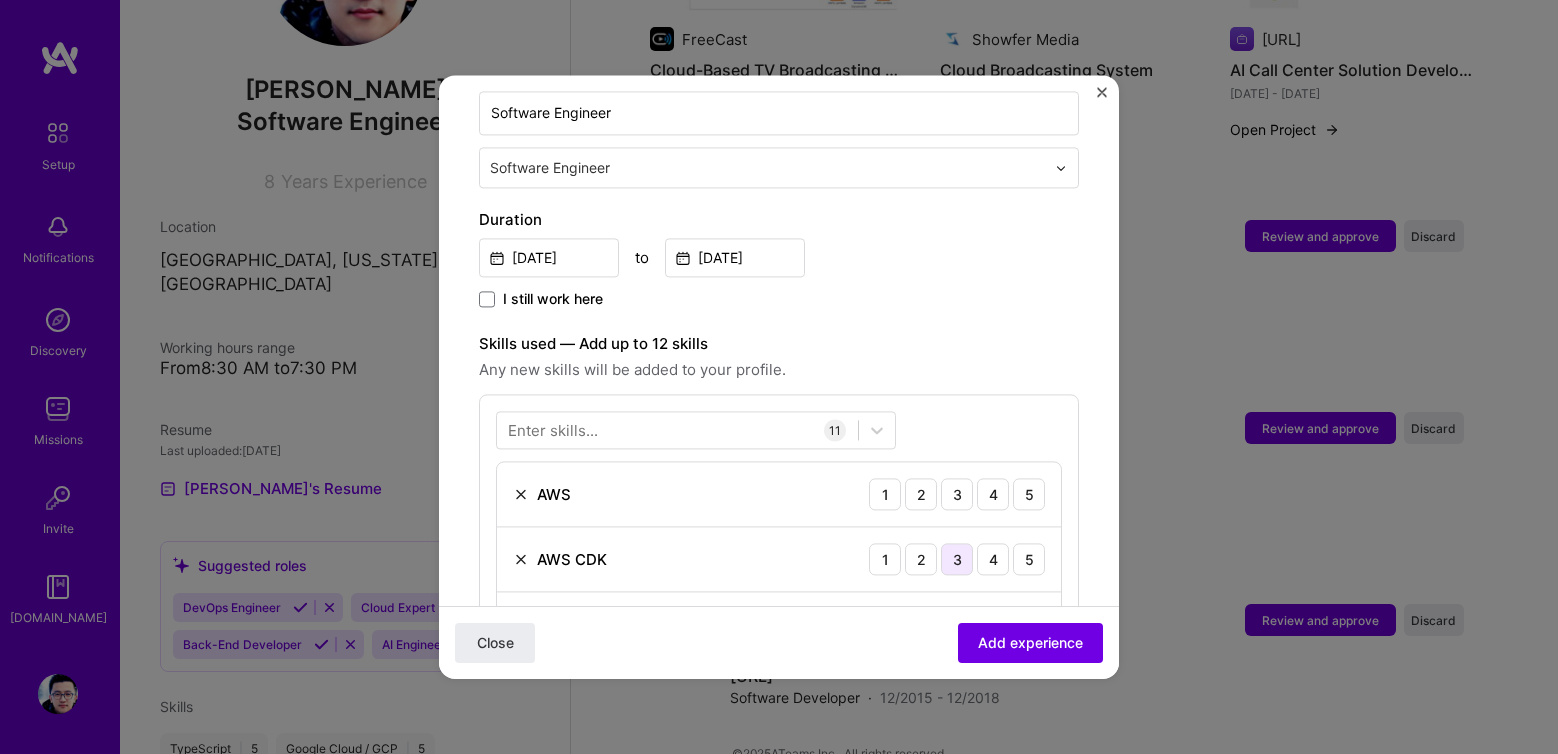 scroll, scrollTop: 608, scrollLeft: 0, axis: vertical 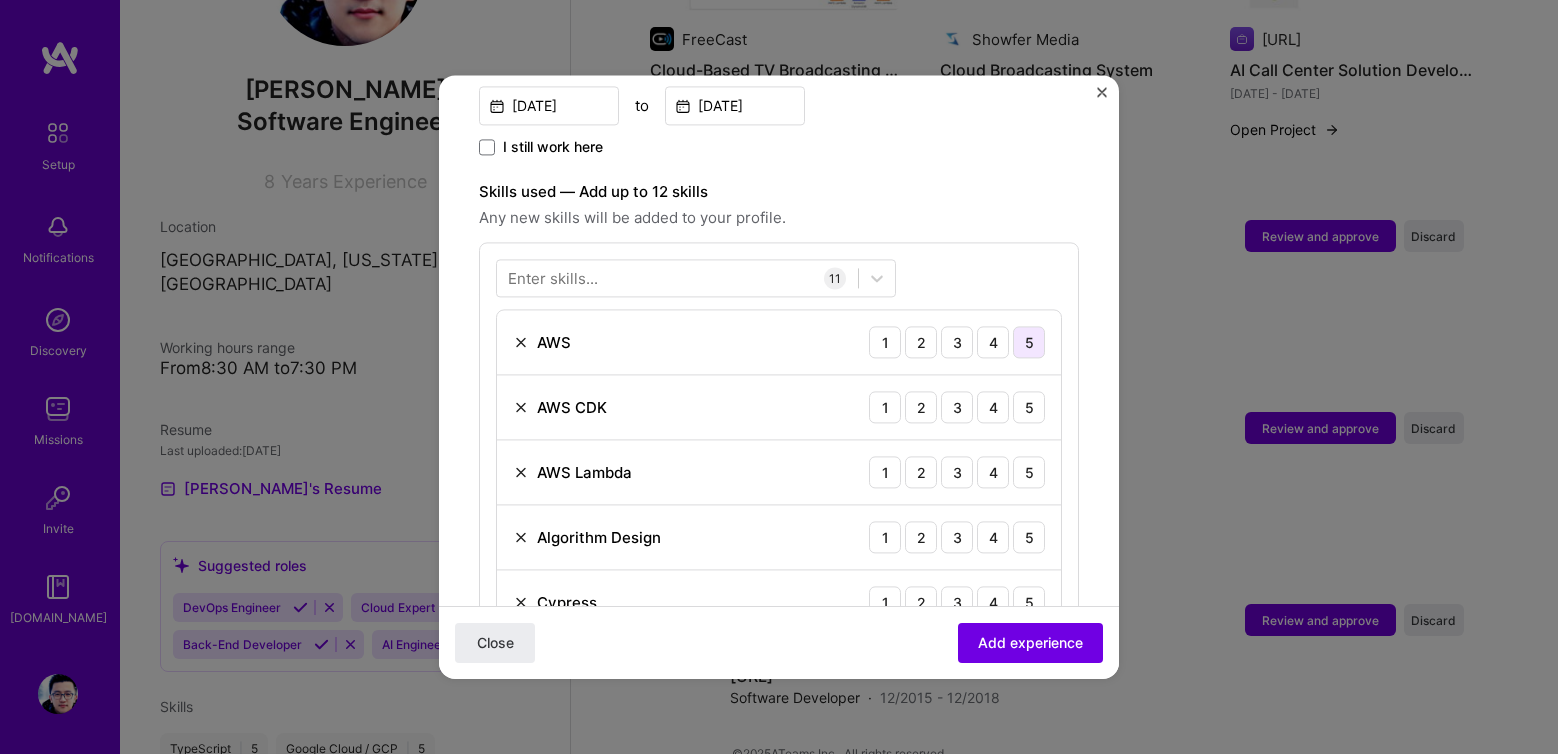click on "5" at bounding box center (1029, 342) 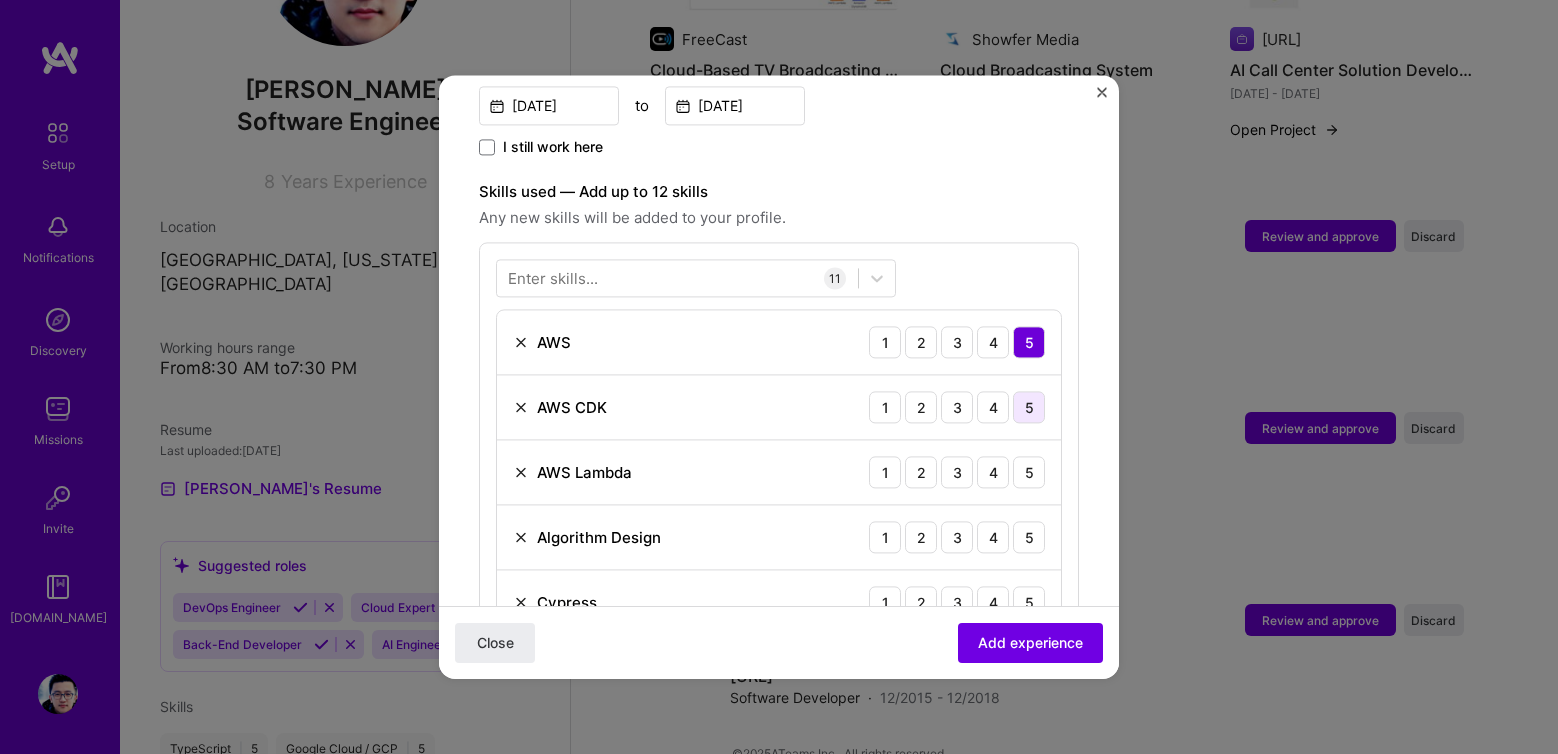 click on "5" at bounding box center (1029, 407) 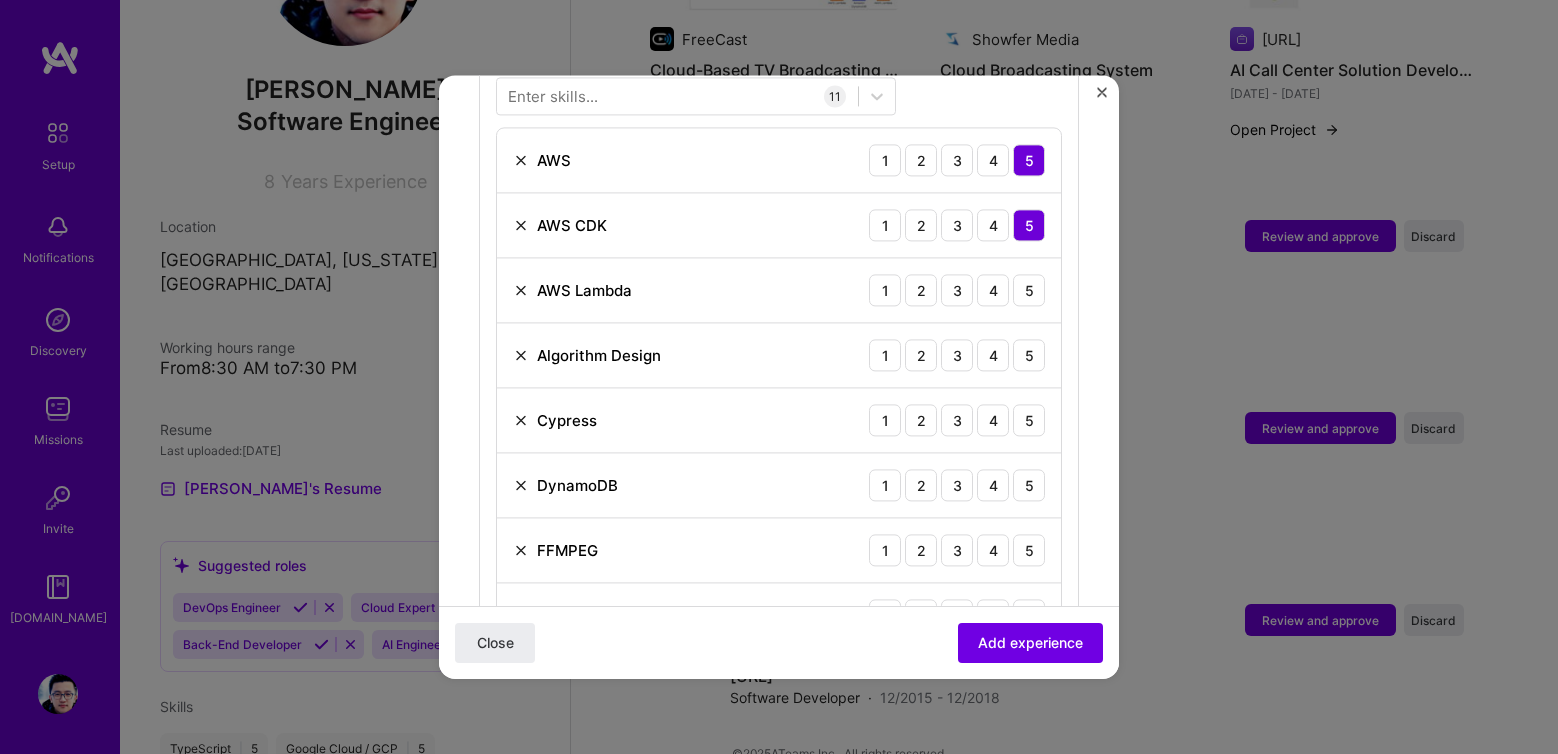 scroll, scrollTop: 792, scrollLeft: 0, axis: vertical 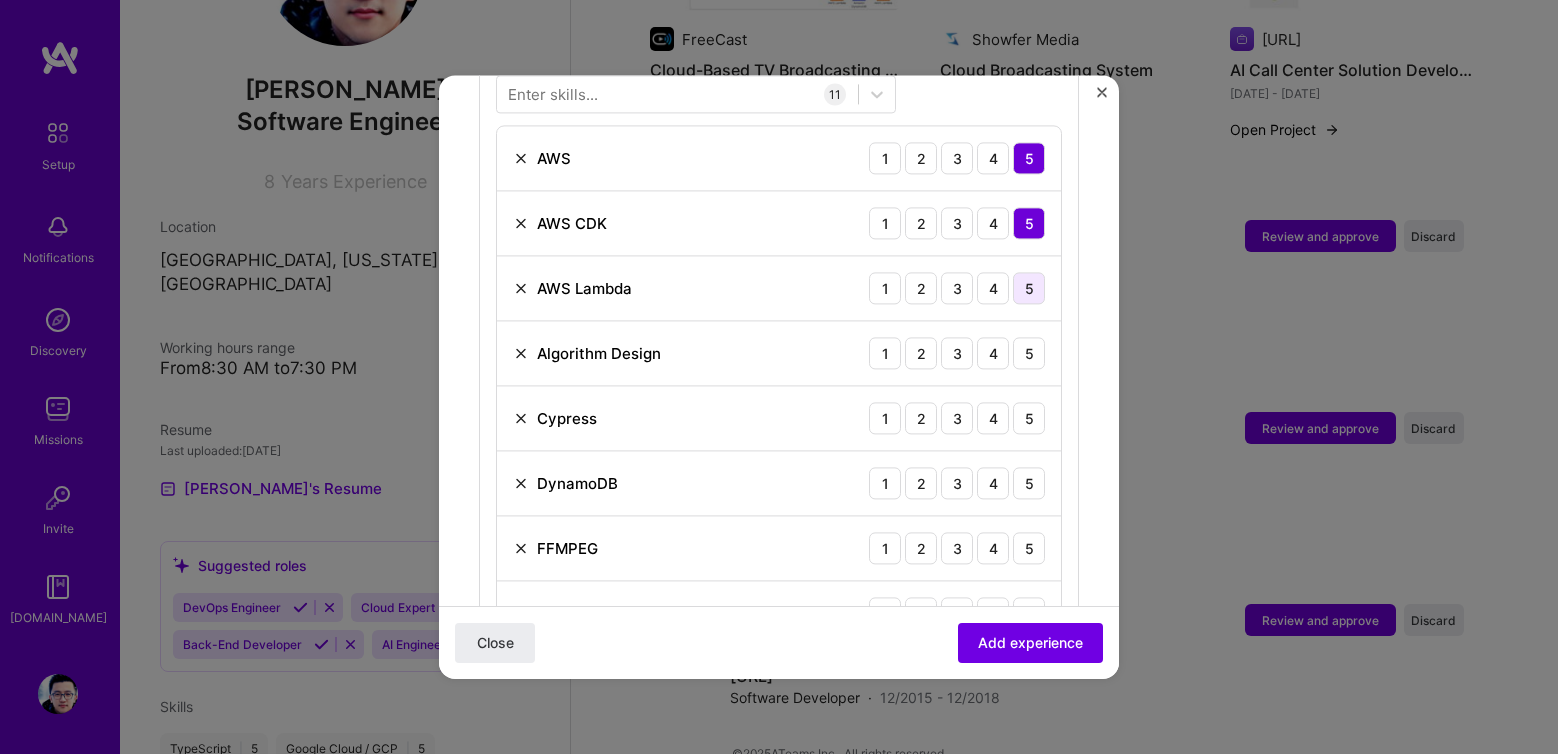 click on "5" at bounding box center (1029, 288) 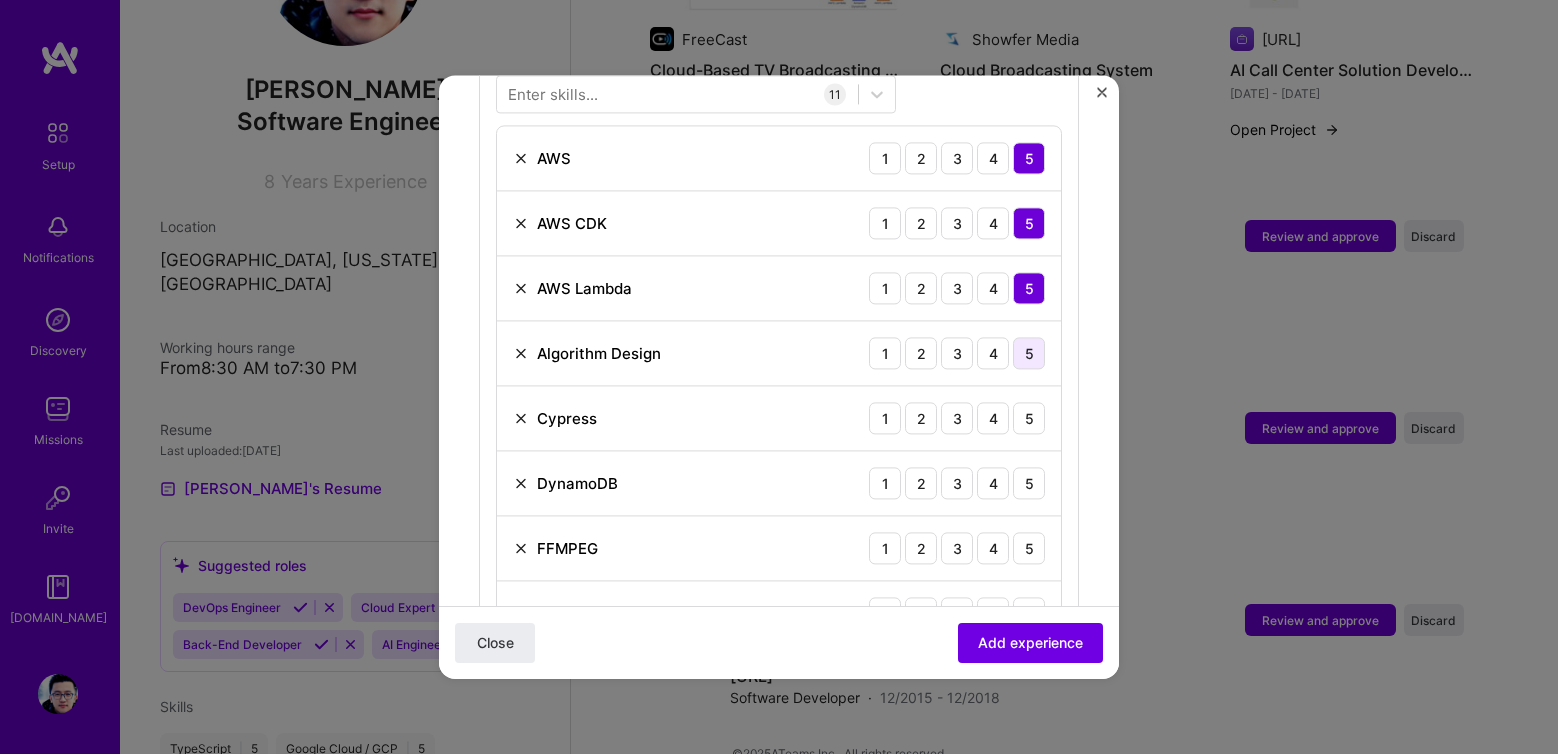 click on "5" at bounding box center [1029, 353] 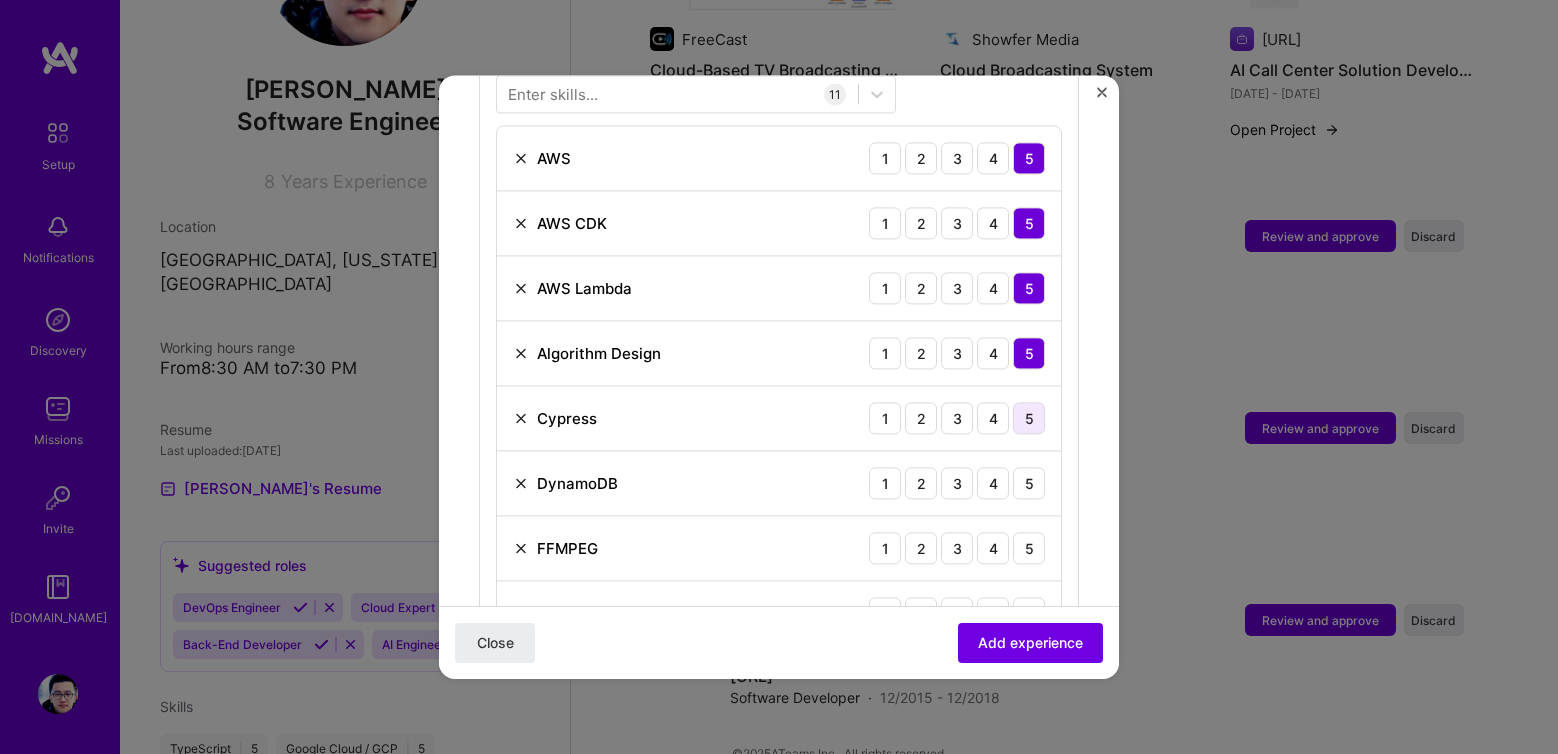 click on "5" at bounding box center (1029, 418) 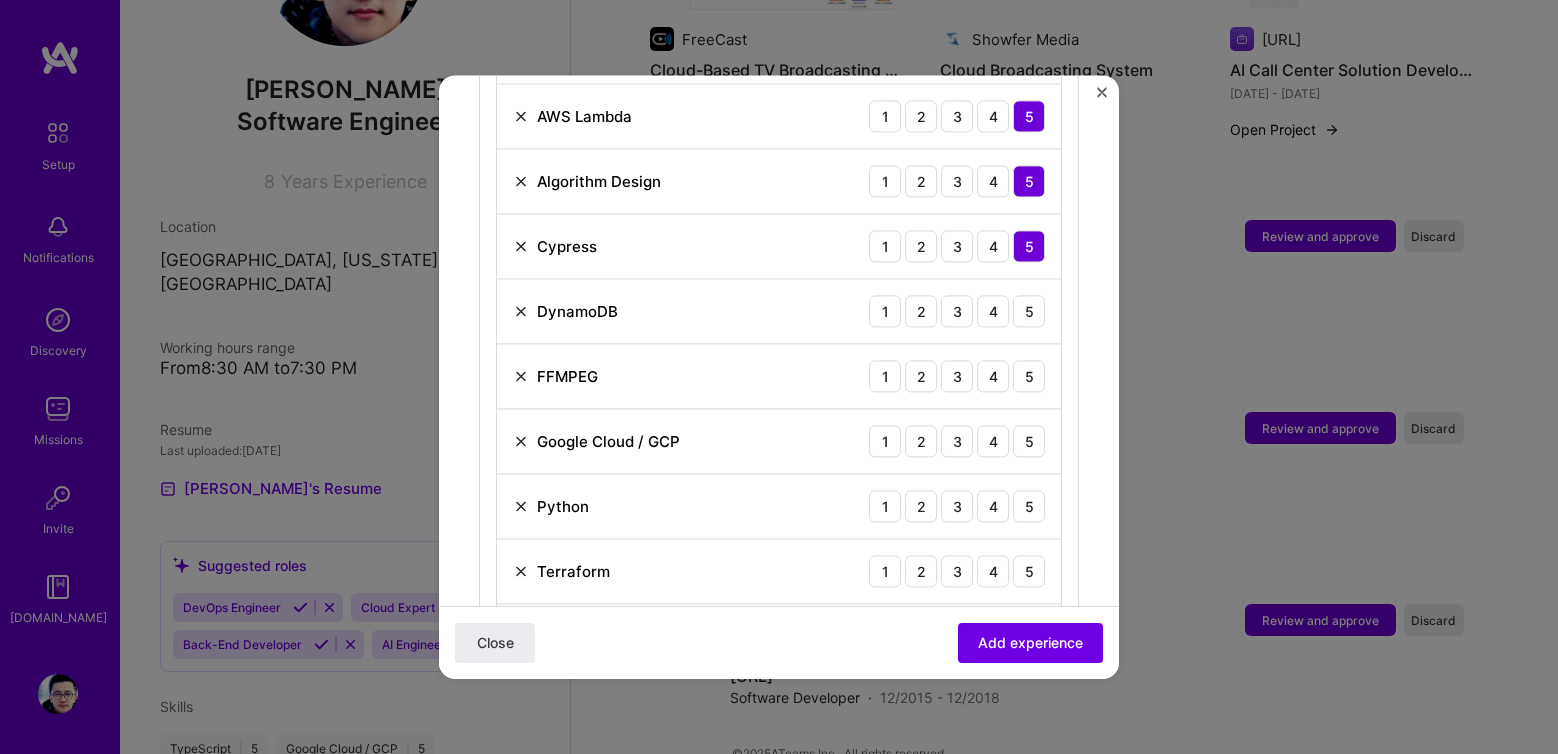 scroll, scrollTop: 965, scrollLeft: 0, axis: vertical 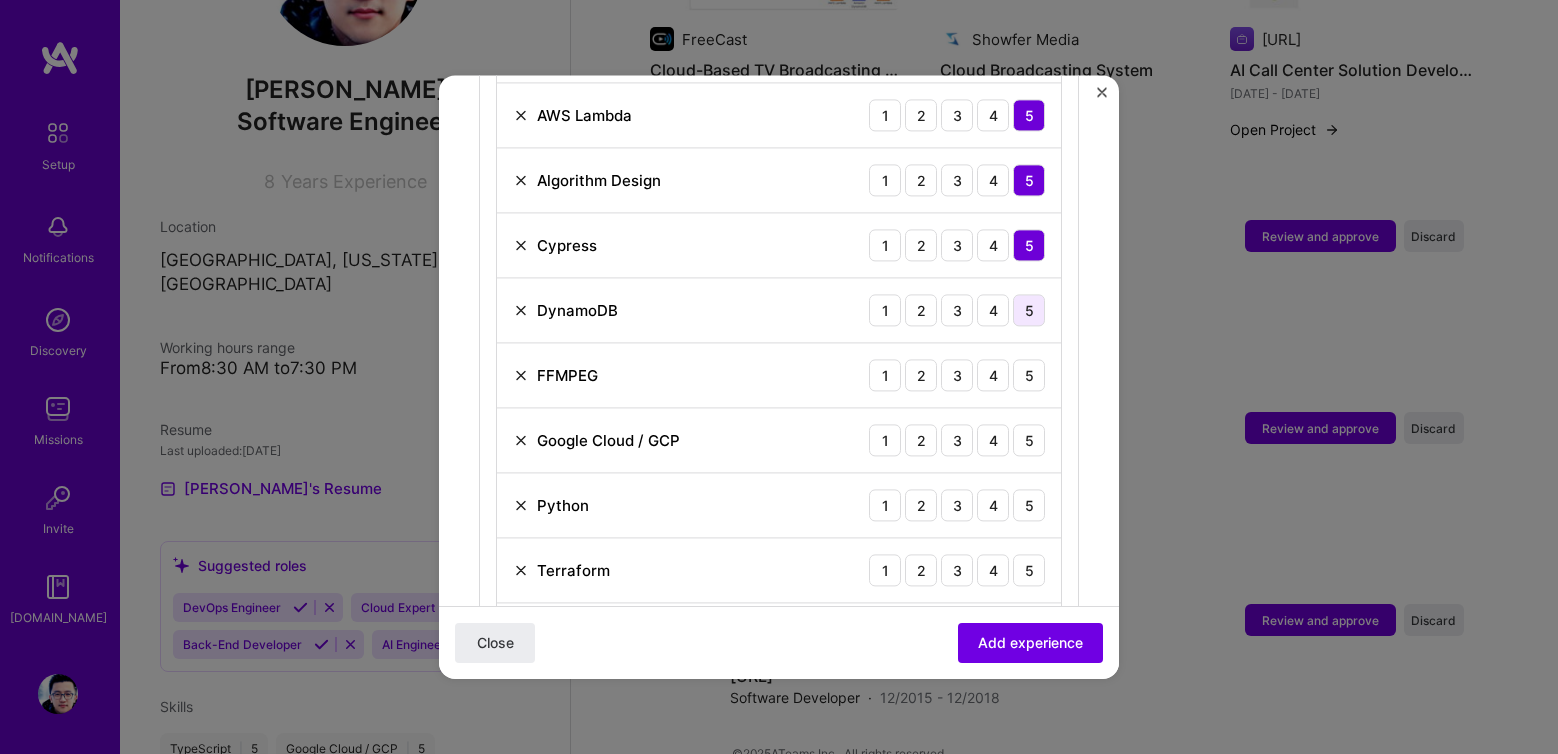 click on "5" at bounding box center (1029, 310) 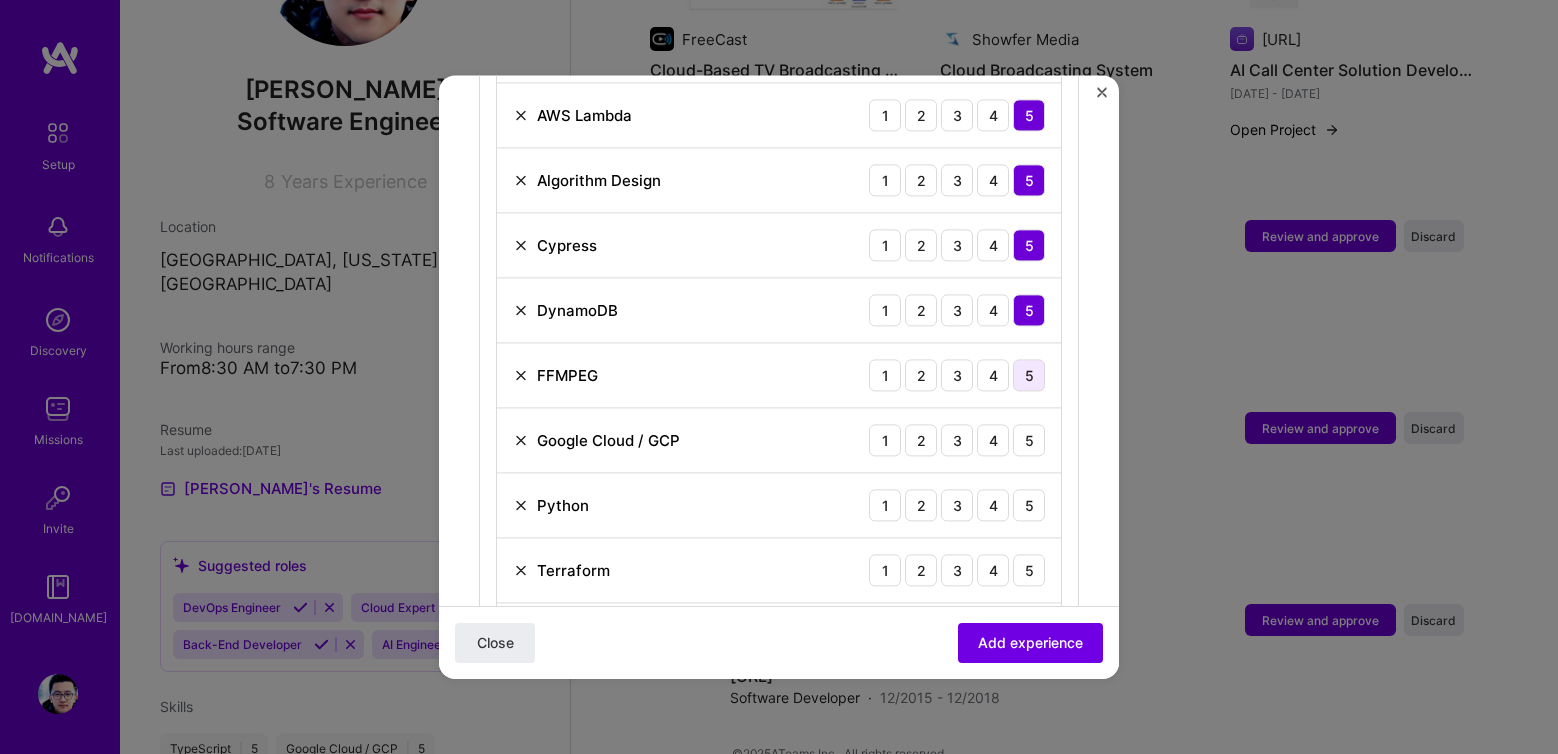 click on "5" at bounding box center (1029, 375) 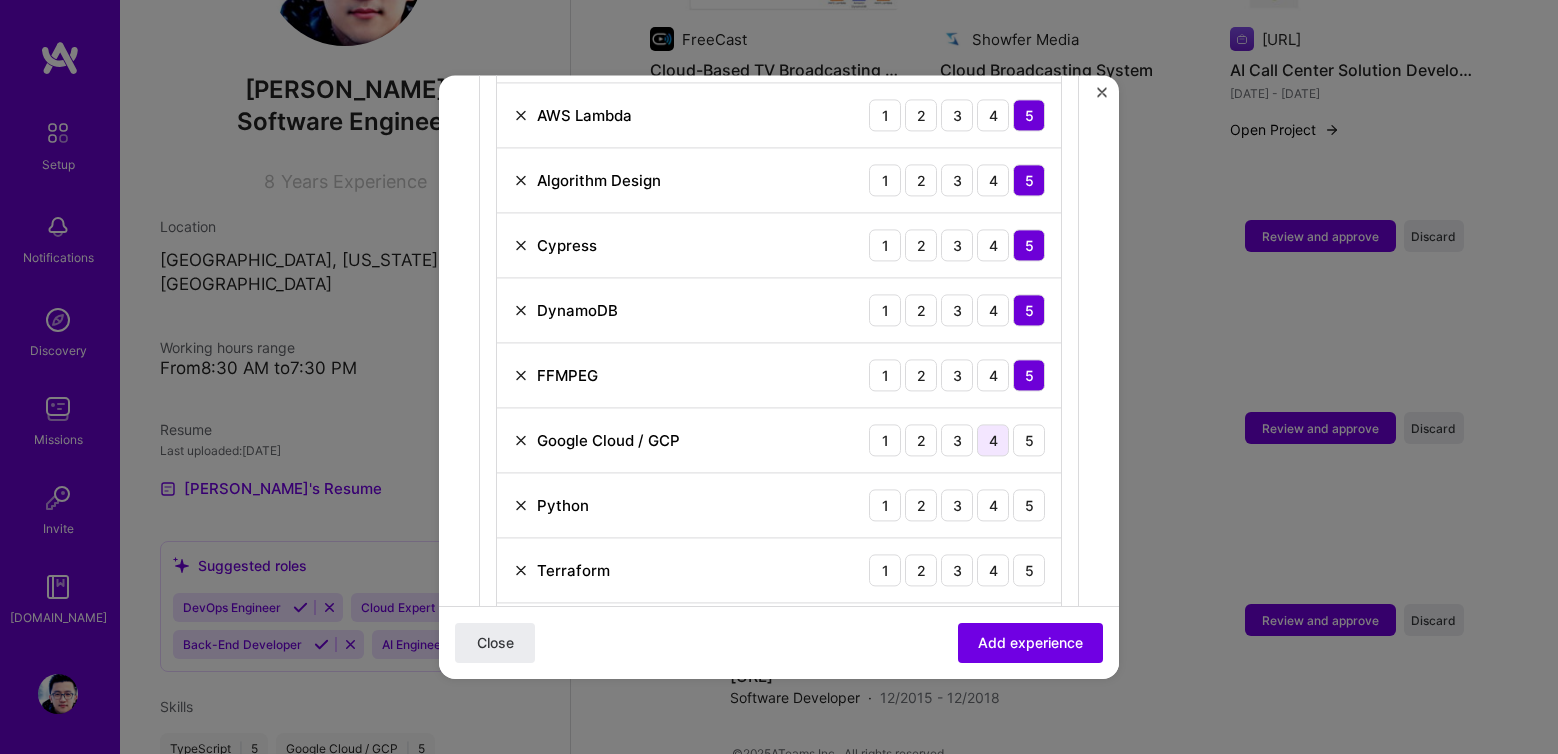 click on "4" at bounding box center (993, 440) 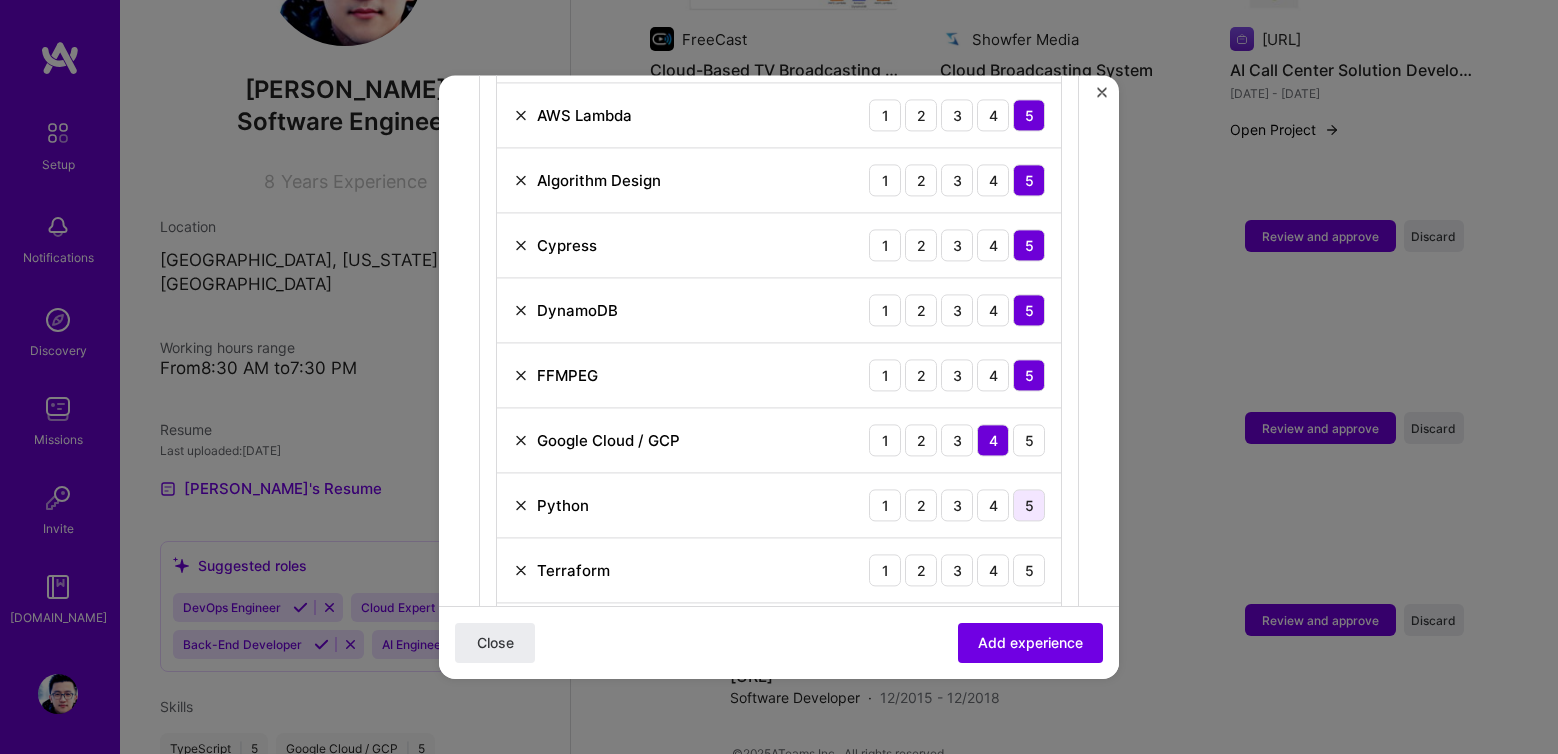 click on "5" at bounding box center [1029, 505] 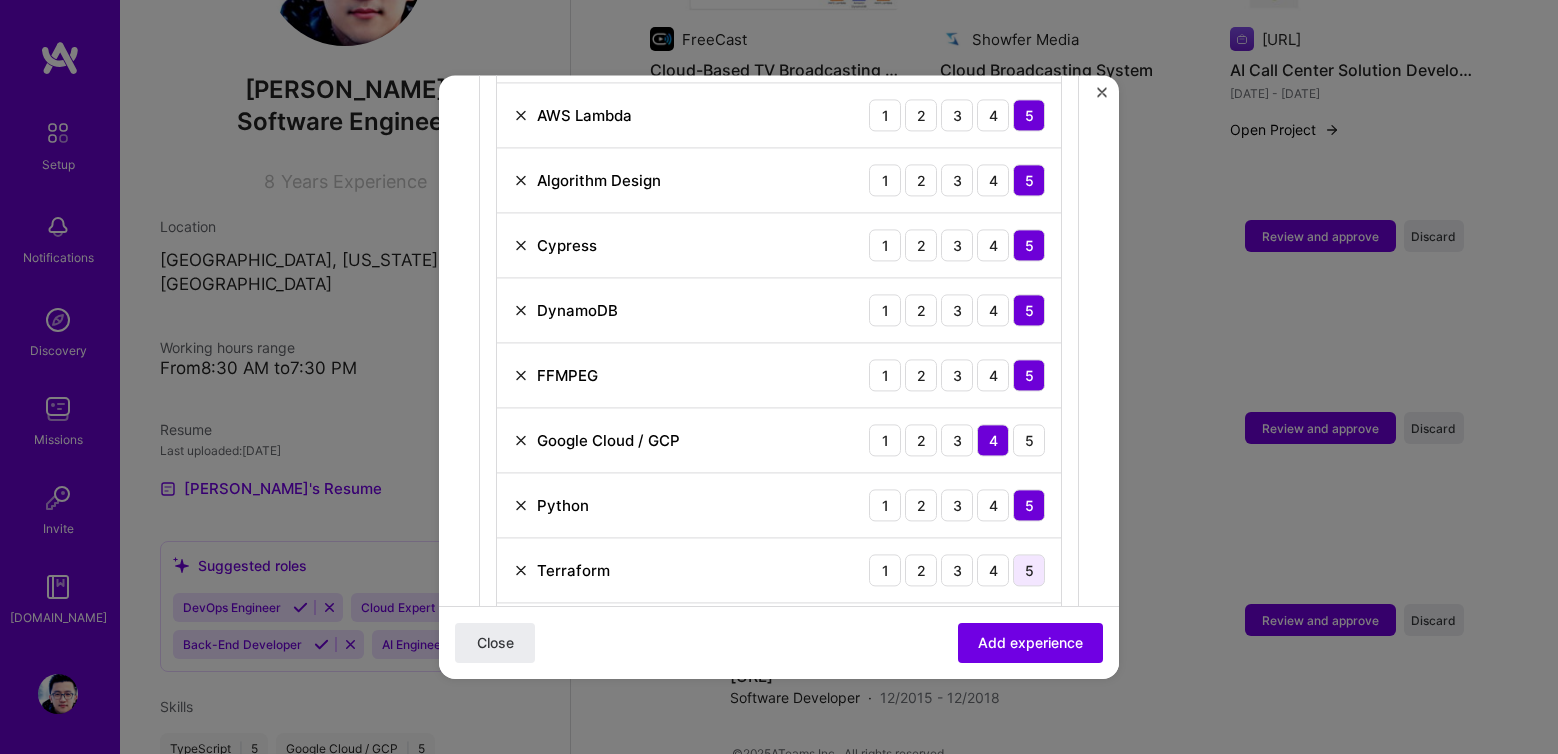 drag, startPoint x: 1014, startPoint y: 532, endPoint x: 1020, endPoint y: 543, distance: 12.529964 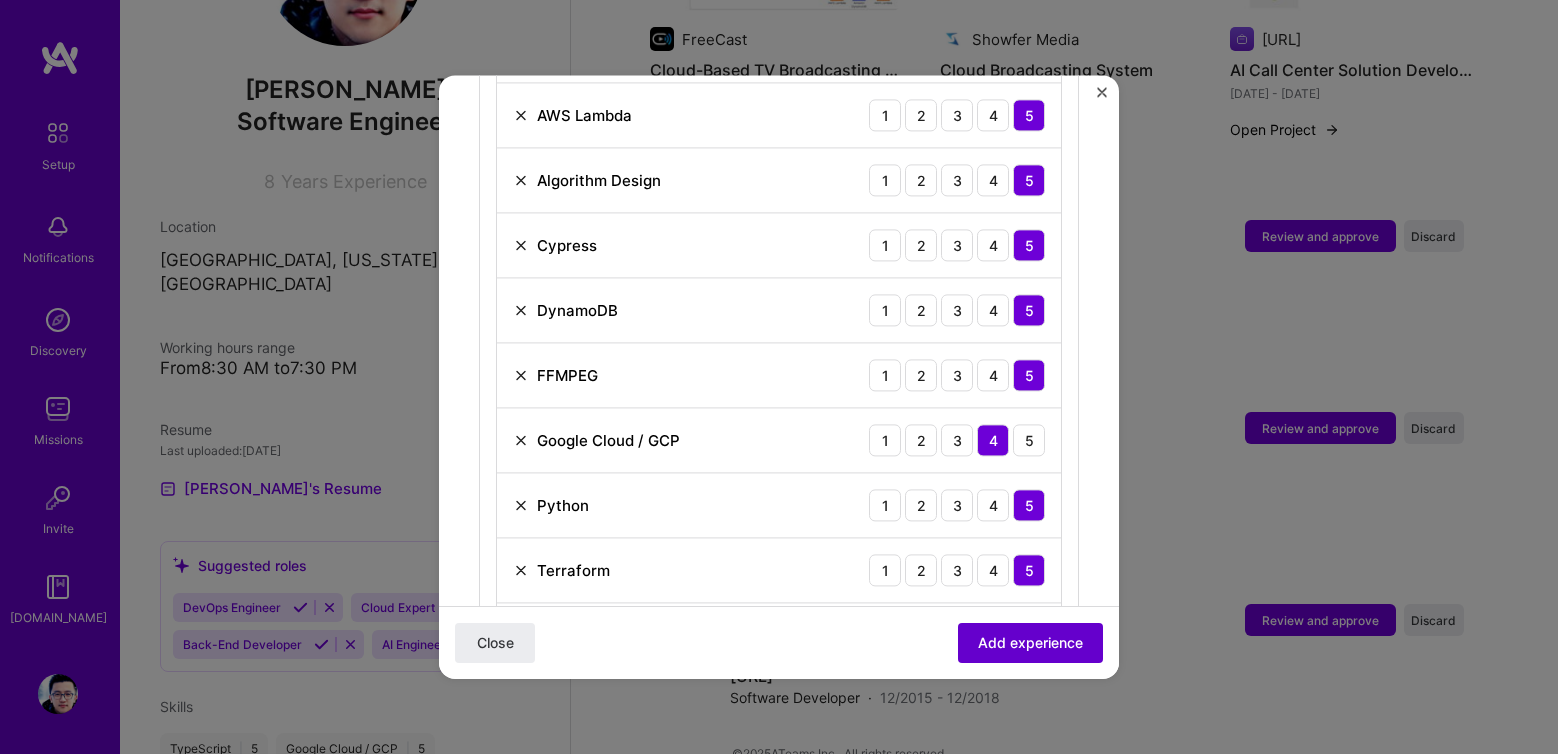 click on "Add experience" at bounding box center [1030, 643] 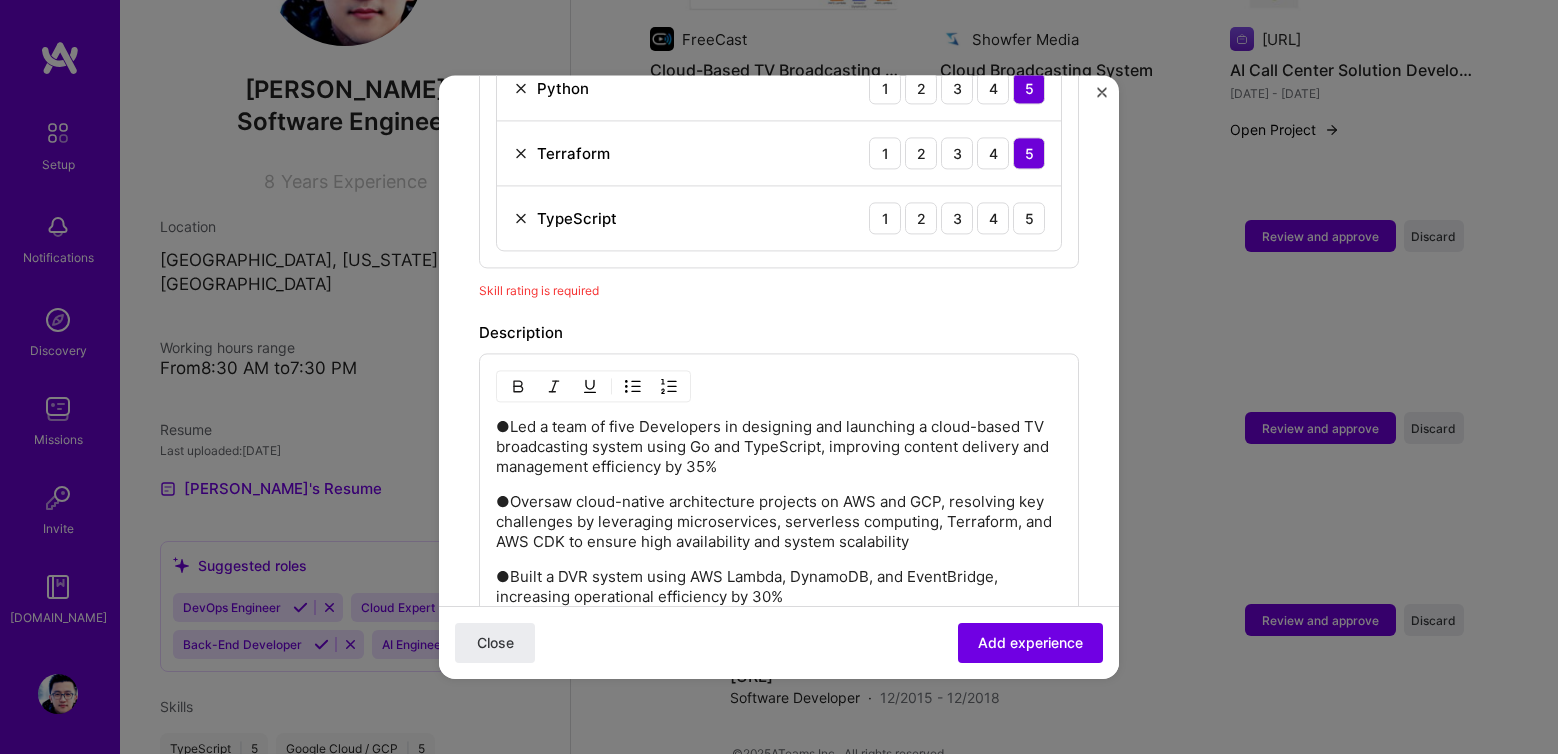 scroll, scrollTop: 1378, scrollLeft: 0, axis: vertical 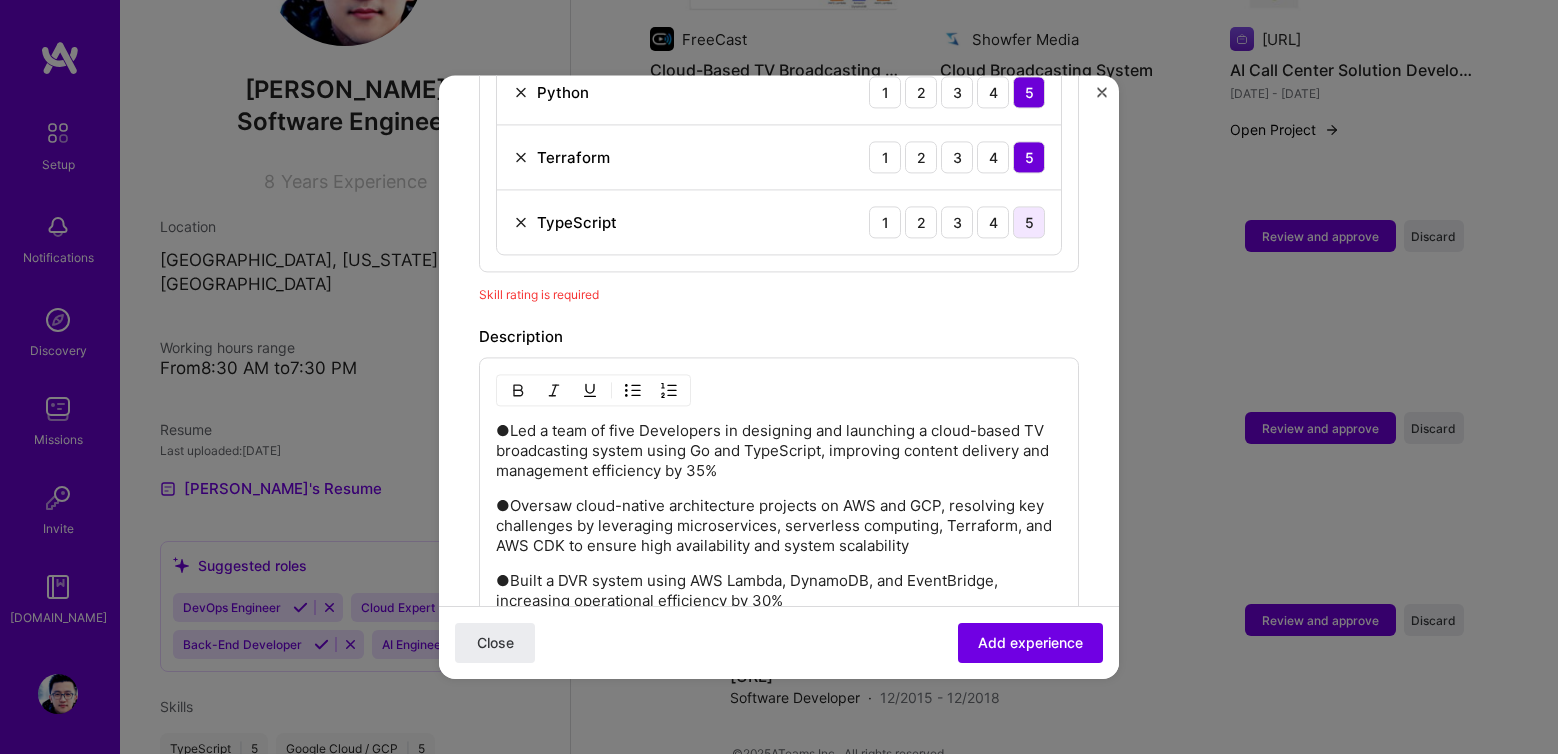 click on "5" at bounding box center (1029, 222) 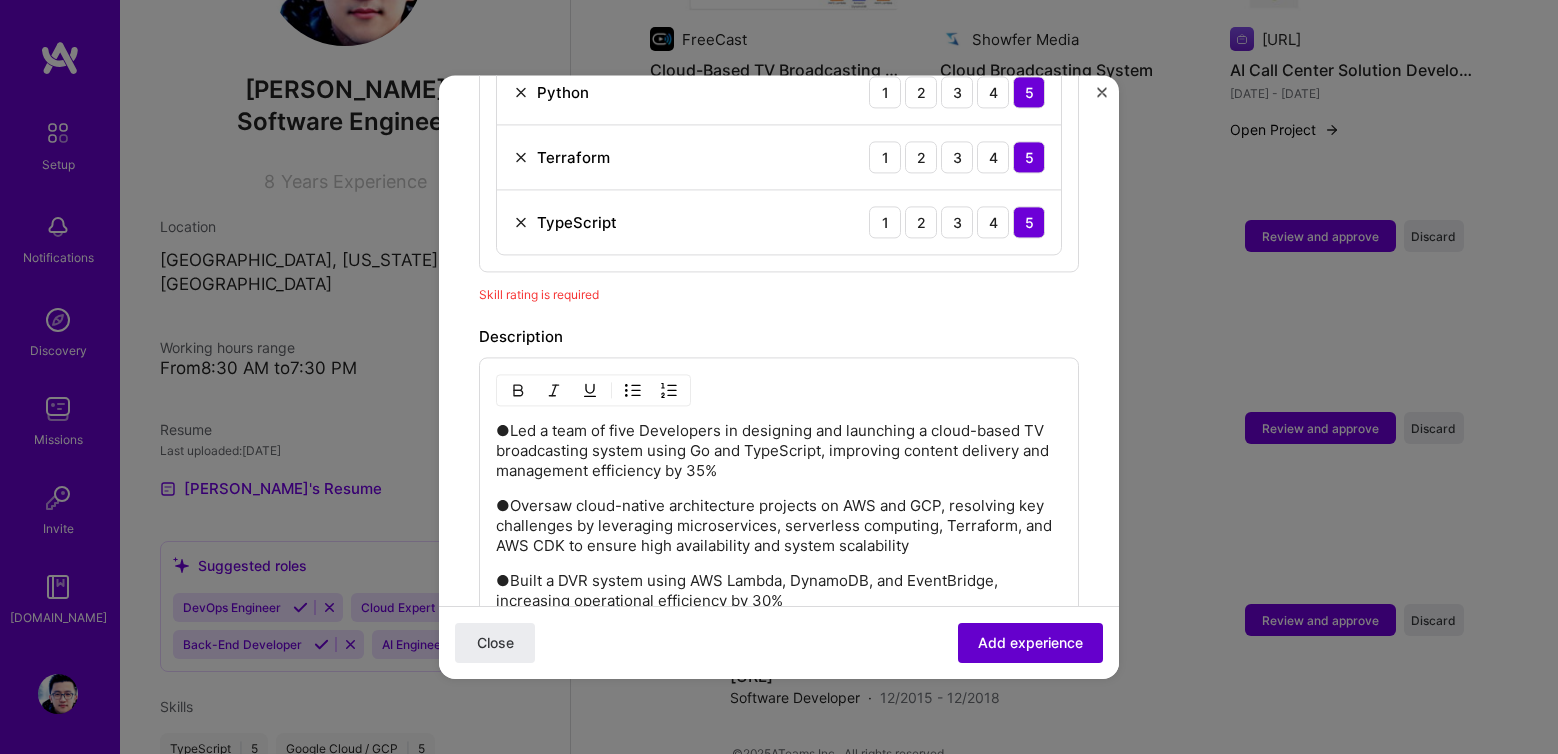 click on "Add experience" at bounding box center [1030, 643] 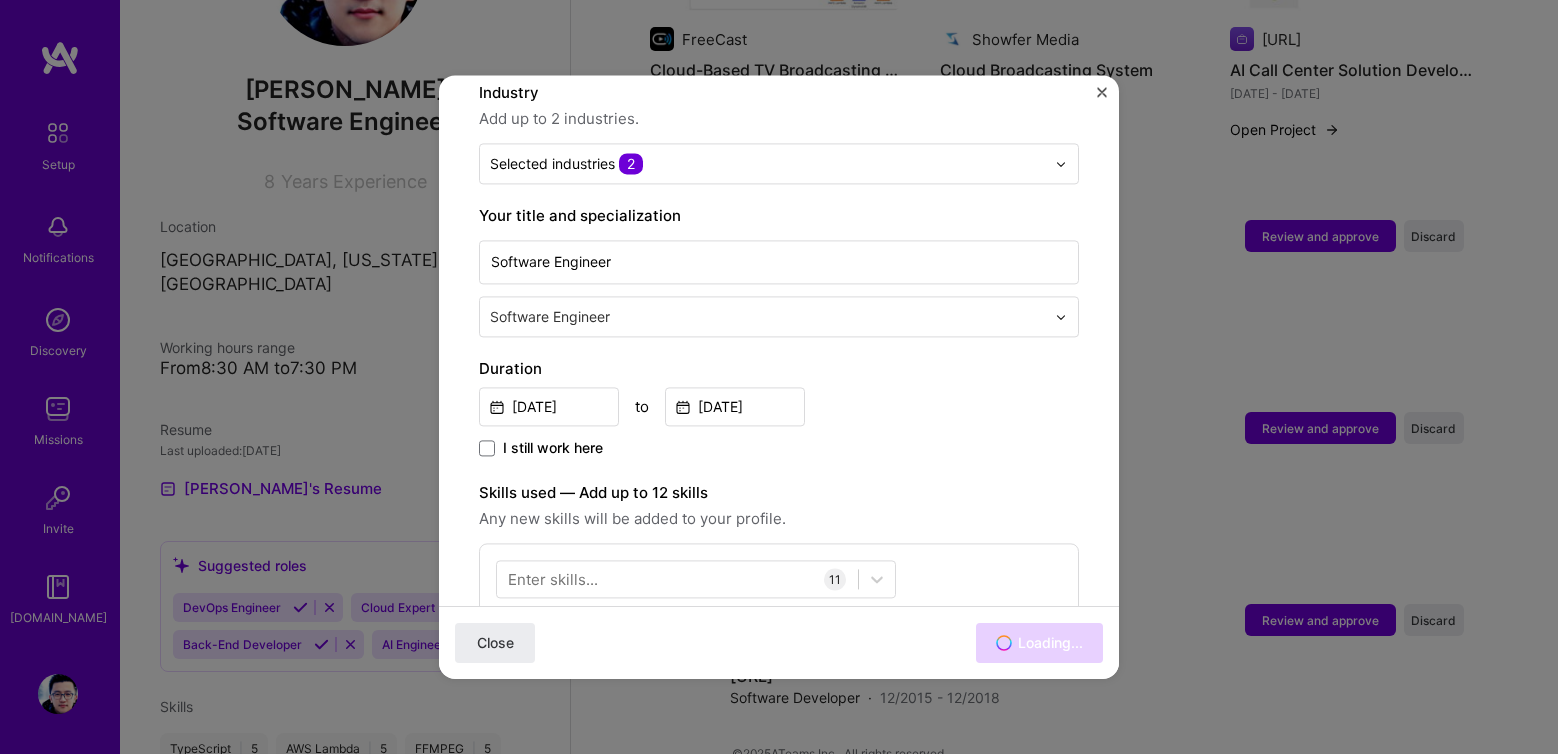 scroll, scrollTop: 93, scrollLeft: 0, axis: vertical 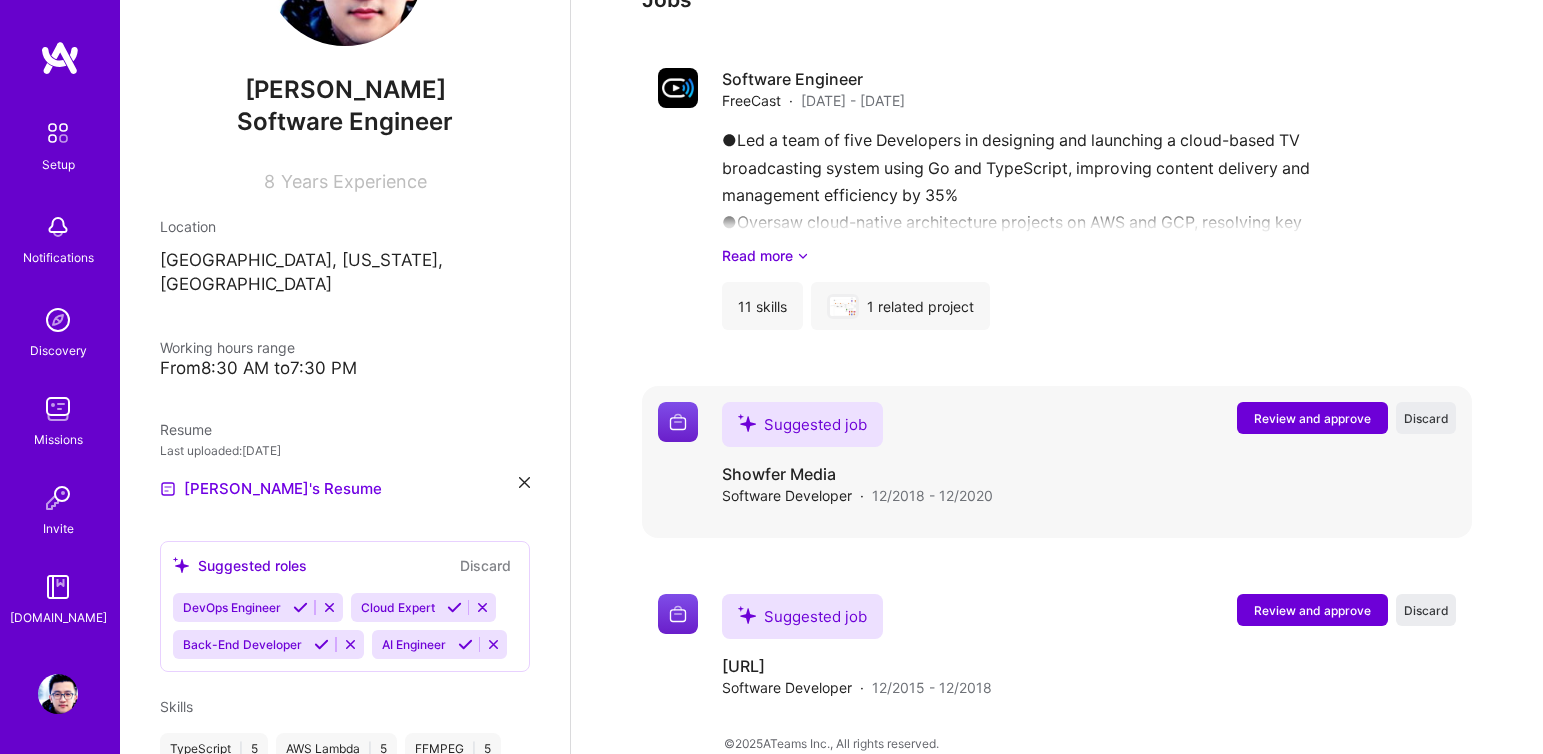 click on "Review and approve" at bounding box center (1312, 418) 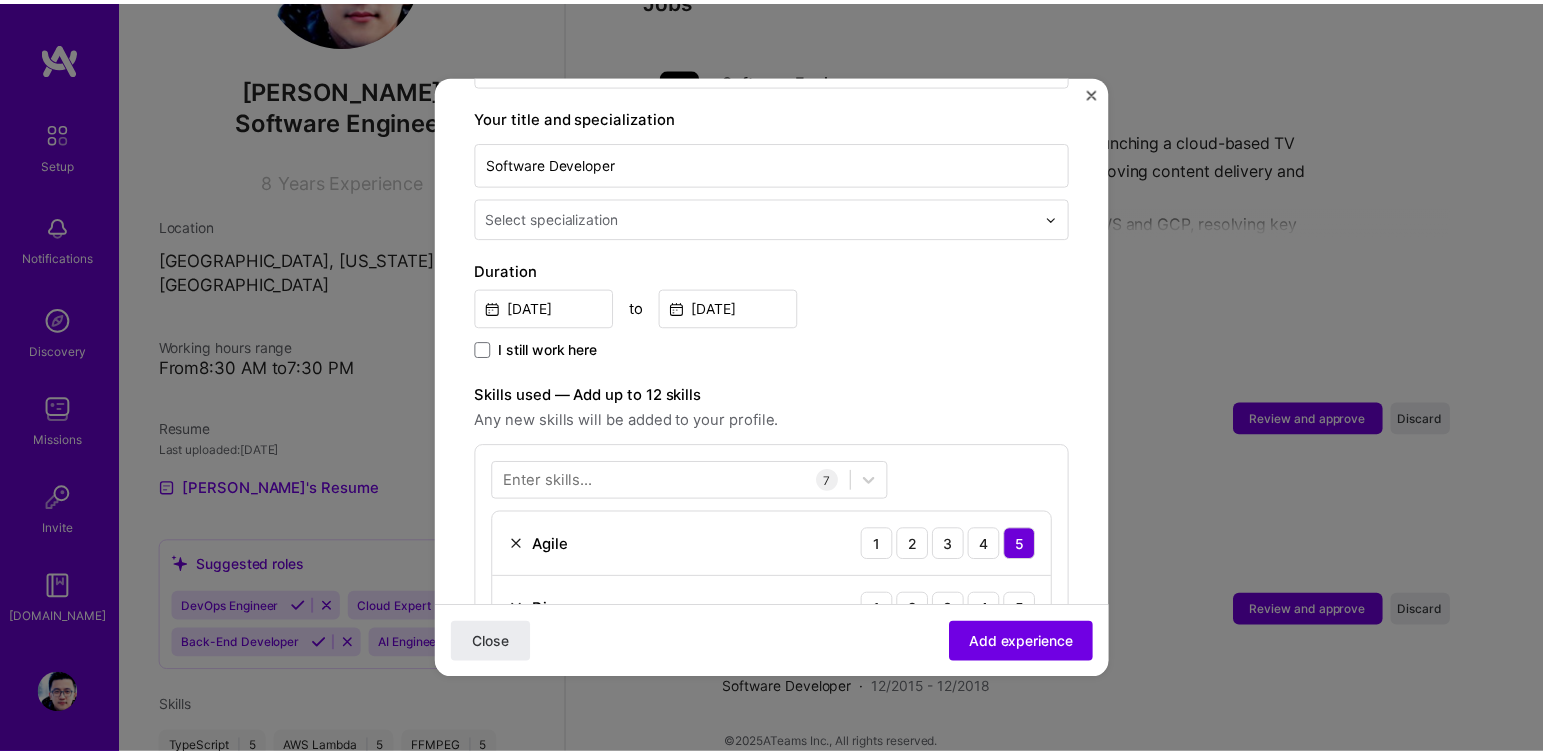 scroll, scrollTop: 181, scrollLeft: 0, axis: vertical 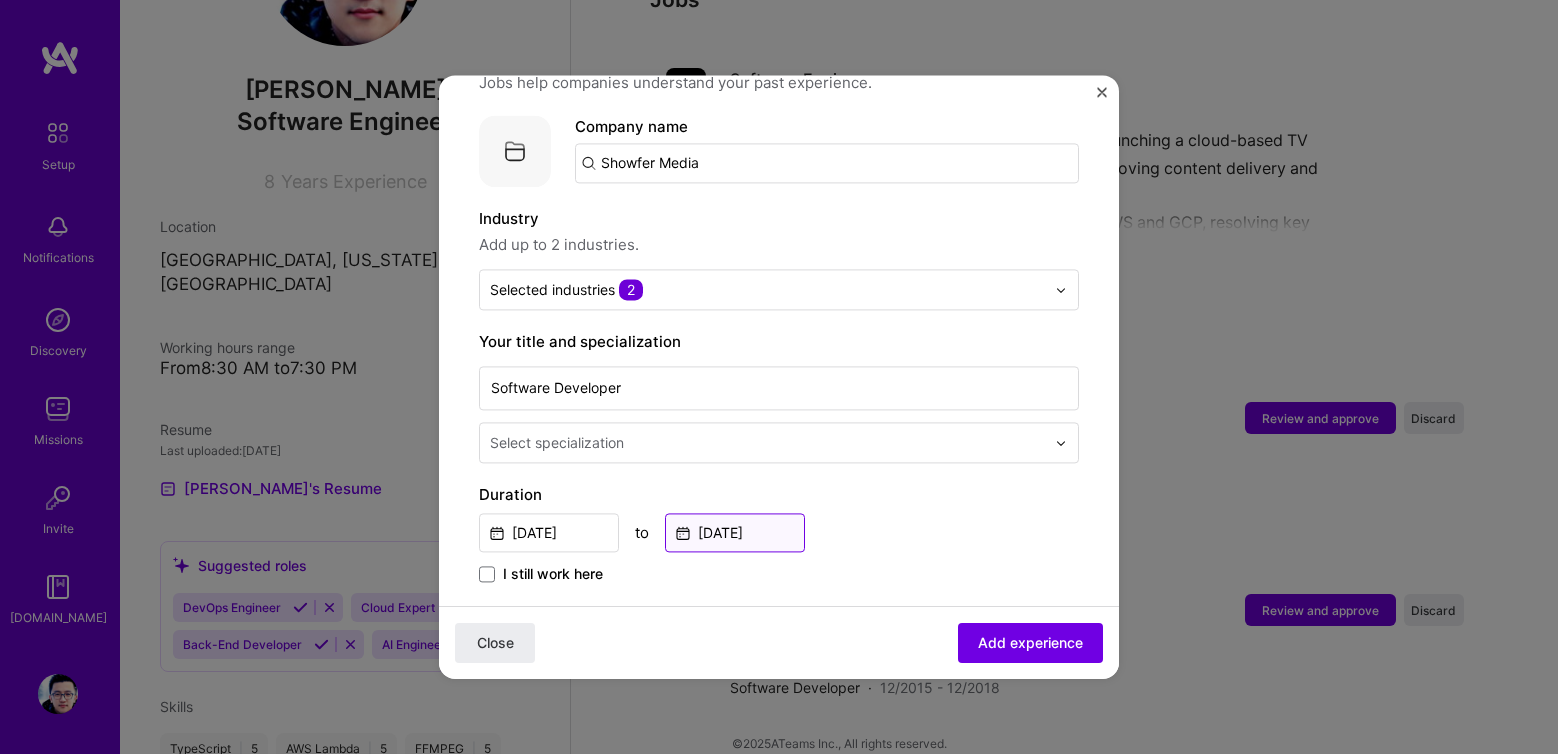 click on "[DATE]" at bounding box center (735, 532) 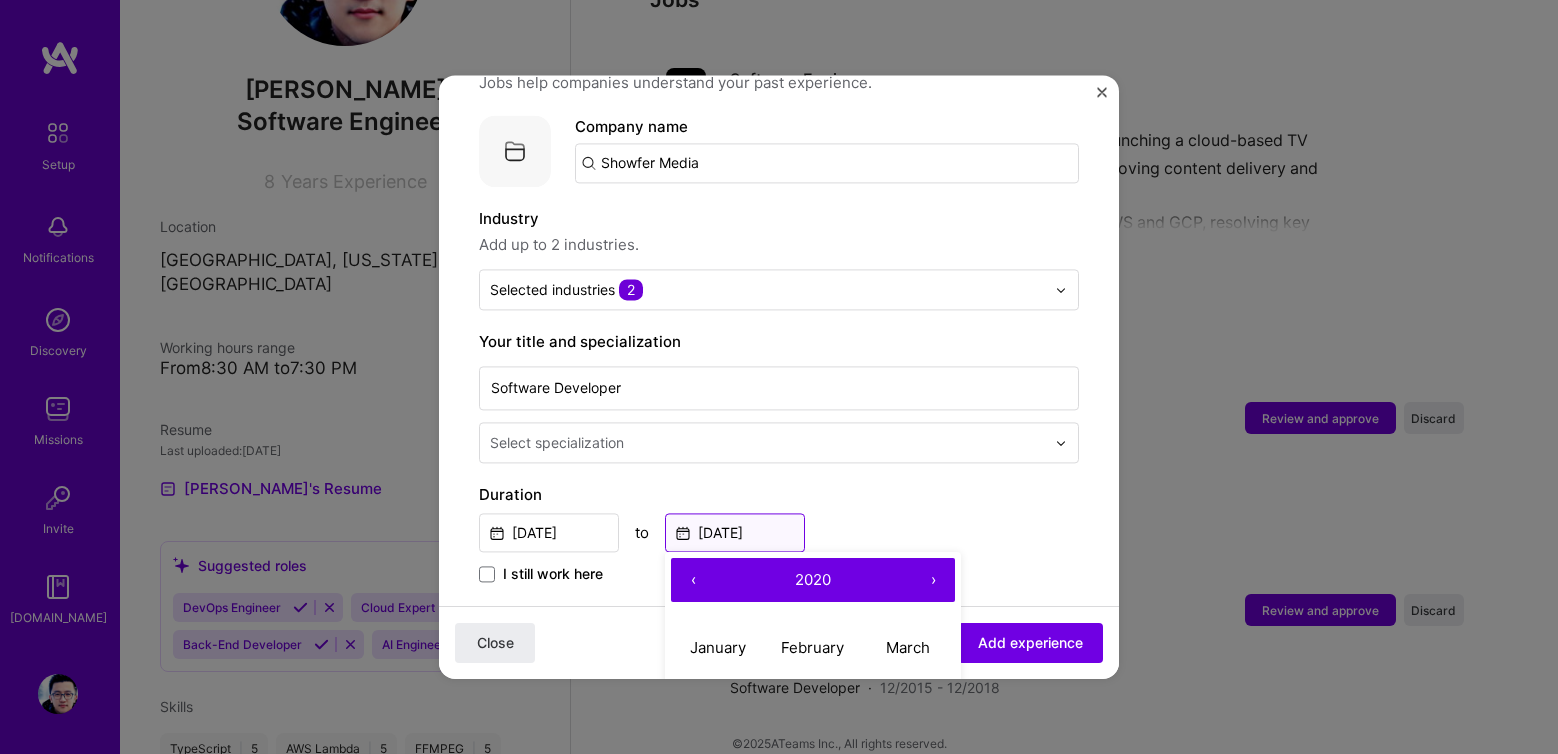 click on "[DATE]" at bounding box center [735, 532] 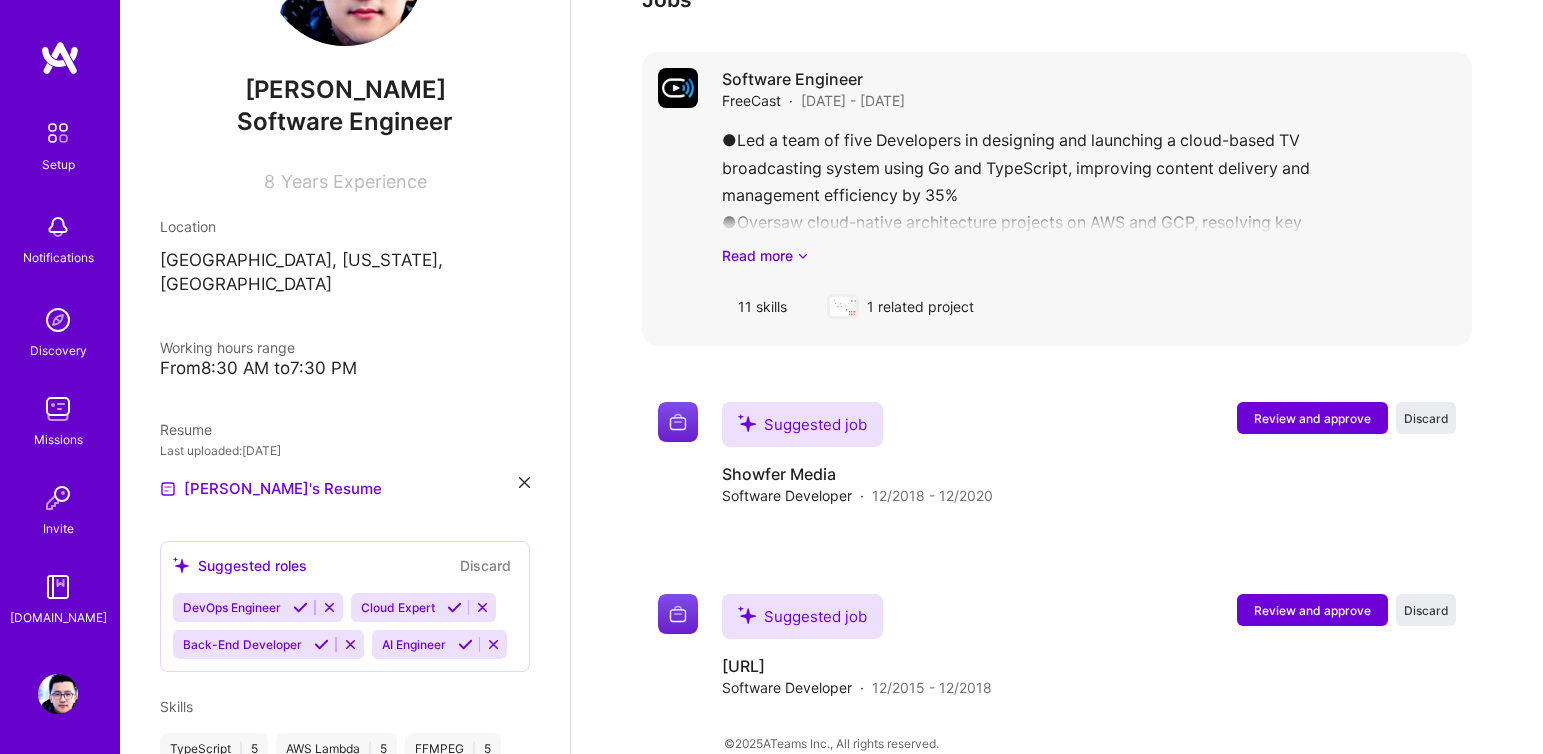 type 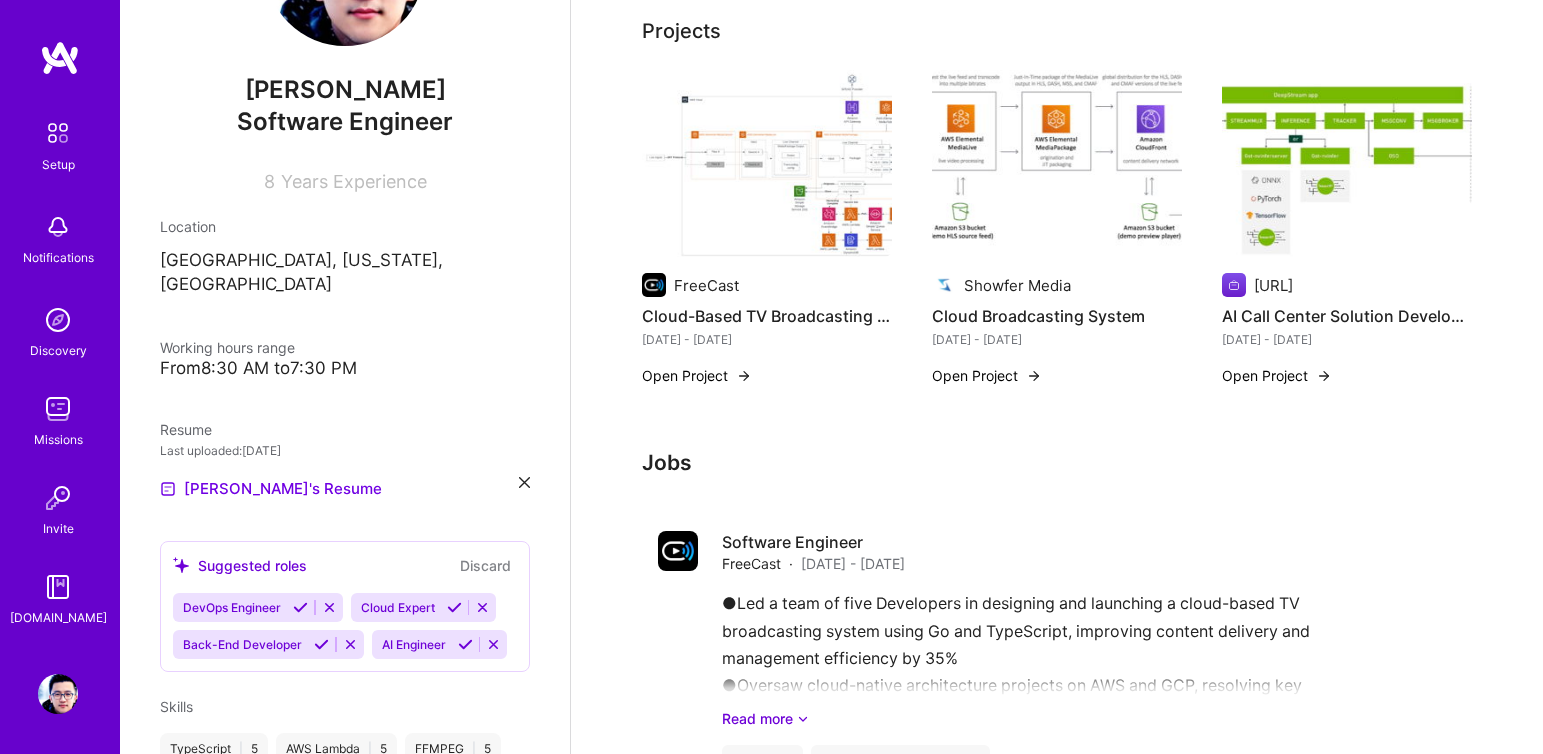 scroll, scrollTop: 656, scrollLeft: 0, axis: vertical 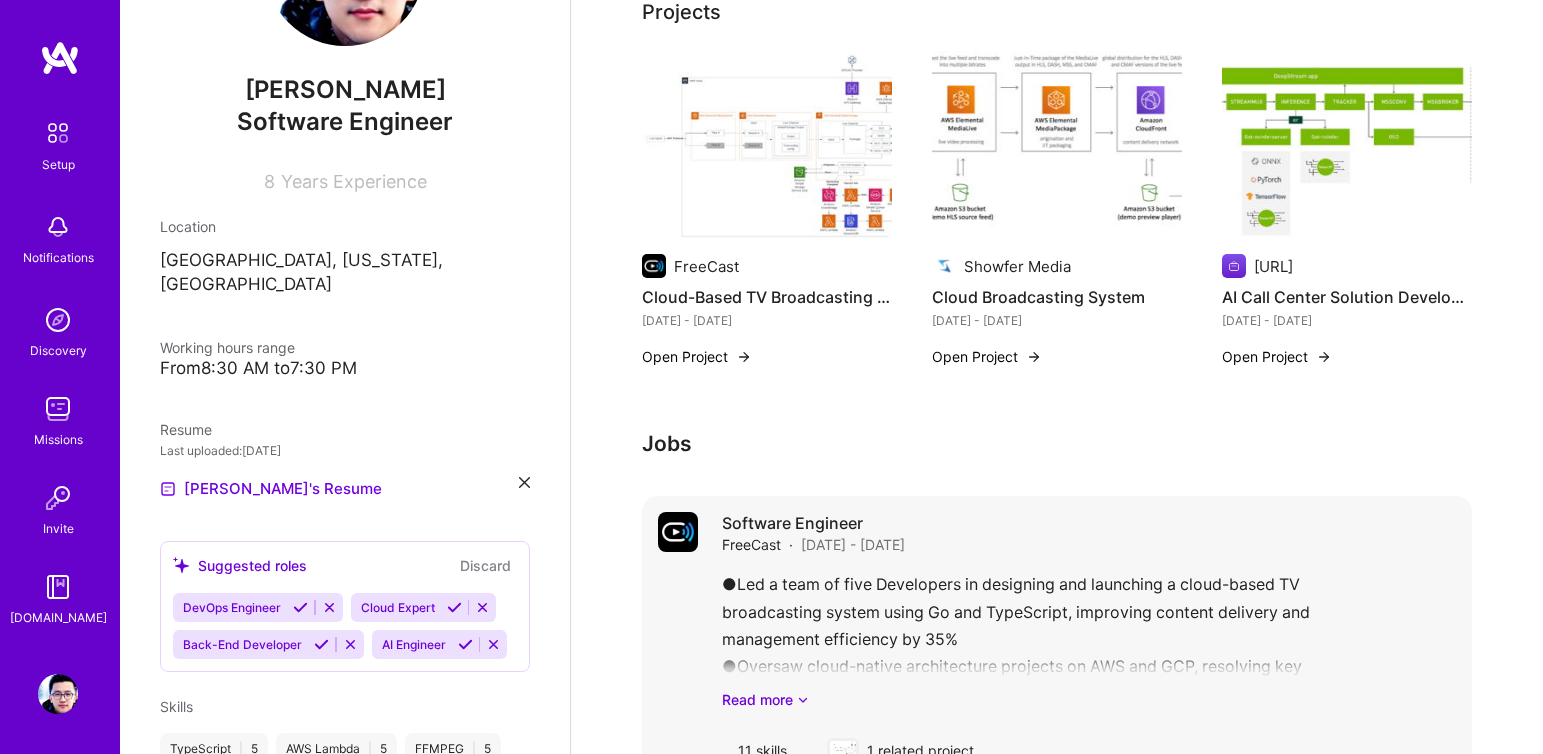 click on "●Led a team of five Developers in designing and launching a cloud-based TV broadcasting system using Go and TypeScript, improving content delivery and management efficiency by 35% ●Oversaw cloud-native architecture projects on AWS and GCP, resolving key challenges by leveraging microservices, serverless computing, Terraform, and AWS CDK to ensure high availability and system scalability ●Built a DVR system using AWS Lambda, DynamoDB, and EventBridge, increasing operational efficiency by 30% ●Independently developed a video processing application in Python, C++ and Rust, integrating FFmpeg to optimize live streaming performance, increasing processing speed by 30 FPS and enhancing reliability by 20% ●Conducted unit testing for SaaS applications using Cypress and Jest, covering 150+ test cases and increasing test coverage by 30% while reducing production defects by 44% ●Automated CI/CD pipelines with [PERSON_NAME], reducing deployment time and enhancing DevOps efficiency Read more" at bounding box center [1089, 640] 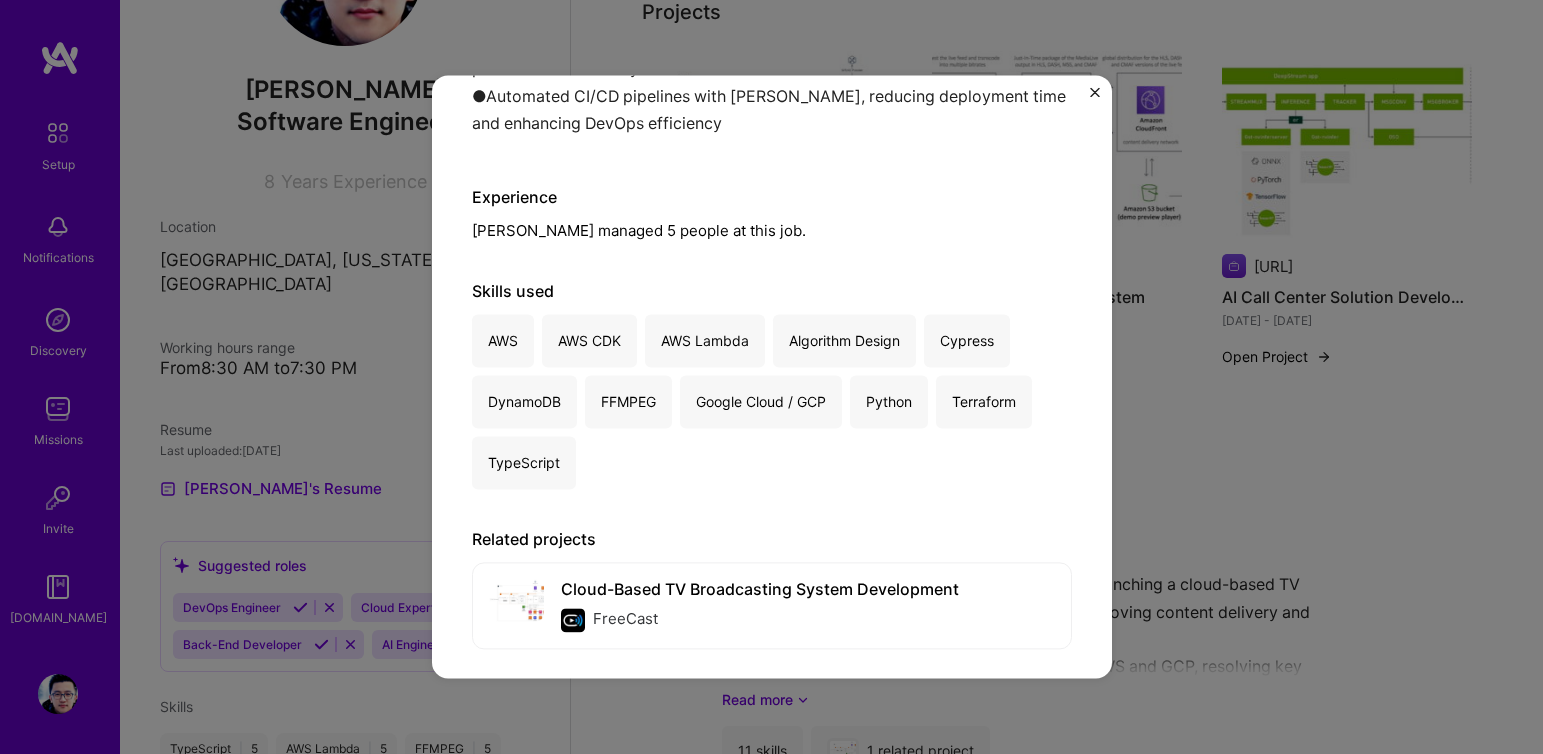 scroll, scrollTop: 626, scrollLeft: 0, axis: vertical 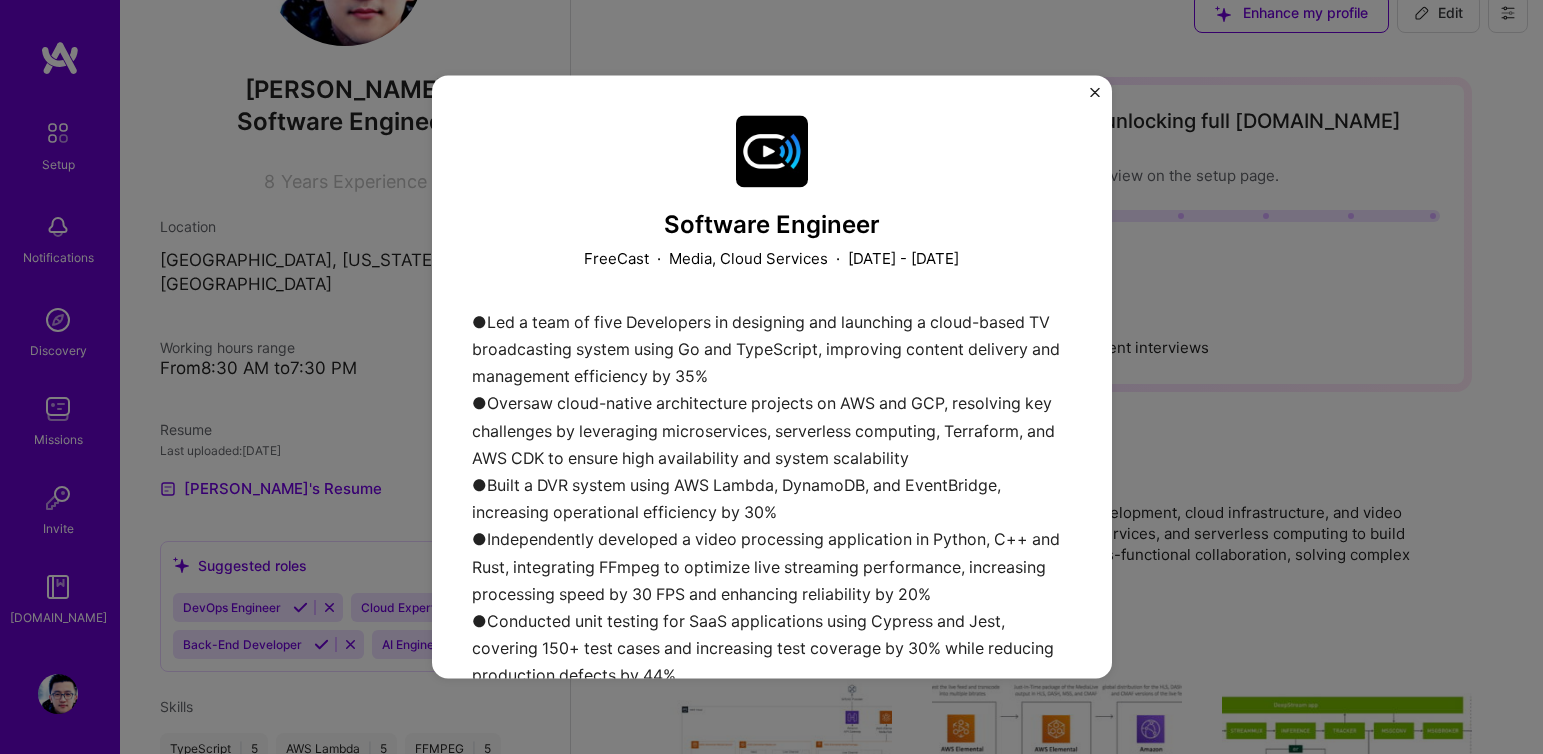 click at bounding box center [1095, 92] 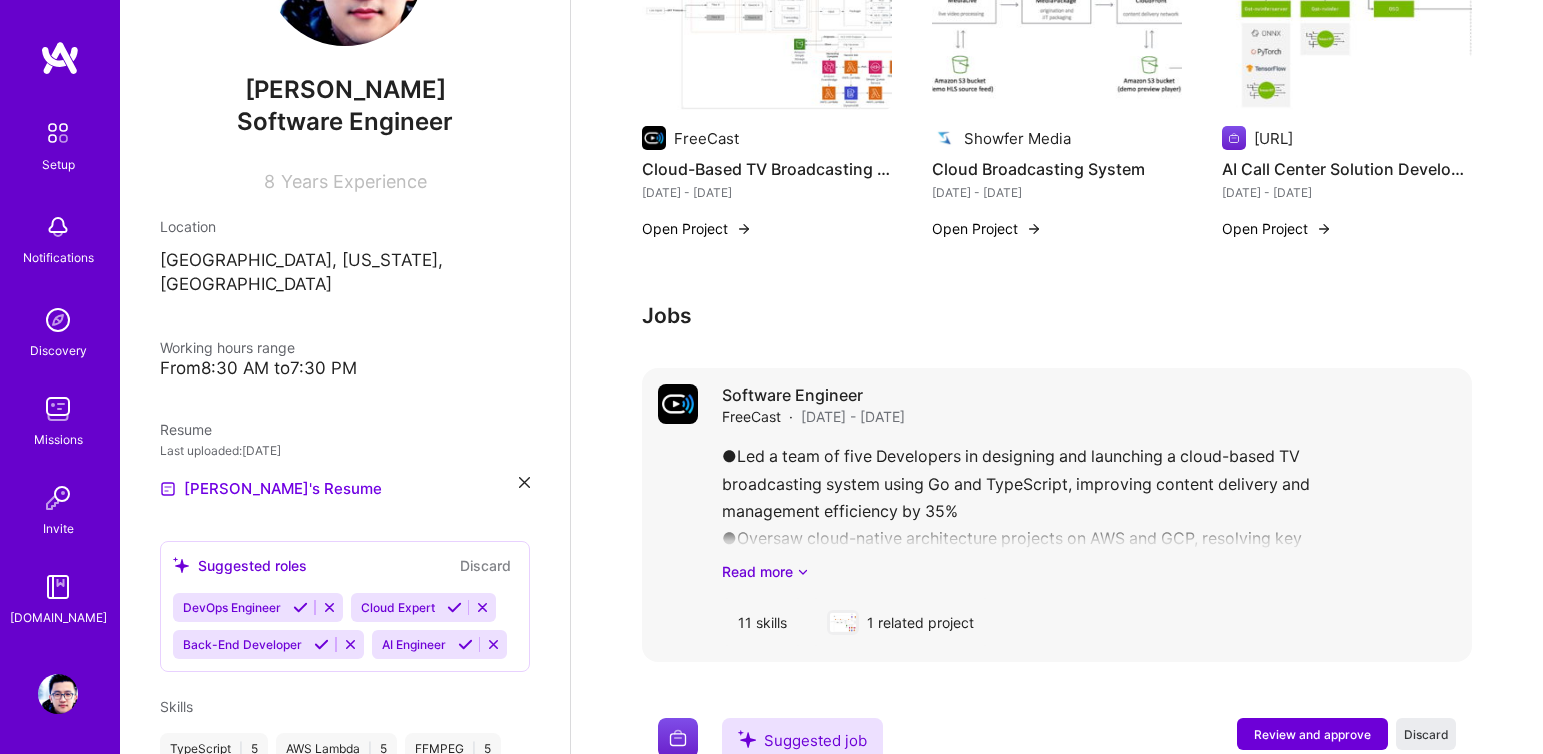 scroll, scrollTop: 787, scrollLeft: 0, axis: vertical 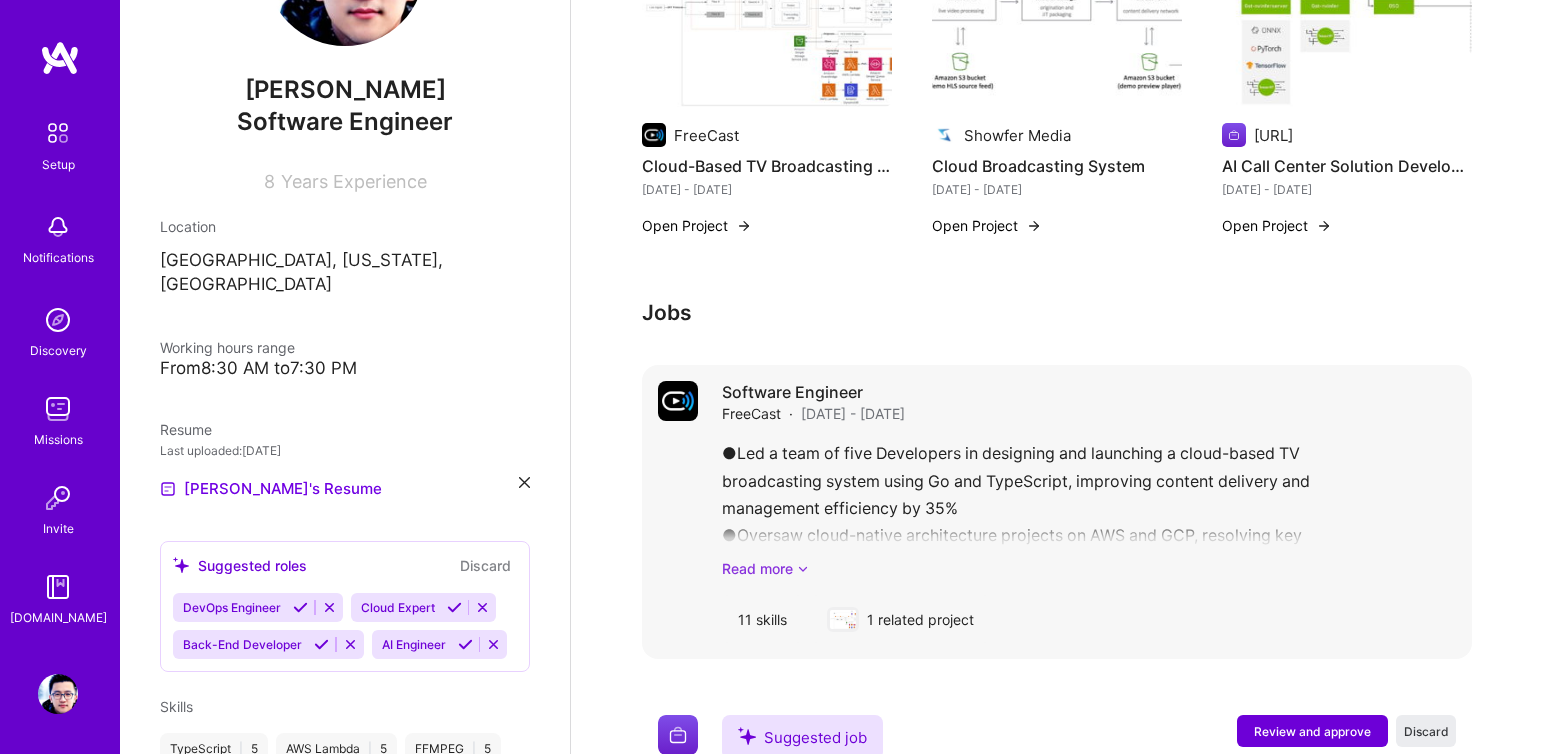 click on "Read more" at bounding box center (1089, 568) 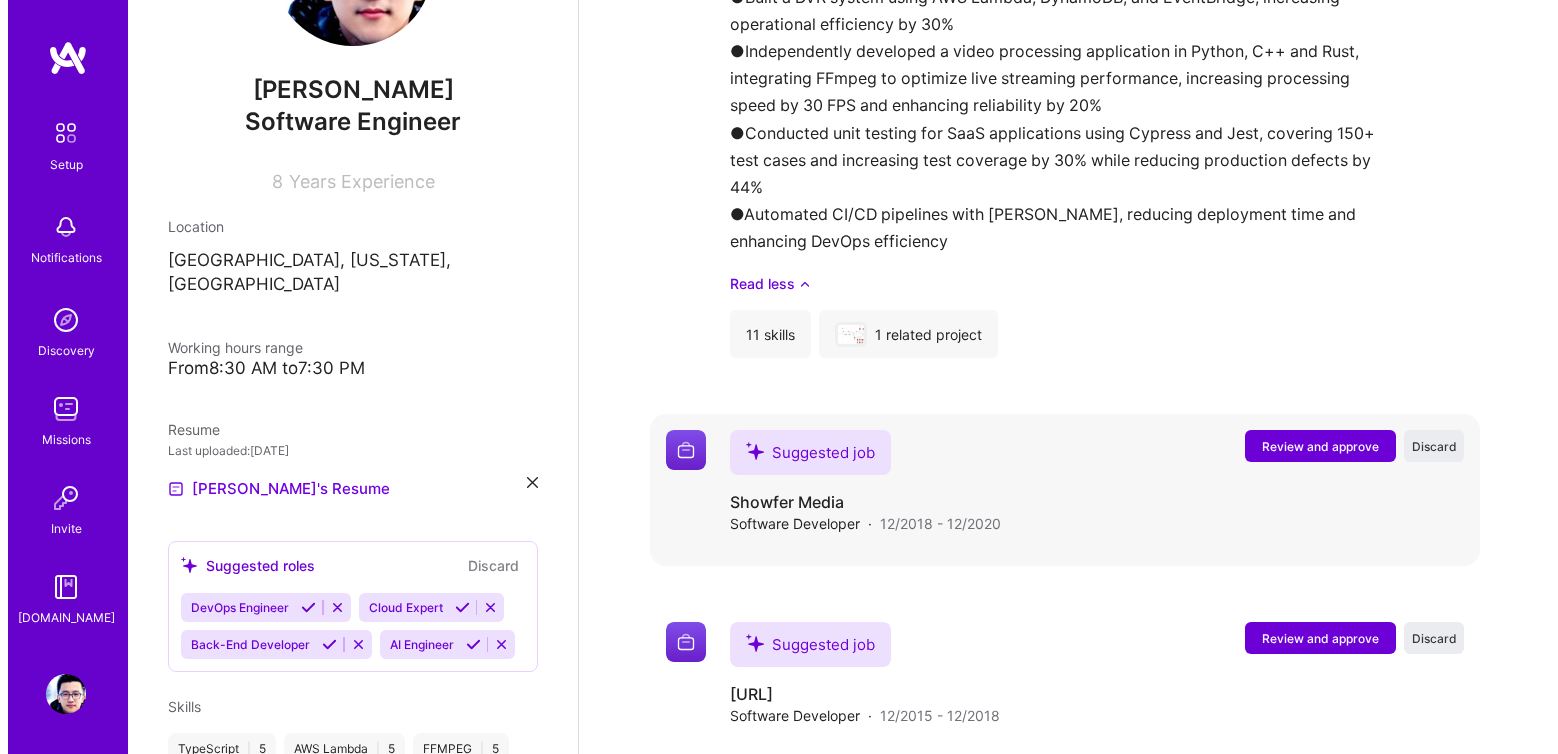 scroll, scrollTop: 1402, scrollLeft: 0, axis: vertical 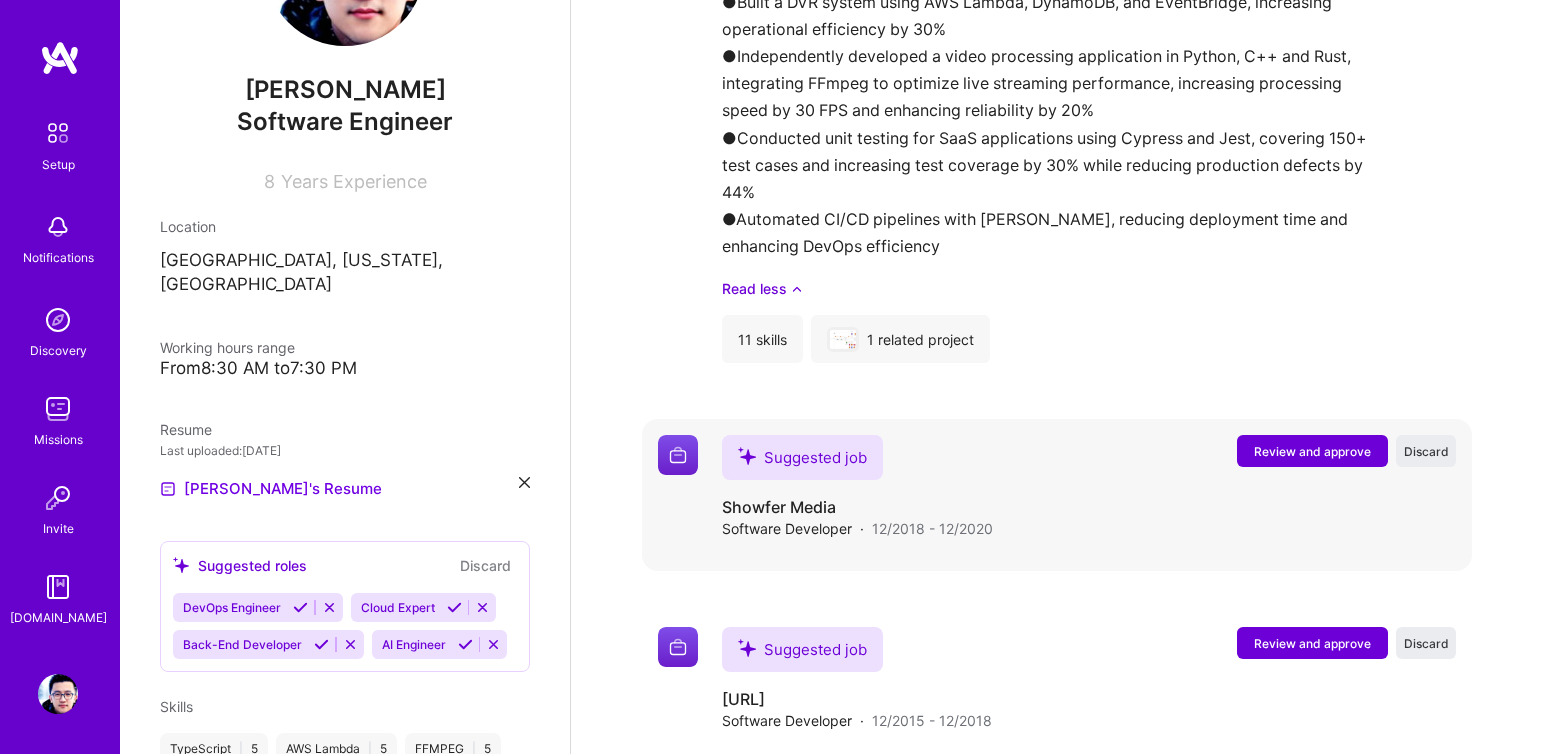click on "Review and approve" at bounding box center [1312, 451] 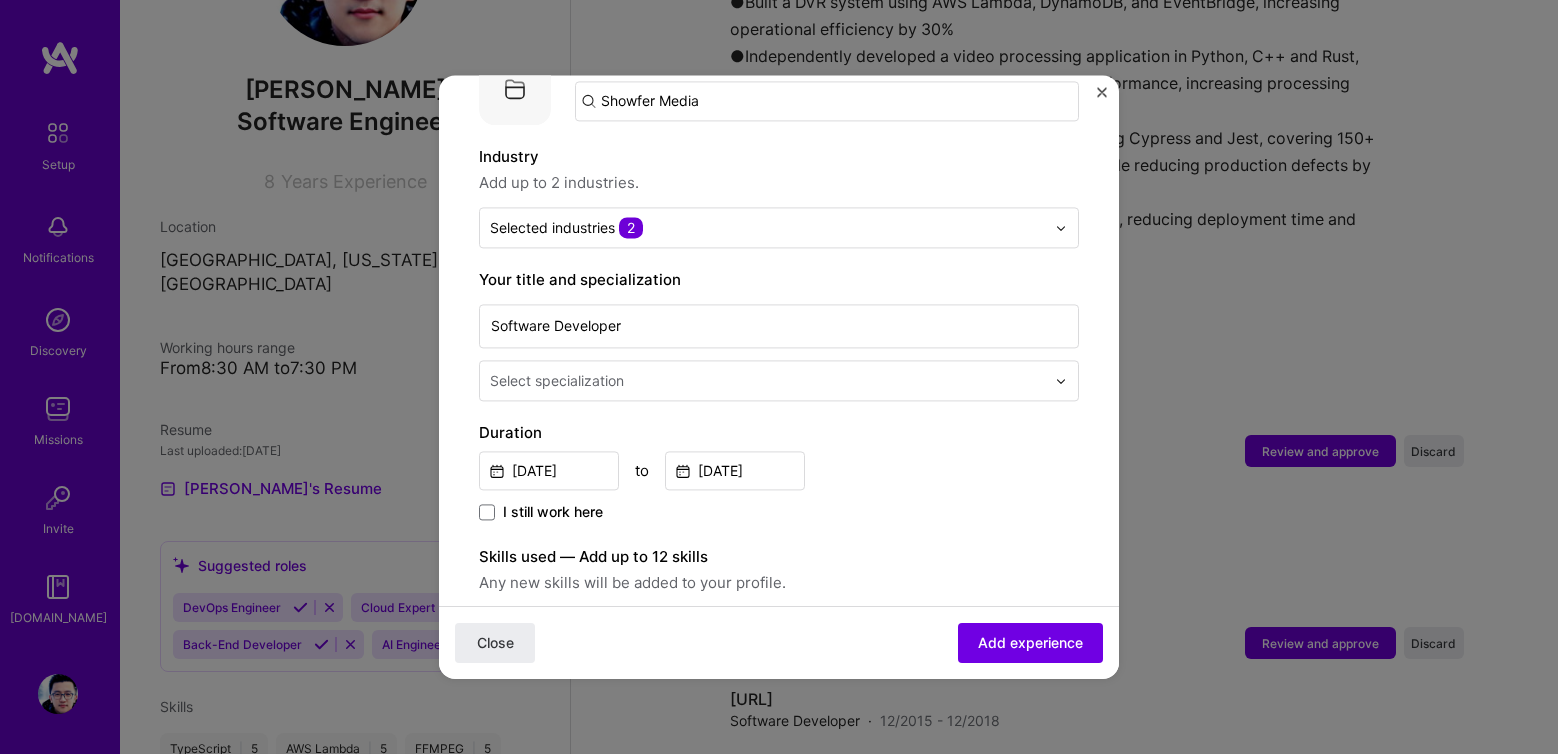 scroll, scrollTop: 242, scrollLeft: 0, axis: vertical 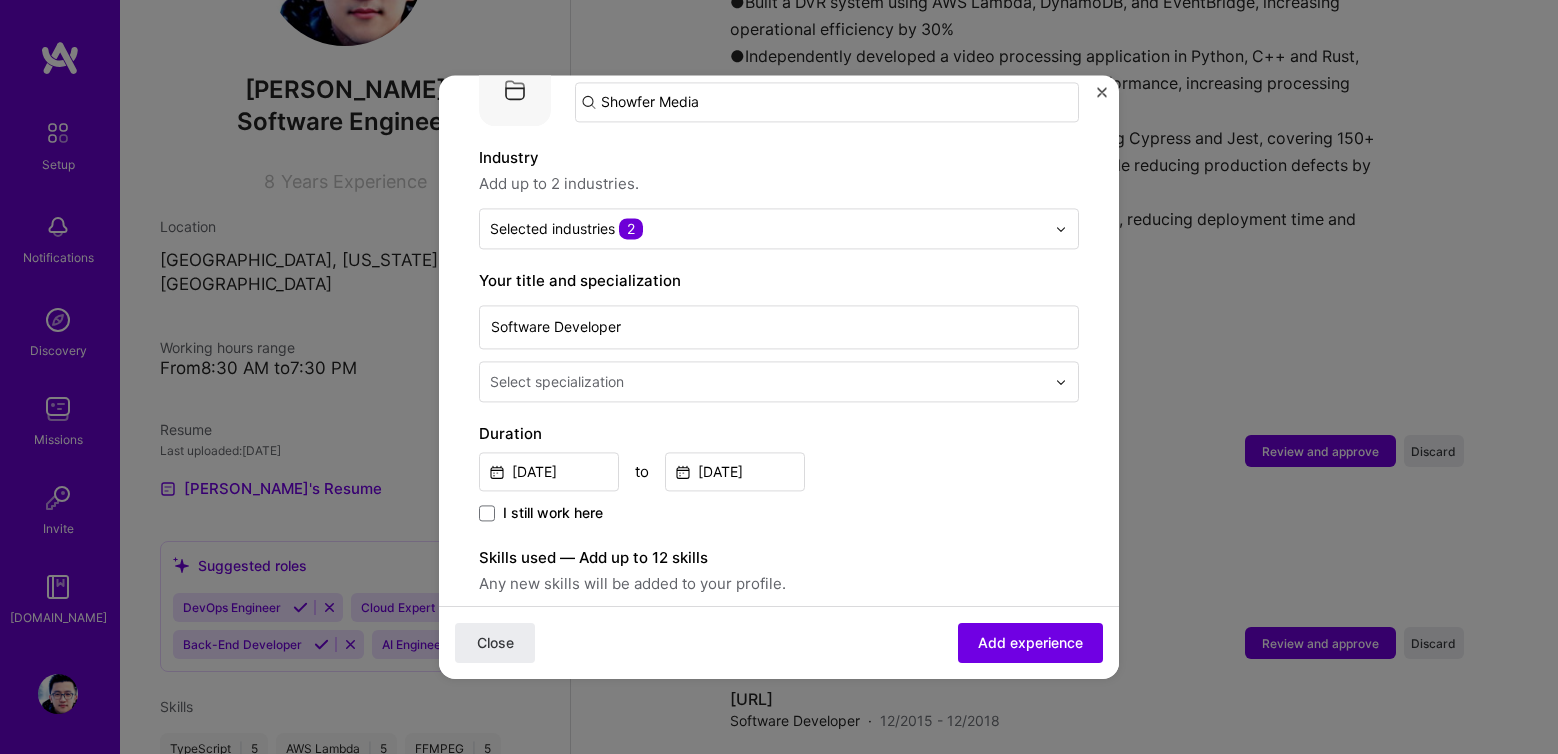 click at bounding box center (769, 381) 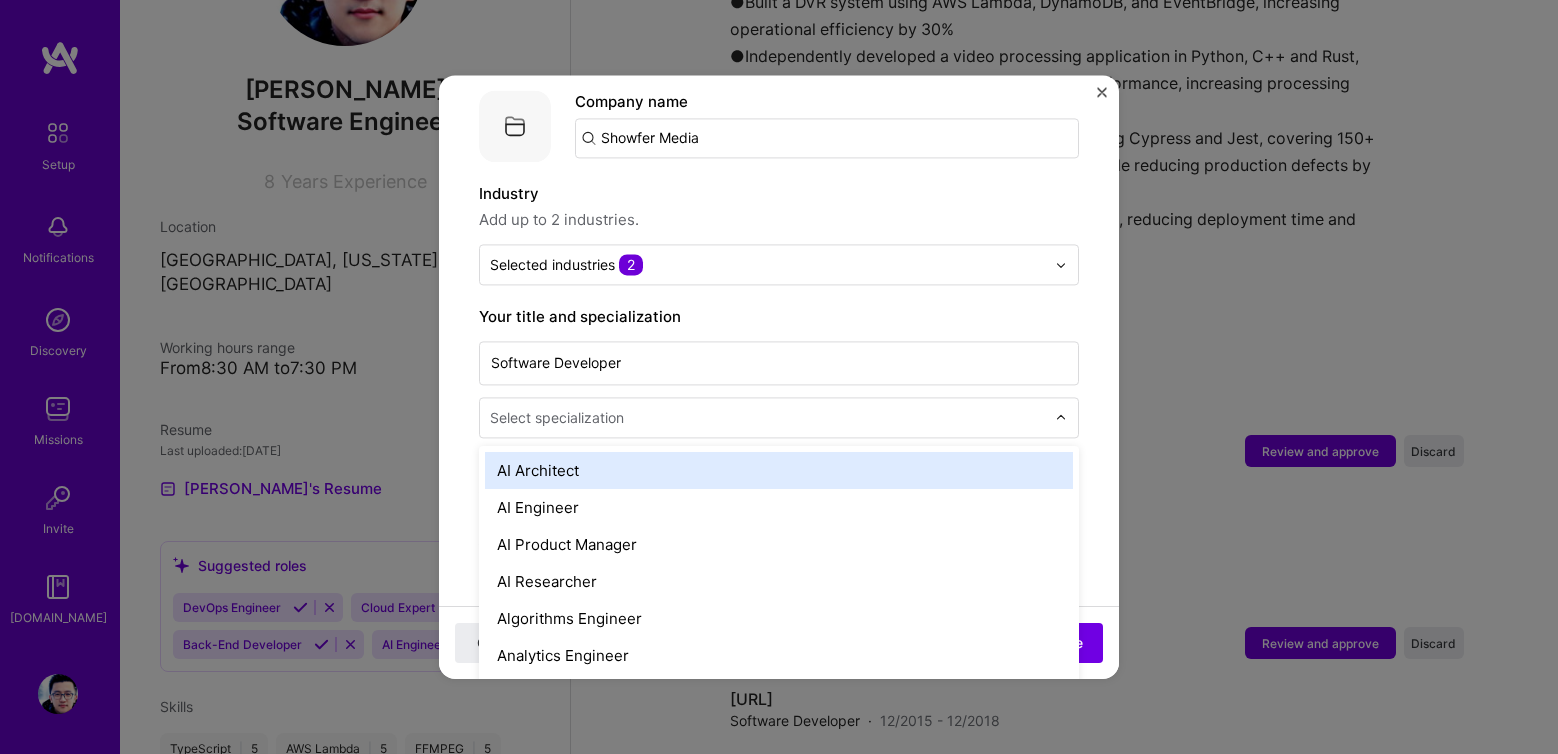 scroll, scrollTop: 207, scrollLeft: 0, axis: vertical 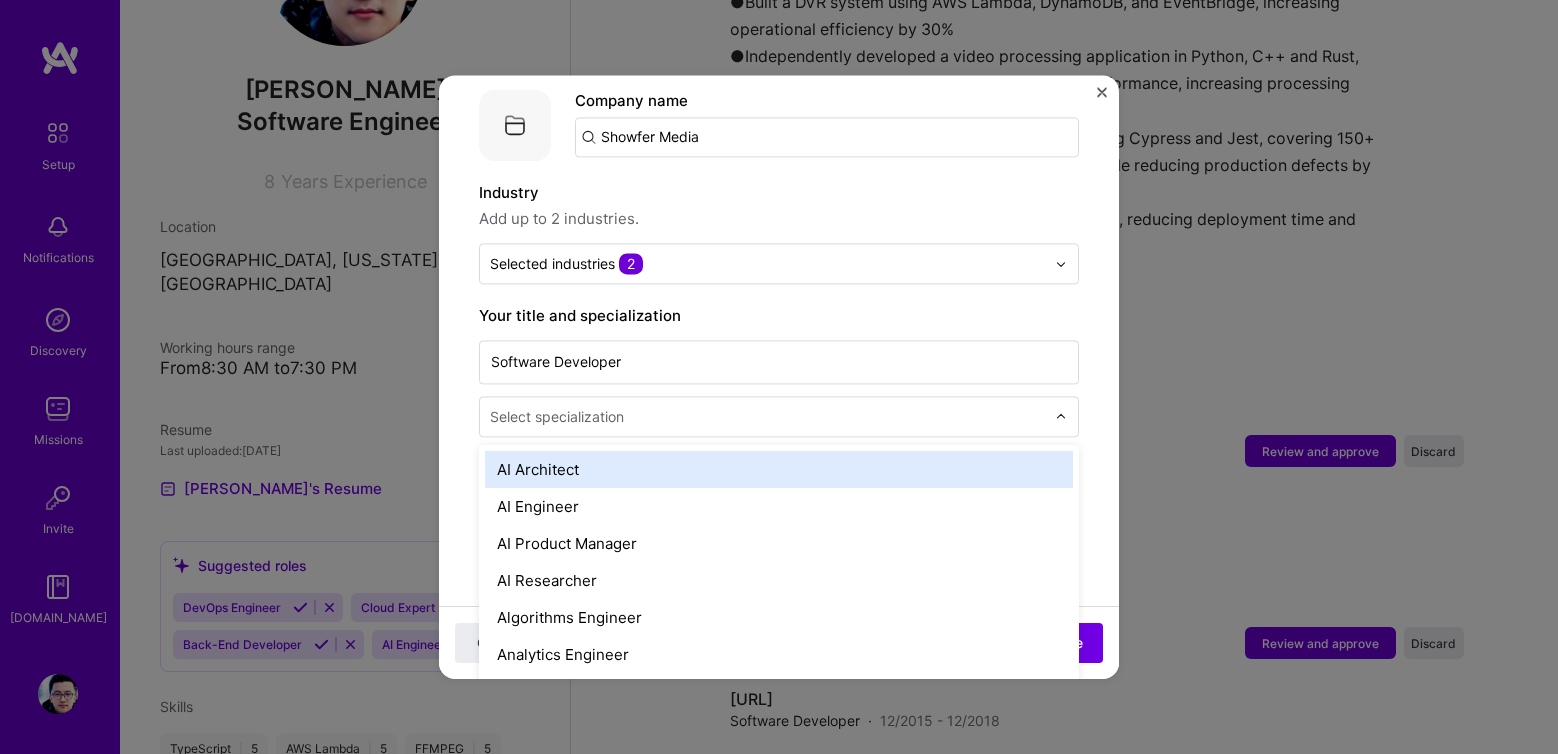 click on "Adding suggested job This job is suggested based on your LinkedIn, resume or [DOMAIN_NAME] activity. Create a job experience Jobs help companies understand your past experience. Company logo Company name Showfer Media
Industry Add up to 2 industries. Selected industries 2 Your title and specialization Software Developer option AI Architect focused, 1 of 70. 70 results available. Use Up and Down to choose options, press Enter to select the currently focused option, press Escape to exit the menu, press Tab to select the option and exit the menu. Select specialization AI Architect AI Engineer AI Product Manager AI Researcher Algorithms Engineer Analytics Engineer Android Developer Art Director Automation Developer Back-End Developer Blockchain Developer Brand Designer Brand Expert Business Development Chief Technology Officer (CTO) Chief of Staff Cloud Expert Community Manager Content Writer Copywriter Data Analyst Data Architect Data Engineer Data Scientist Deep Learning Engineer [PERSON_NAME] MLOps" at bounding box center (779, 946) 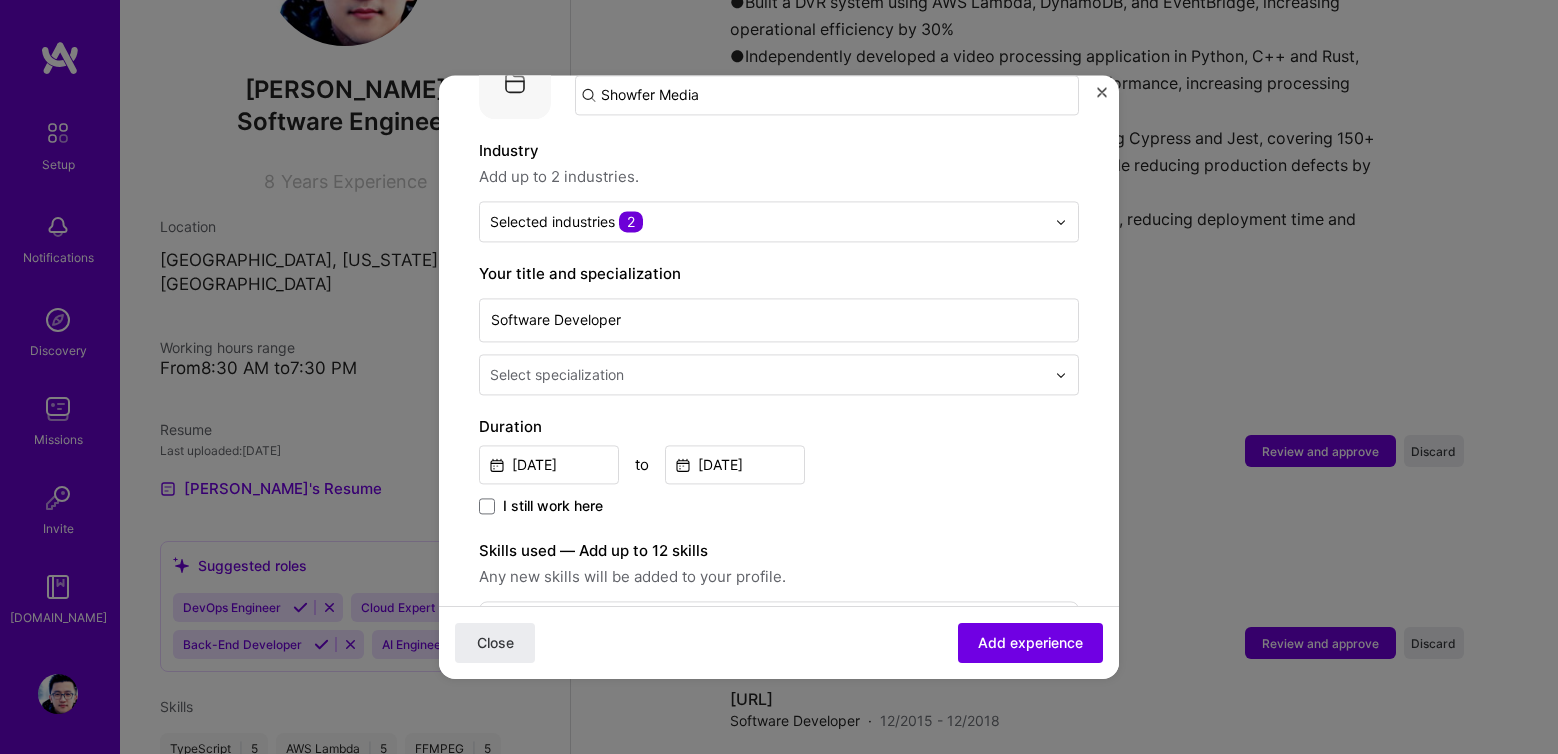 scroll, scrollTop: 264, scrollLeft: 0, axis: vertical 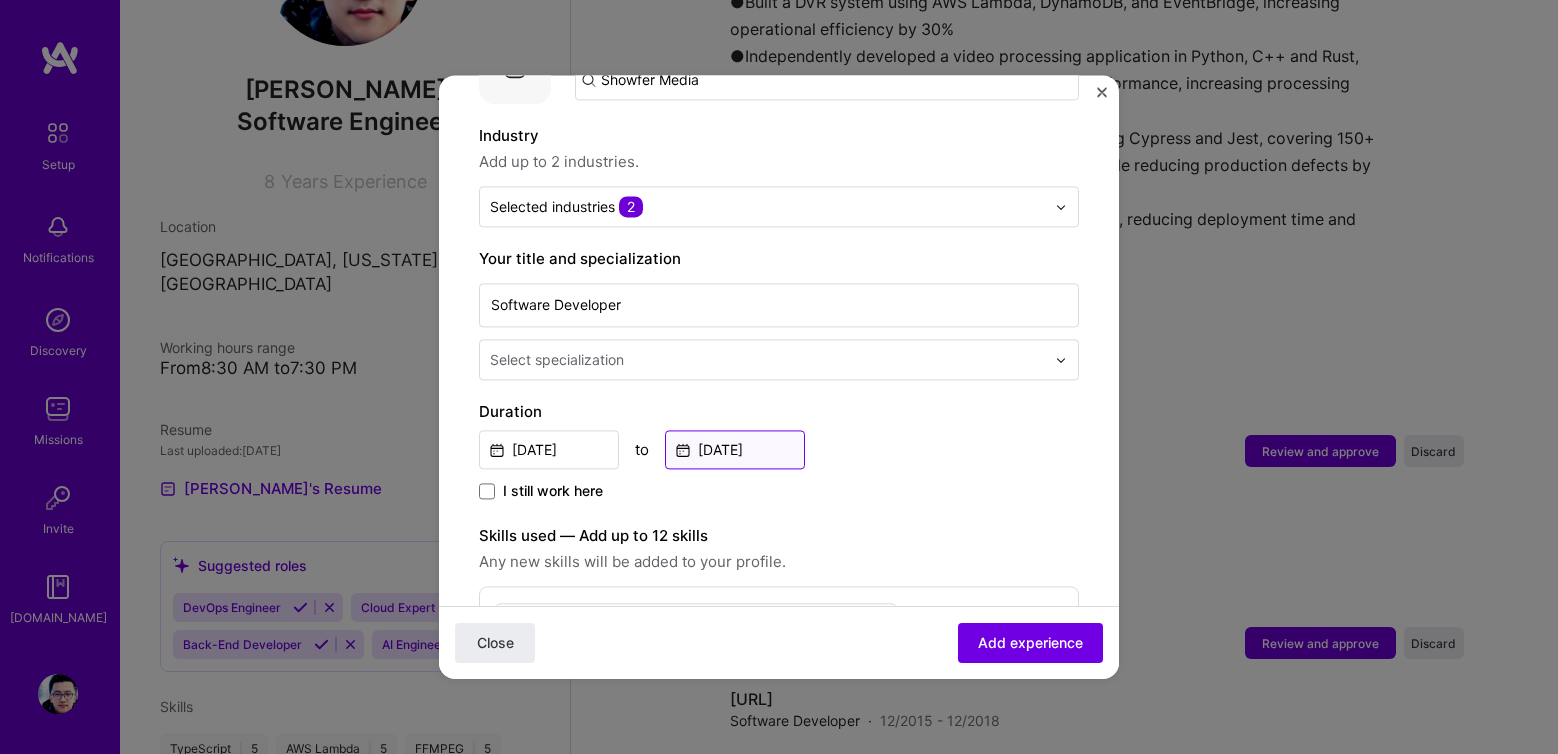 click on "[DATE]" at bounding box center [735, 449] 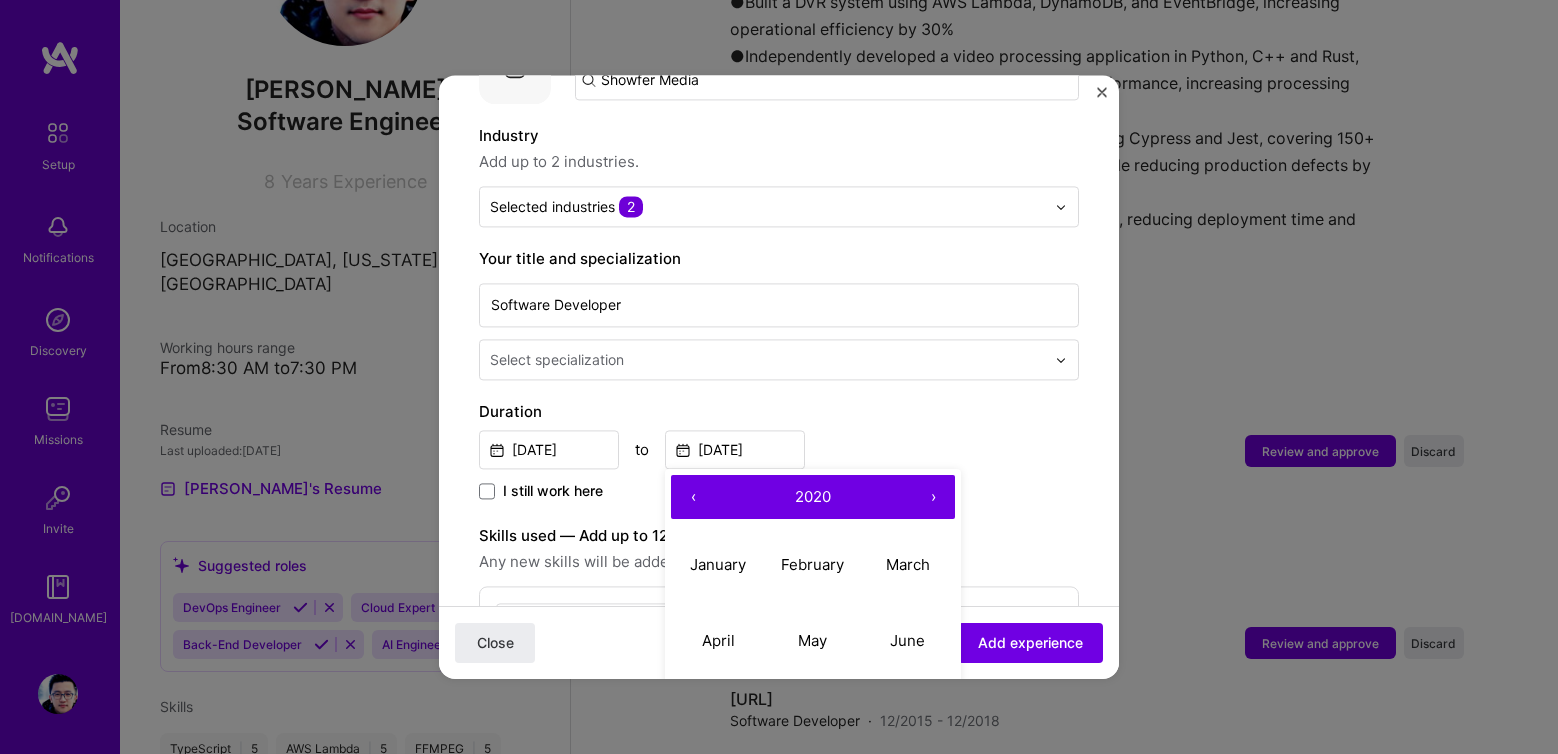 click on "›" at bounding box center [933, 497] 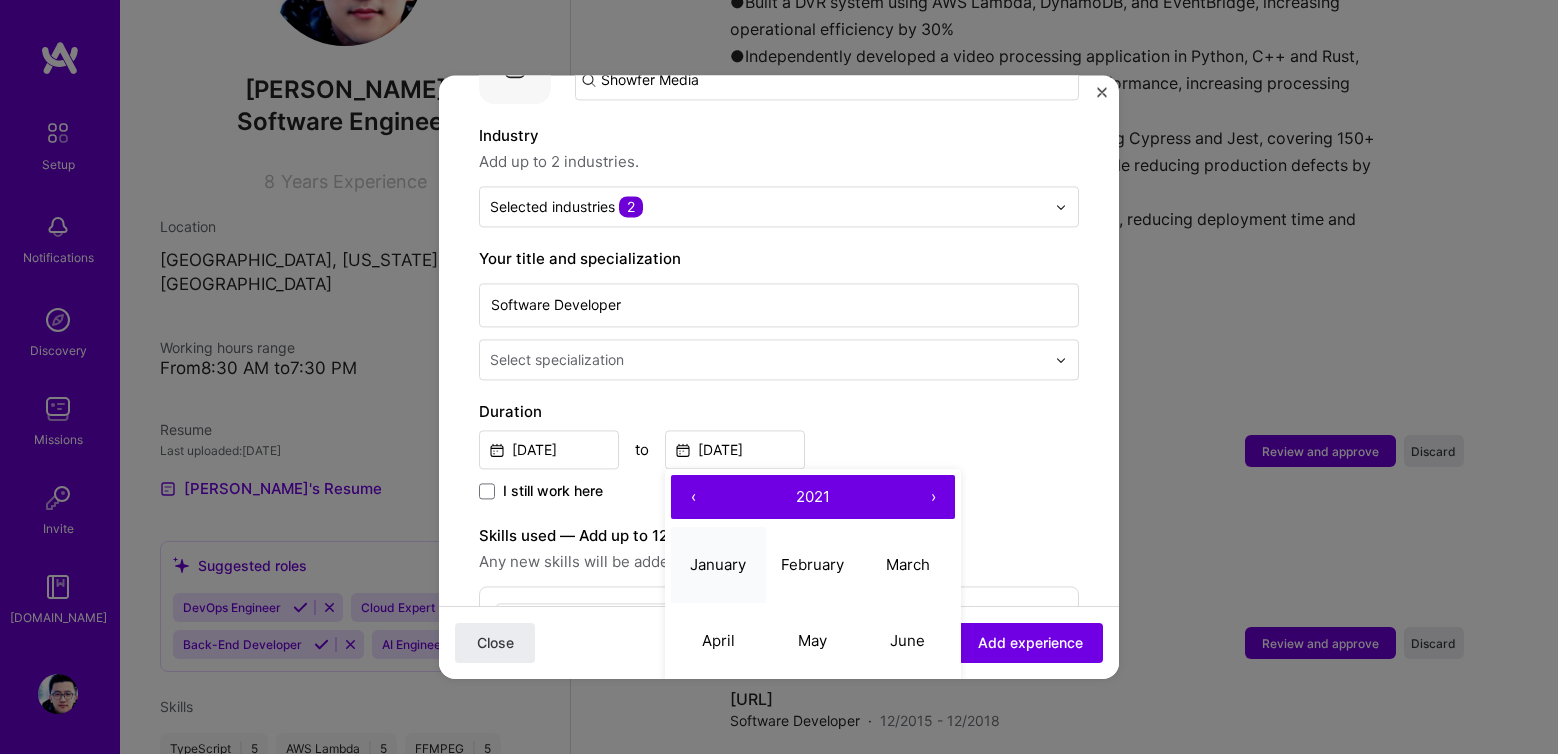 click on "January" at bounding box center [718, 564] 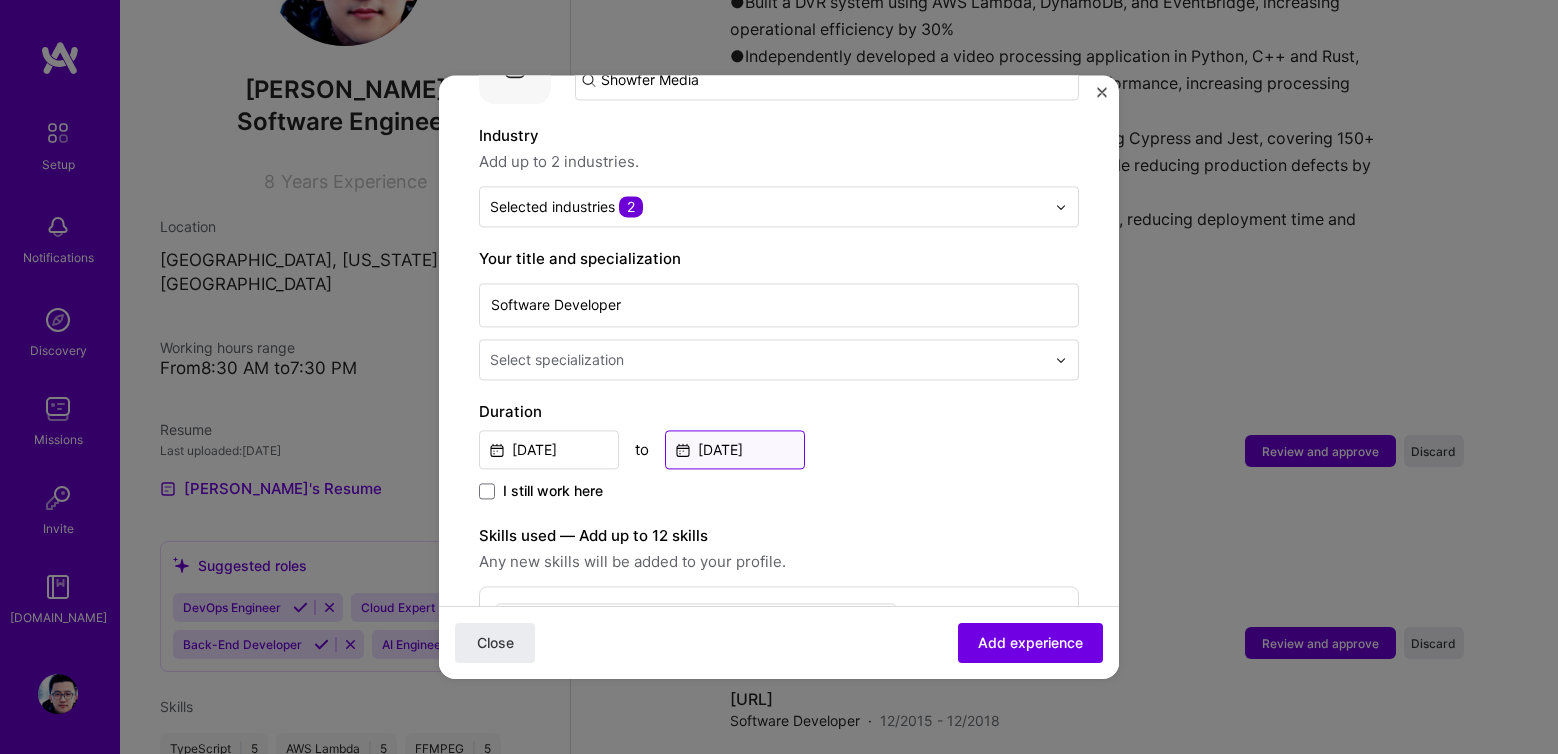 click on "[DATE]" at bounding box center [735, 449] 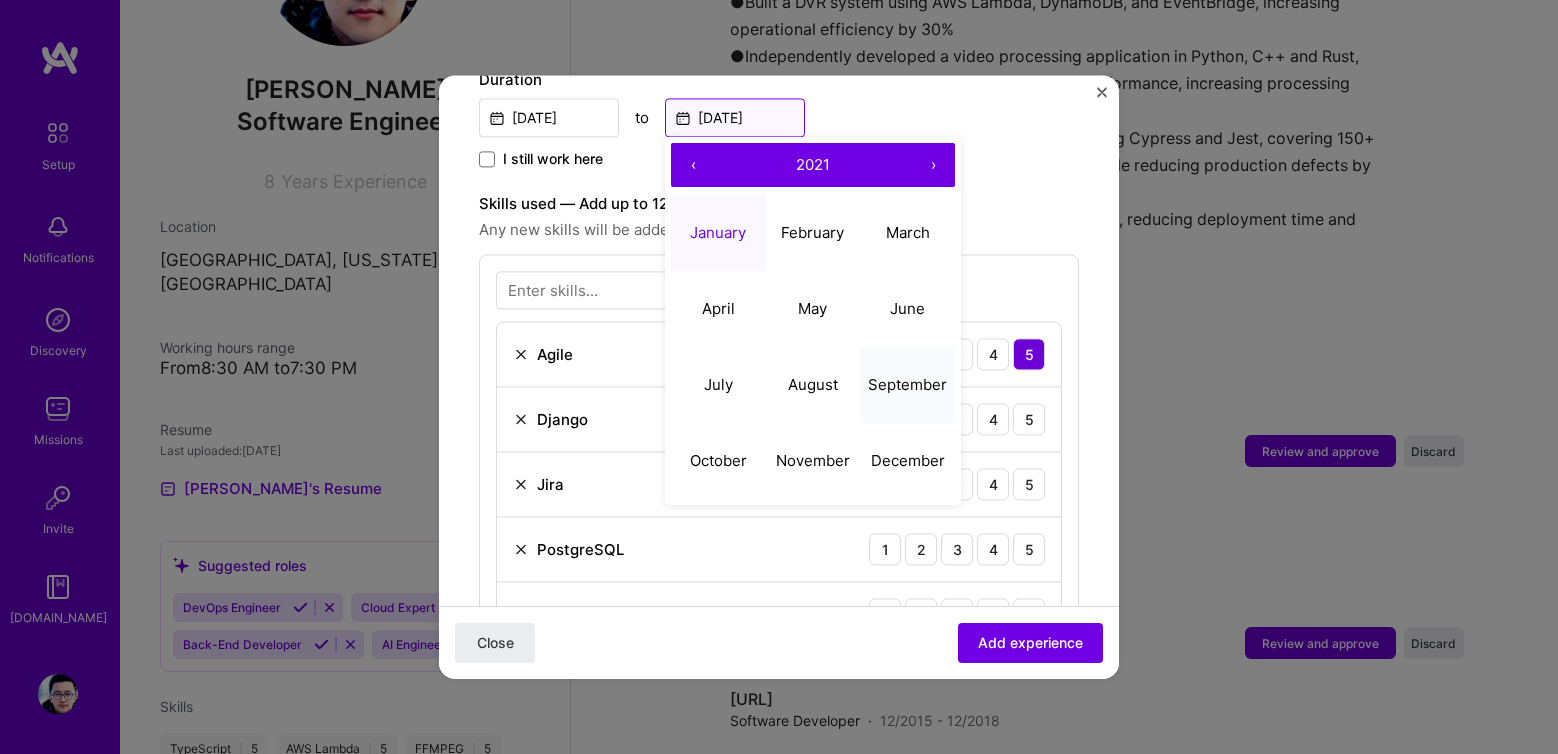 scroll, scrollTop: 510, scrollLeft: 0, axis: vertical 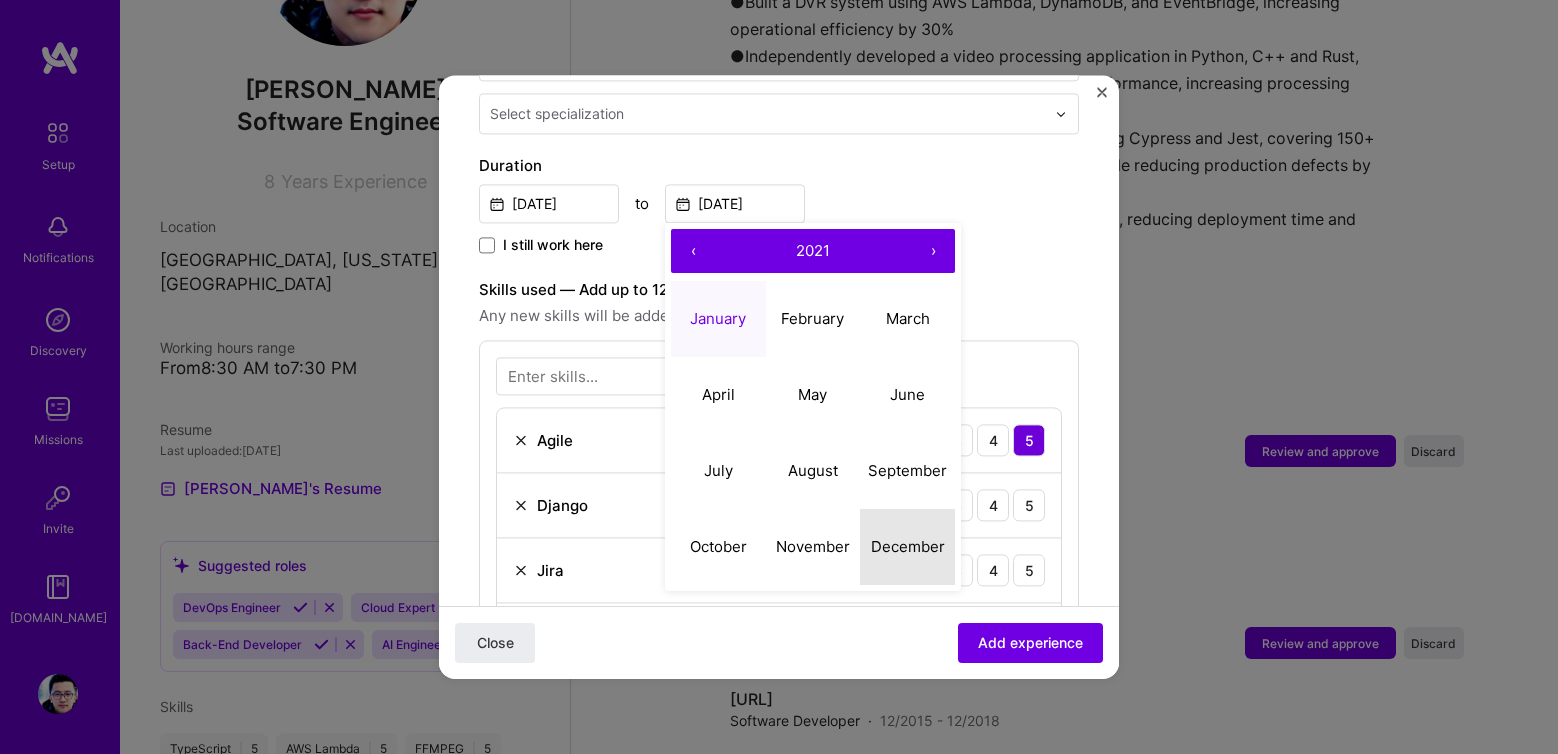 drag, startPoint x: 908, startPoint y: 520, endPoint x: 902, endPoint y: 504, distance: 17.088007 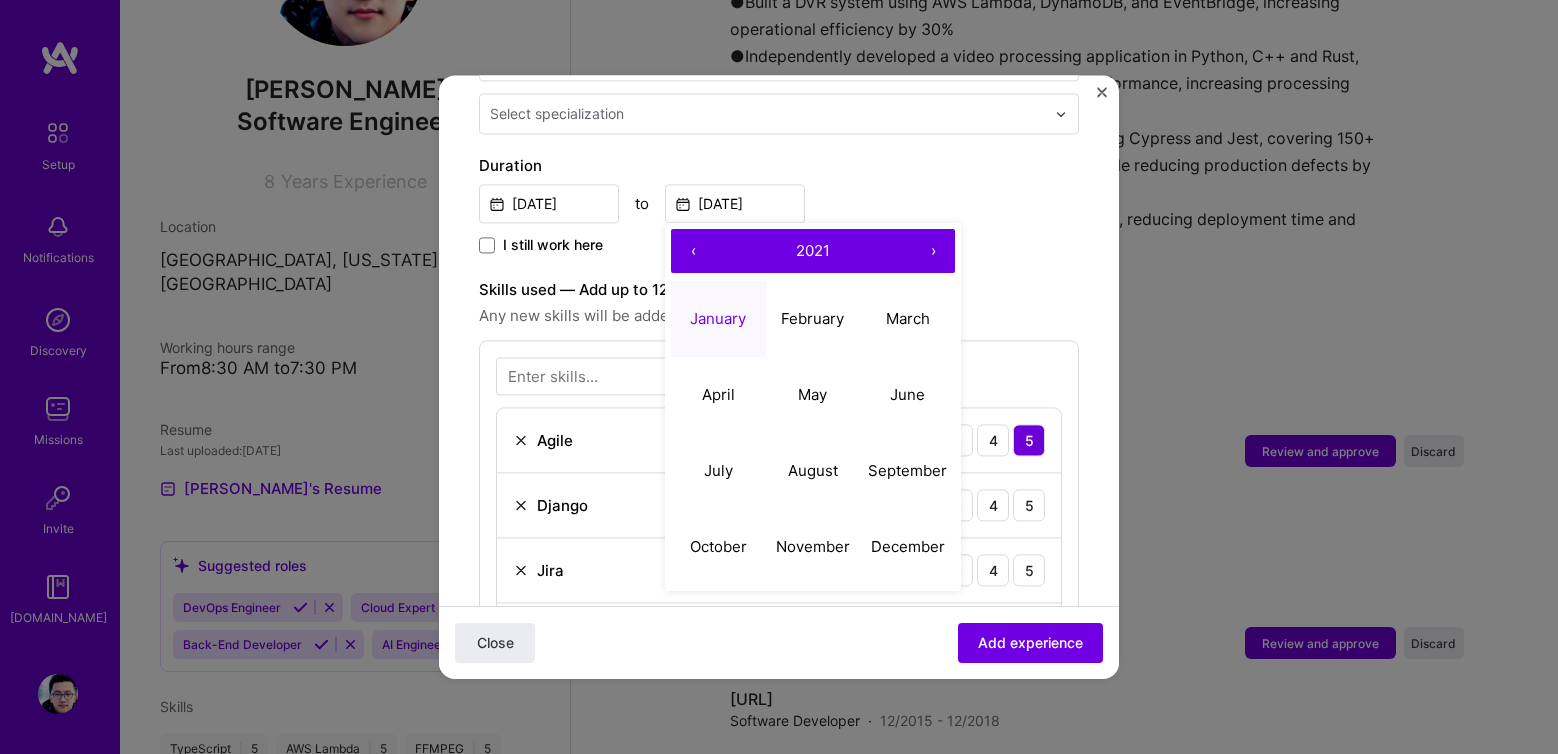 type on "[DATE]" 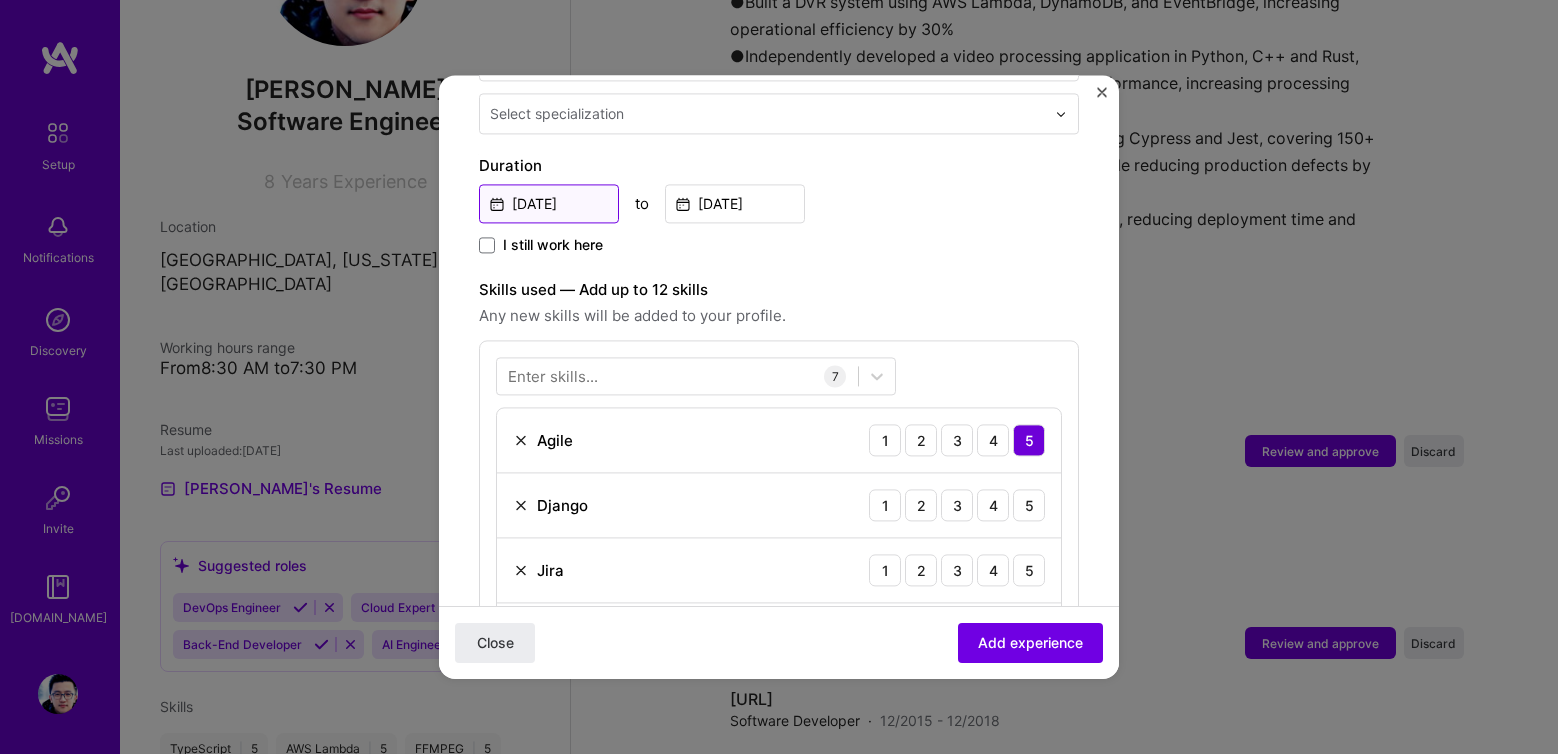 click on "[DATE]" at bounding box center (549, 203) 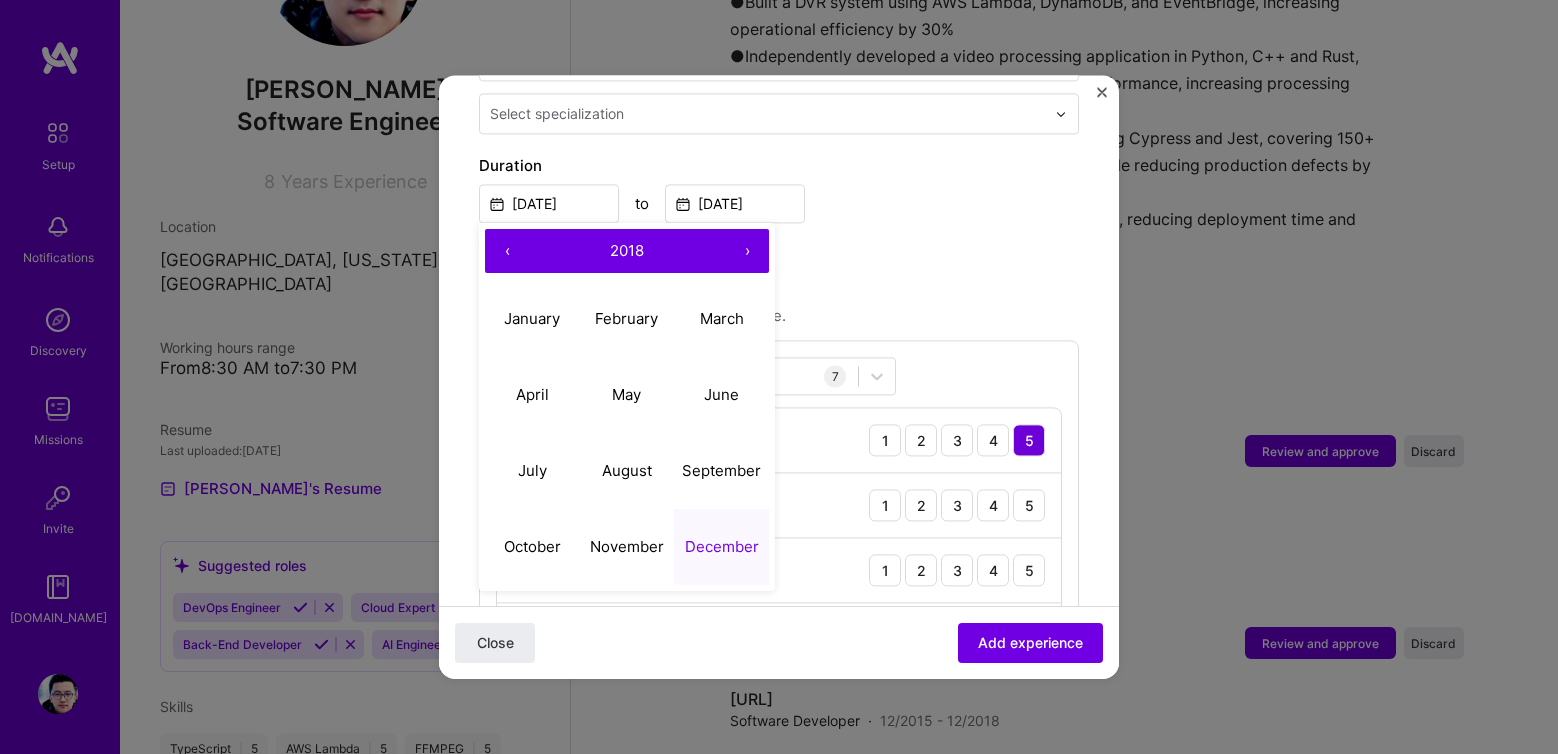 click on "›" at bounding box center [747, 251] 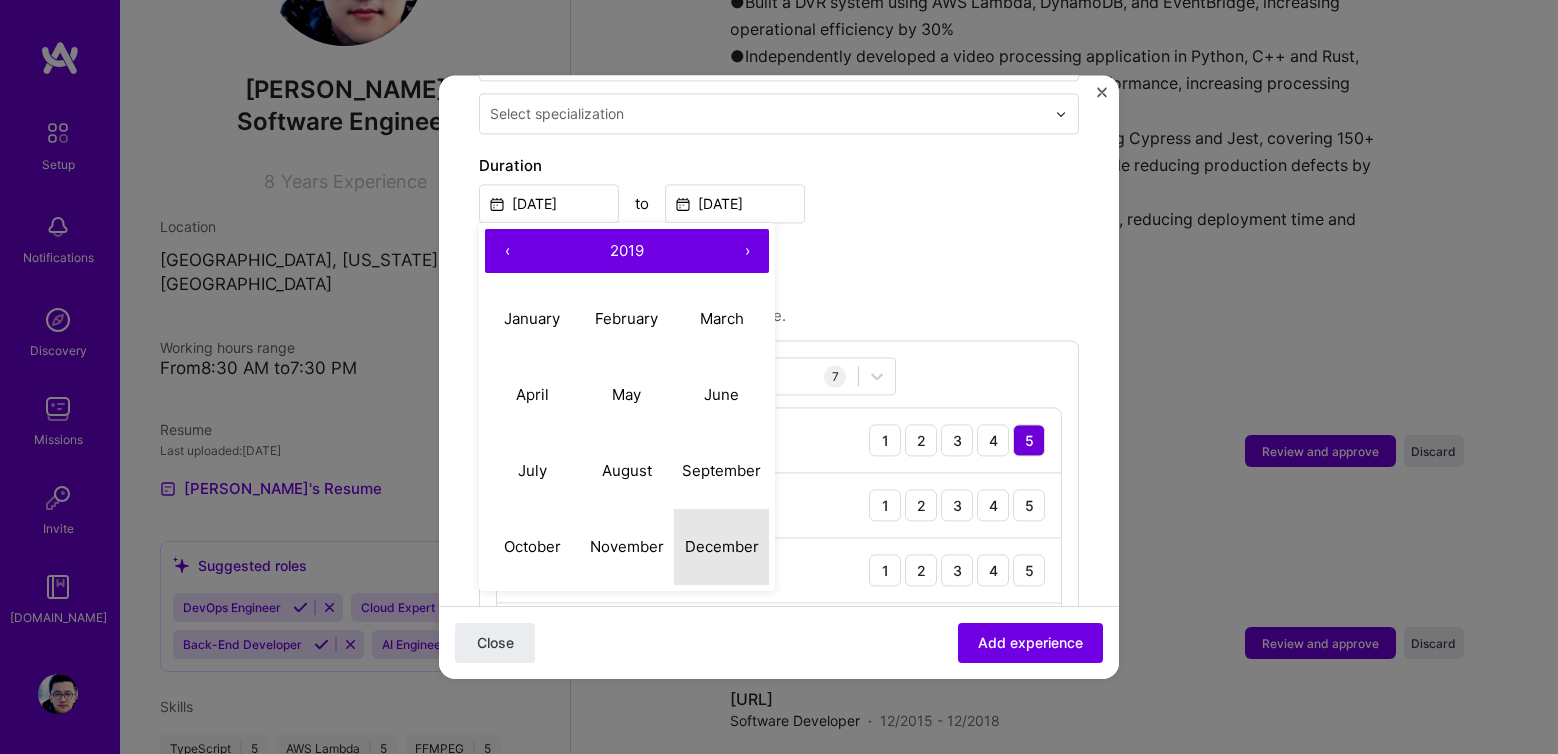drag, startPoint x: 727, startPoint y: 522, endPoint x: 725, endPoint y: 510, distance: 12.165525 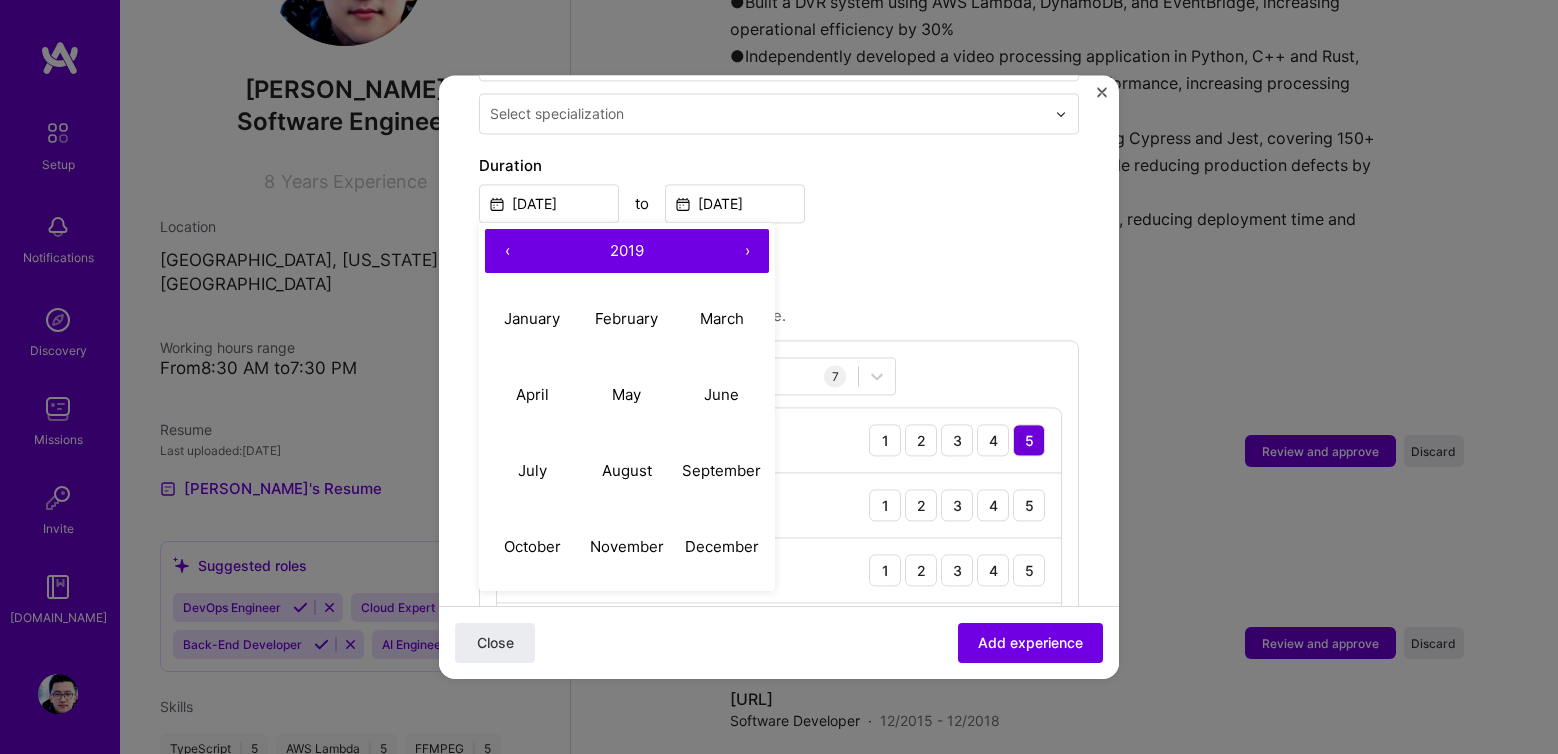 type on "[DATE]" 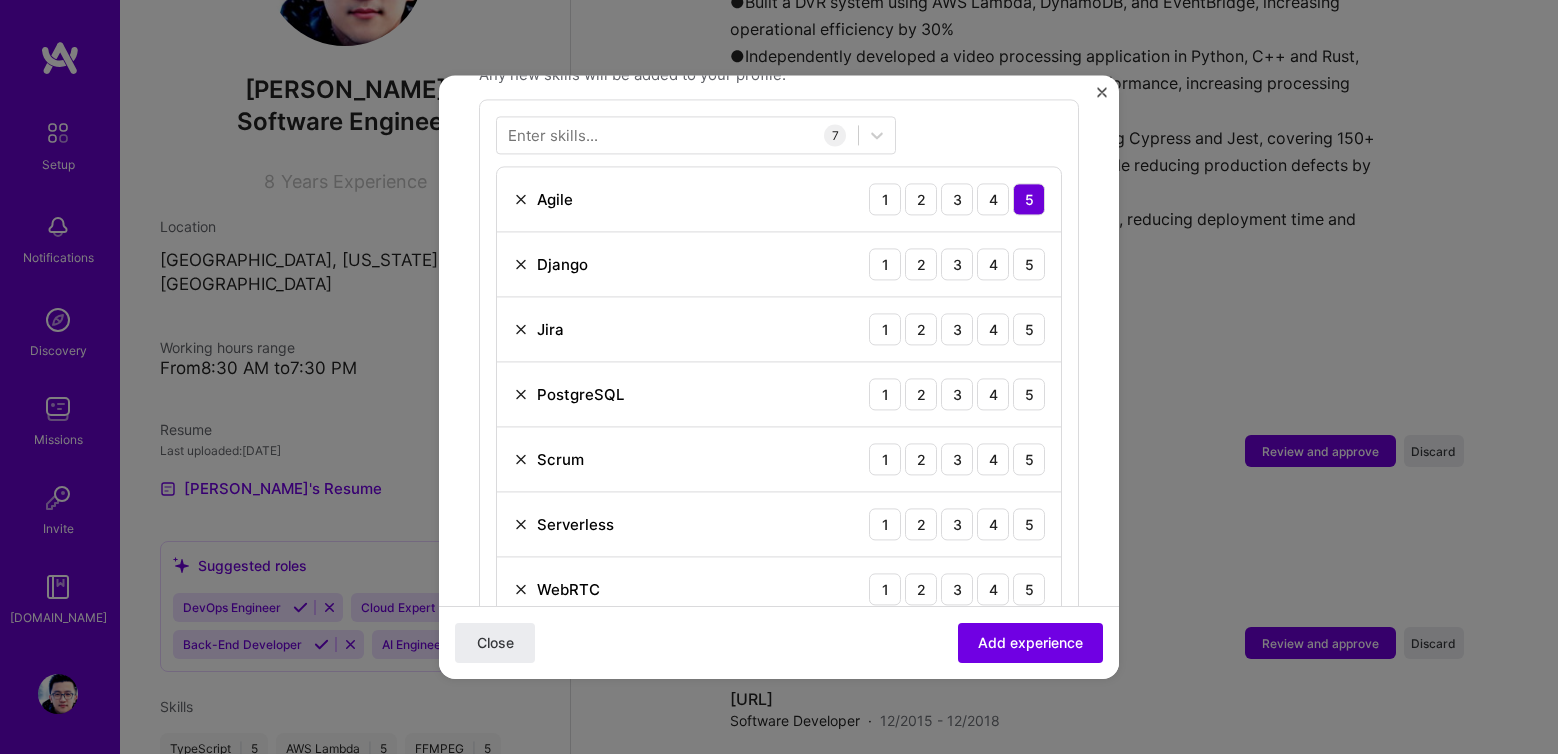 scroll, scrollTop: 852, scrollLeft: 0, axis: vertical 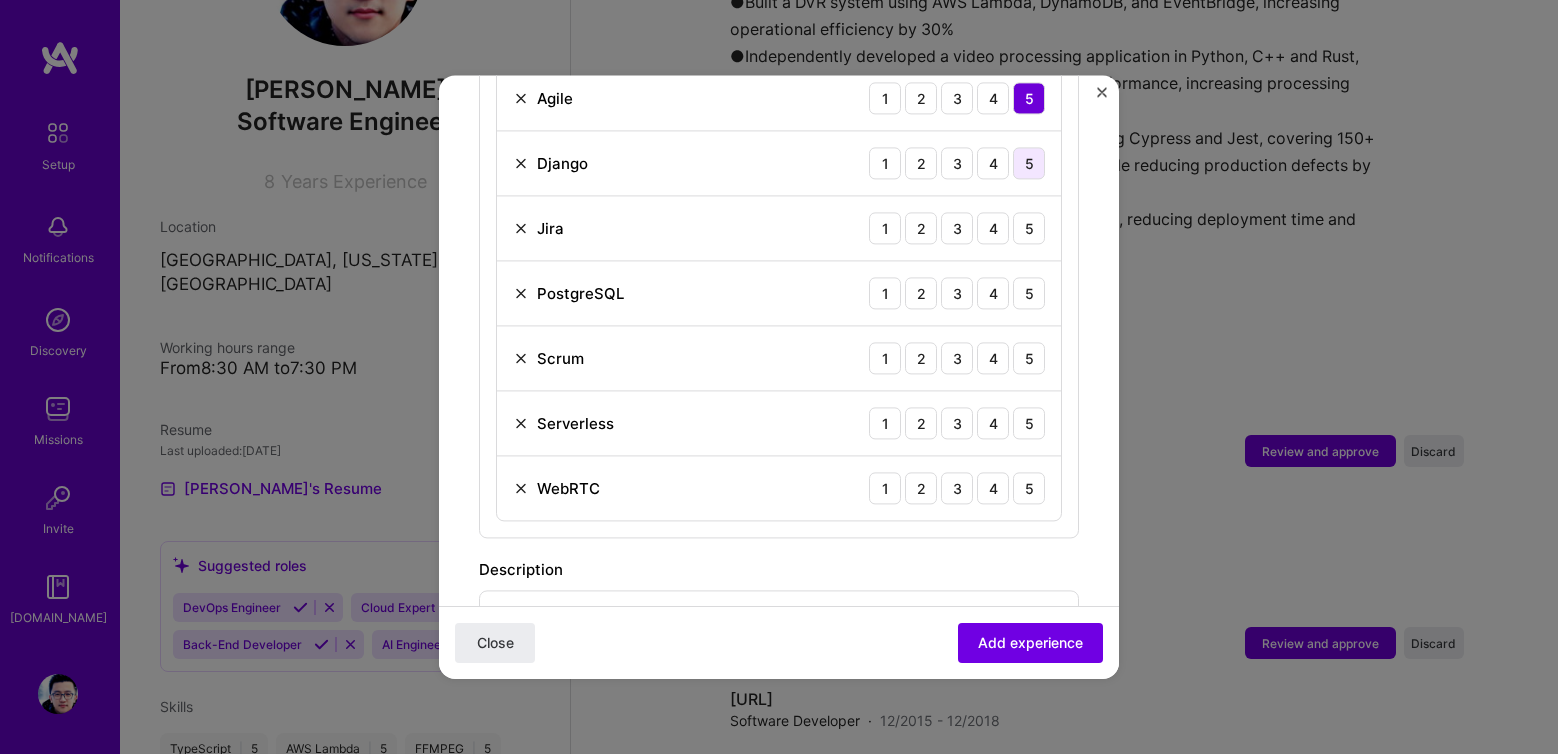 click on "5" at bounding box center [1029, 163] 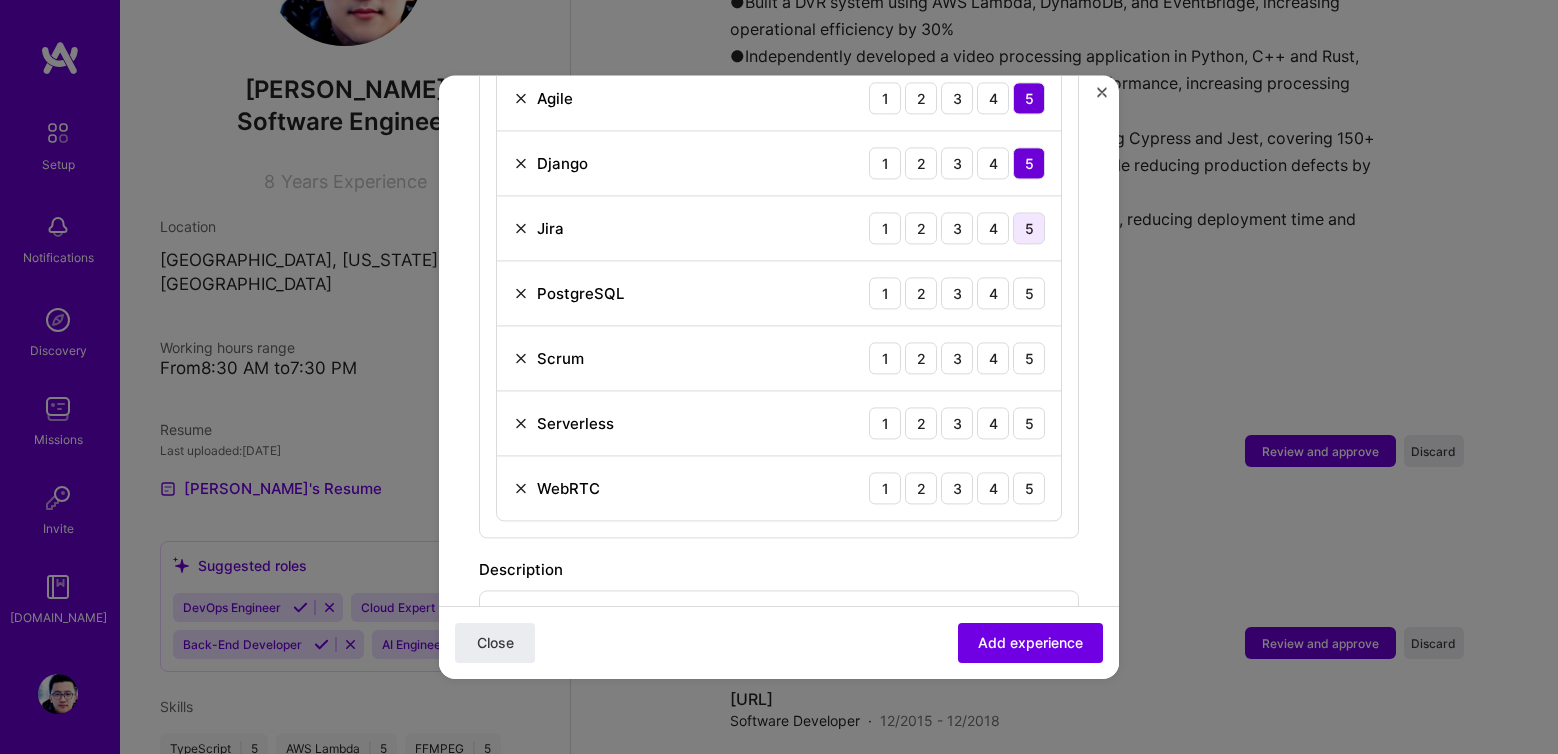 click on "5" at bounding box center [1029, 228] 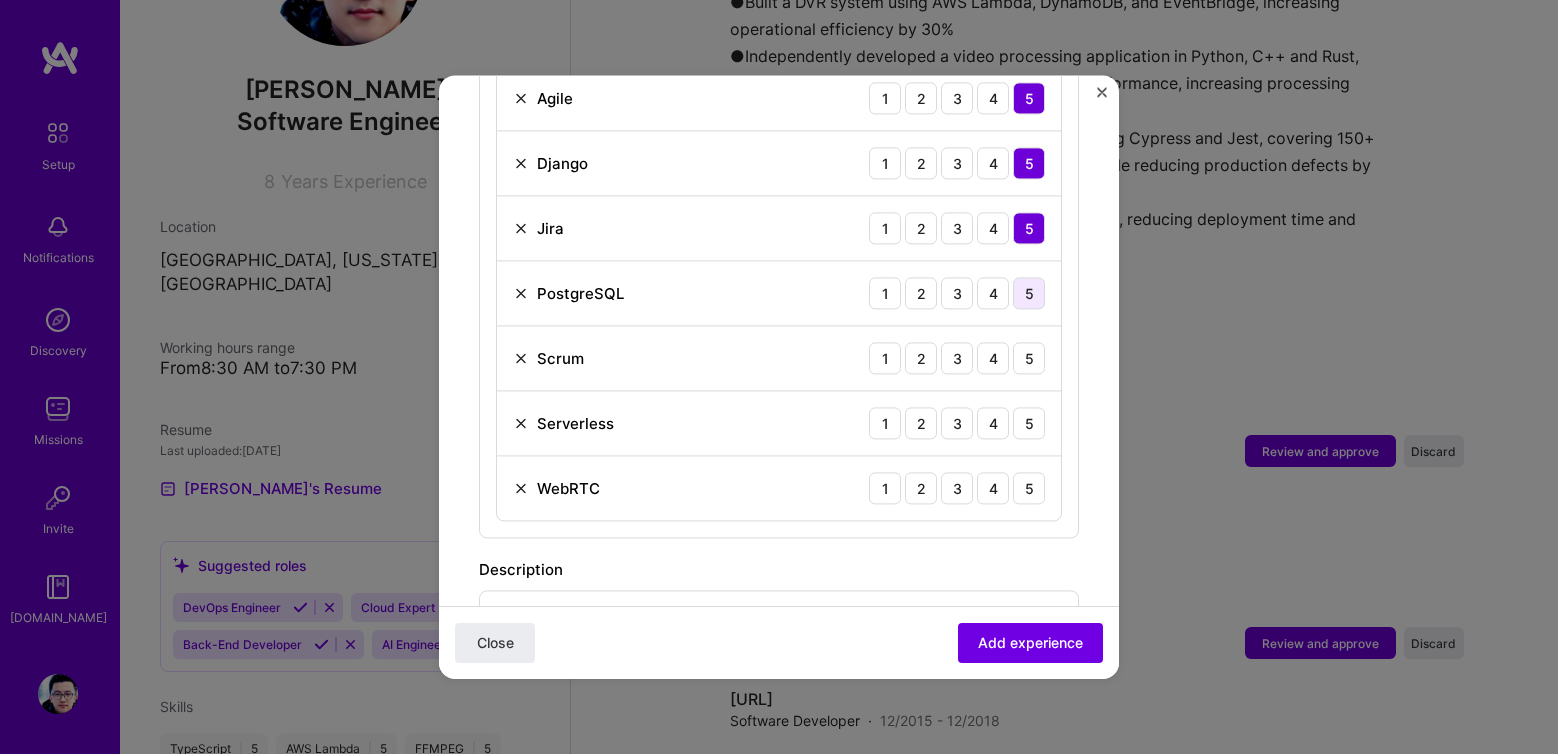 click on "5" at bounding box center [1029, 293] 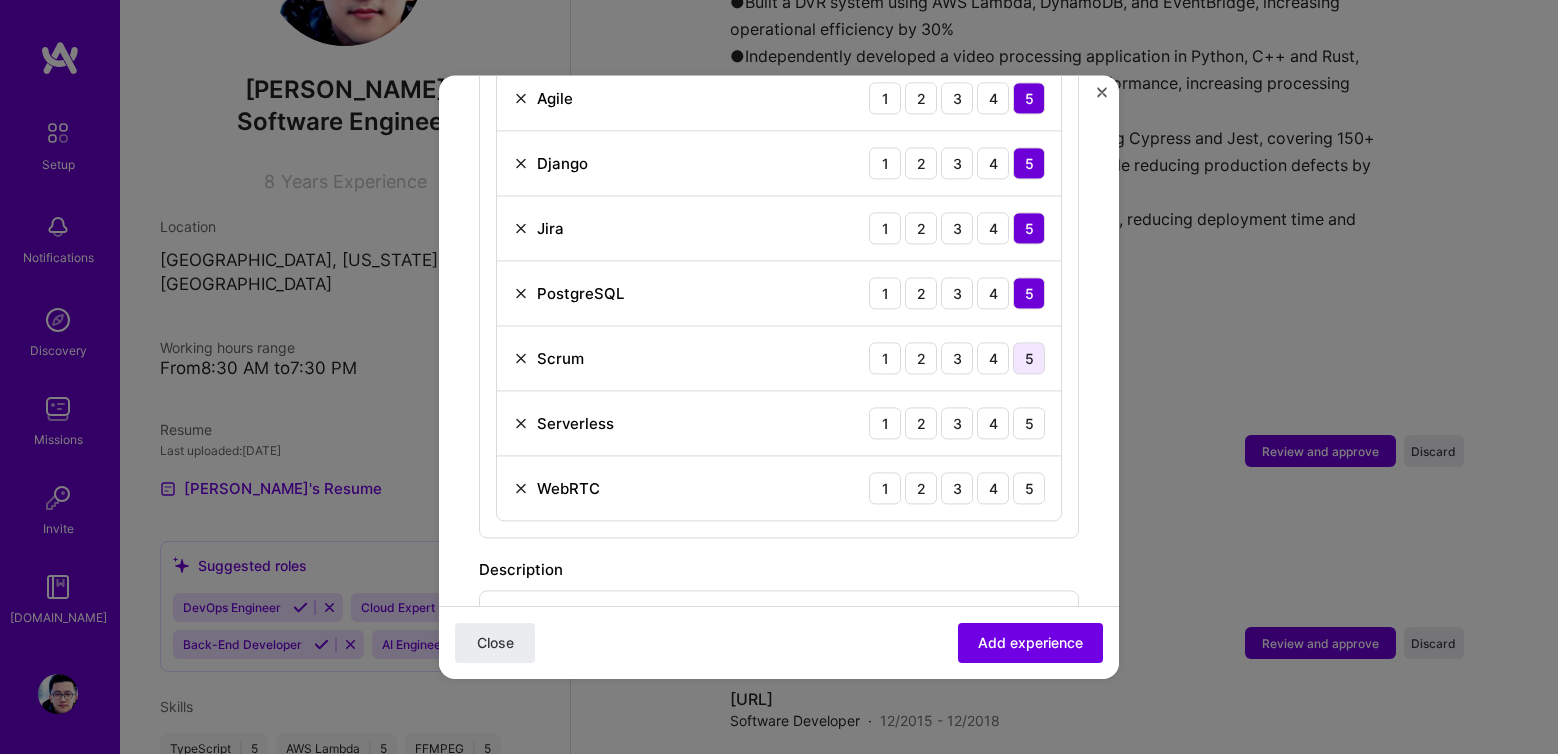 click on "5" at bounding box center (1029, 358) 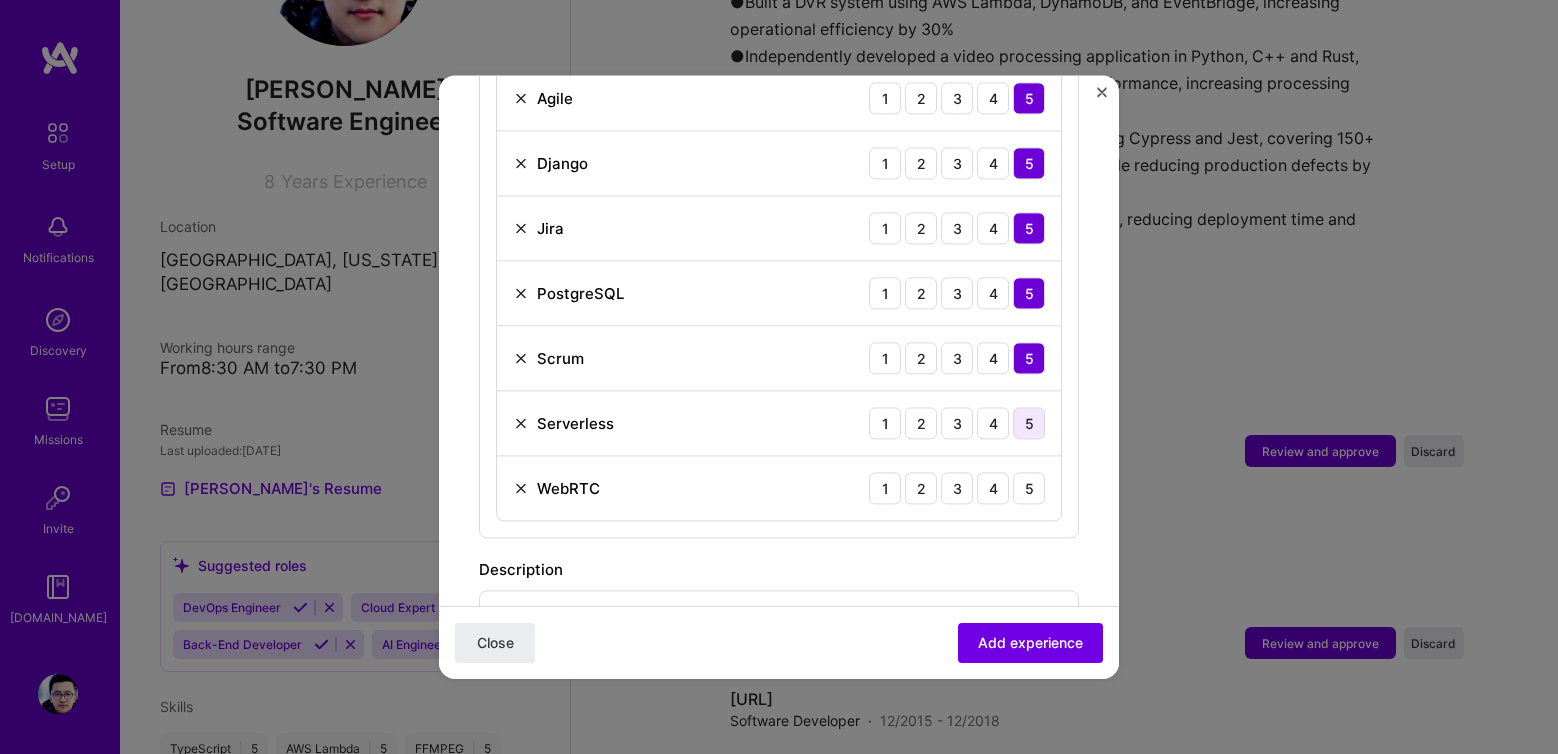 click on "5" at bounding box center (1029, 423) 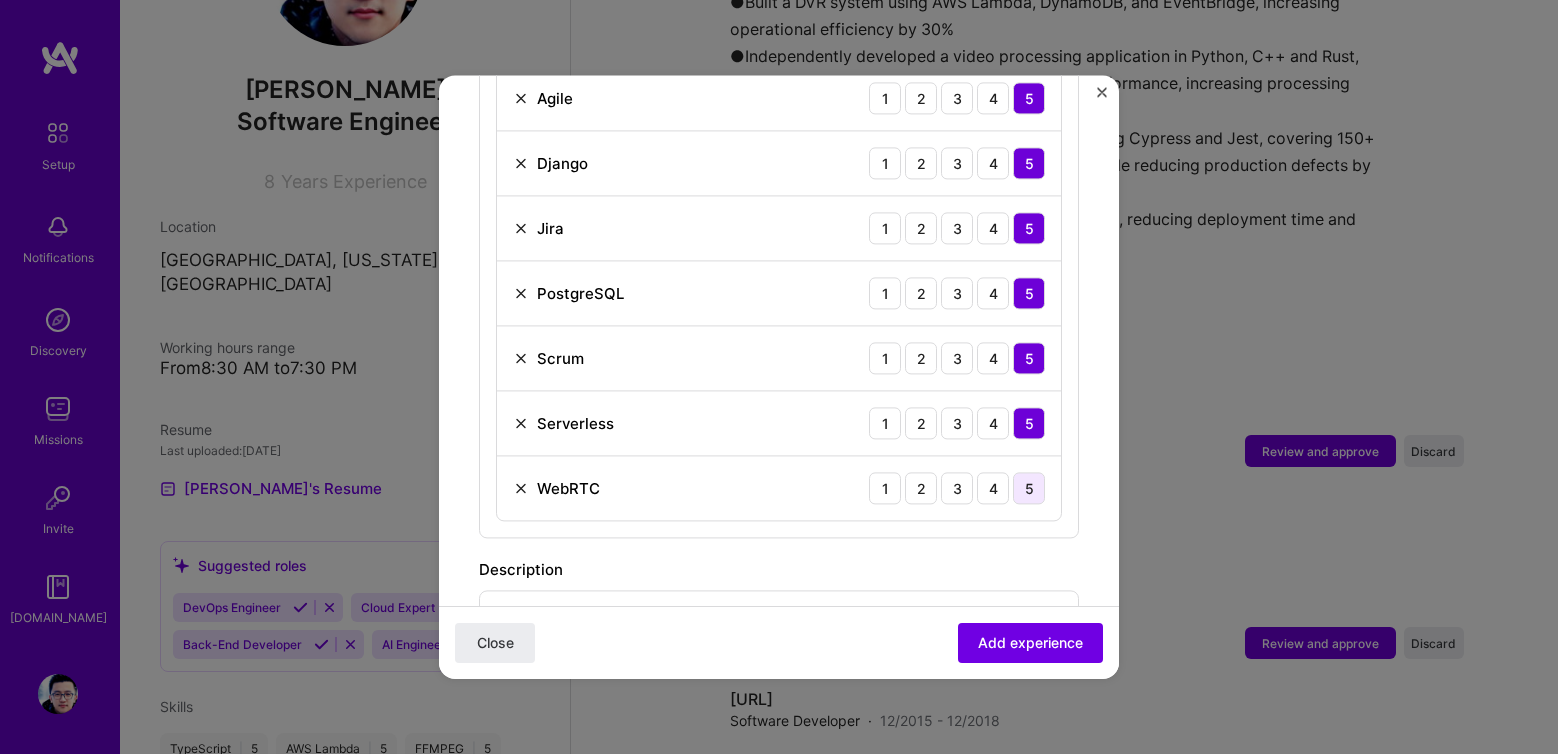 click on "5" at bounding box center [1029, 488] 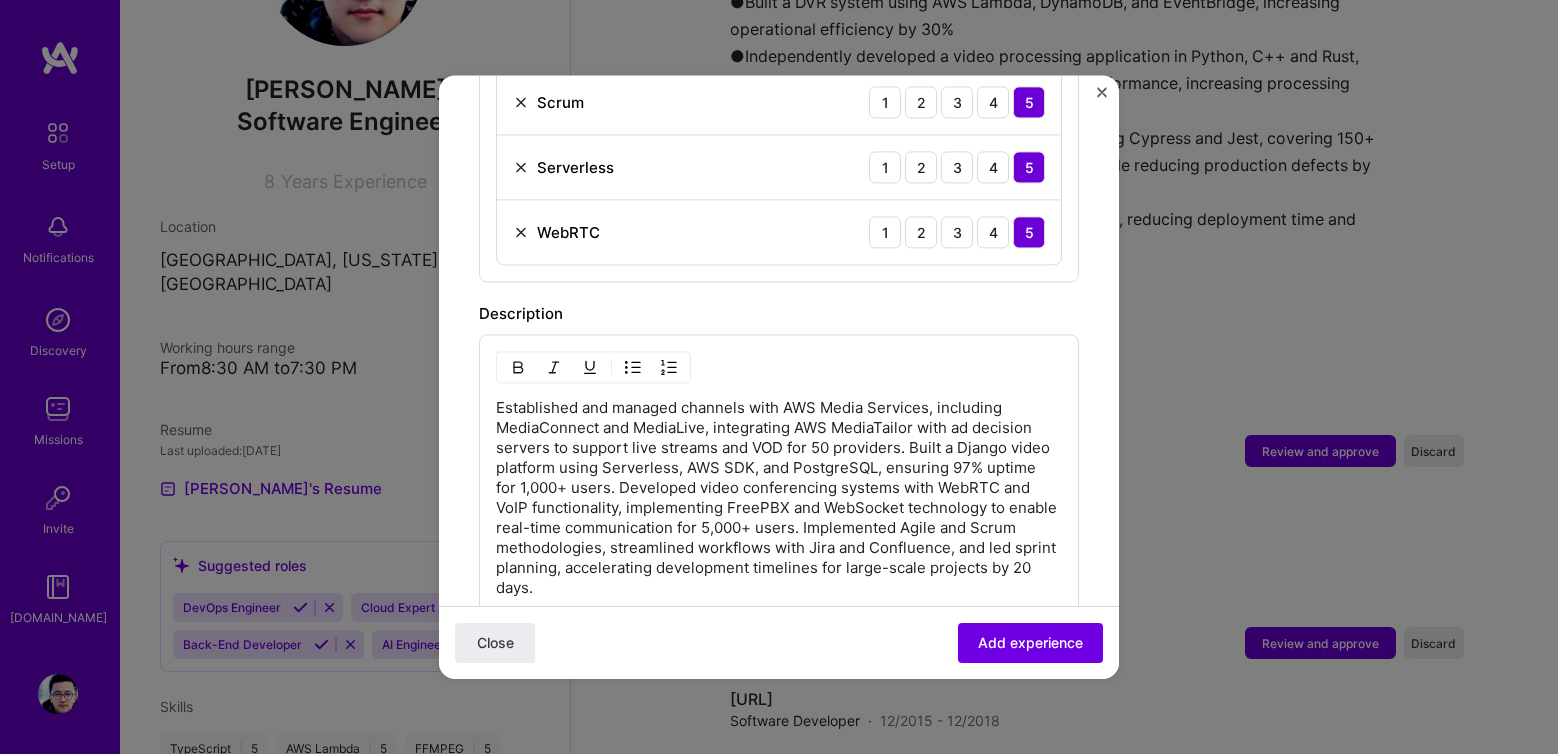 scroll, scrollTop: 1209, scrollLeft: 0, axis: vertical 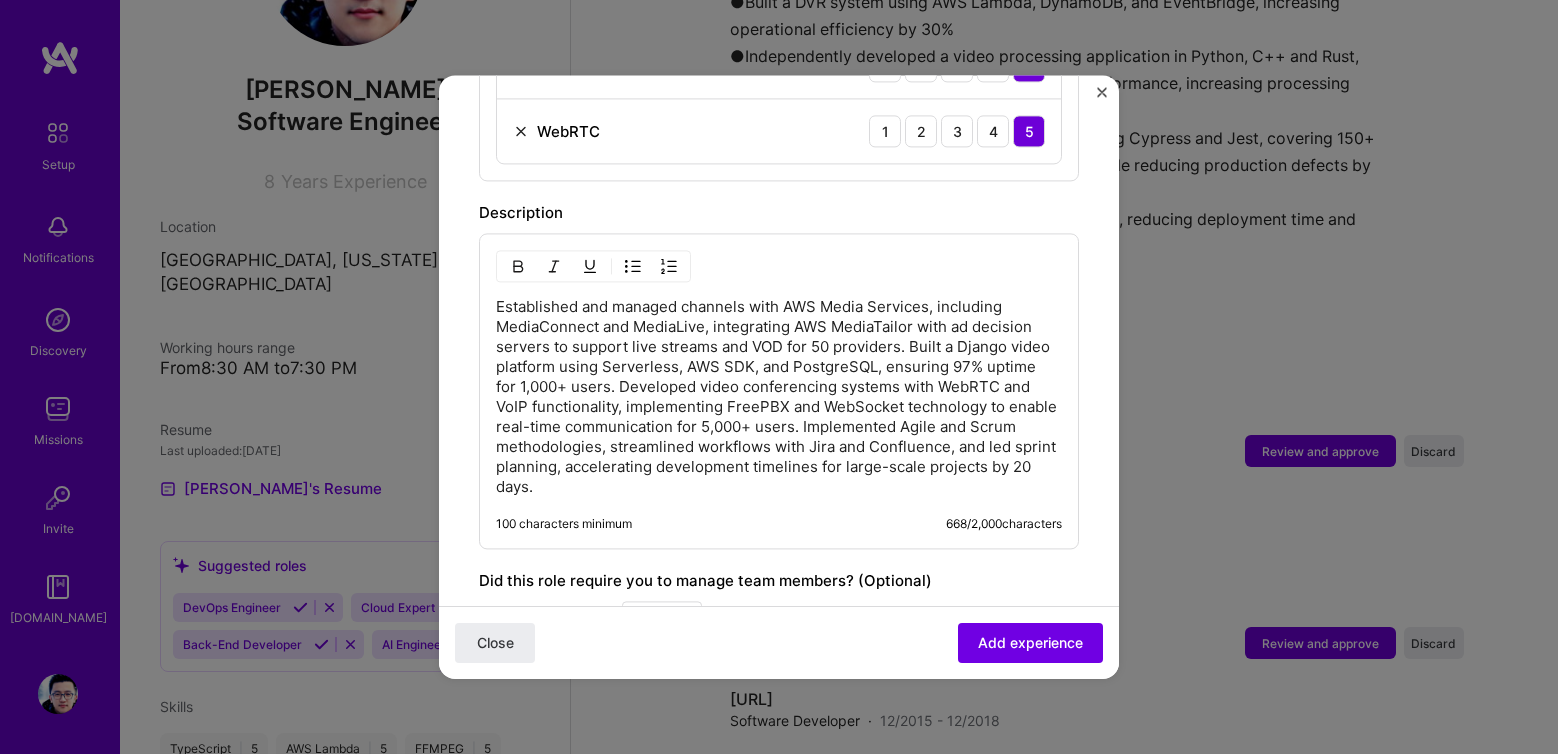 click on "Established and managed channels with AWS Media Services, including MediaConnect and MediaLive, integrating AWS MediaTailor with ad decision servers to support live streams and VOD for 50 providers. Built a Django video platform using Serverless, AWS SDK, and PostgreSQL, ensuring 97% uptime for 1,000+ users. Developed video conferencing systems with WebRTC and VoIP functionality, implementing FreePBX and WebSocket technology to enable real-time communication for 5,000+ users. Implemented Agile and Scrum methodologies, streamlined workflows with Jira and Confluence, and led sprint planning, accelerating development timelines for large-scale projects by 20 days." at bounding box center (779, 397) 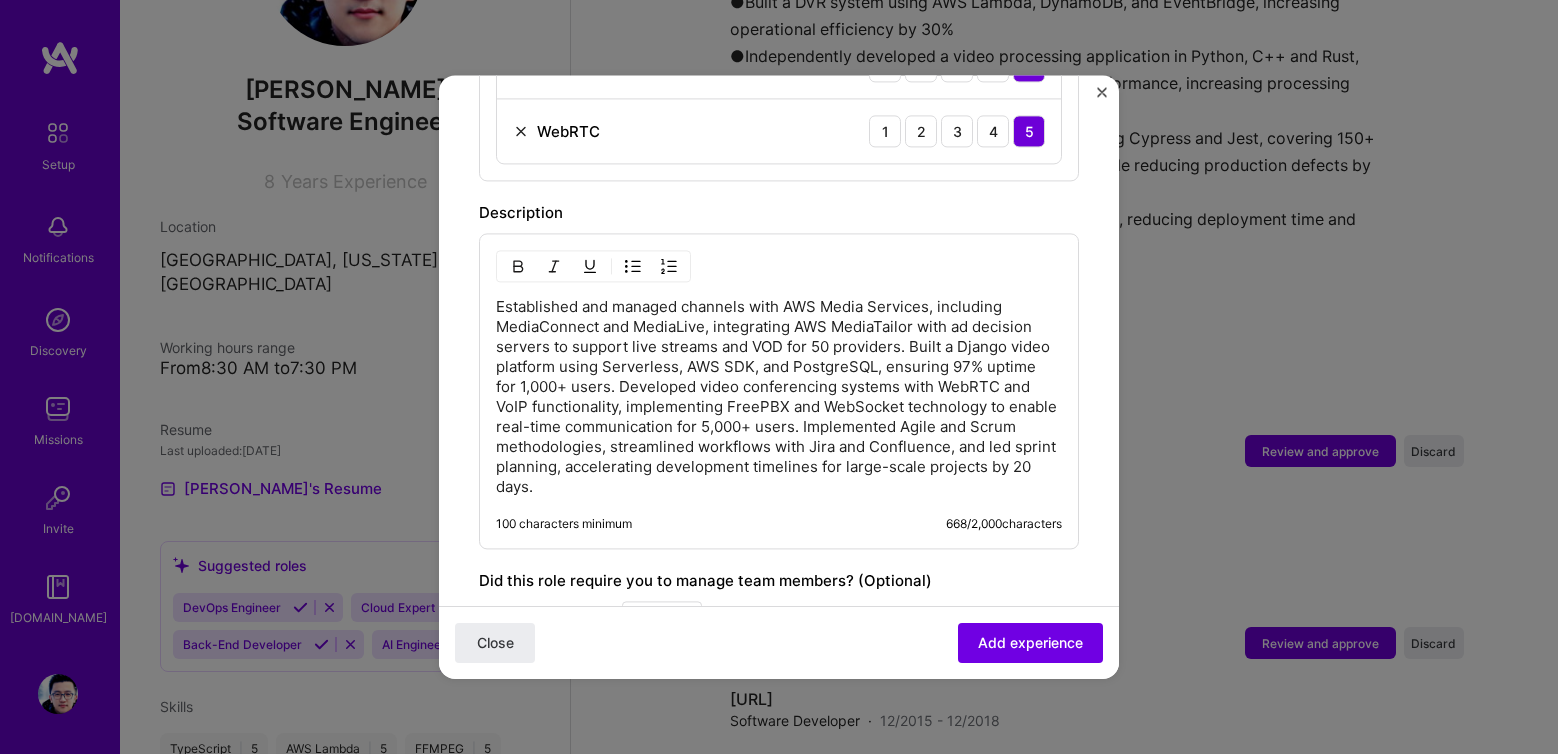 click on "Established and managed channels with AWS Media Services, including MediaConnect and MediaLive, integrating AWS MediaTailor with ad decision servers to support live streams and VOD for 50 providers. Built a Django video platform using Serverless, AWS SDK, and PostgreSQL, ensuring 97% uptime for 1,000+ users. Developed video conferencing systems with WebRTC and VoIP functionality, implementing FreePBX and WebSocket technology to enable real-time communication for 5,000+ users. Implemented Agile and Scrum methodologies, streamlined workflows with Jira and Confluence, and led sprint planning, accelerating development timelines for large-scale projects by 20 days." at bounding box center [779, 397] 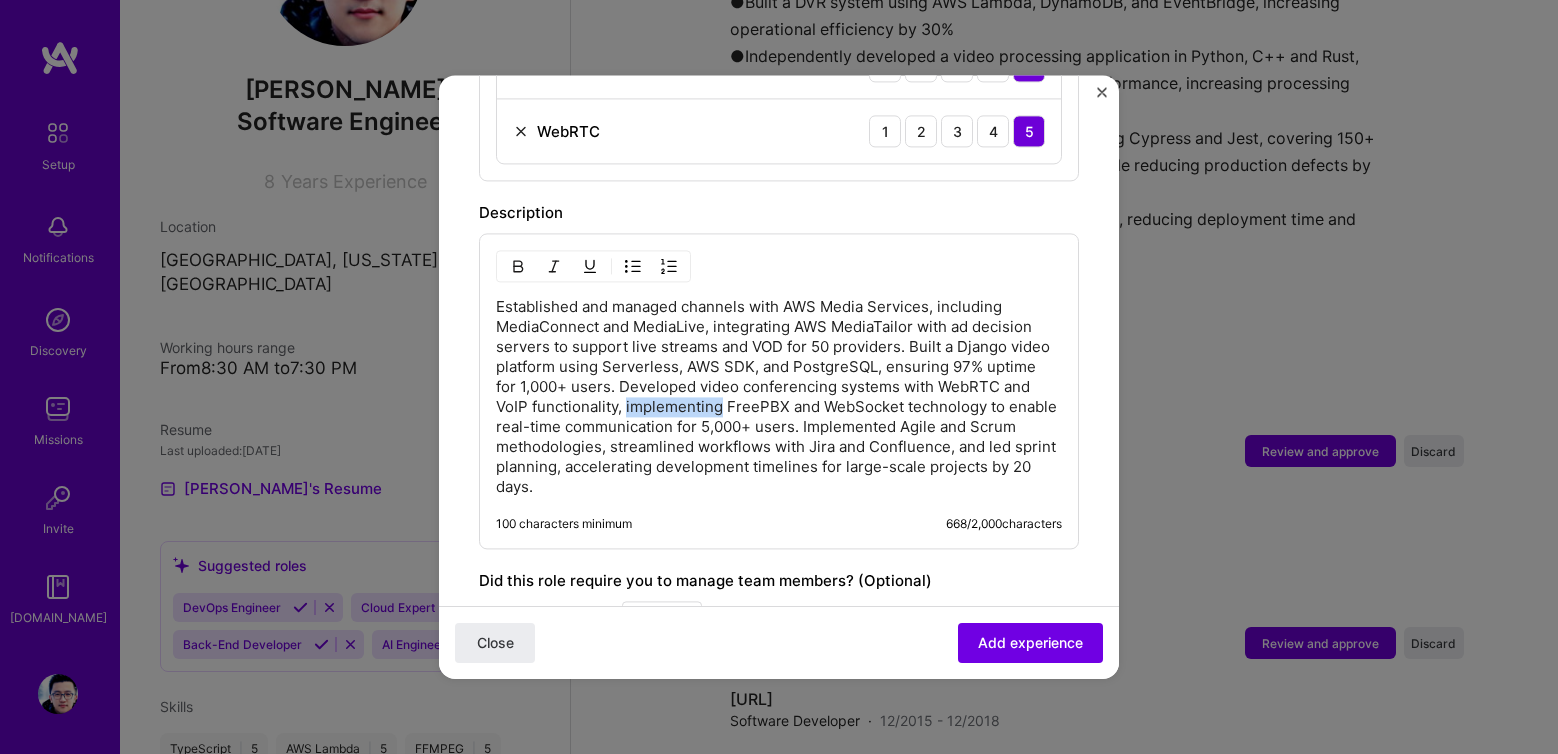 click on "Established and managed channels with AWS Media Services, including MediaConnect and MediaLive, integrating AWS MediaTailor with ad decision servers to support live streams and VOD for 50 providers. Built a Django video platform using Serverless, AWS SDK, and PostgreSQL, ensuring 97% uptime for 1,000+ users. Developed video conferencing systems with WebRTC and VoIP functionality, implementing FreePBX and WebSocket technology to enable real-time communication for 5,000+ users. Implemented Agile and Scrum methodologies, streamlined workflows with Jira and Confluence, and led sprint planning, accelerating development timelines for large-scale projects by 20 days." at bounding box center (779, 397) 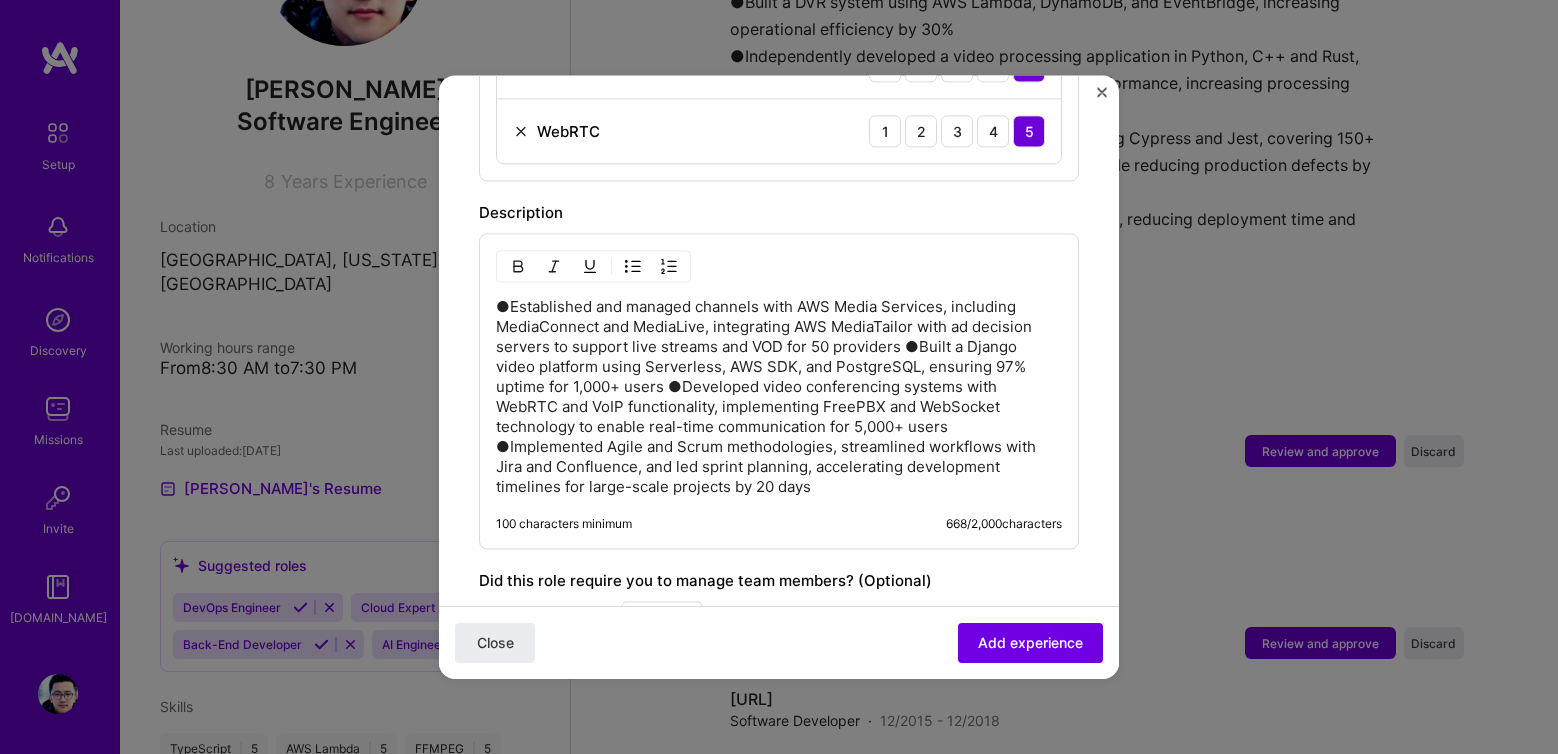 click on "●Established and managed channels with AWS Media Services, including MediaConnect and MediaLive, integrating AWS MediaTailor with ad decision servers to support live streams and VOD for 50 providers ●Built a Django video platform using Serverless, AWS SDK, and PostgreSQL, ensuring 97% uptime for 1,000+ users ●Developed video conferencing systems with WebRTC and VoIP functionality, implementing FreePBX and WebSocket technology to enable real-time communication for 5,000+ users ●Implemented Agile and Scrum methodologies, streamlined workflows with Jira and Confluence, and led sprint planning, accelerating development timelines for large-scale projects by 20 days" at bounding box center [779, 397] 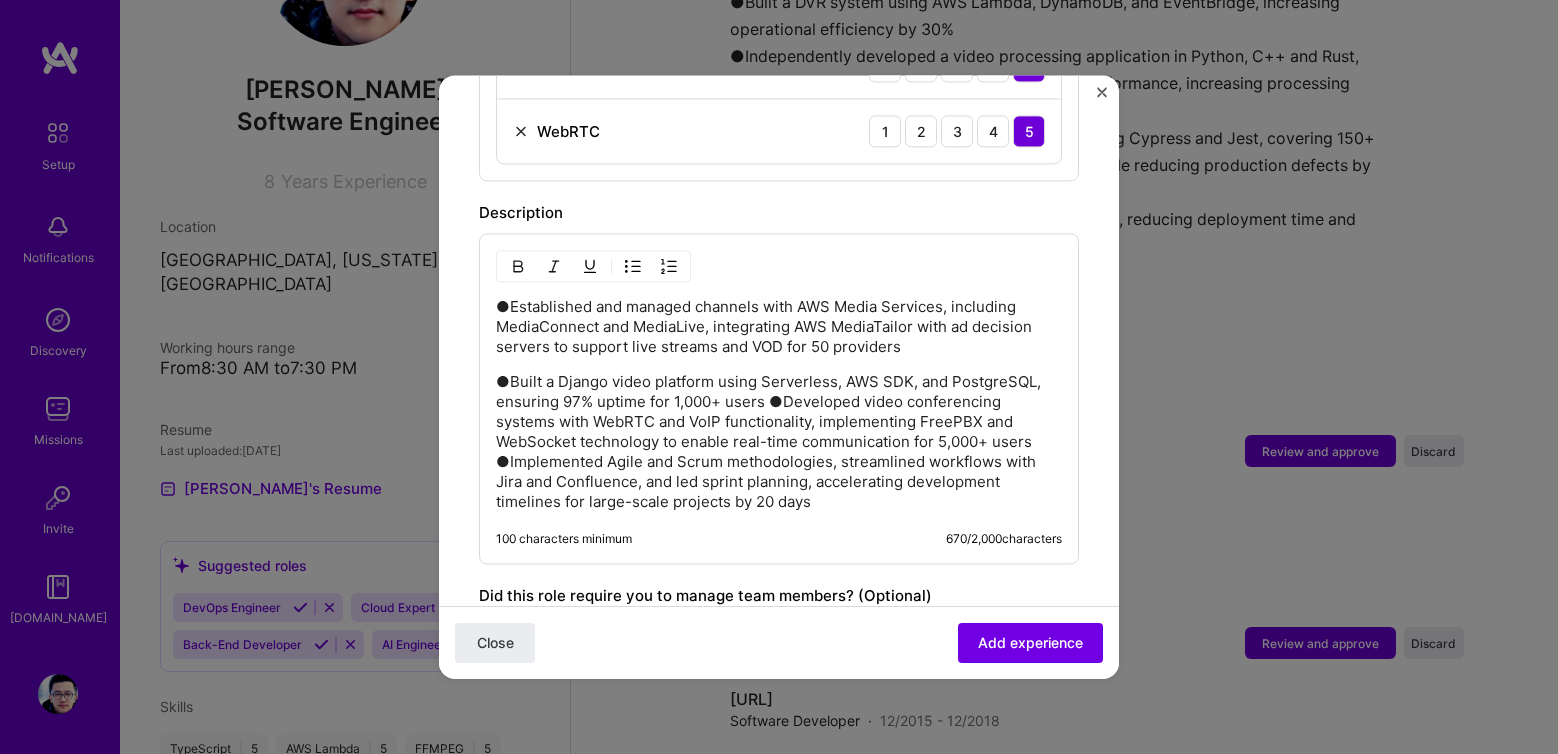click on "●Built a Django video platform using Serverless, AWS SDK, and PostgreSQL, ensuring 97% uptime for 1,000+ users ●Developed video conferencing systems with WebRTC and VoIP functionality, implementing FreePBX and WebSocket technology to enable real-time communication for 5,000+ users ●Implemented Agile and Scrum methodologies, streamlined workflows with Jira and Confluence, and led sprint planning, accelerating development timelines for large-scale projects by 20 days" at bounding box center (779, 442) 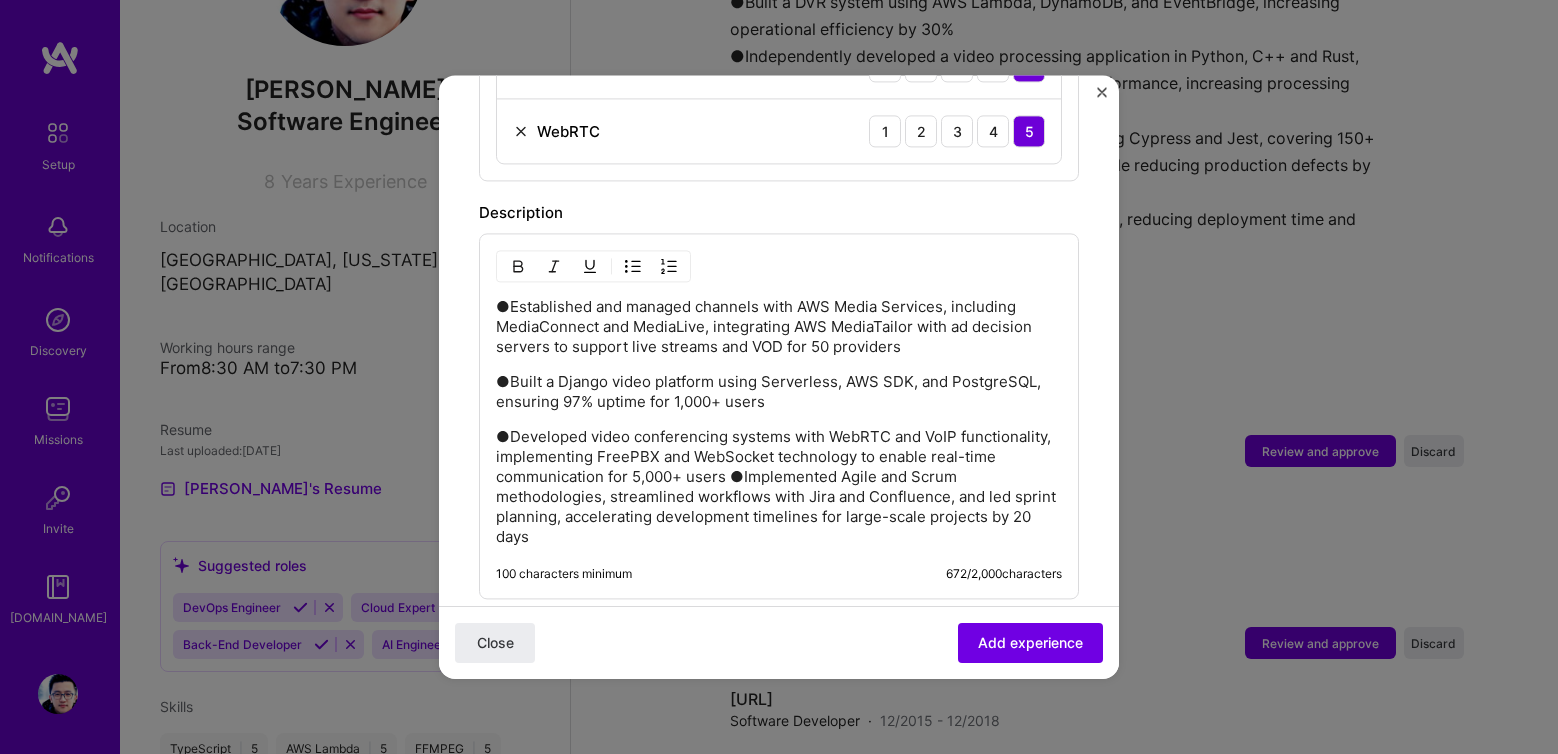 click on "●Developed video conferencing systems with WebRTC and VoIP functionality, implementing FreePBX and WebSocket technology to enable real-time communication for 5,000+ users ●Implemented Agile and Scrum methodologies, streamlined workflows with Jira and Confluence, and led sprint planning, accelerating development timelines for large-scale projects by 20 days" at bounding box center (779, 487) 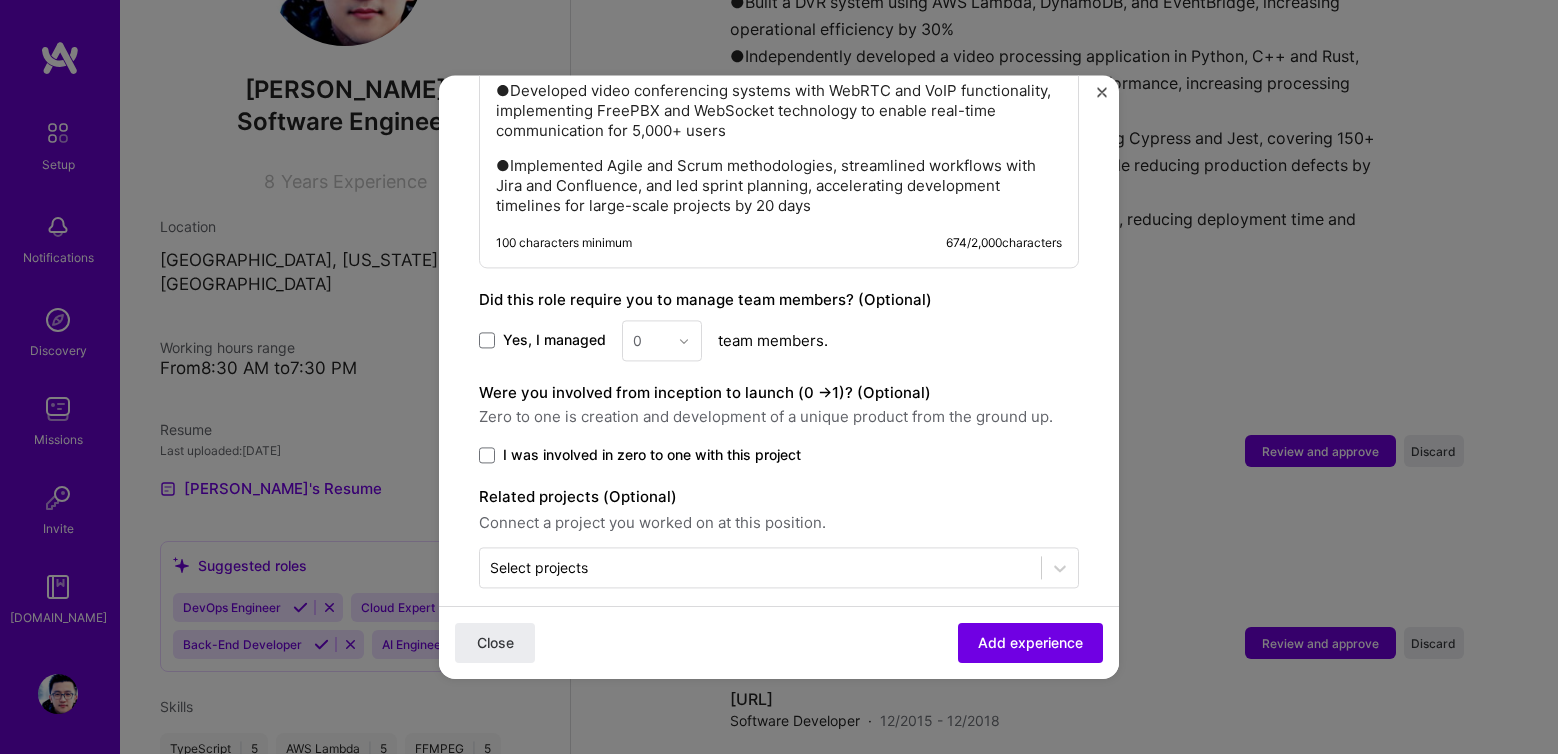 scroll, scrollTop: 1557, scrollLeft: 0, axis: vertical 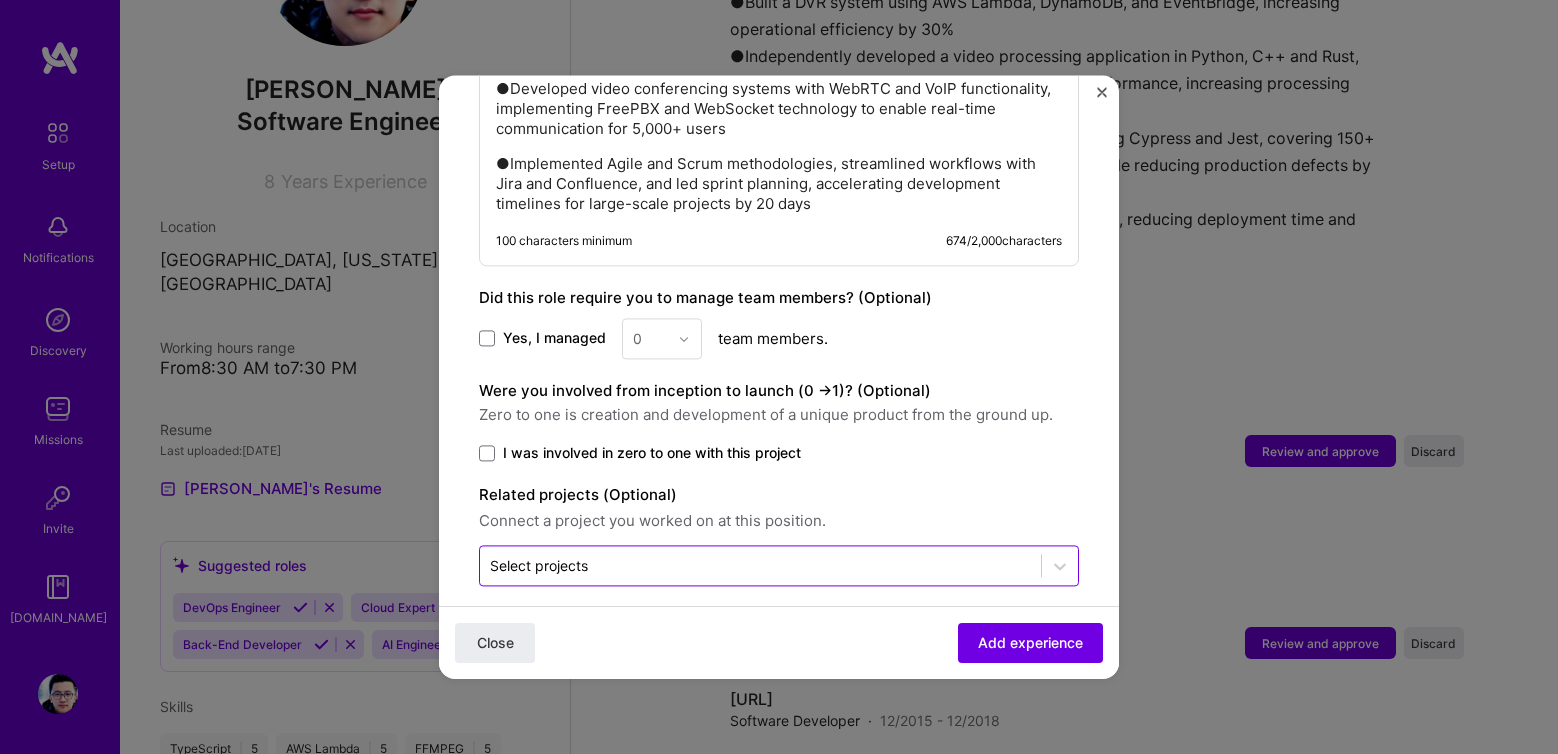 click at bounding box center (760, 565) 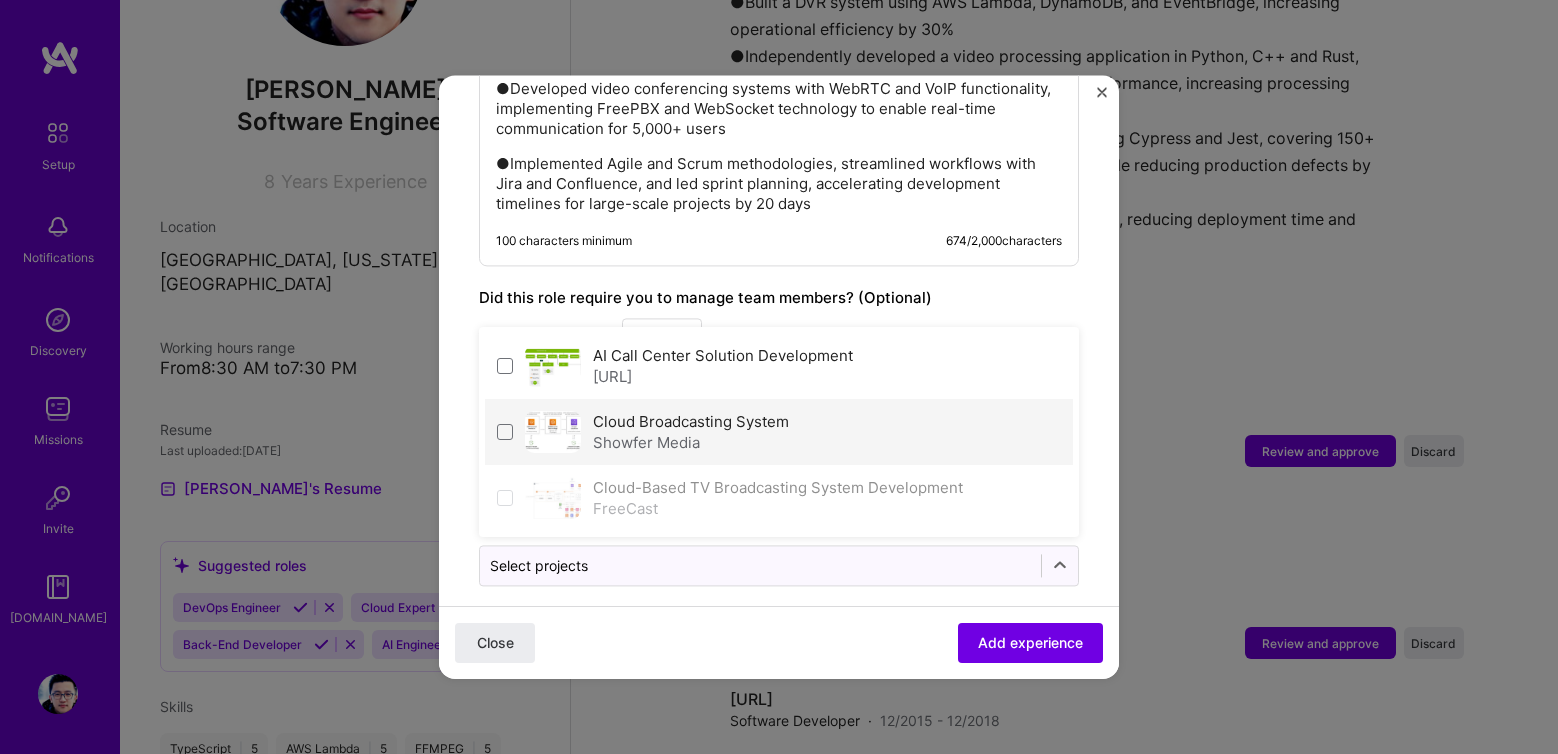 click on "Showfer Media" at bounding box center [691, 442] 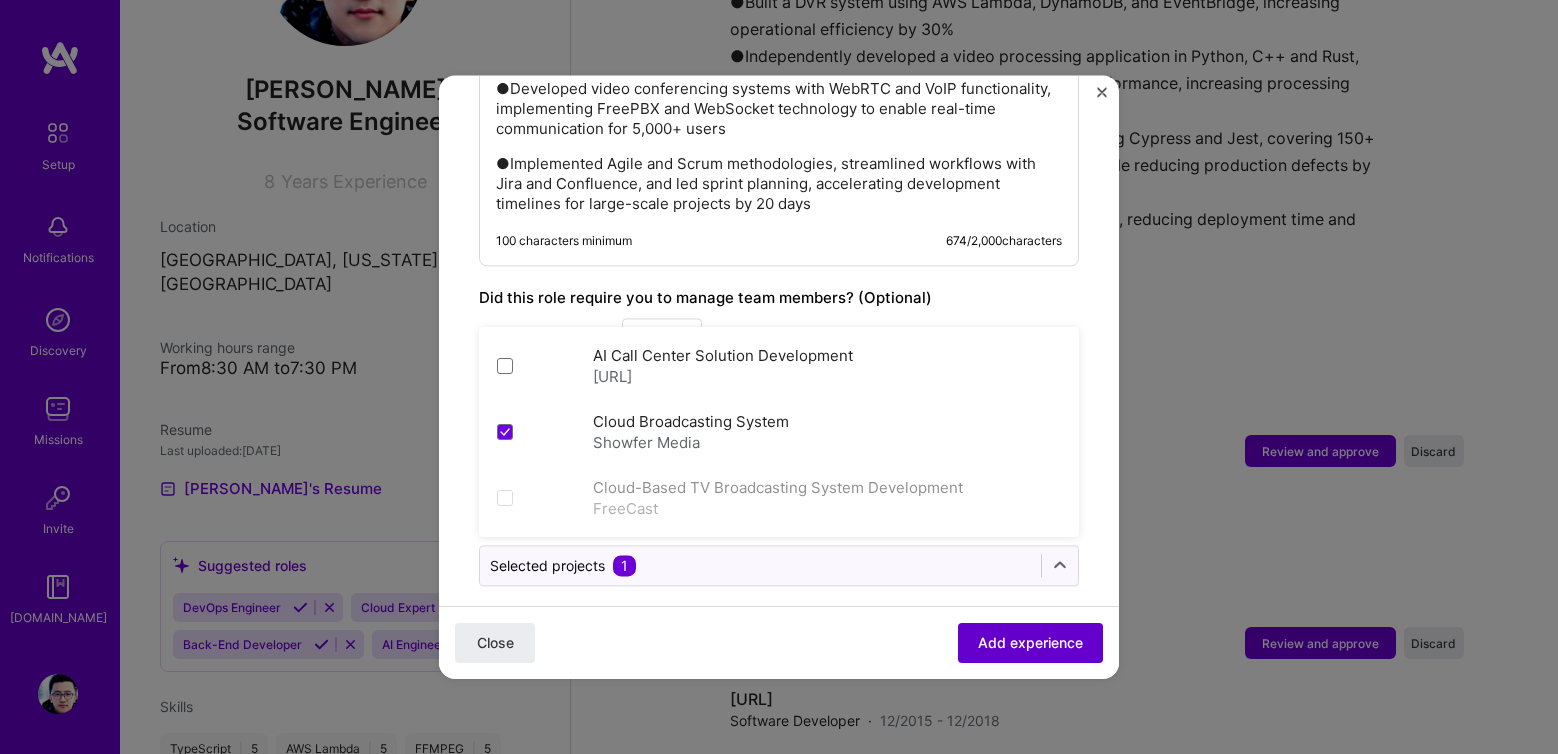click on "Add experience" at bounding box center (1030, 643) 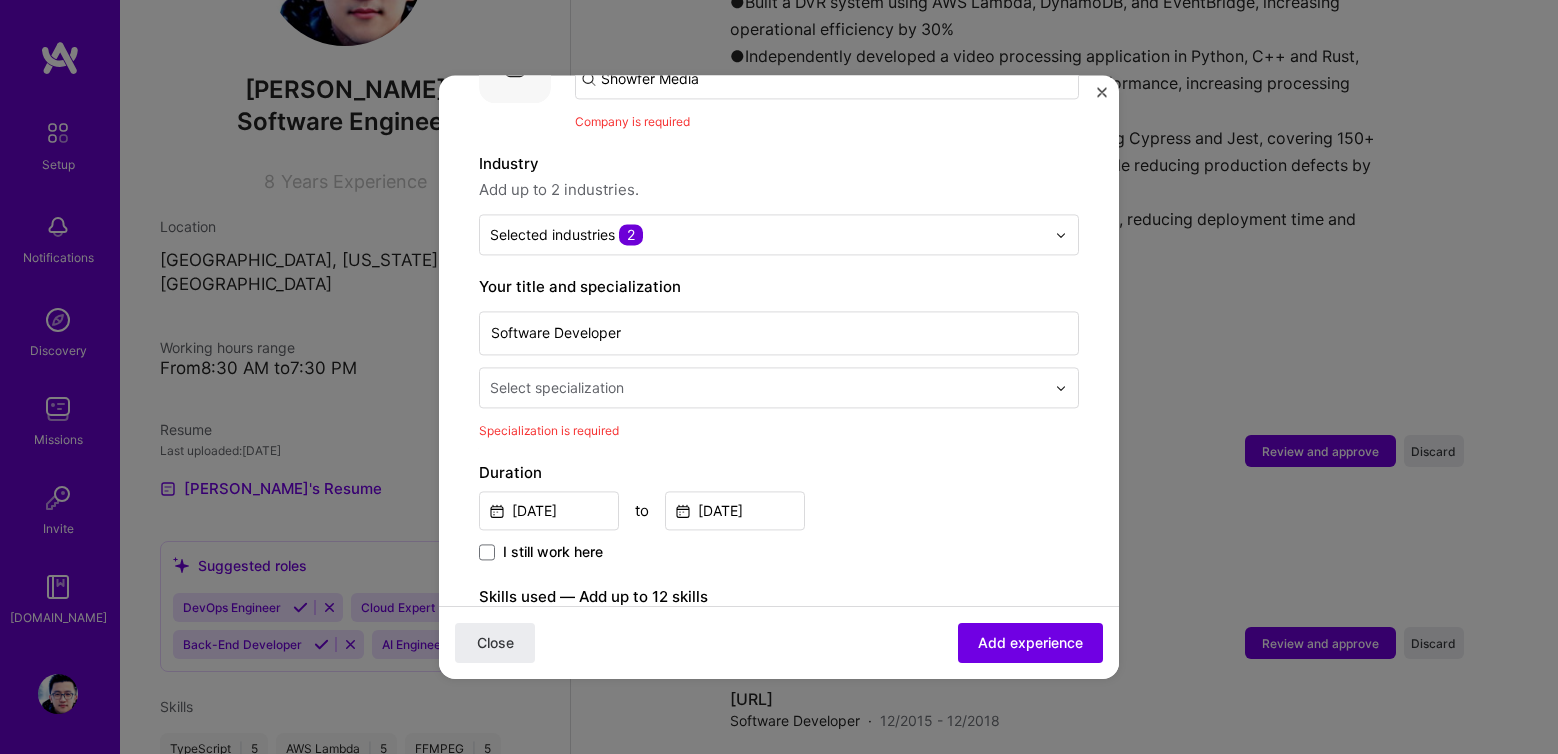 scroll, scrollTop: 200, scrollLeft: 0, axis: vertical 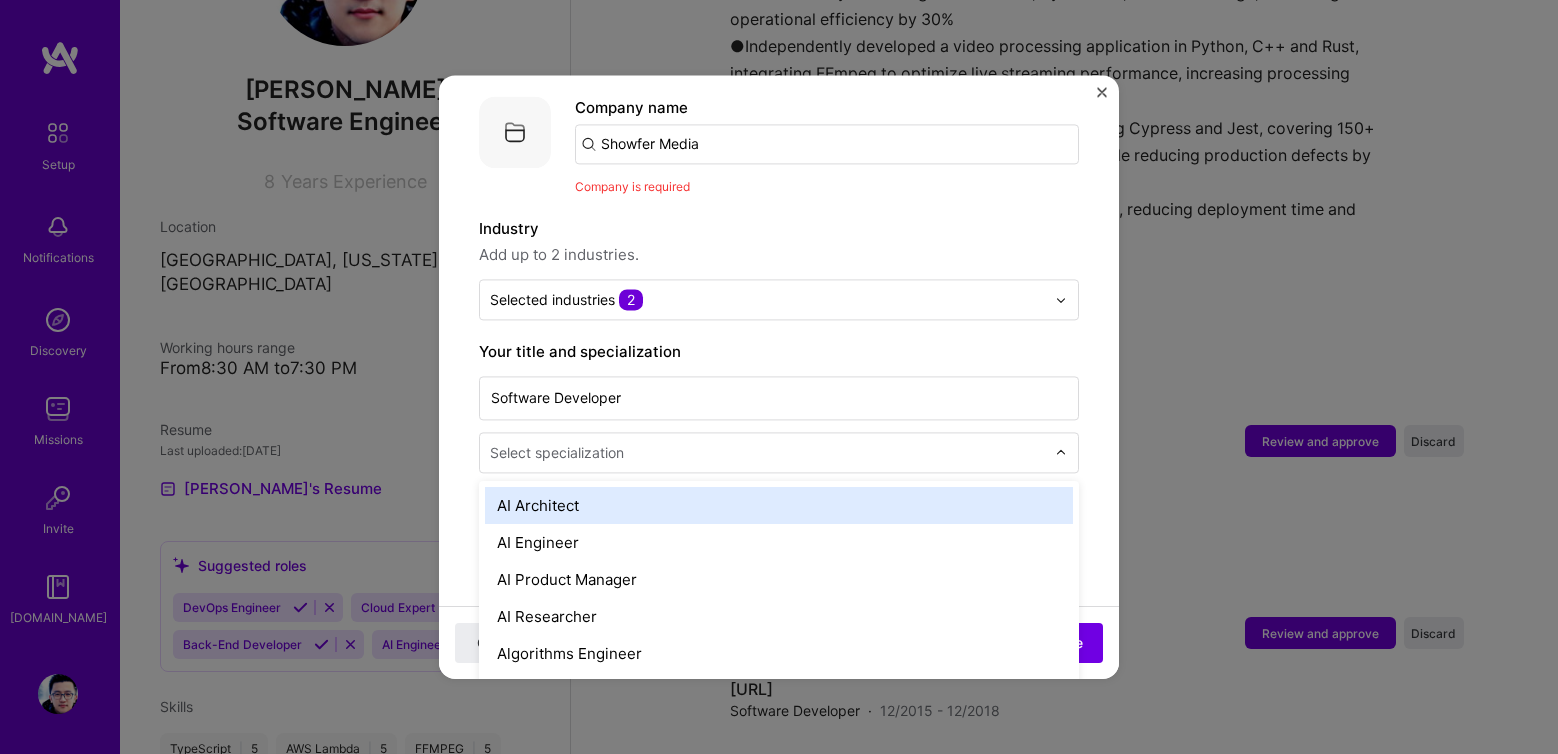 click at bounding box center [769, 452] 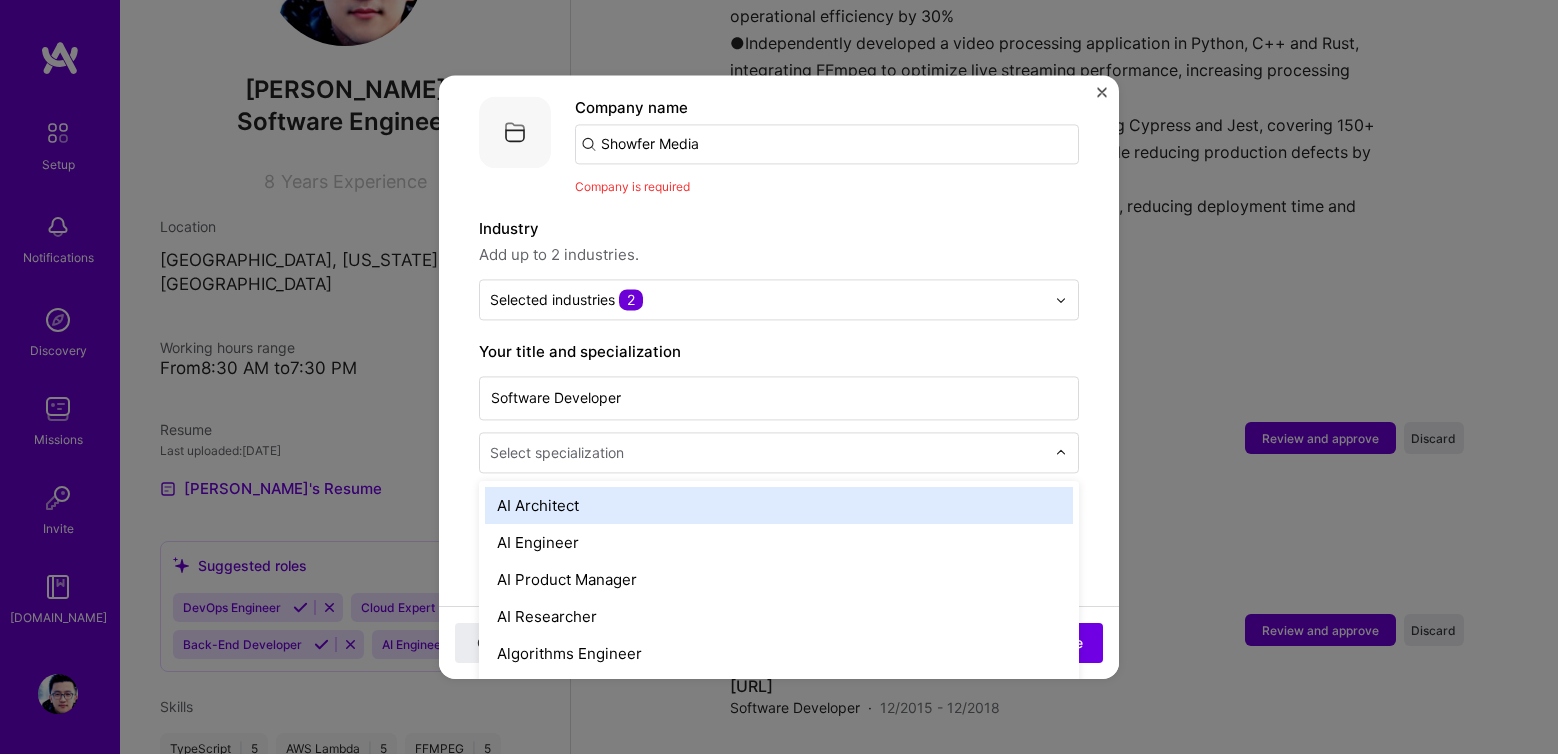 scroll, scrollTop: 1416, scrollLeft: 0, axis: vertical 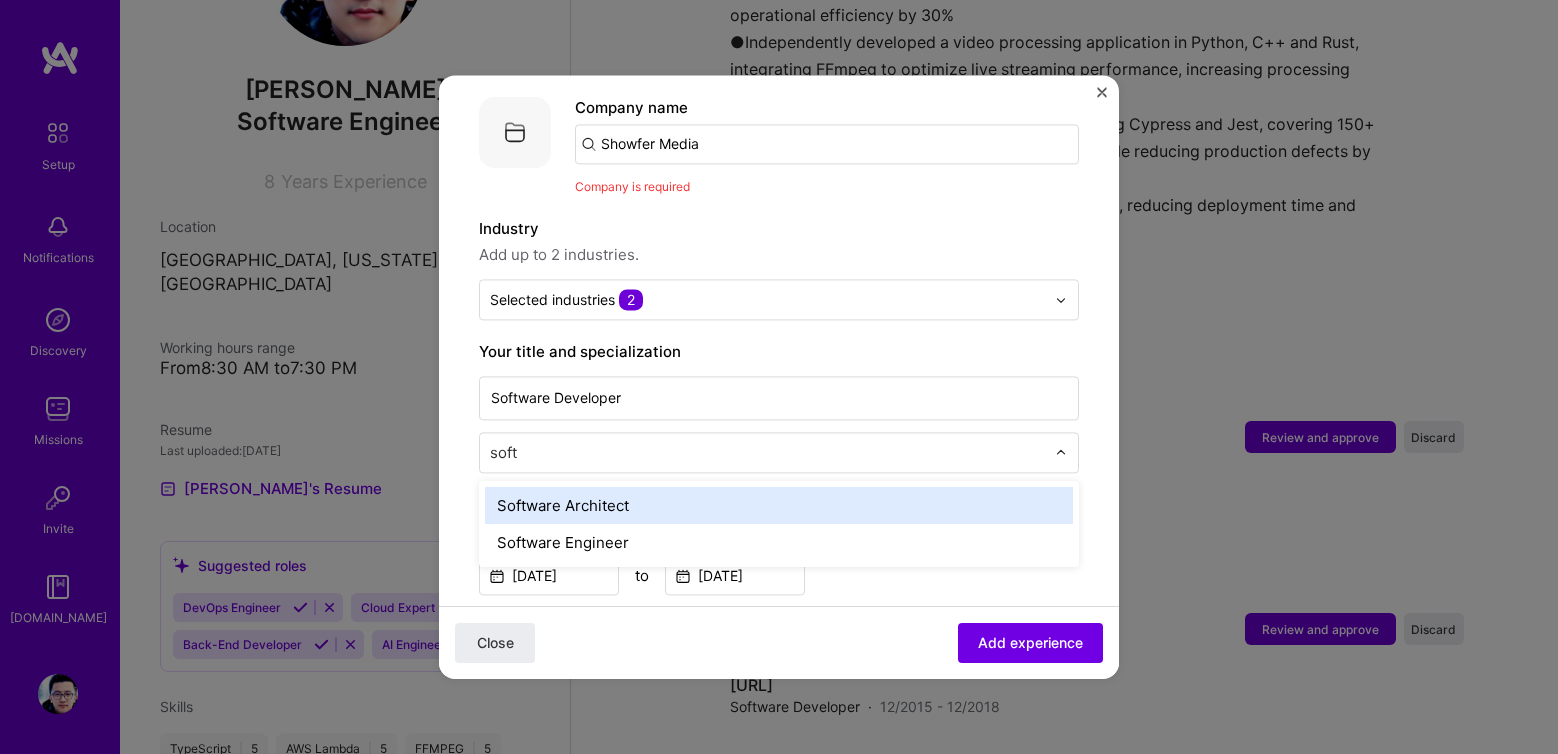type on "softw" 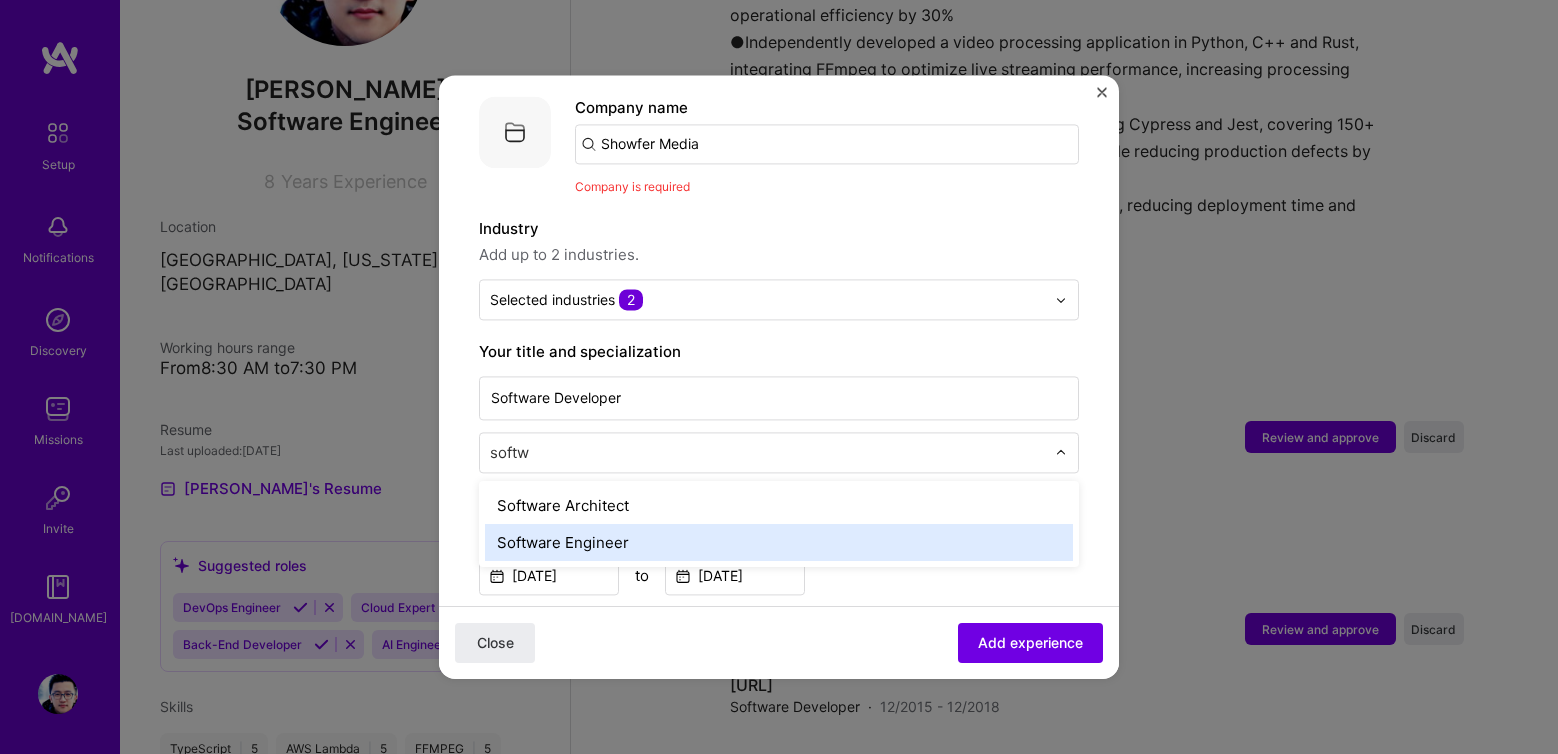 click on "Software Engineer" at bounding box center [779, 542] 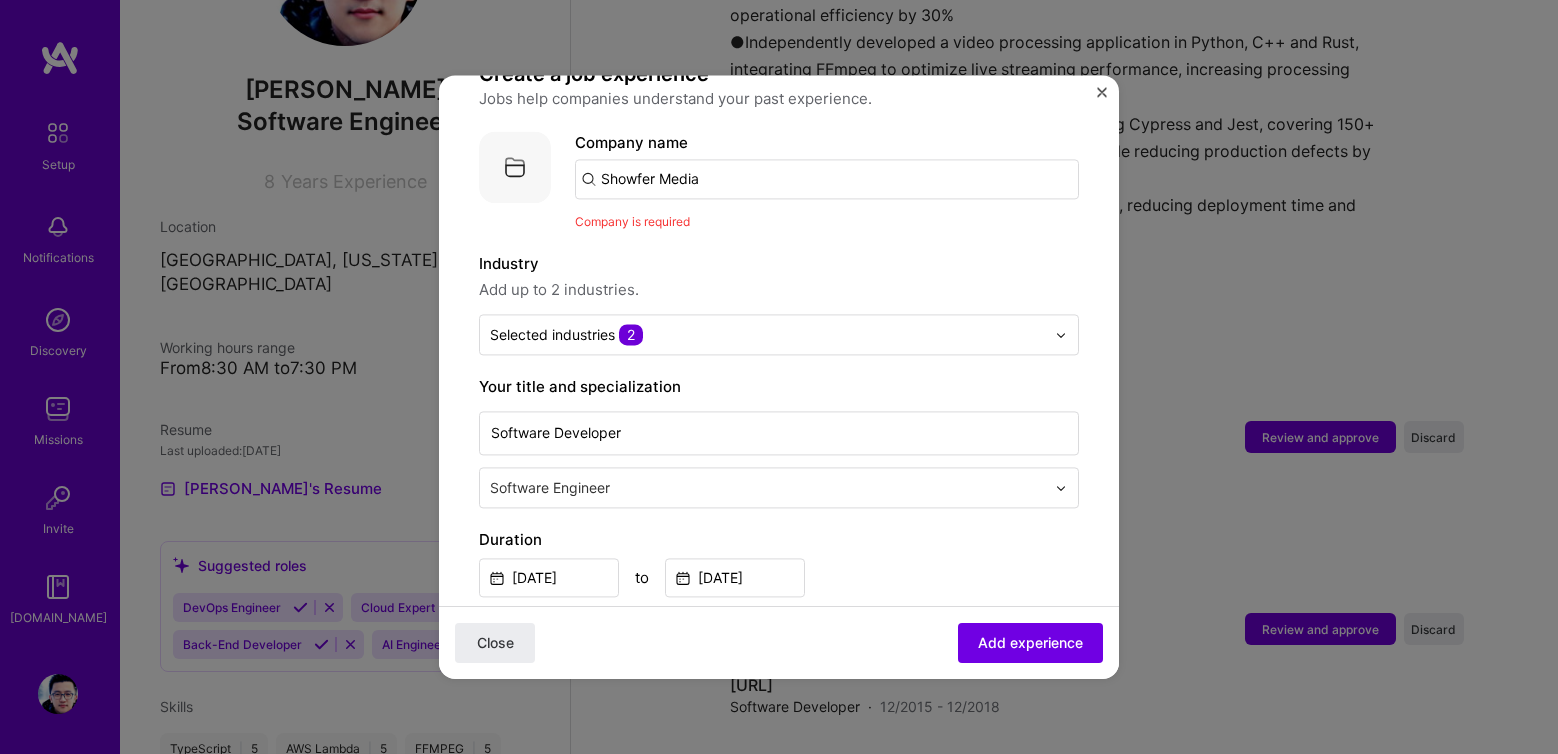 scroll, scrollTop: 0, scrollLeft: 0, axis: both 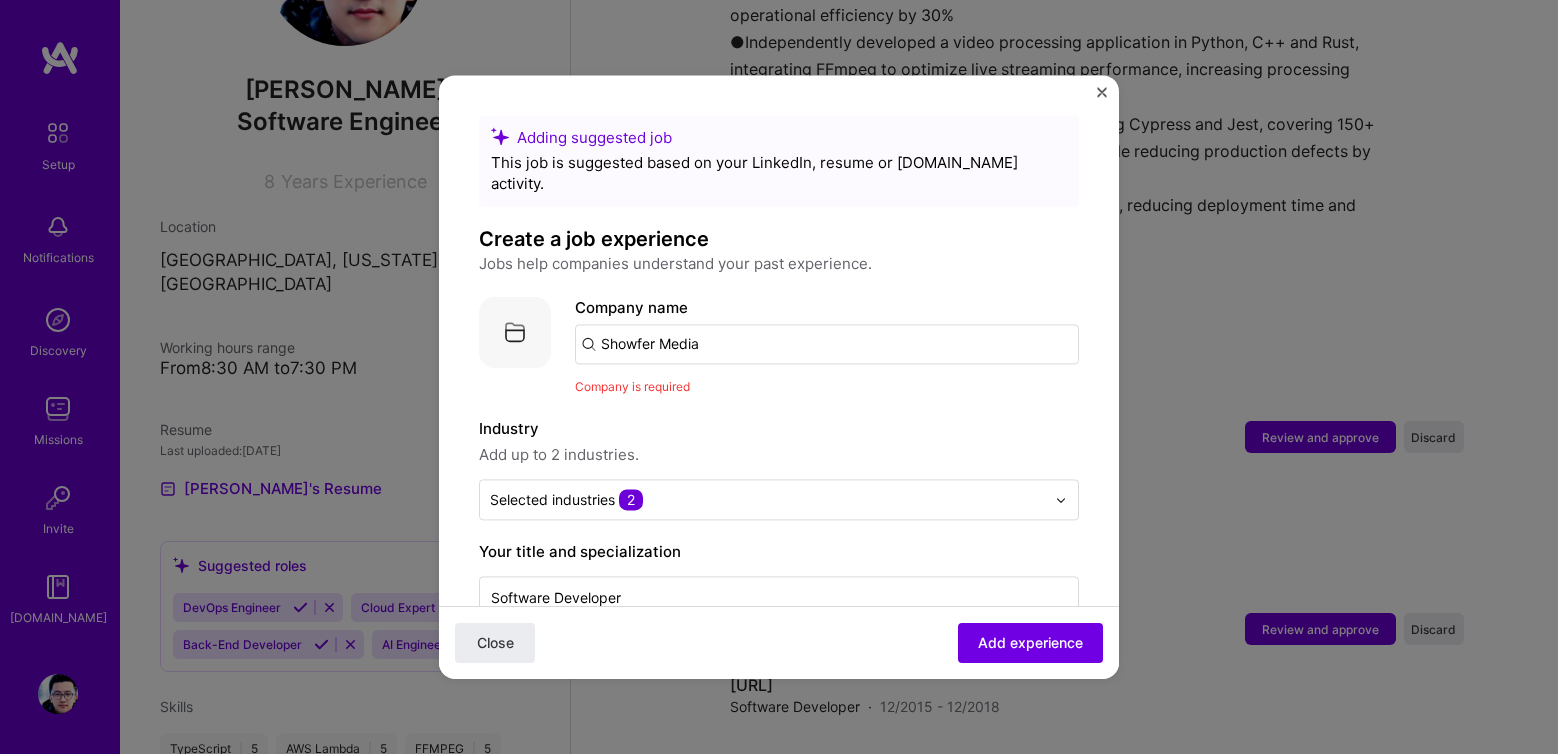 click on "Showfer Media" at bounding box center [827, 344] 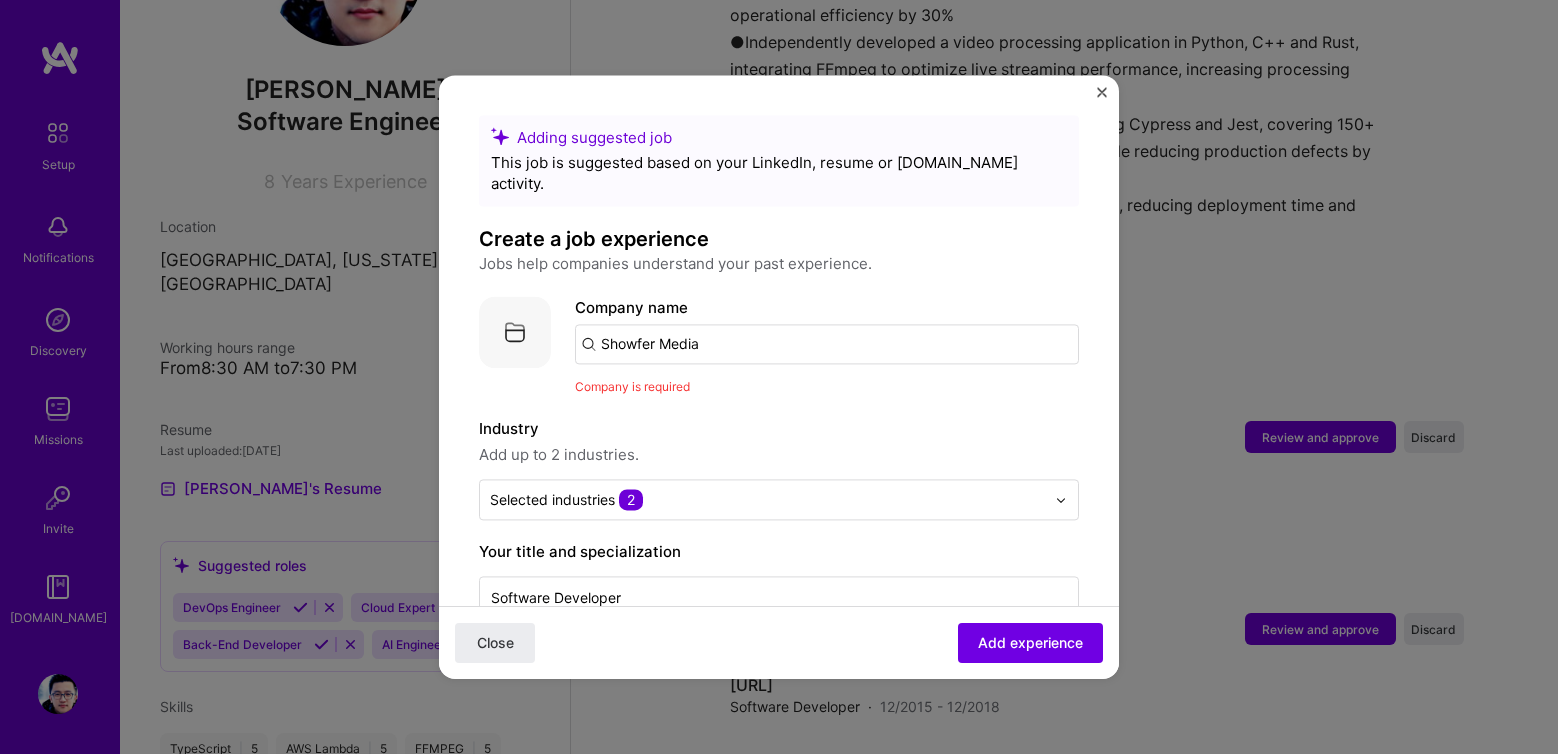 click on "Company is required" at bounding box center [827, 386] 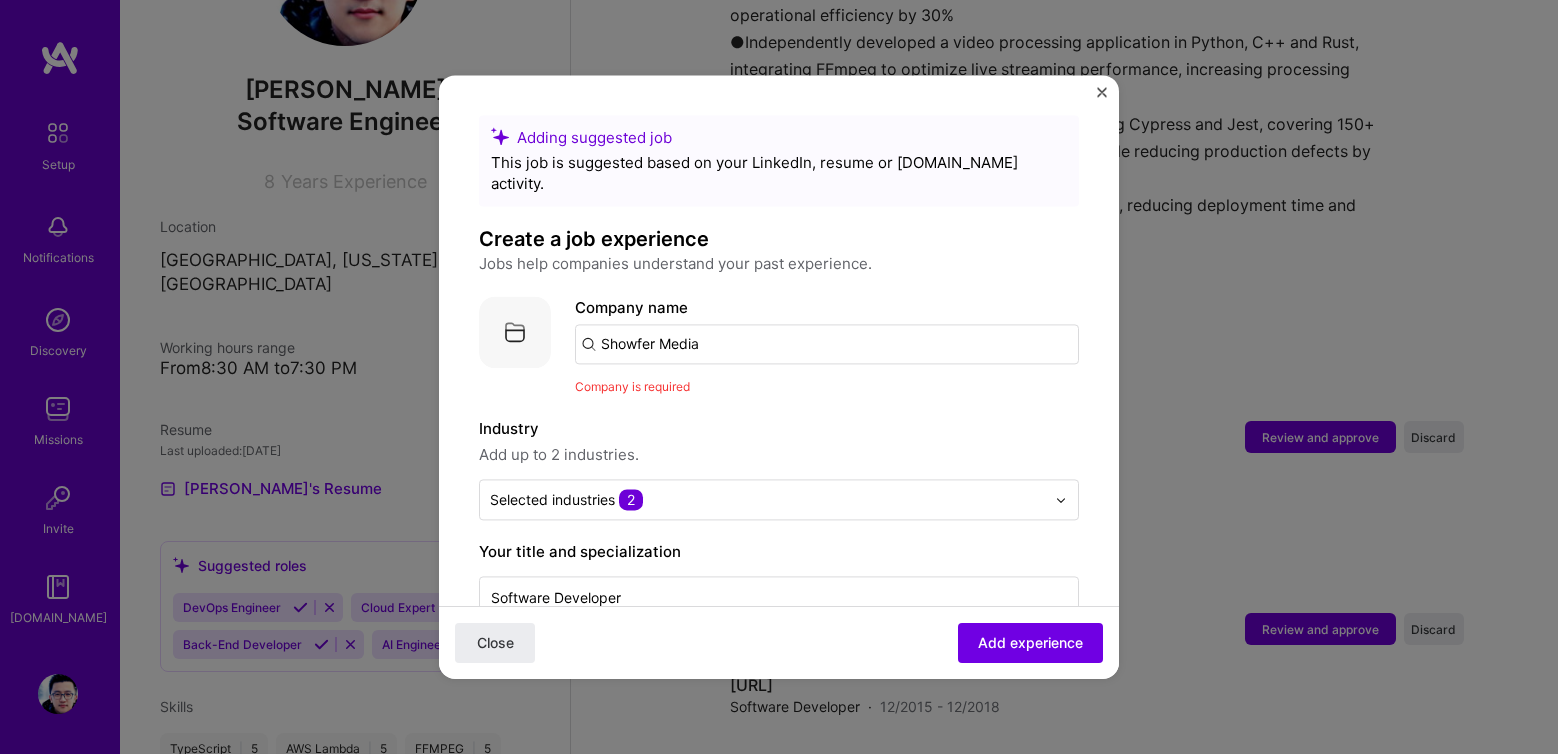 click on "Showfer Media" at bounding box center [827, 344] 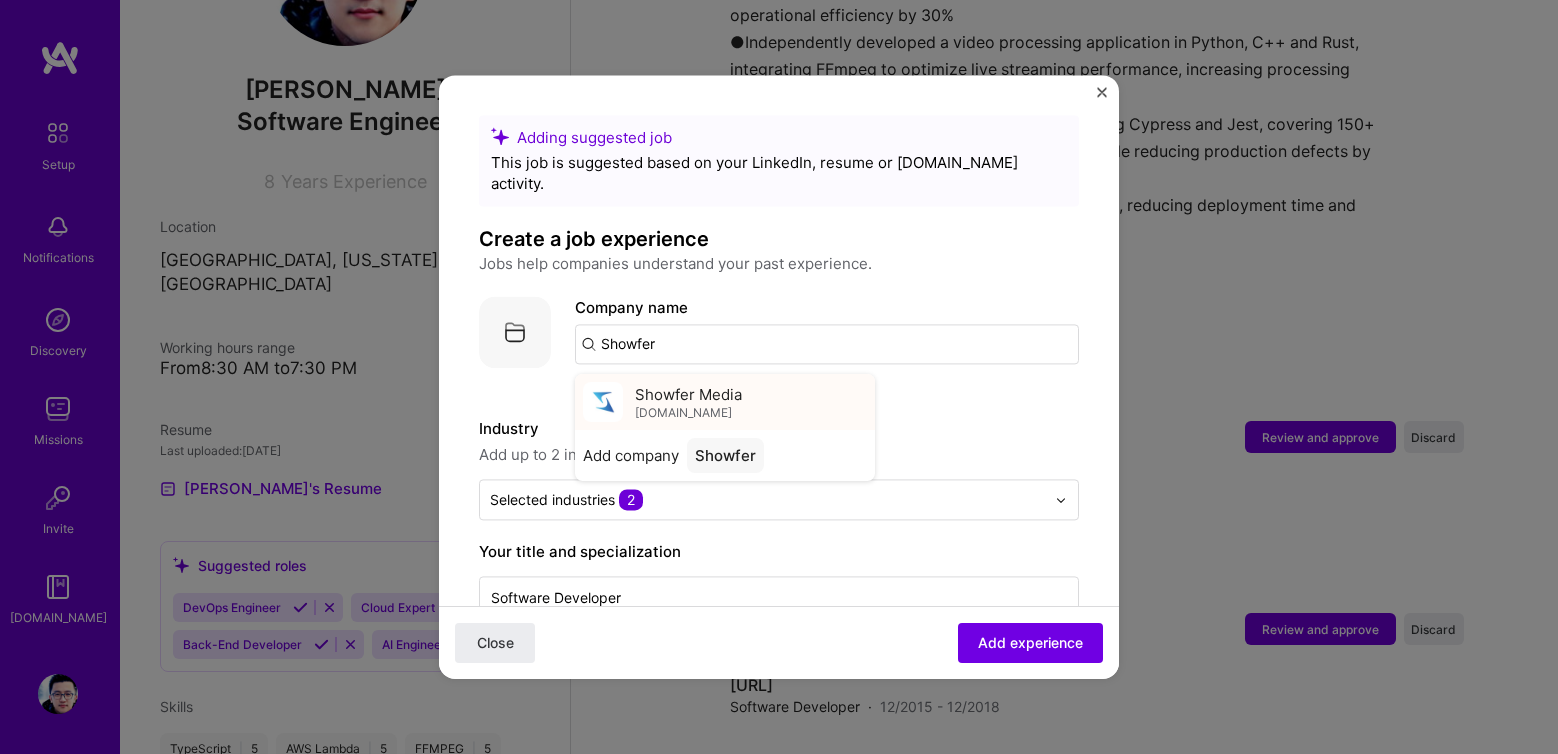 click on "Showfer Media [DOMAIN_NAME]" at bounding box center (688, 402) 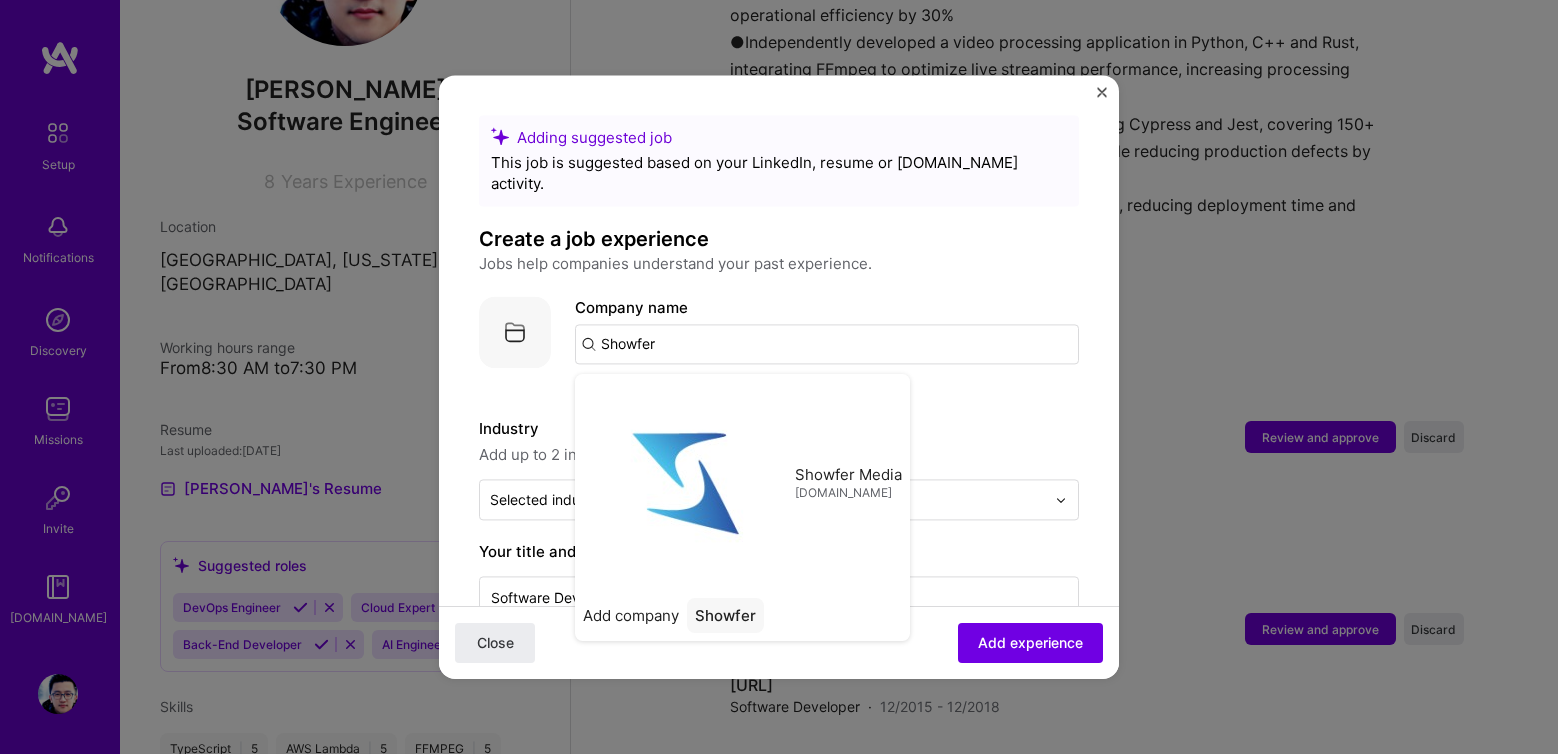 type on "Showfer Media" 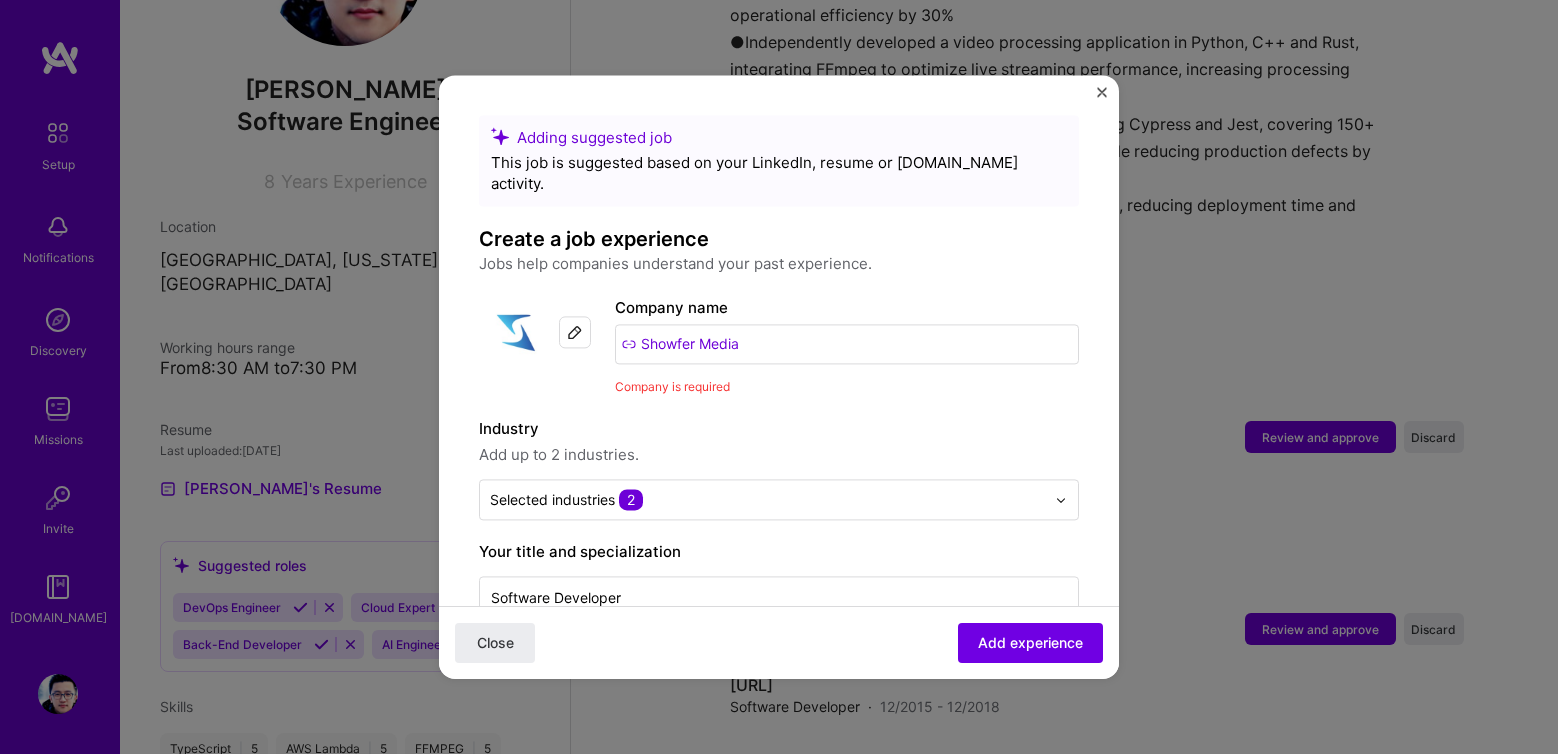 scroll, scrollTop: 4, scrollLeft: 0, axis: vertical 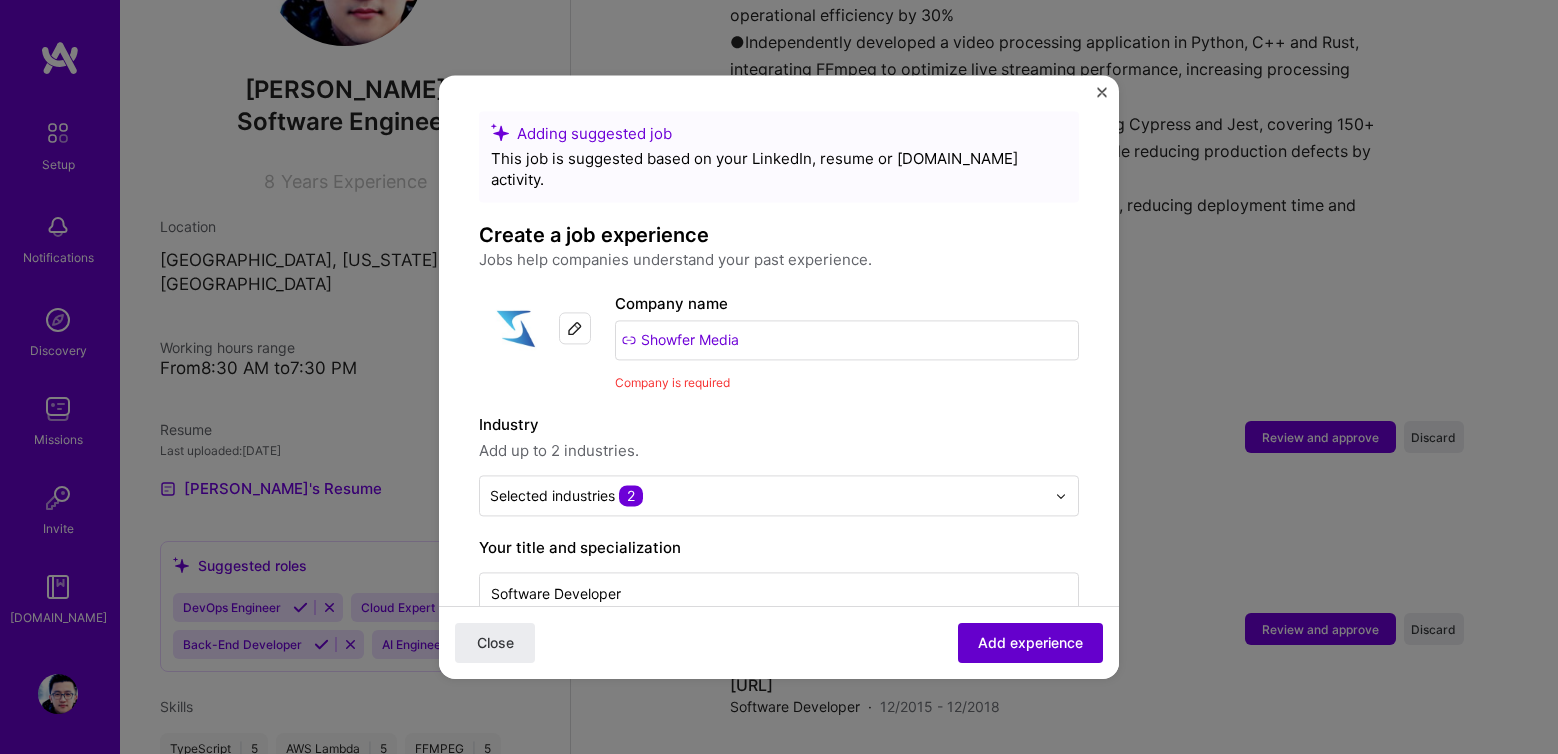 click on "Add experience" at bounding box center [1030, 643] 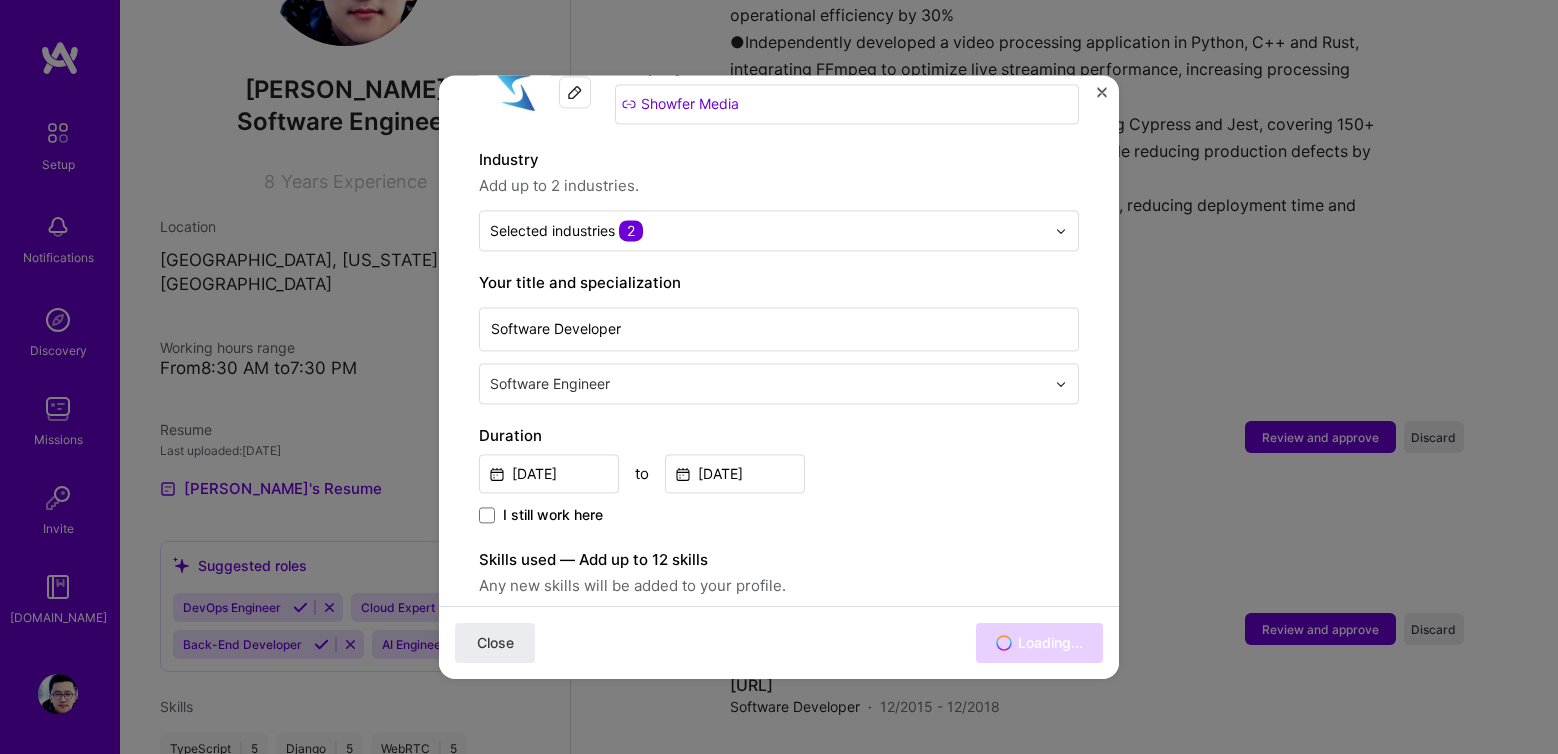scroll, scrollTop: 652, scrollLeft: 0, axis: vertical 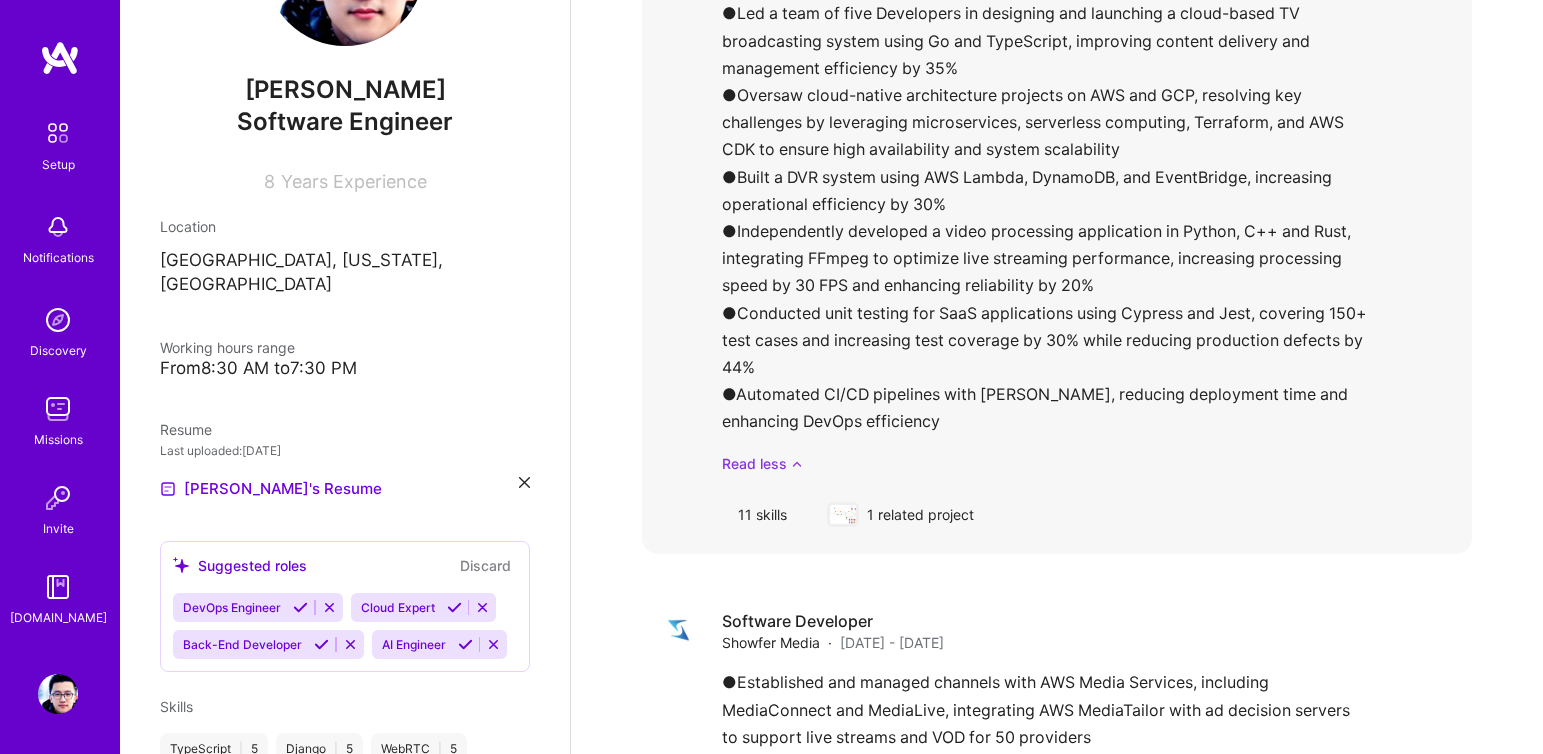 click on "Read less" at bounding box center (1089, 463) 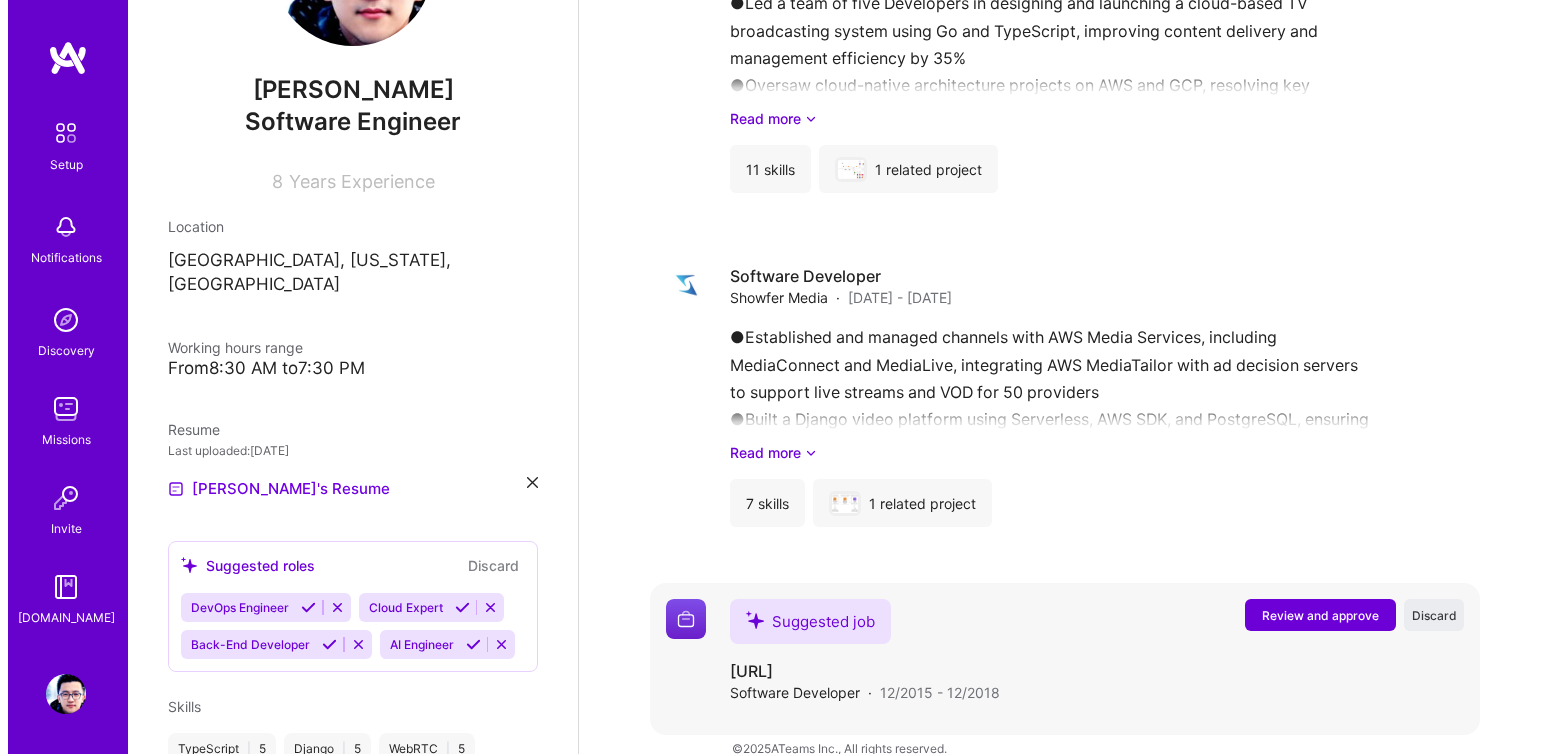 scroll, scrollTop: 1242, scrollLeft: 0, axis: vertical 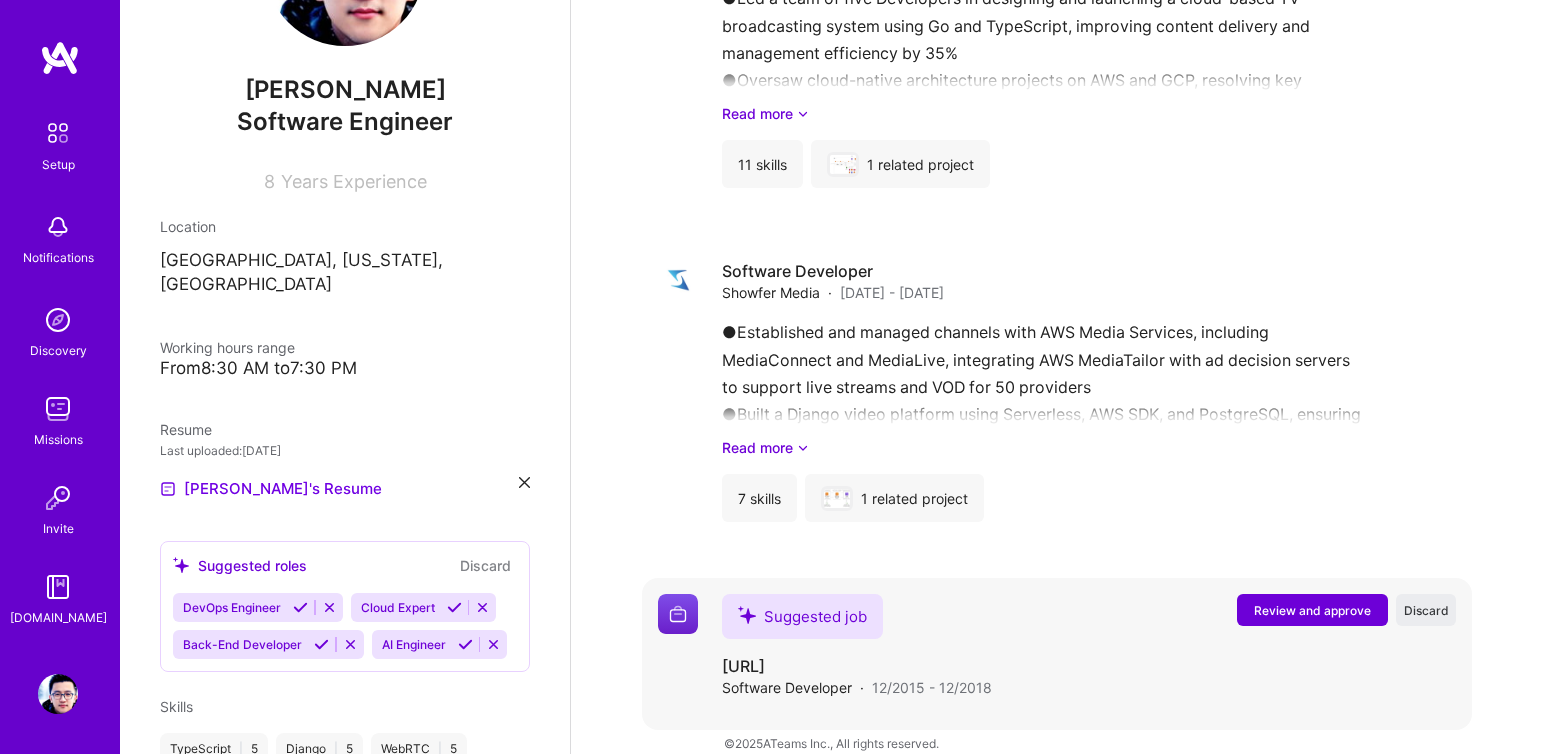 click on "Review and approve" at bounding box center [1312, 610] 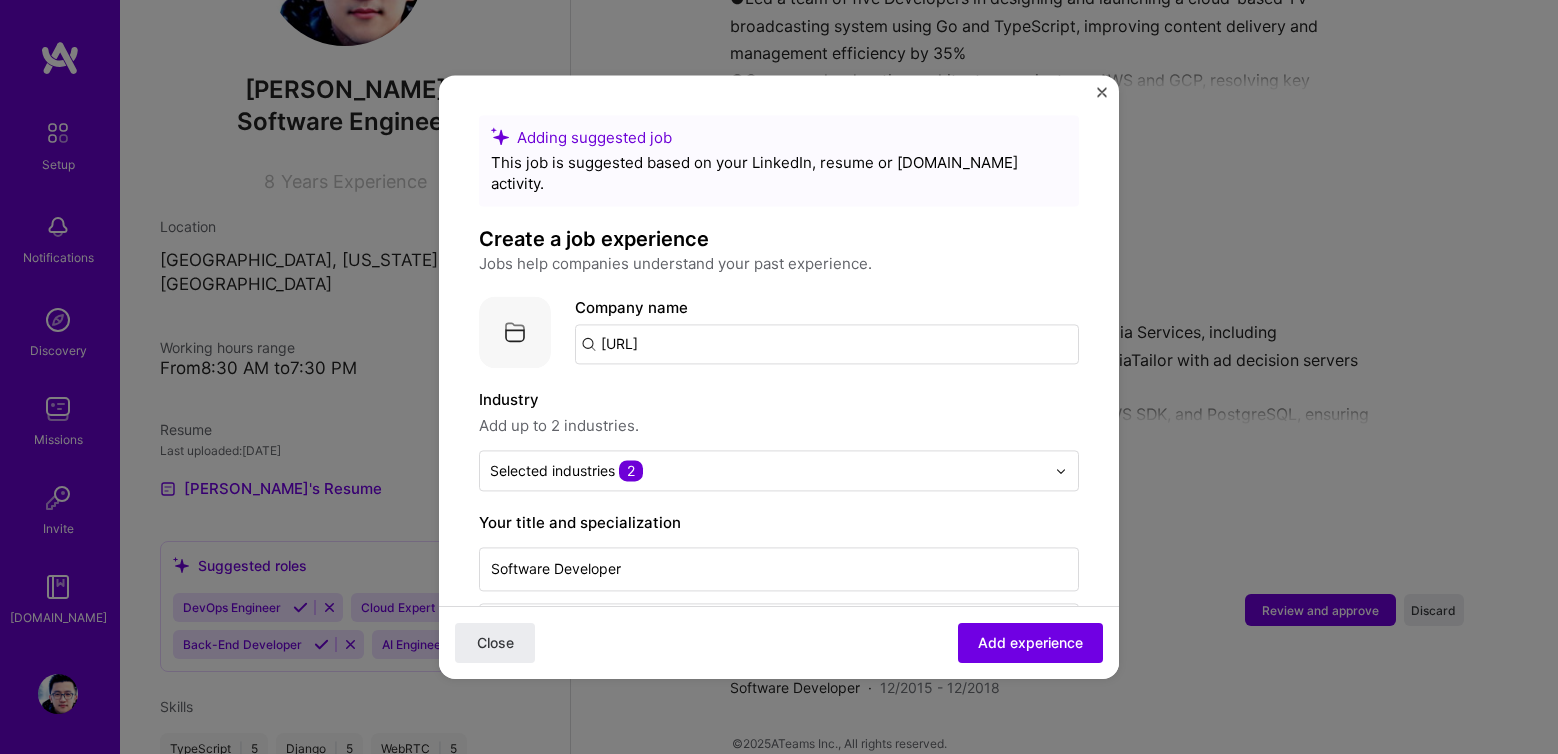 click on "[URL]" at bounding box center [827, 344] 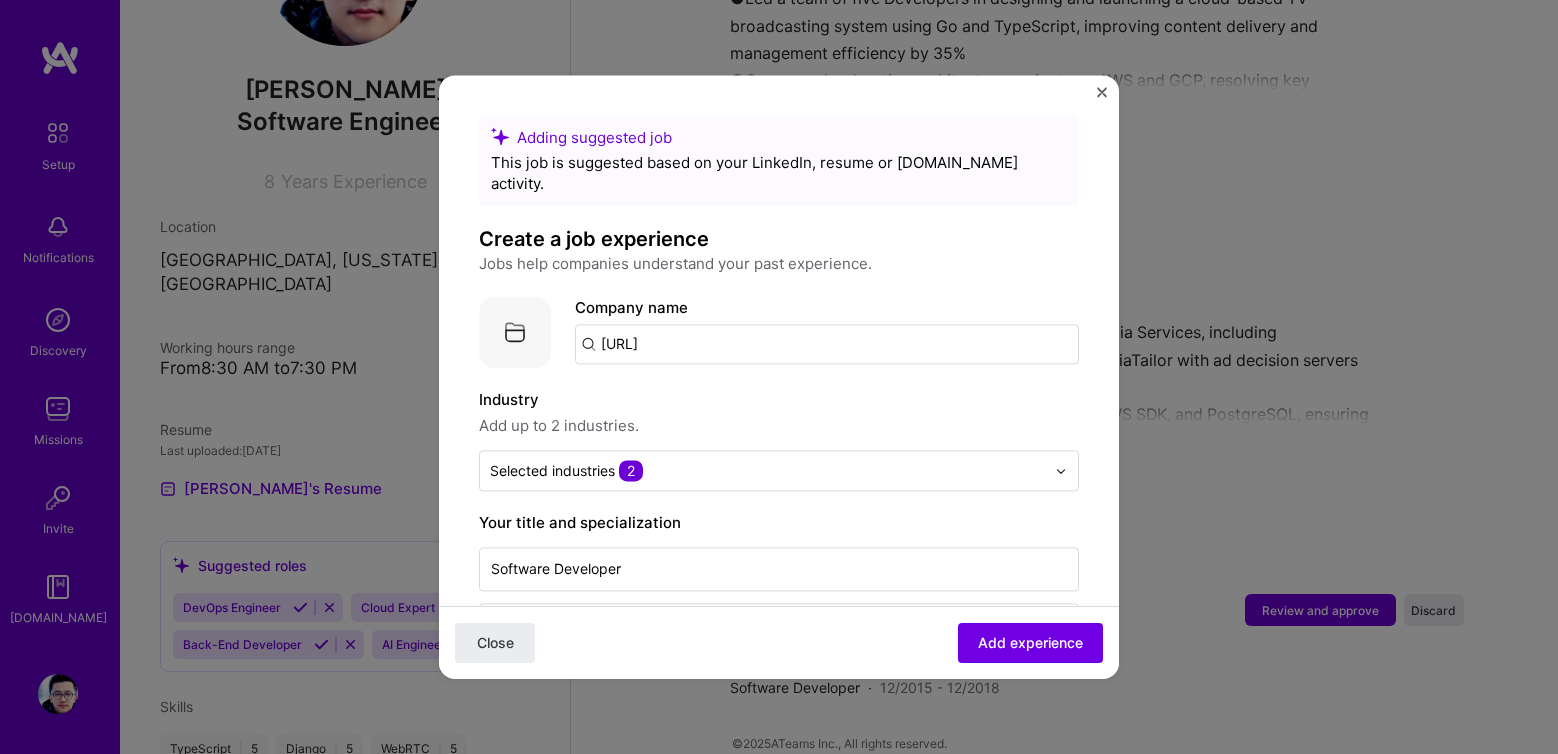 drag, startPoint x: 649, startPoint y: 308, endPoint x: 464, endPoint y: 287, distance: 186.18808 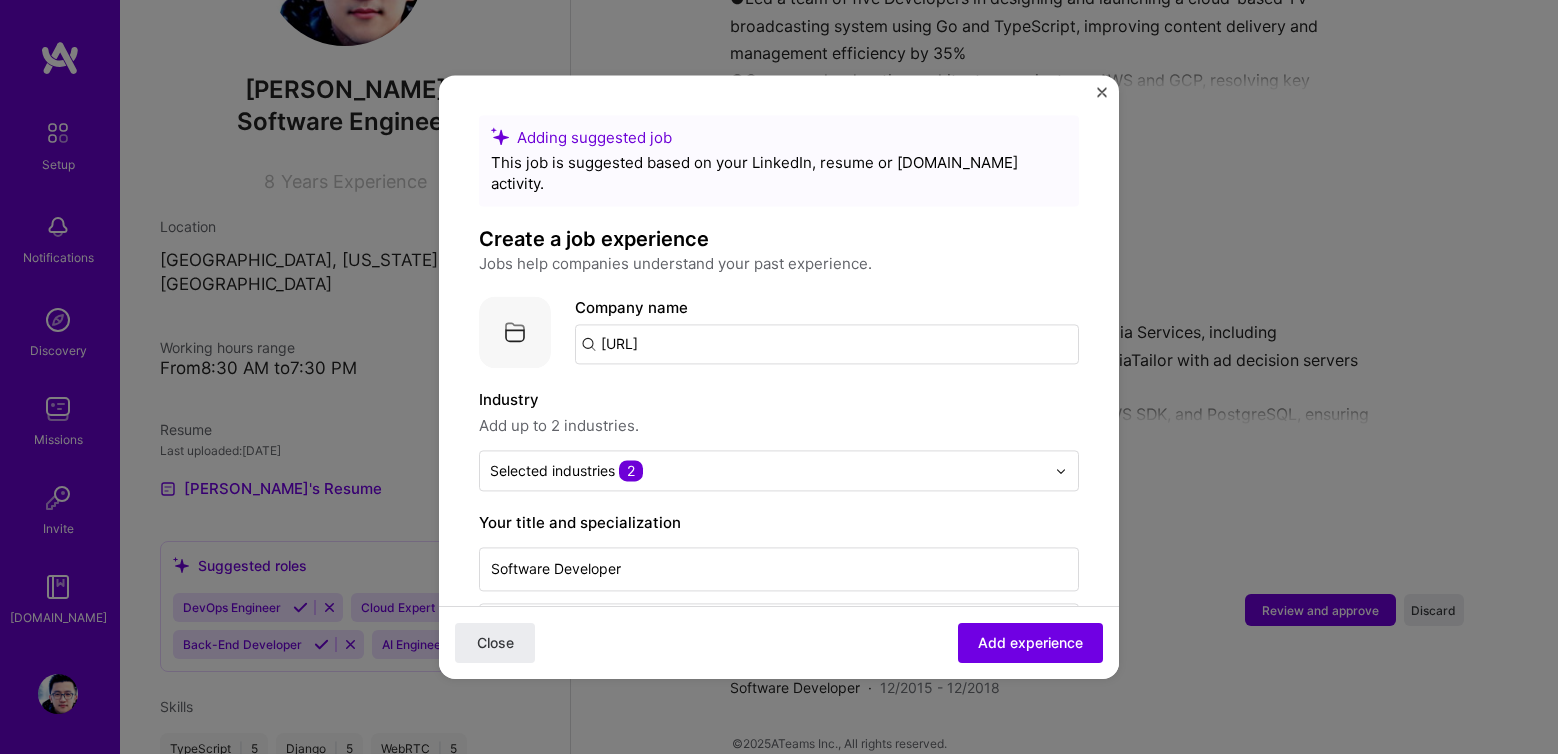 click on "Adding suggested job This job is suggested based on your LinkedIn, resume or [DOMAIN_NAME] activity. Create a job experience Jobs help companies understand your past experience. Company logo Company name [URL]
Industry Add up to 2 industries. Selected industries 2 Your title and specialization Software Developer Select specialization Duration [DATE]
to [DATE]
I still work here Skills used — Add up to 12 skills Any new skills will be added to your profile. Enter skills... 3 CUDA 1 2 3 4 5 Python 1 2 3 4 5 Tensorflow 1 2 3 4 5 Description 100 characters minimum 579 / 2,000  characters Did this role require you to manage team members? (Optional) Yes, I managed 0 team members. Were you involved from inception to launch (0 - >  1)? (Optional) Zero to one is creation and development of a unique product from the ground up. I was involved in zero to one with this project Related projects (Optional)" at bounding box center [779, 1003] 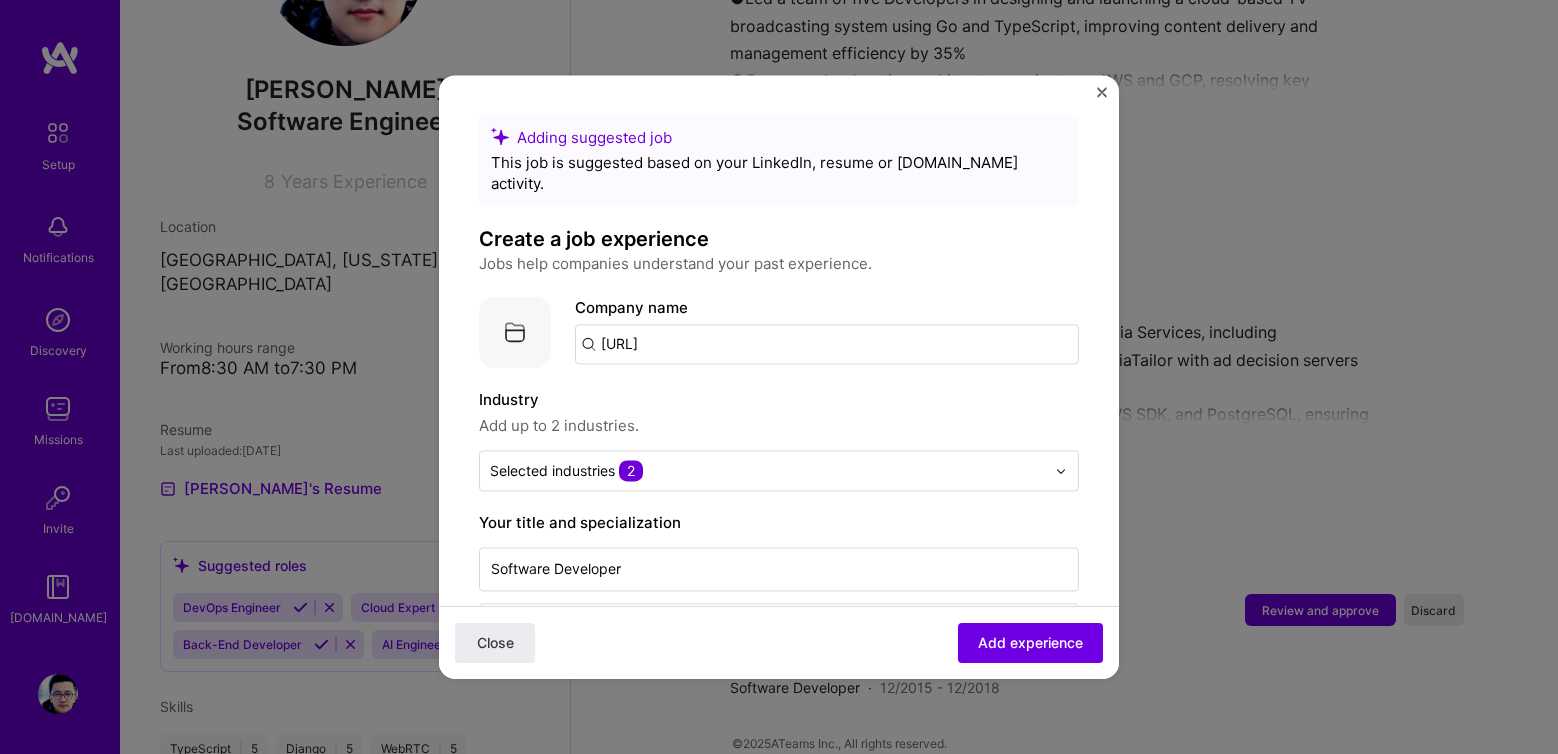 drag, startPoint x: 759, startPoint y: 313, endPoint x: 508, endPoint y: 299, distance: 251.39014 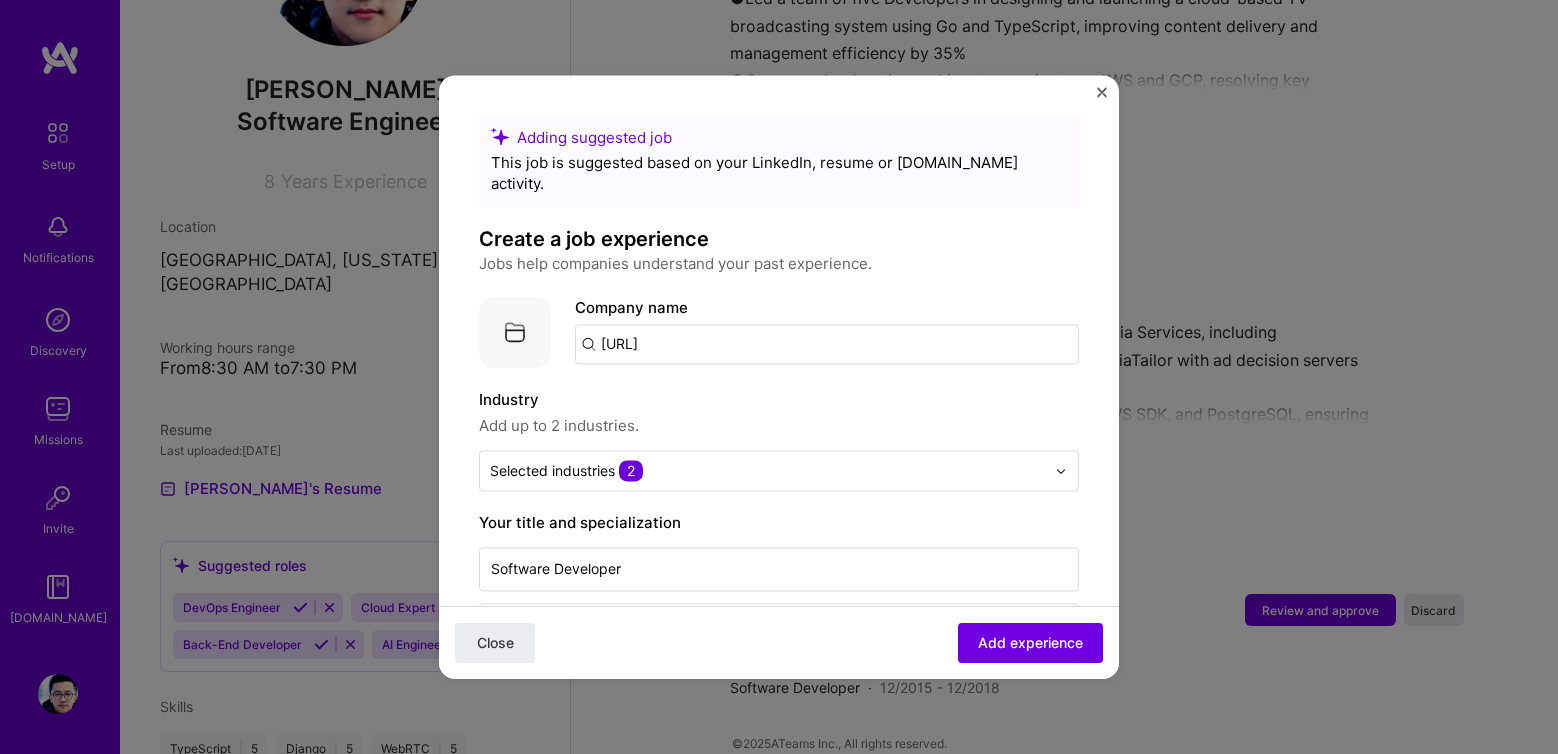 click on "Company logo Company name [URL]" at bounding box center [779, 332] 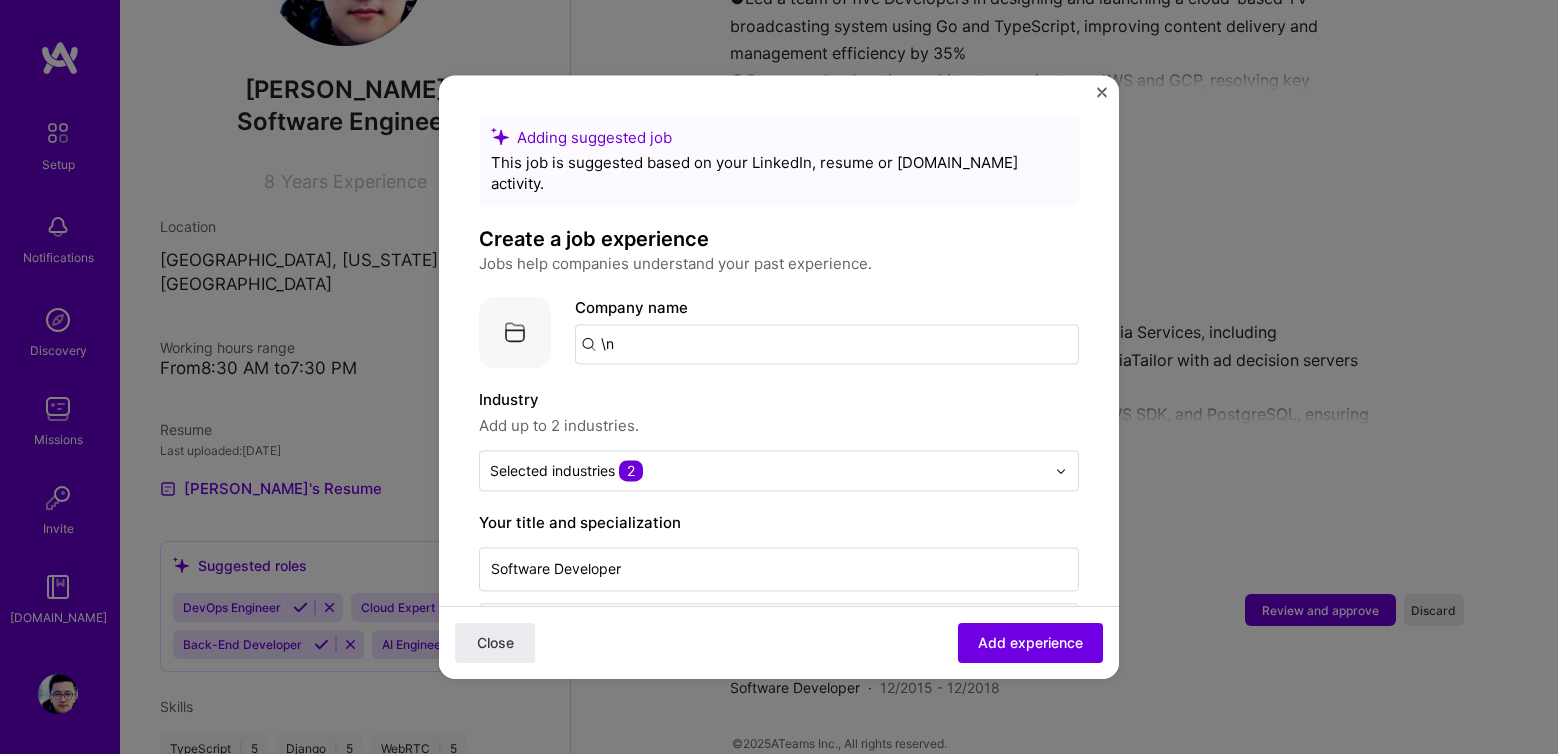 type on "\" 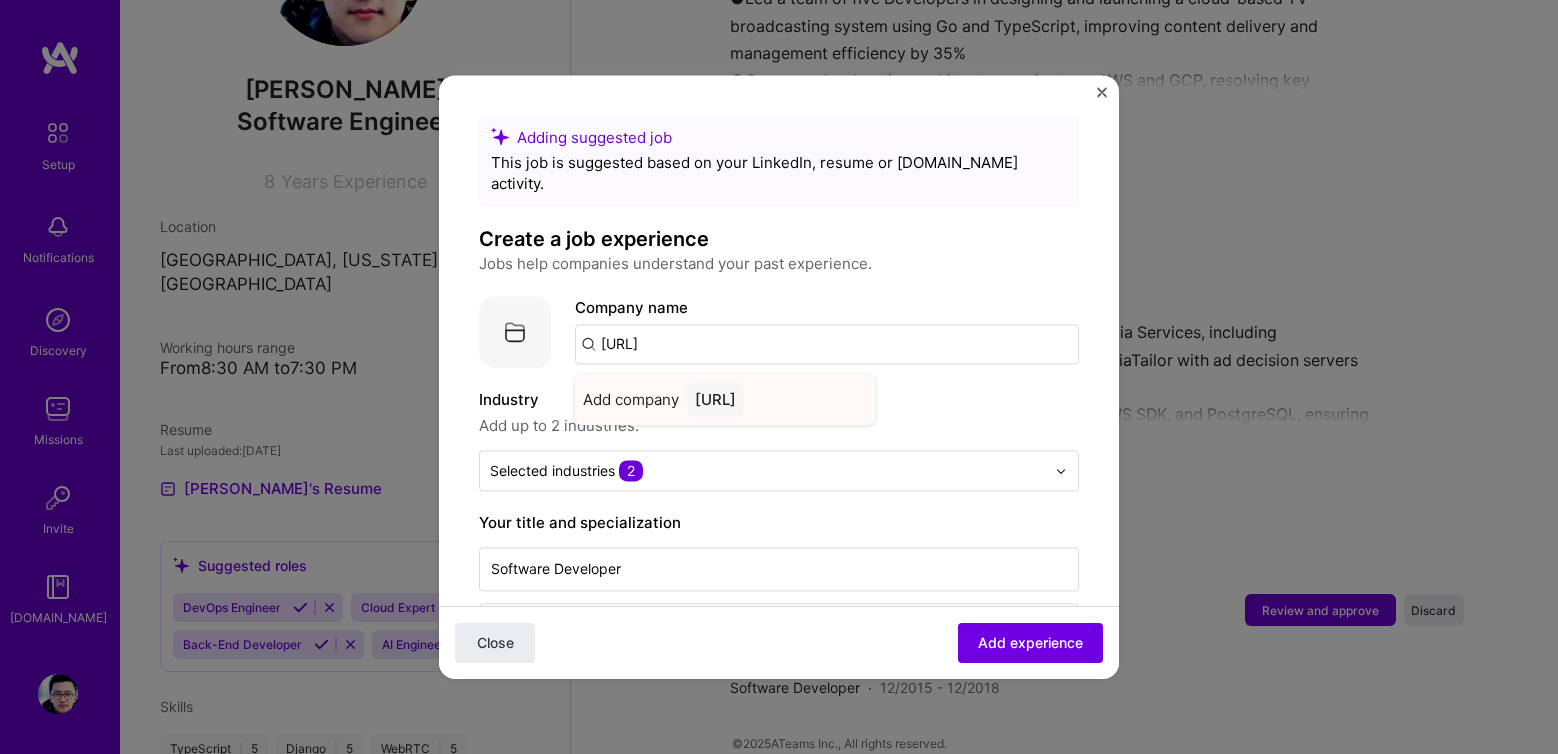 type on "[URL]" 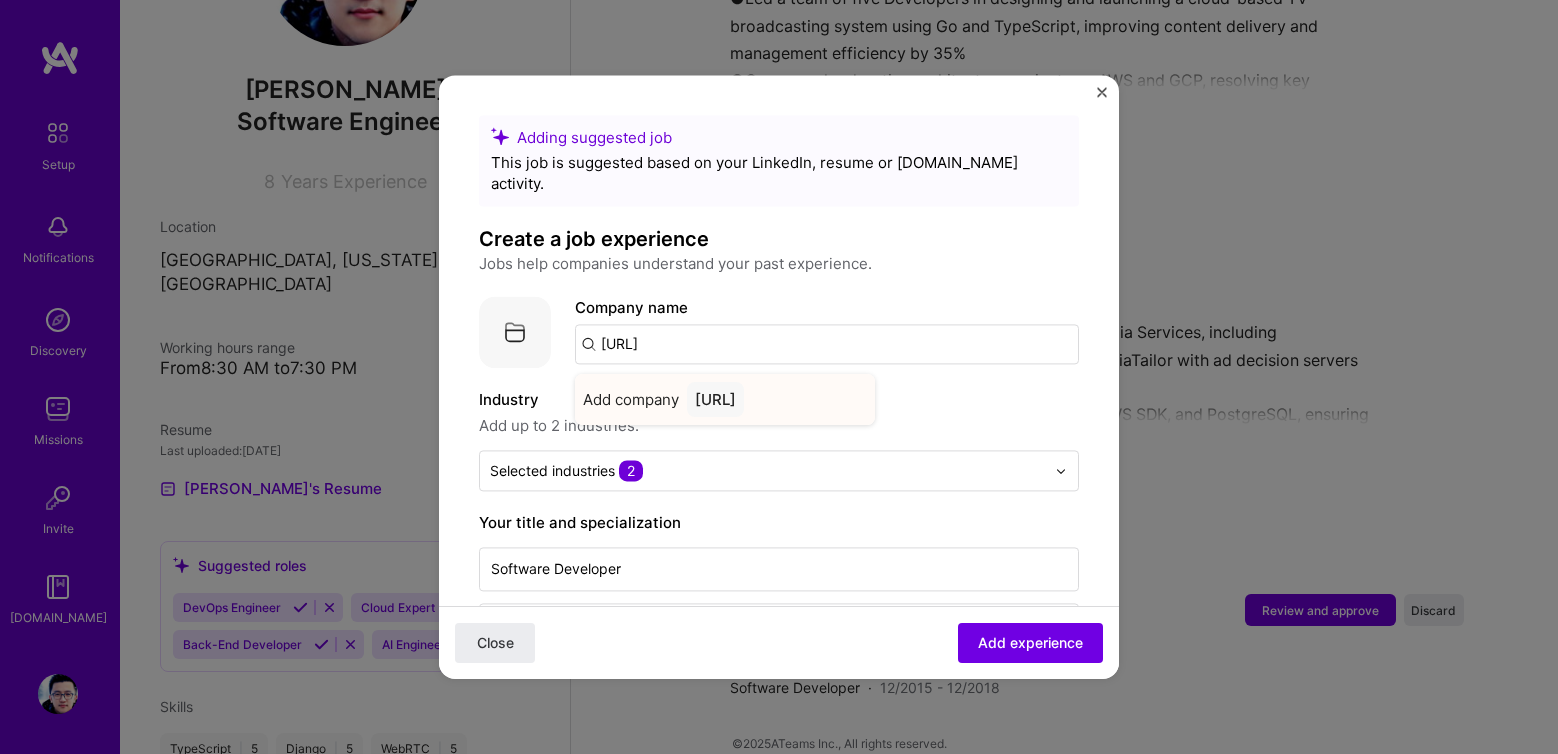 click on "[URL]" at bounding box center [715, 399] 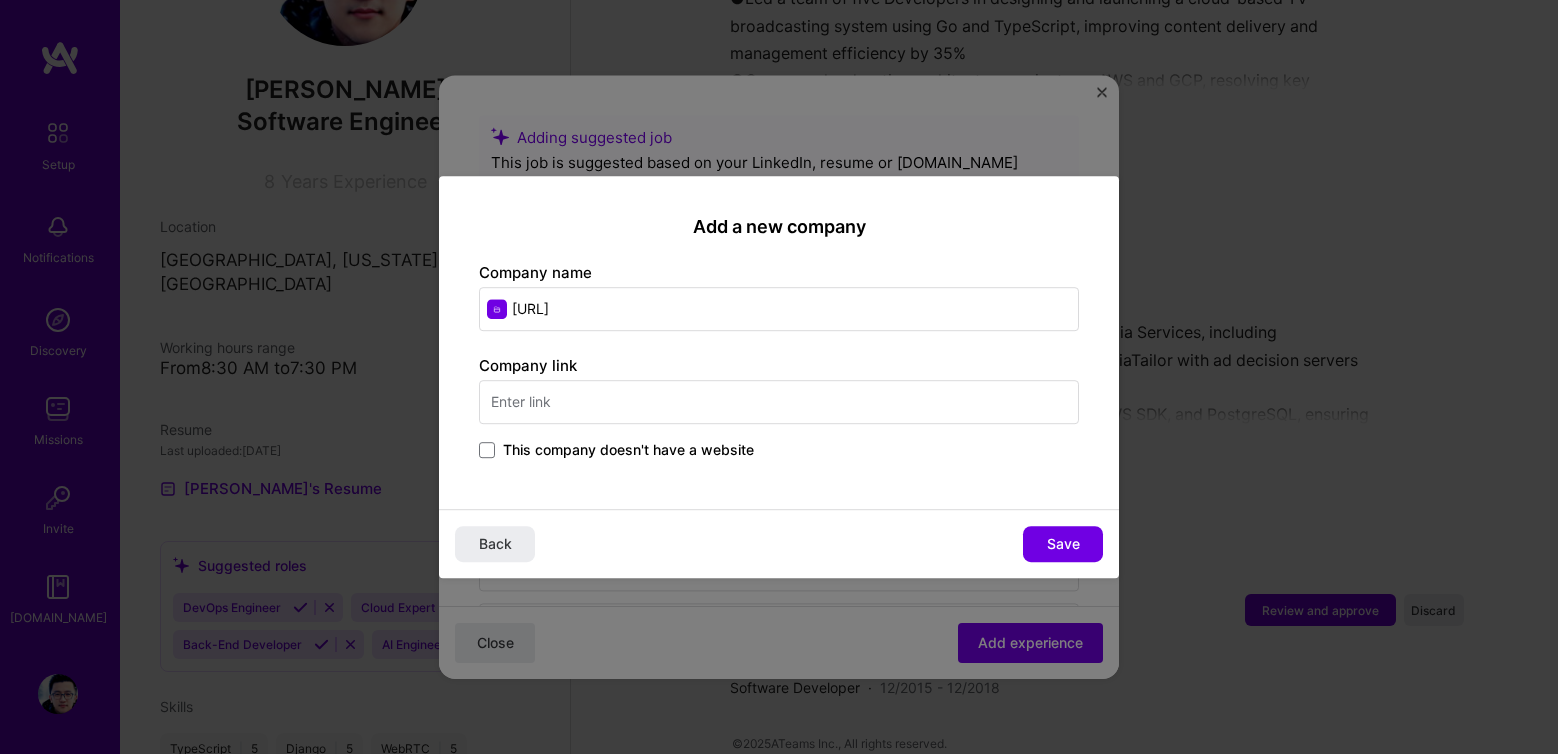 click at bounding box center [779, 402] 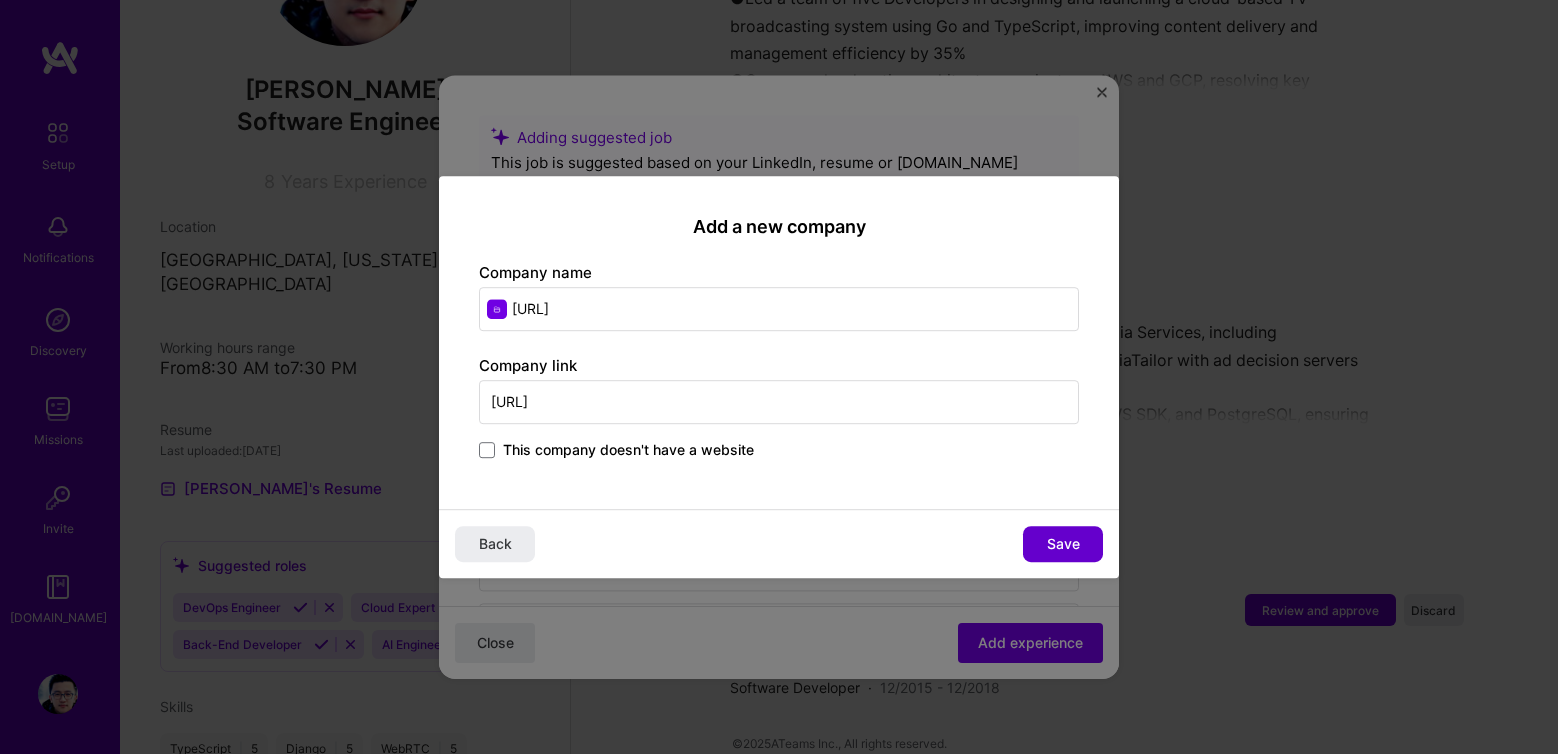 type on "[URL]" 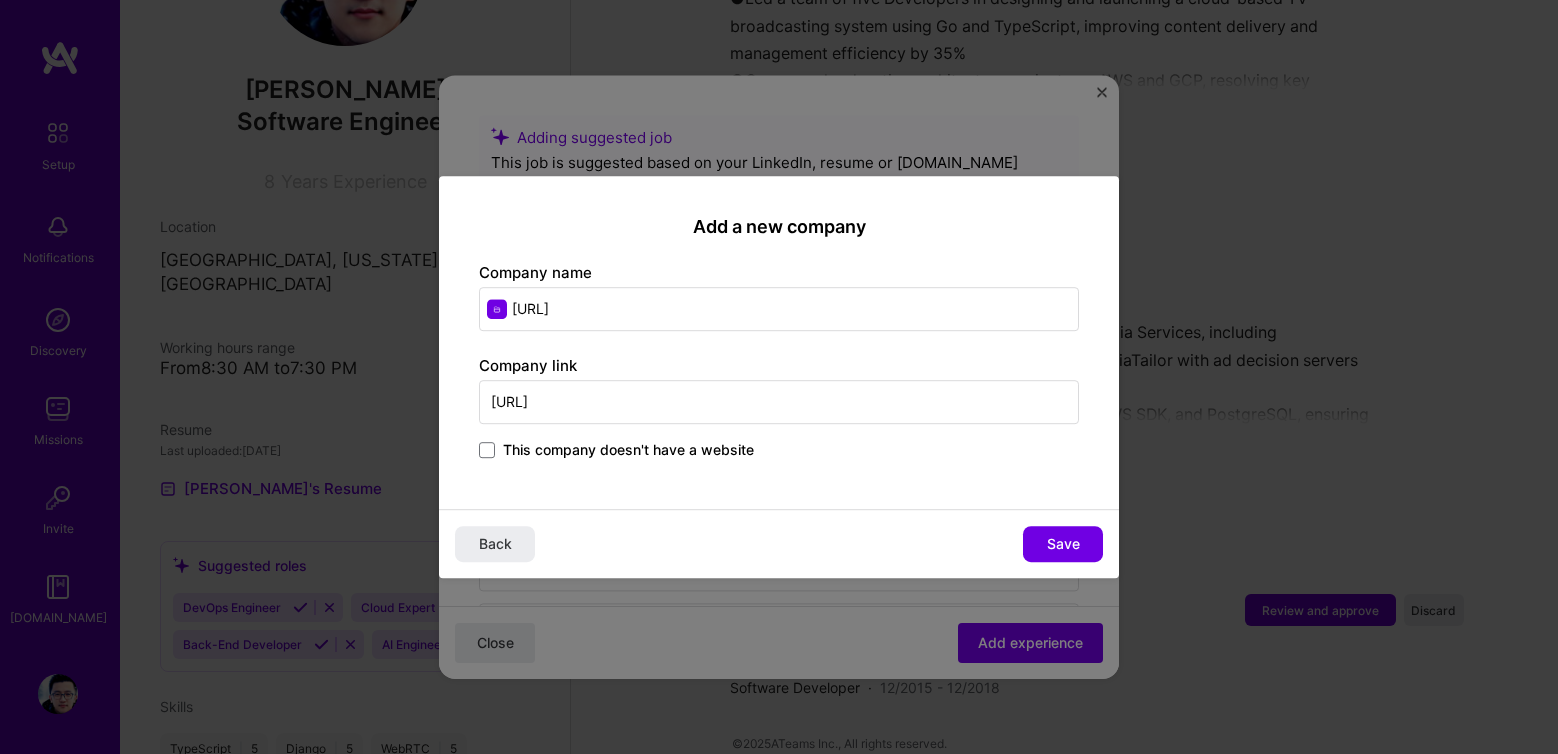 click on "Save" at bounding box center [1063, 544] 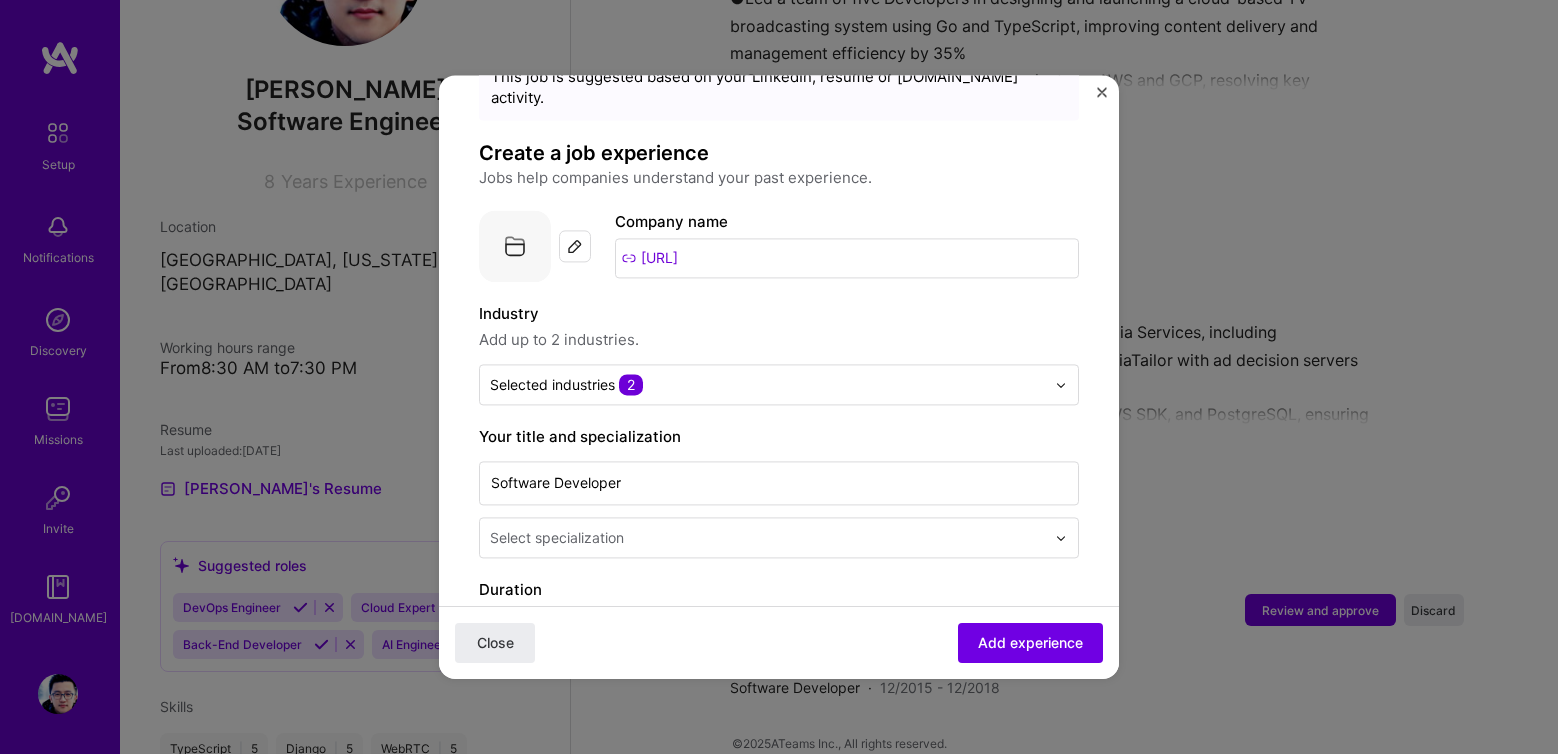scroll, scrollTop: 184, scrollLeft: 0, axis: vertical 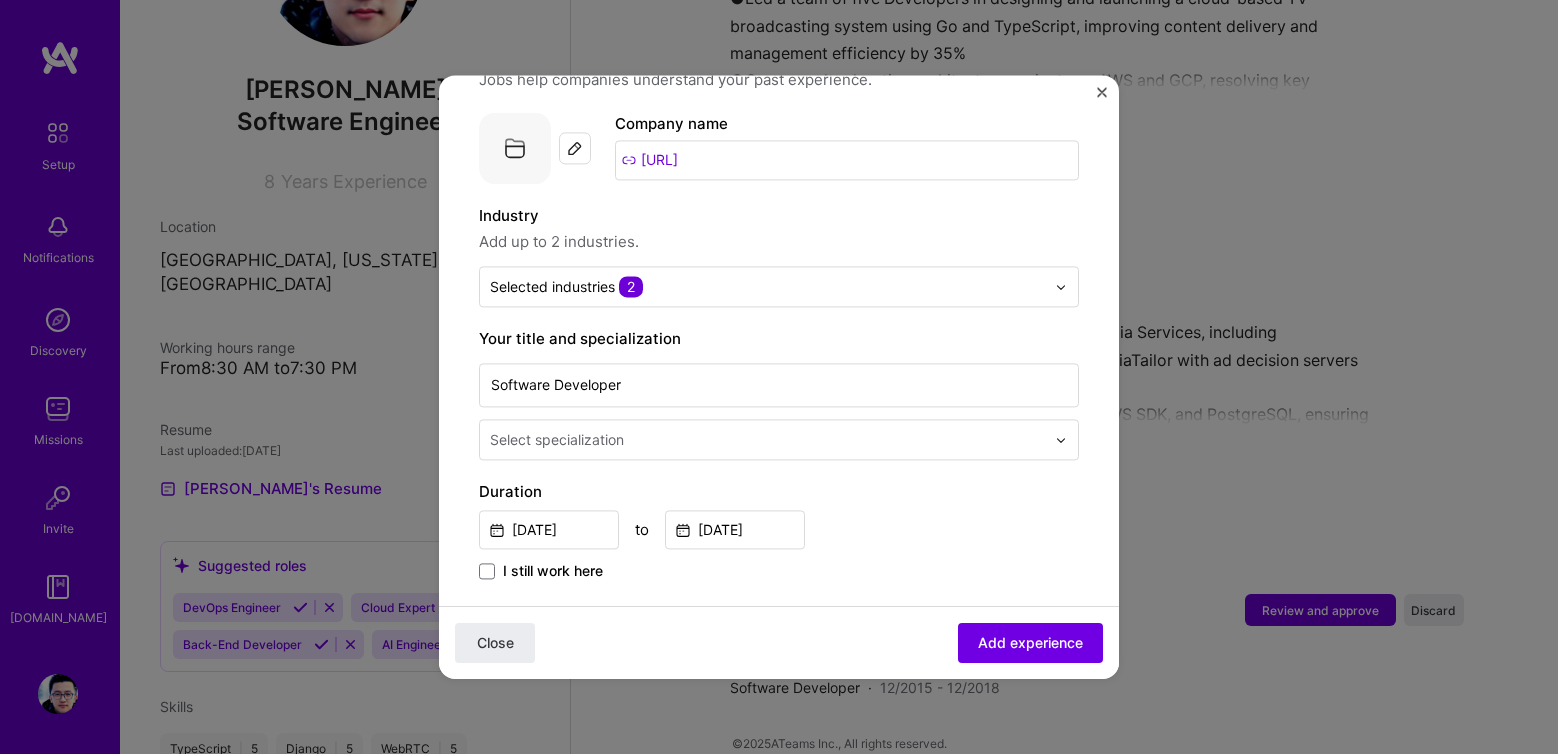 click at bounding box center (769, 439) 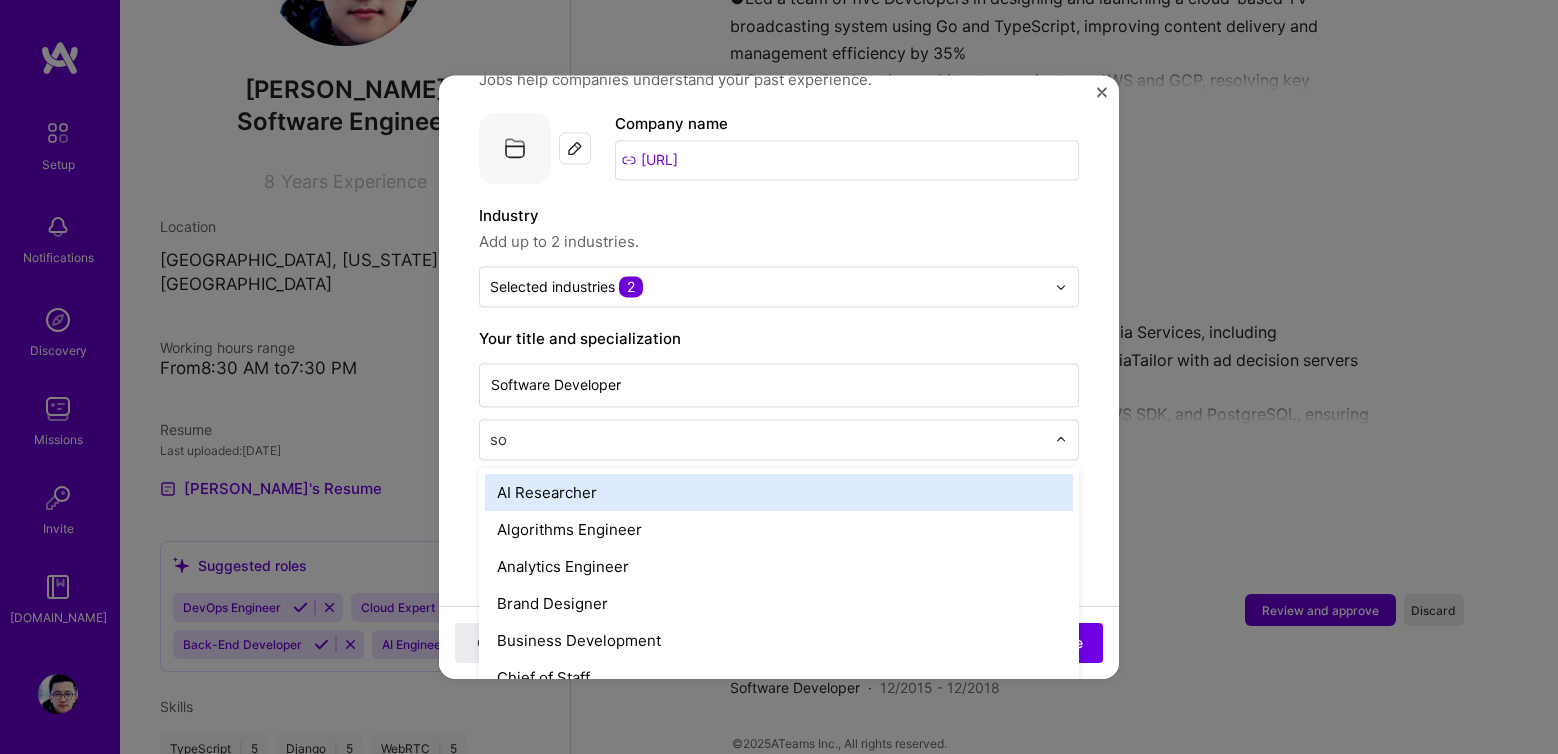 type on "sof" 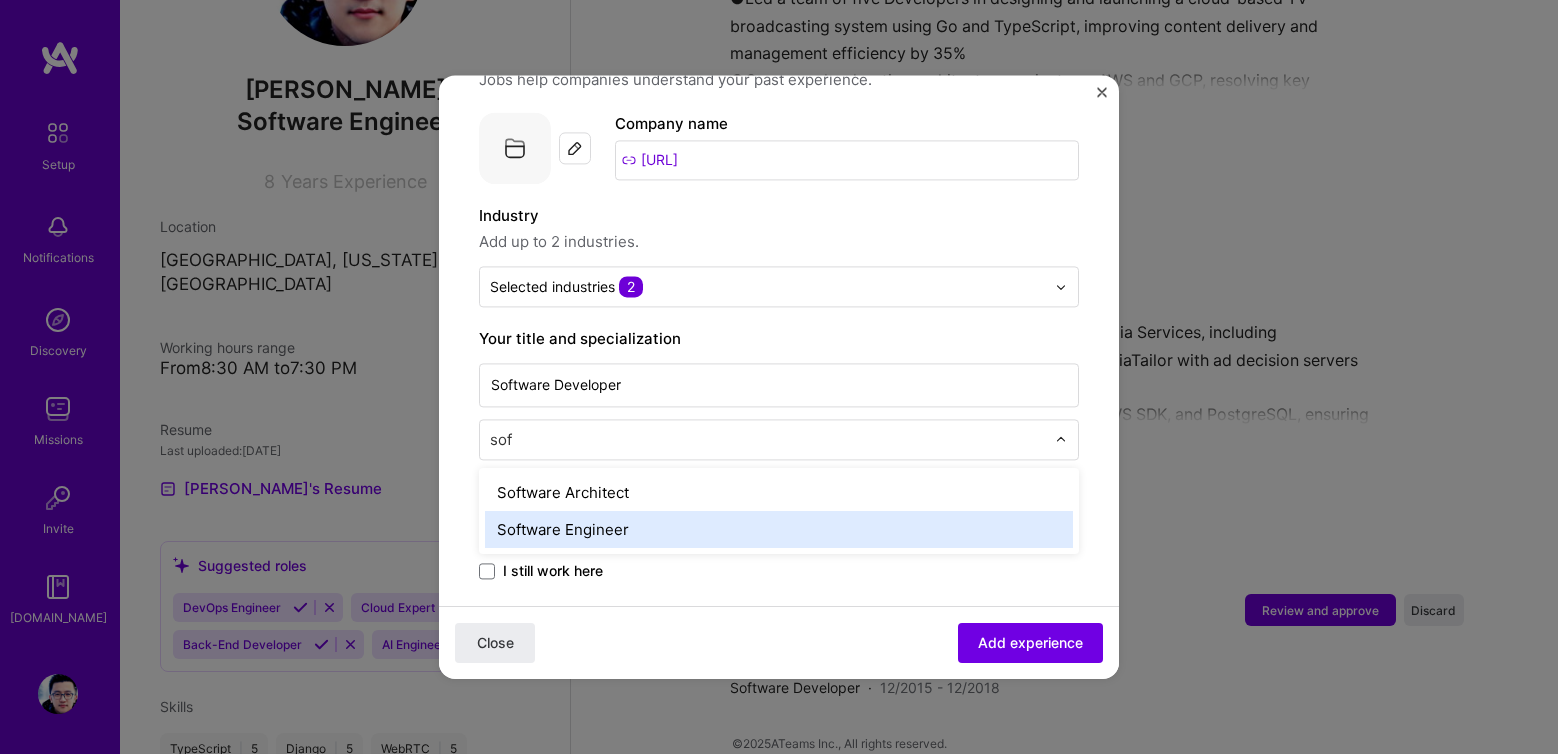 click on "Software Engineer" at bounding box center [779, 529] 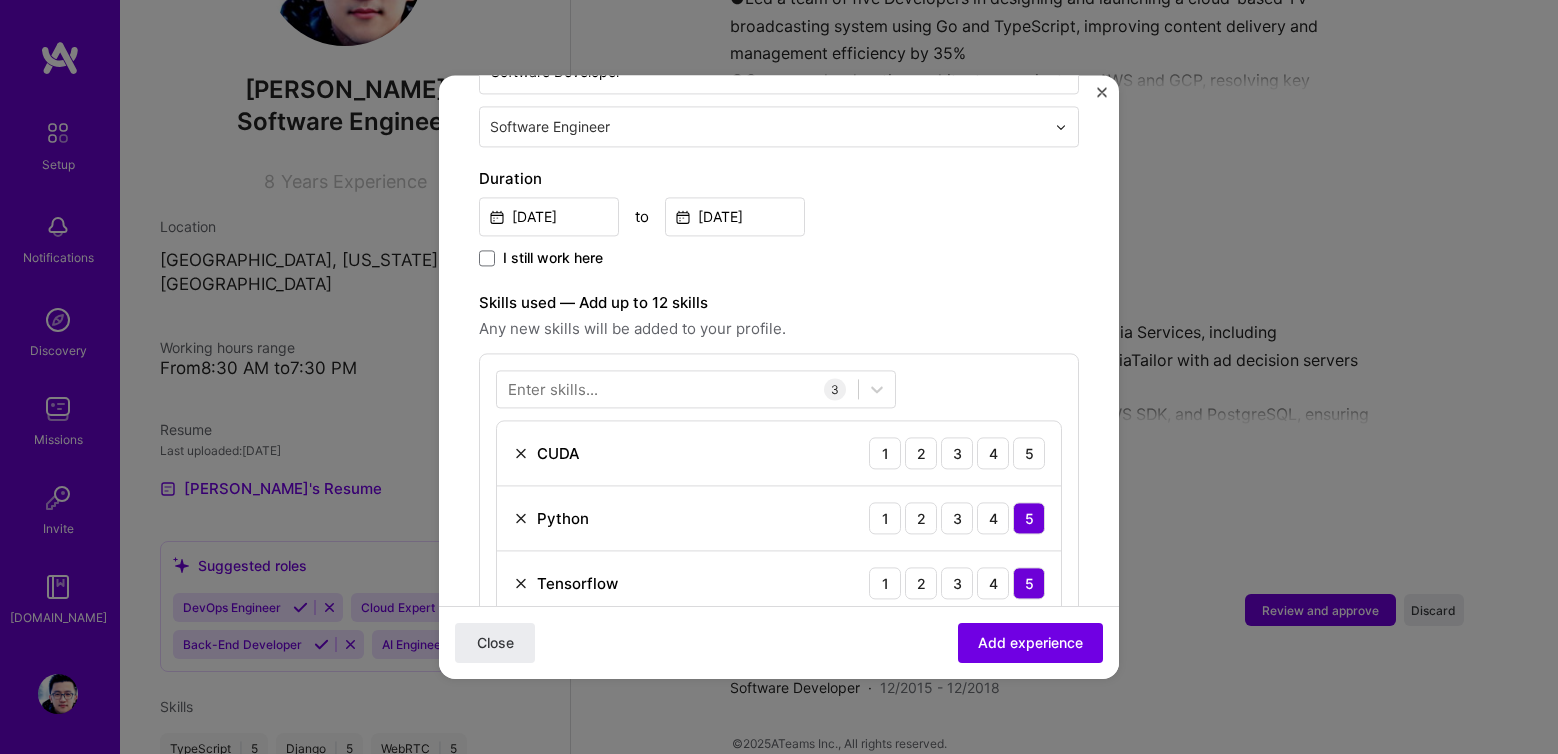 scroll, scrollTop: 477, scrollLeft: 0, axis: vertical 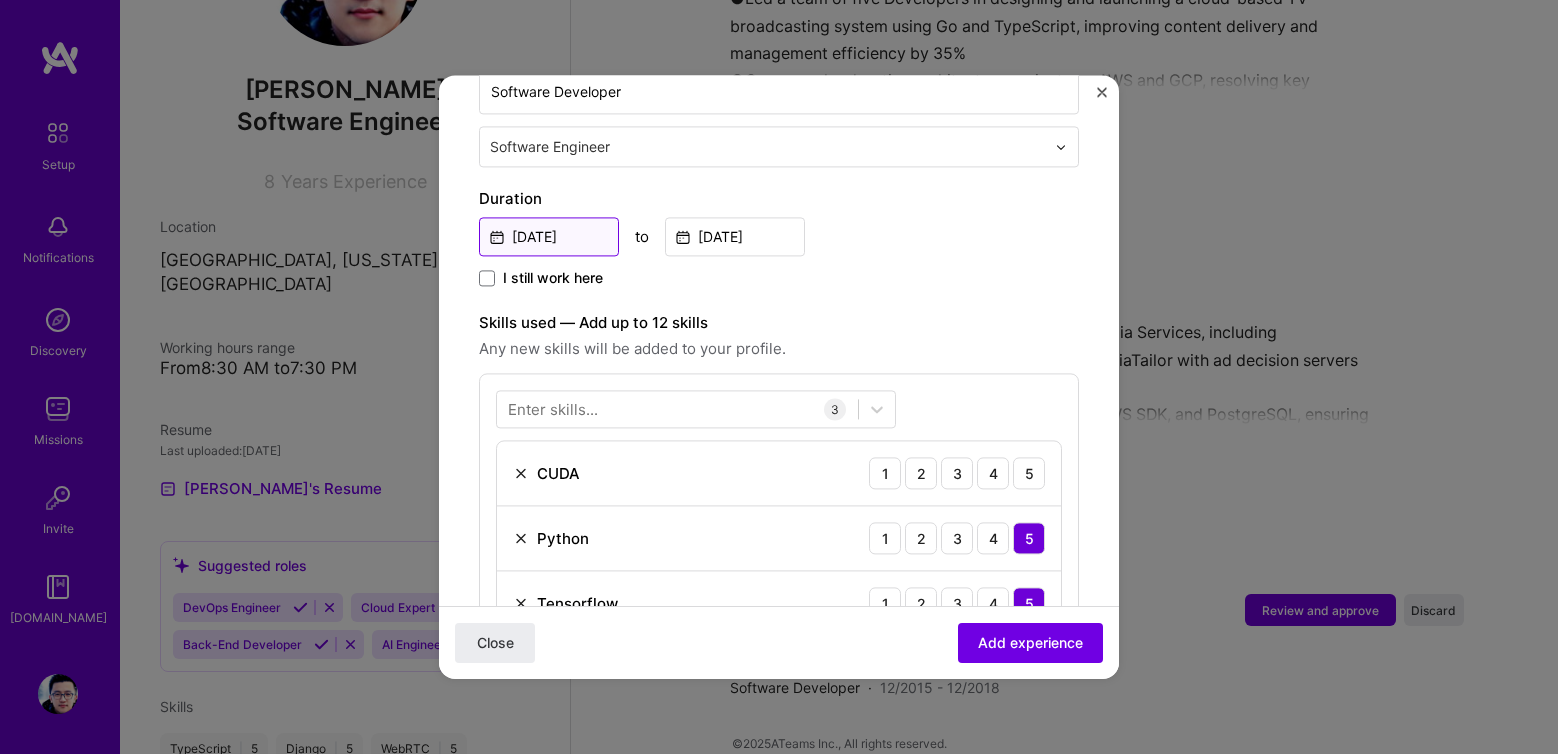 click on "[DATE]" at bounding box center (549, 236) 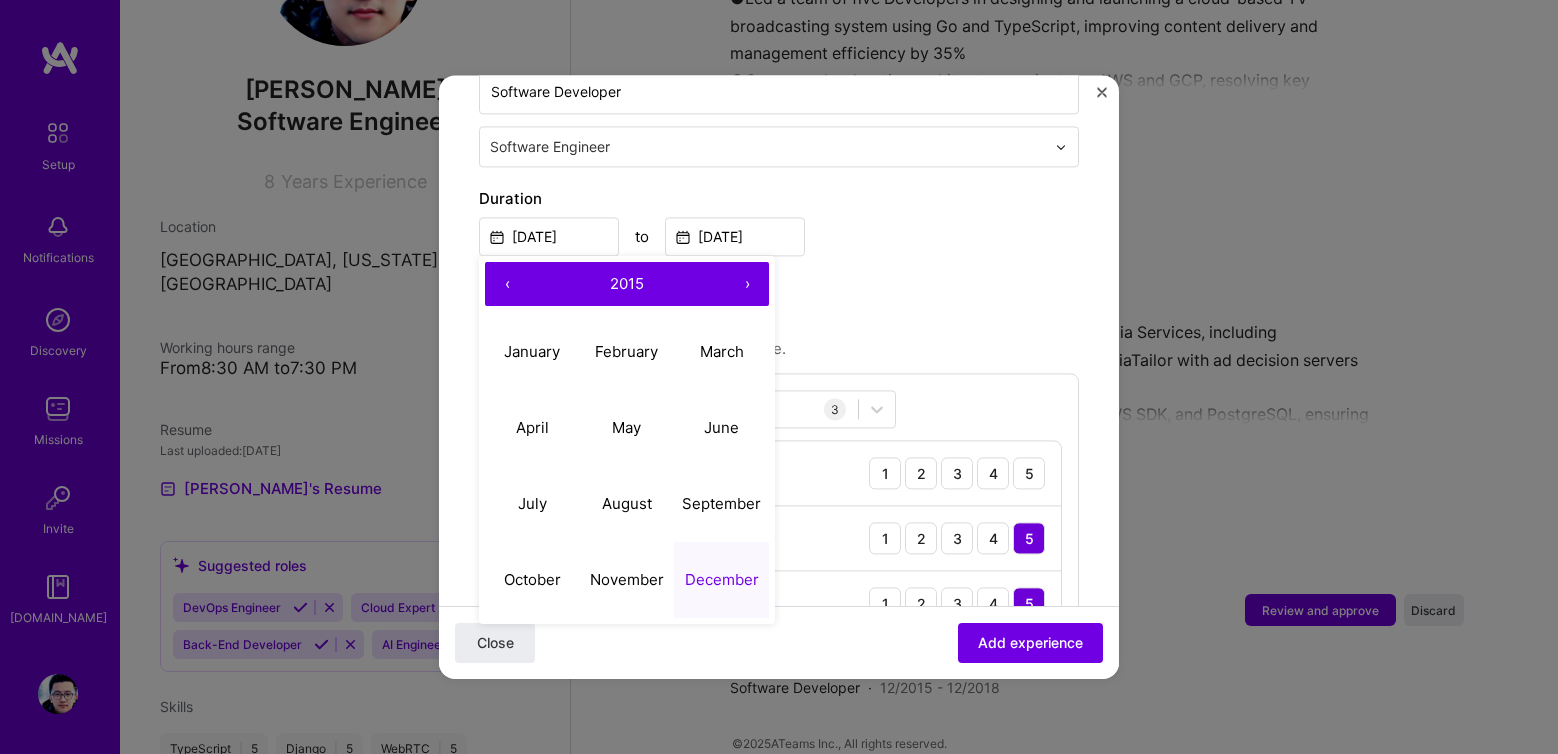 click on "›" at bounding box center [747, 284] 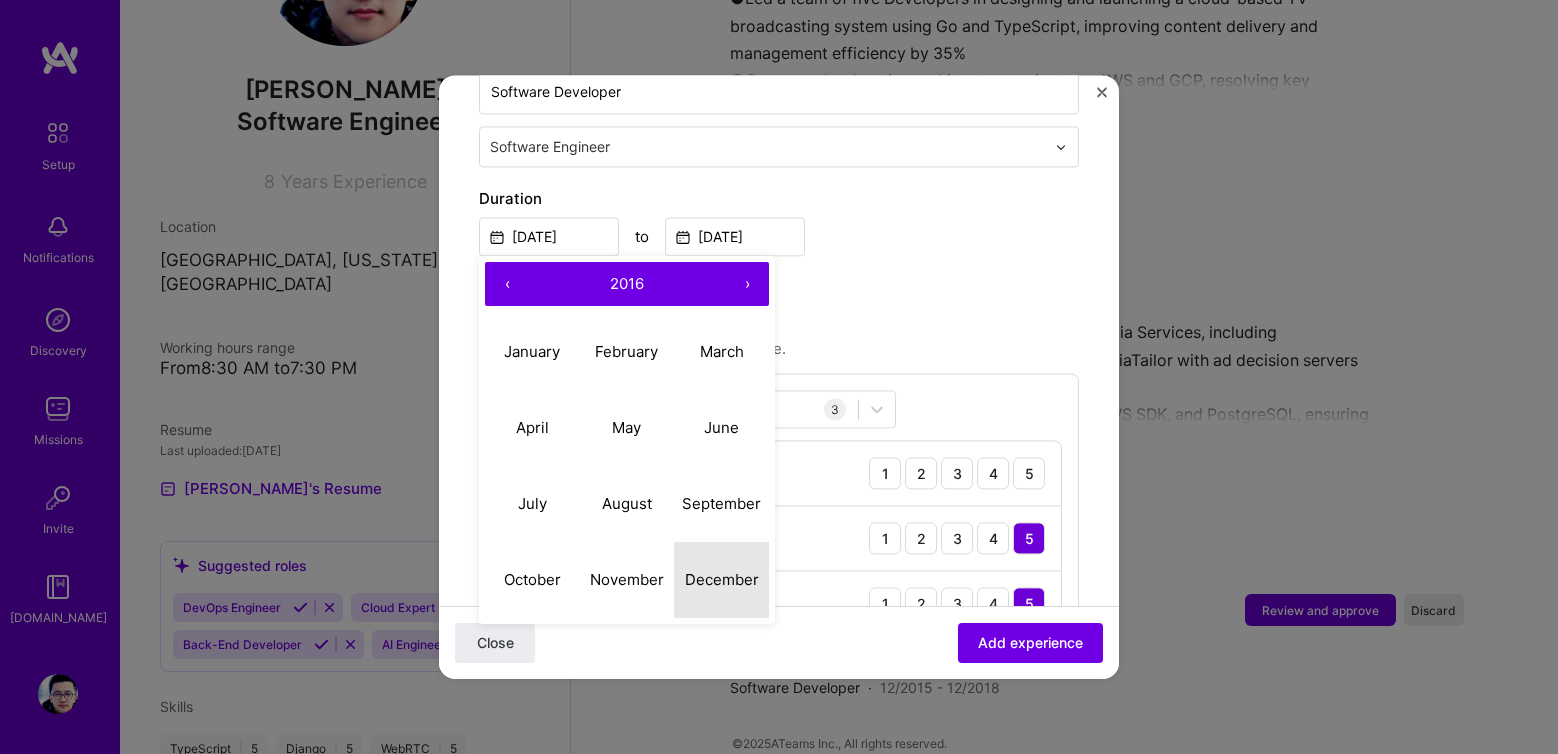 drag, startPoint x: 710, startPoint y: 575, endPoint x: 714, endPoint y: 558, distance: 17.464249 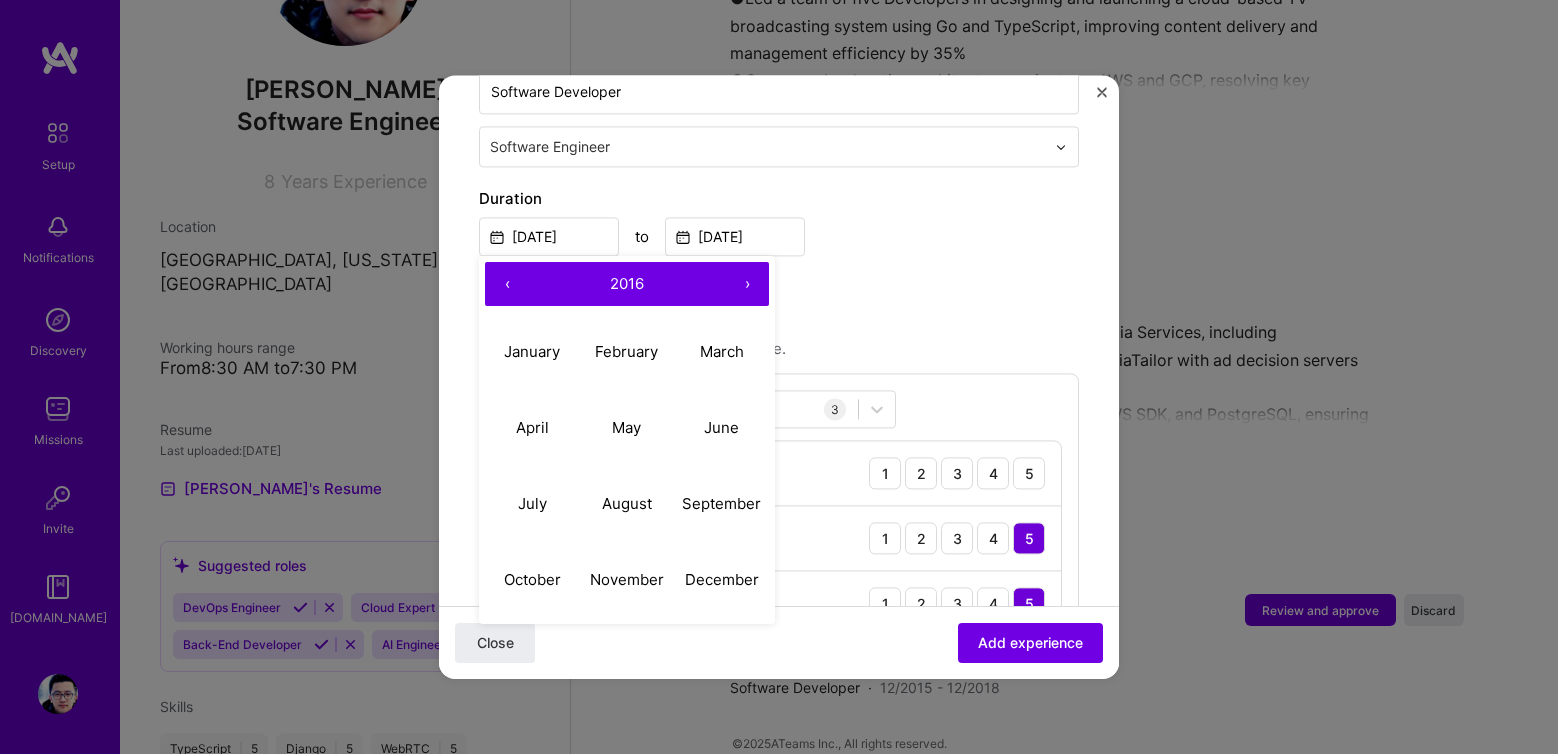 type on "[DATE]" 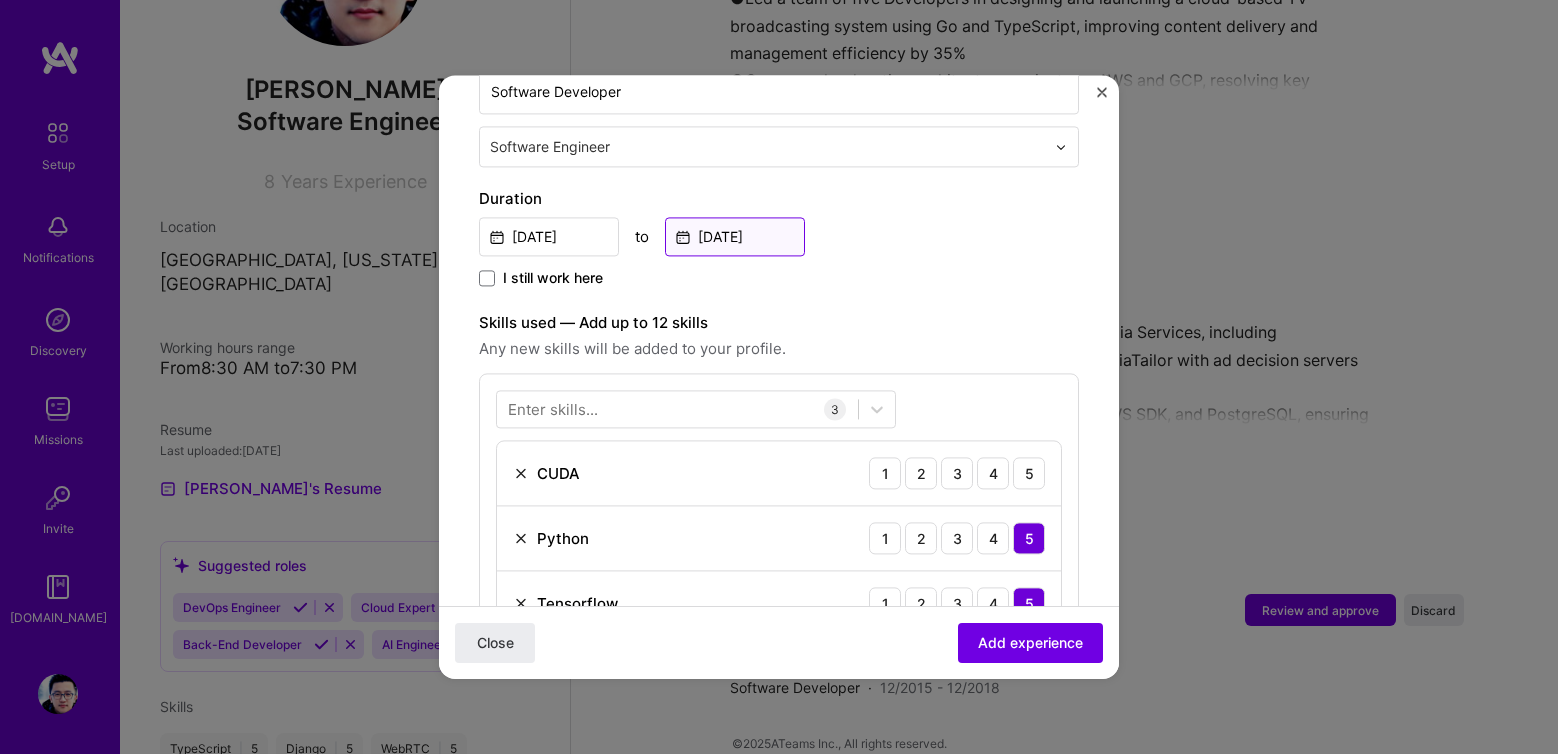 click on "[DATE]" at bounding box center [735, 236] 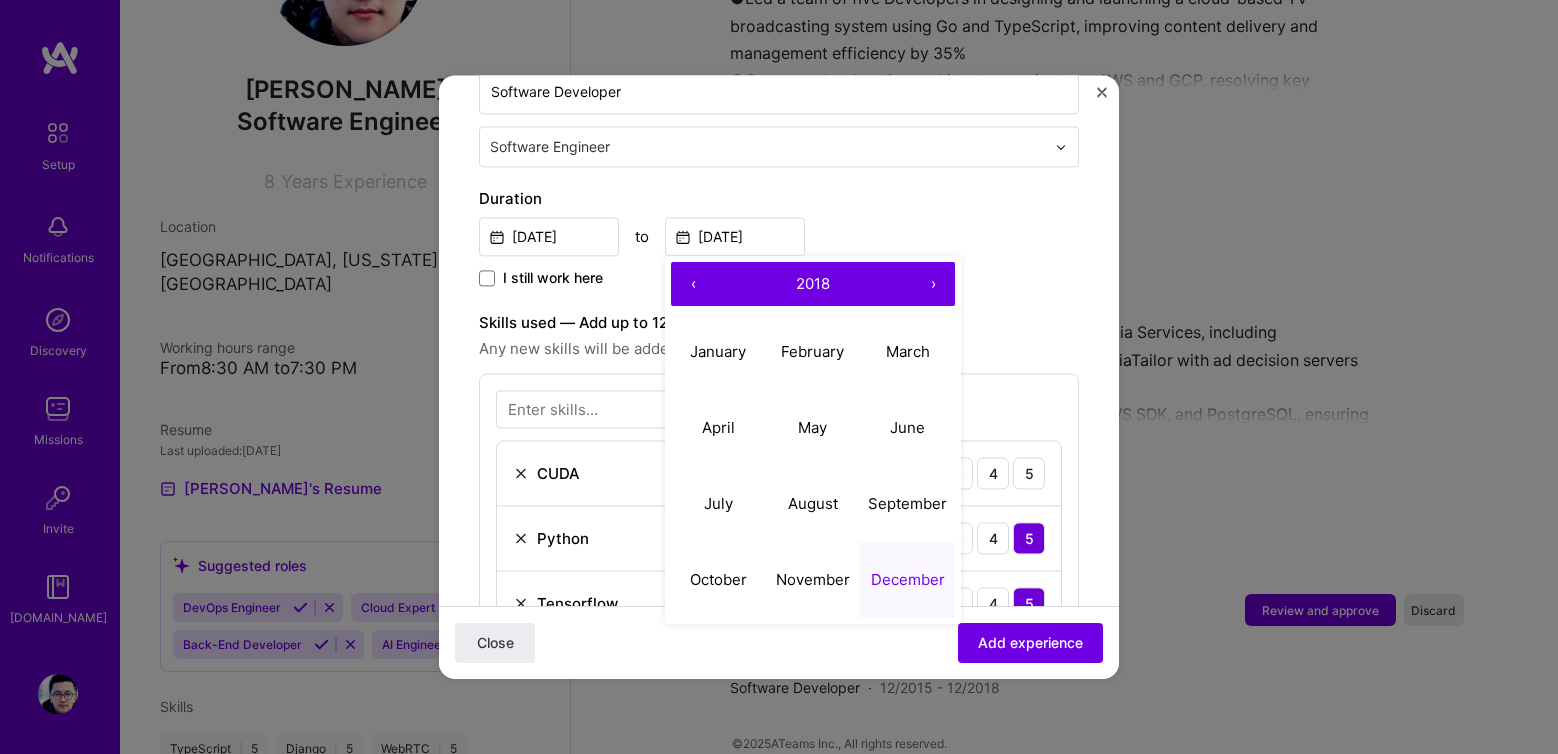 click on "›" at bounding box center (933, 284) 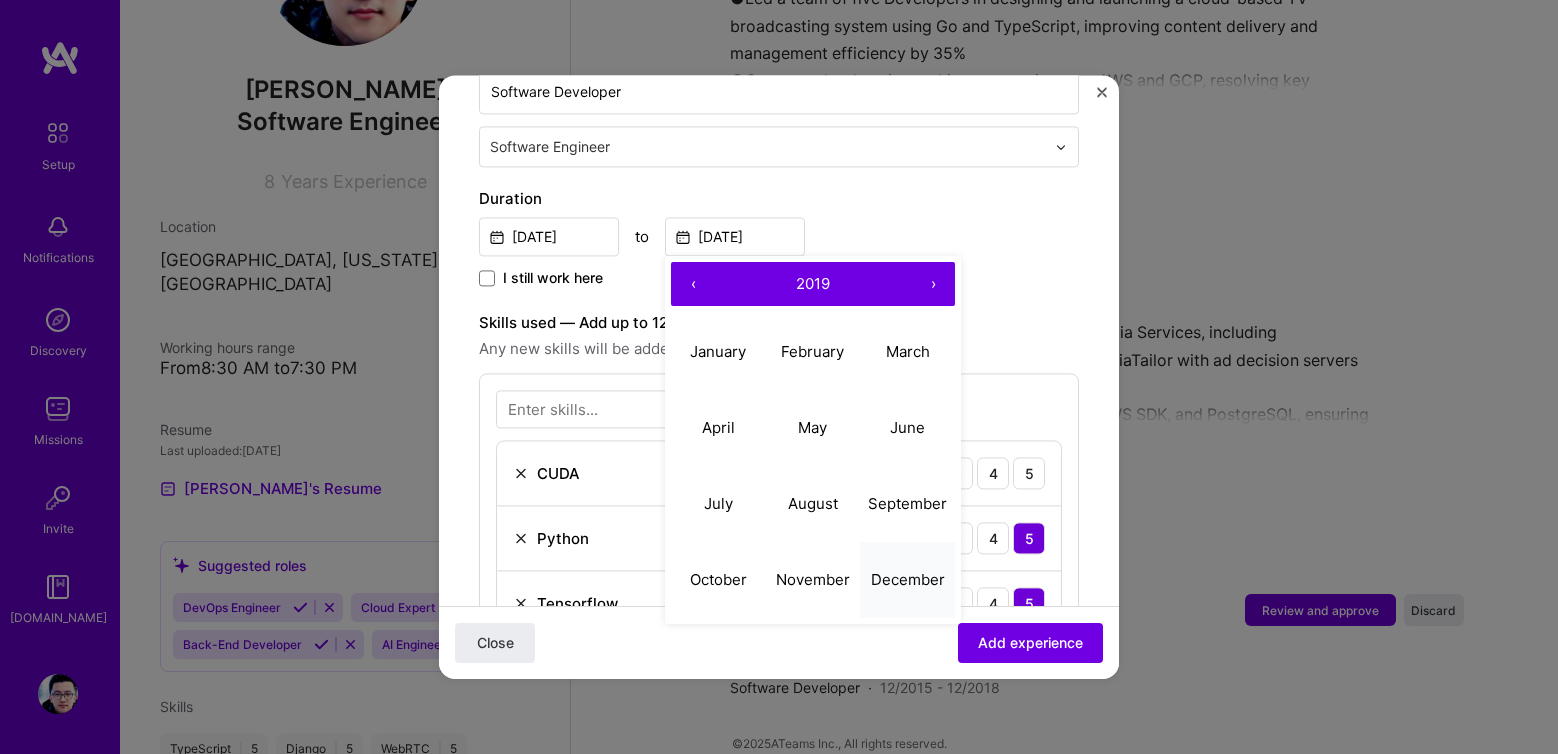 click on "December" at bounding box center (907, 580) 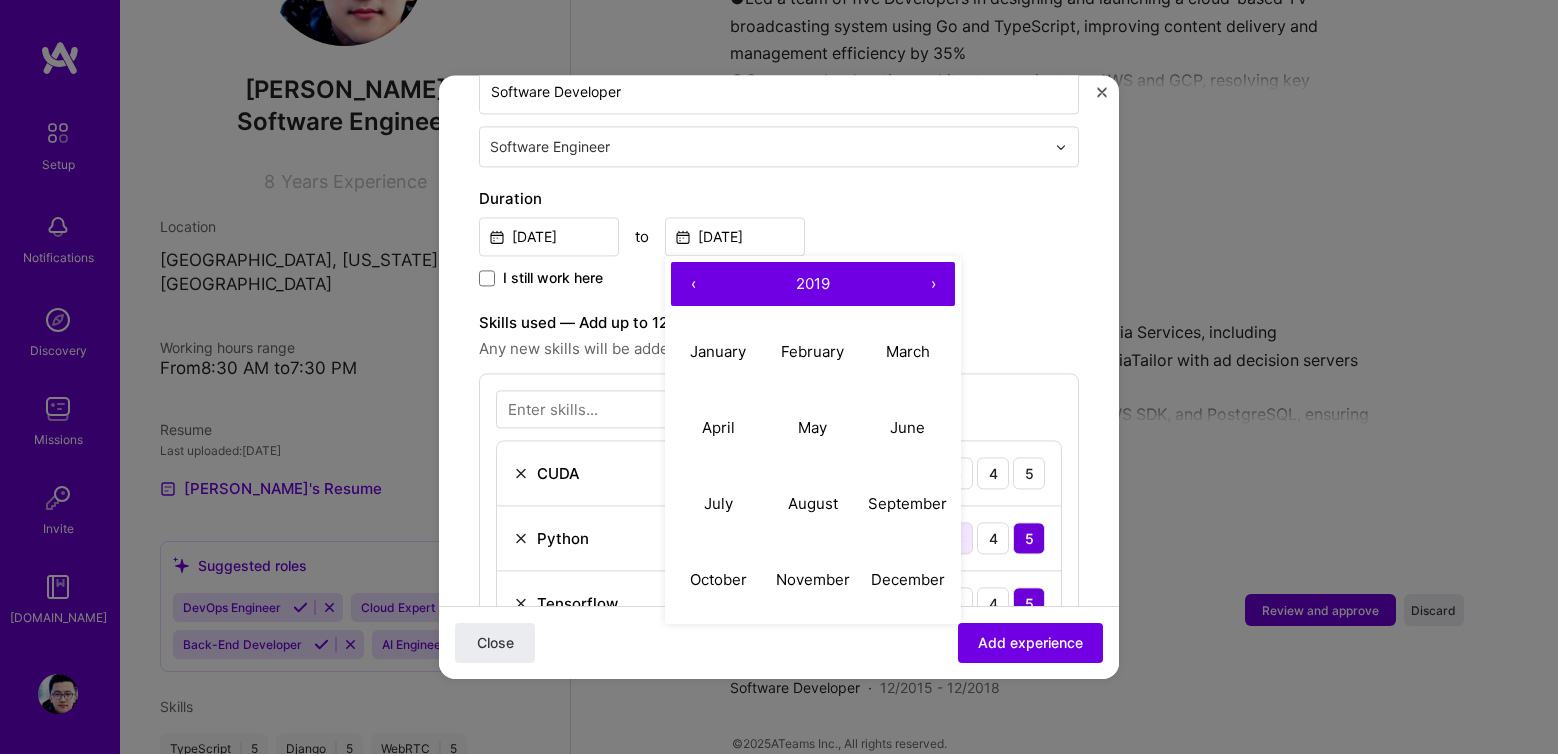 type on "[DATE]" 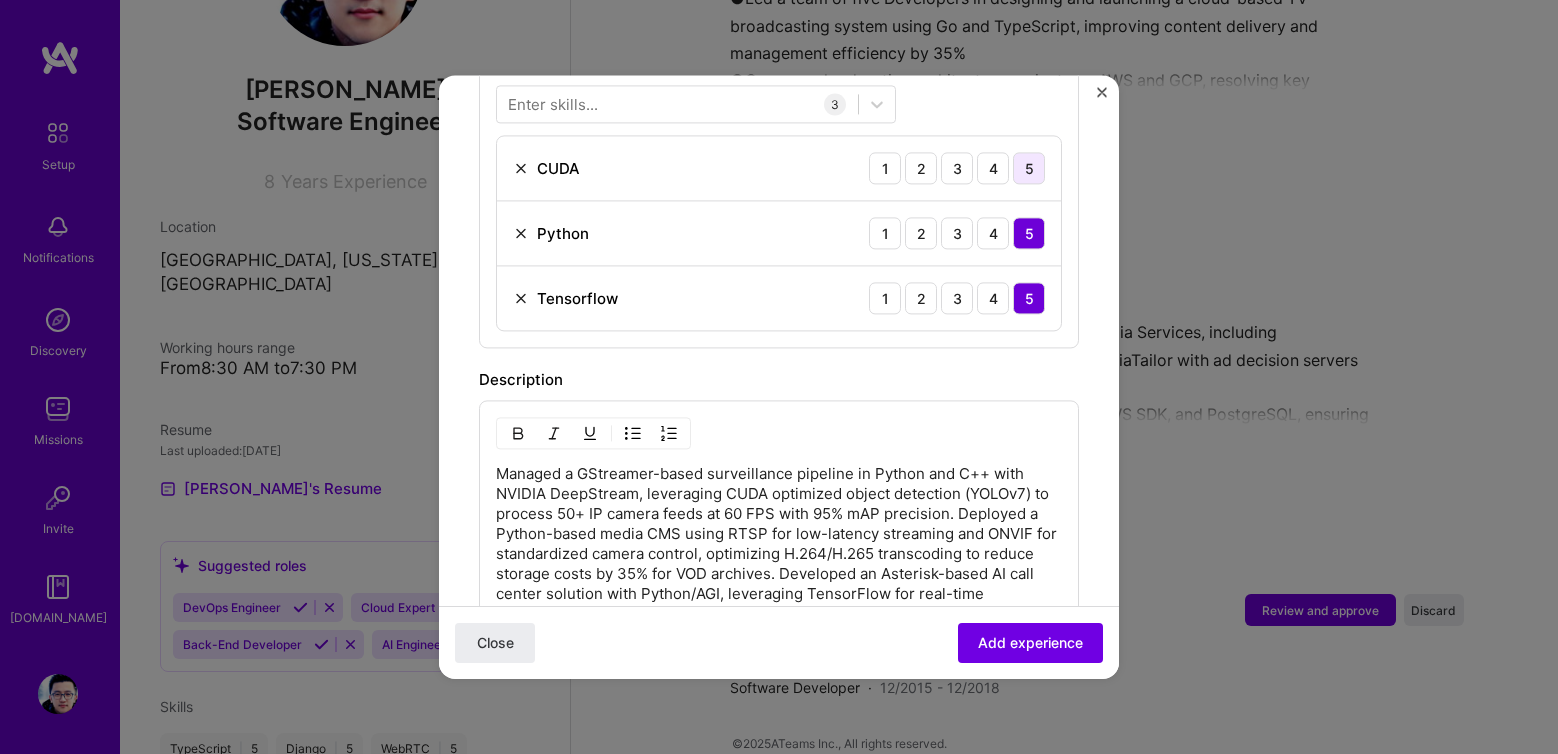 click on "5" at bounding box center [1029, 168] 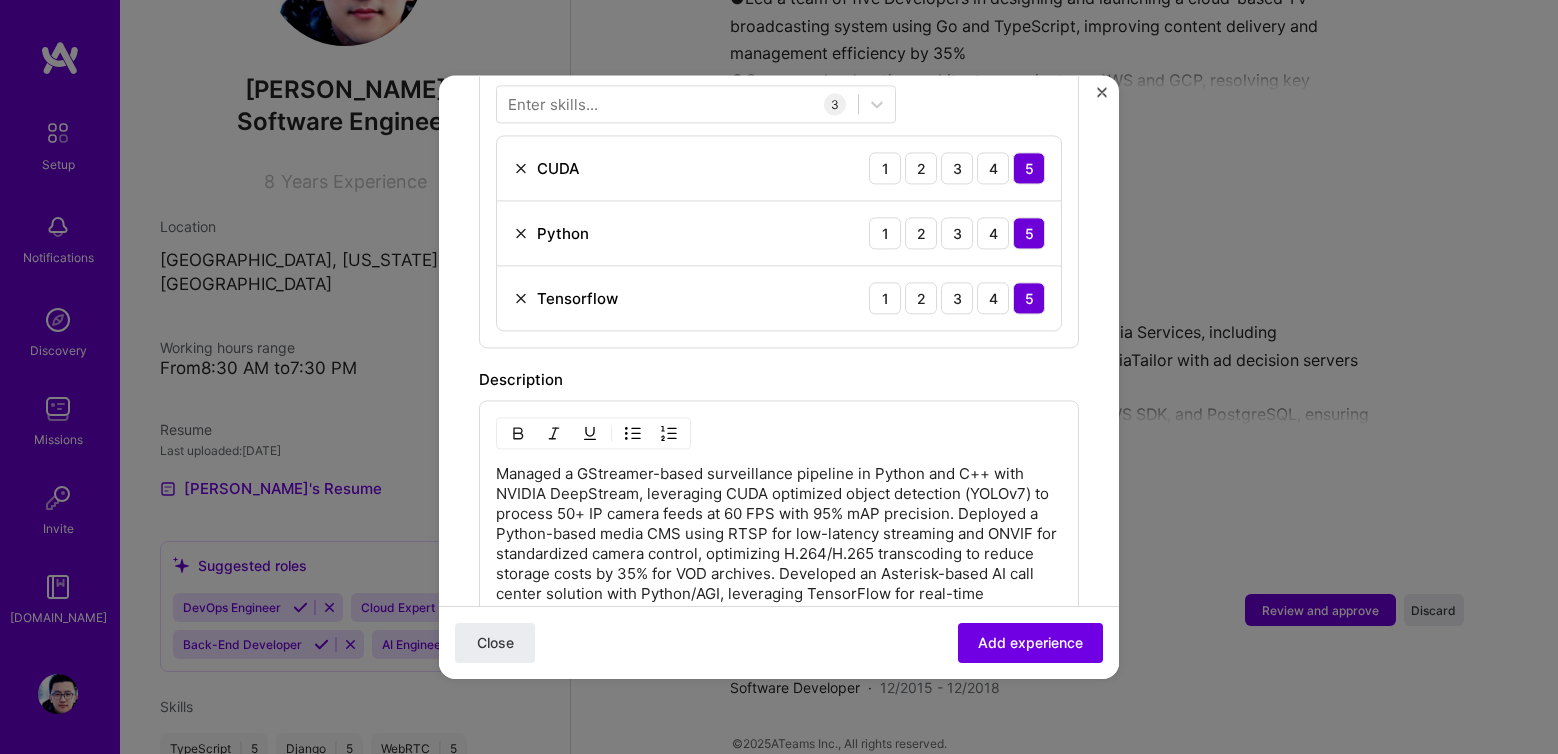 scroll, scrollTop: 606, scrollLeft: 0, axis: vertical 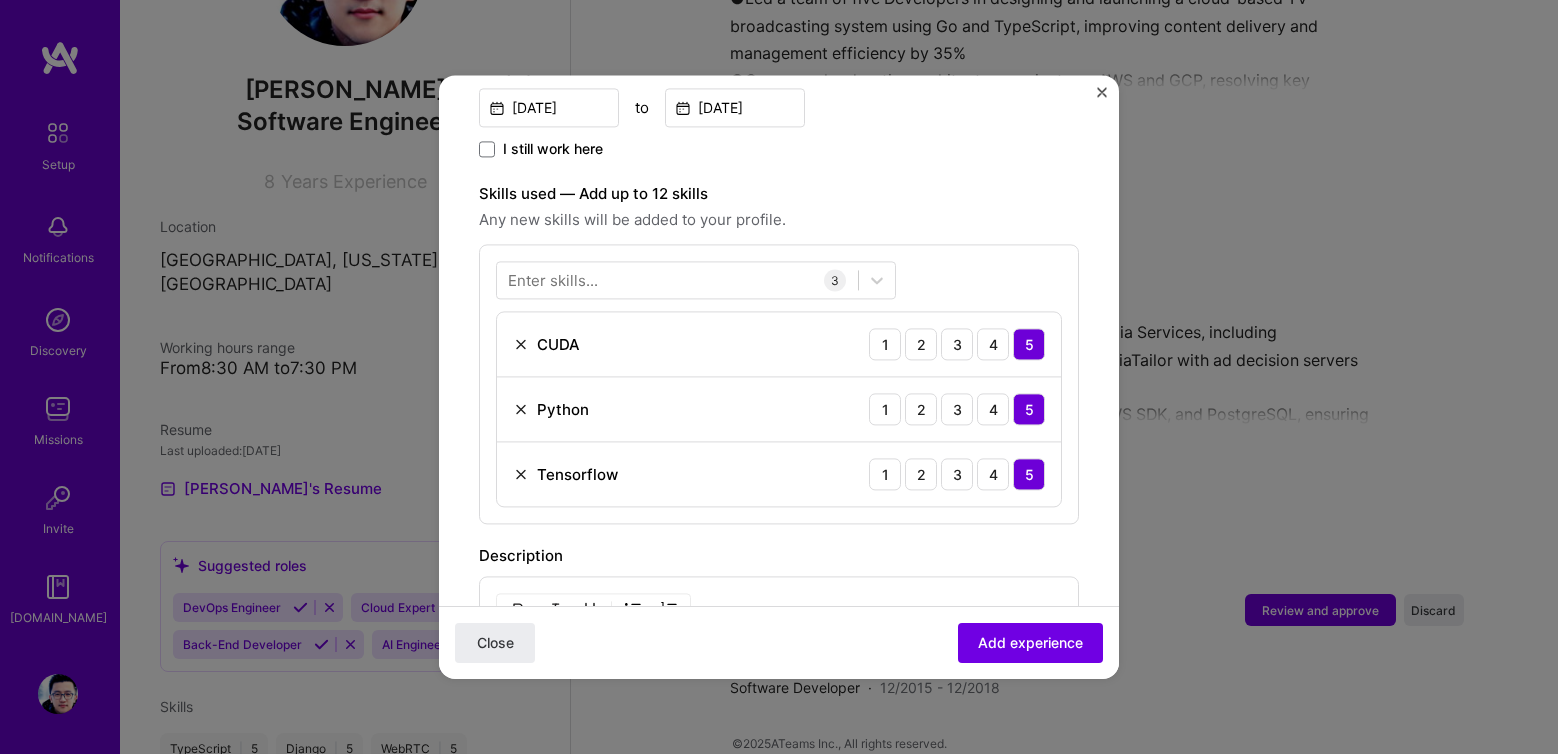 click on "Enter skills..." at bounding box center (553, 280) 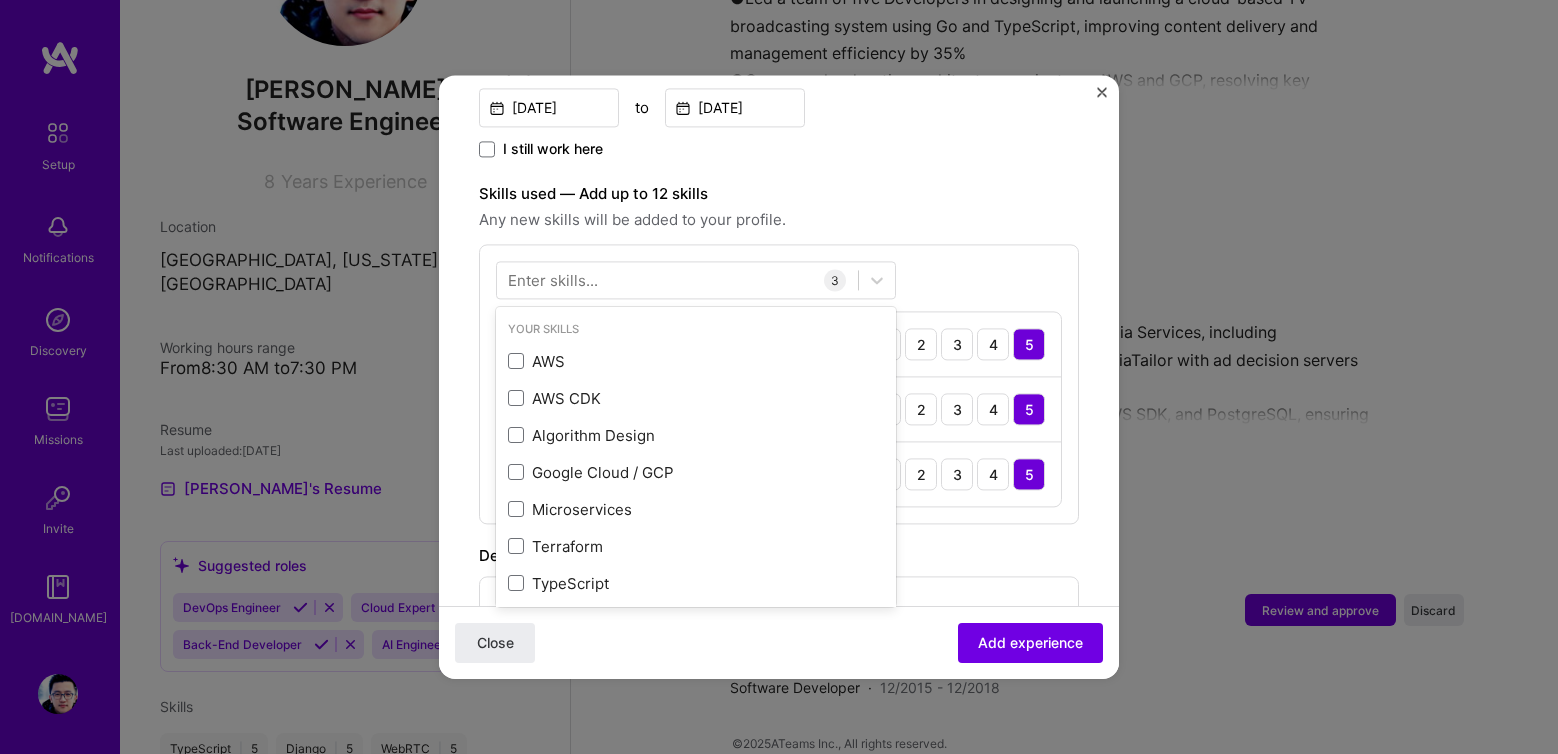 click on "Enter skills..." at bounding box center (553, 280) 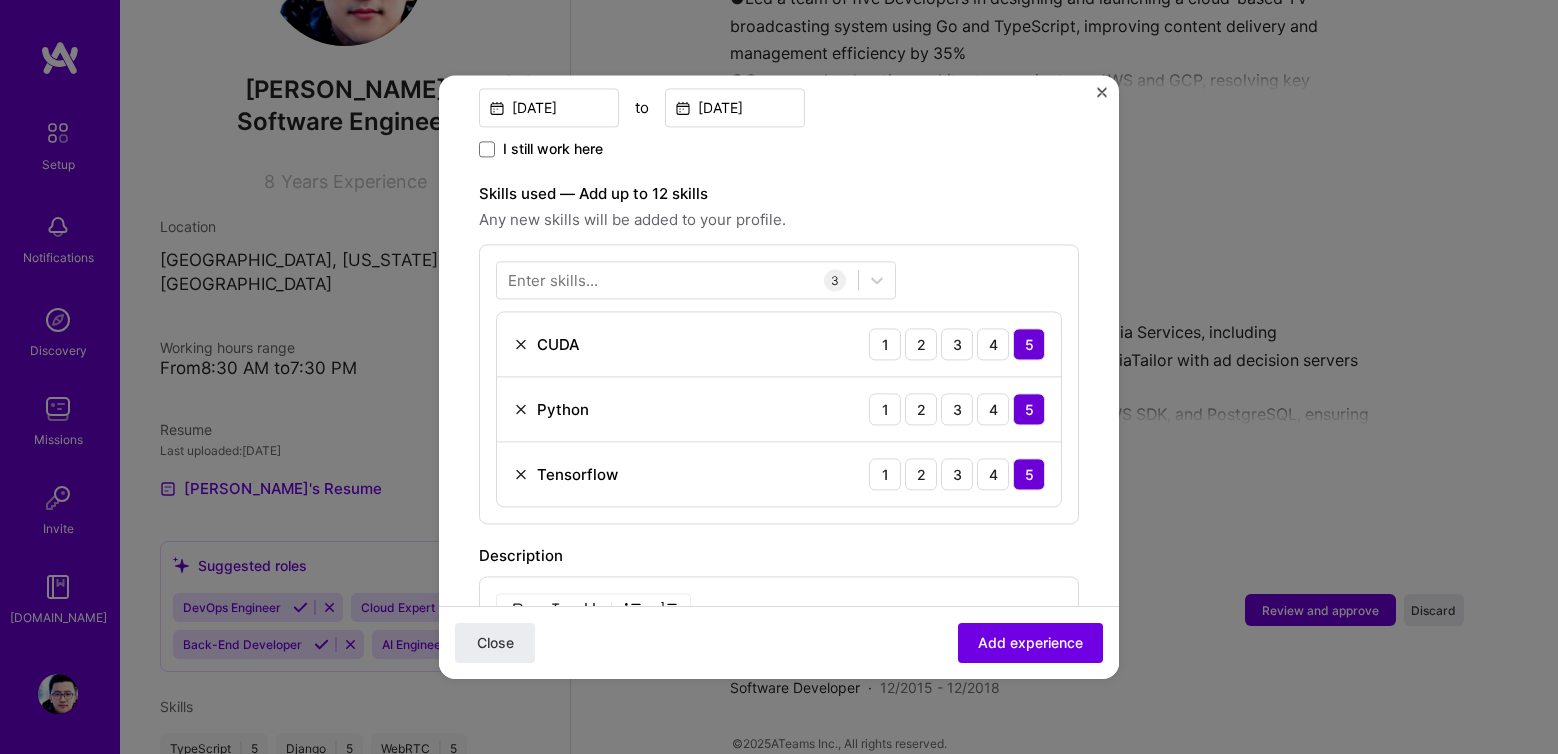 click on "Enter skills..." at bounding box center (553, 280) 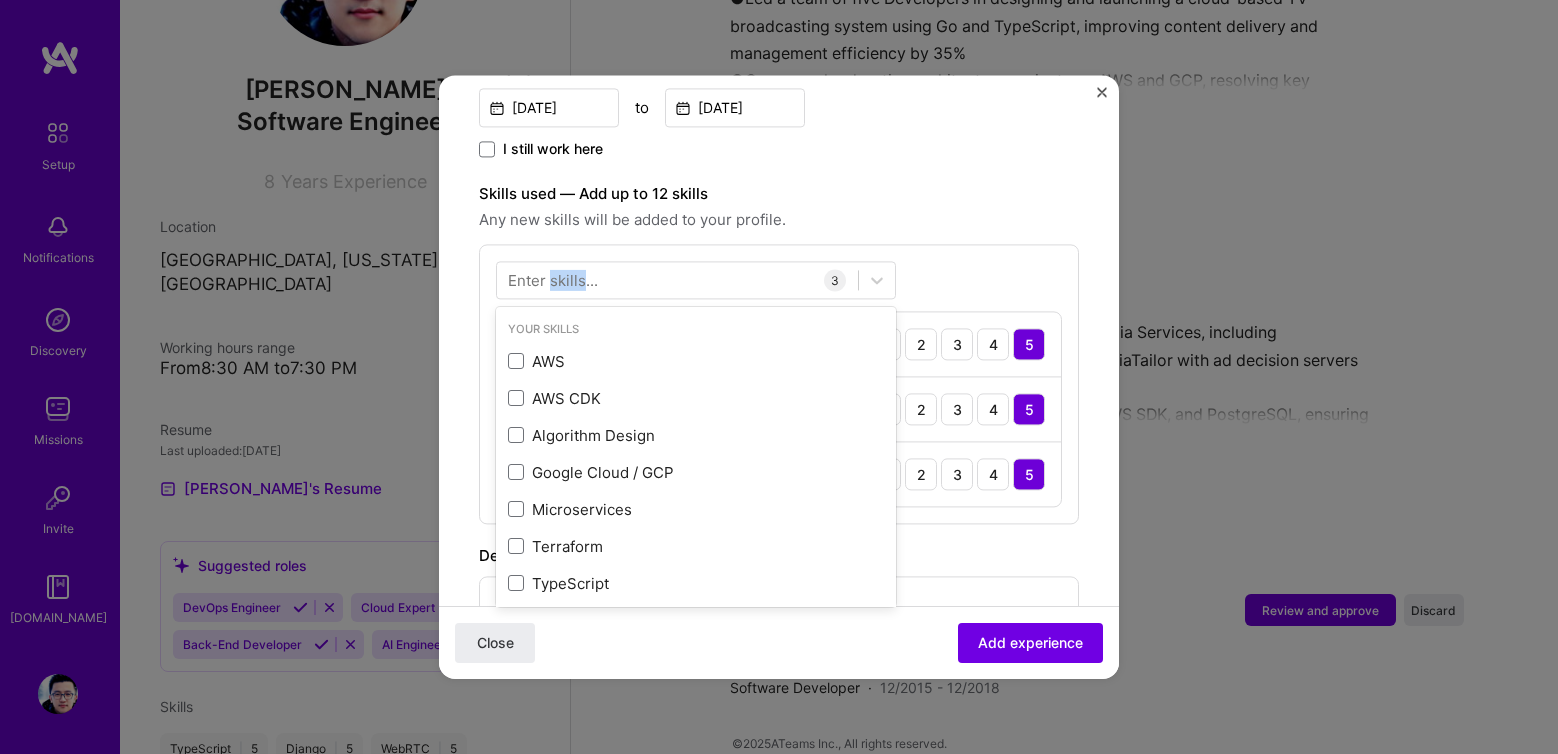click on "Enter skills..." at bounding box center [553, 280] 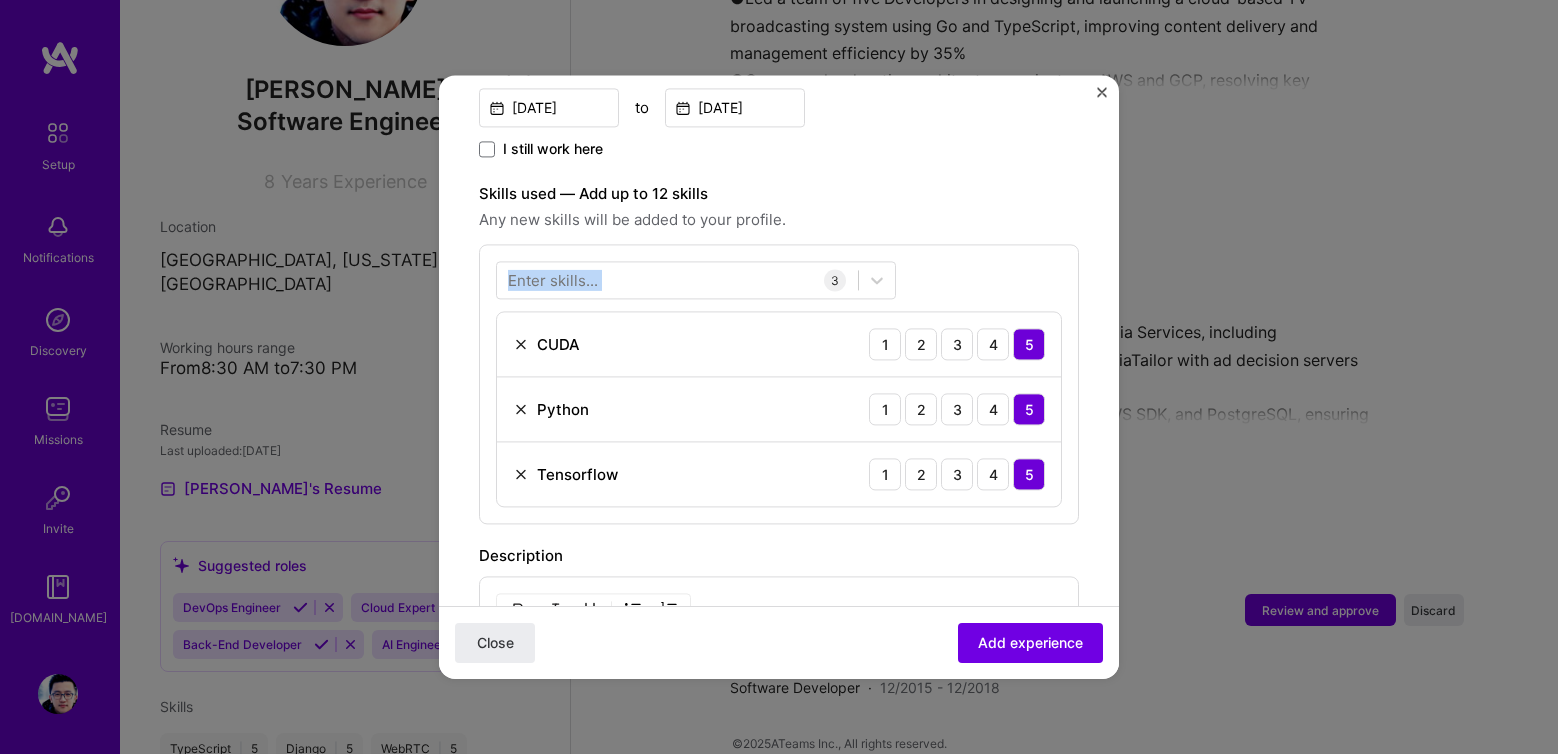 click on "Enter skills..." at bounding box center [553, 280] 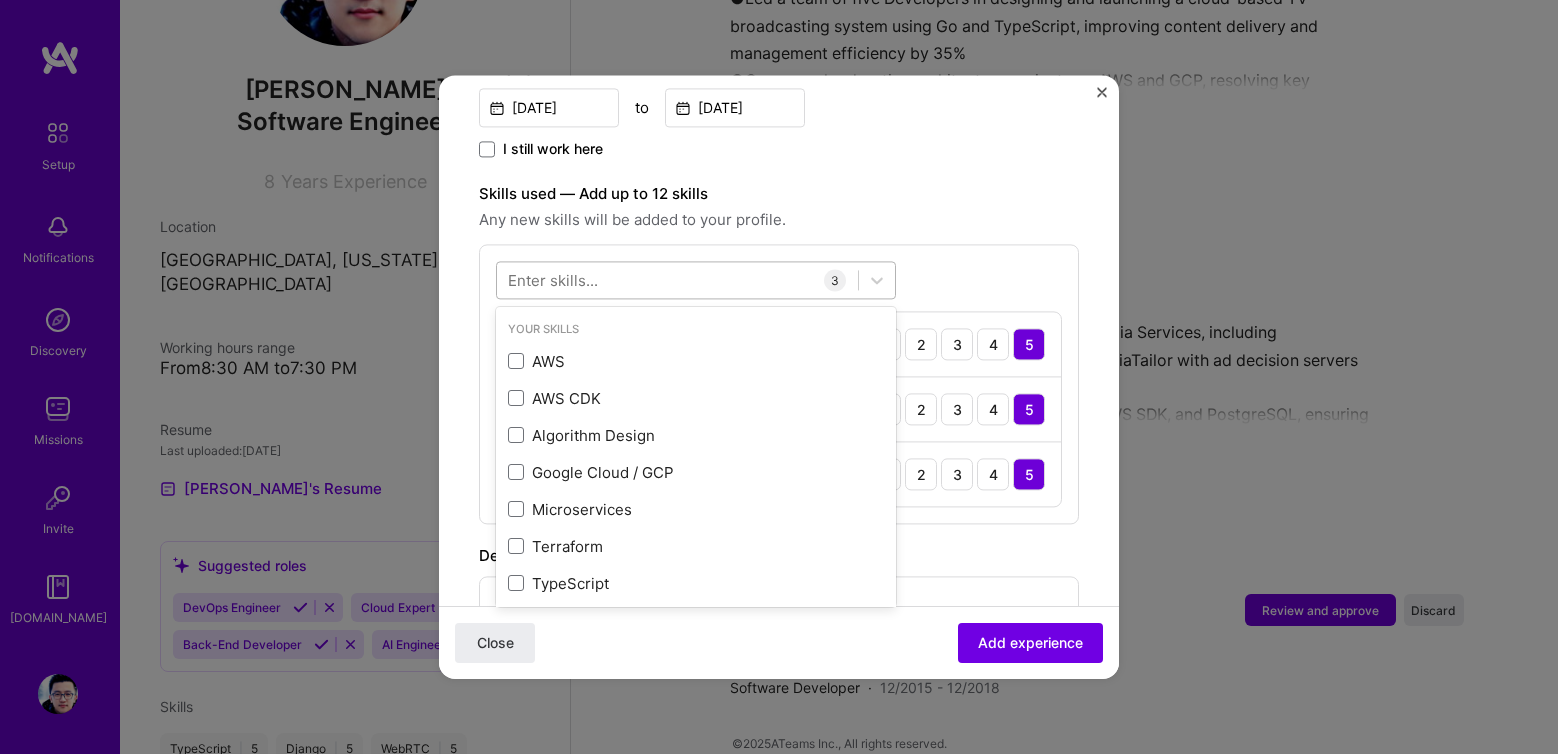 click at bounding box center (677, 280) 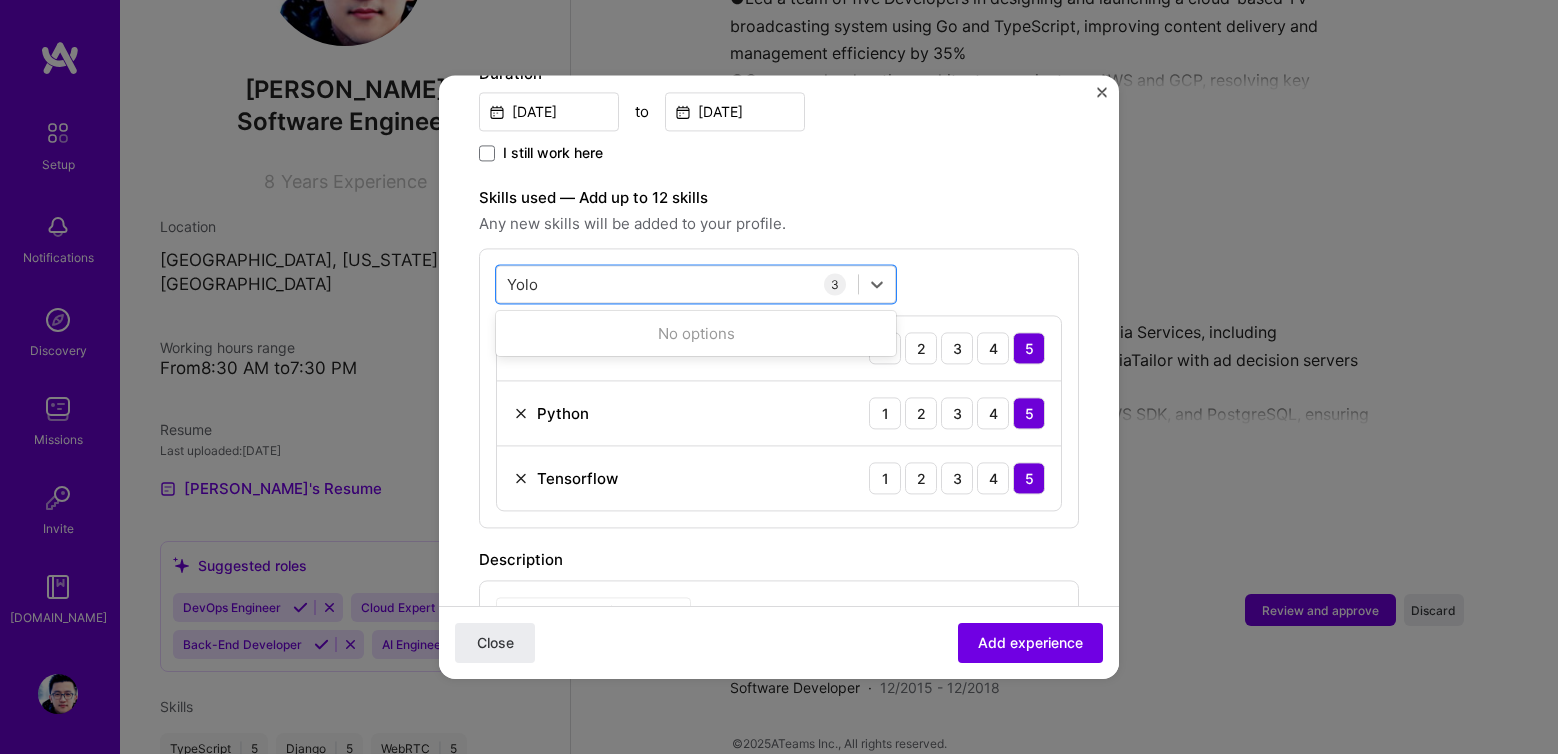 type on "Yolo" 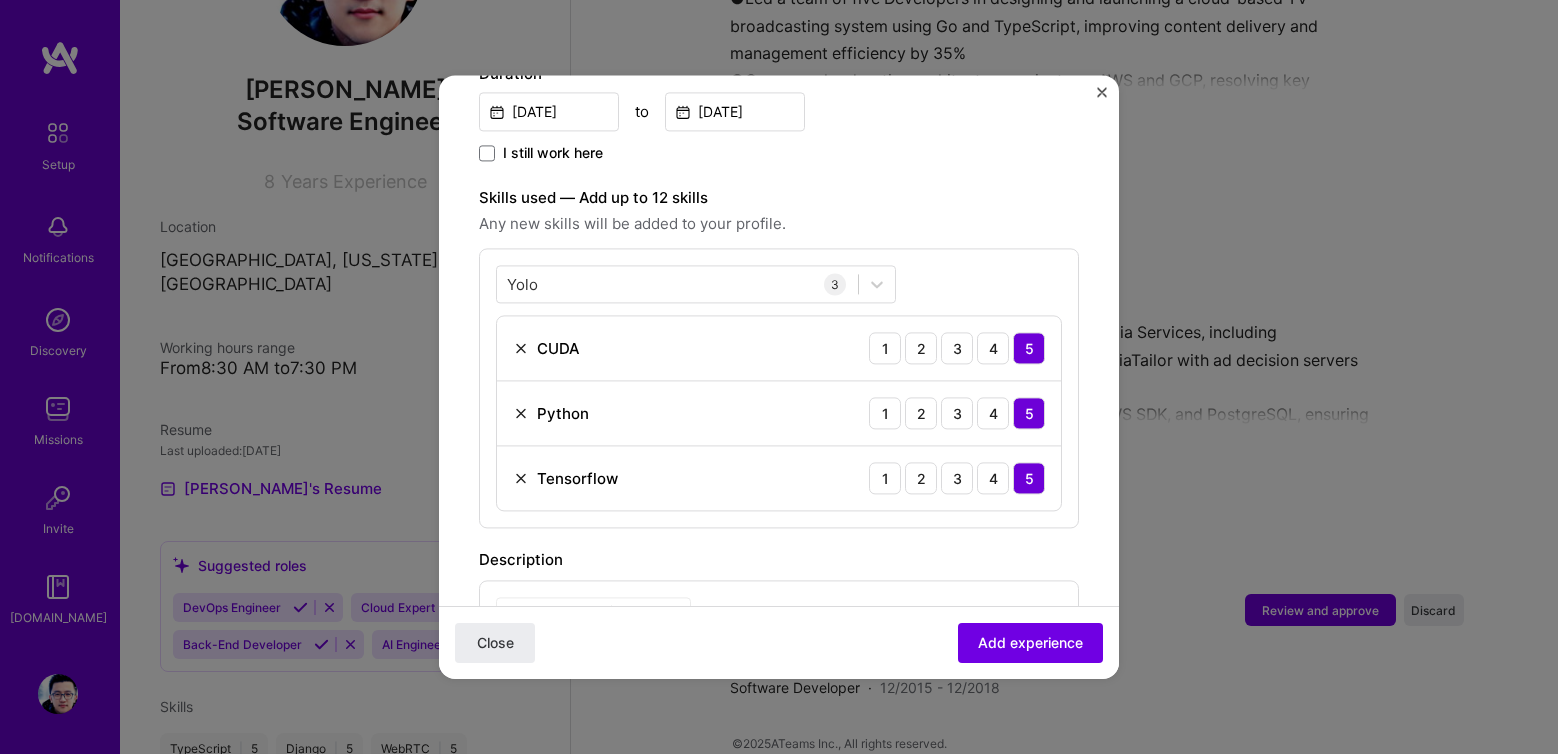 click on "Skills used — Add up to 12 skills Any new skills will be added to your profile. Yolo Yolo 3 CUDA 1 2 3 4 5 Python 1 2 3 4 5 Tensorflow 1 2 3 4 5" at bounding box center (779, 357) 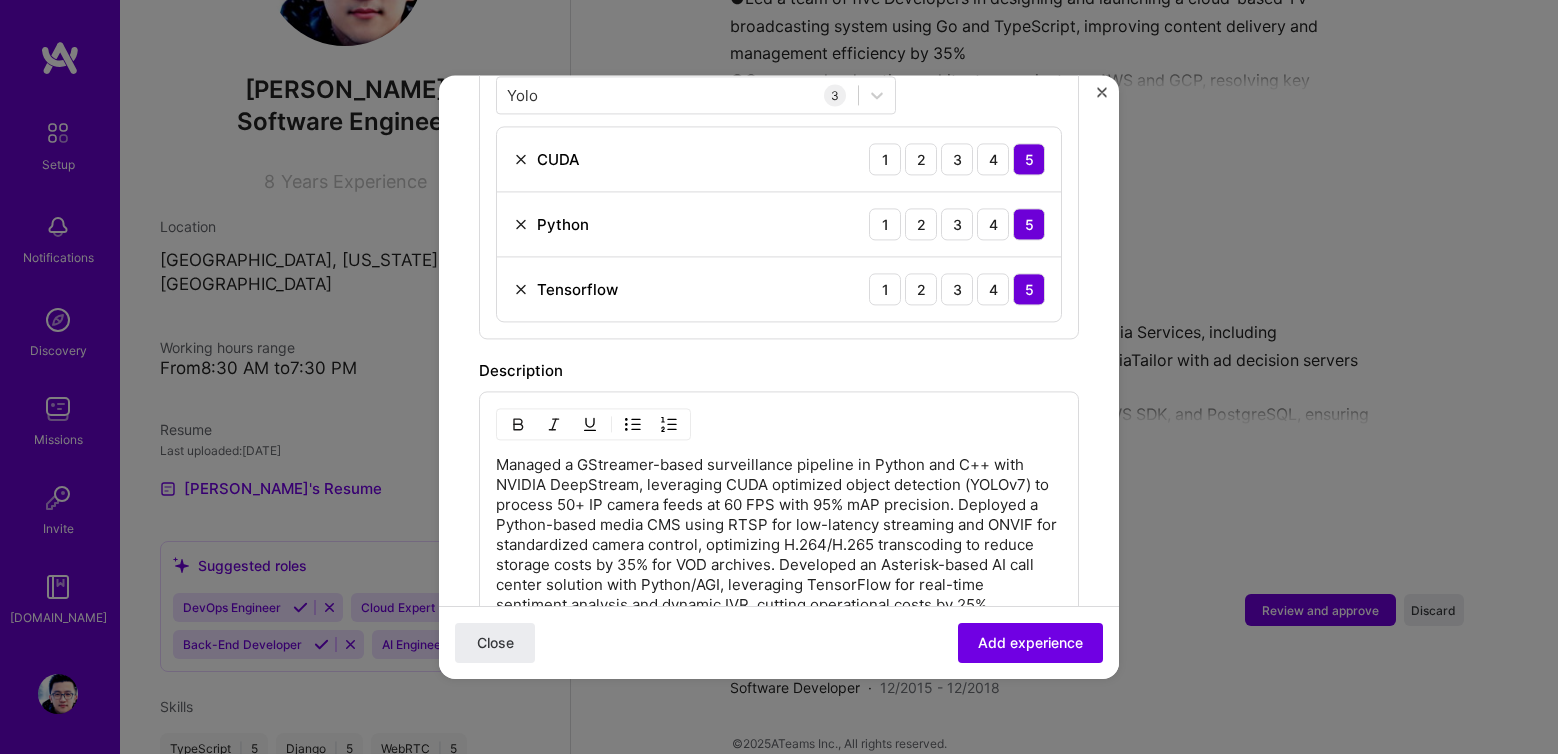 scroll, scrollTop: 816, scrollLeft: 0, axis: vertical 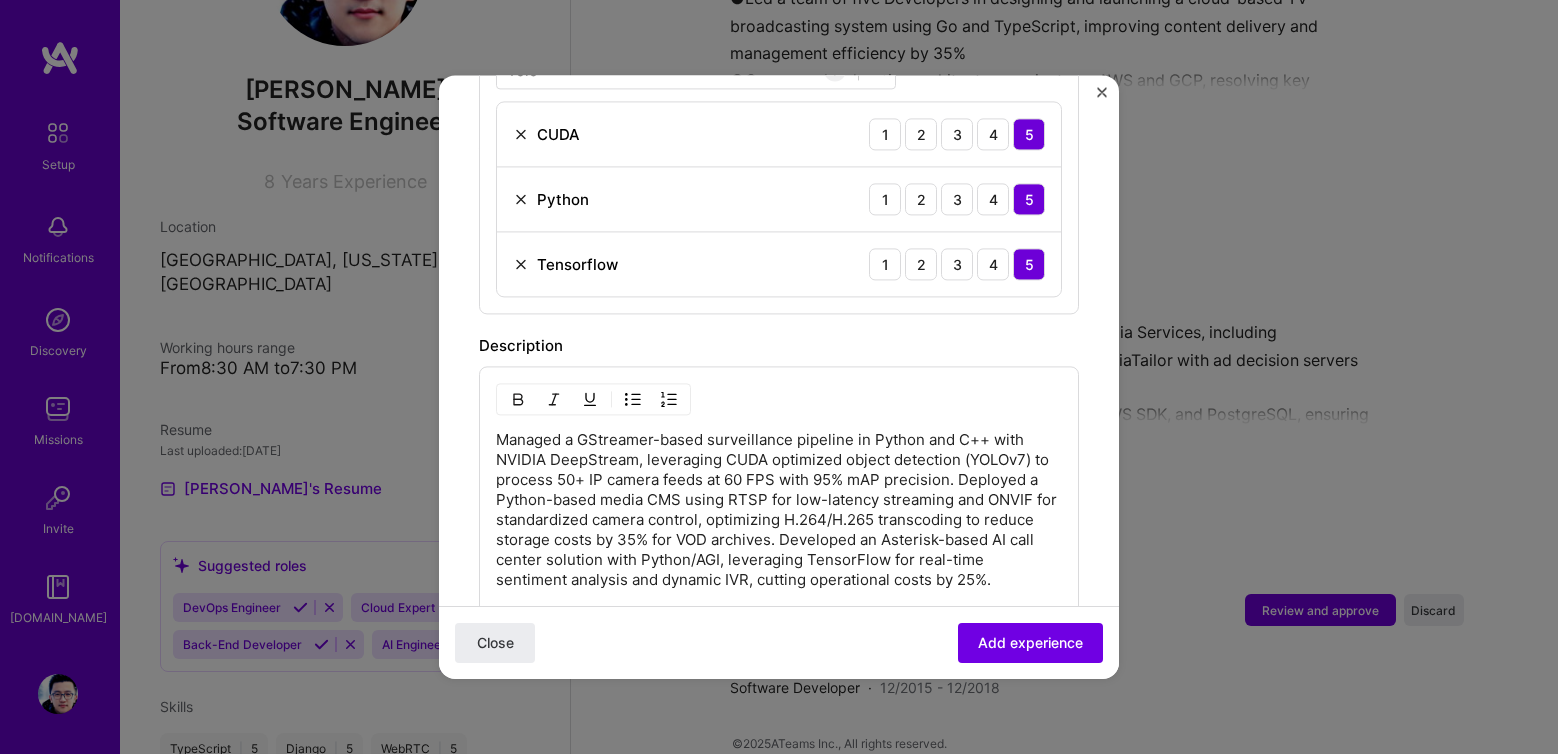 click on "Managed a GStreamer-based surveillance pipeline in Python and C++ with NVIDIA DeepStream, leveraging CUDA optimized object detection (YOLOv7) to process 50+ IP camera feeds at 60 FPS with 95% mAP precision. Deployed a Python-based media CMS using RTSP for low-latency streaming and ONVIF for standardized camera control, optimizing H.264/H.265 transcoding to reduce storage costs by 35% for VOD archives. Developed an Asterisk-based AI call center solution with Python/AGI, leveraging TensorFlow for real-time sentiment analysis and dynamic IVR, cutting operational costs by 25%." at bounding box center (779, 510) 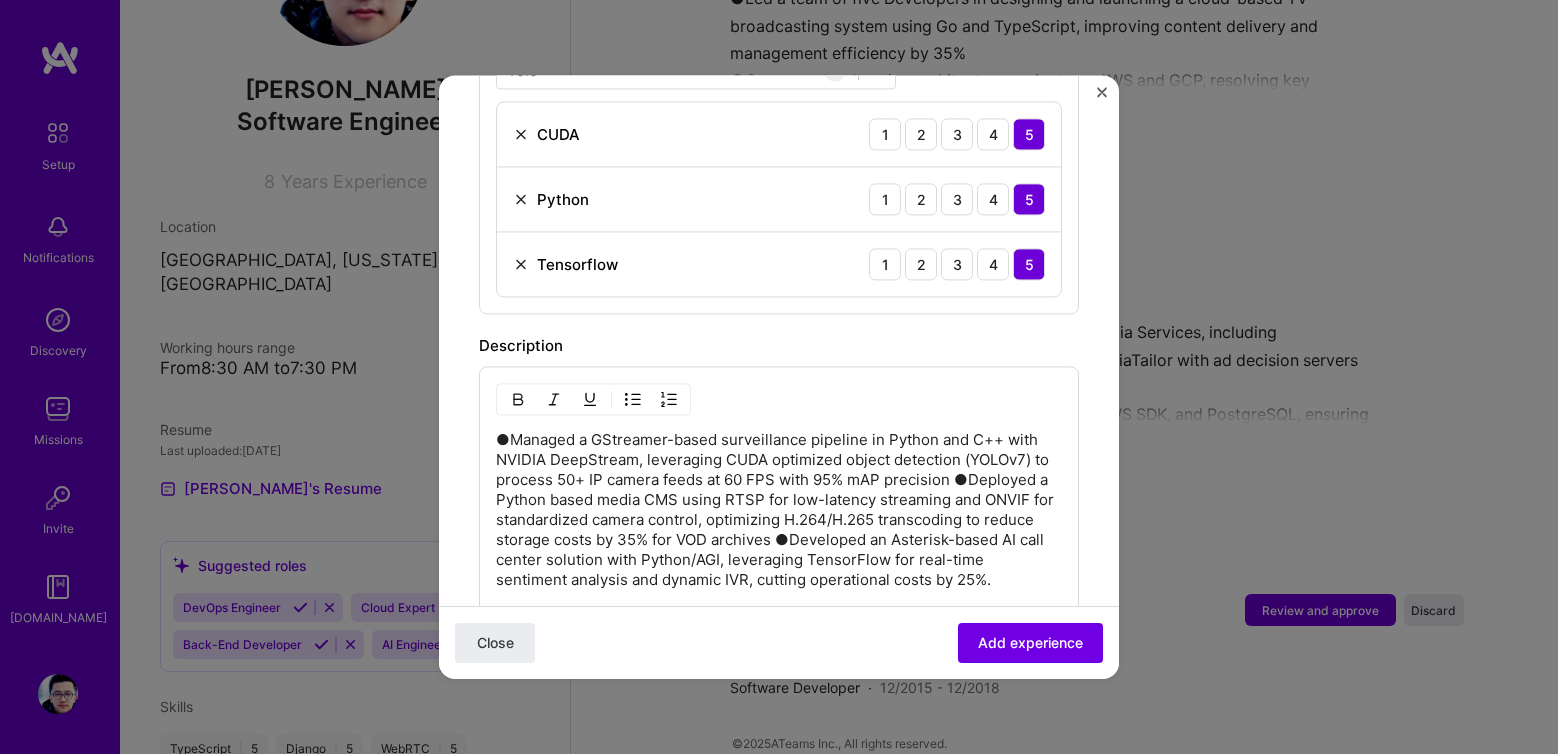 click on "●Managed a GStreamer-based surveillance pipeline in Python and C++ with NVIDIA DeepStream, leveraging CUDA optimized object detection (YOLOv7) to process 50+ IP camera feeds at 60 FPS with 95% mAP precision ●Deployed a Python based media CMS using RTSP for low-latency streaming and ONVIF for standardized camera control, optimizing H.264/H.265 transcoding to reduce storage costs by 35% for VOD archives ●Developed an Asterisk-based AI call center solution with Python/AGI, leveraging TensorFlow for real-time sentiment analysis and dynamic IVR, cutting operational costs by 25%." at bounding box center [779, 510] 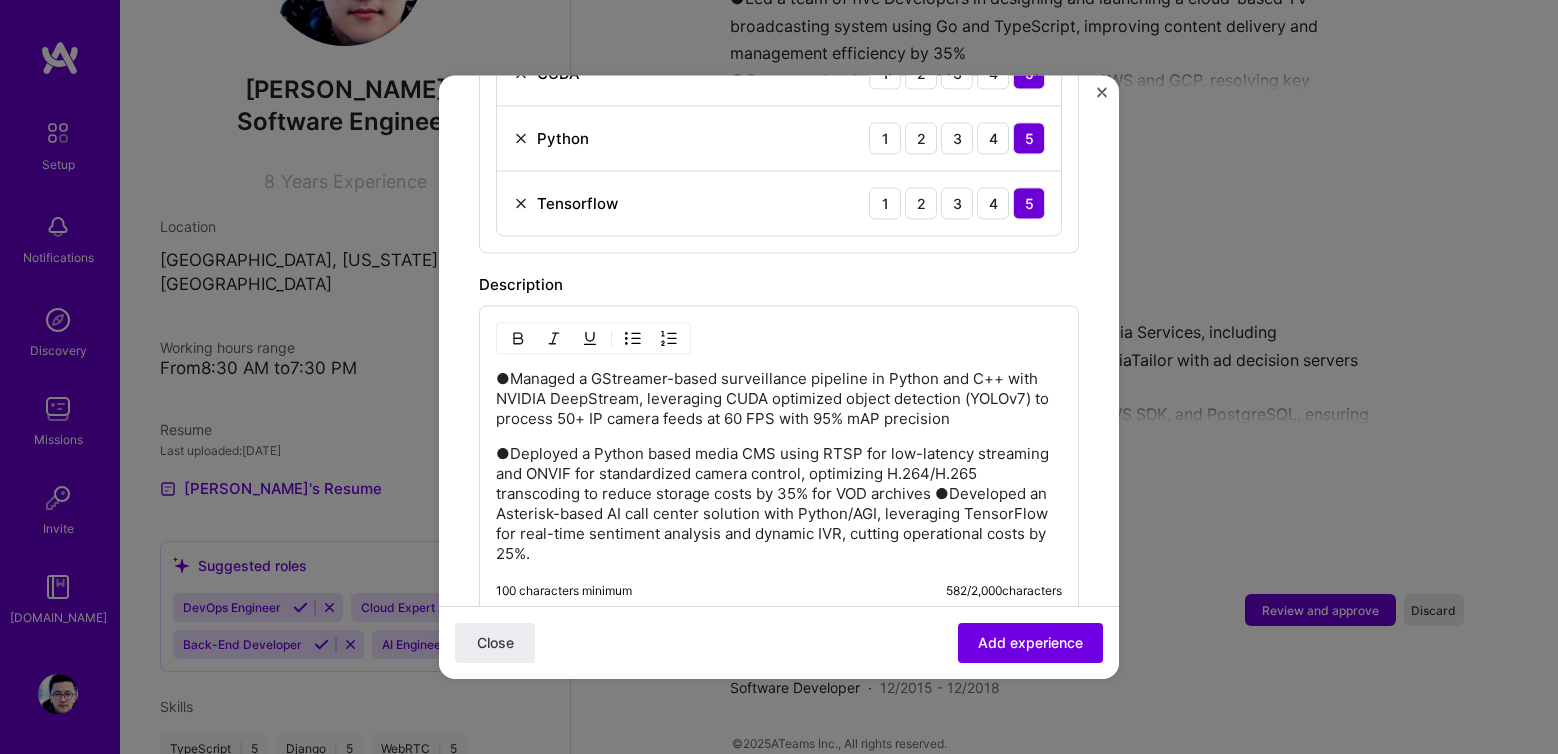 scroll, scrollTop: 992, scrollLeft: 0, axis: vertical 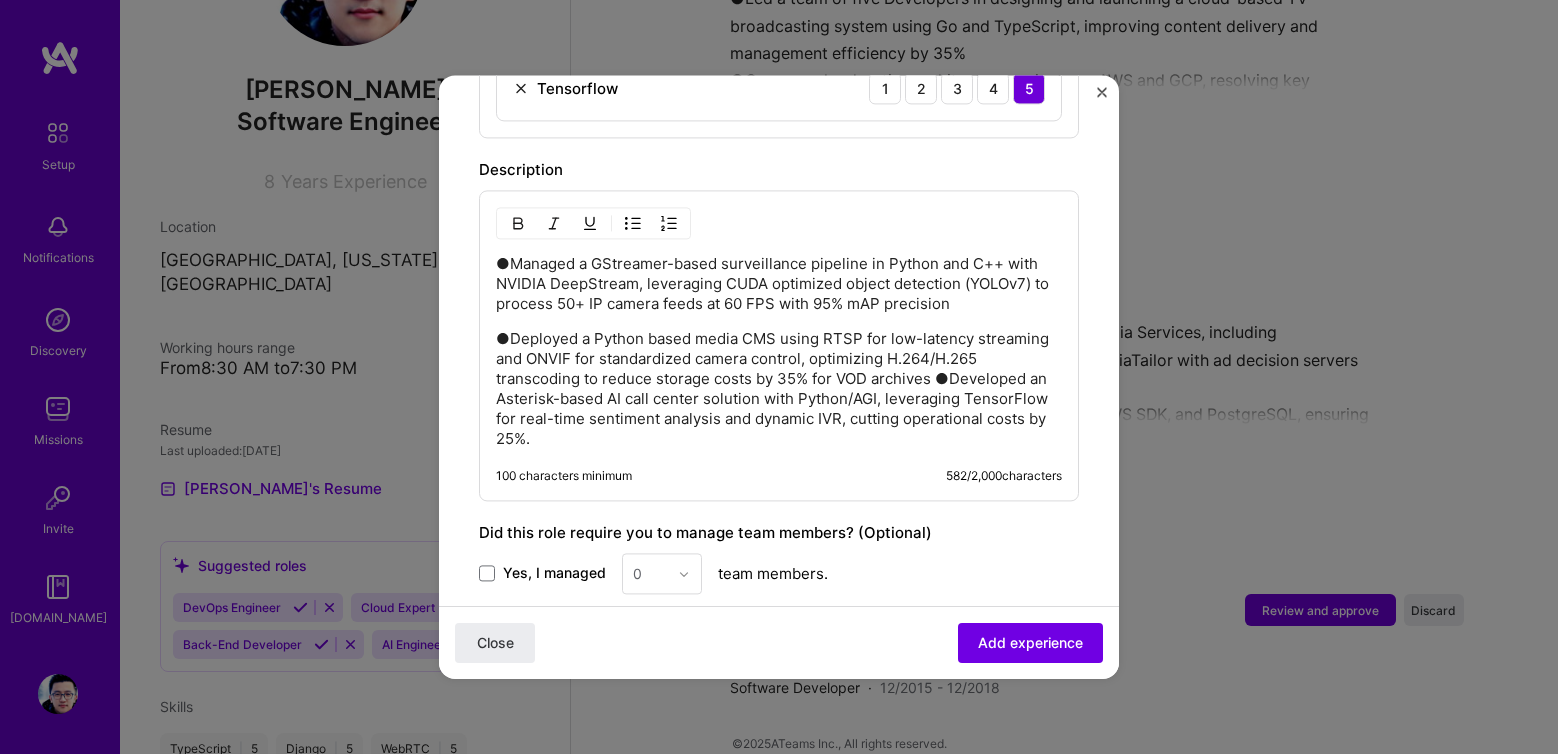 click on "●Managed a GStreamer-based surveillance pipeline in Python and C++ with NVIDIA DeepStream, leveraging CUDA optimized object detection (YOLOv7) to process 50+ IP camera feeds at 60 FPS with 95% mAP precision  ●Deployed a Python based media CMS using RTSP for low-latency streaming and ONVIF for standardized camera control, optimizing H.264/H.265 transcoding to reduce storage costs by 35% for VOD archives ●Developed an Asterisk-based AI call center solution with Python/AGI, leveraging TensorFlow for real-time sentiment analysis and dynamic IVR, cutting operational costs by 25%. 100 characters minimum 582 / 2,000  characters" at bounding box center [779, 345] 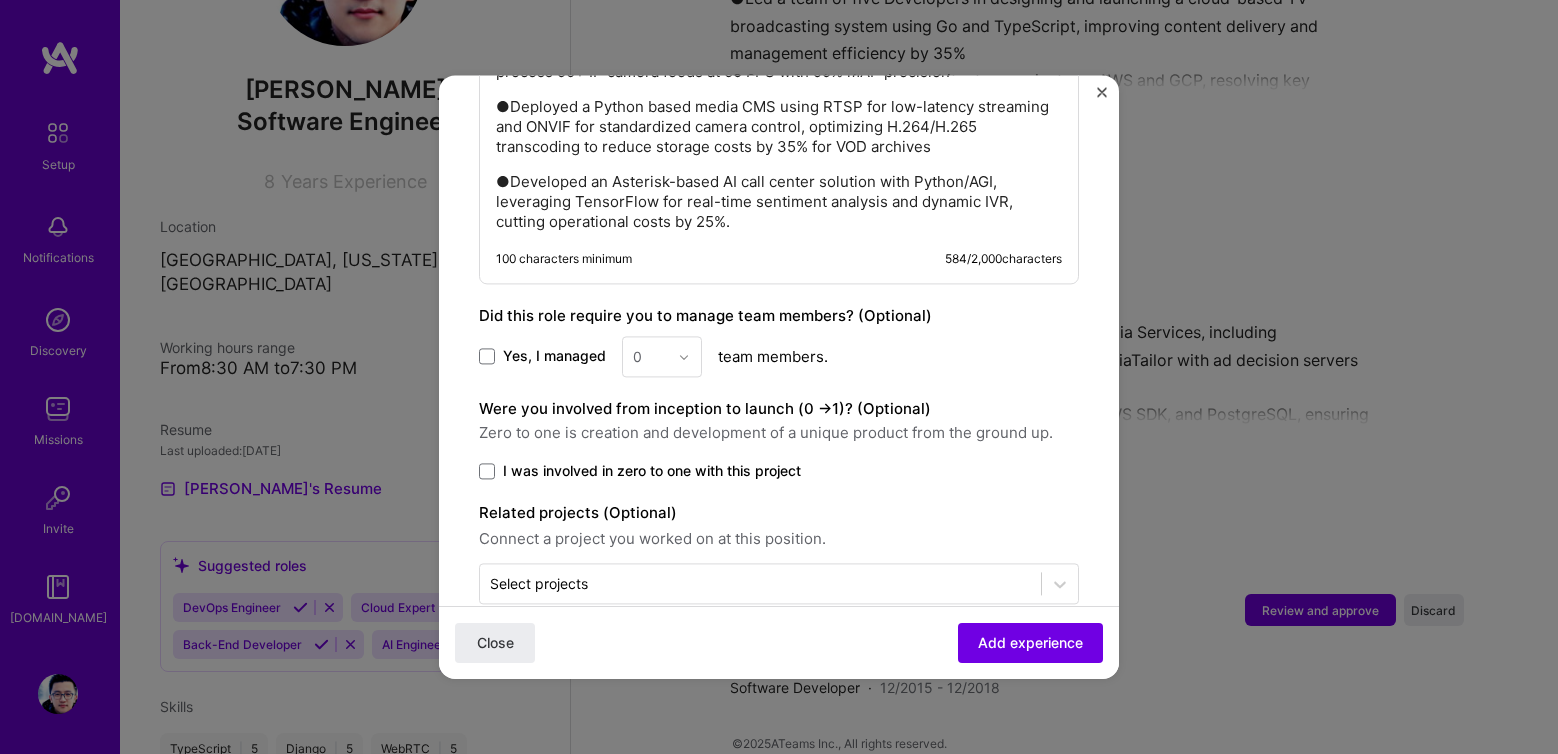 scroll, scrollTop: 1242, scrollLeft: 0, axis: vertical 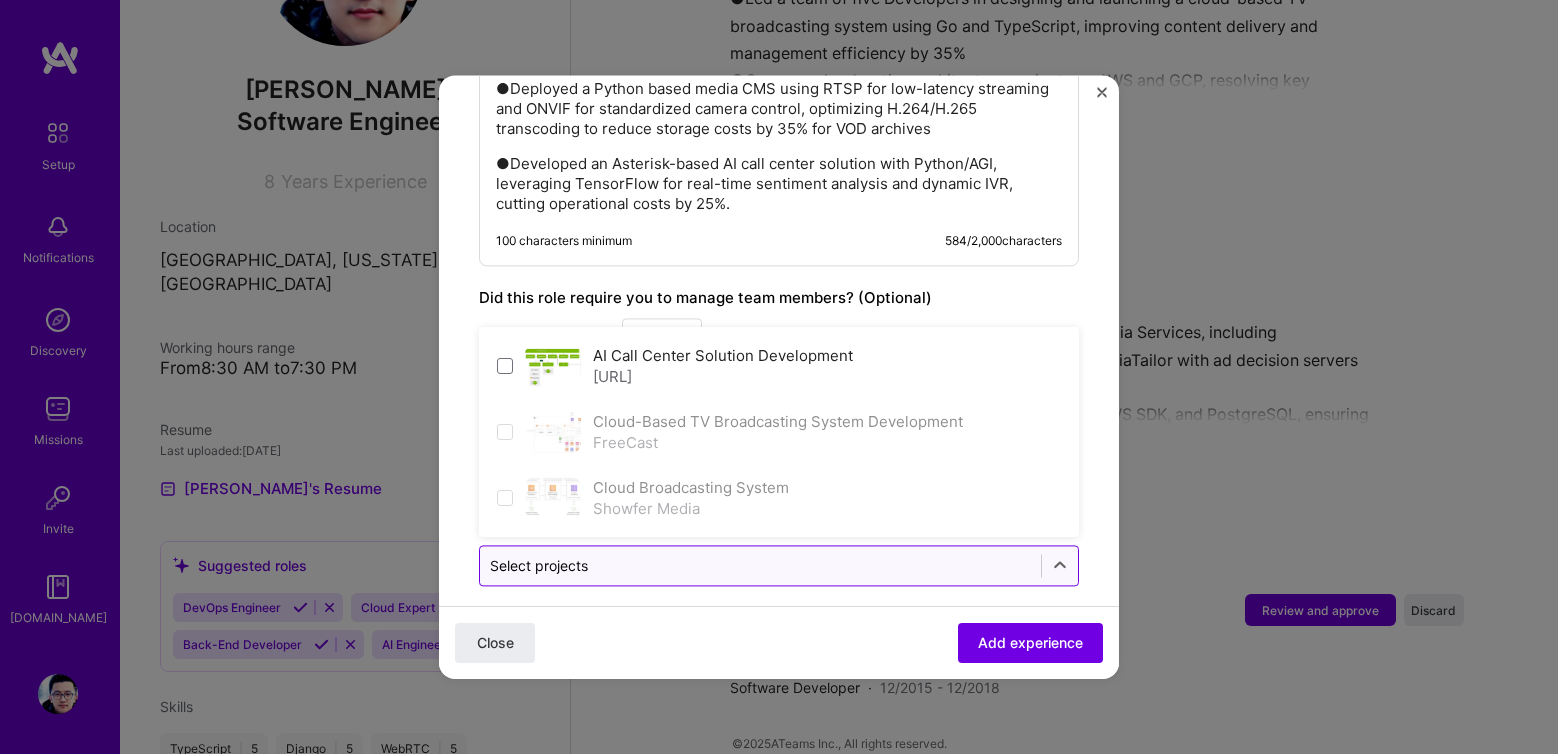 click at bounding box center [760, 565] 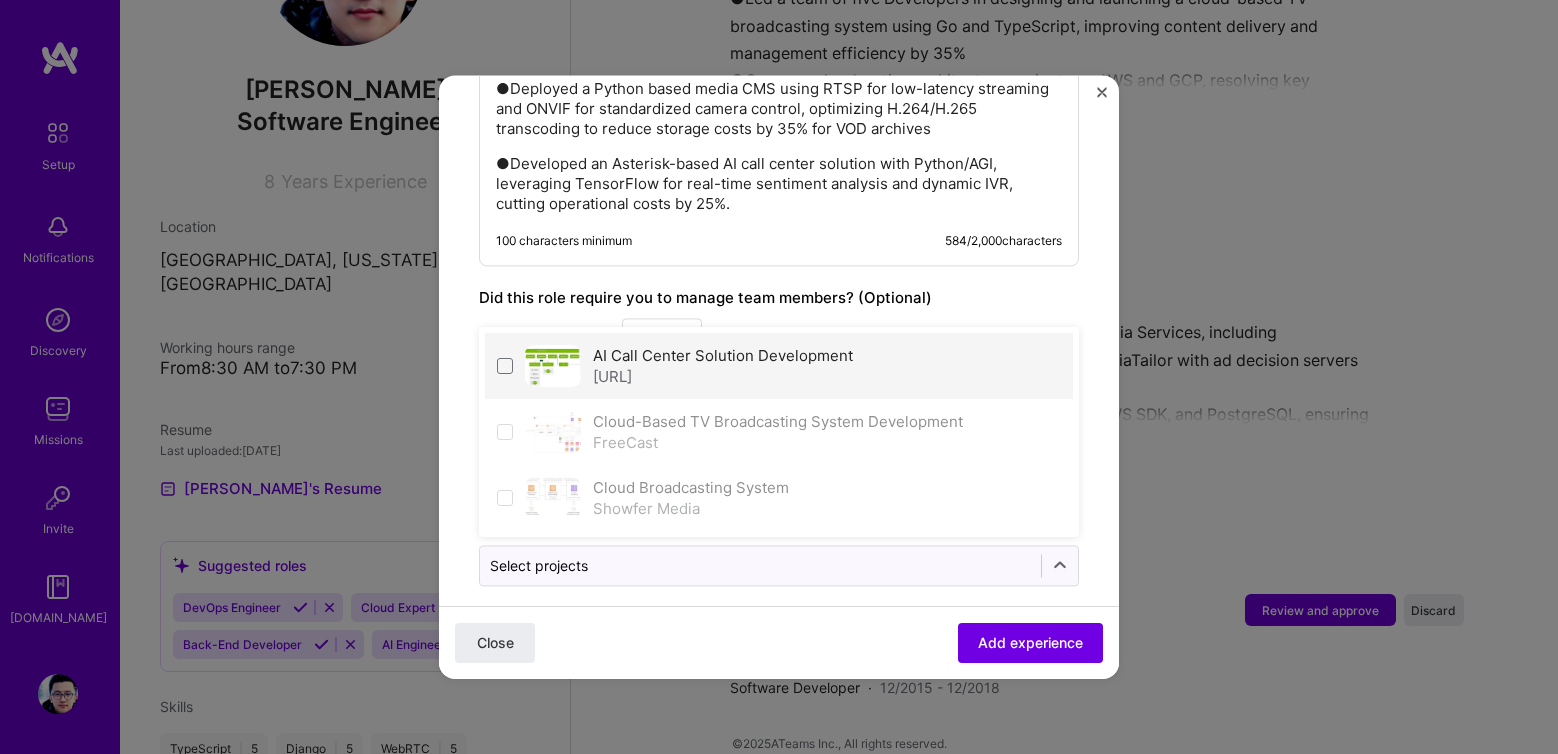 click on "[URL]" at bounding box center [723, 376] 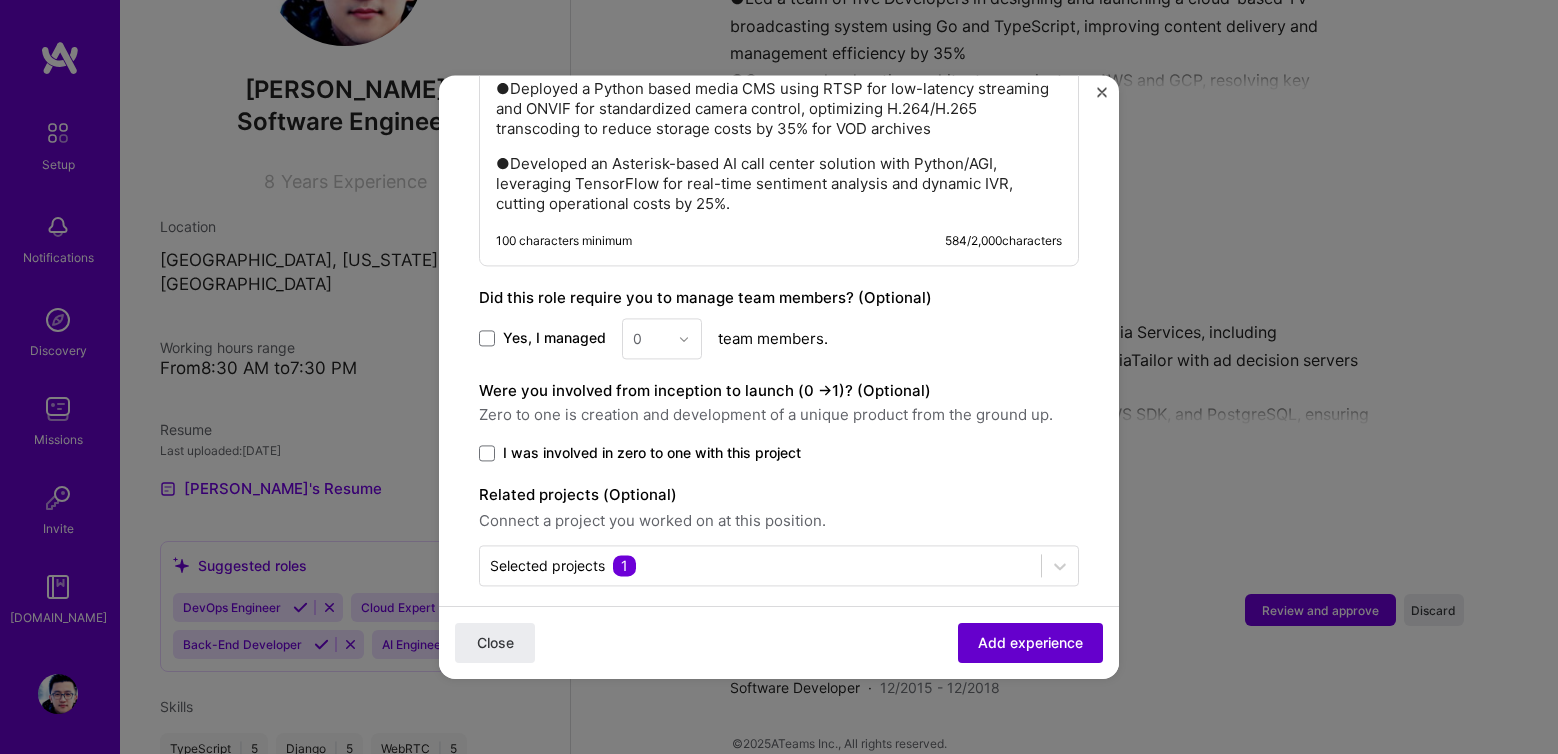 click on "Add experience" at bounding box center [1030, 643] 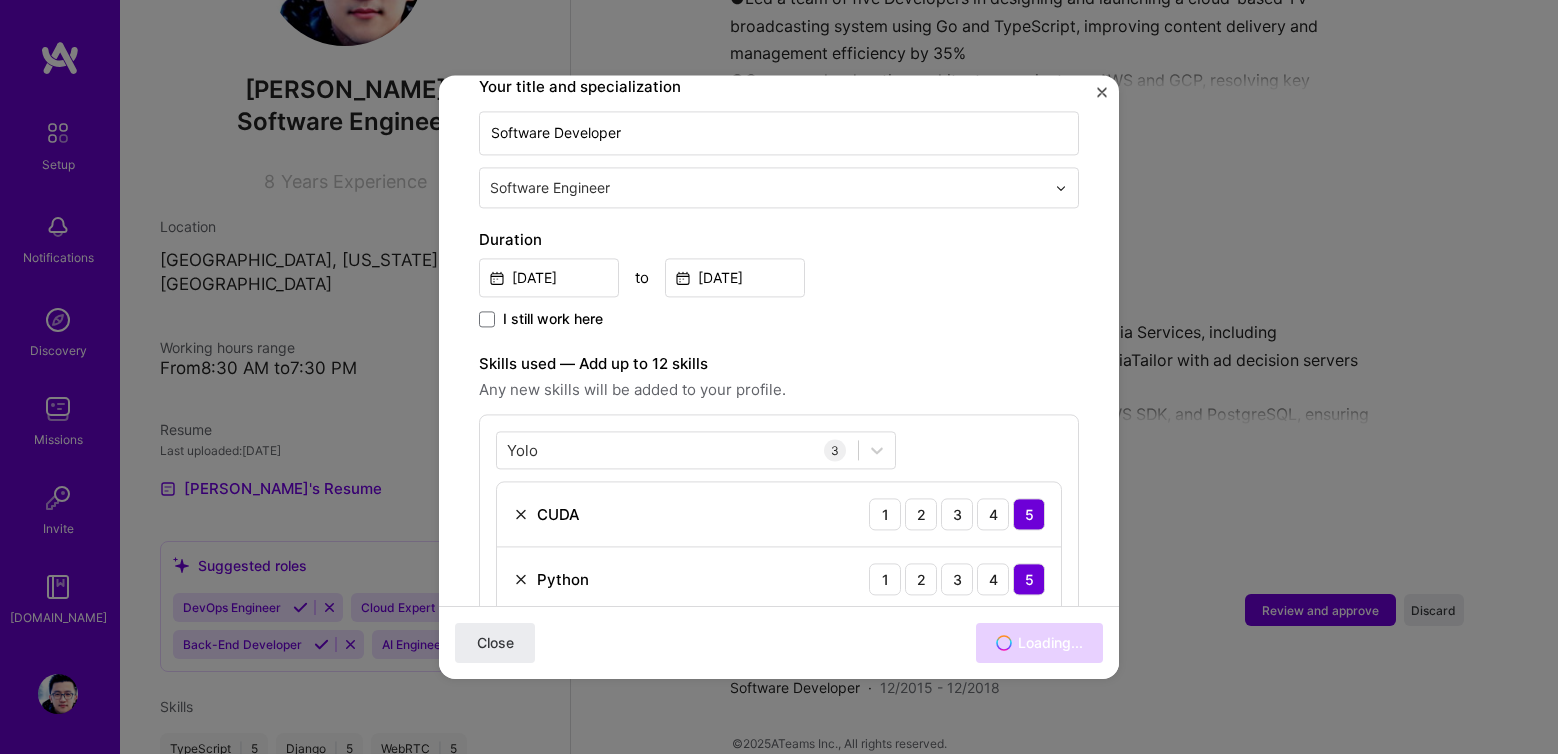 scroll, scrollTop: 0, scrollLeft: 0, axis: both 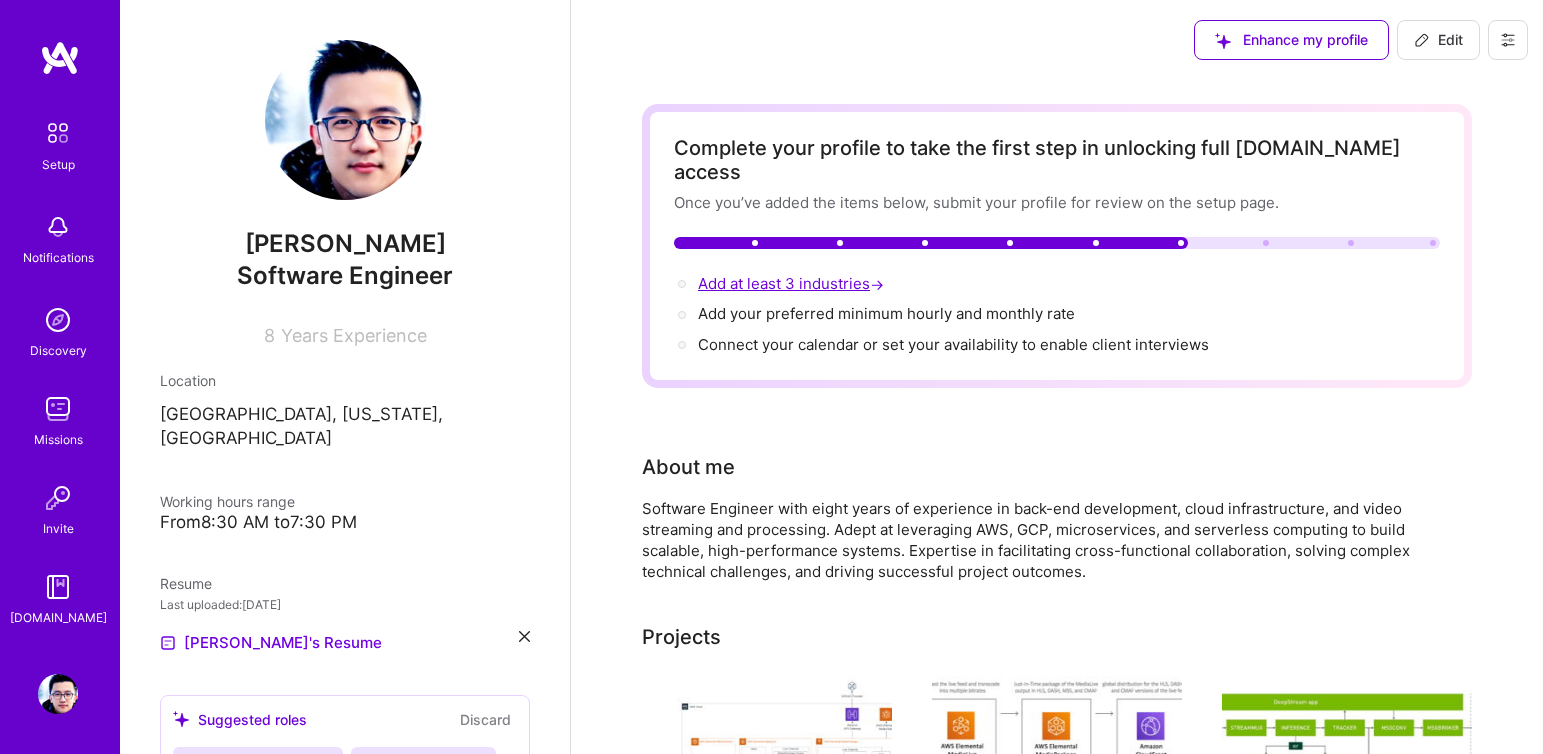 click on "Add at least 3 industries  →" at bounding box center (793, 283) 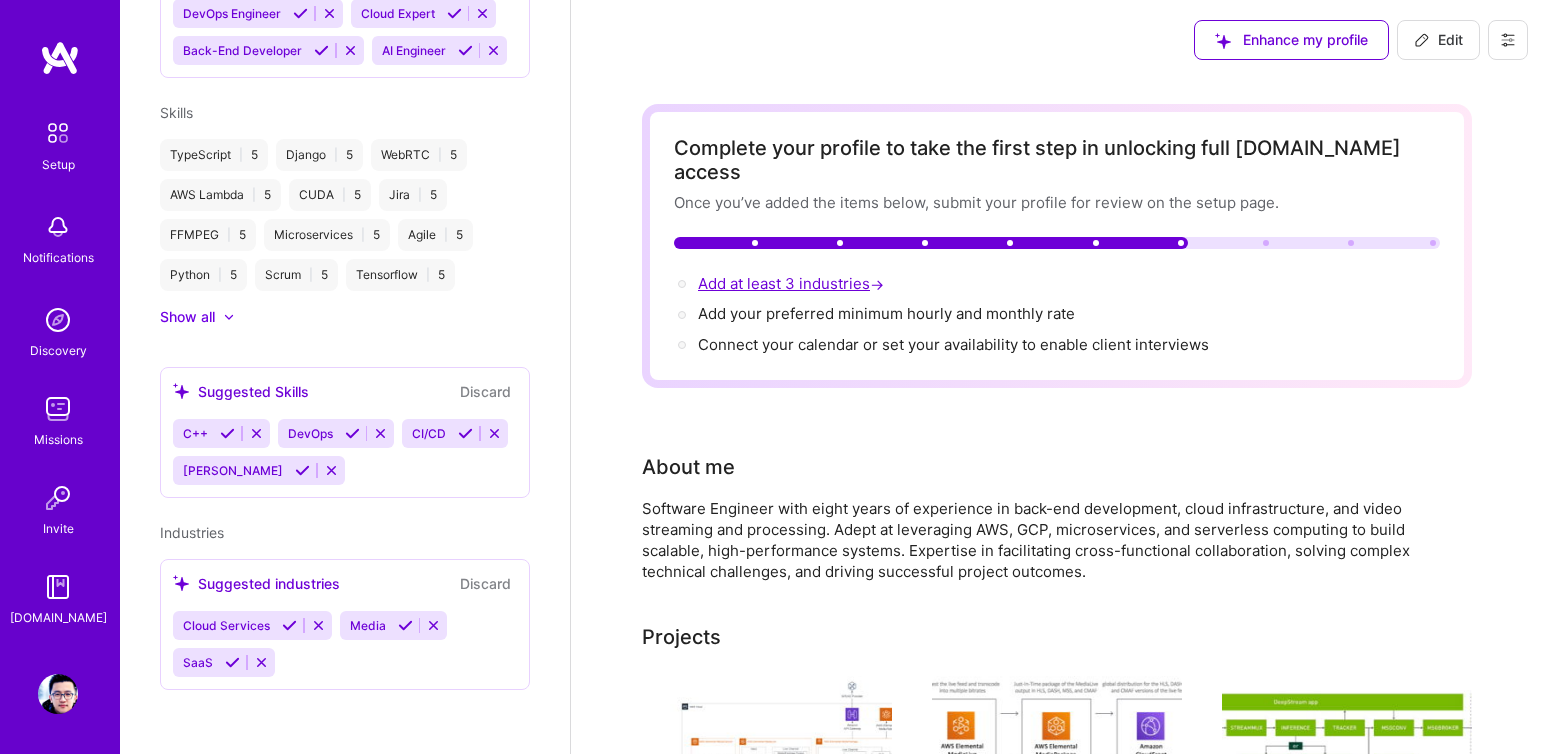 select on "US" 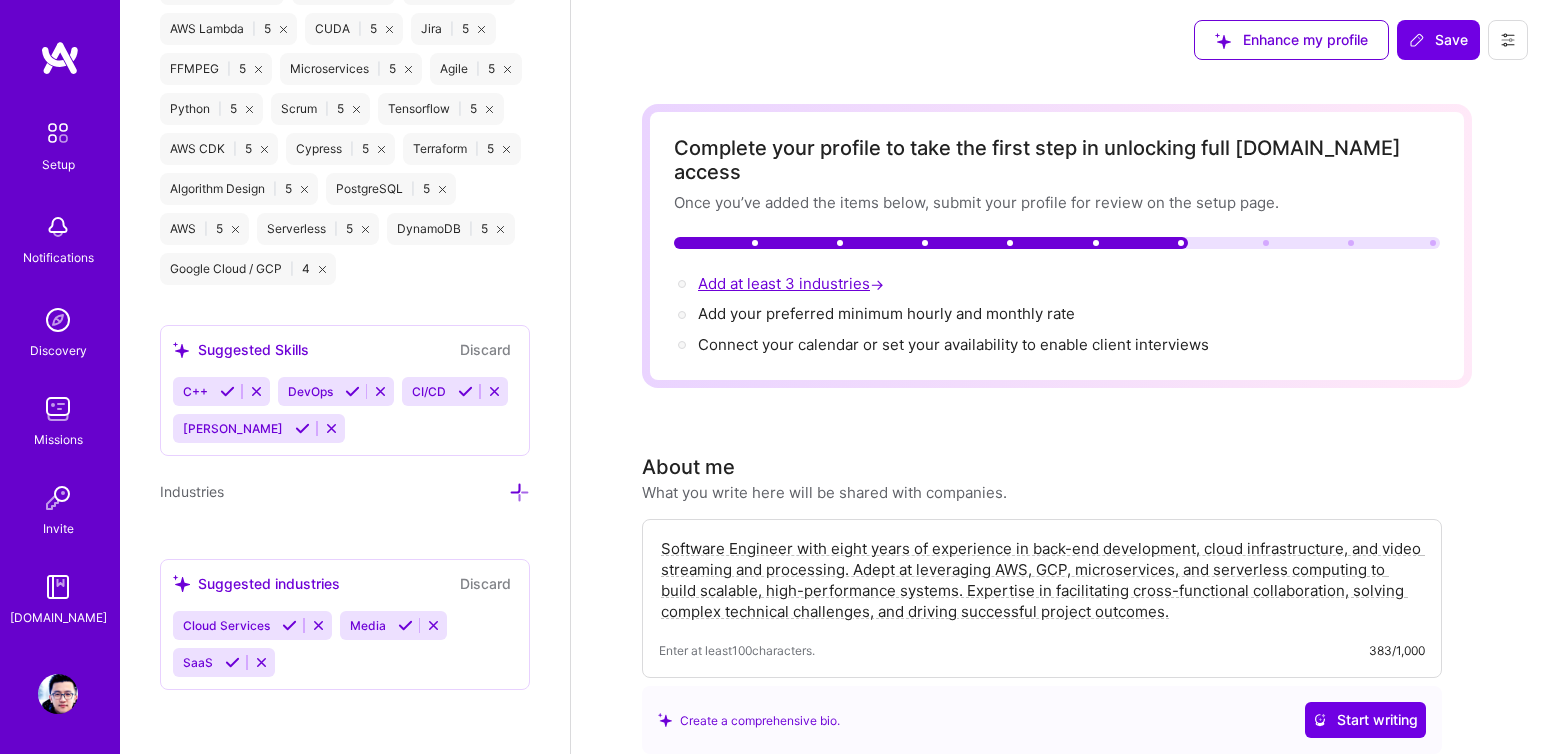 scroll, scrollTop: 1786, scrollLeft: 0, axis: vertical 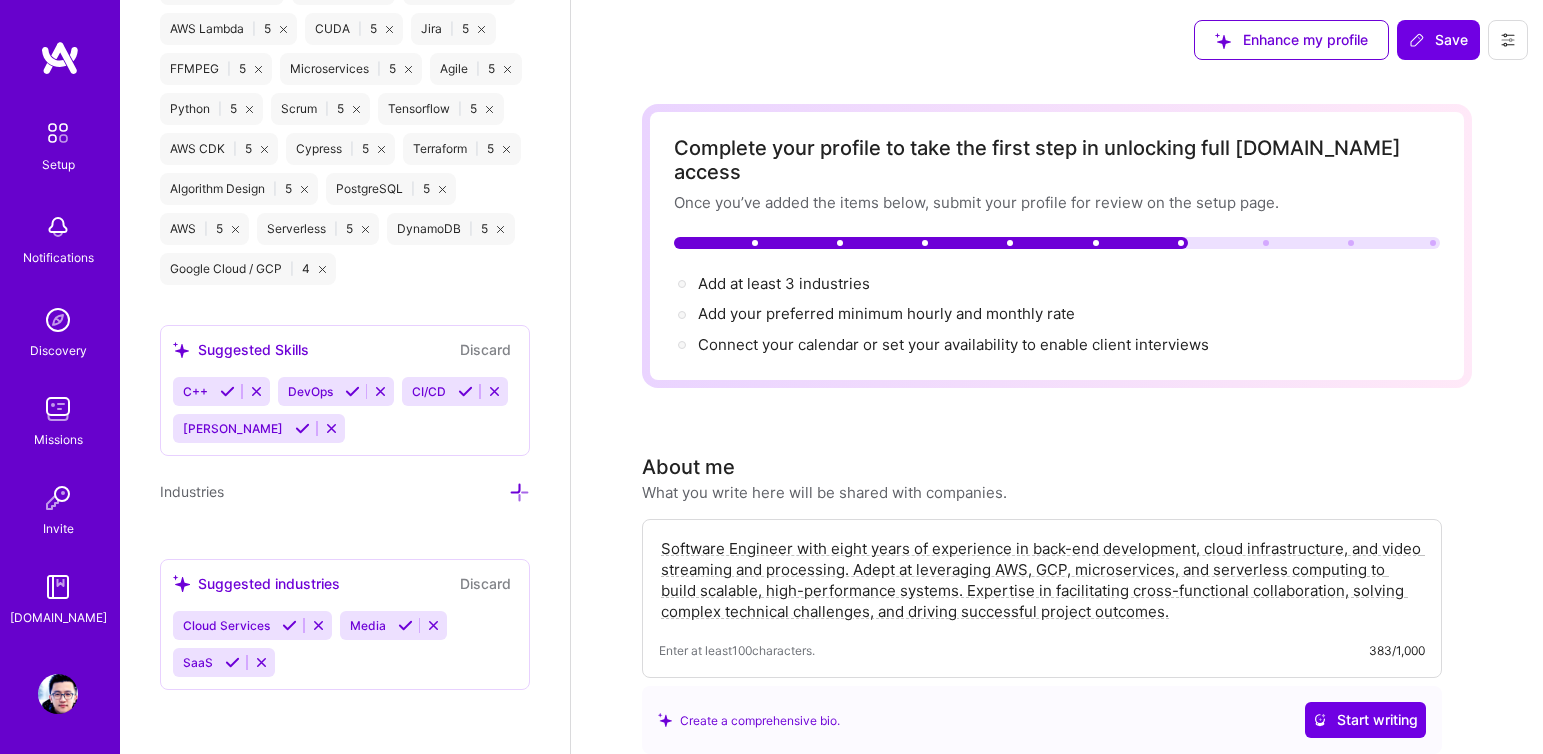 click on "Cloud Services Media SaaS" at bounding box center (345, 644) 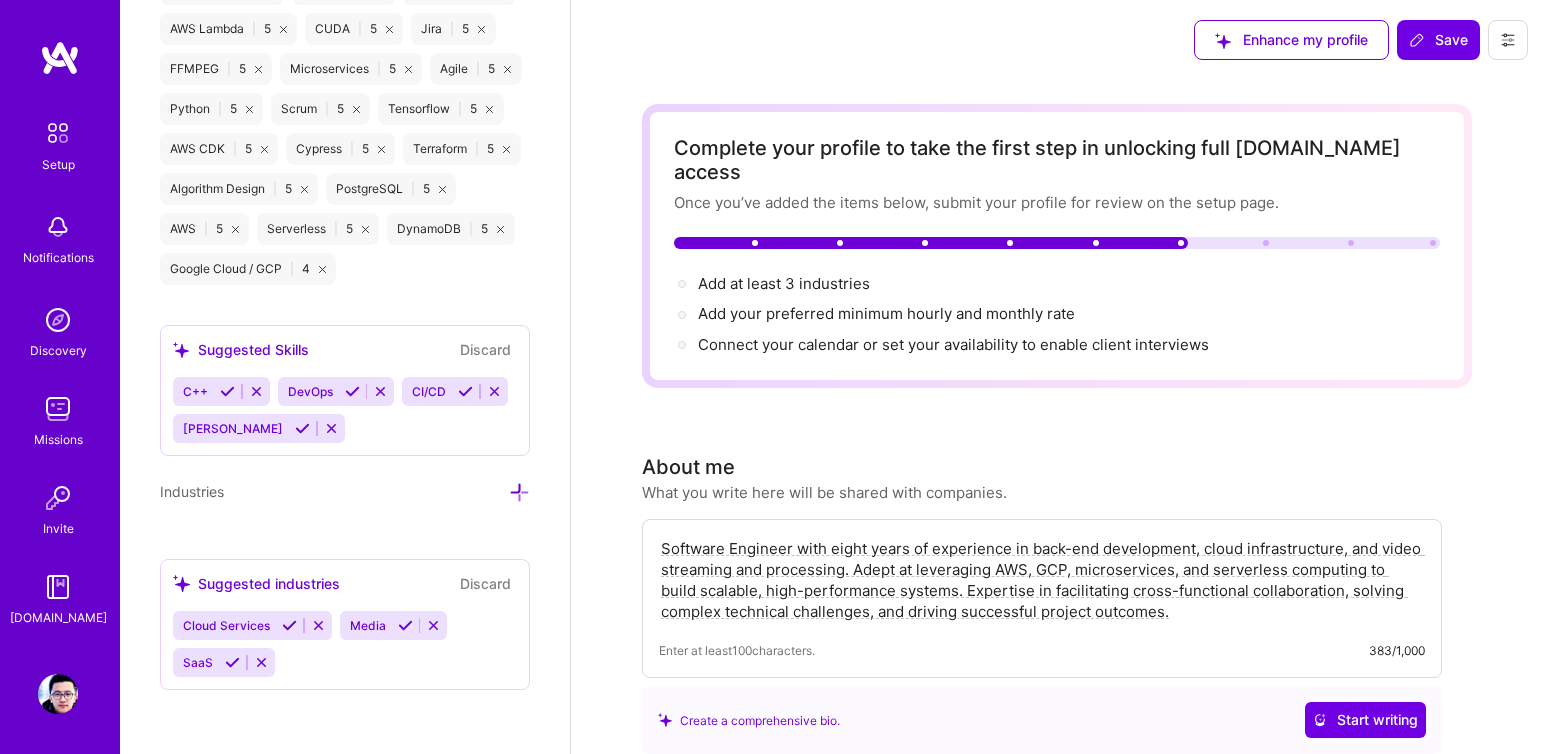click on "Cloud Services Media SaaS" at bounding box center (345, 644) 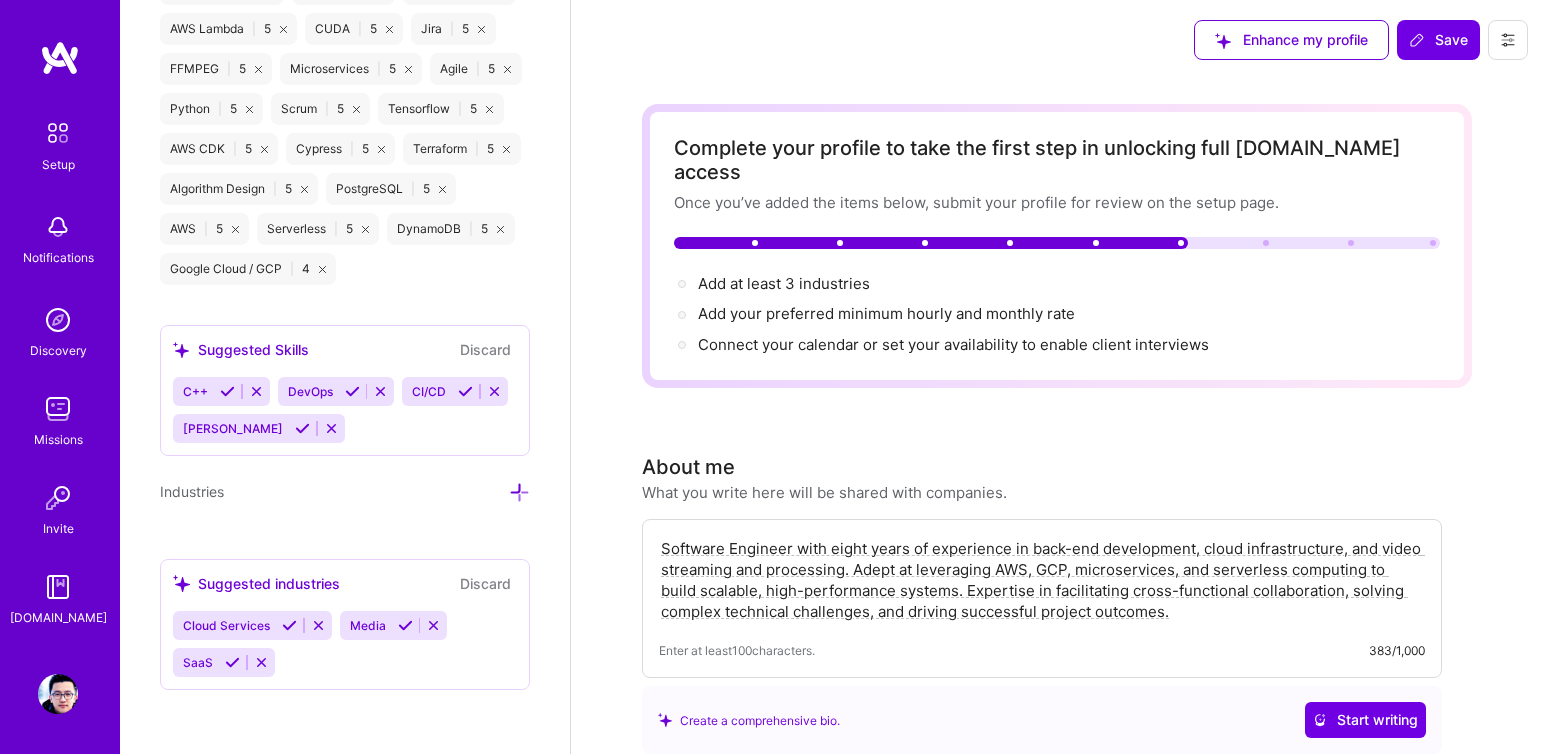 click on "Cloud Services Media SaaS" at bounding box center (345, 644) 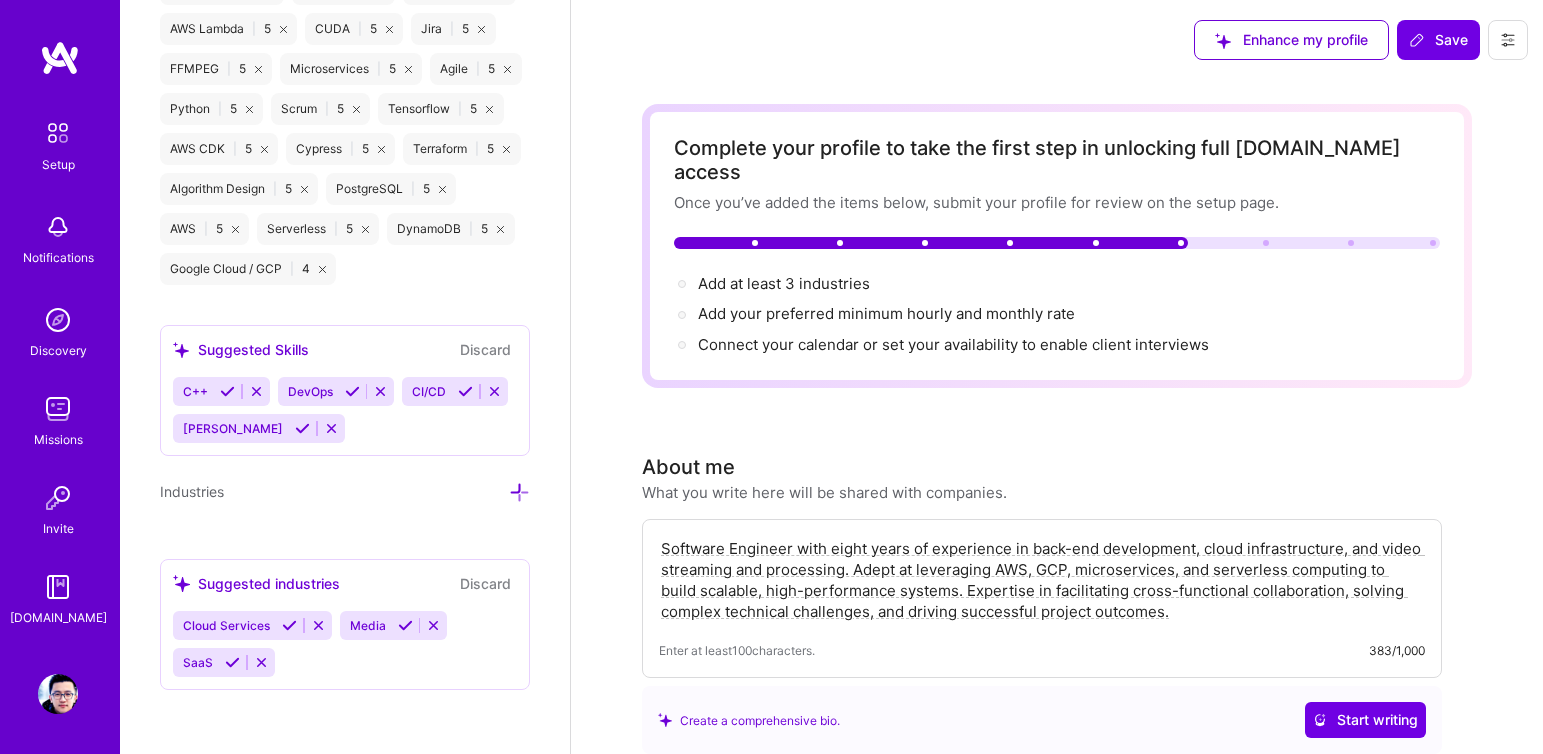 click at bounding box center (261, 662) 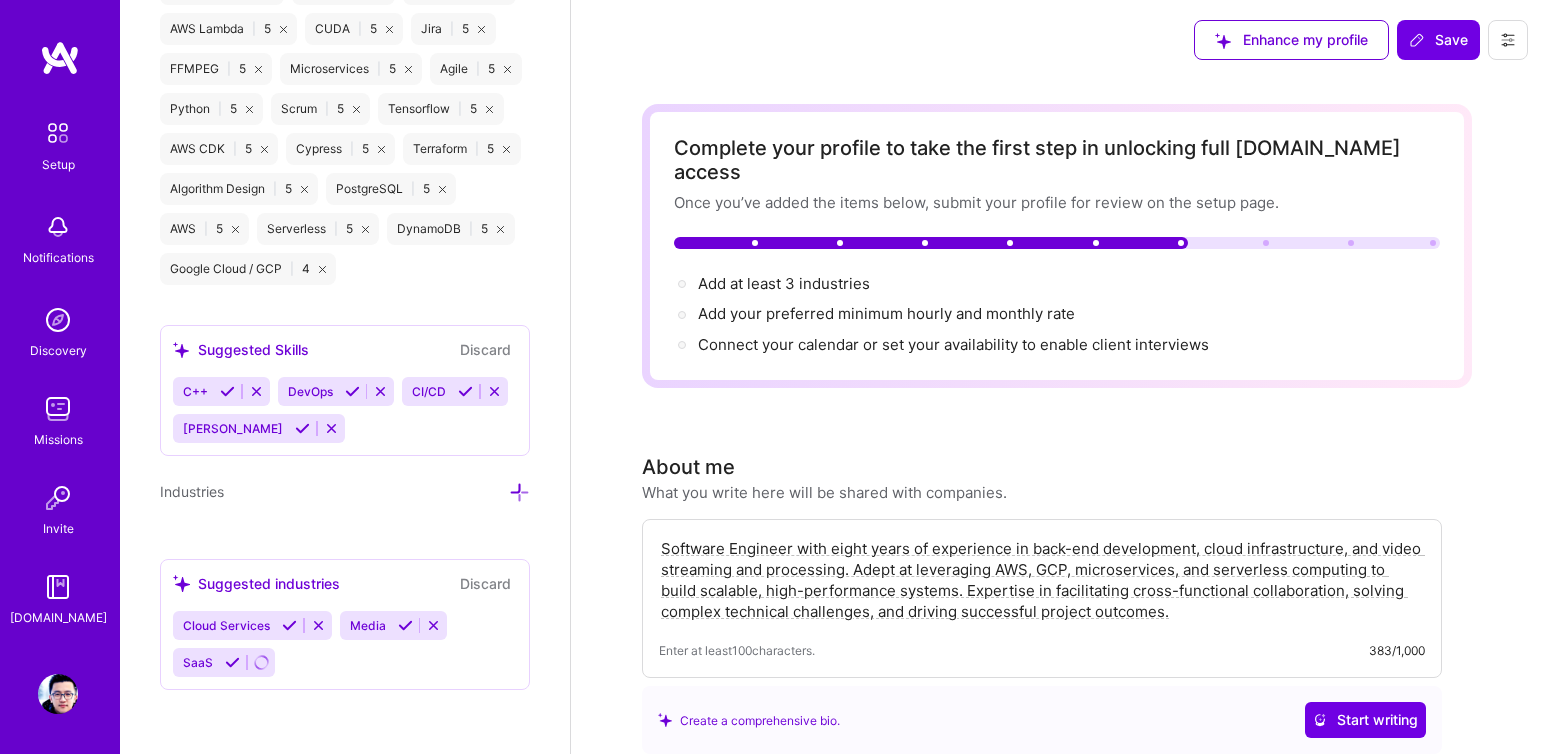 click at bounding box center (519, 492) 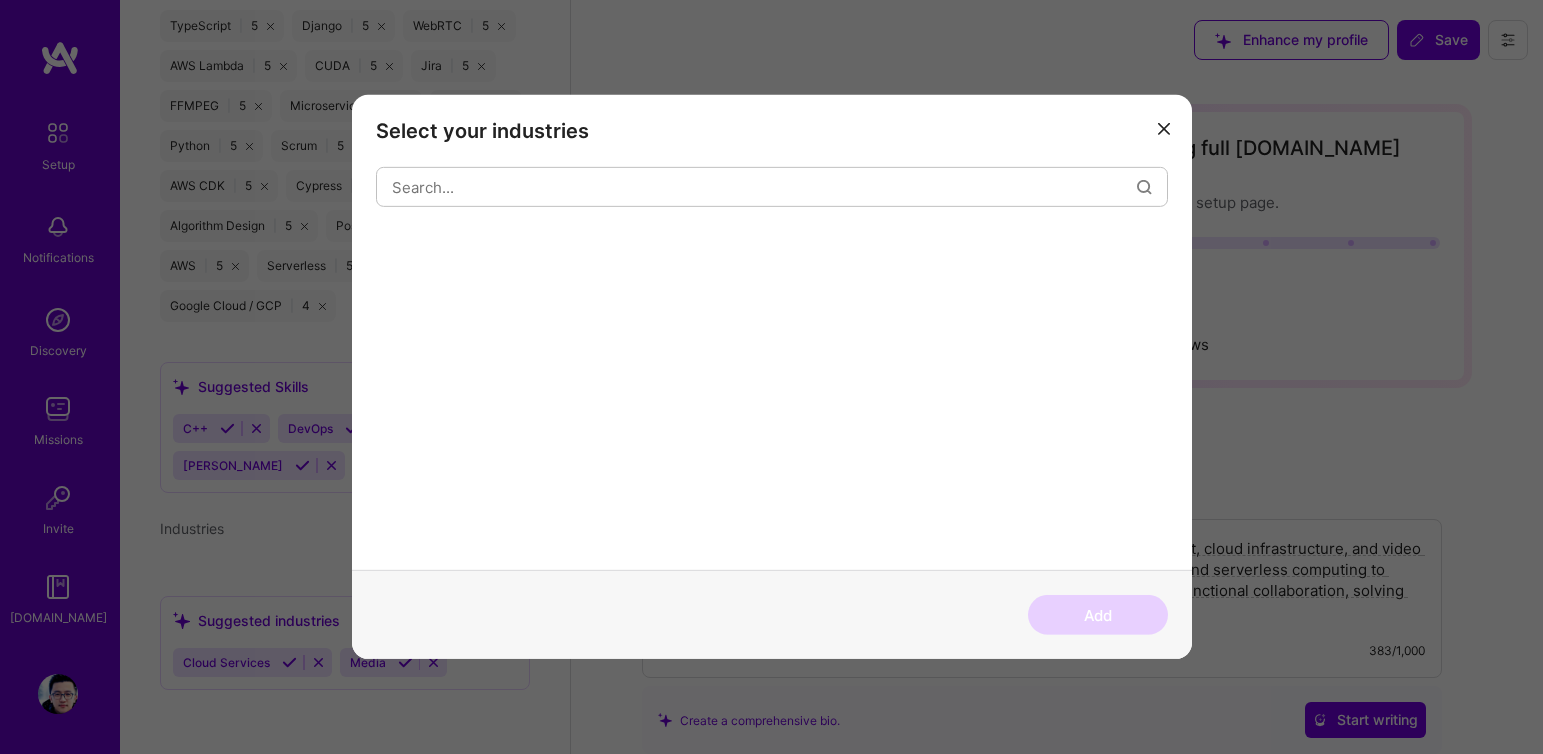 scroll, scrollTop: 1749, scrollLeft: 0, axis: vertical 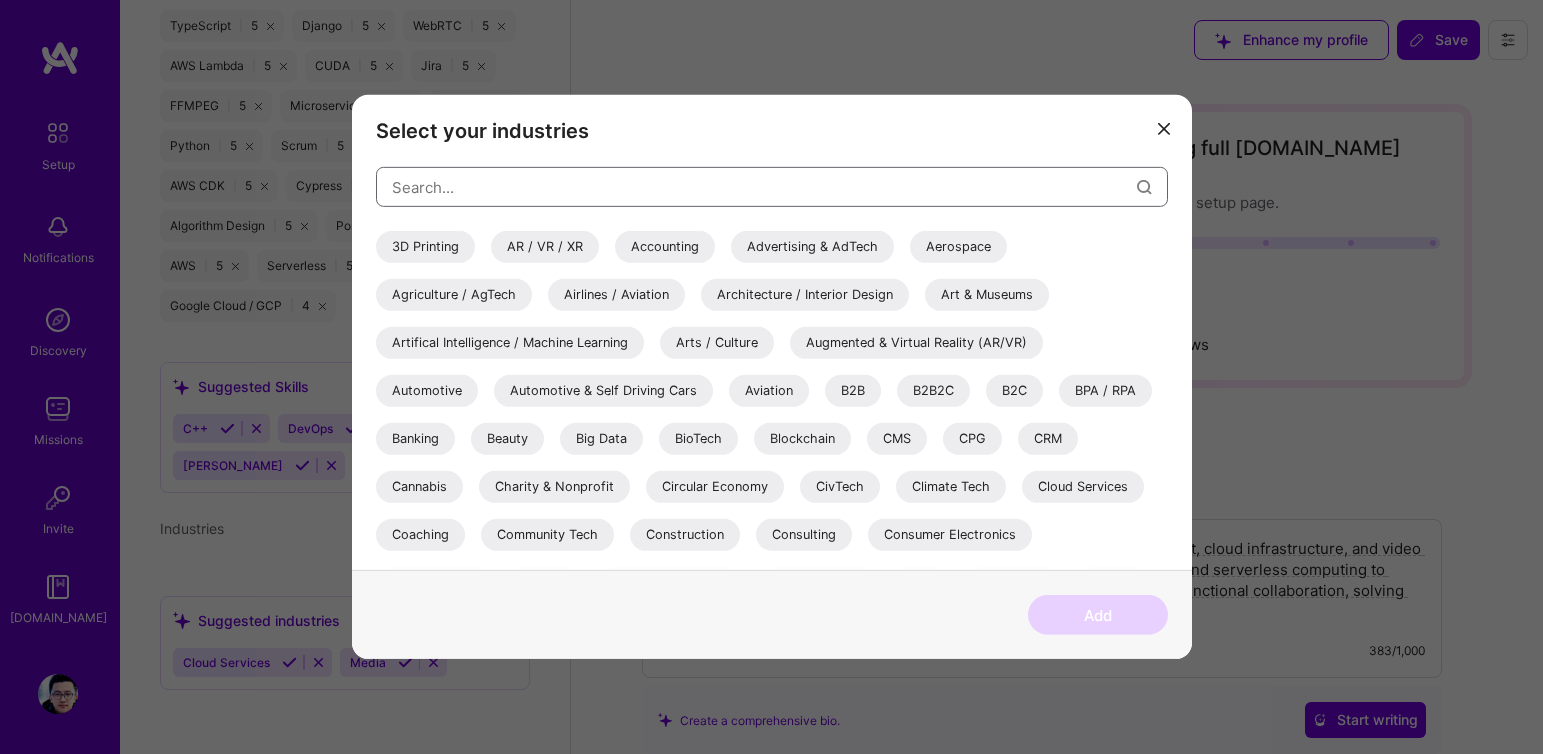 click at bounding box center (764, 186) 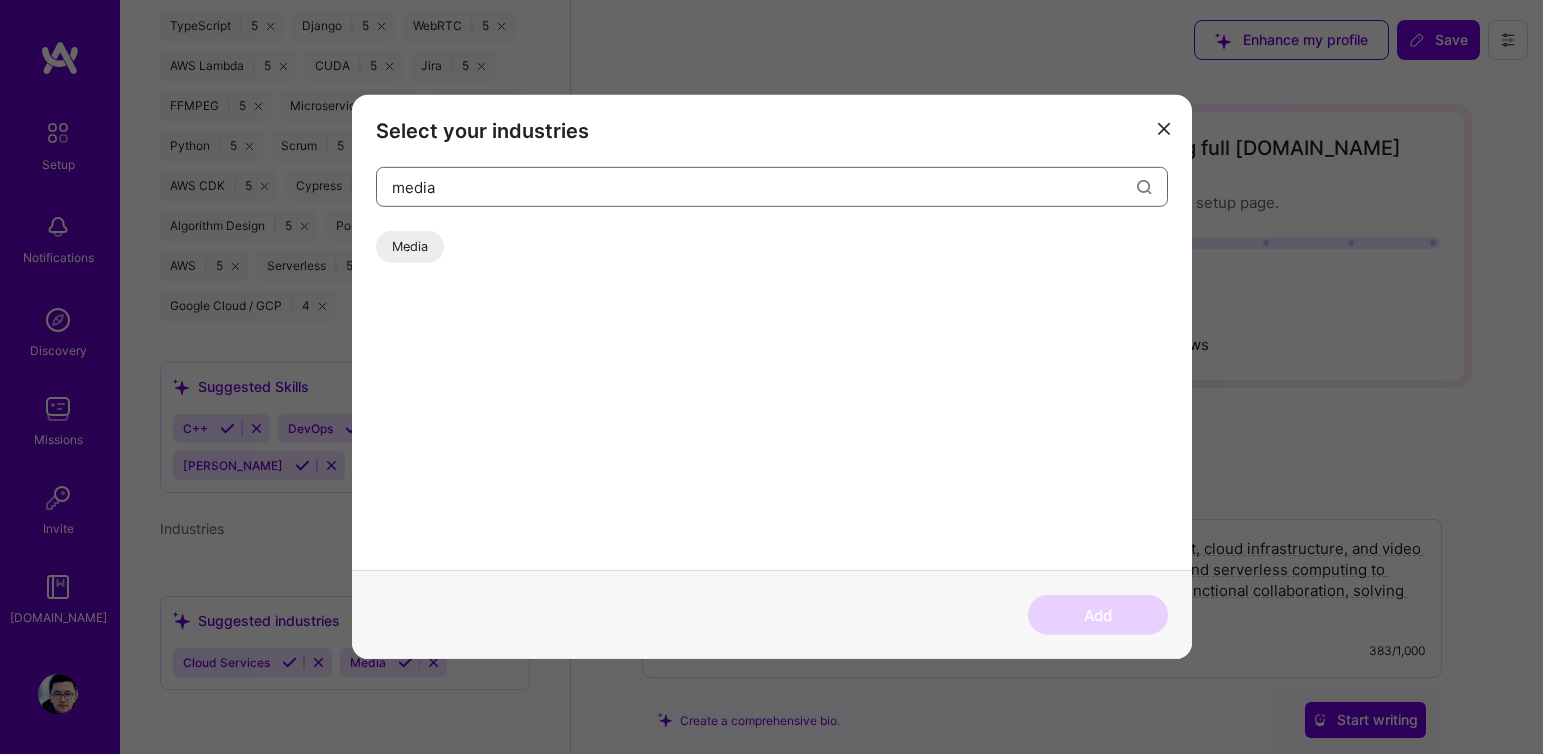 type on "media" 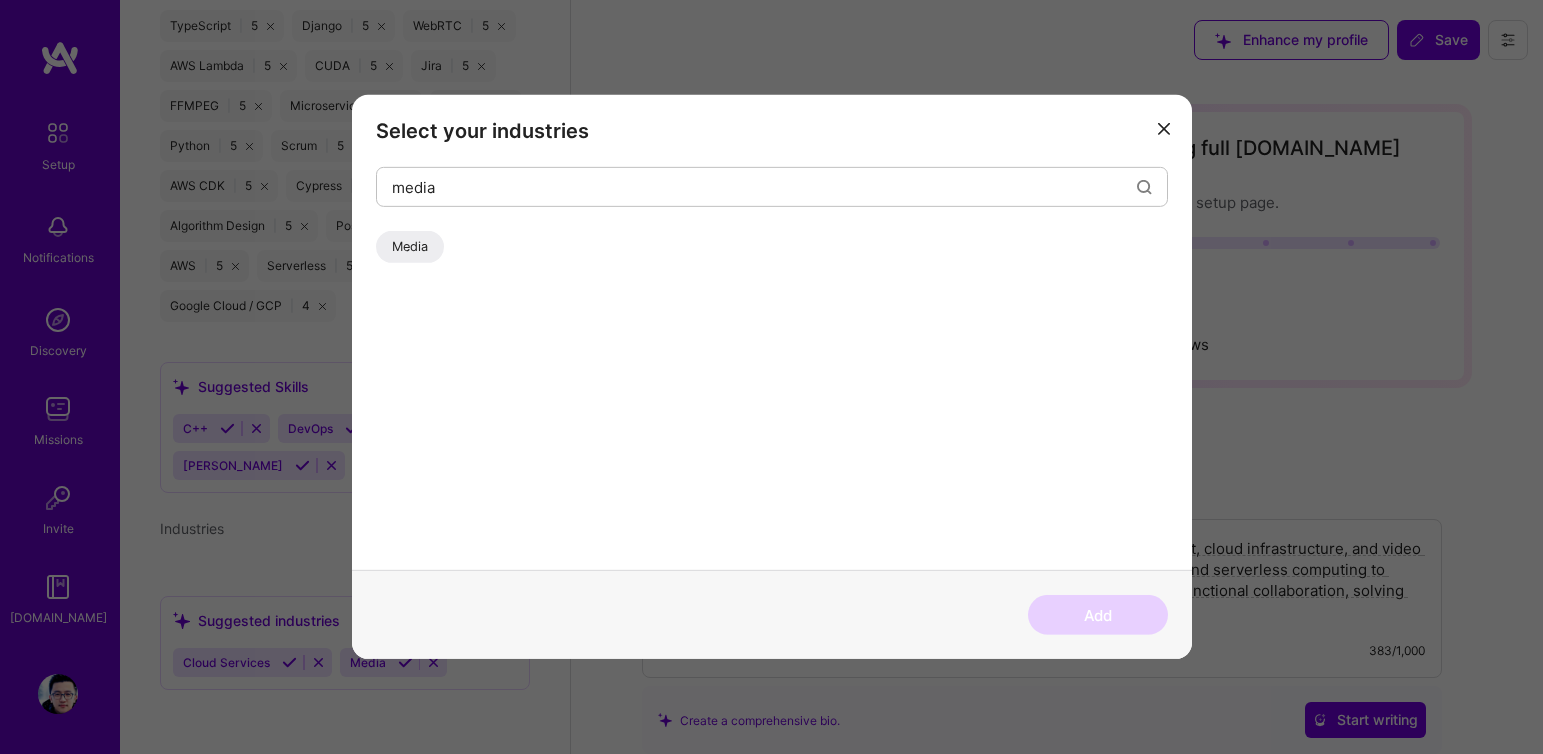 drag, startPoint x: 397, startPoint y: 240, endPoint x: 493, endPoint y: 305, distance: 115.935326 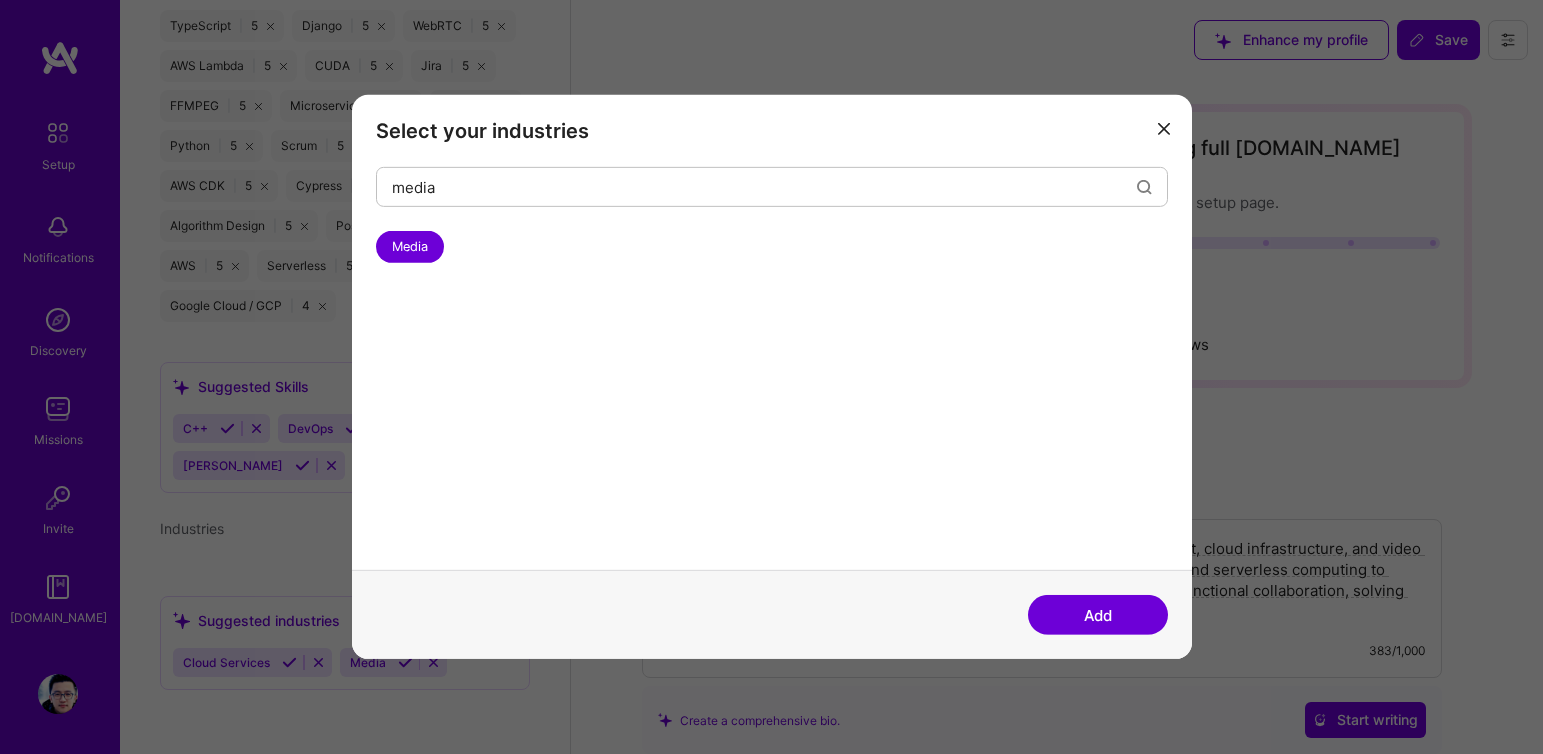 click on "Add" at bounding box center (1098, 615) 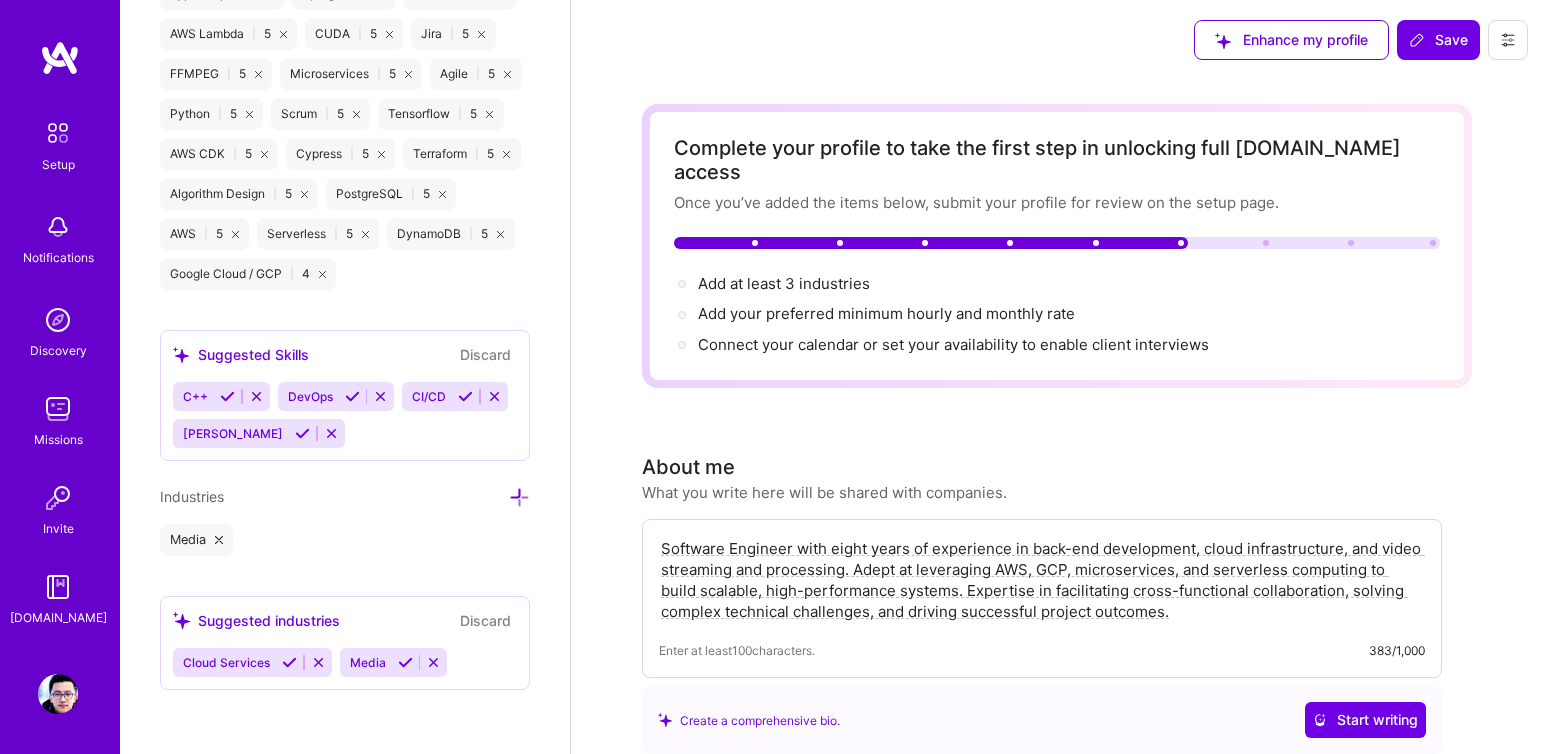 scroll, scrollTop: 1781, scrollLeft: 0, axis: vertical 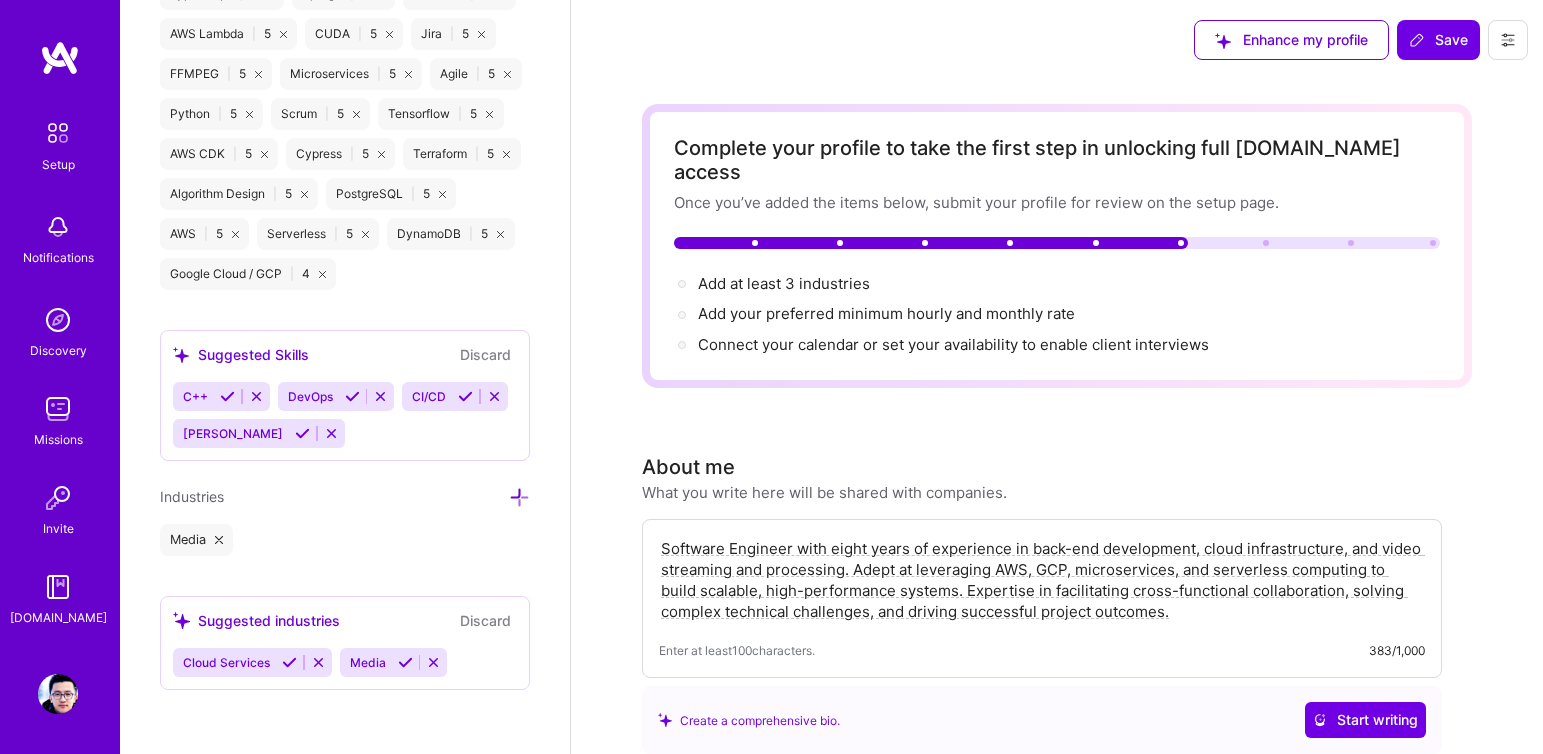 click at bounding box center (519, 497) 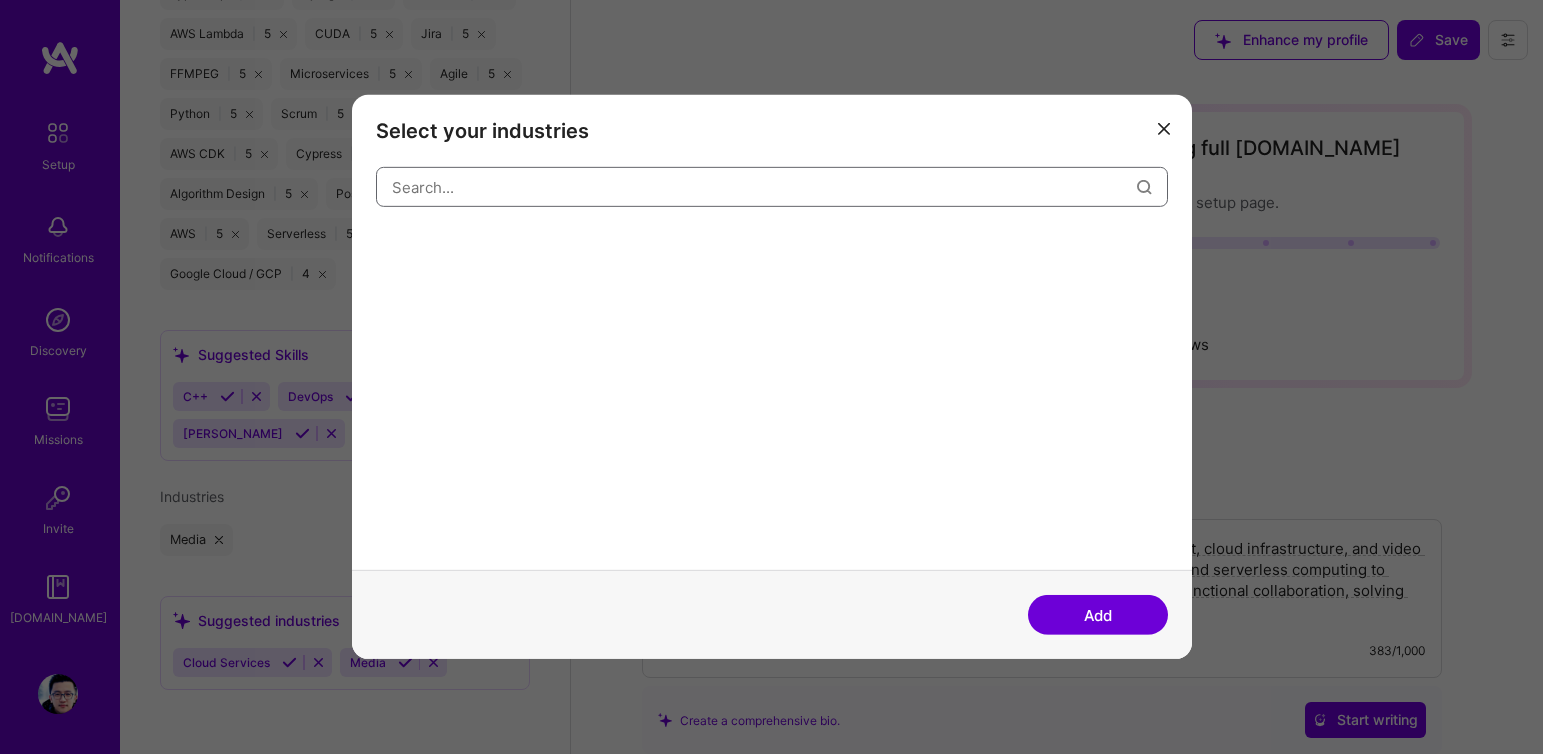 click at bounding box center (764, 186) 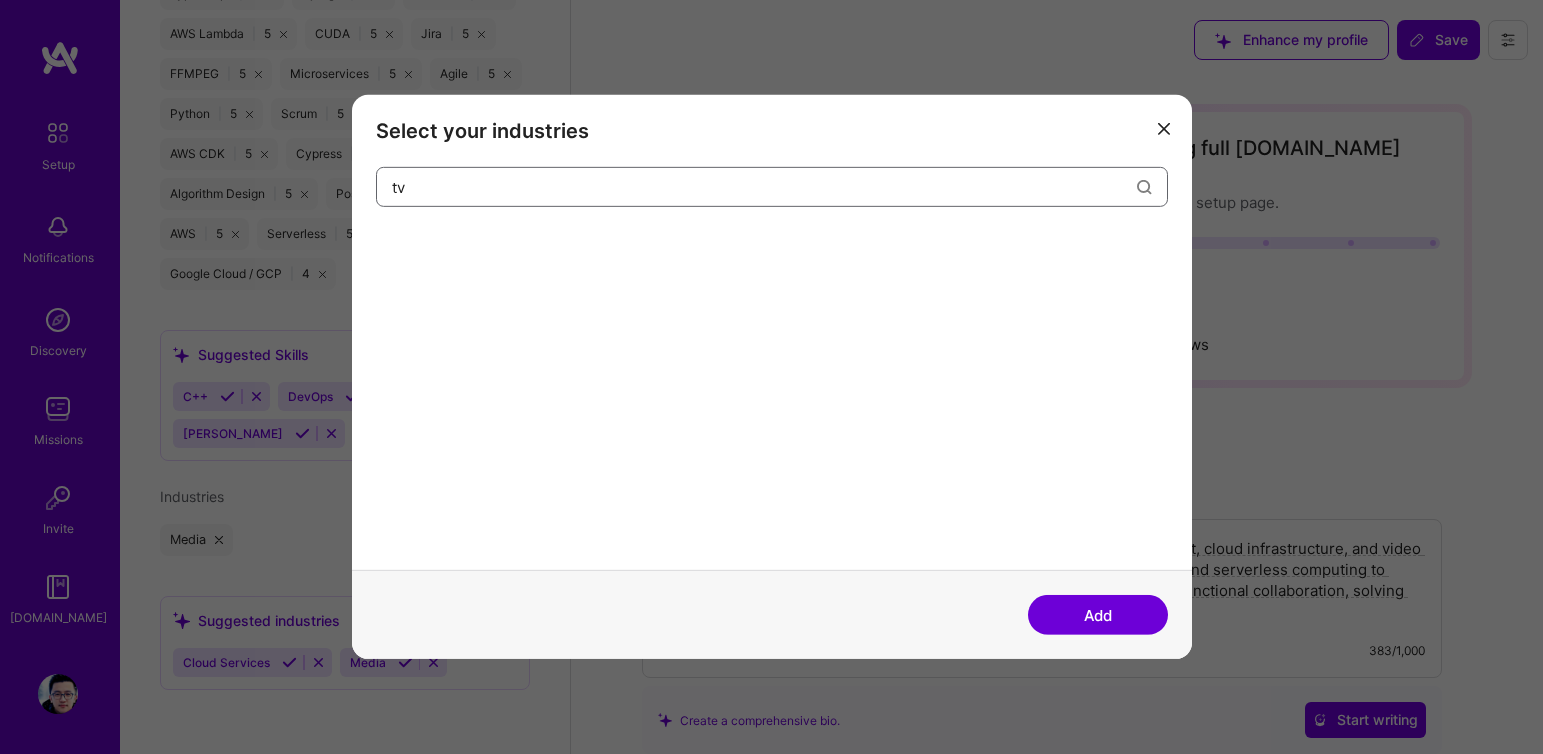 type on "t" 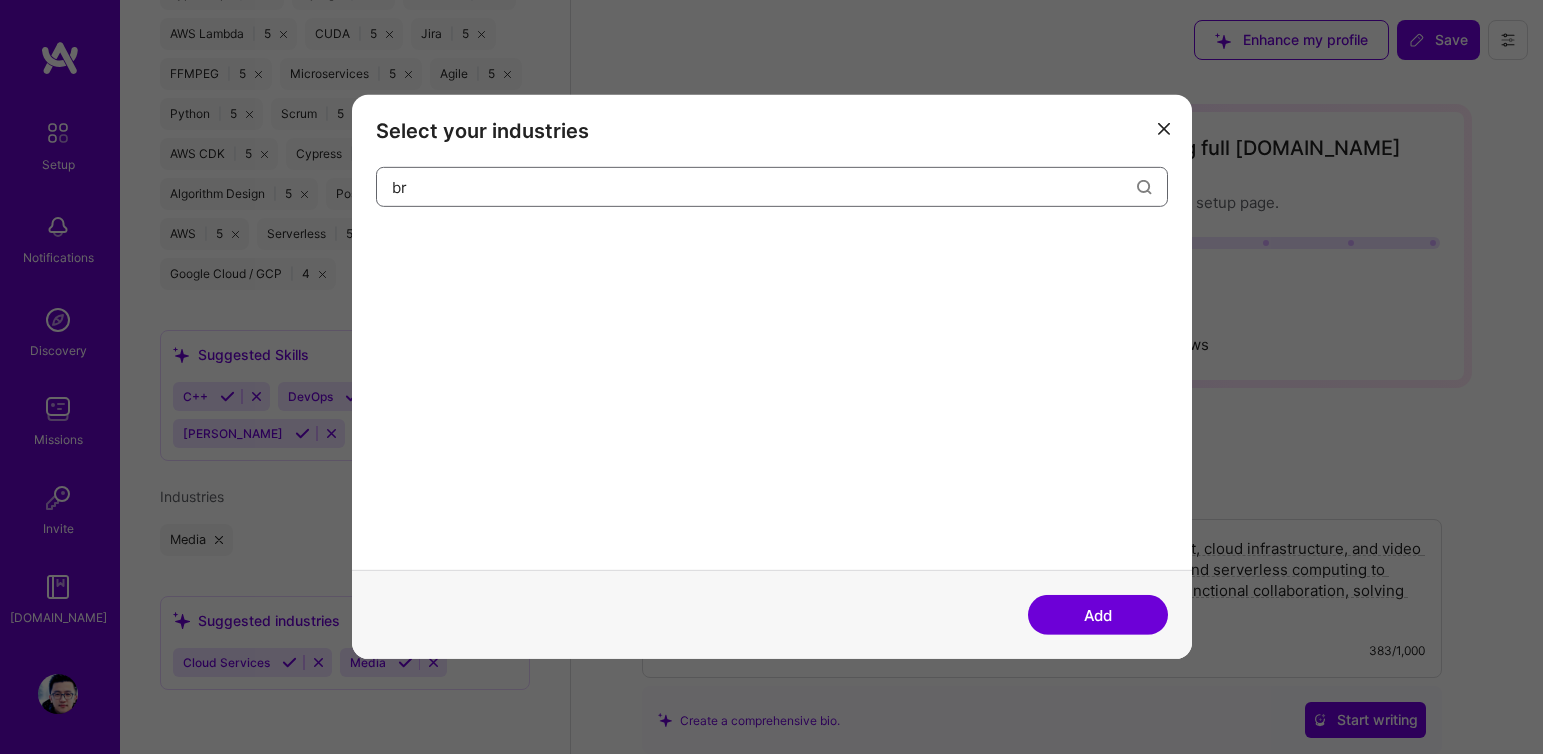 type on "b" 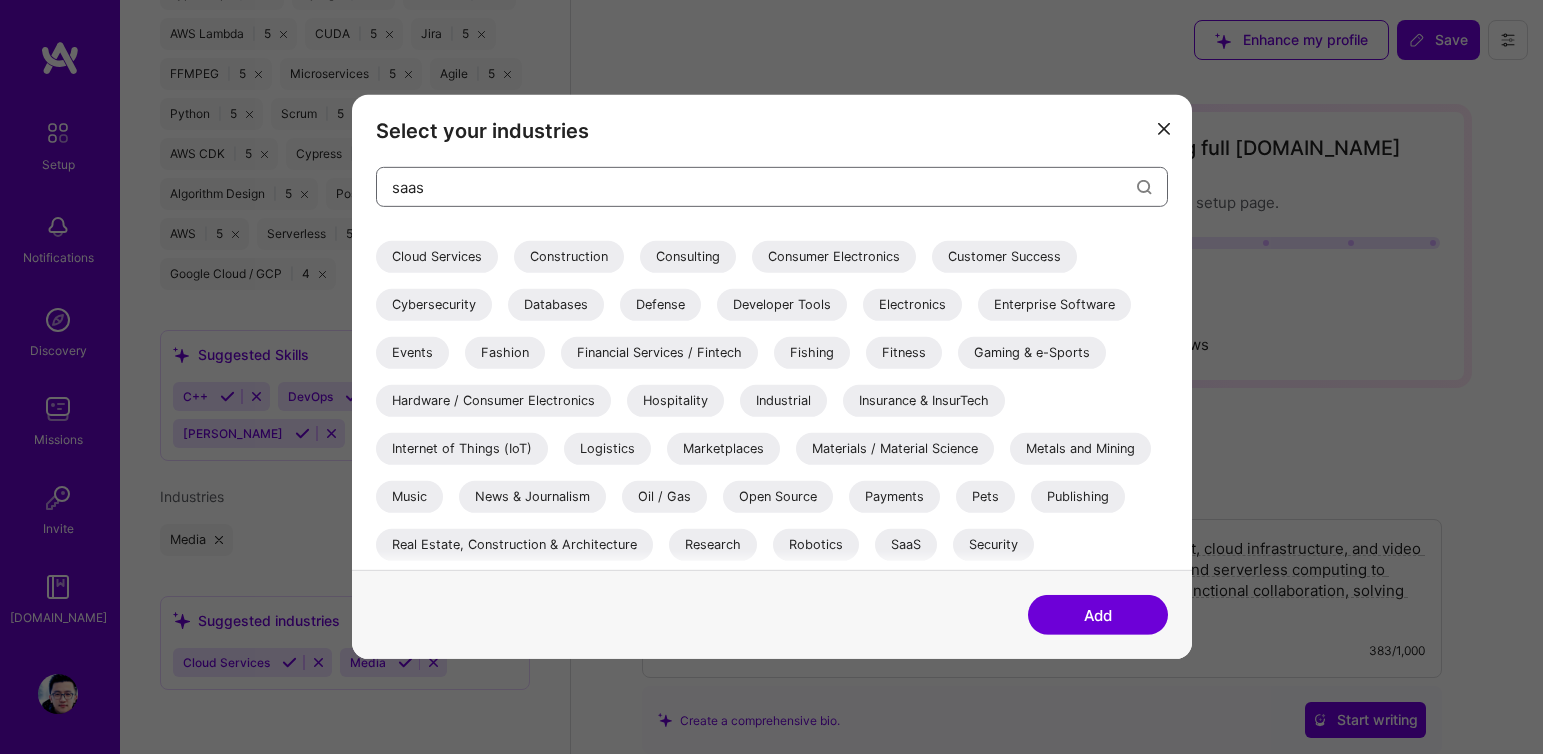 scroll, scrollTop: 0, scrollLeft: 0, axis: both 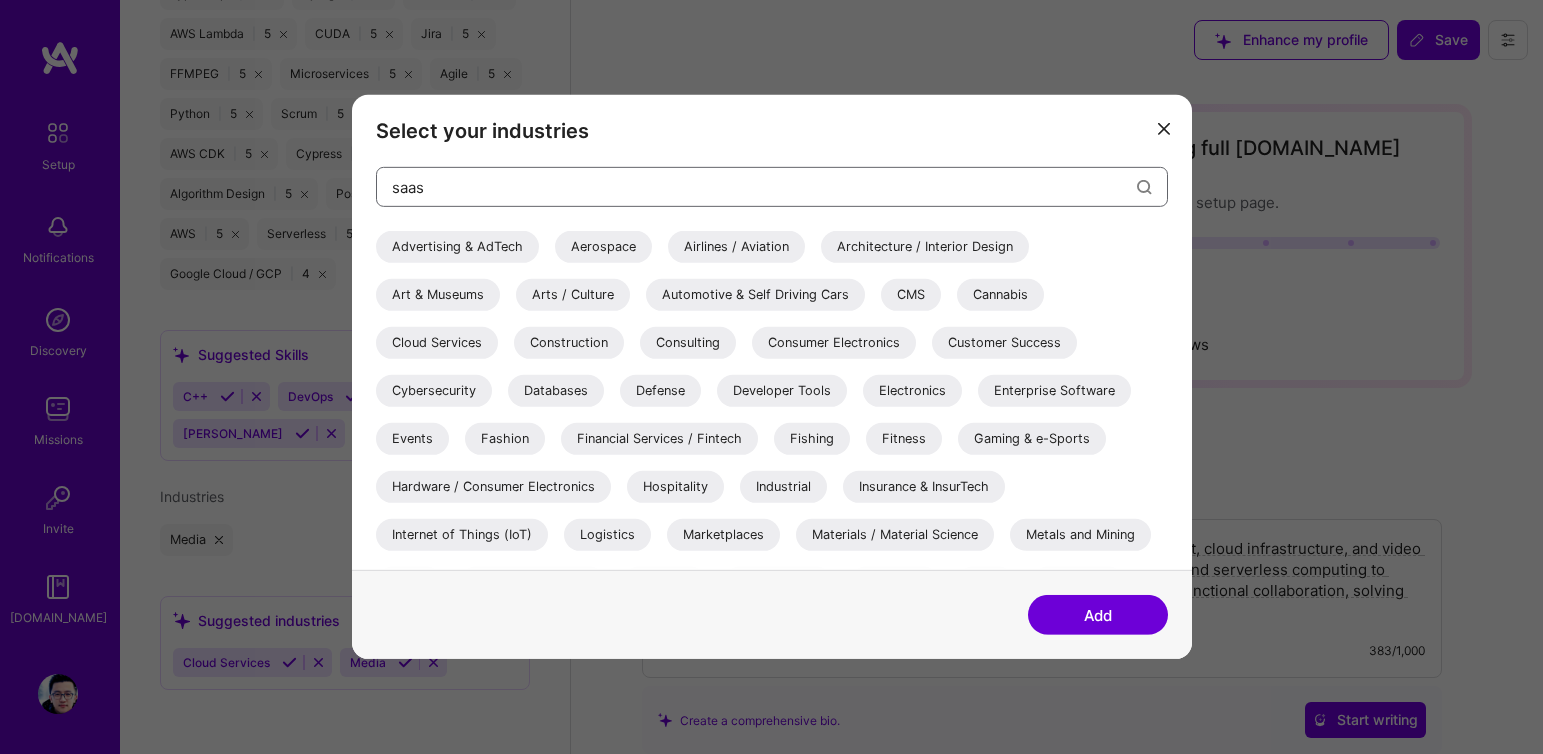 type on "saas" 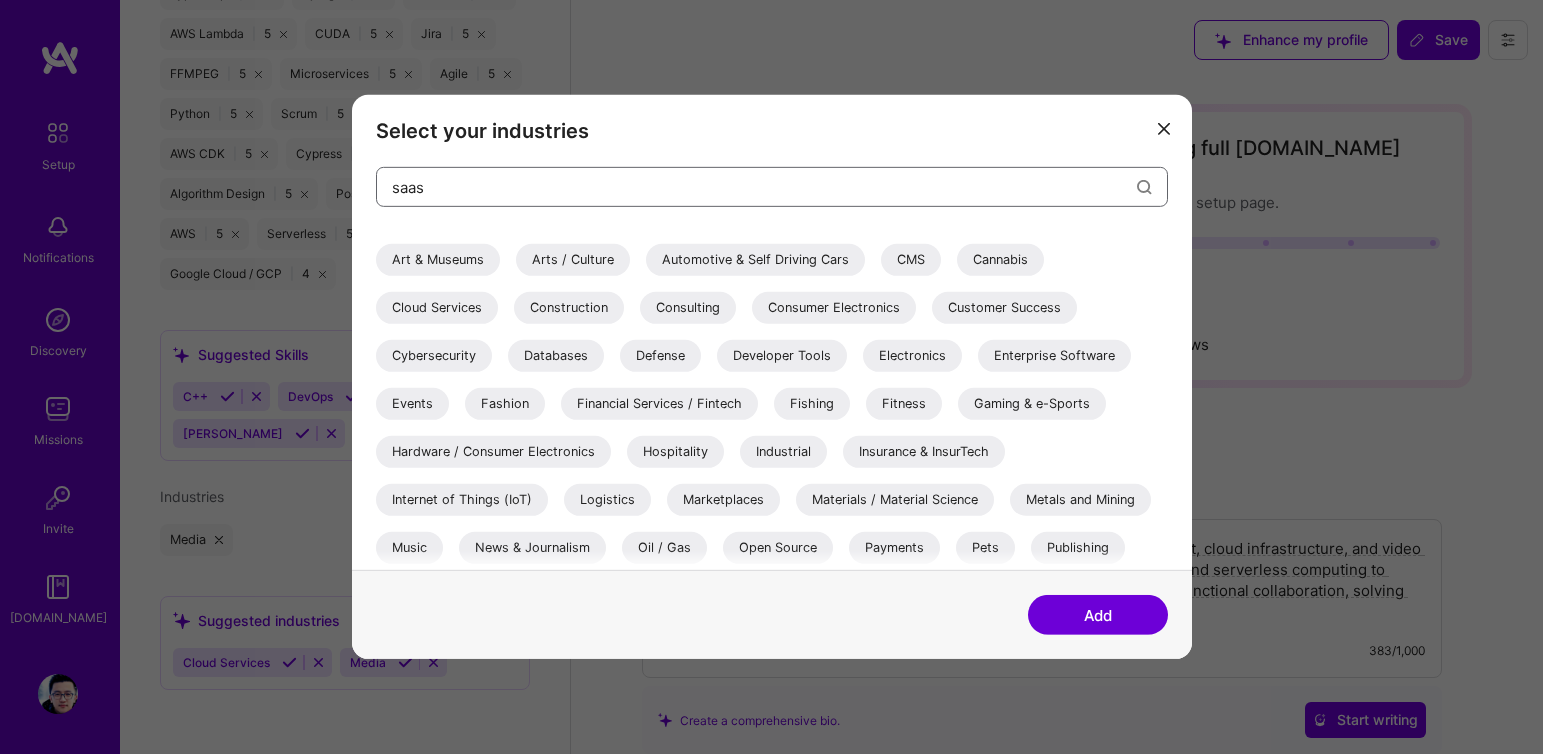 scroll, scrollTop: 181, scrollLeft: 0, axis: vertical 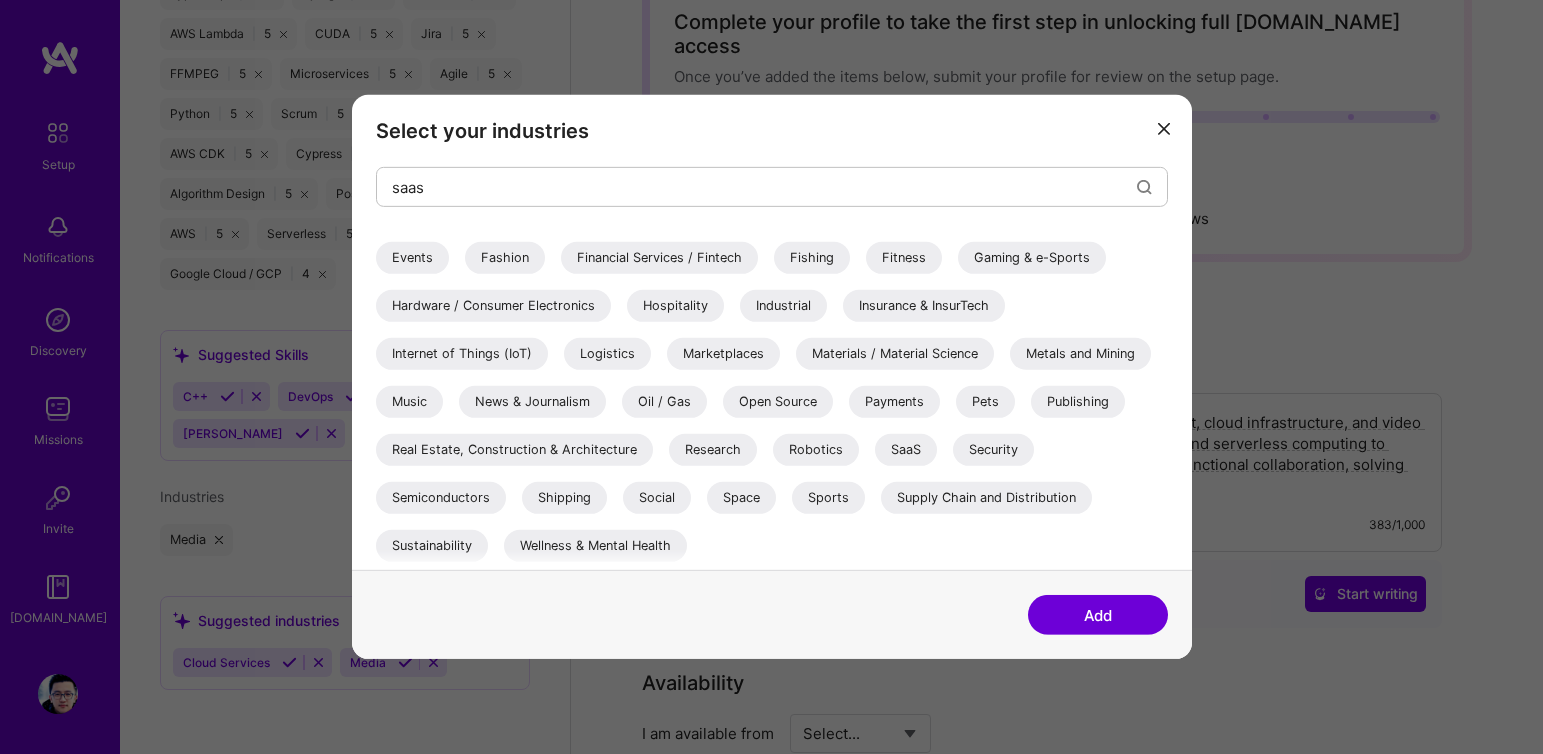 click on "Internet of Things (IoT)" at bounding box center (462, 354) 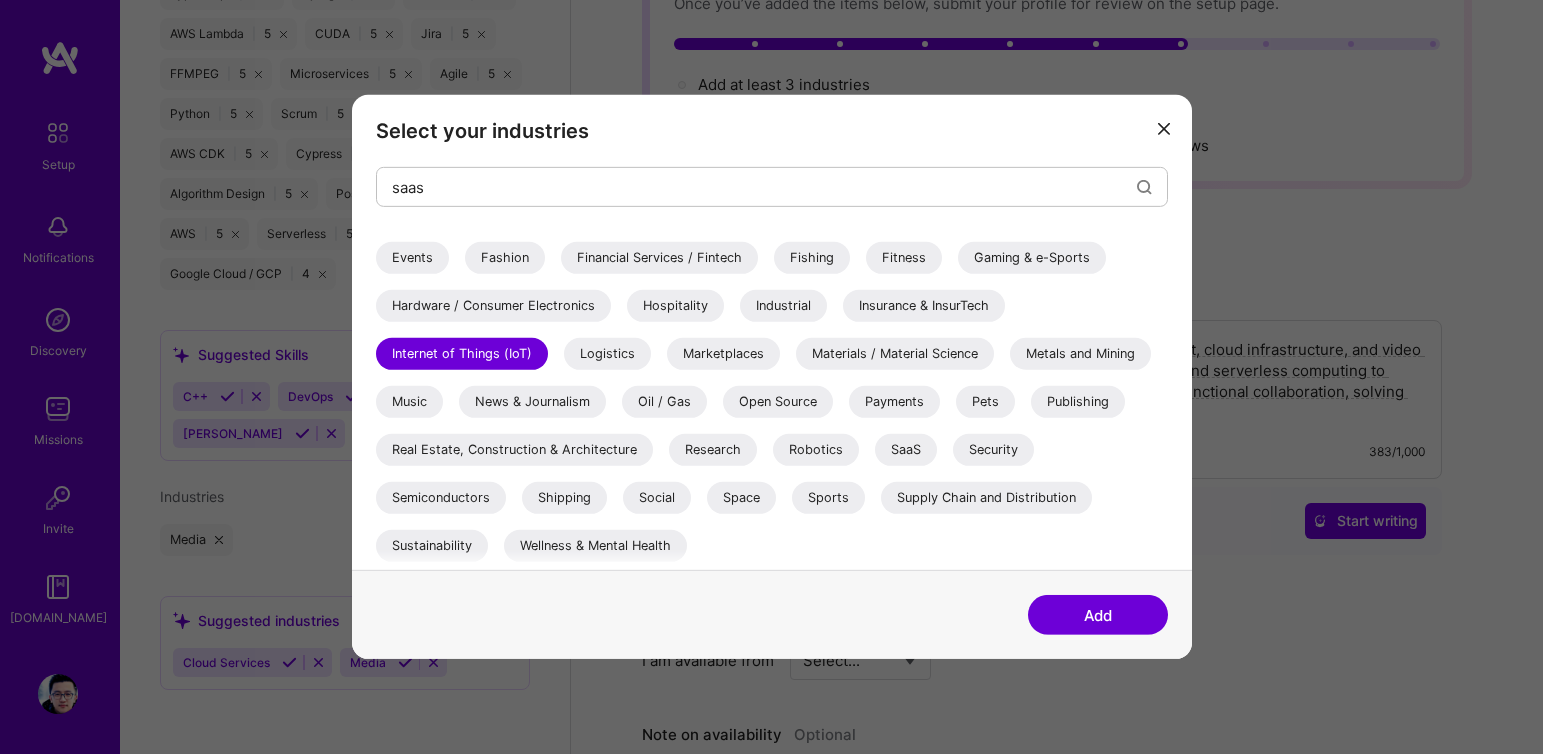 scroll, scrollTop: 200, scrollLeft: 0, axis: vertical 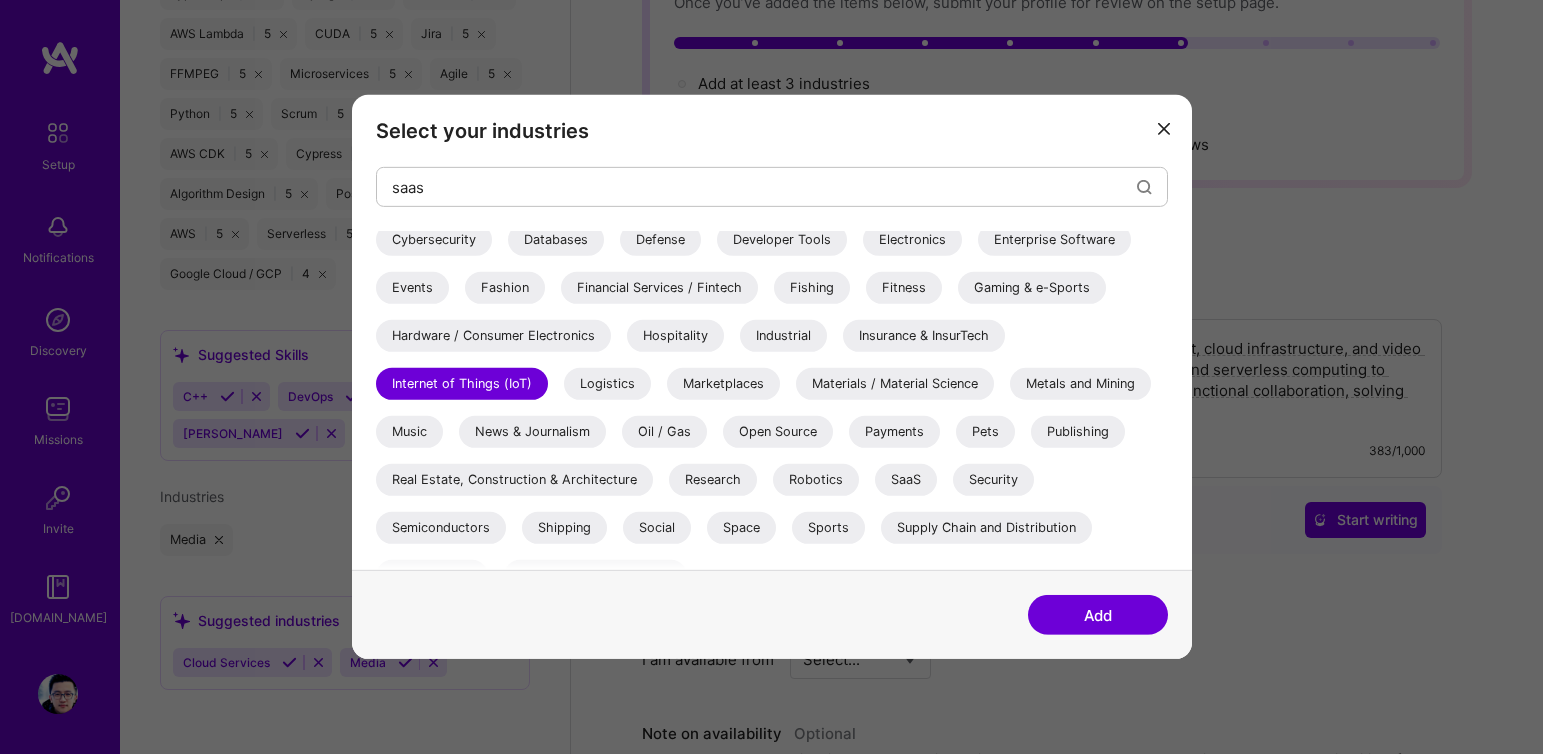click on "Add" at bounding box center (1098, 615) 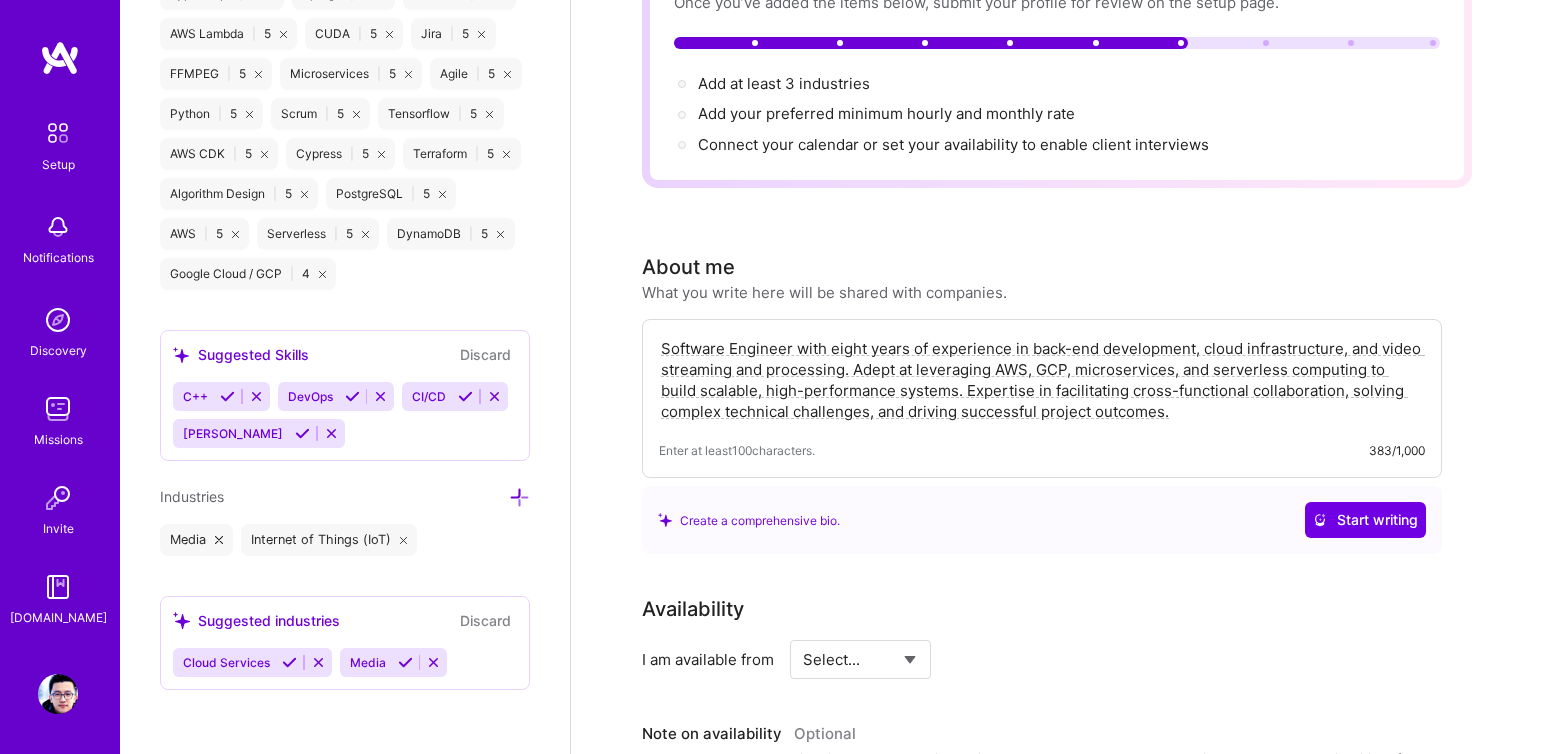 click on "Cloud Services Media" at bounding box center (345, 662) 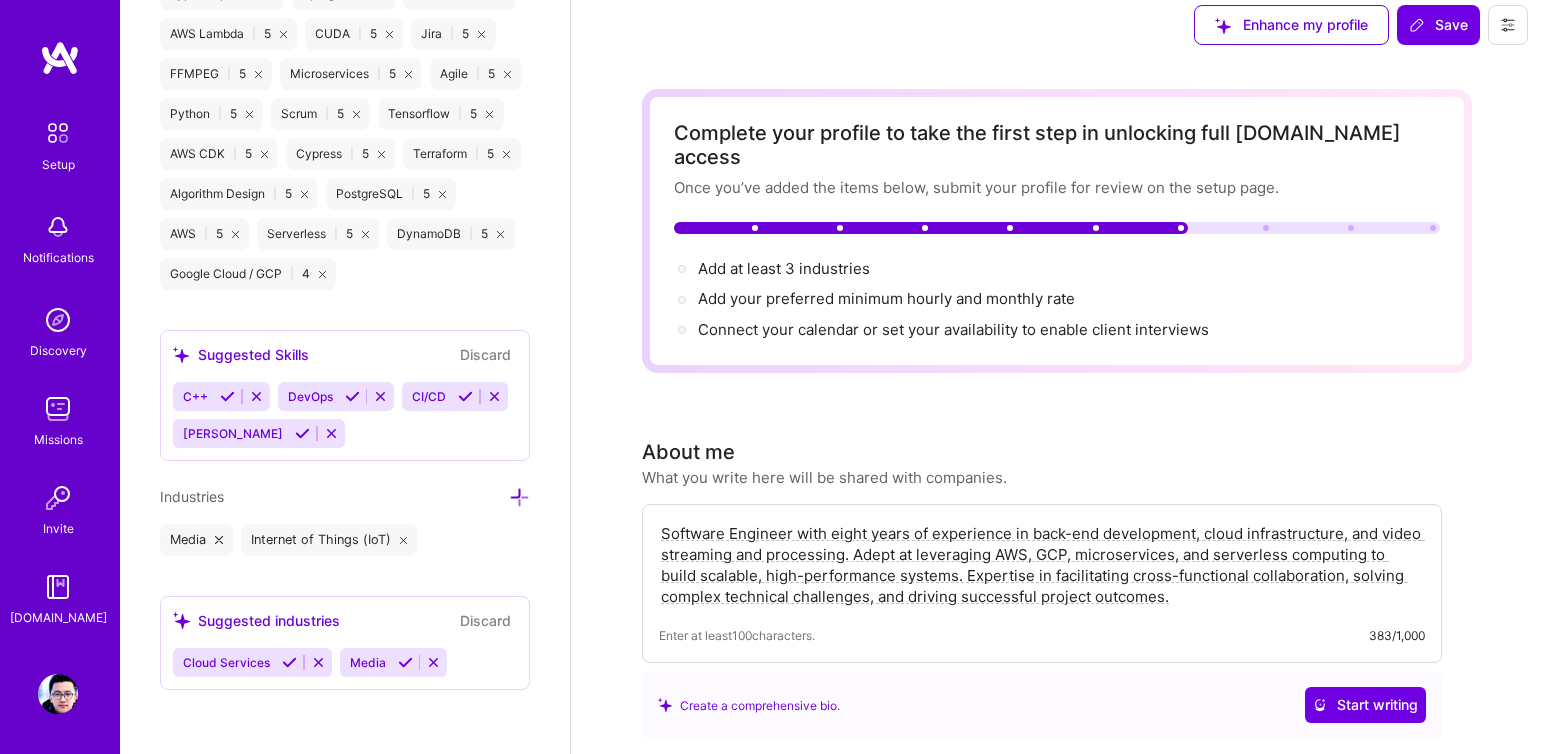scroll, scrollTop: 0, scrollLeft: 0, axis: both 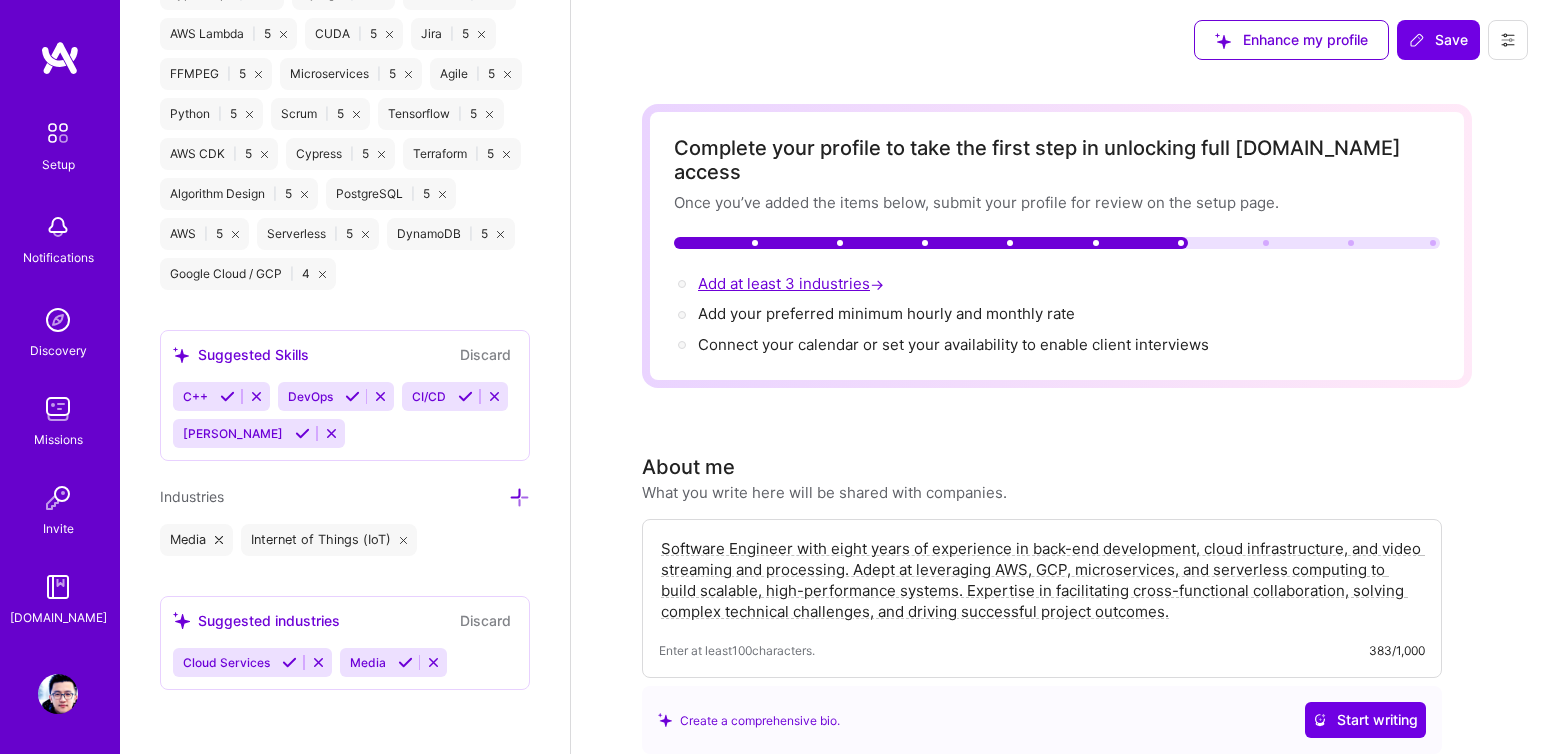 click on "Add at least 3 industries  →" at bounding box center (793, 283) 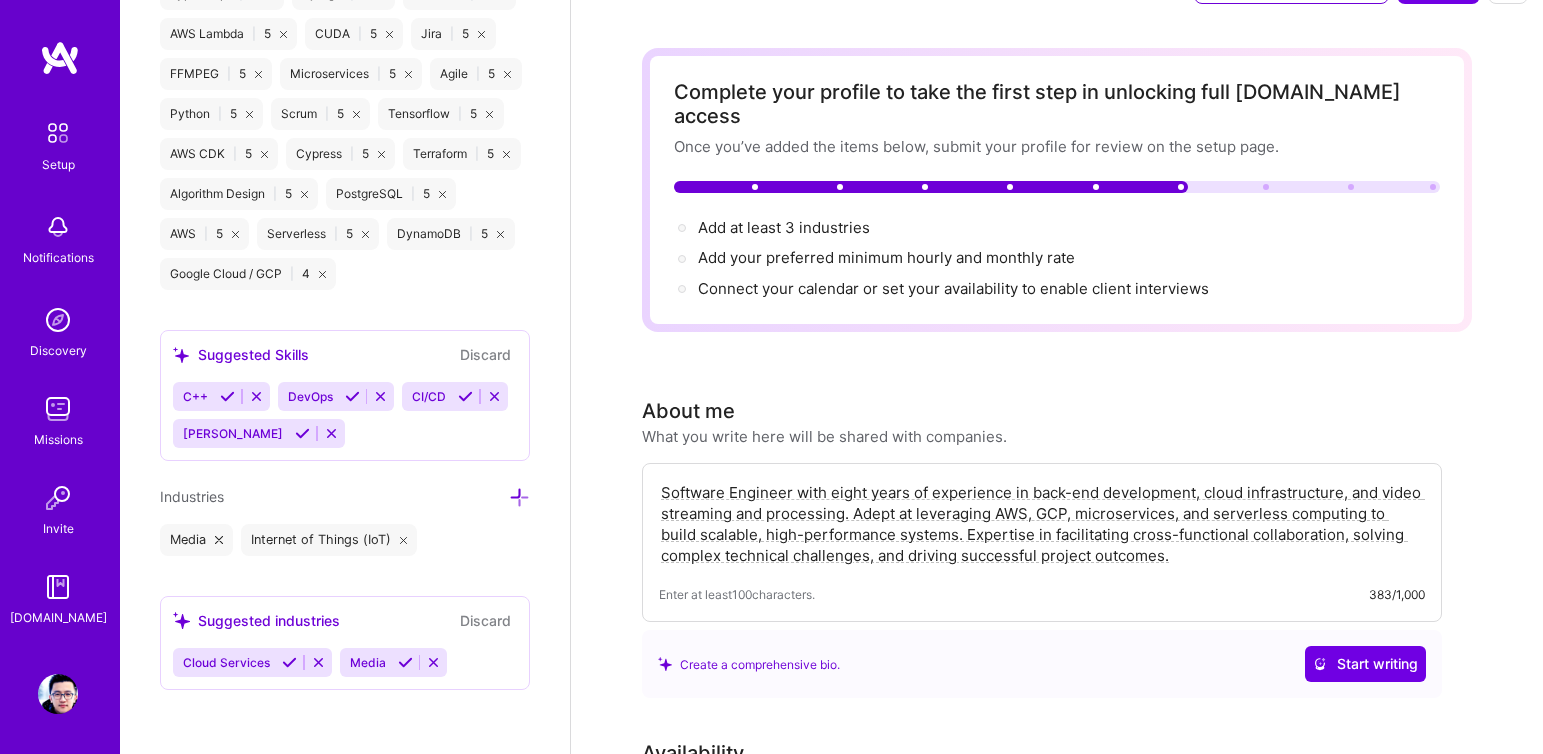 scroll, scrollTop: 54, scrollLeft: 0, axis: vertical 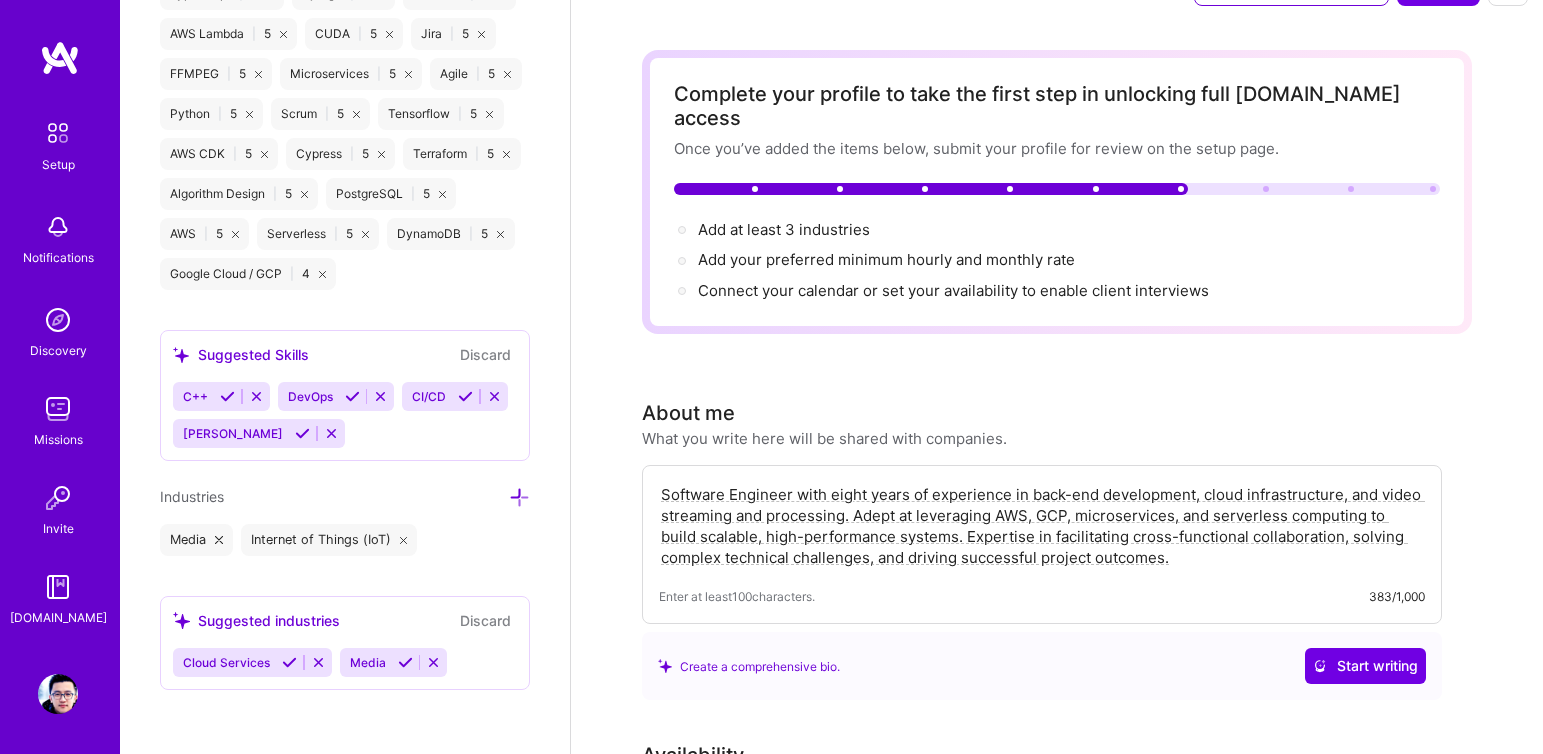 click on "Media" at bounding box center [368, 662] 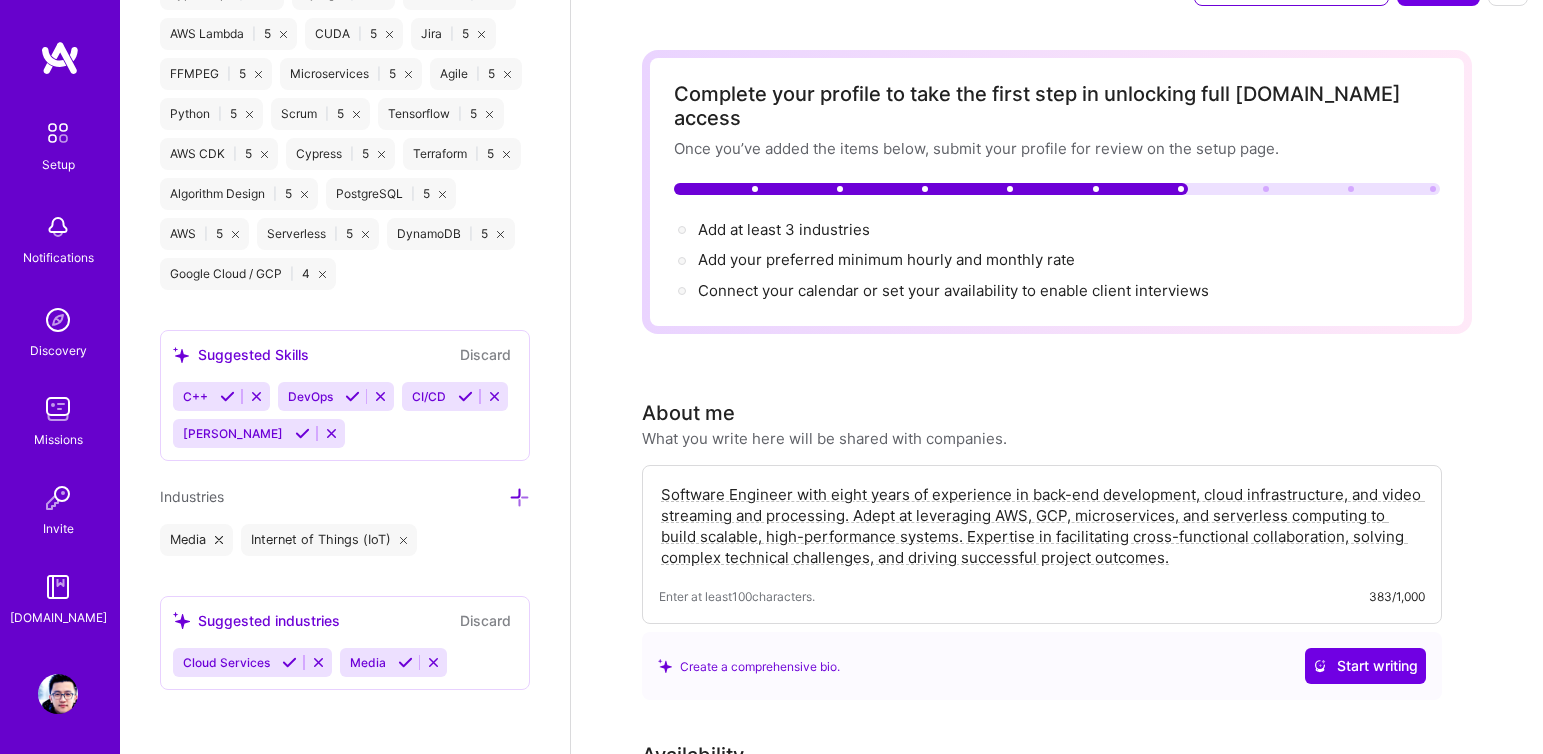 click at bounding box center (405, 662) 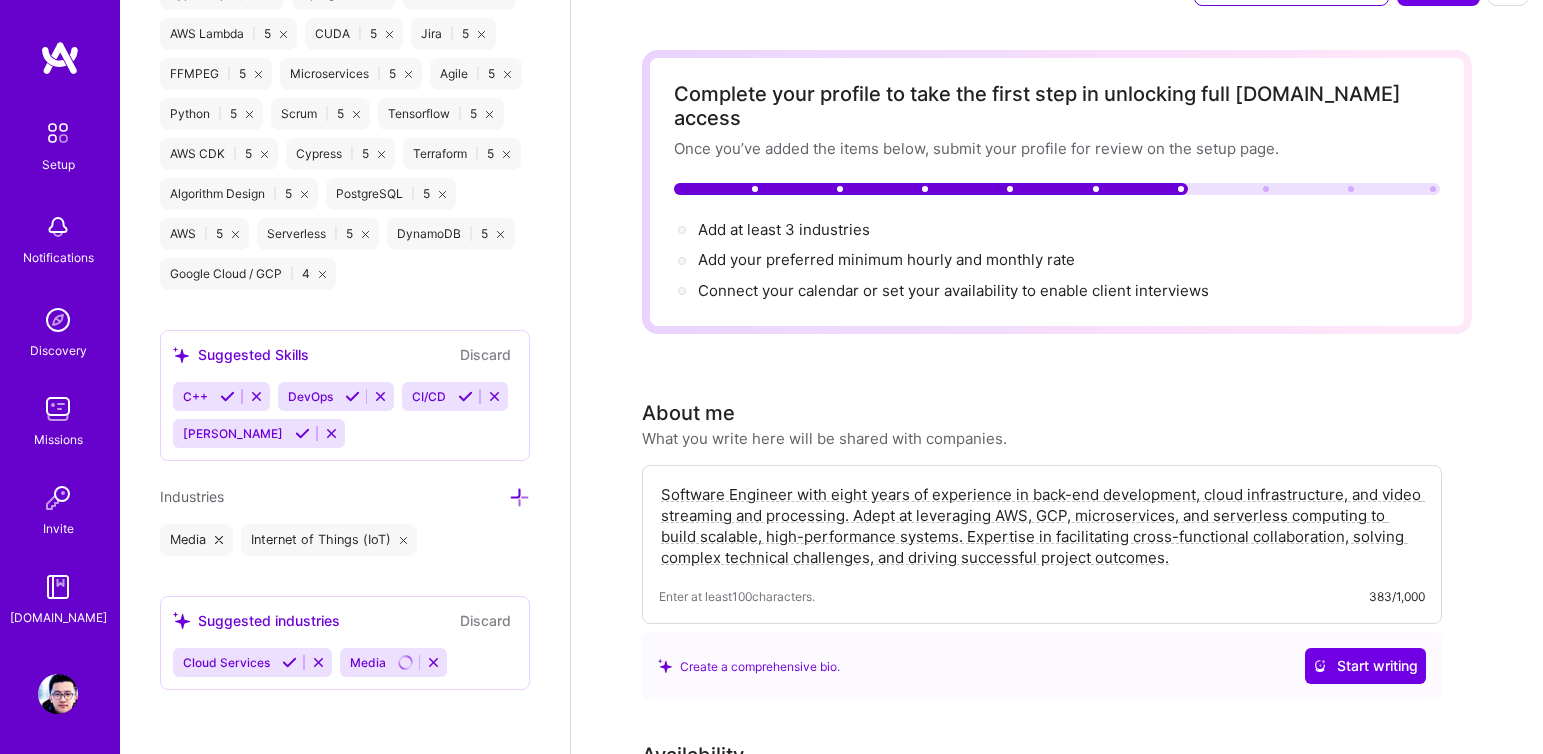 click at bounding box center (289, 662) 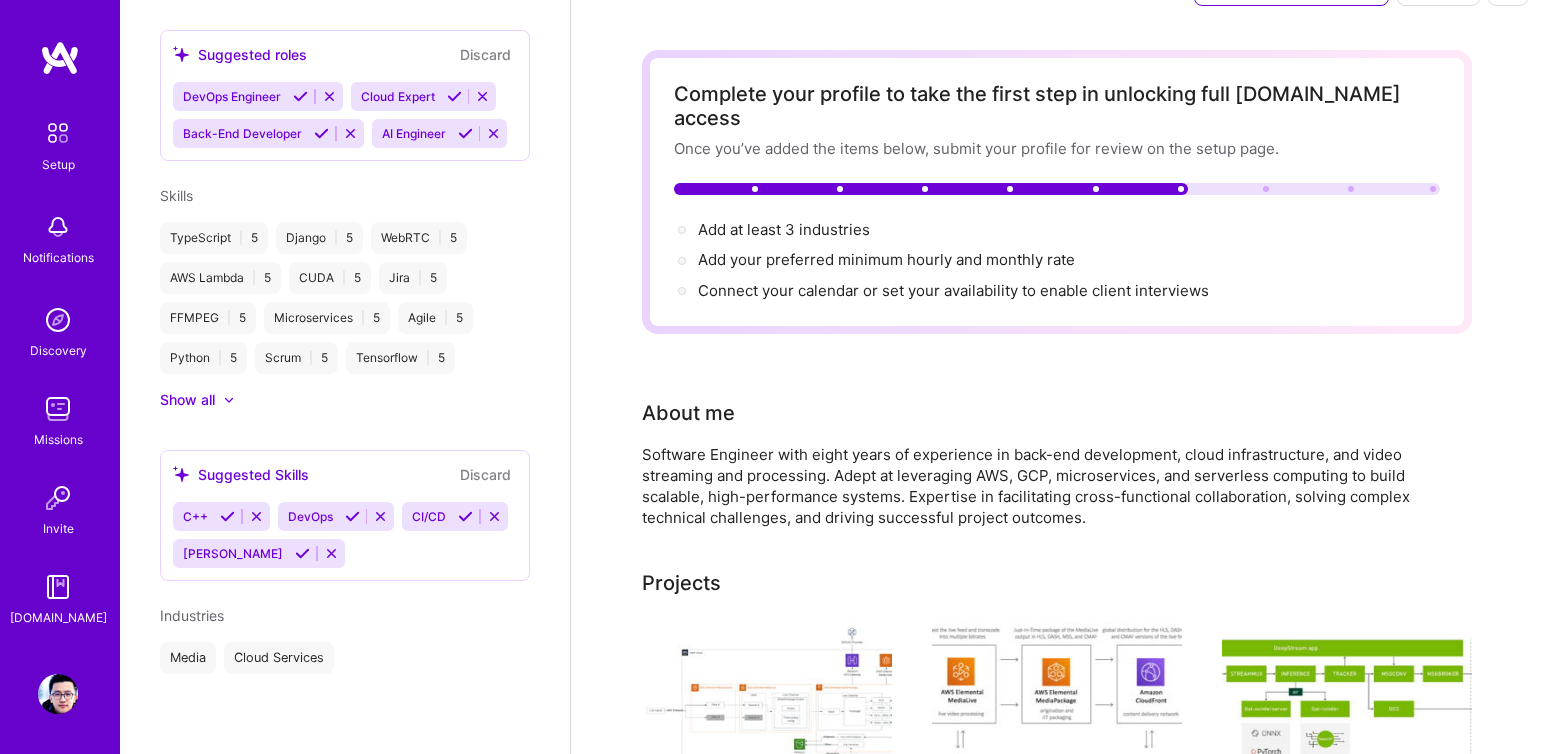 scroll, scrollTop: 678, scrollLeft: 0, axis: vertical 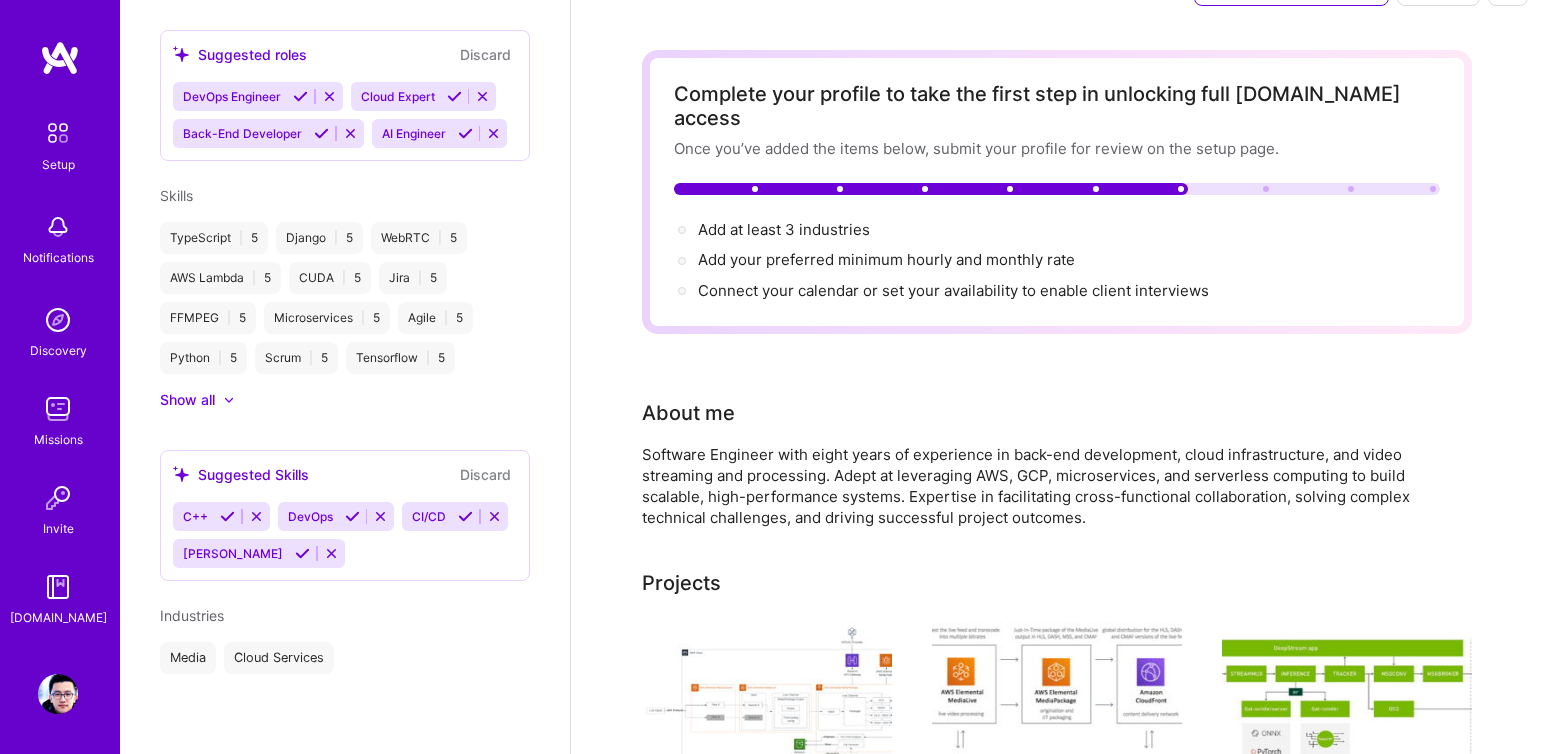 click on "Industries Media Cloud Services" at bounding box center (345, 639) 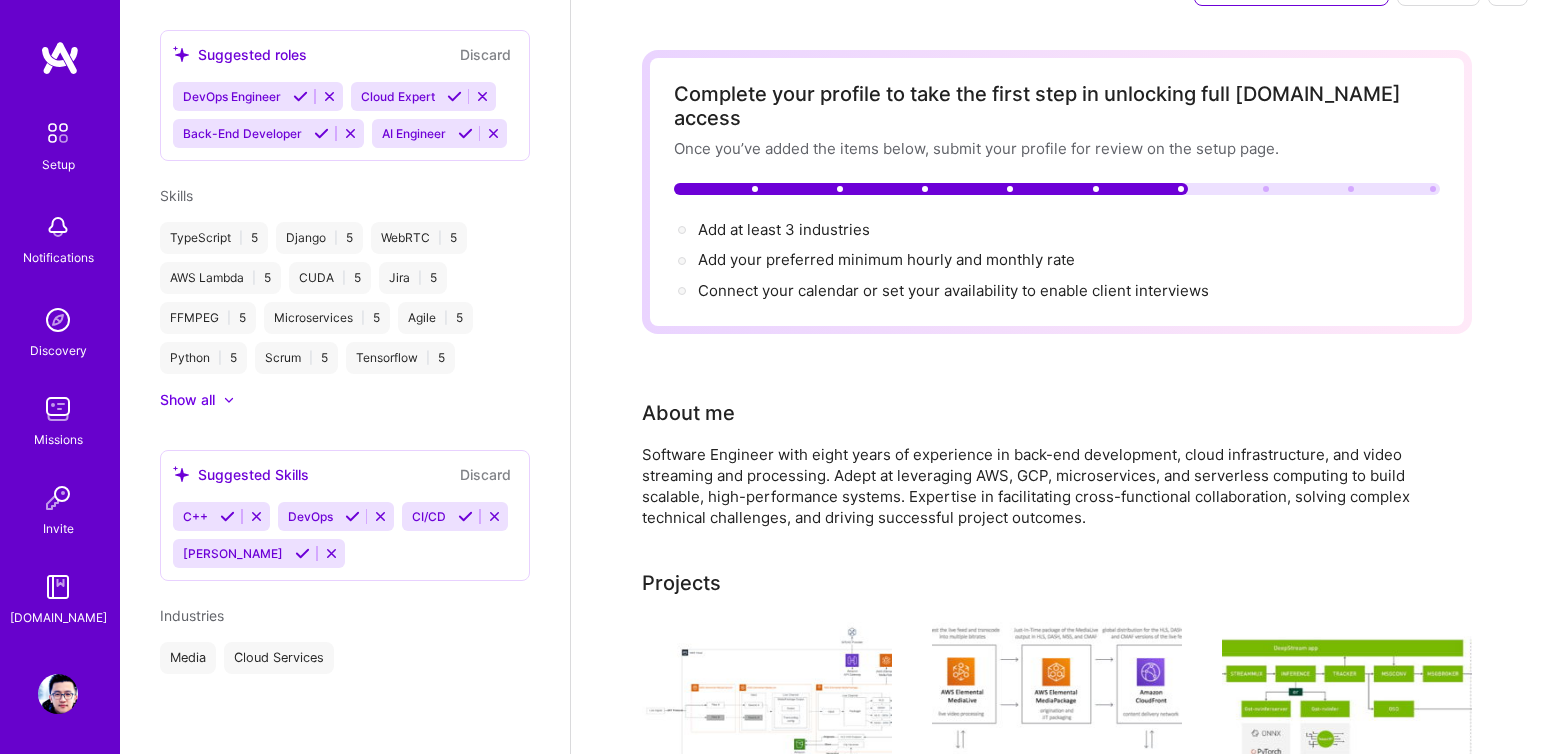 click on "Industries Media Cloud Services" at bounding box center [345, 639] 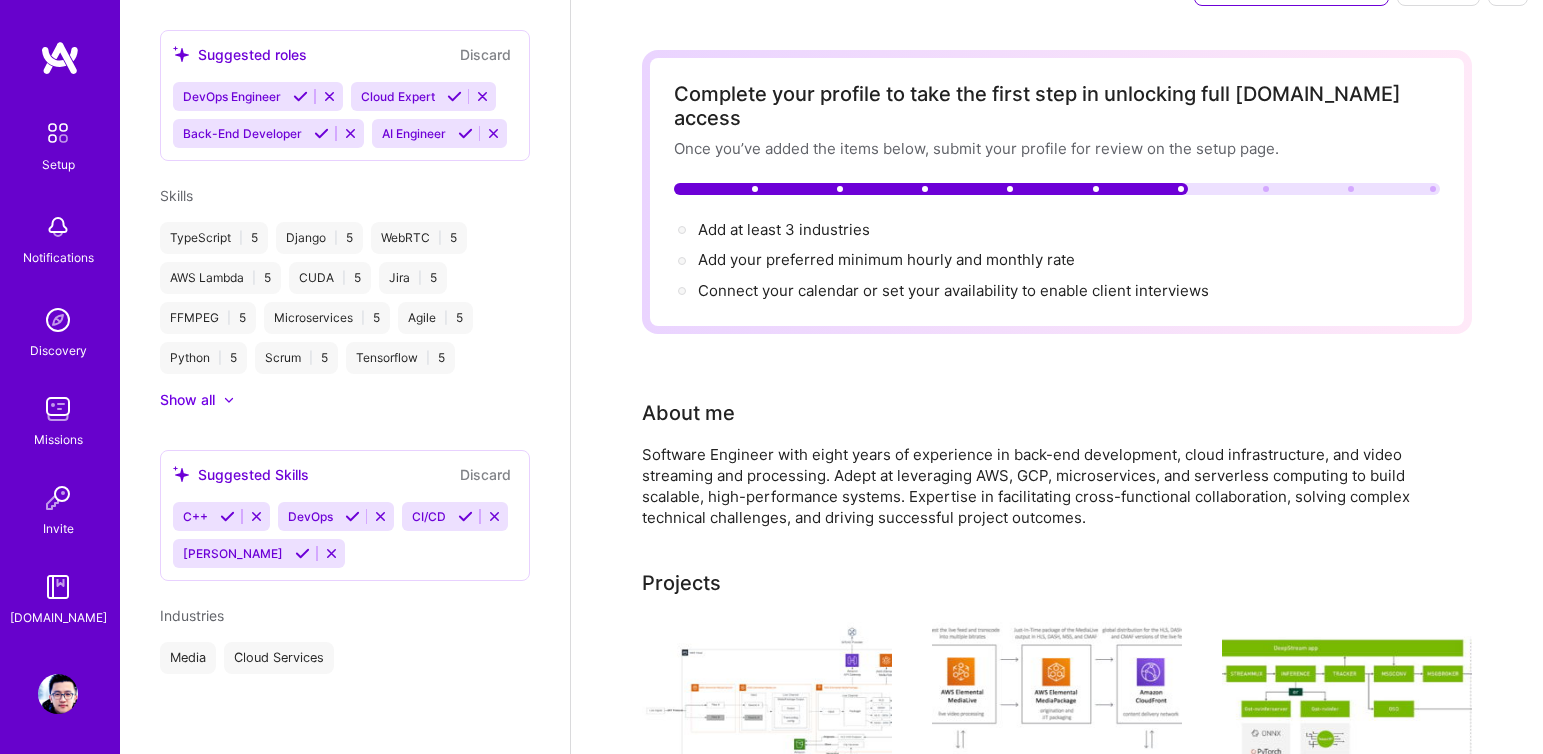 click on "Industries" at bounding box center [192, 615] 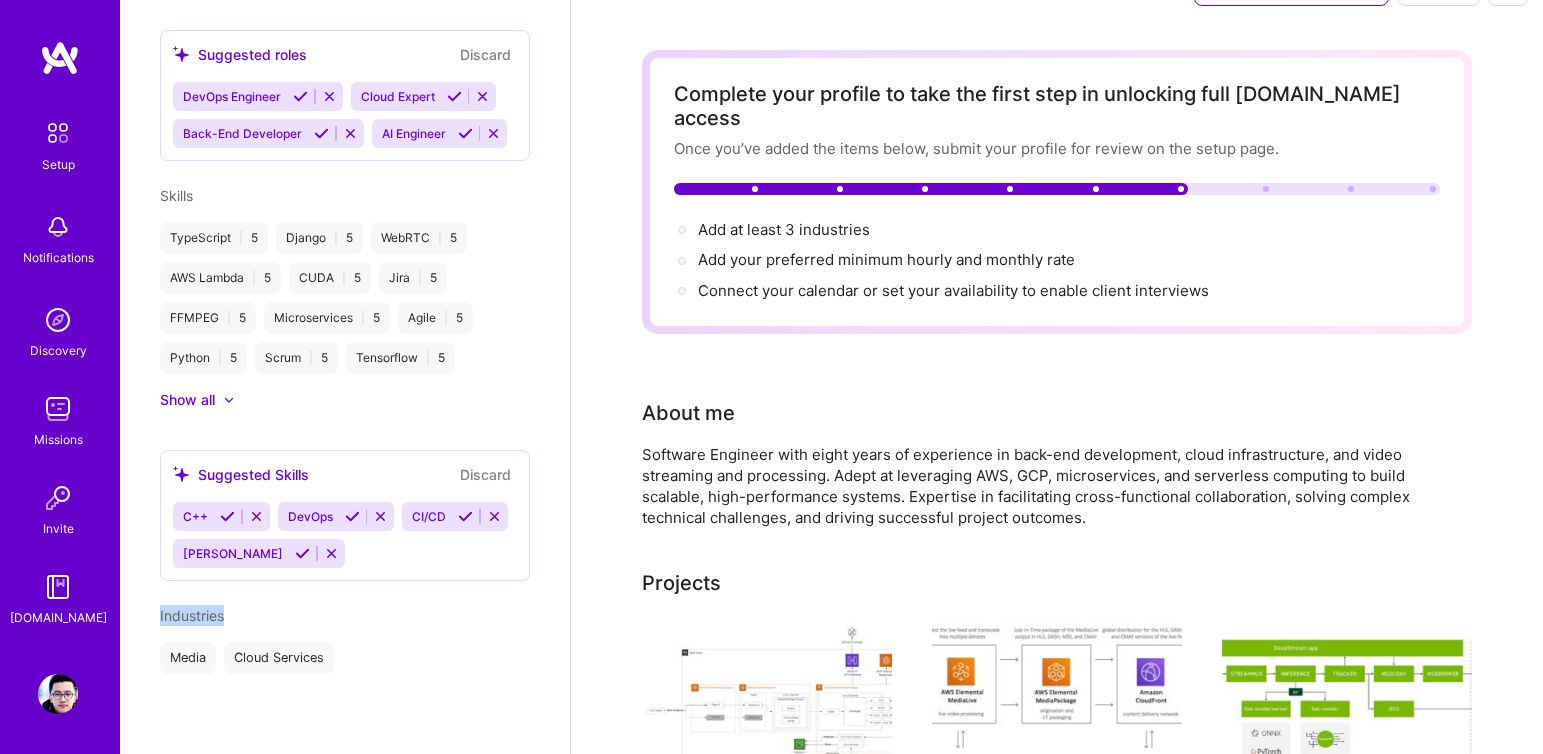 click on "Industries" at bounding box center (192, 615) 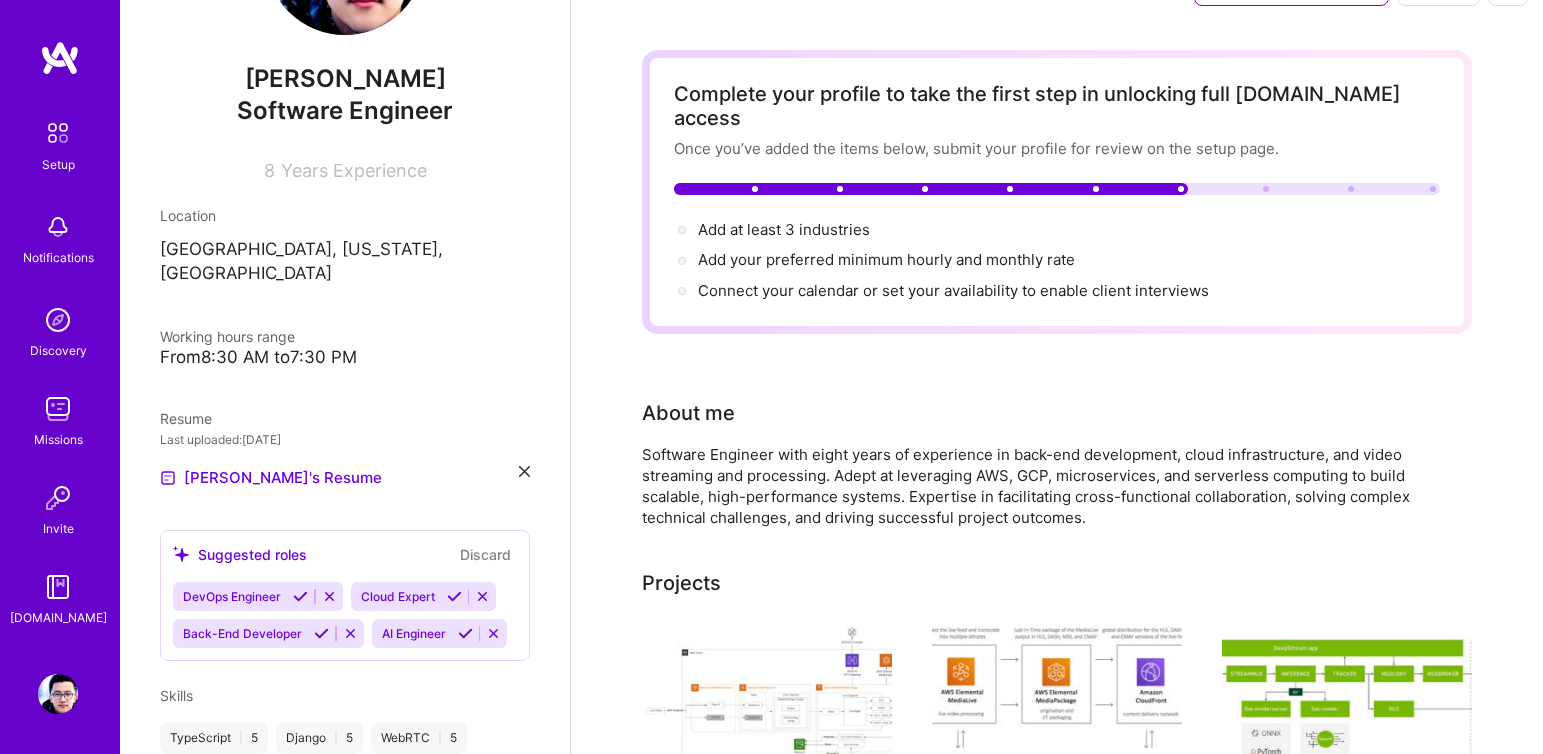 scroll, scrollTop: 678, scrollLeft: 0, axis: vertical 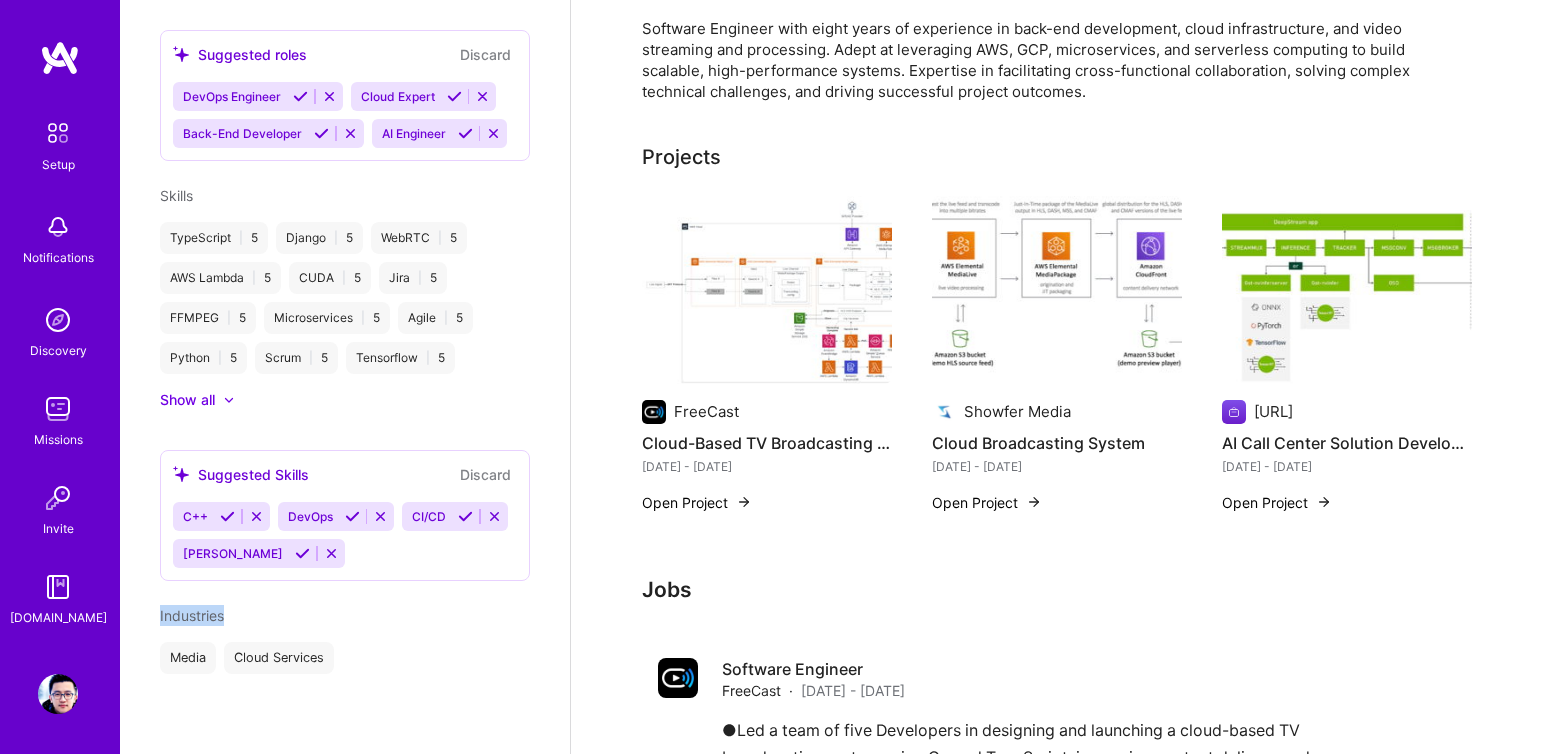 click at bounding box center [227, 516] 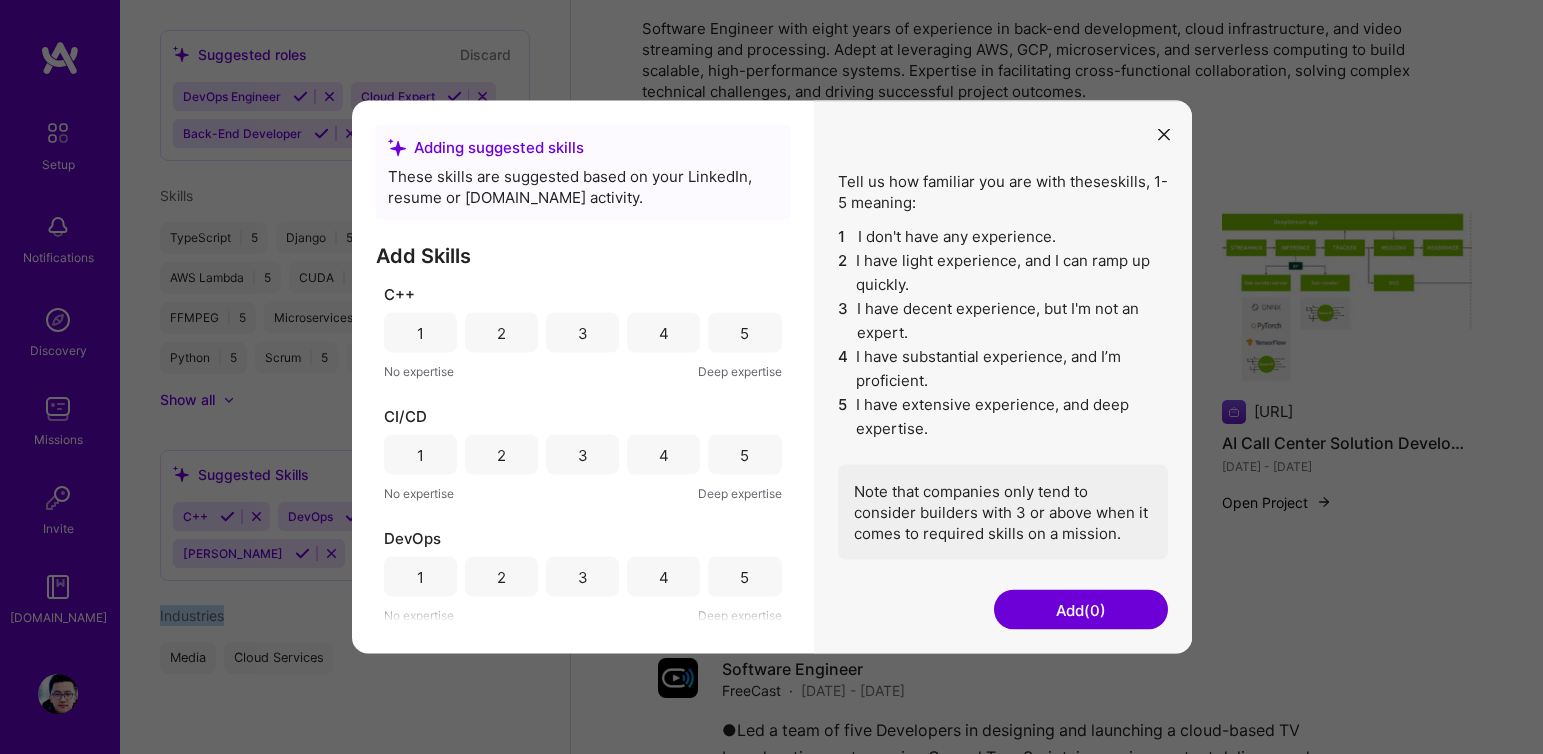 click at bounding box center [1164, 134] 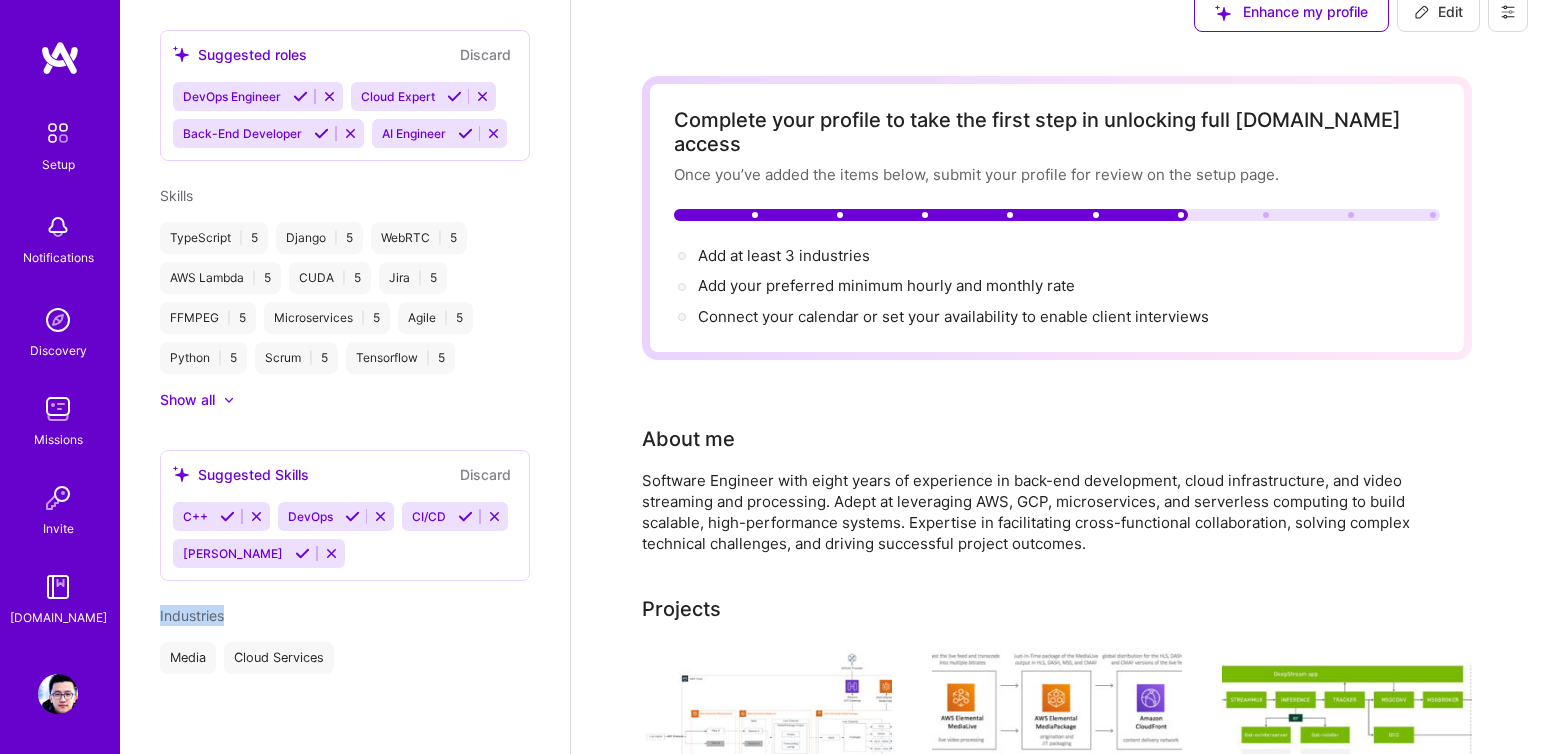 scroll, scrollTop: 0, scrollLeft: 0, axis: both 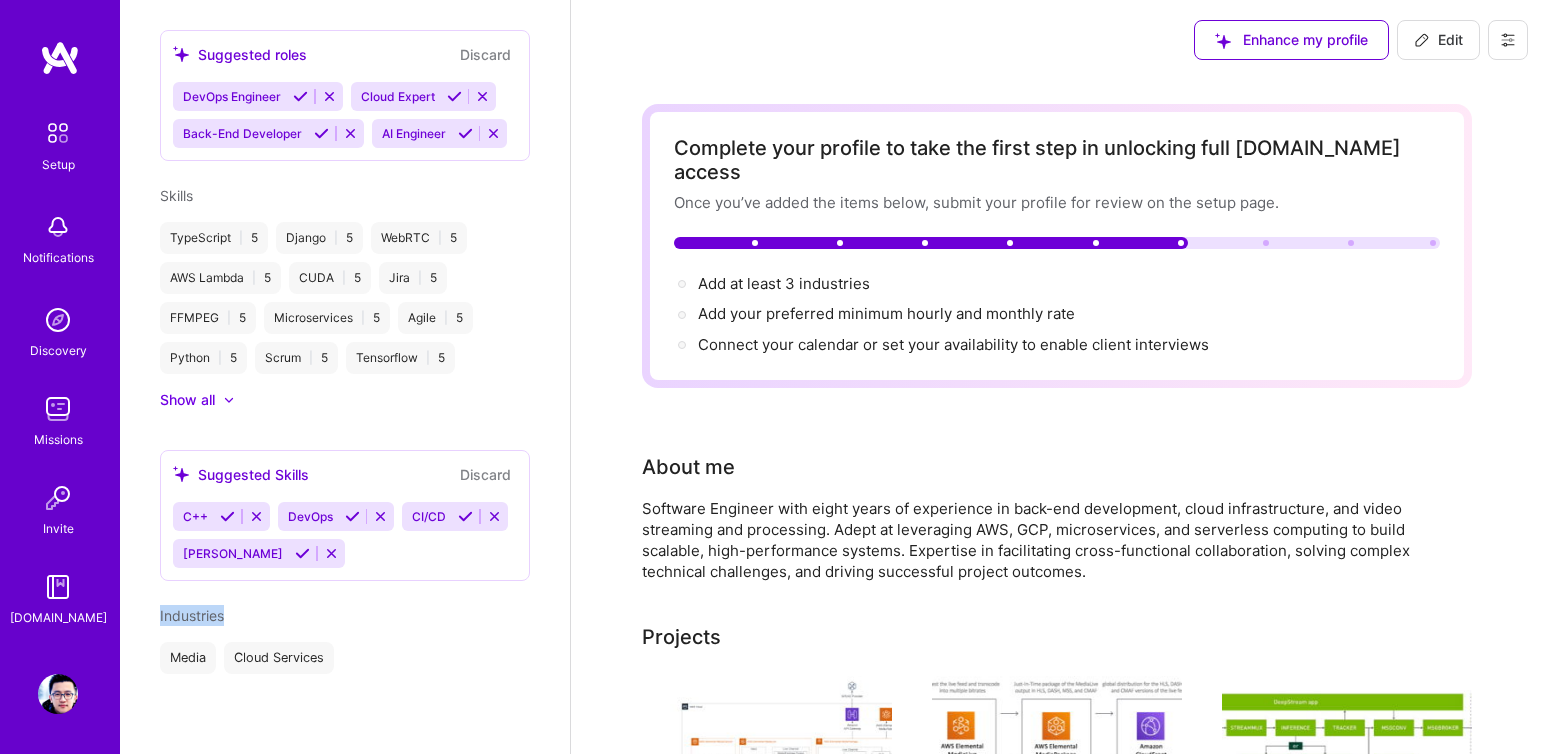 type 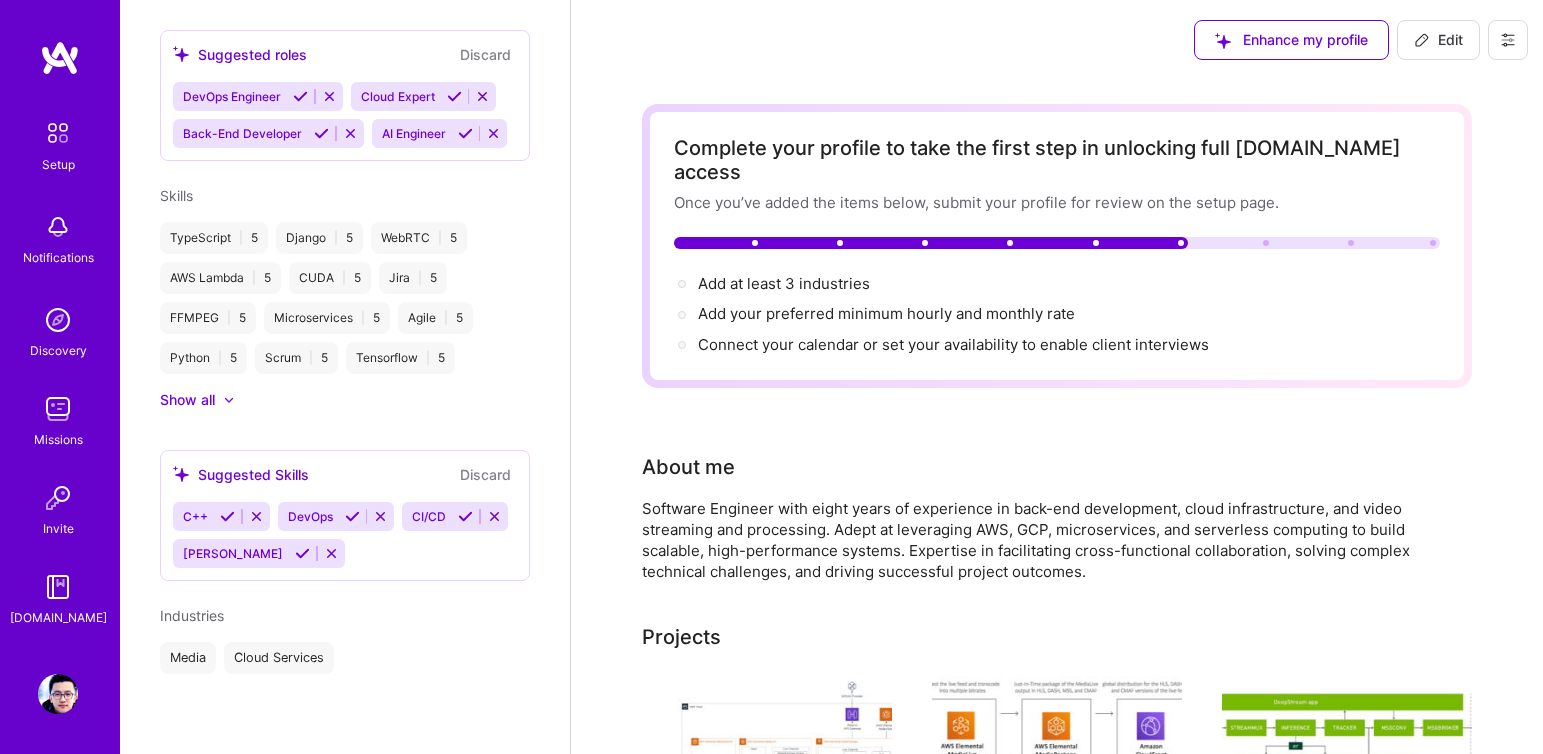 click on "Media Cloud Services" at bounding box center (345, 658) 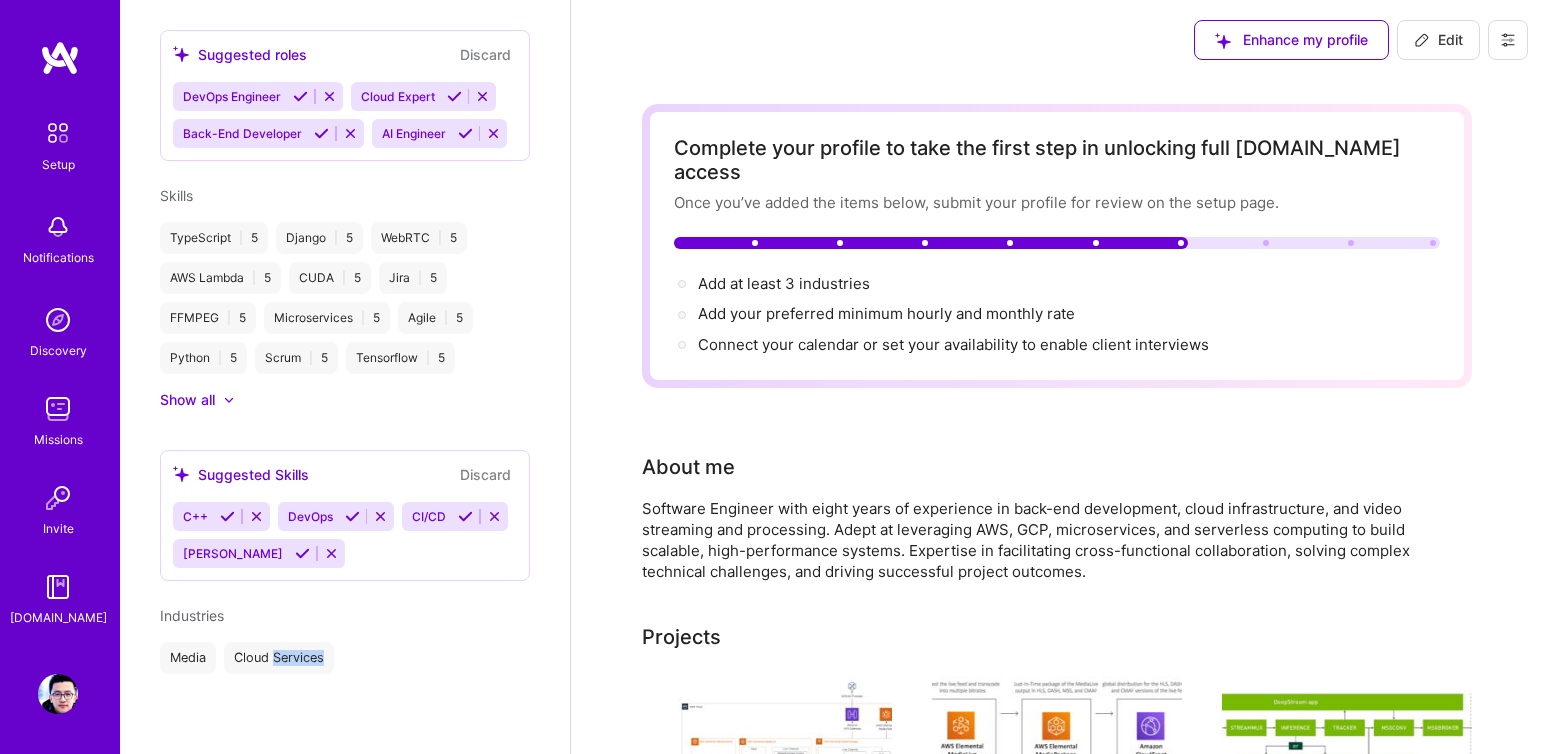 click on "Cloud Services" at bounding box center (279, 658) 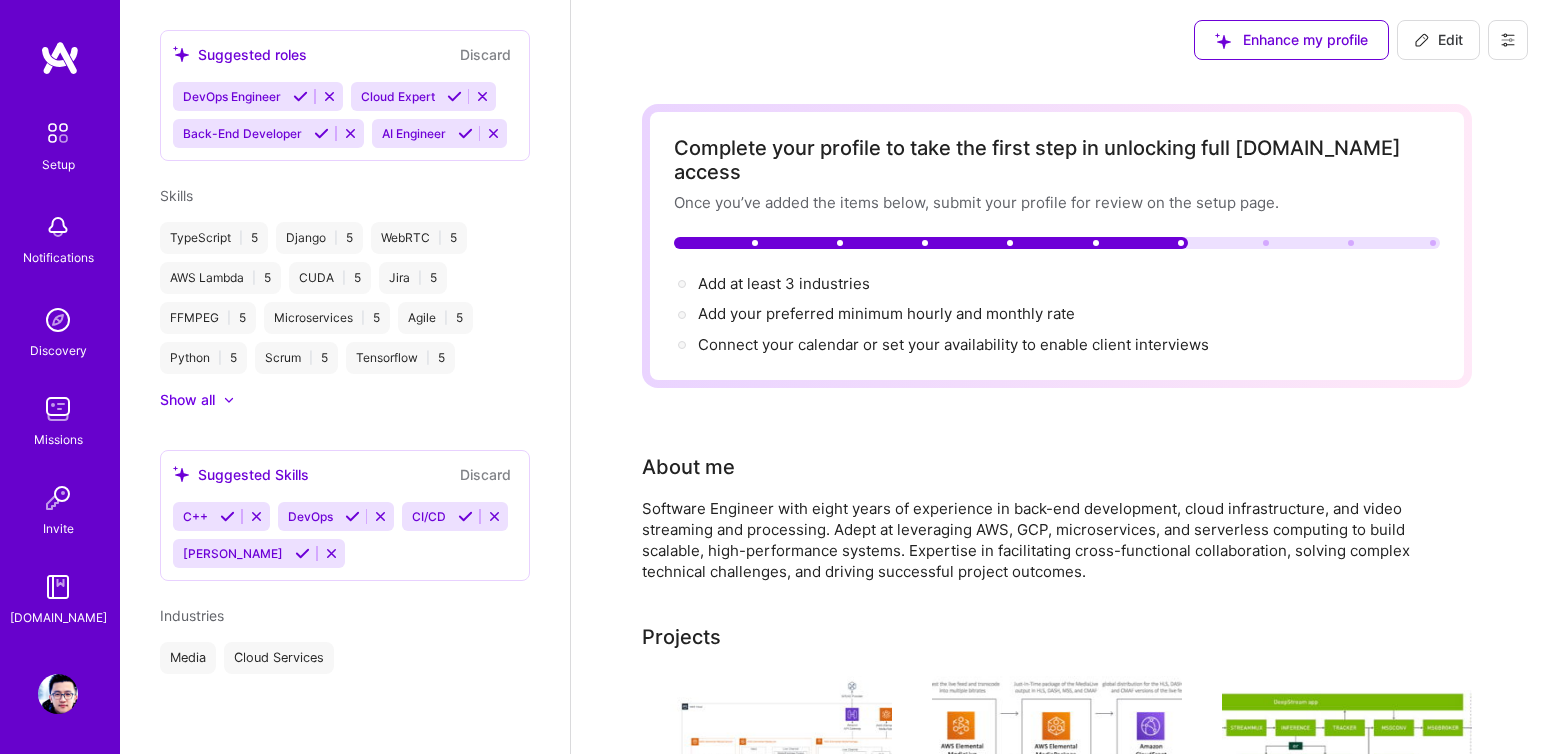 click on "Media" at bounding box center (188, 658) 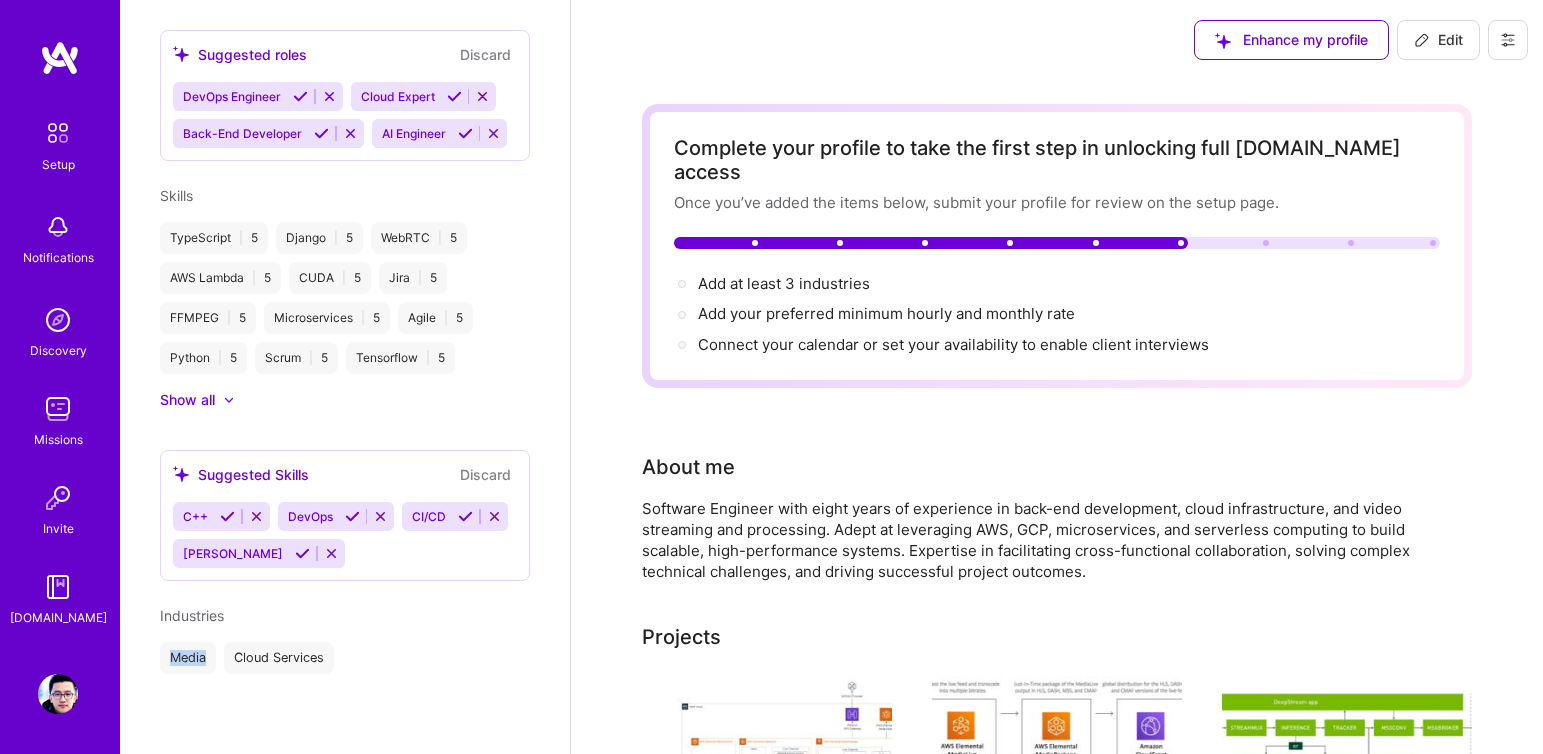 click on "Media" at bounding box center [188, 658] 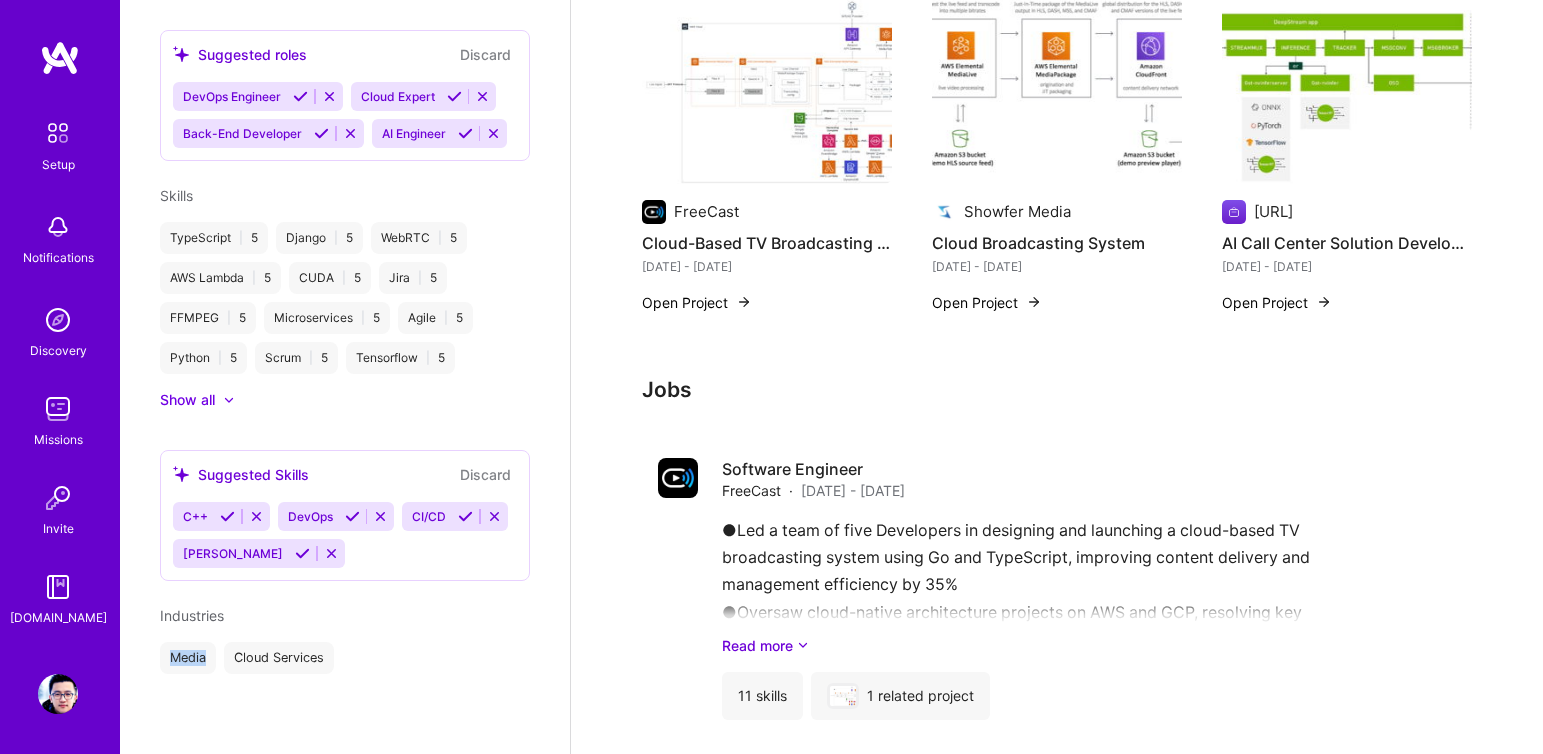 scroll, scrollTop: 376, scrollLeft: 0, axis: vertical 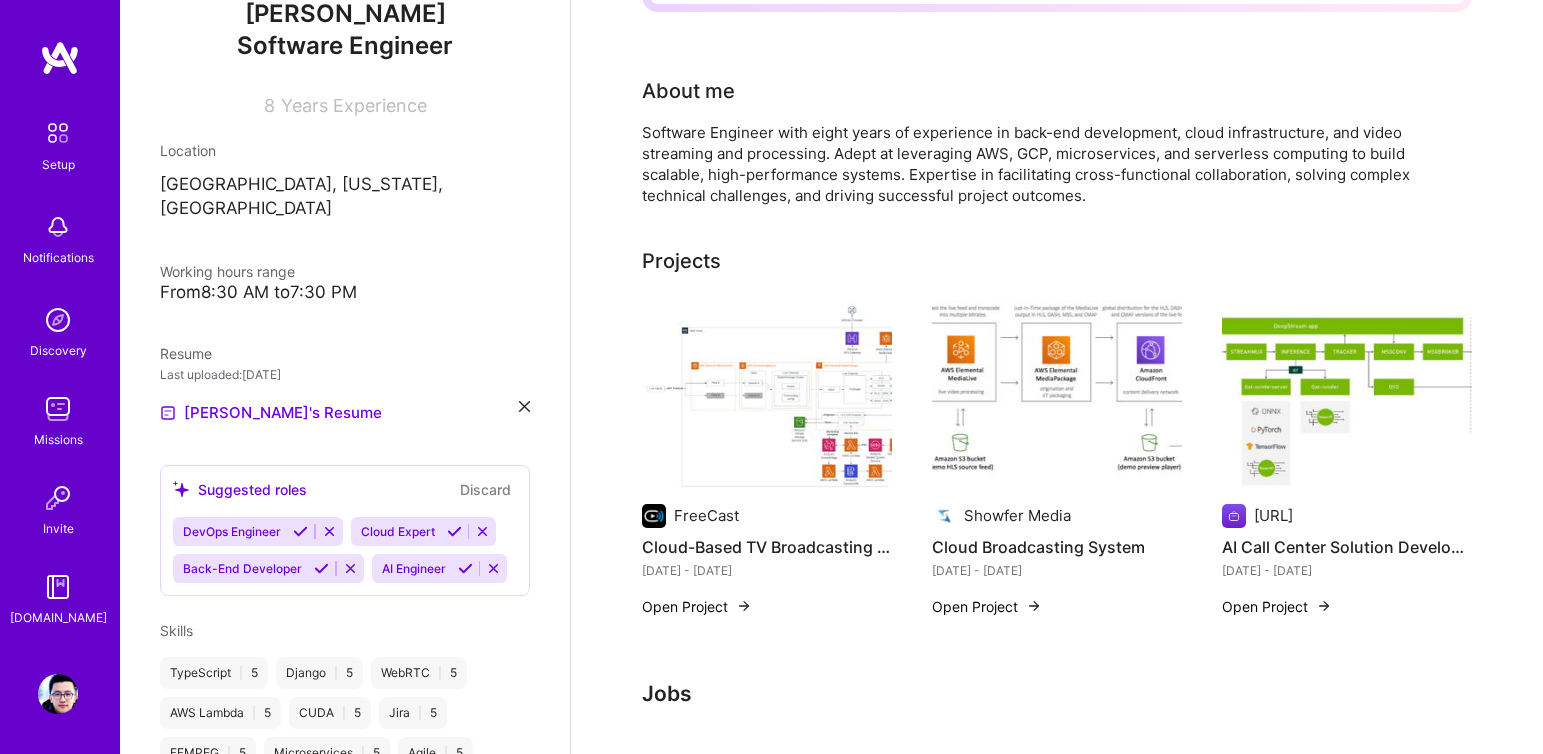 click at bounding box center [300, 531] 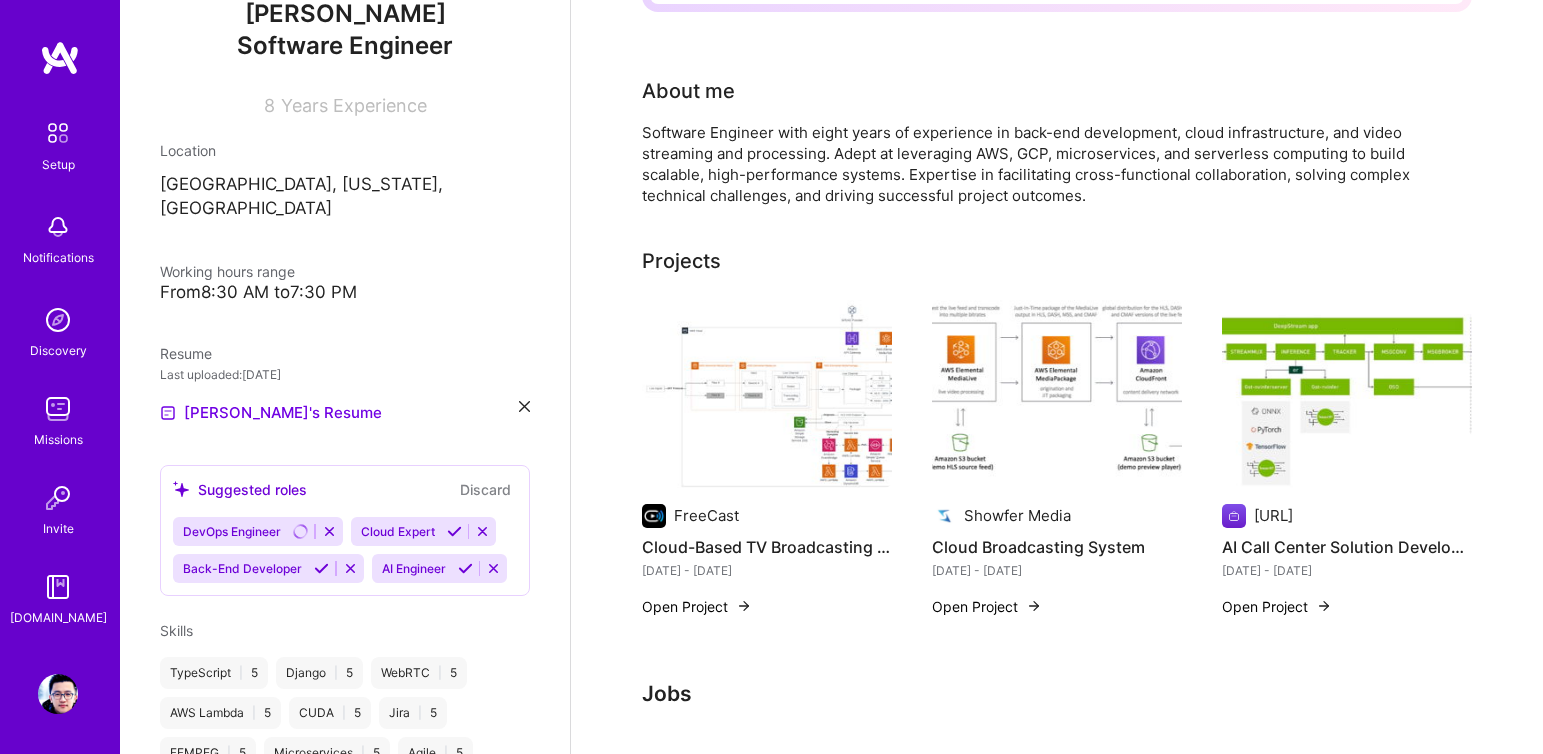 click at bounding box center [454, 531] 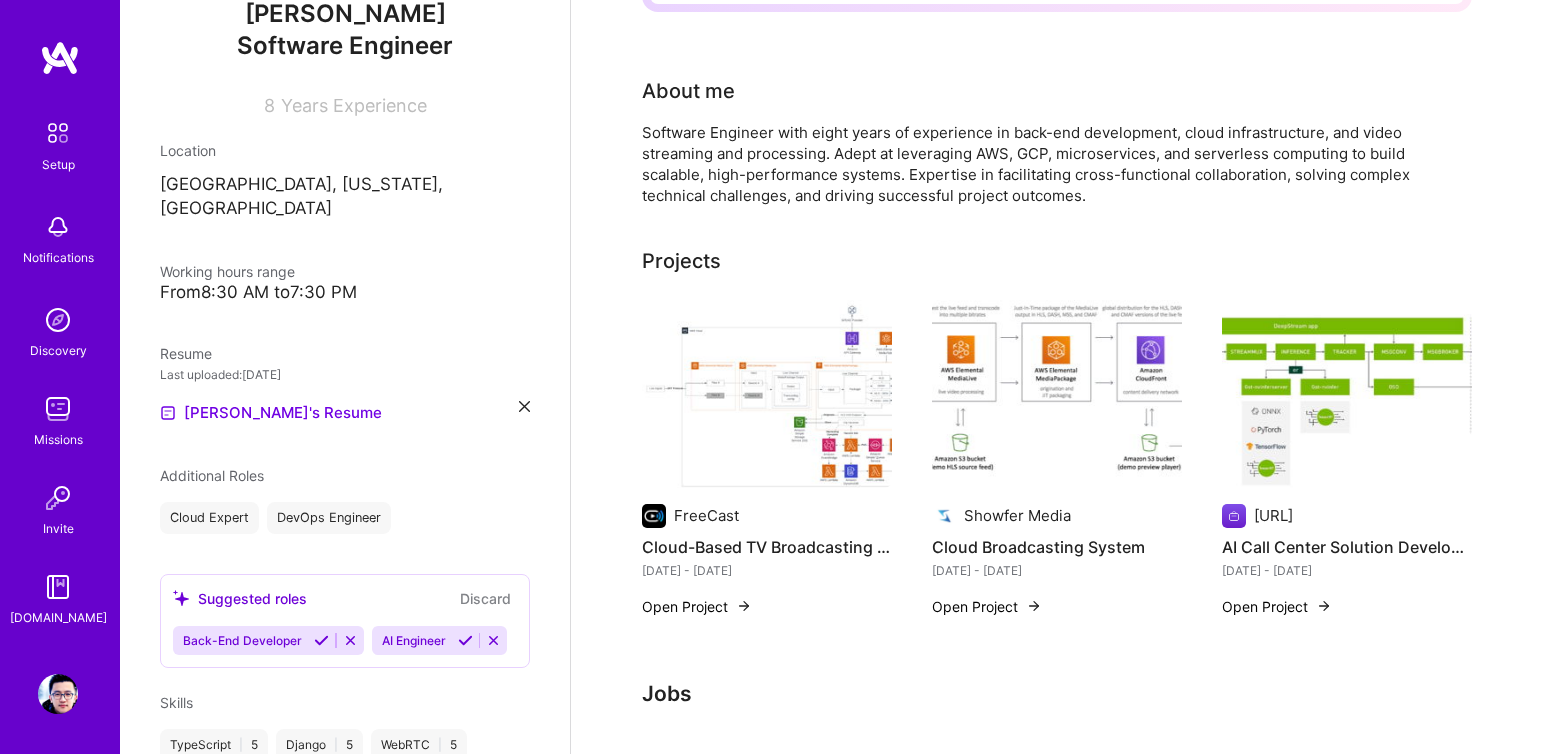 click at bounding box center [321, 640] 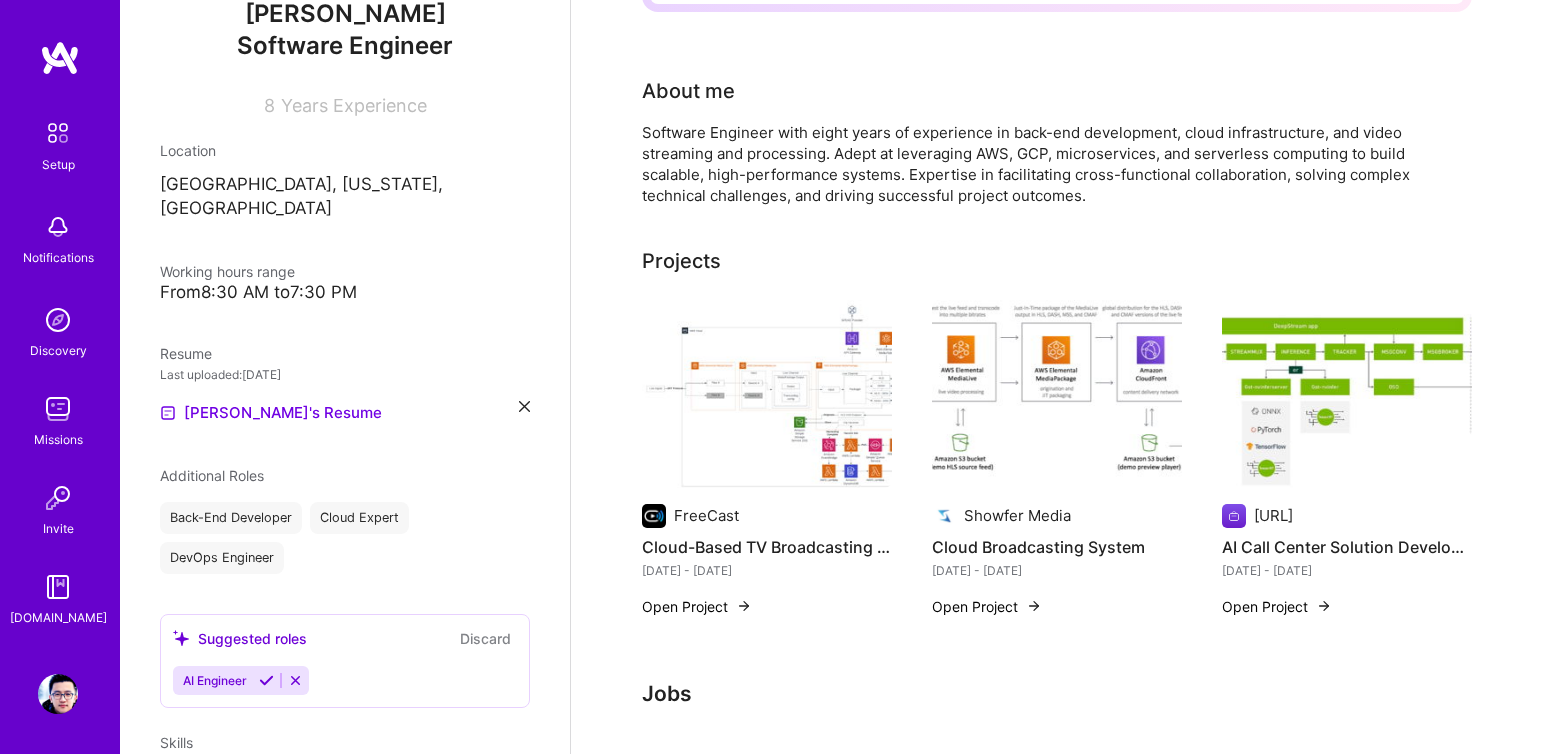 click at bounding box center [266, 680] 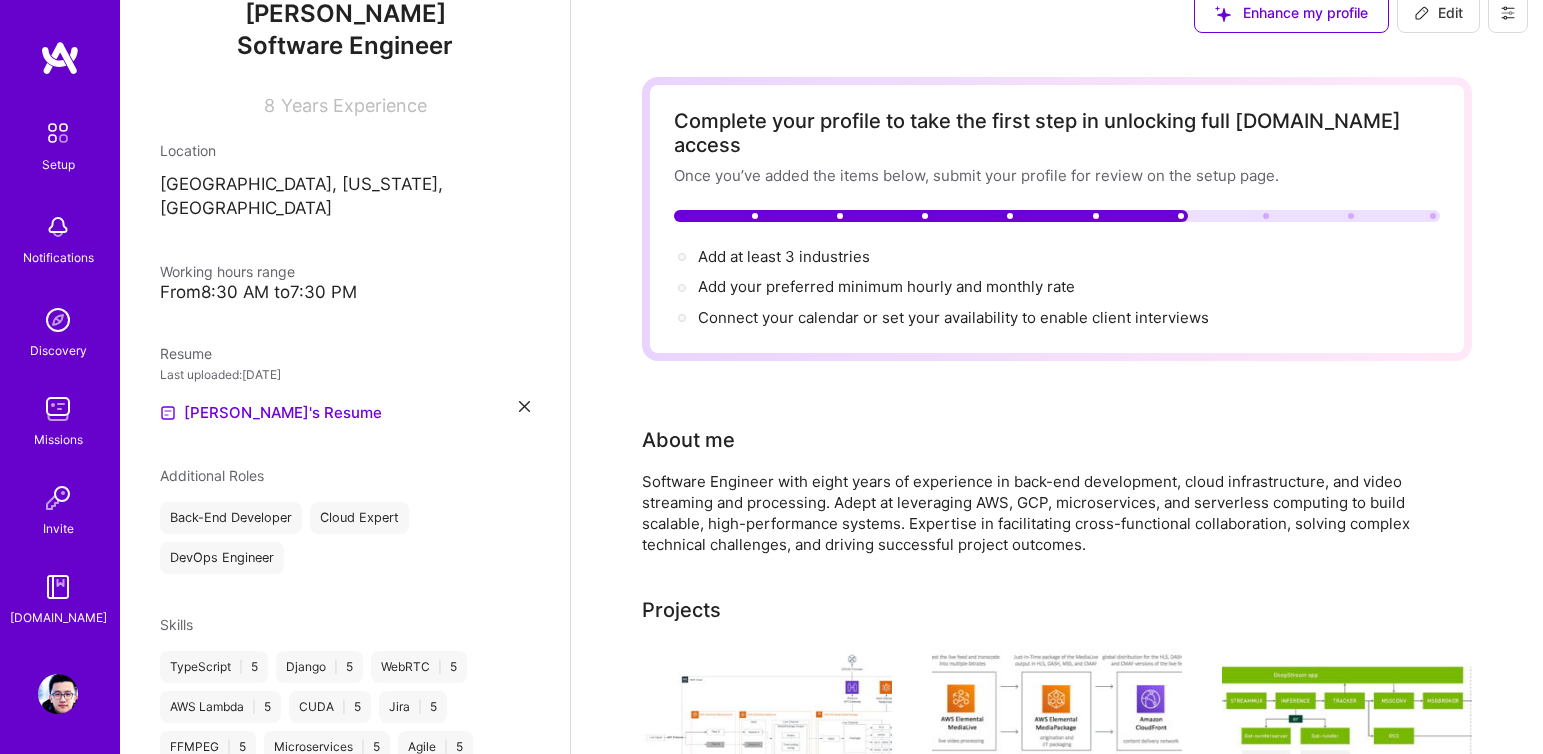 scroll, scrollTop: 0, scrollLeft: 0, axis: both 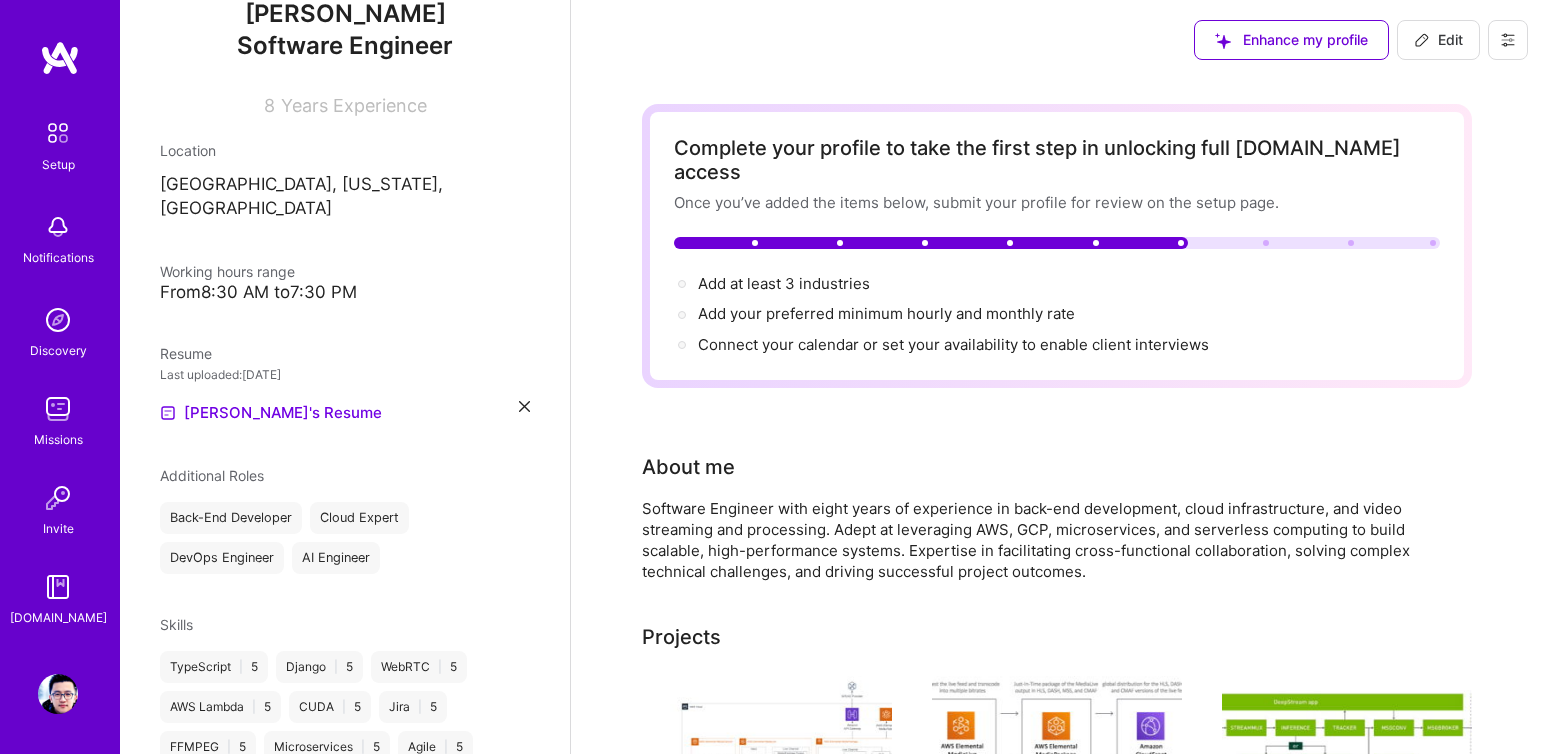 click on "Add your preferred minimum hourly and monthly rate  →" at bounding box center (1057, 314) 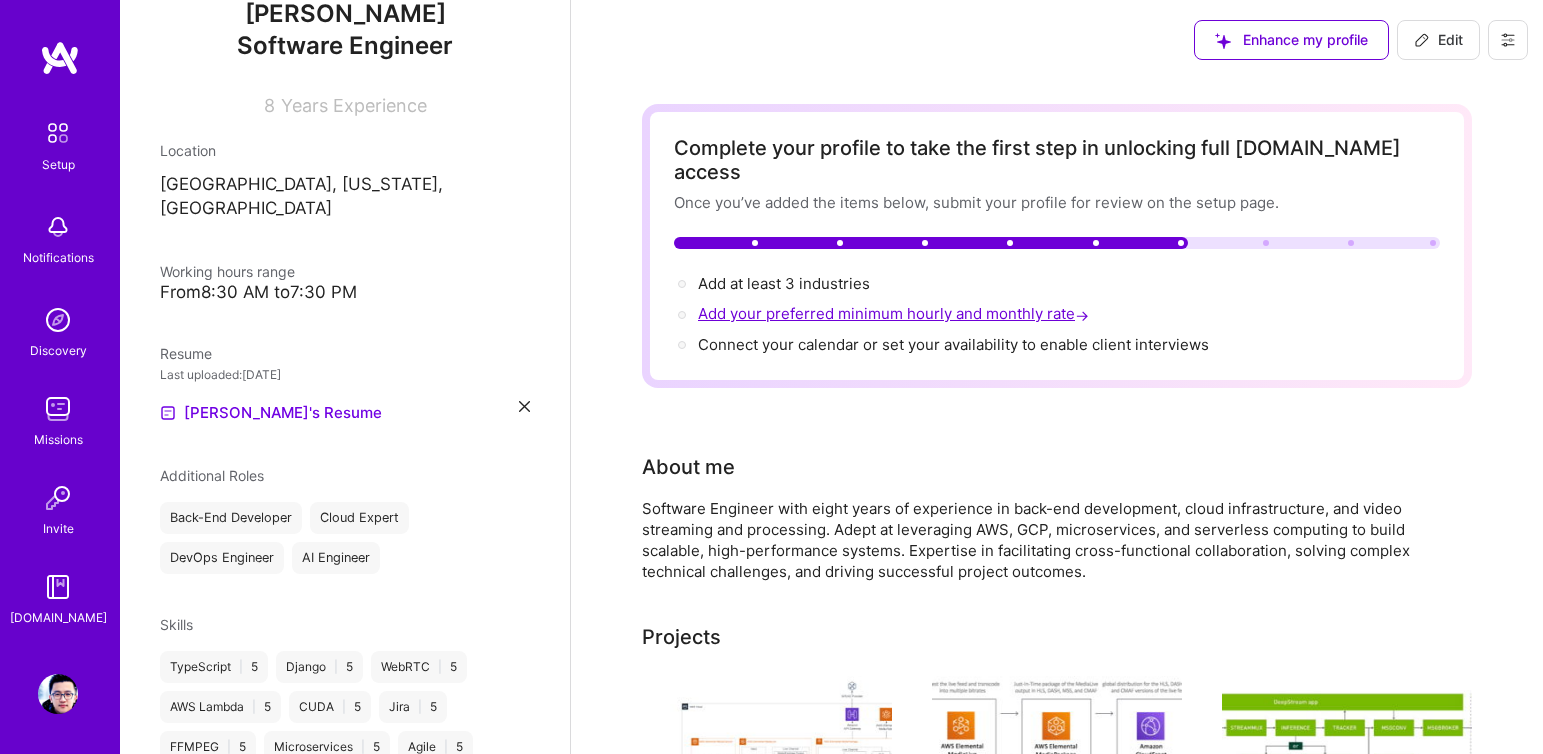 click on "Add your preferred minimum hourly and monthly rate  →" at bounding box center (895, 313) 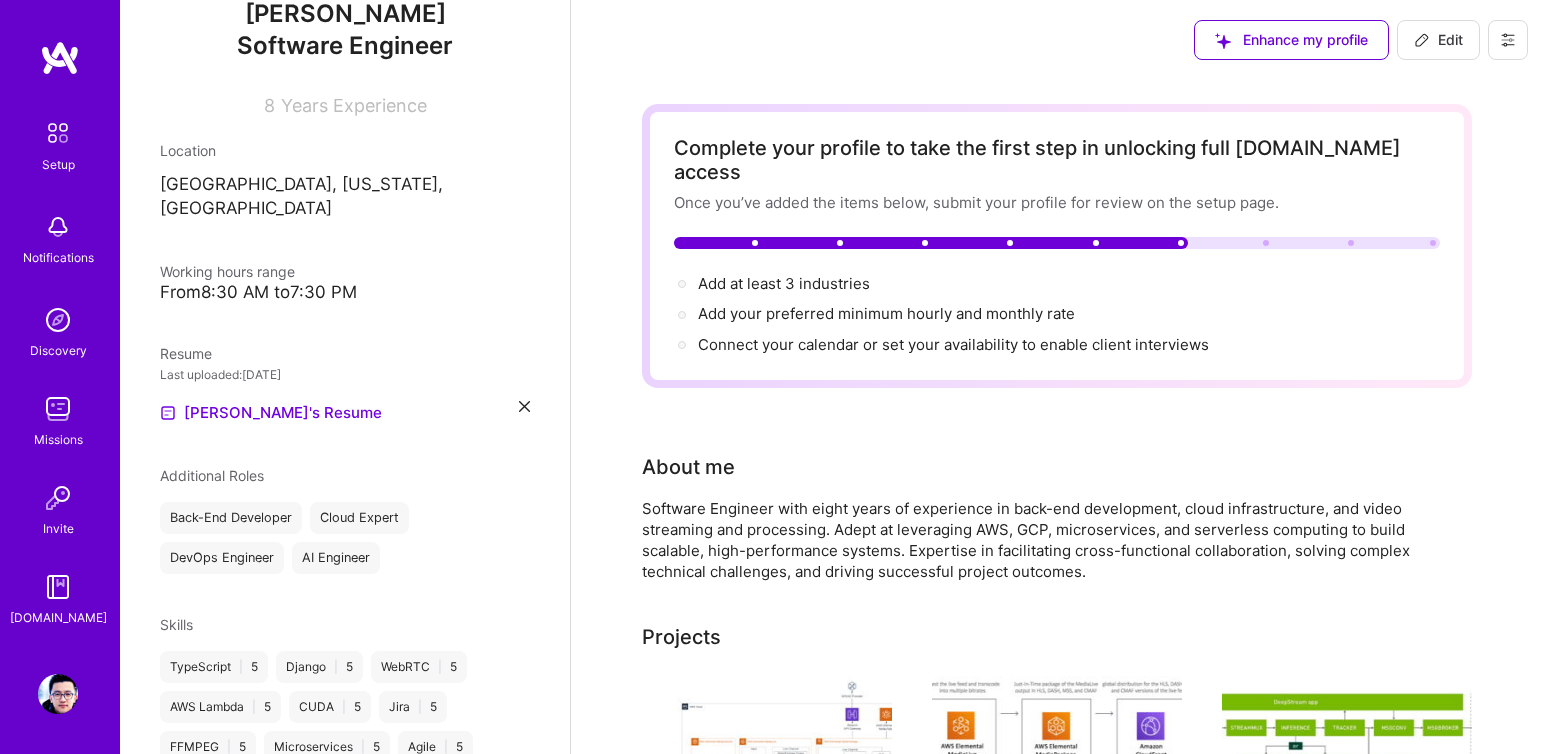 select on "US" 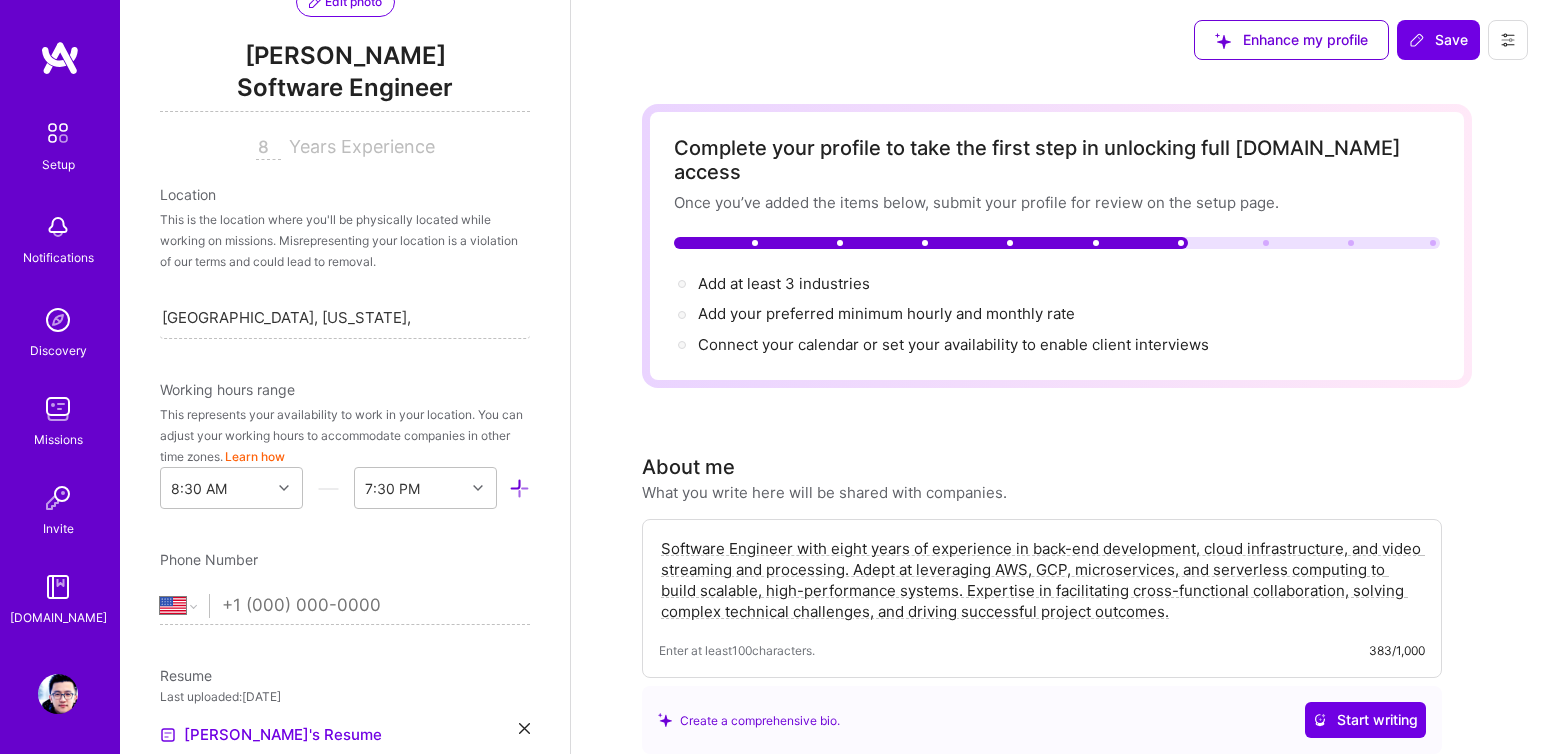 scroll, scrollTop: 794, scrollLeft: 0, axis: vertical 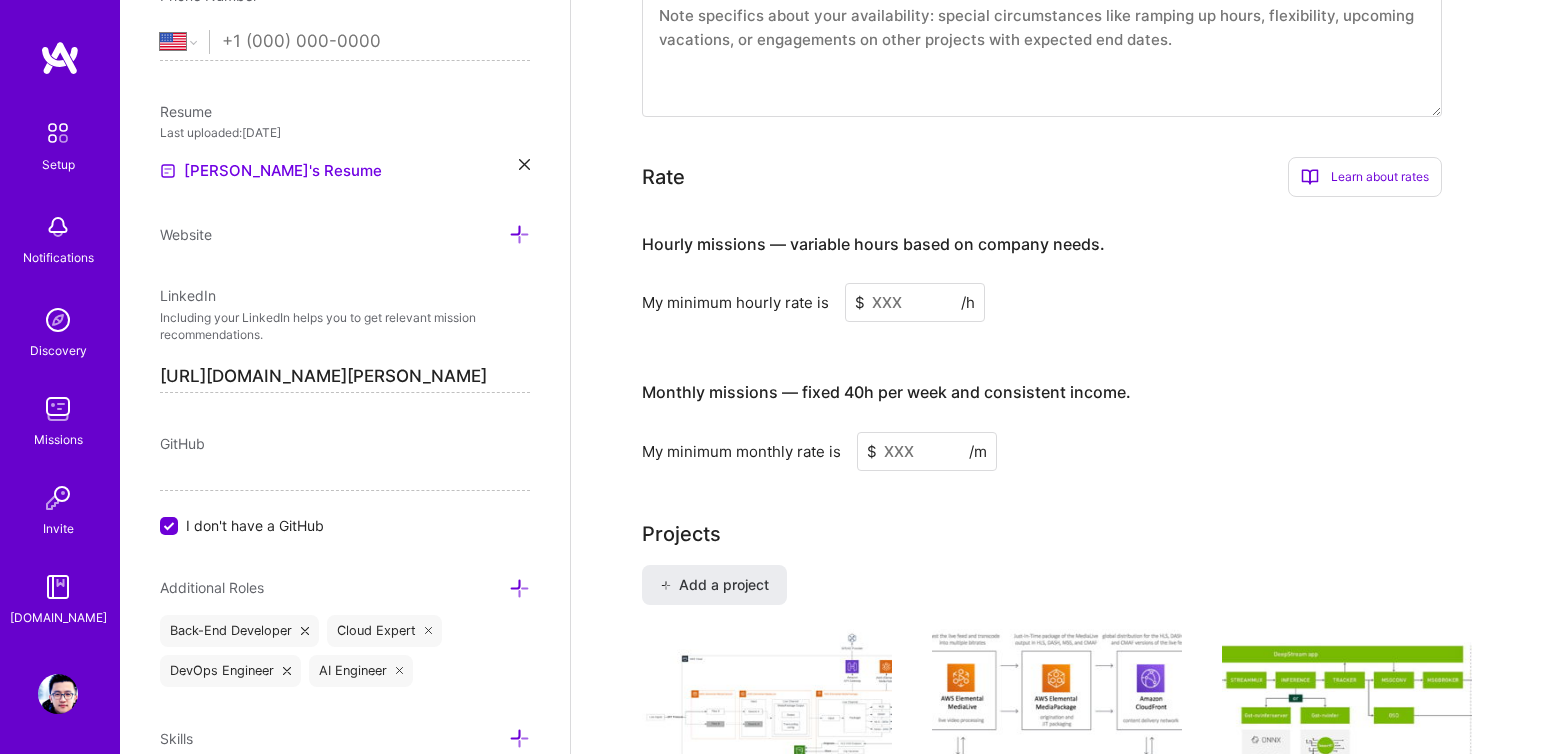 click at bounding box center [915, 302] 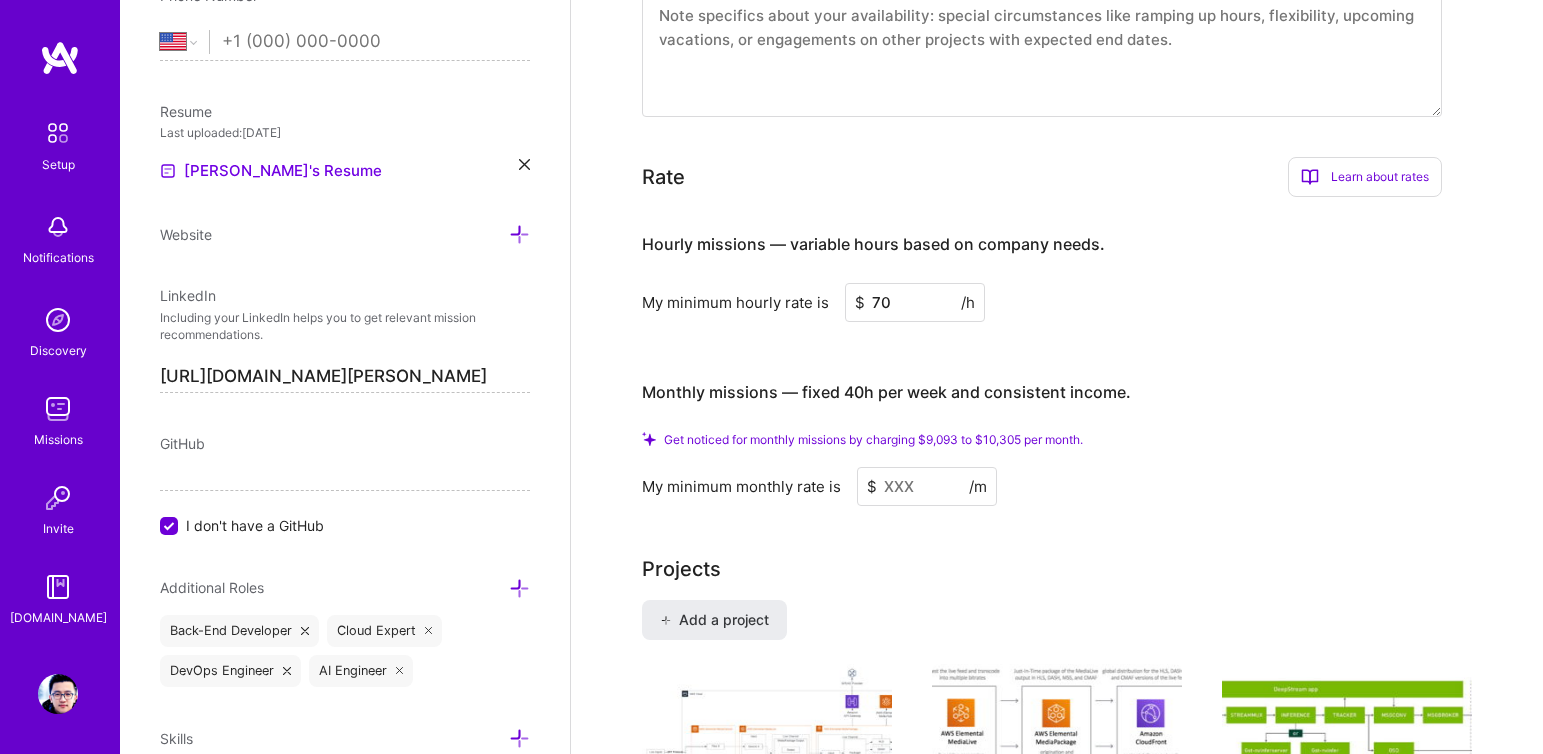 type on "70" 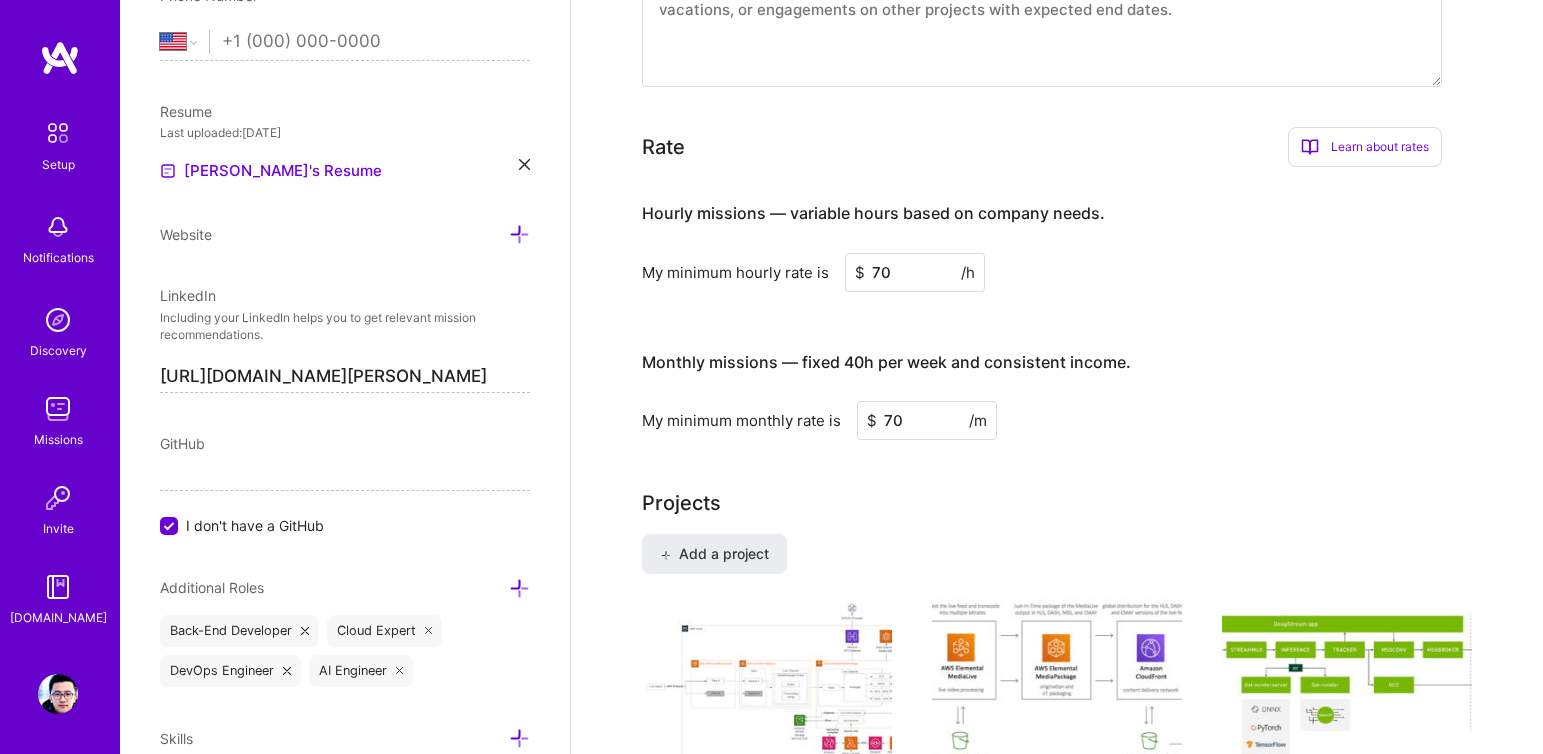 click on "70" at bounding box center (927, 420) 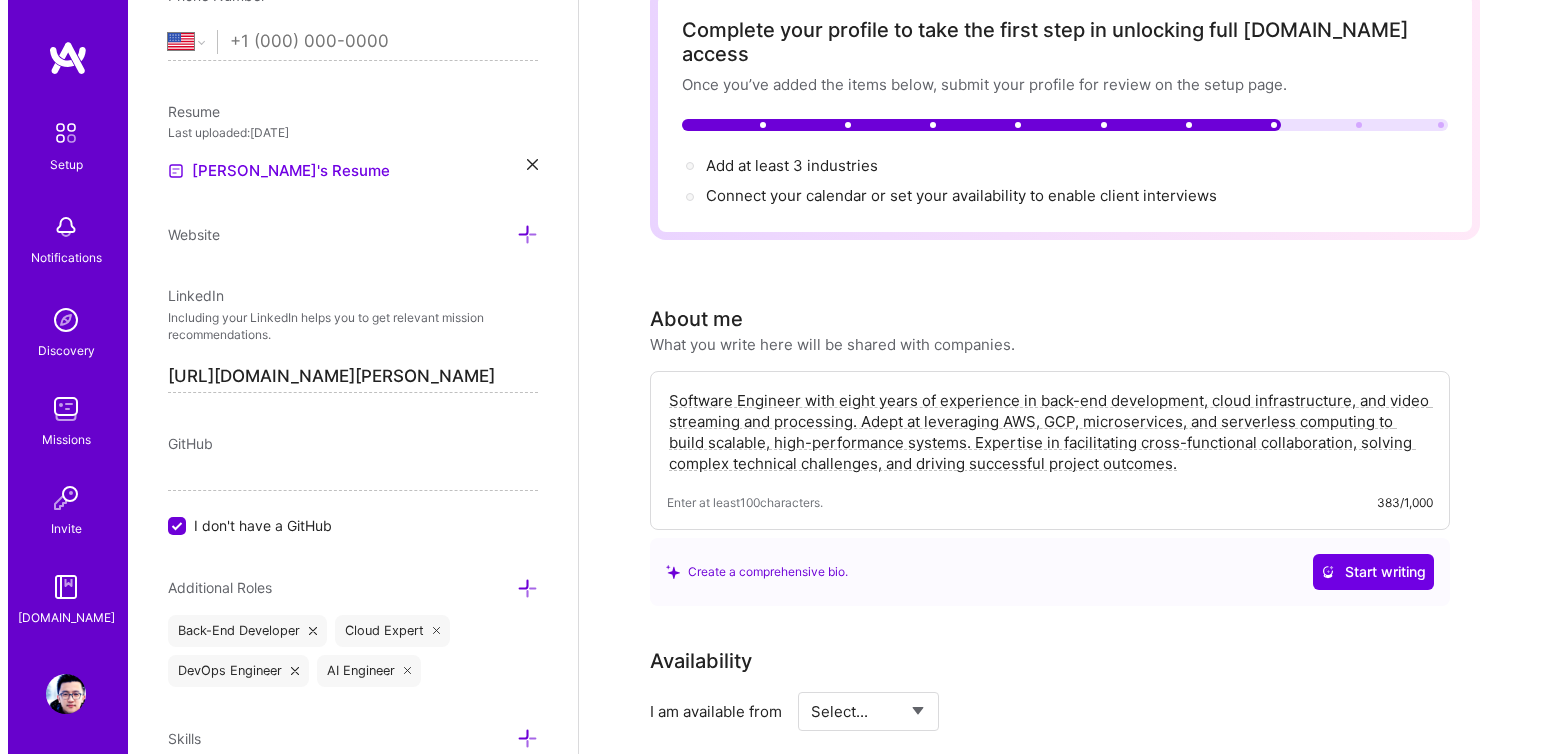 scroll, scrollTop: 0, scrollLeft: 0, axis: both 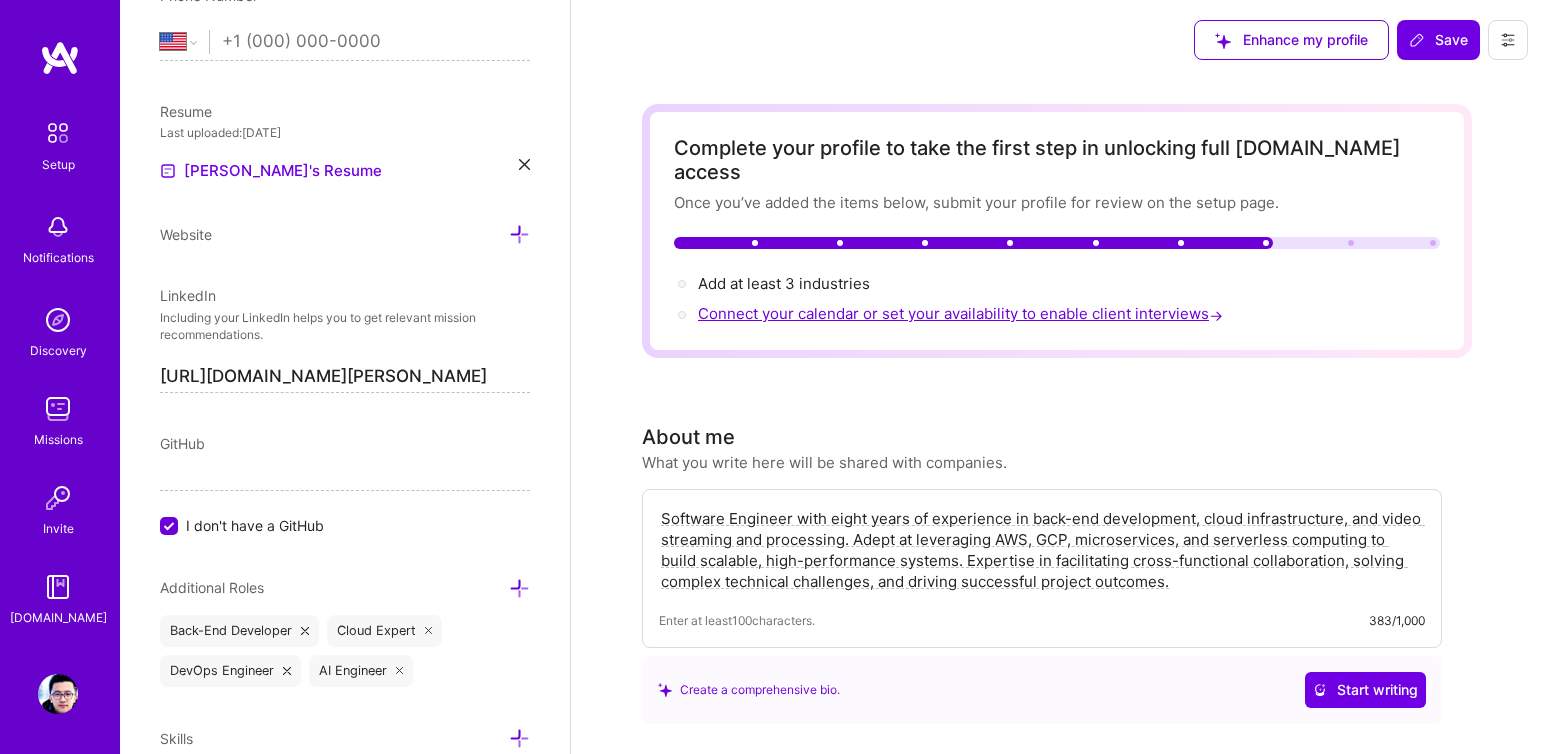 type on "10000" 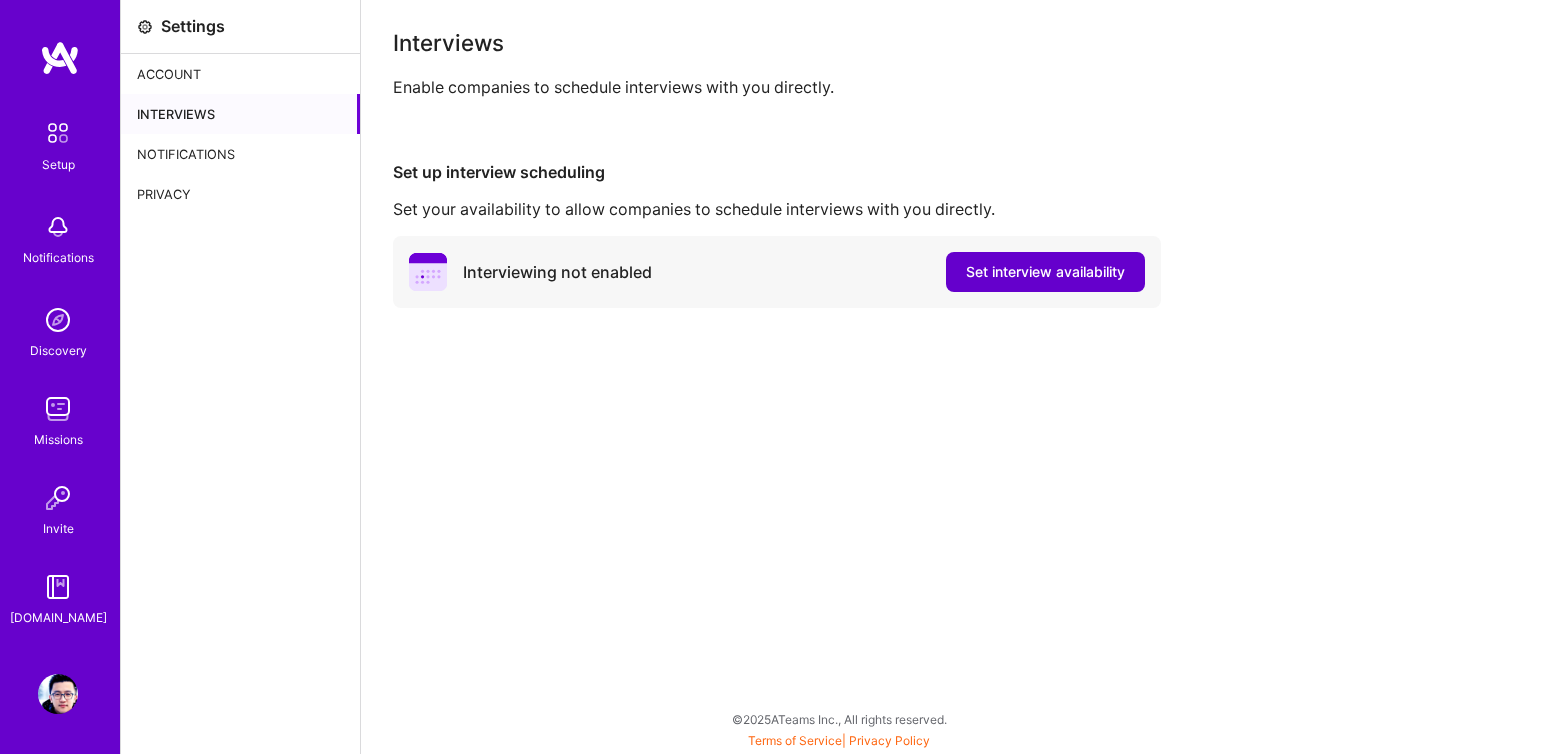 click on "Set interview availability" at bounding box center [1045, 272] 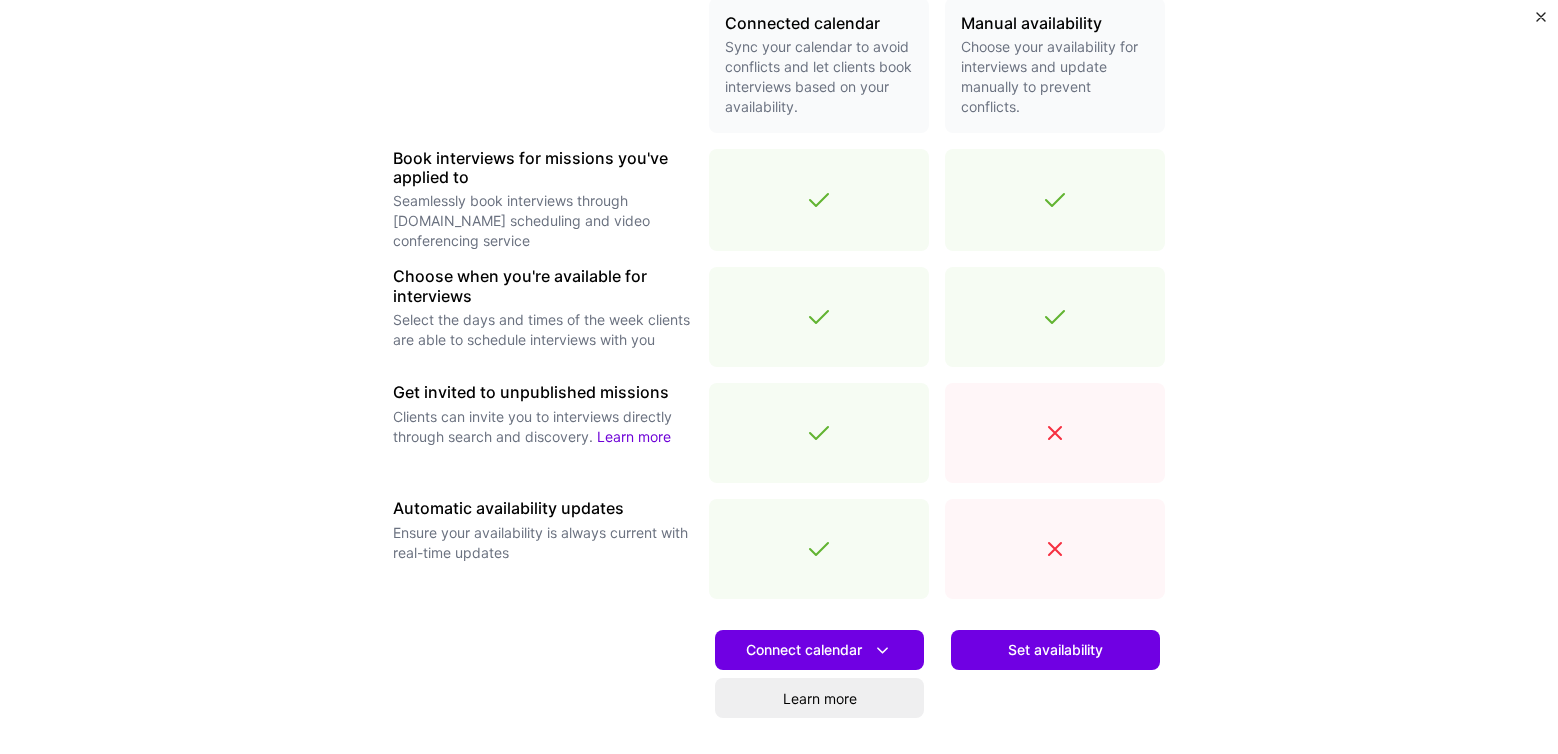 scroll, scrollTop: 520, scrollLeft: 0, axis: vertical 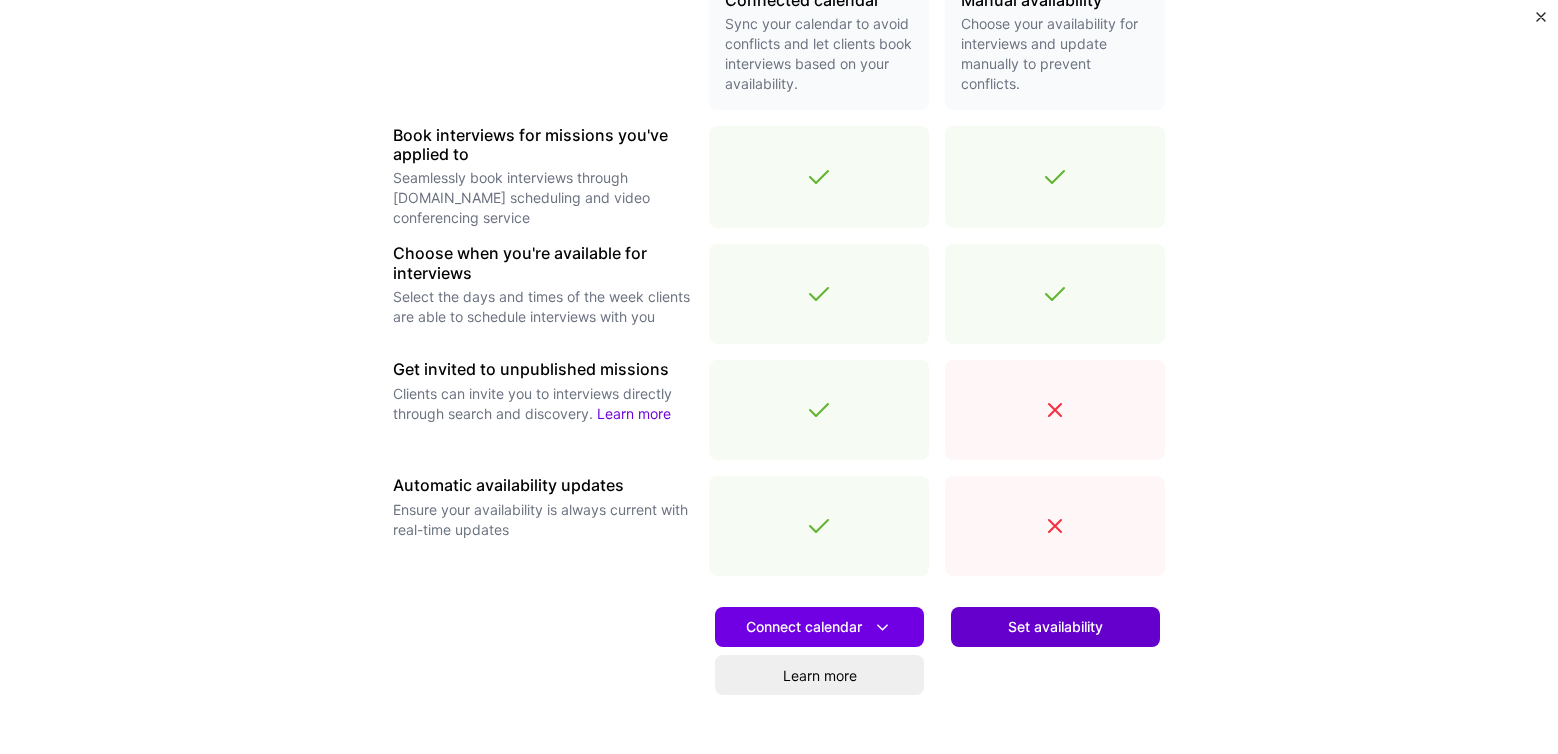 click on "Set availability" at bounding box center [1055, 627] 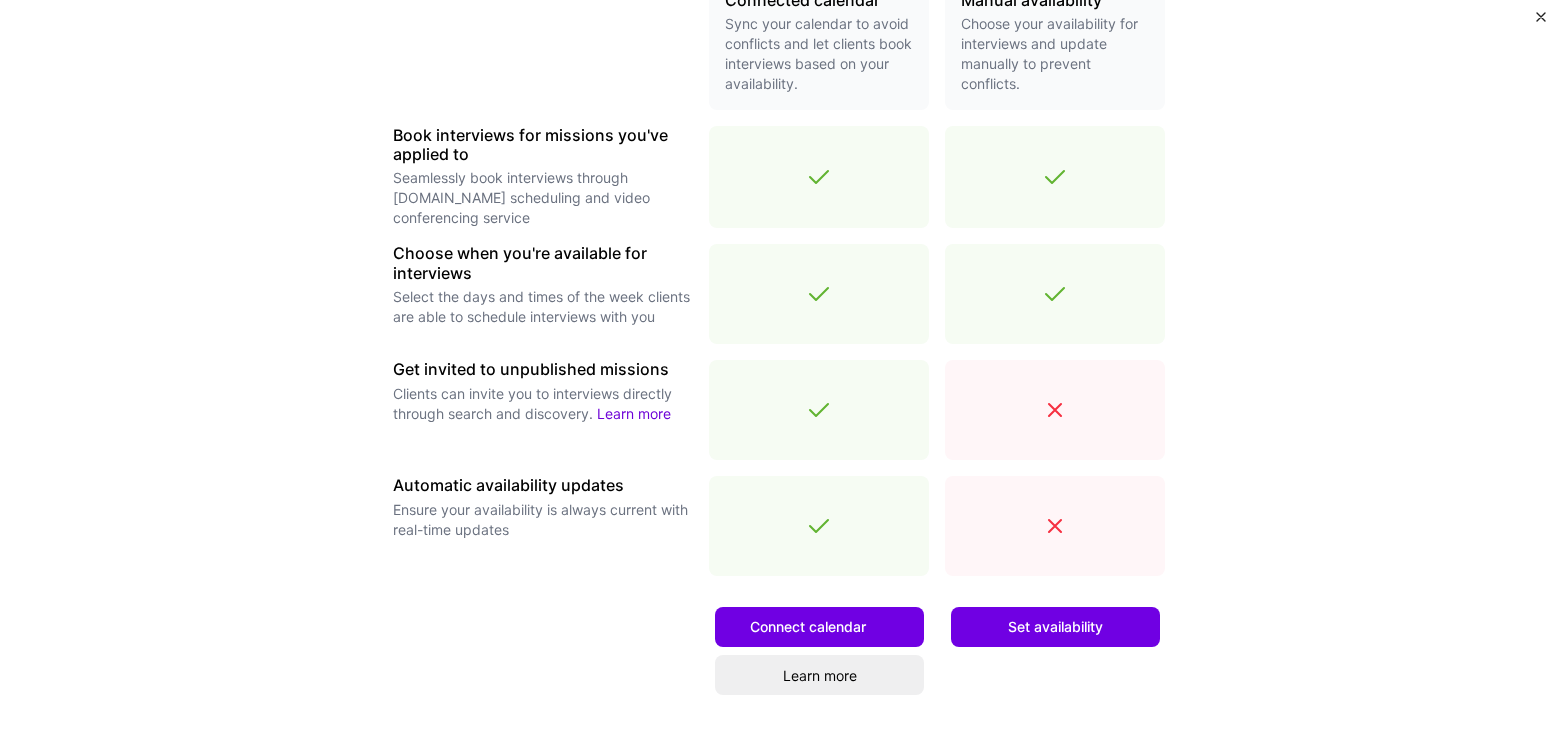 scroll, scrollTop: 0, scrollLeft: 0, axis: both 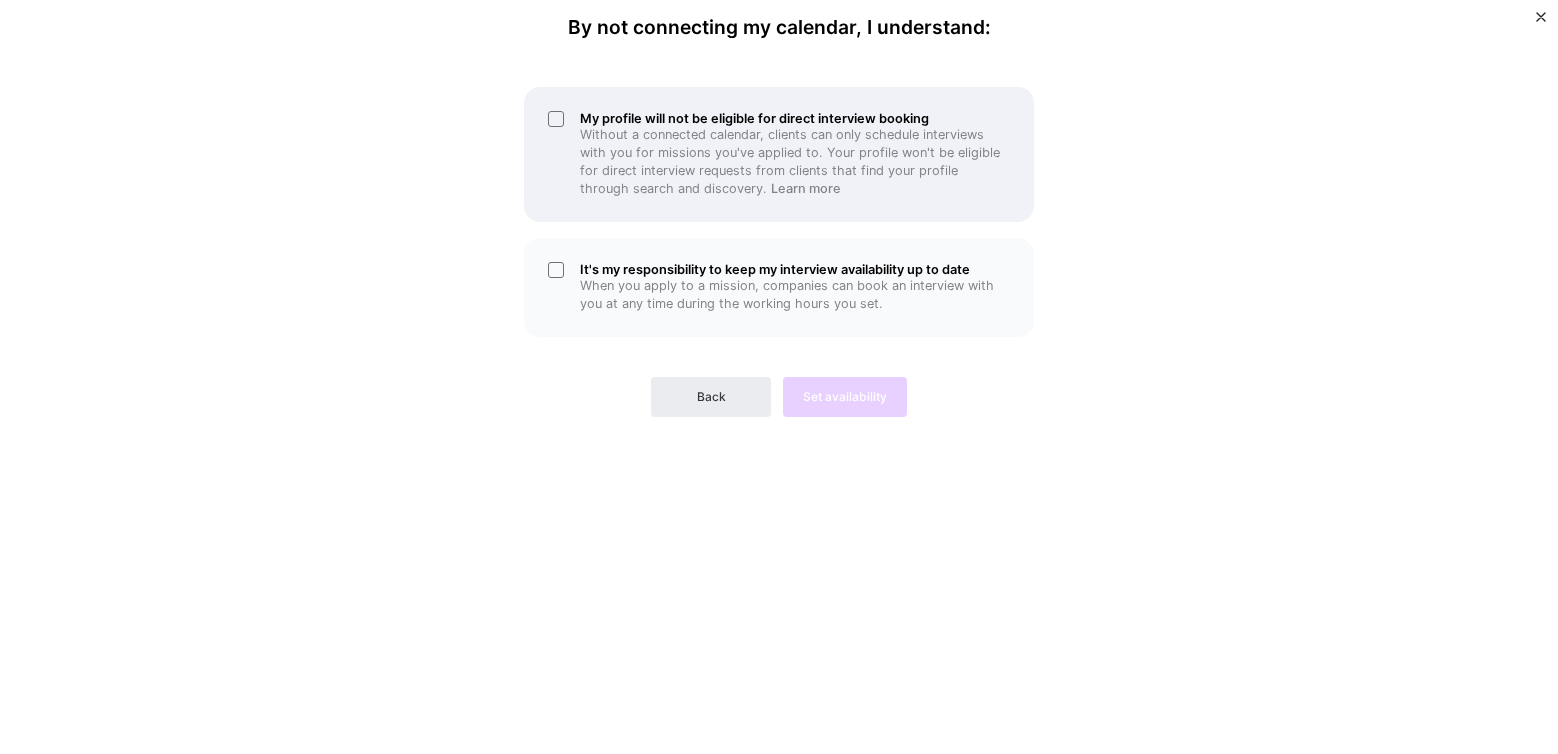 click on "Without a connected calendar, clients can only schedule interviews with you for missions you've applied to. Your profile won't be eligible for direct interview requests from clients that find your profile through search and discovery.   Learn more" at bounding box center (795, 162) 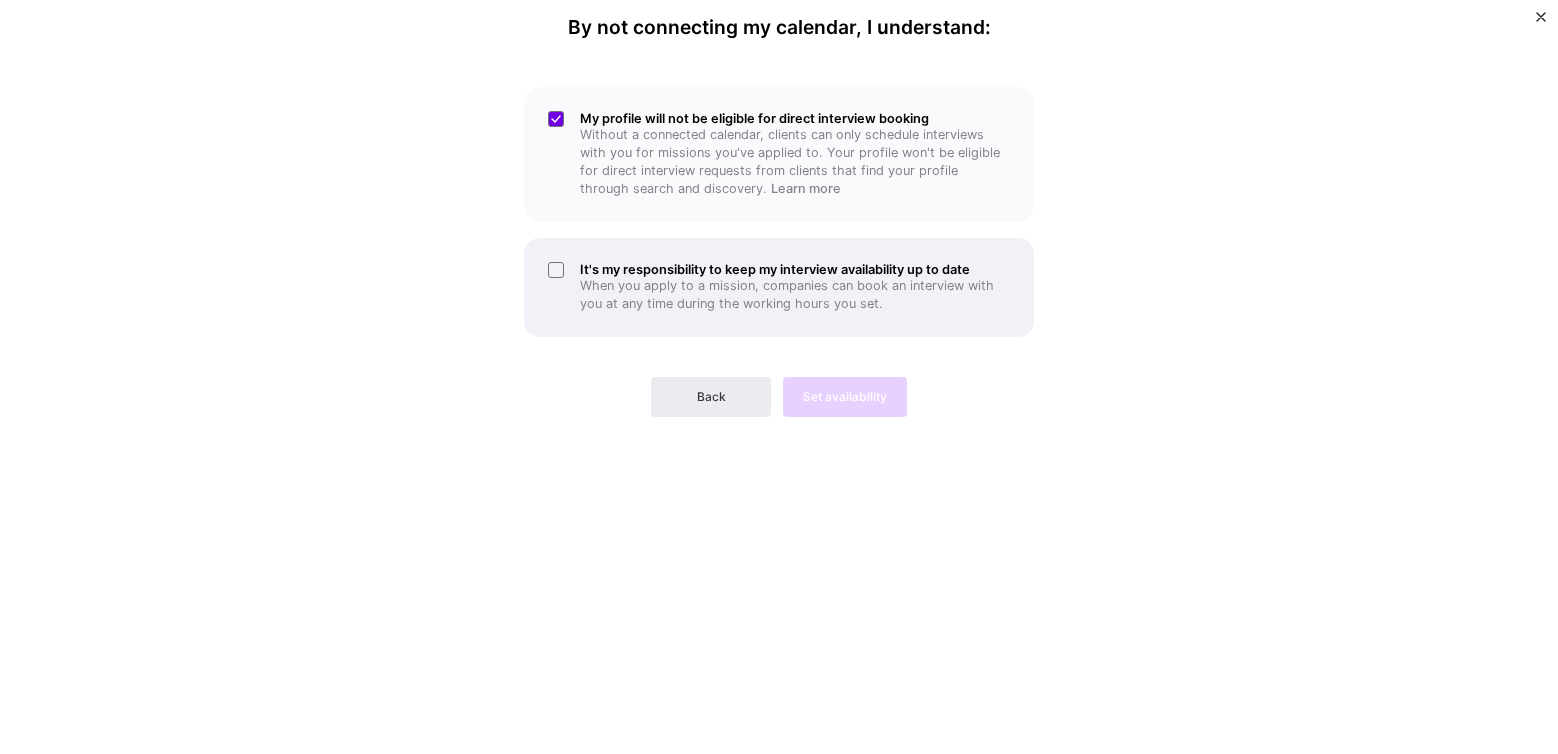 click on "When you apply to a mission, companies can book an interview with you at any time during the working hours you set." at bounding box center (795, 295) 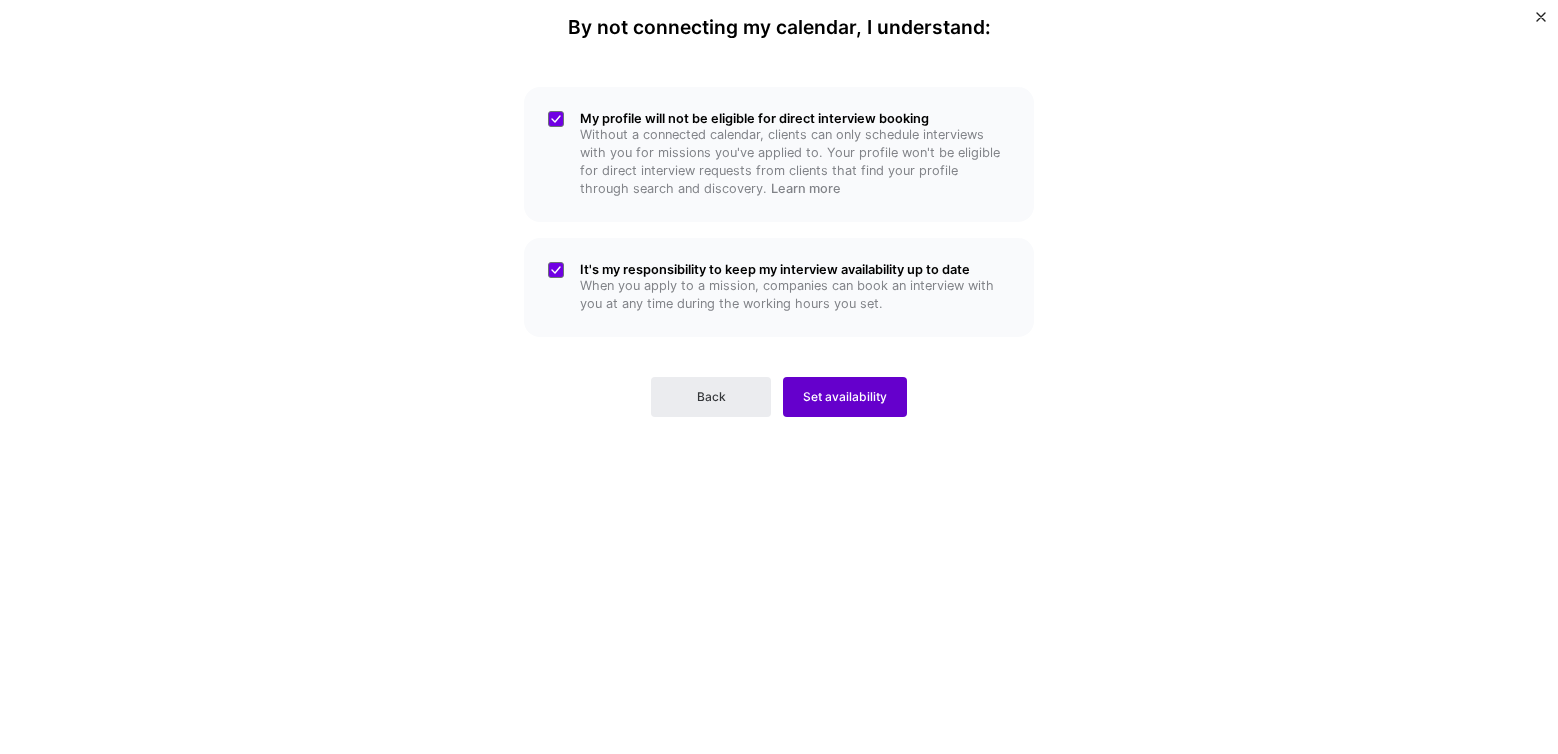 click on "Set availability" at bounding box center (845, 397) 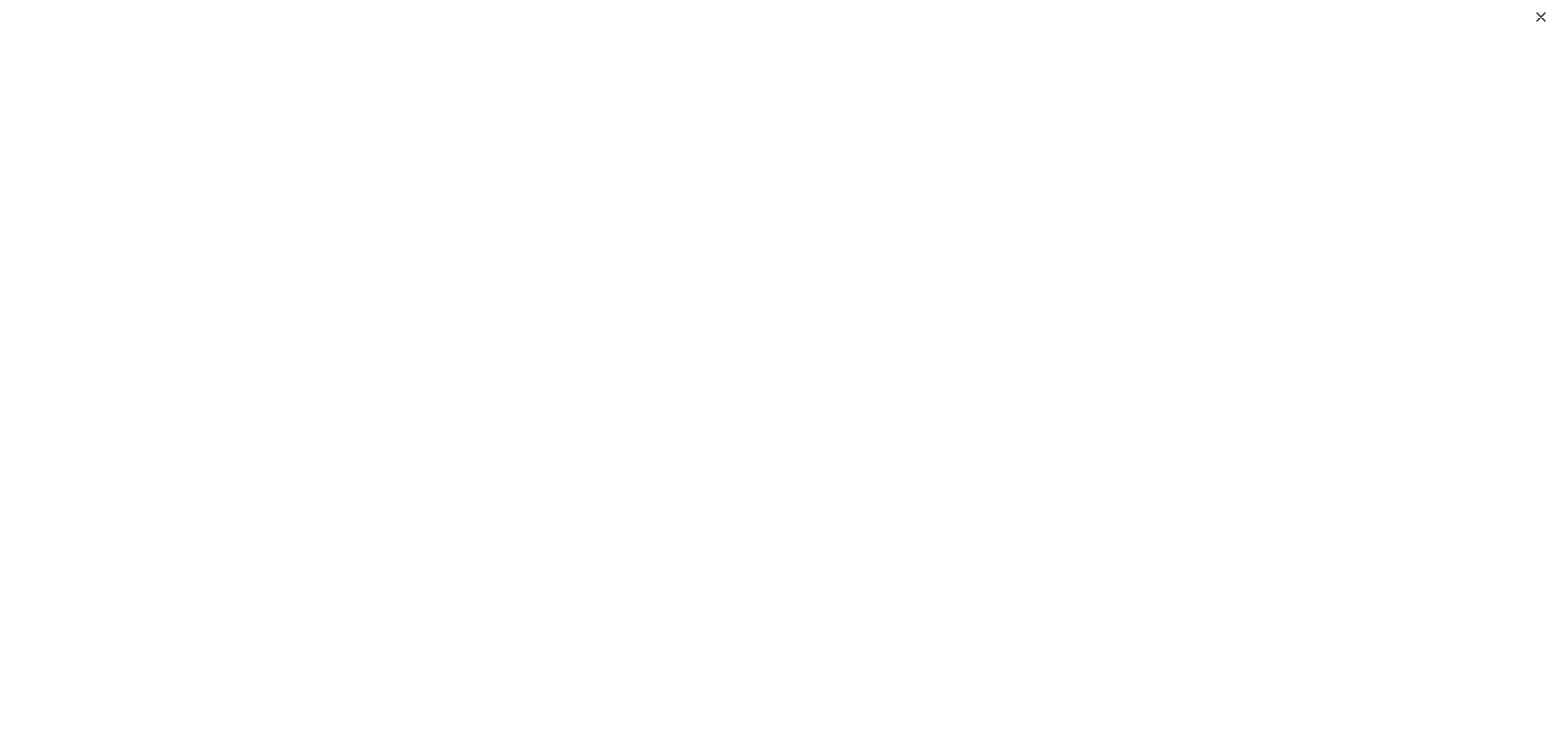 scroll, scrollTop: 189, scrollLeft: 0, axis: vertical 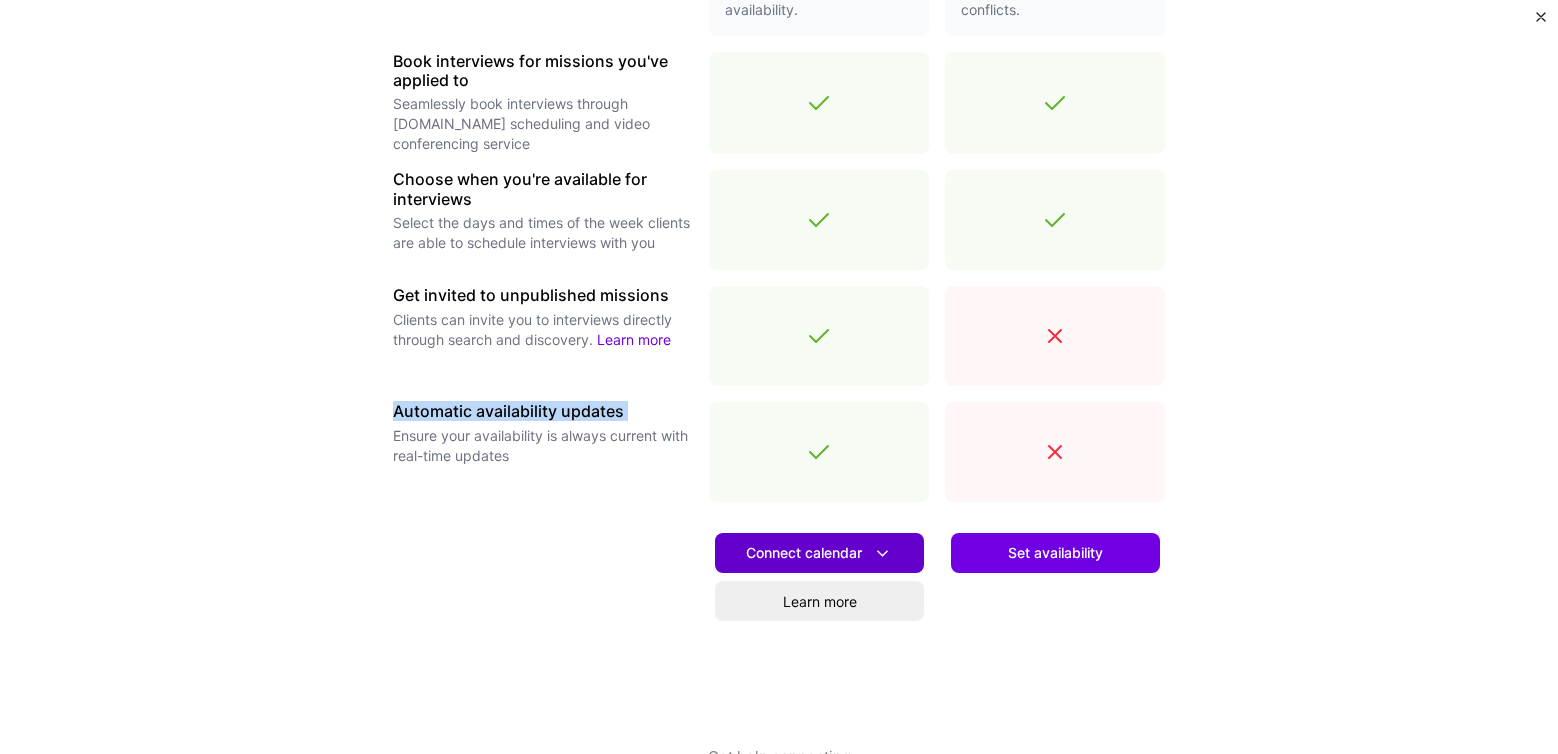click on "Connect calendar" at bounding box center (819, 553) 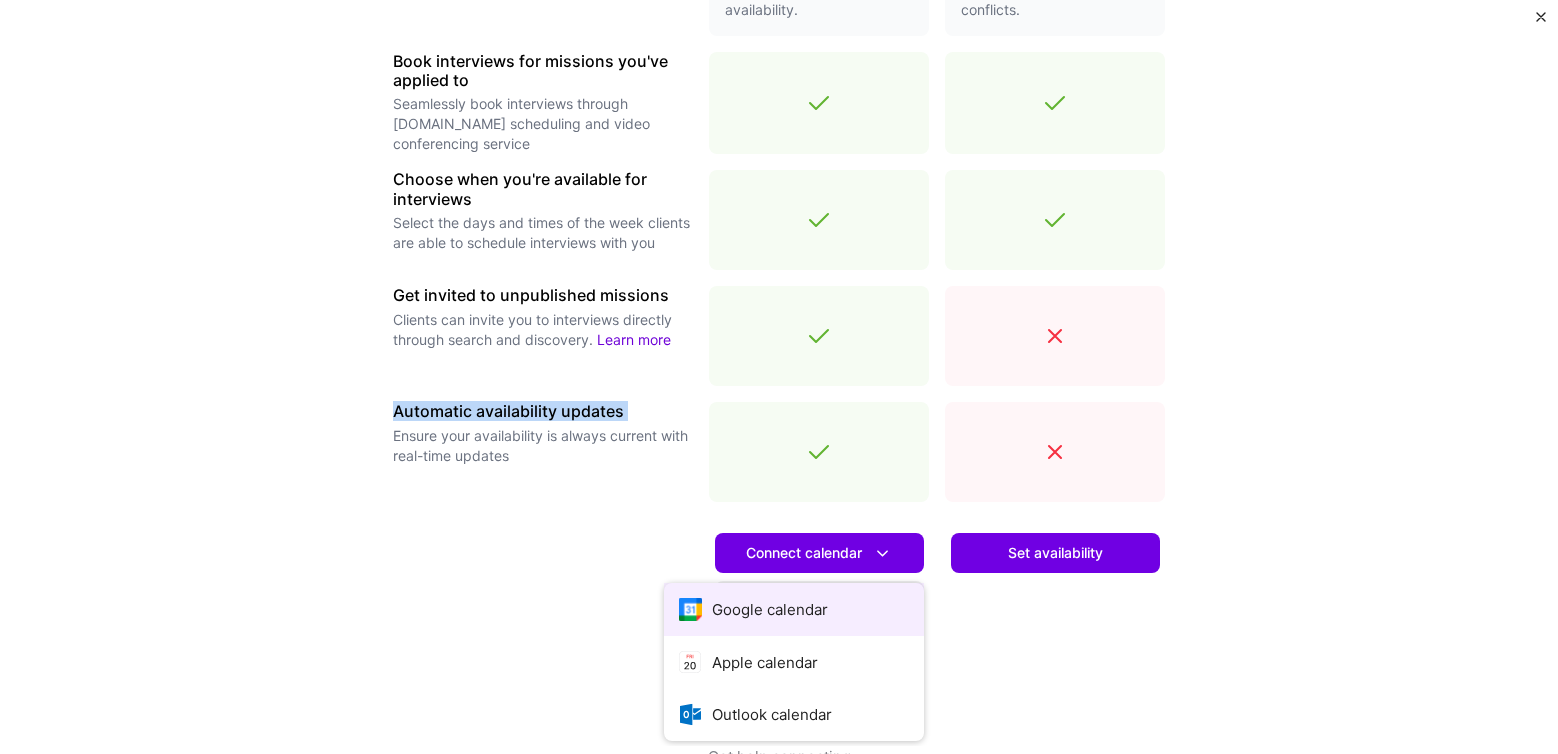 click on "Google calendar" at bounding box center (794, 609) 